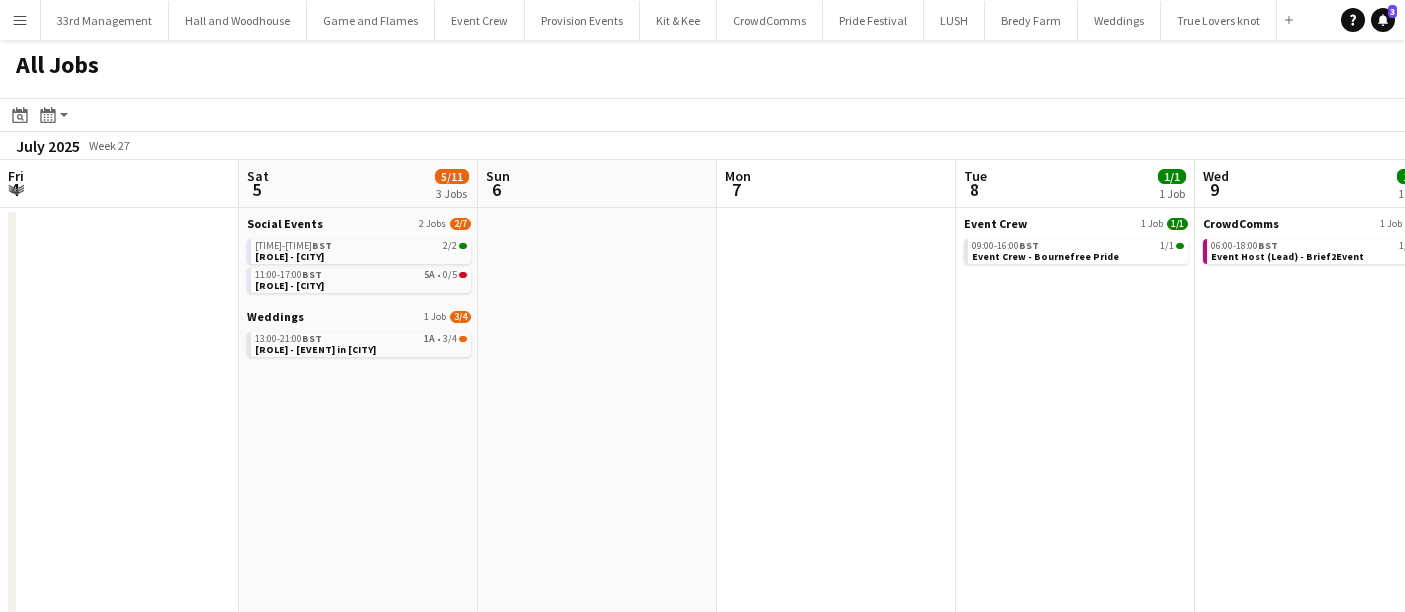 scroll, scrollTop: 0, scrollLeft: 0, axis: both 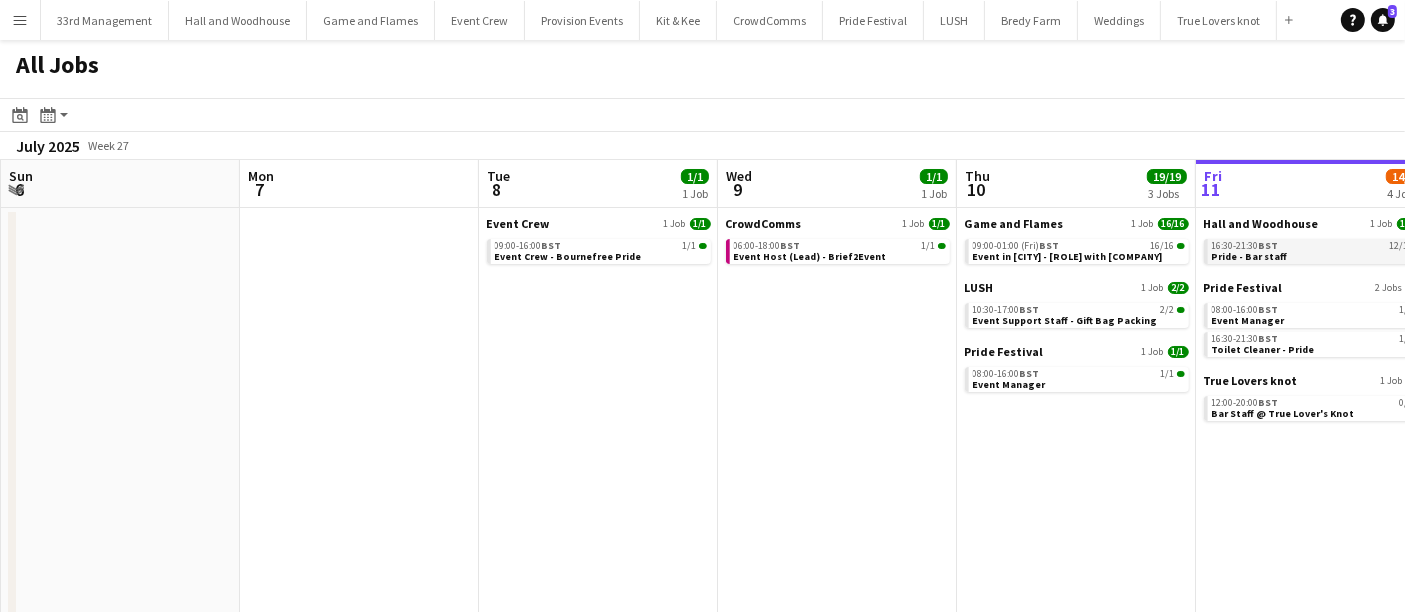 click on "16:30-21:30    BST   12/12   Pride - Bar staff" at bounding box center (1316, 251) 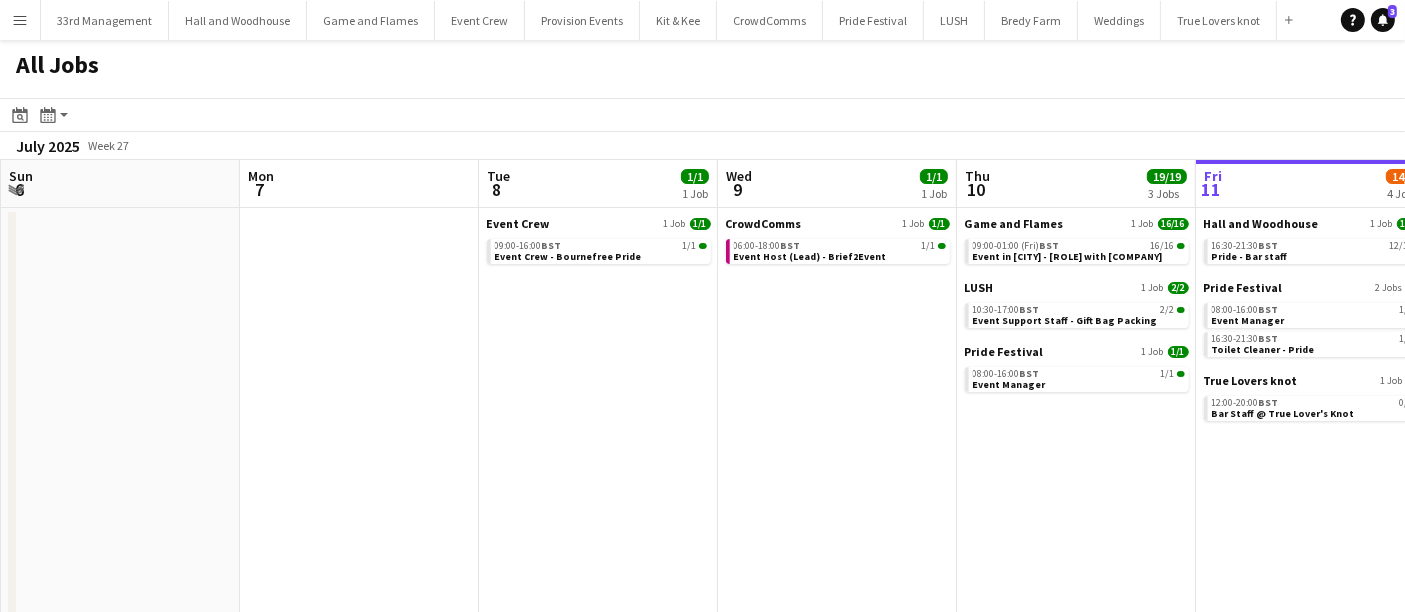 click on "Hall and Woodhouse   1 Job   12/12   16:30-21:30    BST   12/12   Pride - Bar staff" at bounding box center (1316, 240) 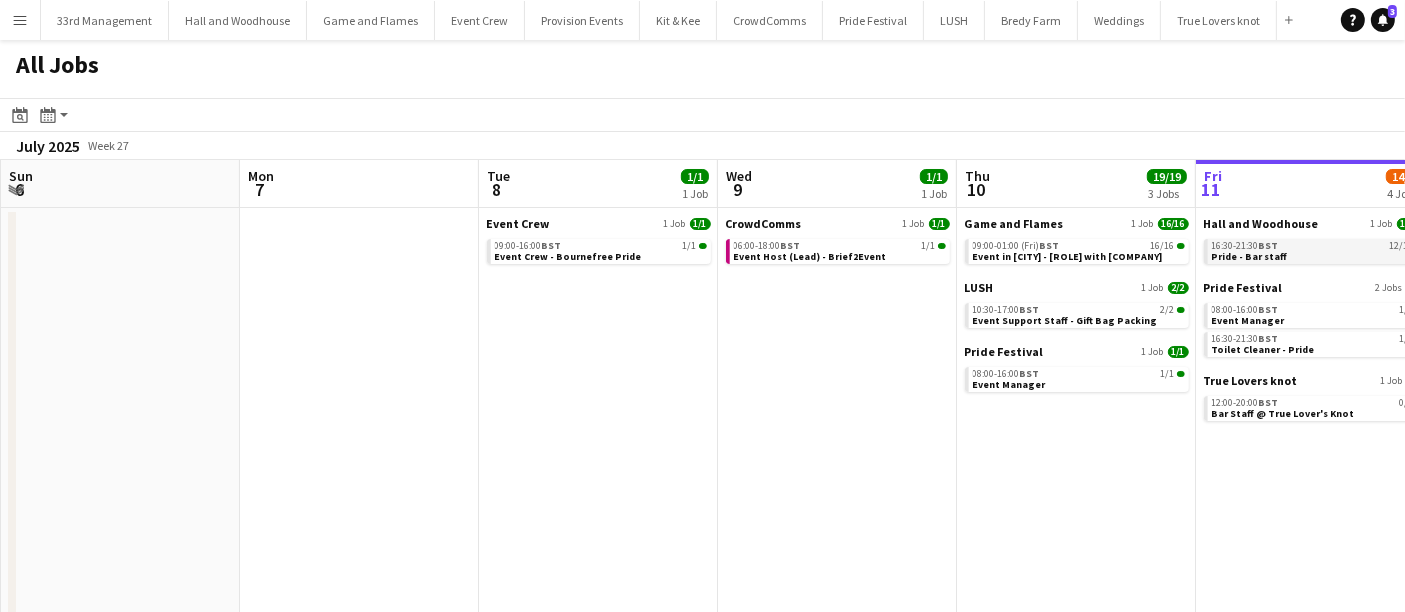 click on "16:30-21:30    BST   12/12" at bounding box center (1318, 246) 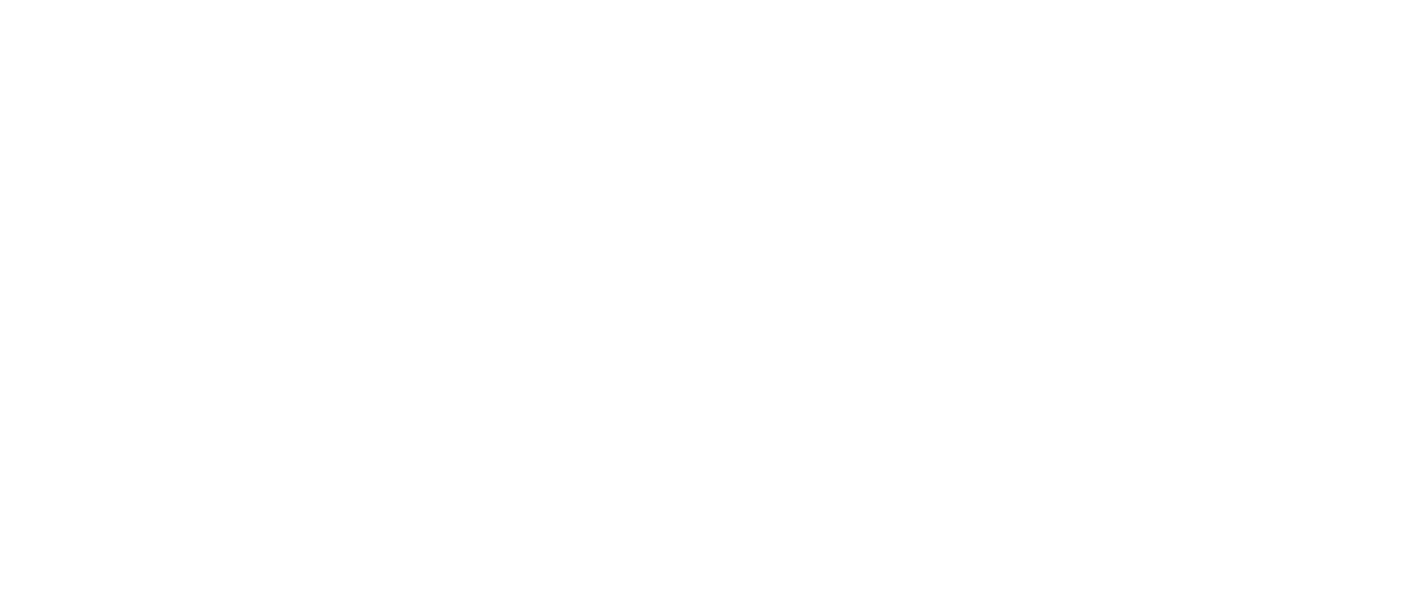 scroll, scrollTop: 0, scrollLeft: 0, axis: both 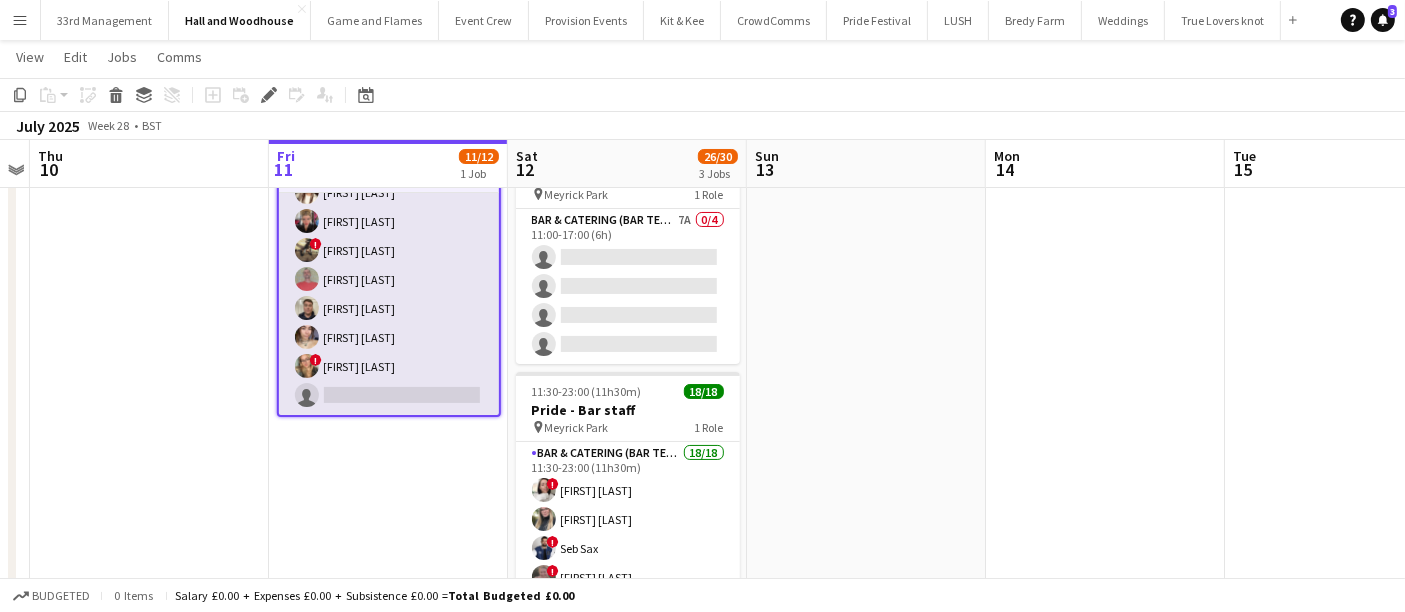click on "Bar & Catering (Bar Tender)   7A   11/12   16:30-21:30 (5h)
Mike Binyon Jane Binyon Lily Stansbury Vicky Stepanska Kerry Webster Maisey Brewer ! Dennieze Morales-Crisostomo Colin Sherman Carl Marshall Sabrina Cordero ! Katie Furniss
single-neutral-actions" at bounding box center (389, 221) 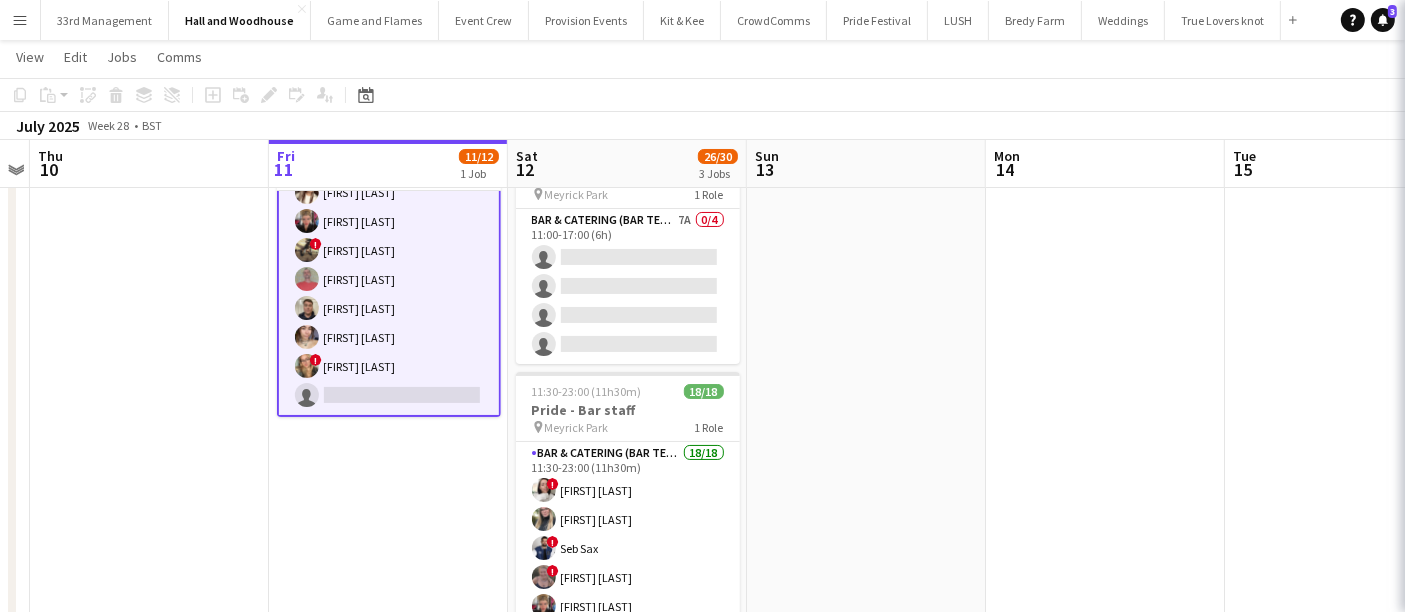 scroll, scrollTop: 0, scrollLeft: 688, axis: horizontal 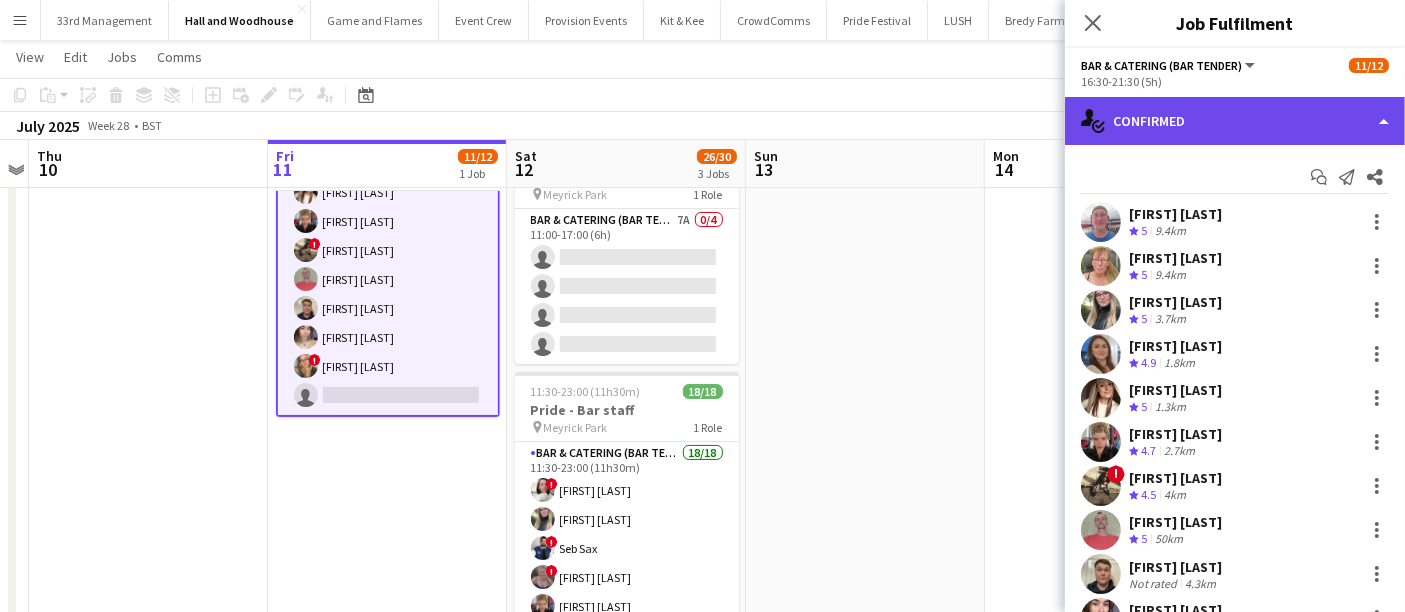 click on "single-neutral-actions-check-2
Confirmed" 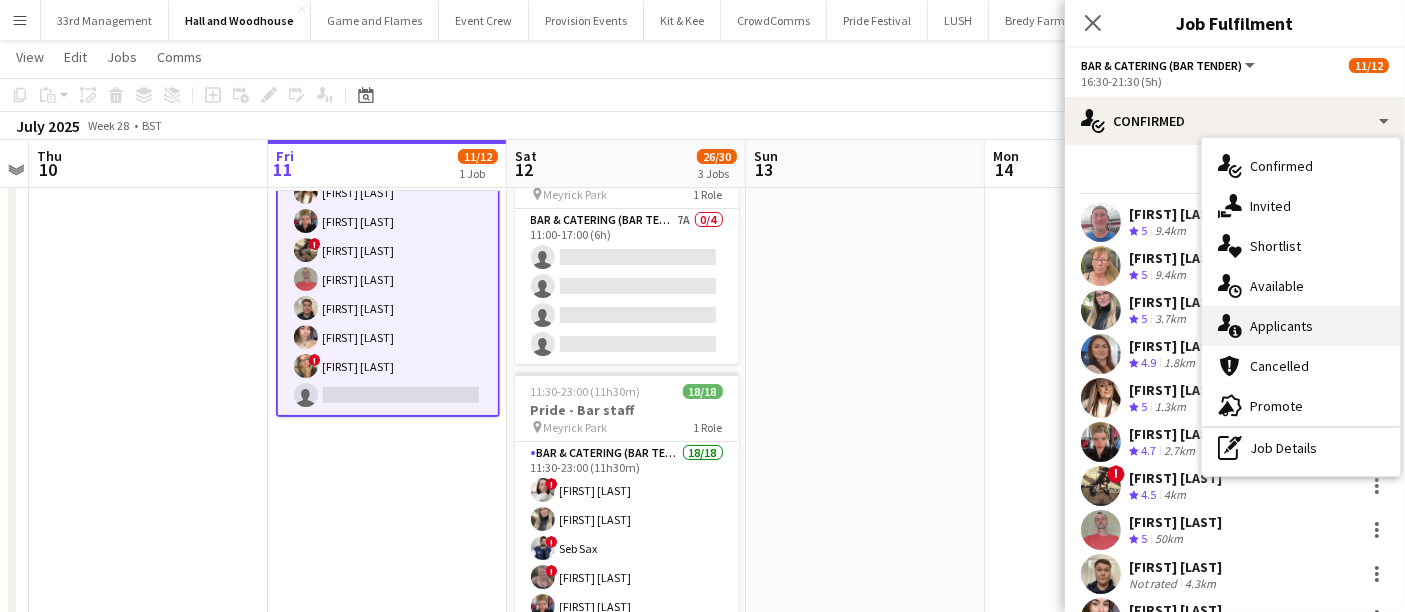 click on "single-neutral-actions-information
Applicants" at bounding box center (1301, 326) 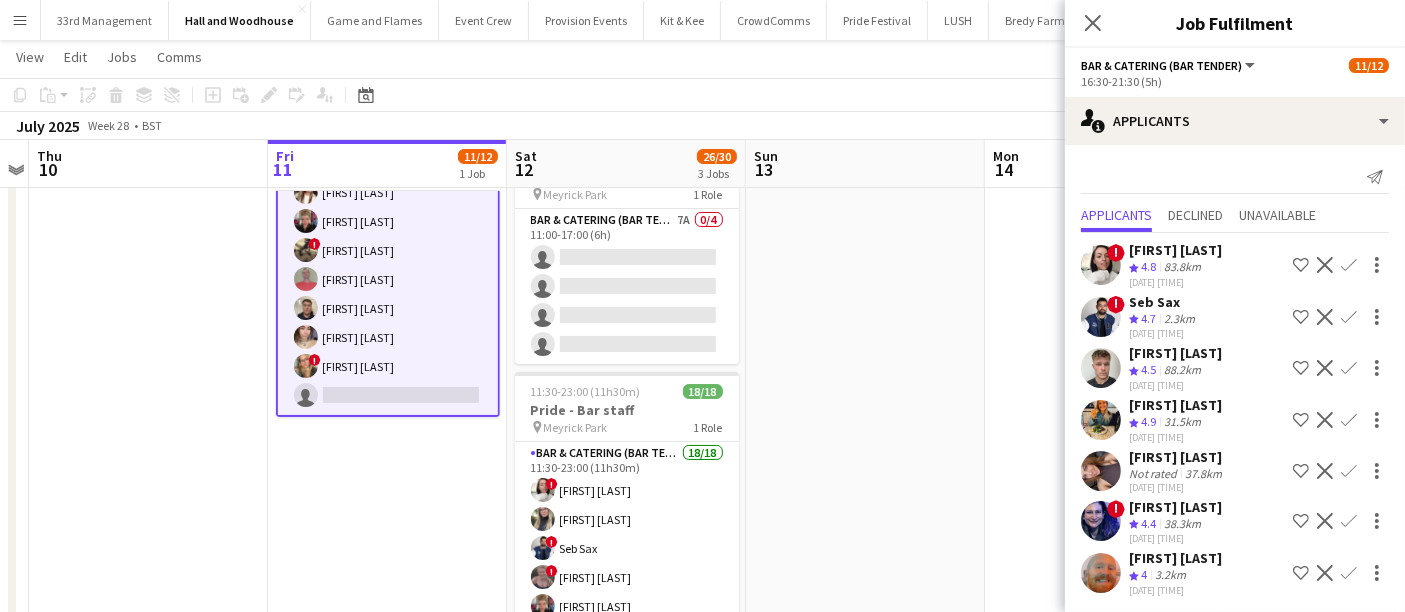scroll, scrollTop: 2, scrollLeft: 0, axis: vertical 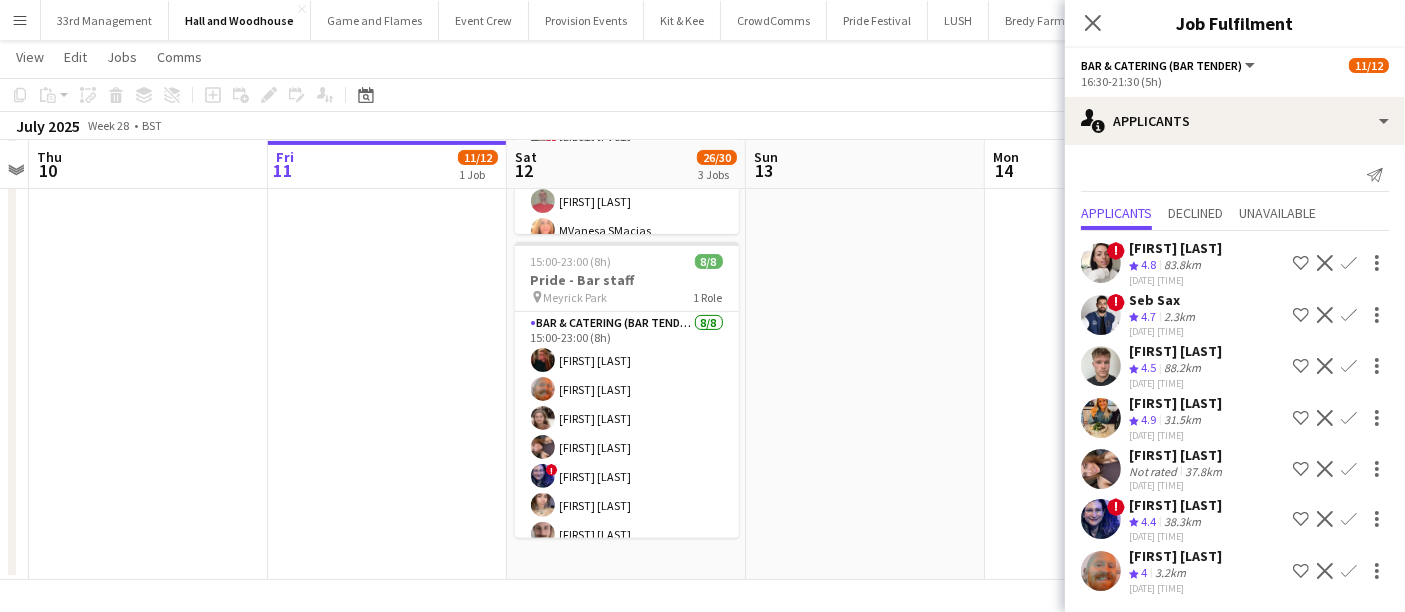 click 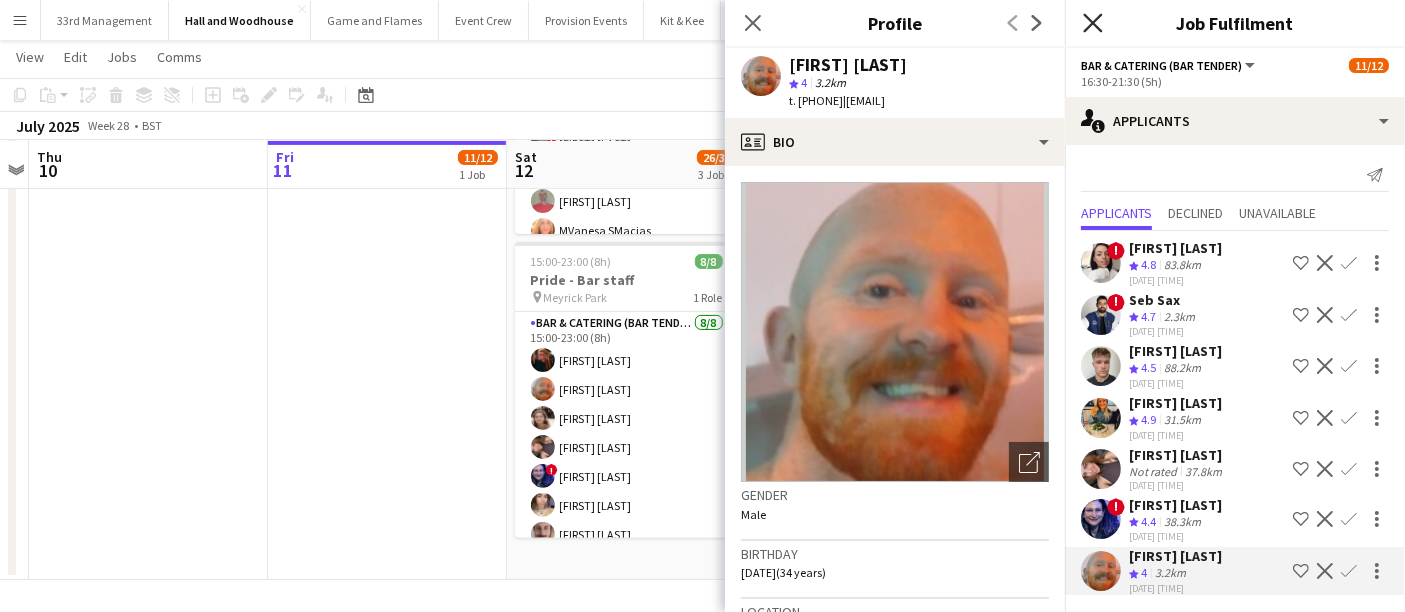 click on "Close pop-in" 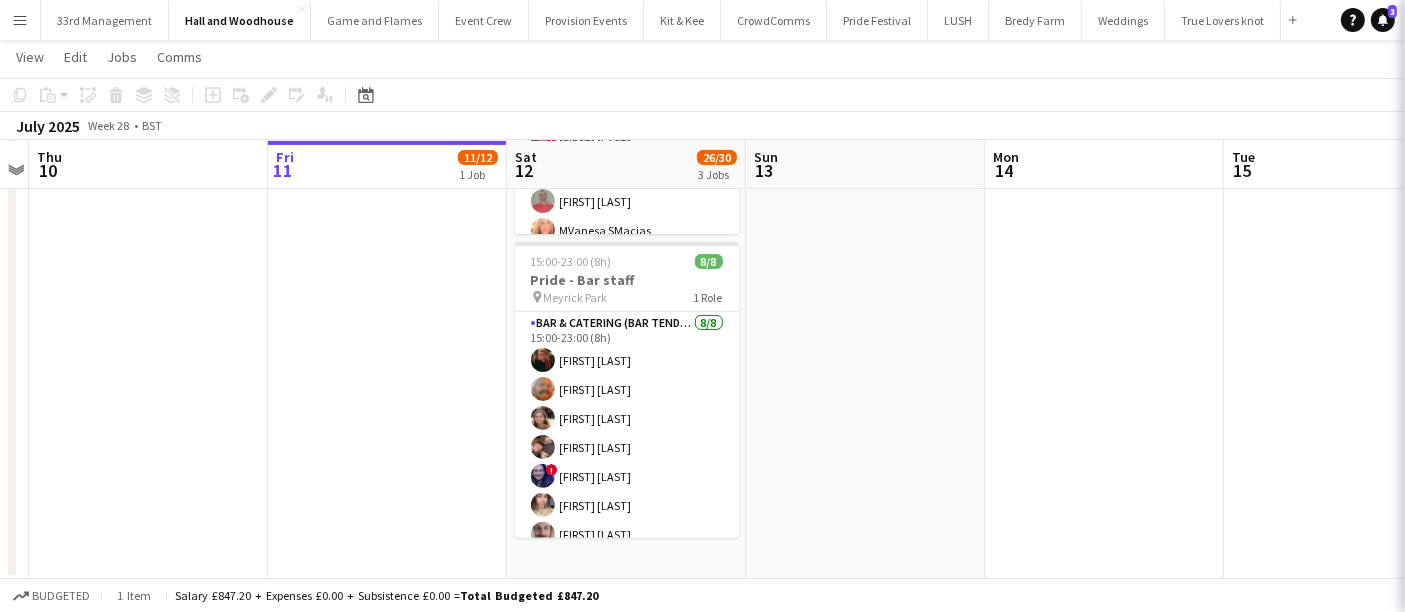 scroll, scrollTop: 0, scrollLeft: 0, axis: both 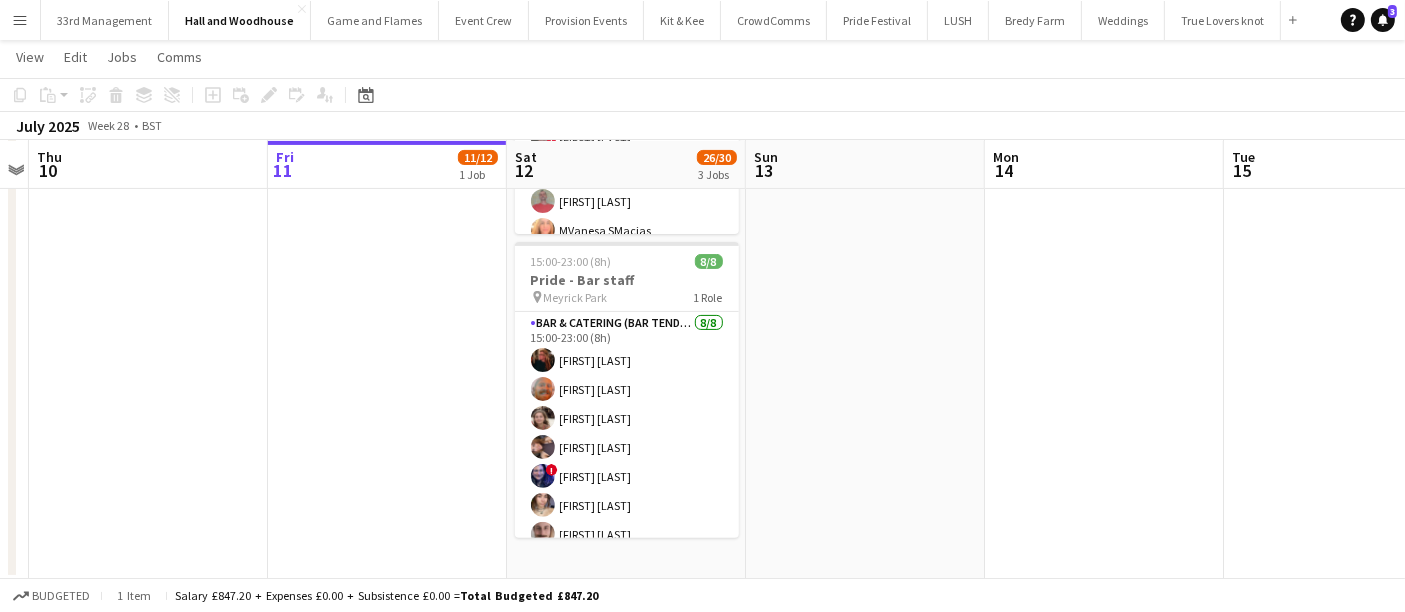 drag, startPoint x: 920, startPoint y: 296, endPoint x: 879, endPoint y: 338, distance: 58.694122 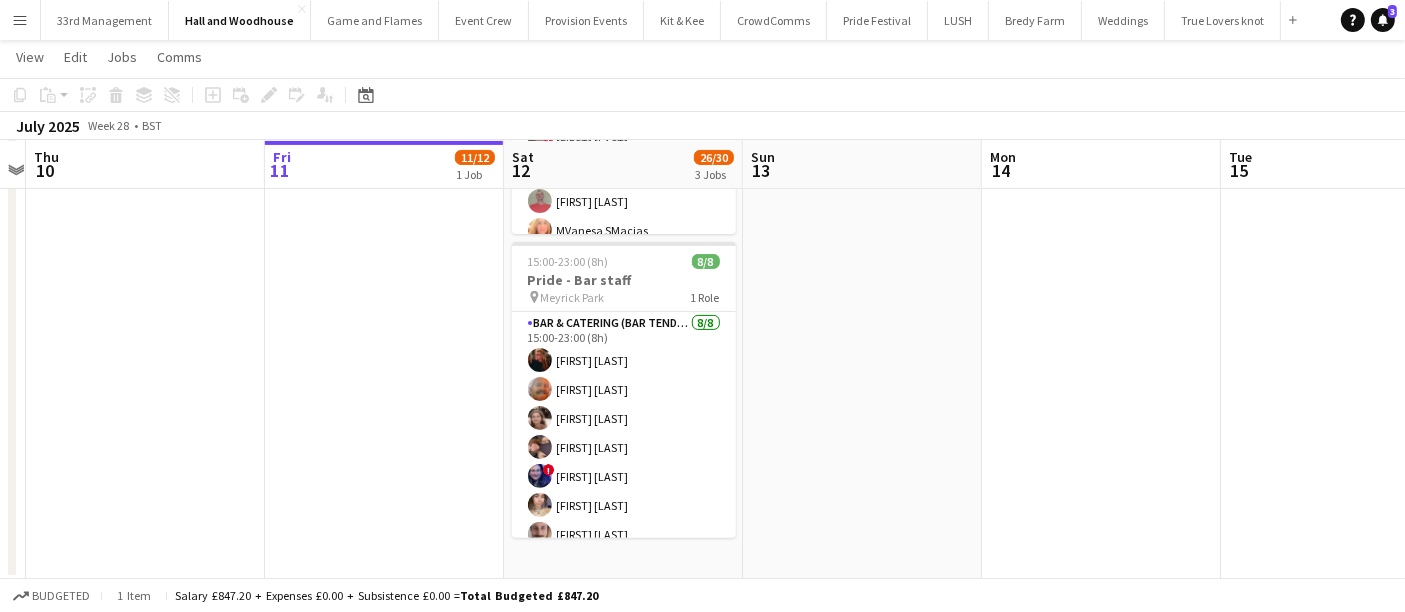 scroll, scrollTop: 165, scrollLeft: 0, axis: vertical 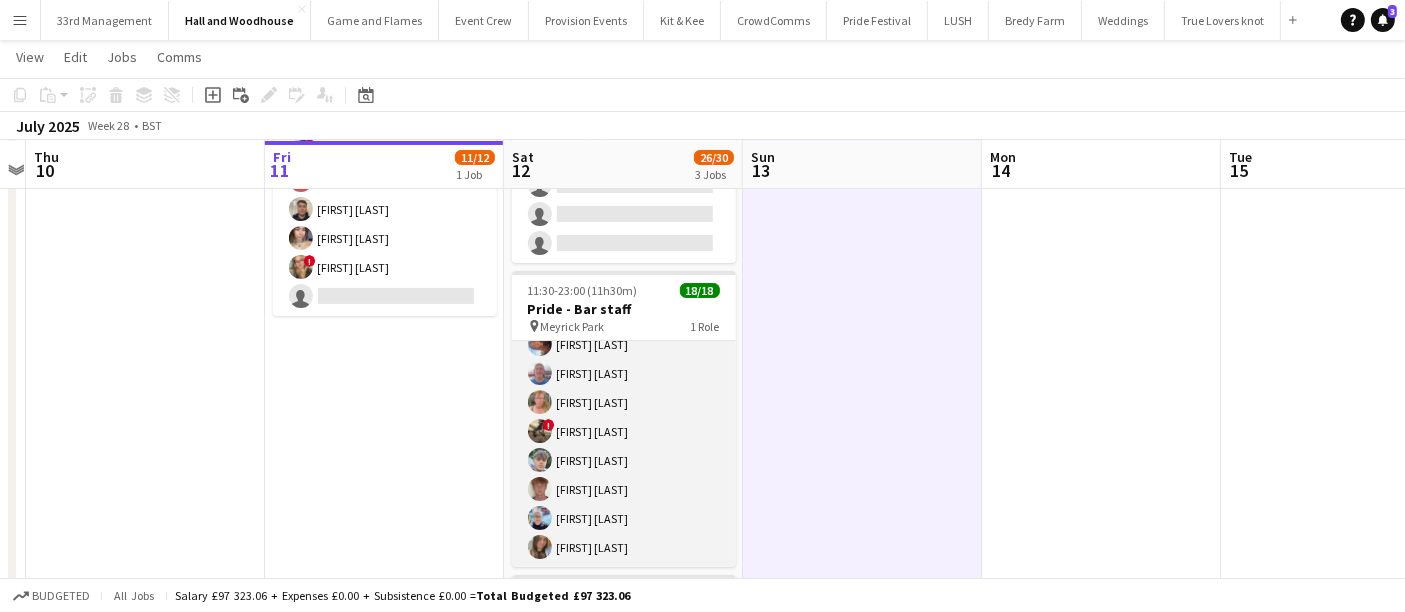 click on "Bar & Catering (Bar Tender)   18/18   11:30-23:00 (11h30m)
! Abigail Lenton Lily Stansbury ! Seb Sax ! Georgia Griffiths-Alner Maisey Brewer Colin Sherman MVanesa SMacias Carl Marshall Emilie Miller Callum Thomas Megan Hillier Mike Binyon Jane Binyon ! Dennieze Morales-Crisostomo Harry Stocks Thomas Robson Adam Hill Lauren Ferrier" at bounding box center (624, 286) 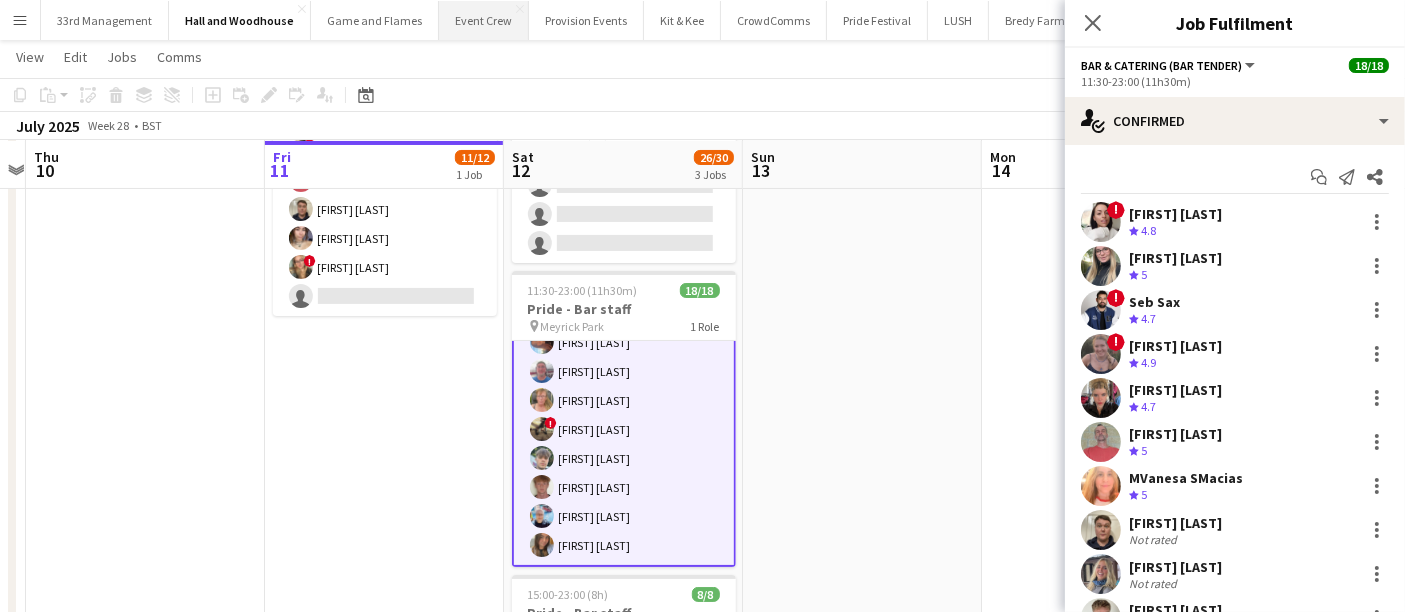 scroll, scrollTop: 341, scrollLeft: 0, axis: vertical 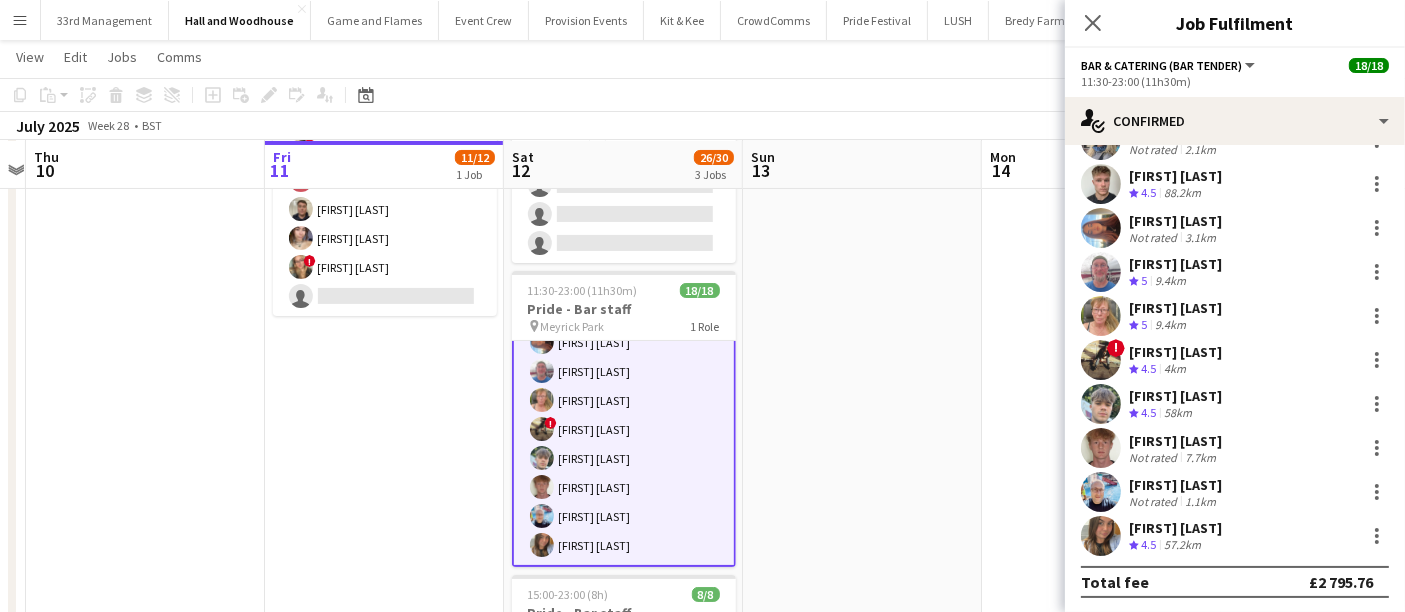 click on "Lauren Ferrier
Crew rating
4.5   57.2km" at bounding box center [1235, 536] 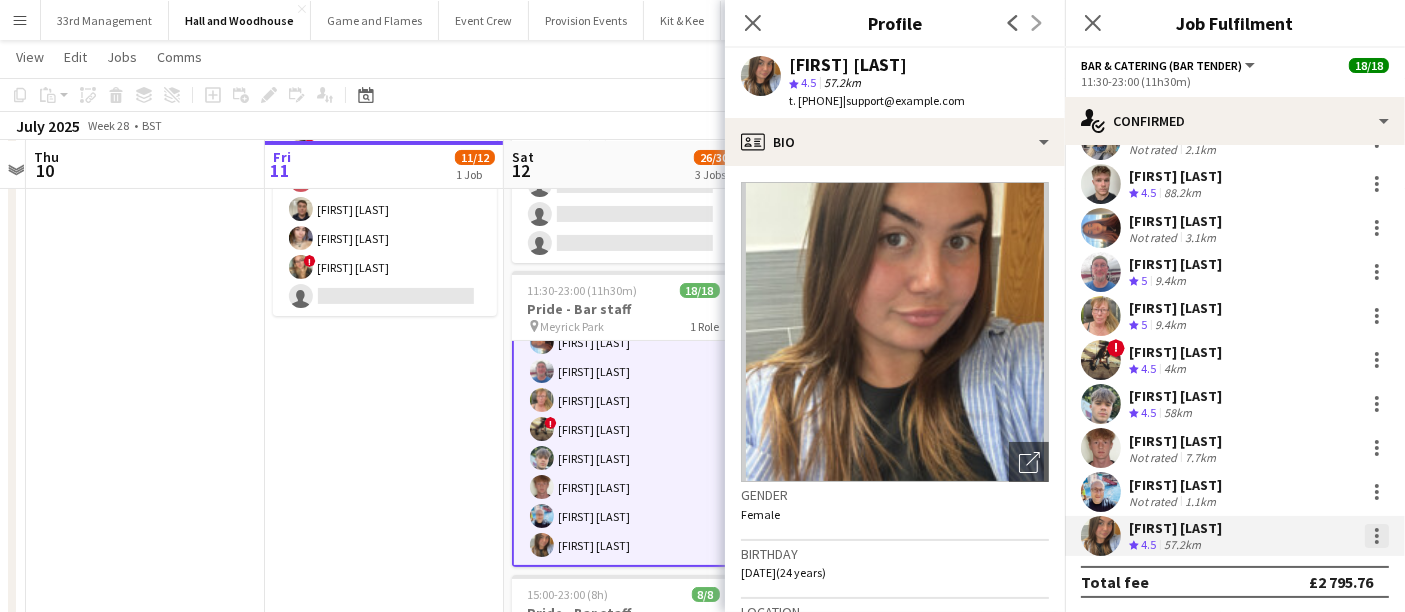 click at bounding box center [1377, 536] 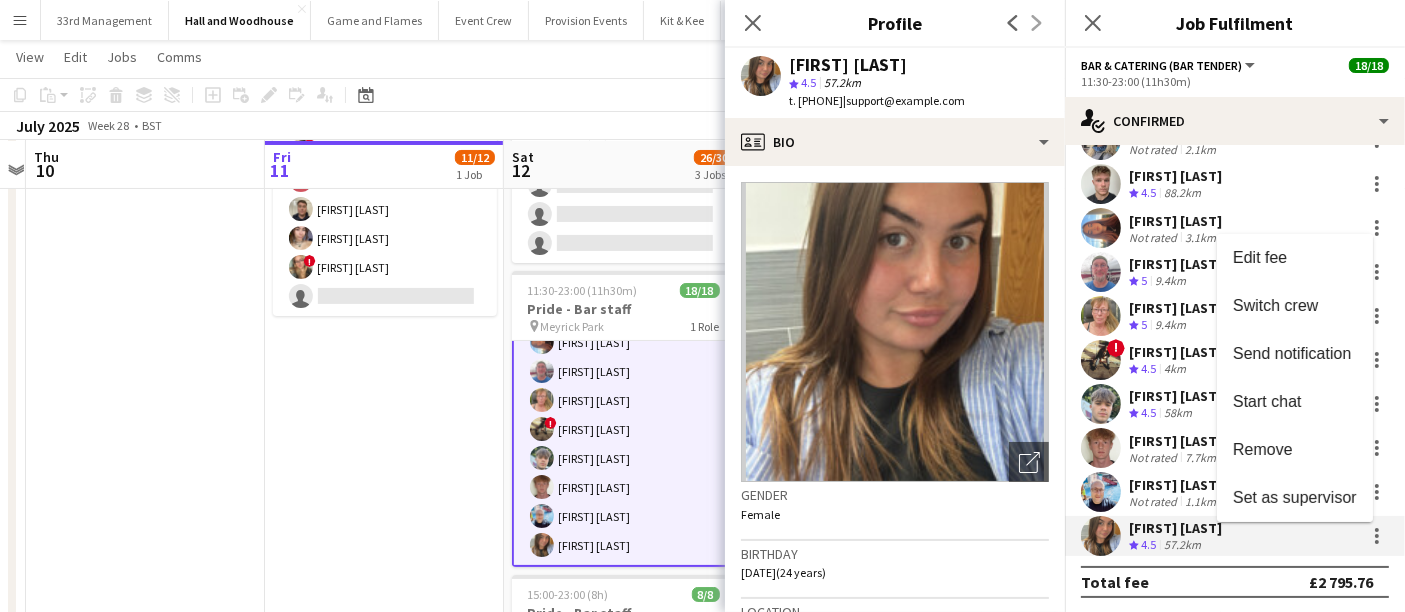 click at bounding box center [702, 306] 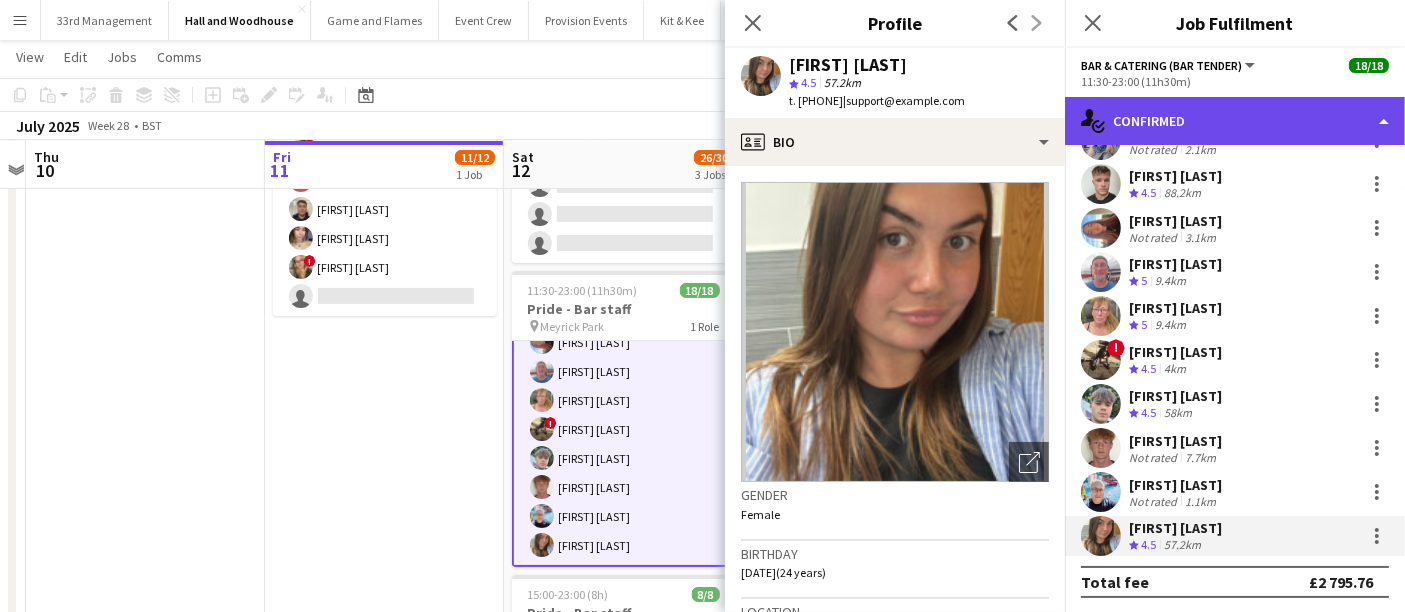 click on "single-neutral-actions-check-2
Confirmed" 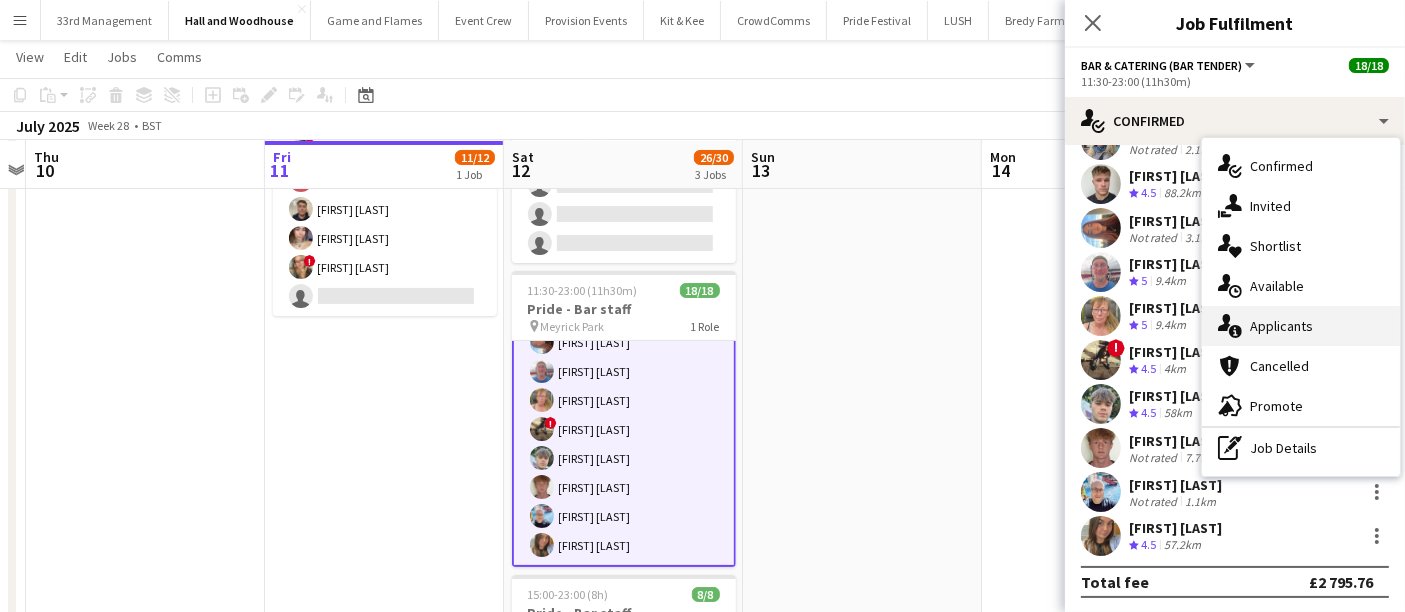 click on "single-neutral-actions-information
Applicants" at bounding box center (1301, 326) 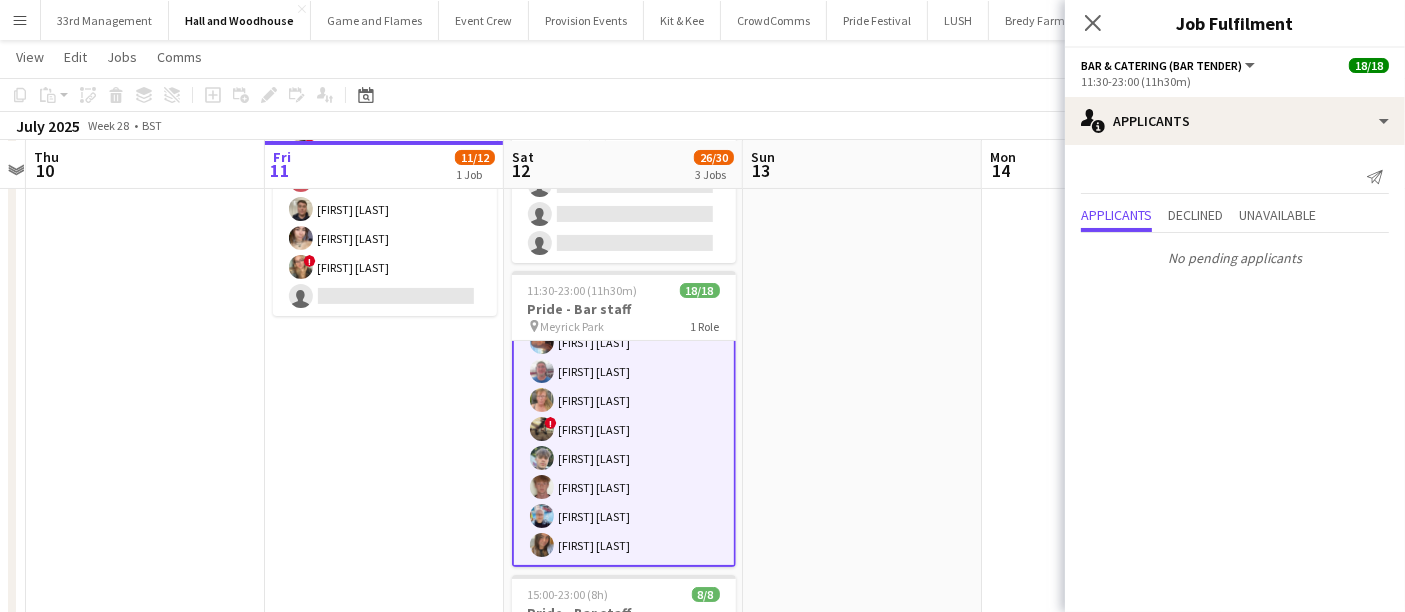 scroll, scrollTop: 0, scrollLeft: 0, axis: both 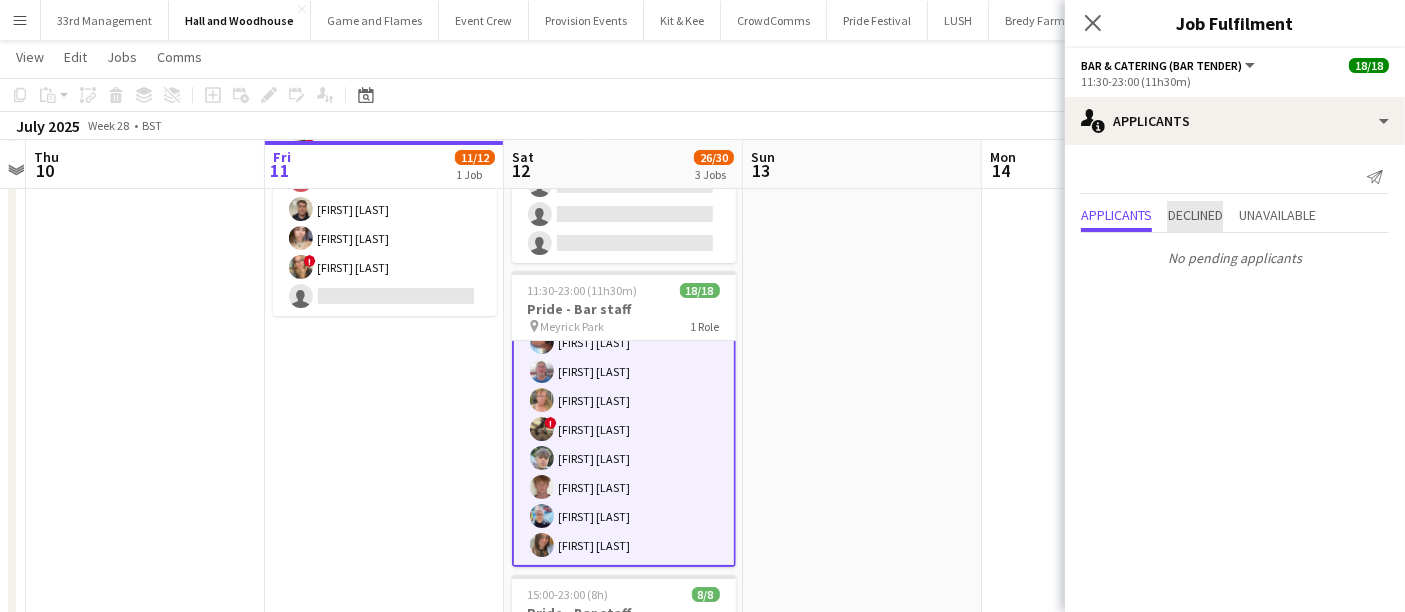 drag, startPoint x: 1199, startPoint y: 207, endPoint x: 1234, endPoint y: 204, distance: 35.128338 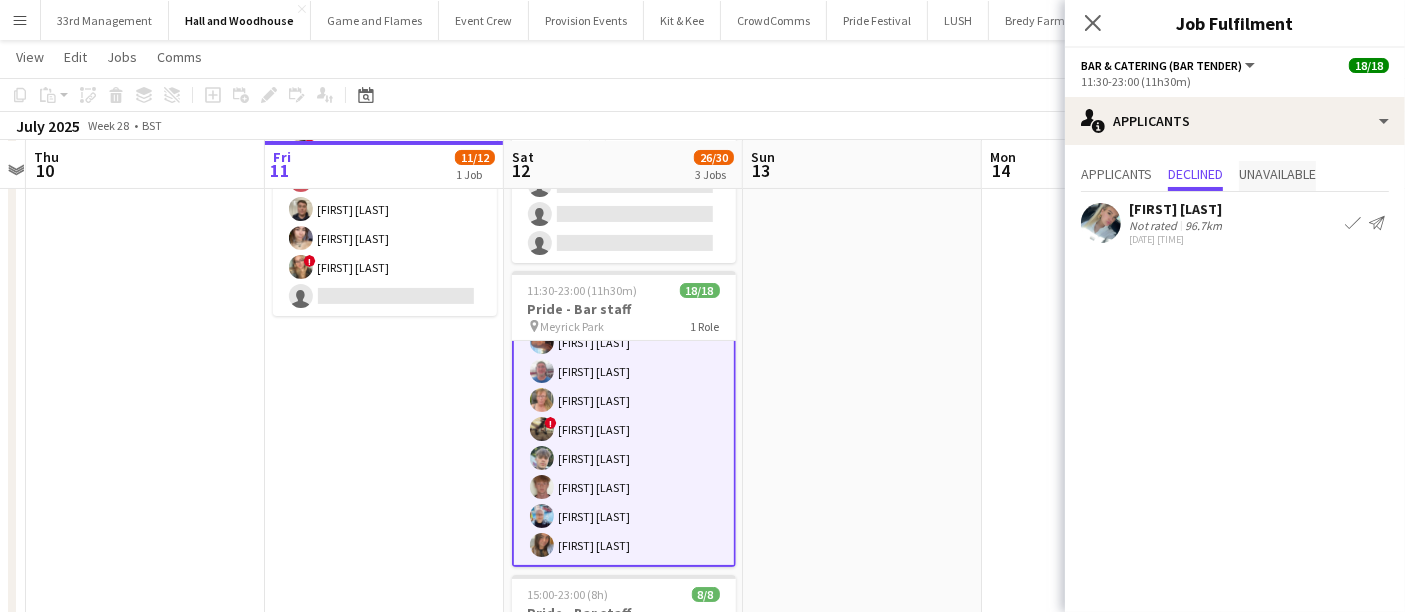 click on "Unavailable" at bounding box center [1277, 174] 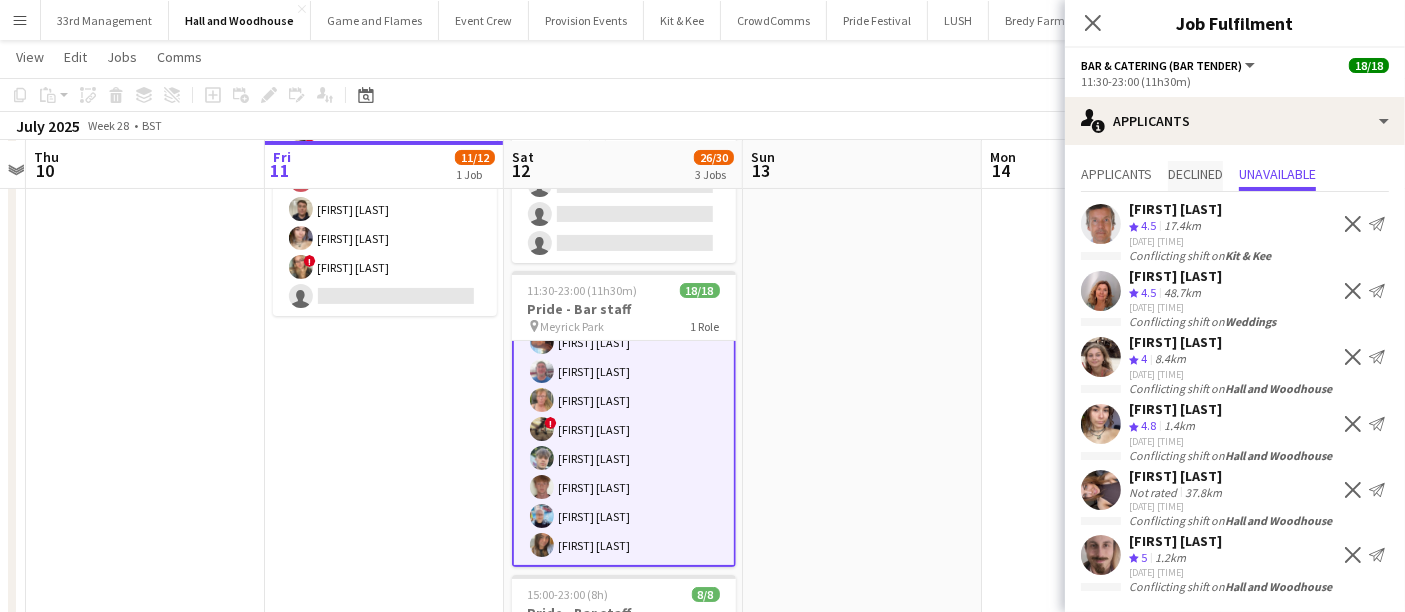 click on "Declined" at bounding box center (1195, 174) 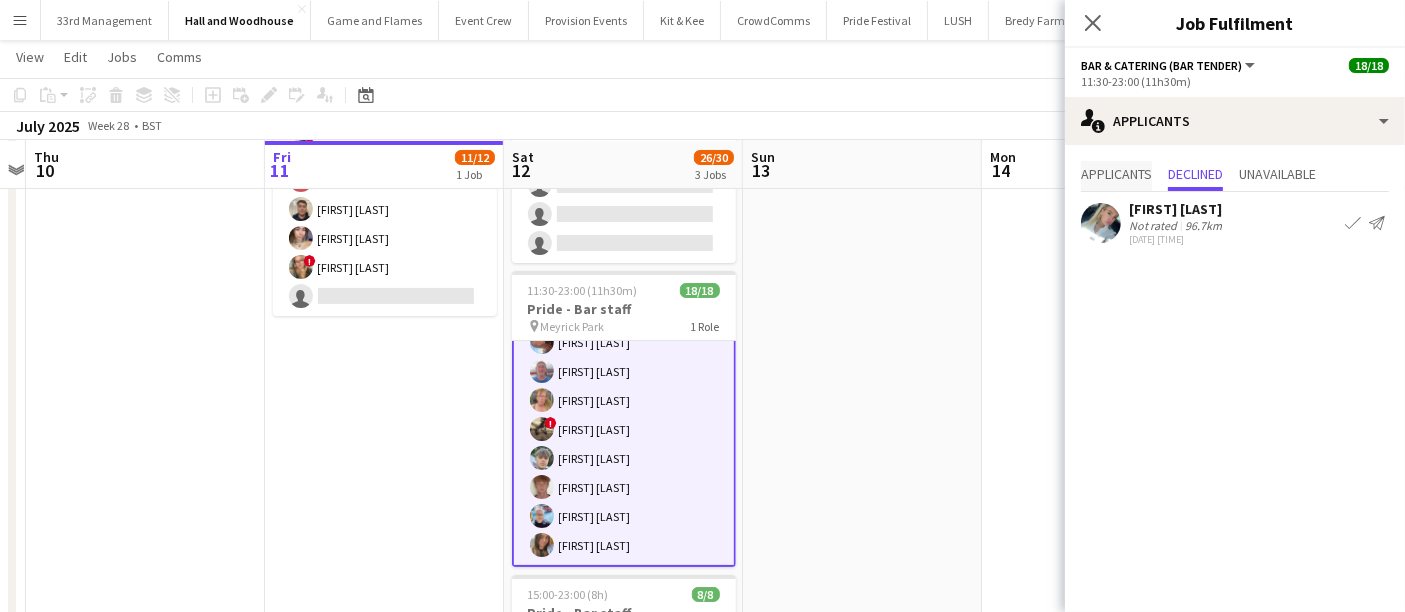click on "Applicants" at bounding box center [1116, 176] 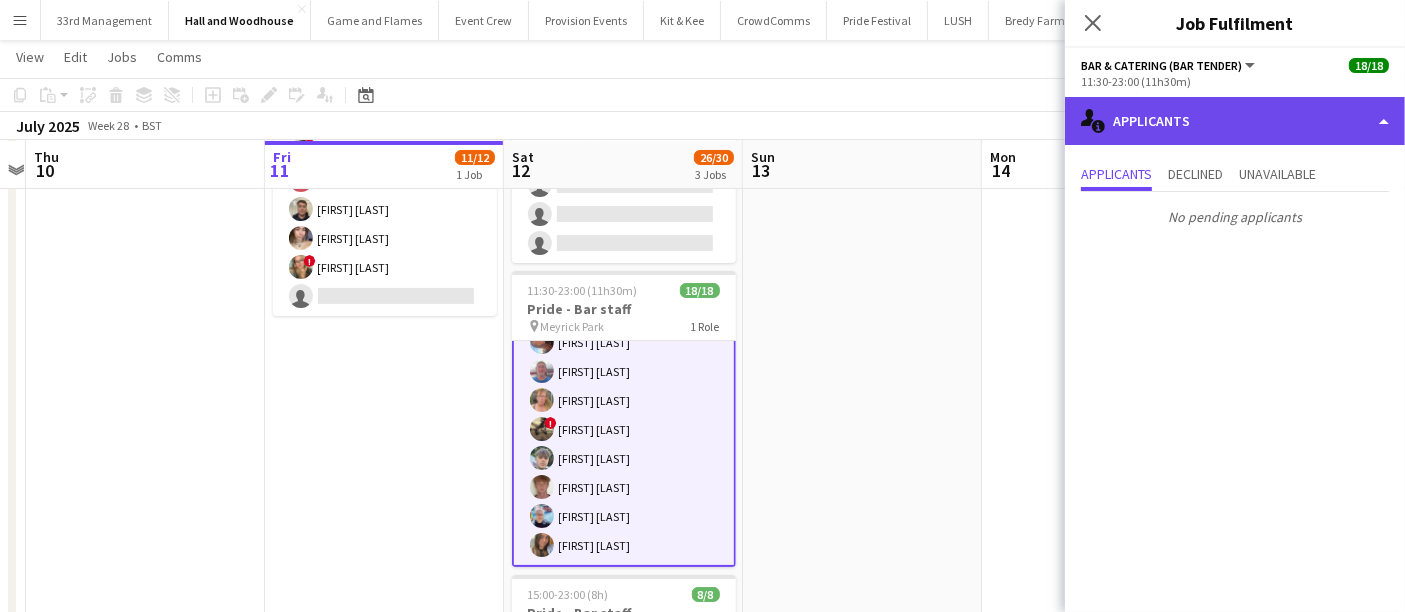 click on "single-neutral-actions-information
Applicants" 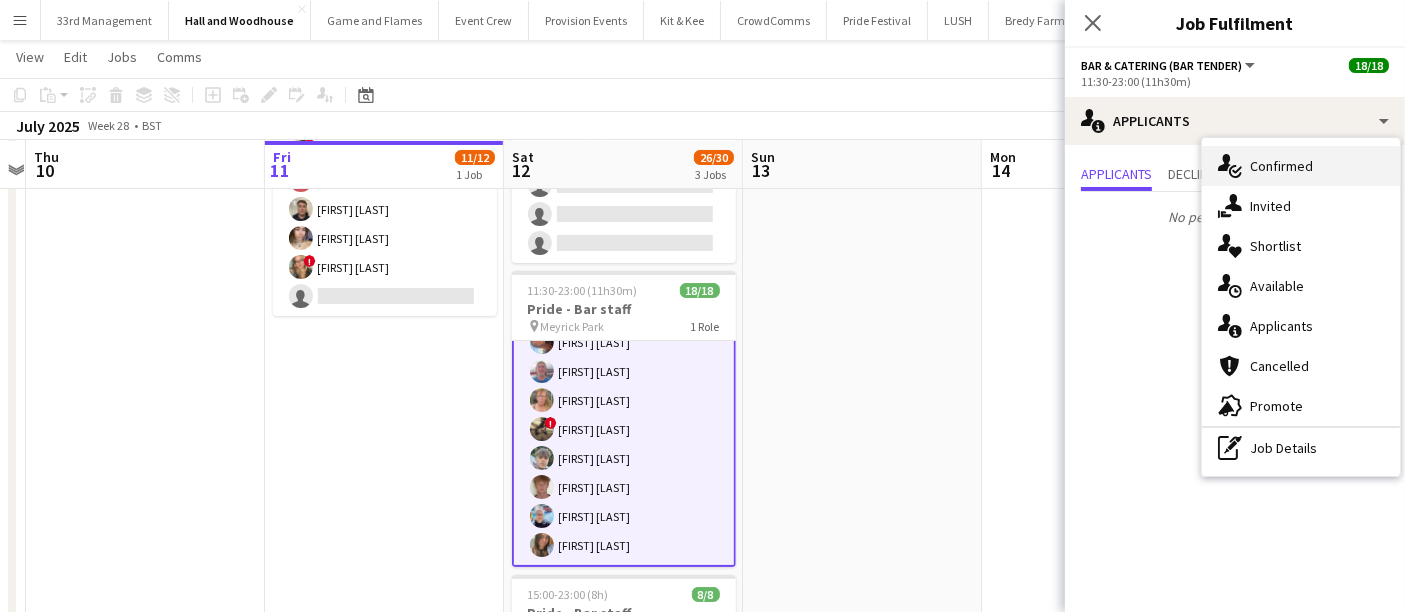 click on "single-neutral-actions-check-2
Confirmed" at bounding box center (1301, 166) 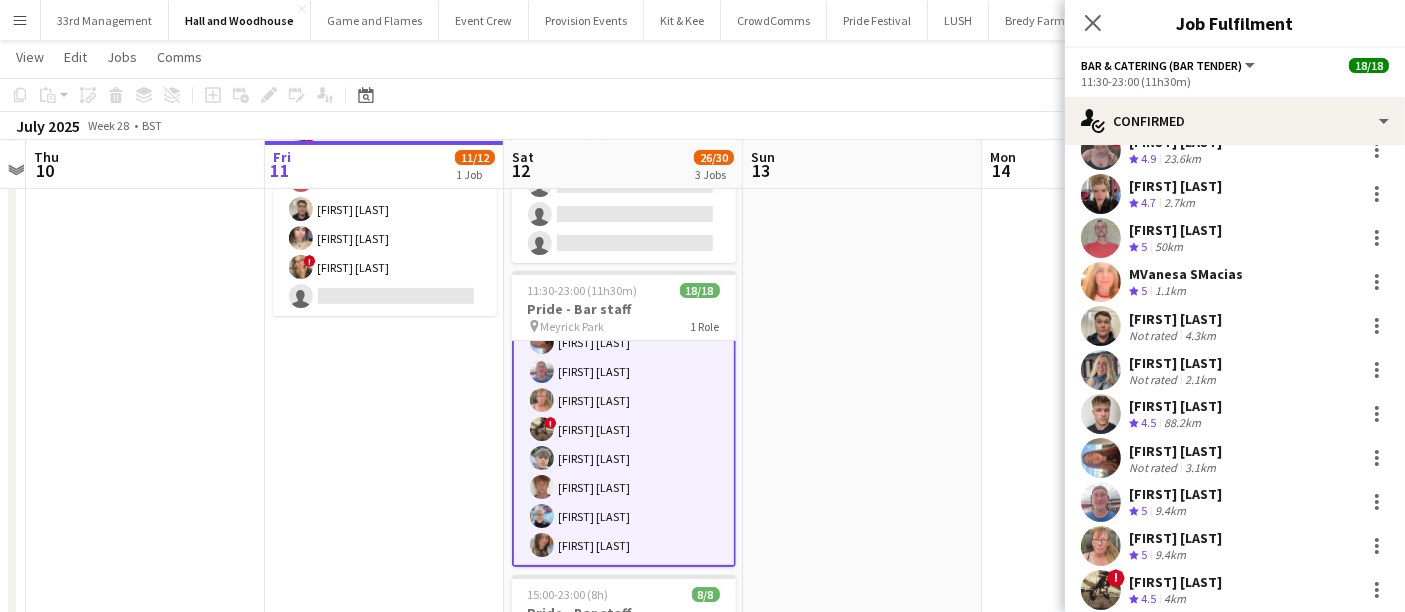 scroll, scrollTop: 434, scrollLeft: 0, axis: vertical 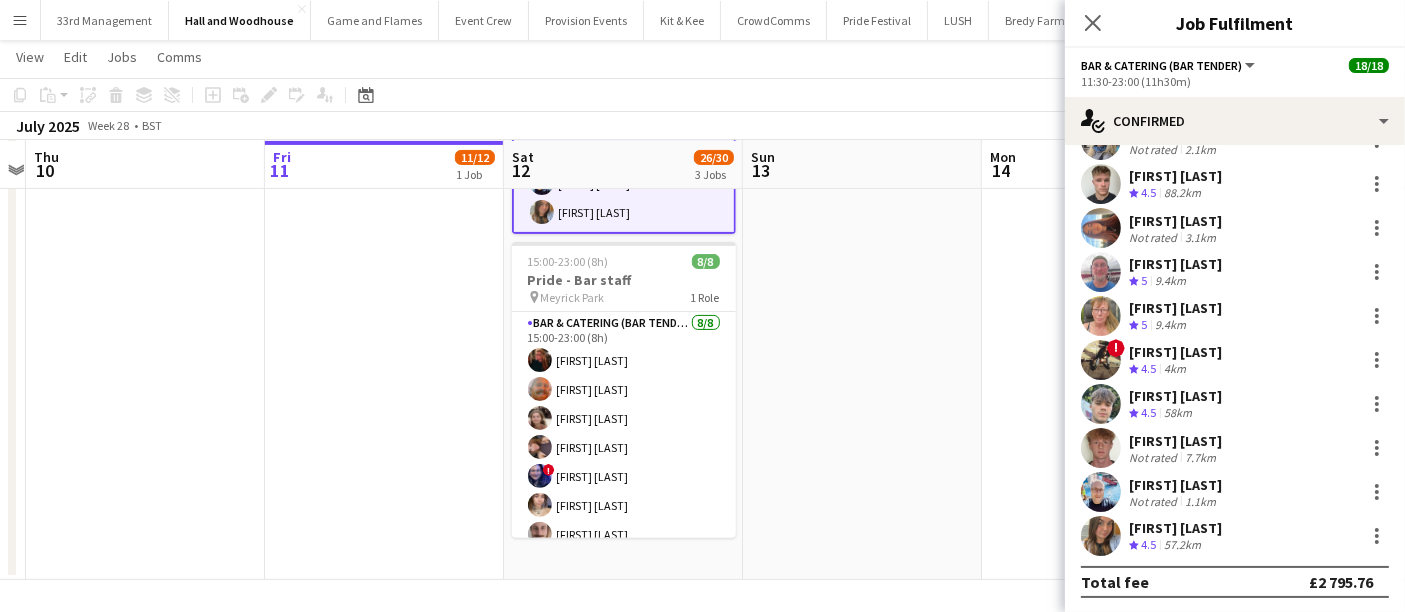 click at bounding box center (1101, 536) 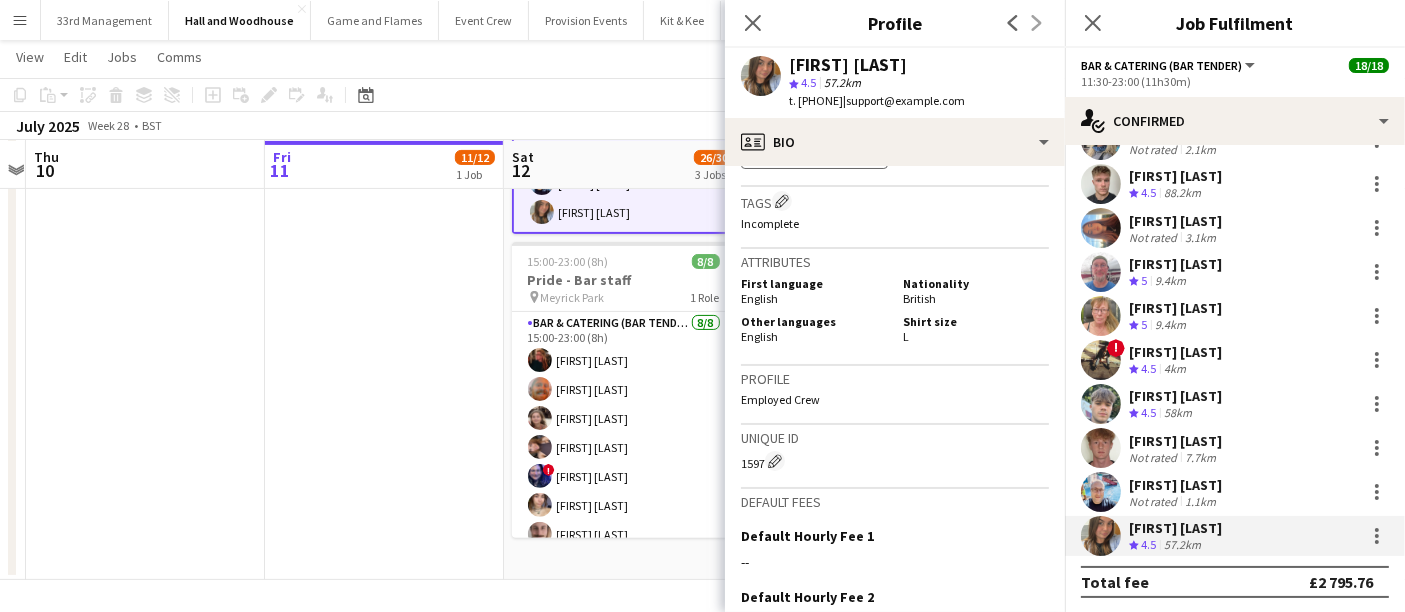 scroll, scrollTop: 590, scrollLeft: 0, axis: vertical 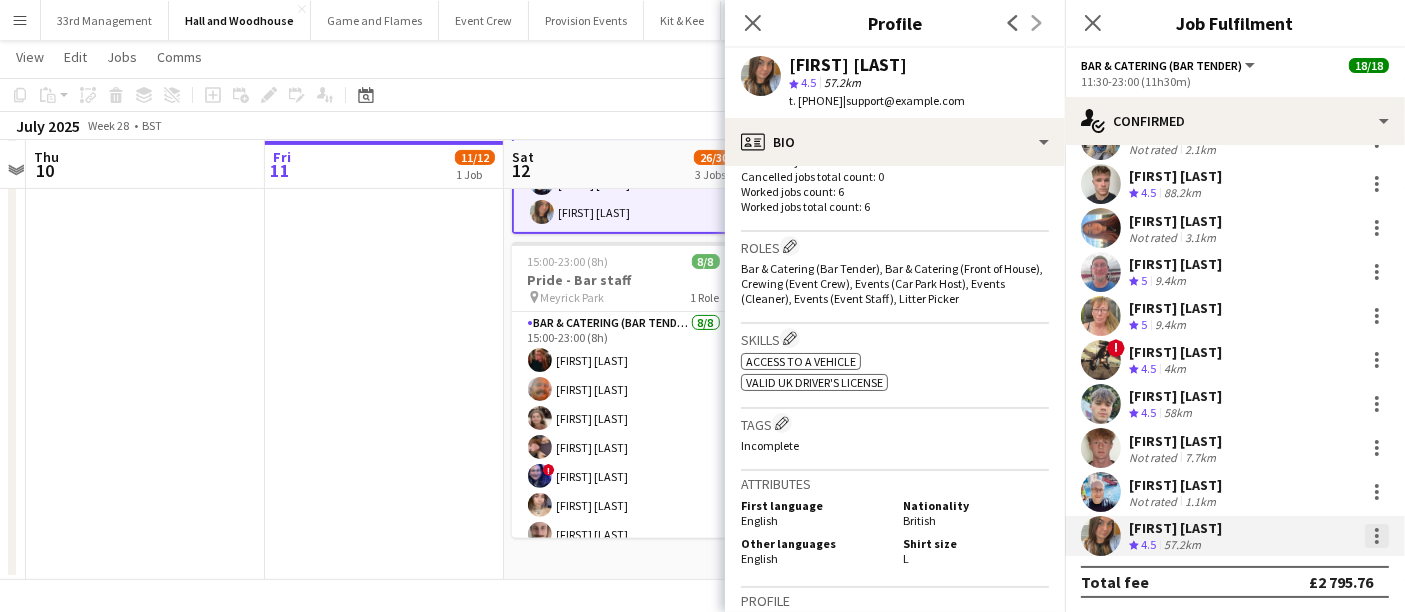 click at bounding box center (1377, 536) 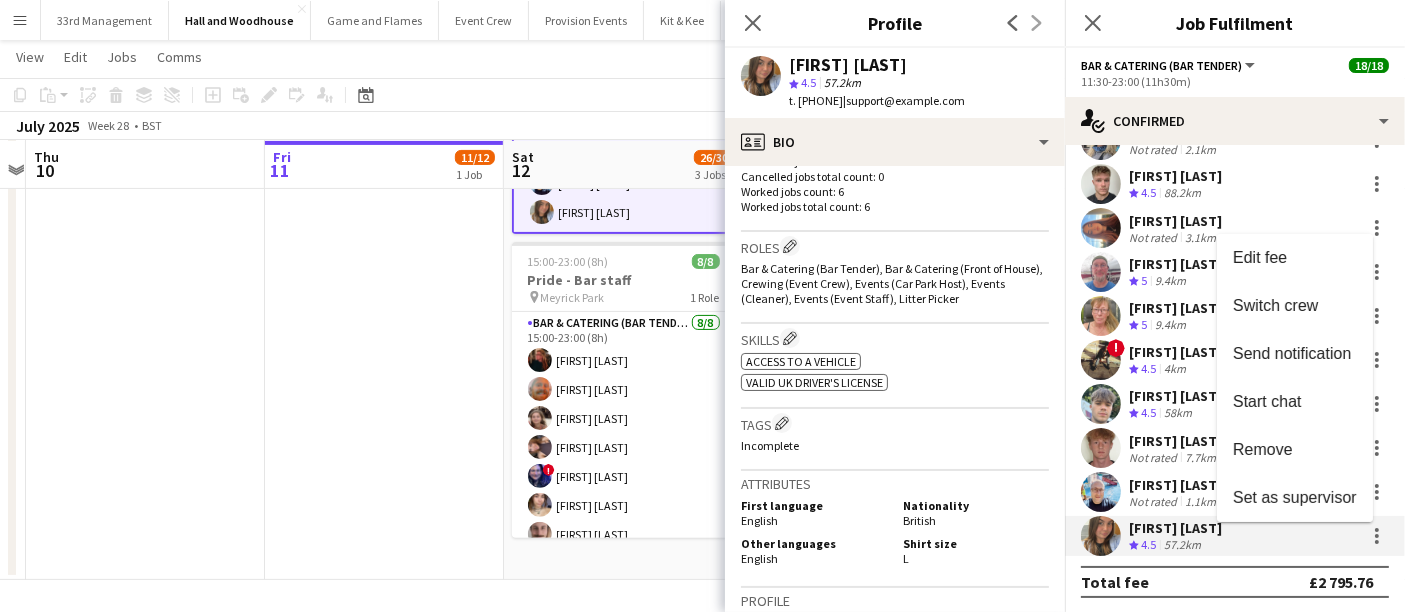 click at bounding box center (702, 306) 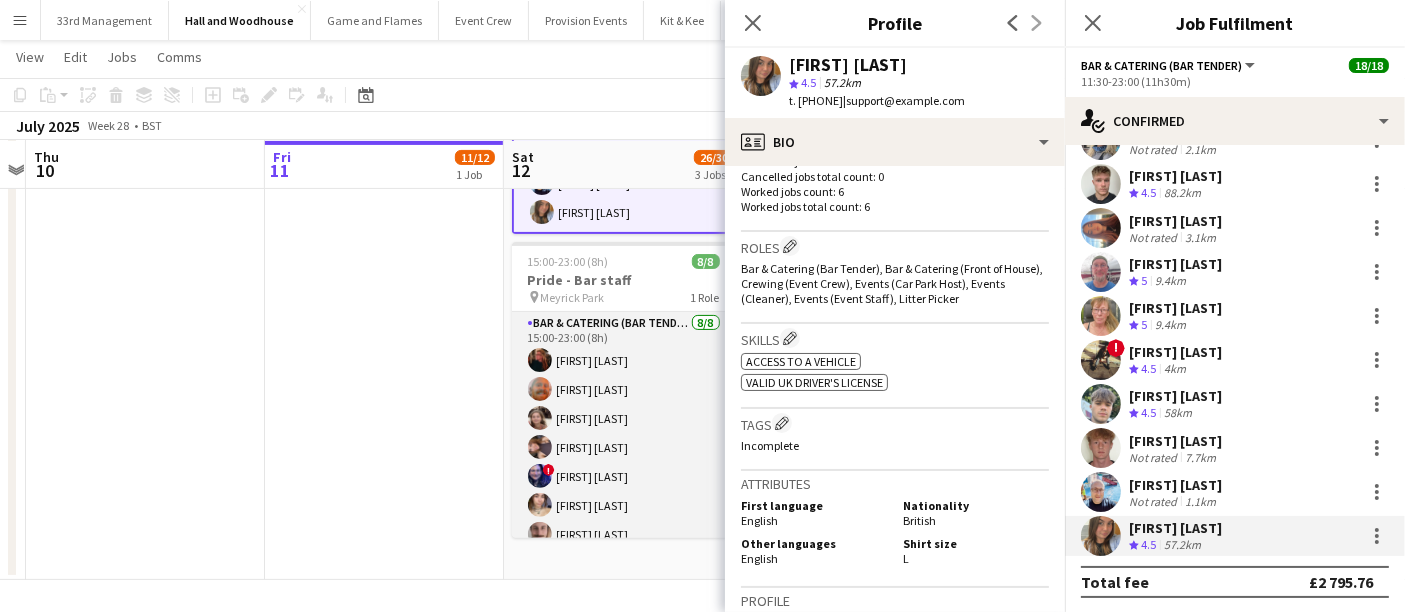 click on "Bar & Catering (Bar Tender)   8/8   15:00-23:00 (8h)
Haley-Jane Ferguson Declan Minnock Grace Hetherington Katie Field ! Karen Mühl (she/her) Sabrina Cordero Jazper Bungay lily clarke" at bounding box center (624, 447) 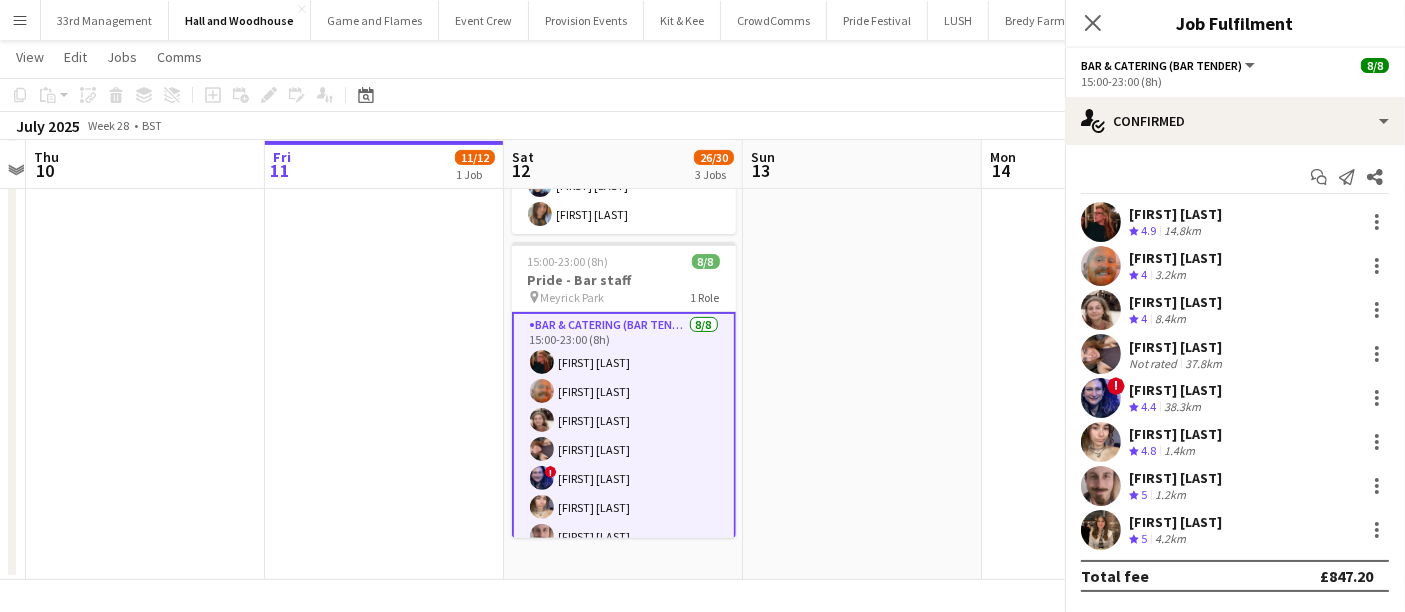 scroll, scrollTop: 0, scrollLeft: 0, axis: both 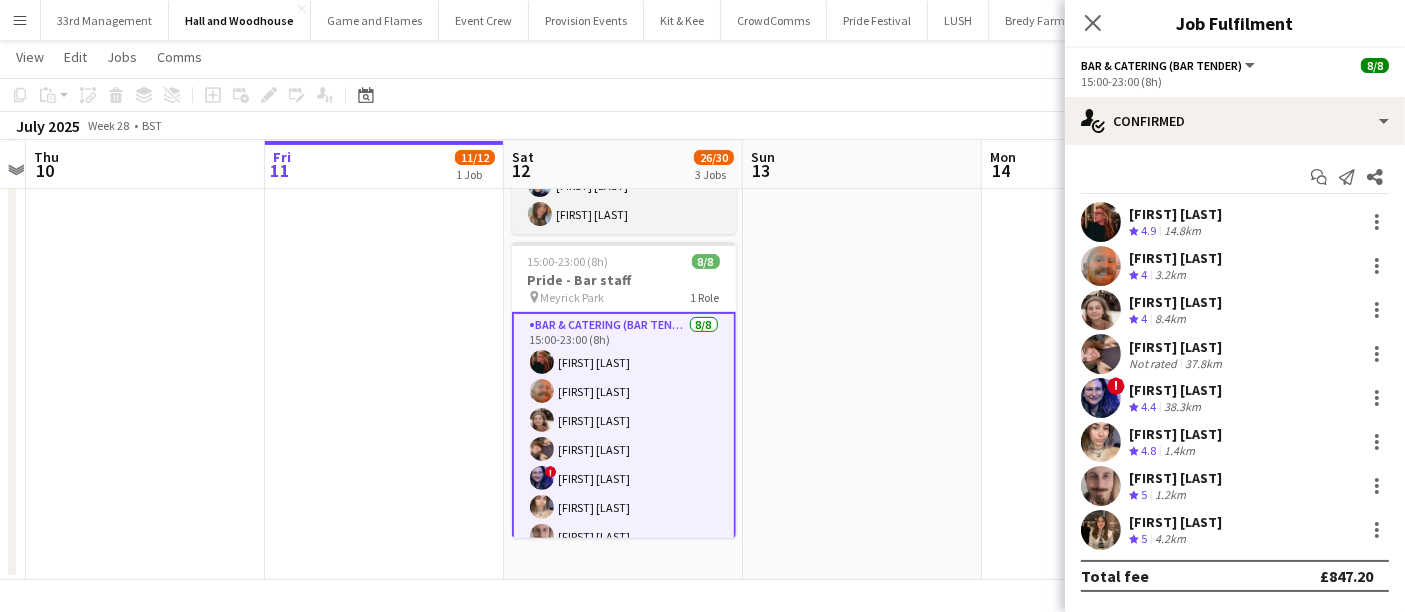 click on "Bar & Catering (Bar Tender)   18/18   11:30-23:00 (11h30m)
! Abigail Lenton Lily Stansbury ! Seb Sax ! Georgia Griffiths-Alner Maisey Brewer Colin Sherman MVanesa SMacias Carl Marshall Emilie Miller Callum Thomas Megan Hillier Mike Binyon Jane Binyon ! Dennieze Morales-Crisostomo Harry Stocks Thomas Robson Adam Hill Lauren Ferrier" at bounding box center (624, -47) 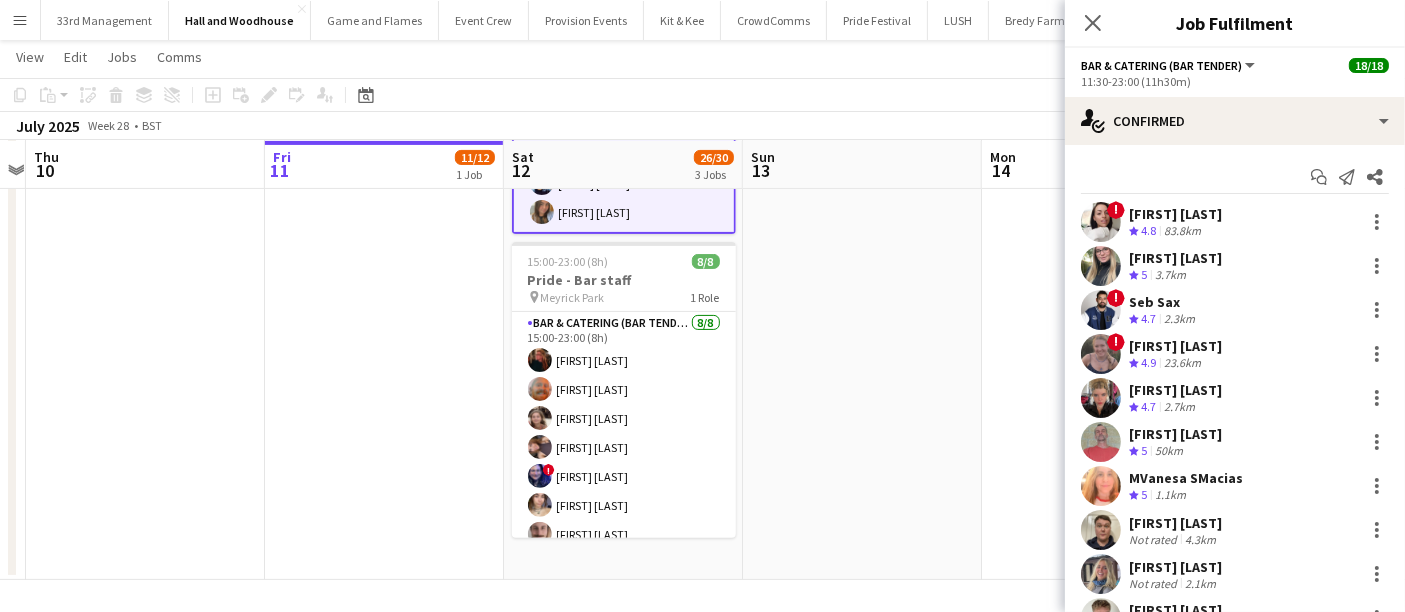 click on "Start chat
Send notification
Share
!  Abigail Lenton
Crew rating
4.8   83.8km   Lily Stansbury
Crew rating
5   3.7km  !  Seb Sax
Crew rating
4.7   2.3km  !  Georgia Griffiths-Alner
Crew rating
4.9   23.6km   Maisey Brewer
Crew rating
4.7   2.7km   Colin Sherman
Crew rating
5   50km   MVanesa SMacias
Crew rating
5   1.1km   Carl Marshall   Not rated   4.3km   Emilie Miller   Not rated   2.1km   Callum Thomas
Crew rating
4.5   88.2km   Megan Hillier   Not rated   3.1km   Mike Binyon
Crew rating
5   9.4km   Jane Binyon
Crew rating
5   9.4km  !  Dennieze Morales-Crisostomo
Crew rating
4.5   4km   Harry Stocks
Crew rating
4.5   58km   Thomas Robson   Not rated   7.7km   Adam Hill   Not rated   1.1km   Lauren Ferrier
Crew rating
4.5   57.2km" at bounding box center [1235, 596] 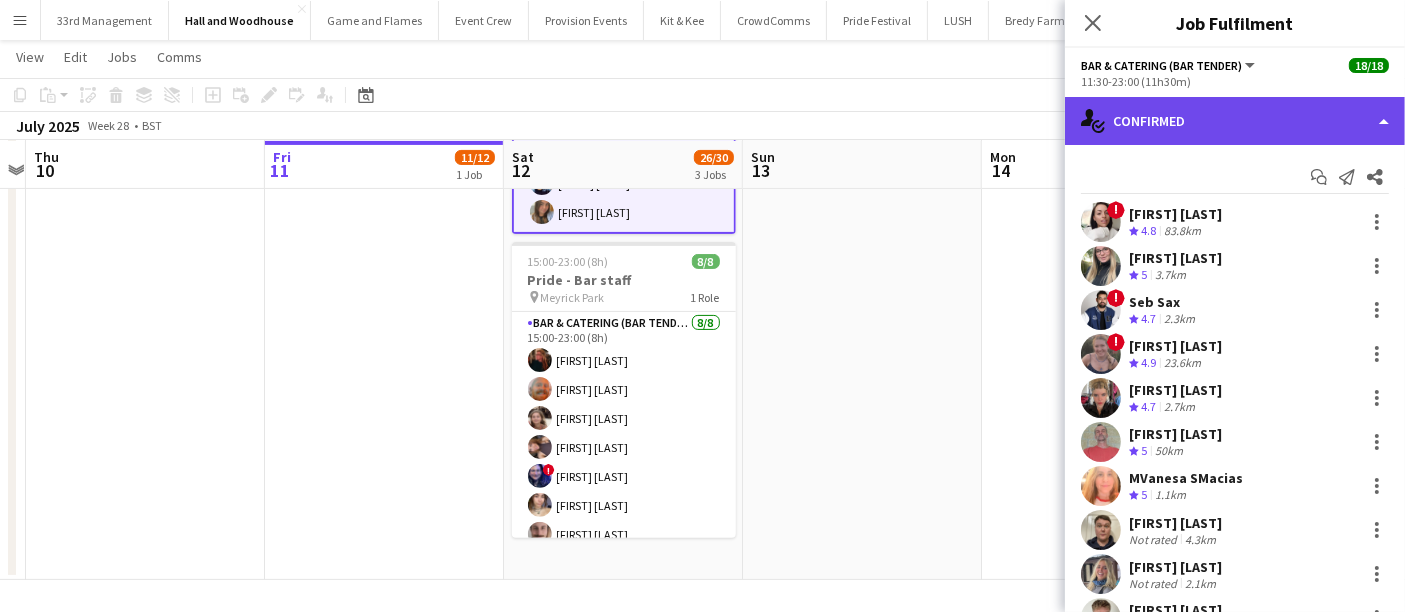 click on "single-neutral-actions-check-2
Confirmed" 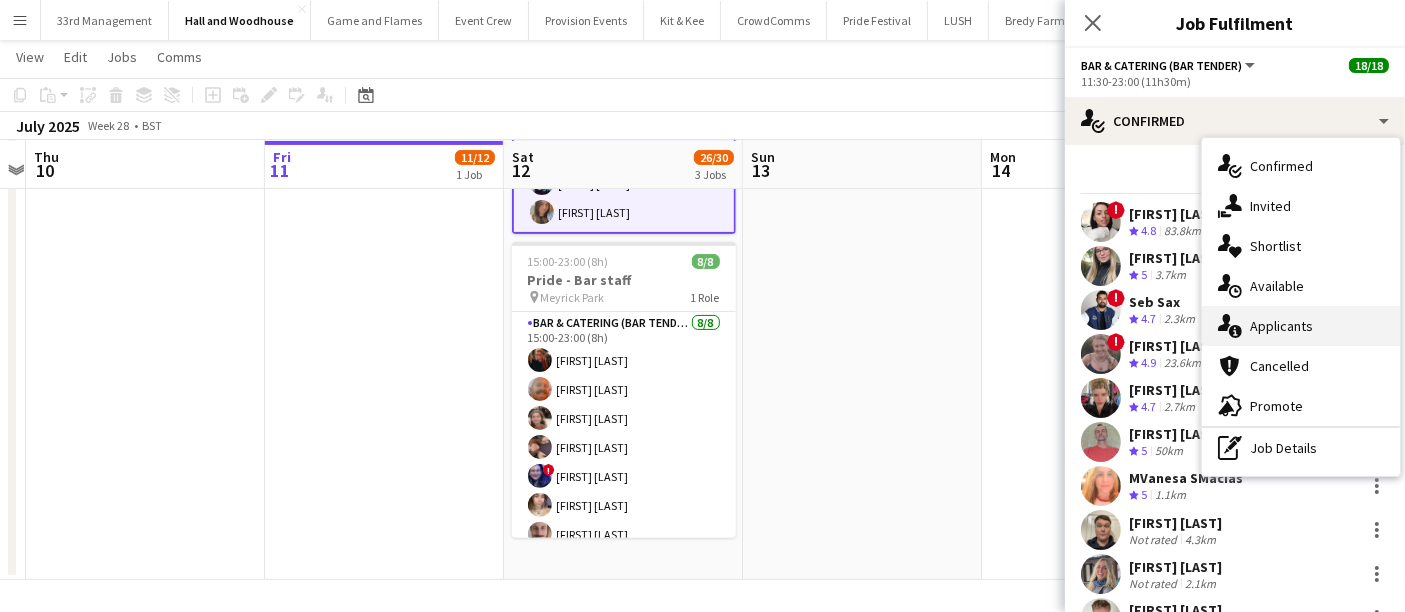 click on "single-neutral-actions-information
Applicants" at bounding box center (1301, 326) 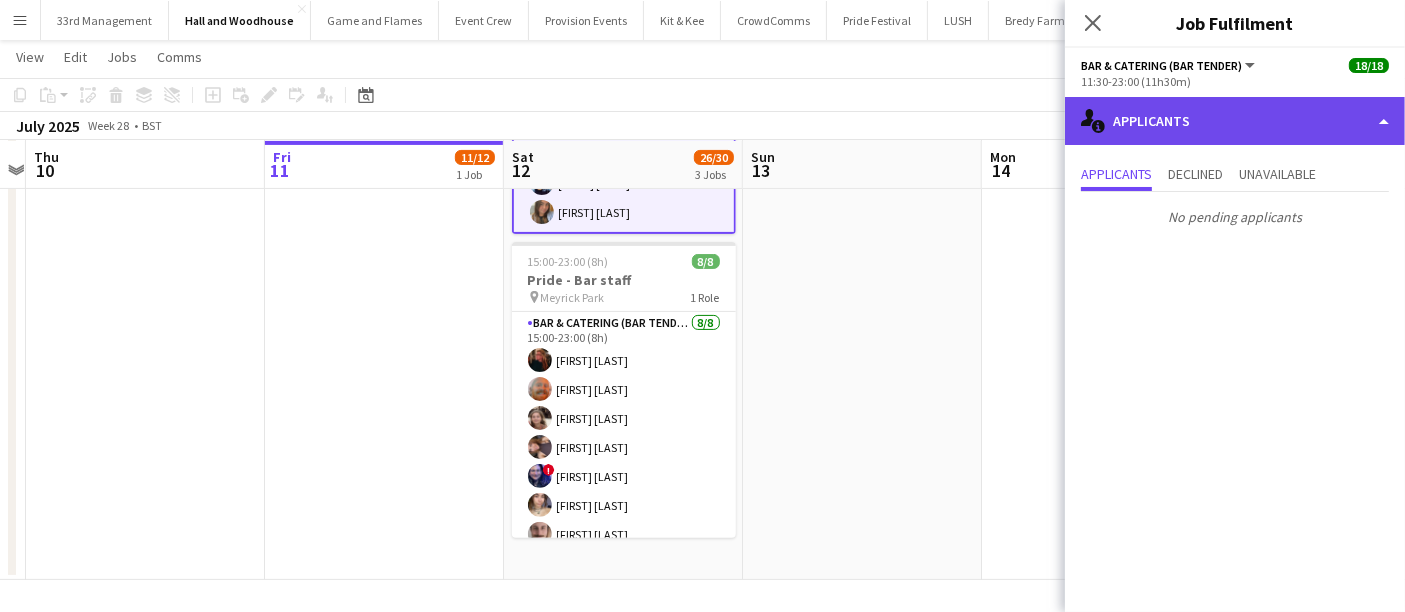 drag, startPoint x: 1144, startPoint y: 118, endPoint x: 1122, endPoint y: 131, distance: 25.553865 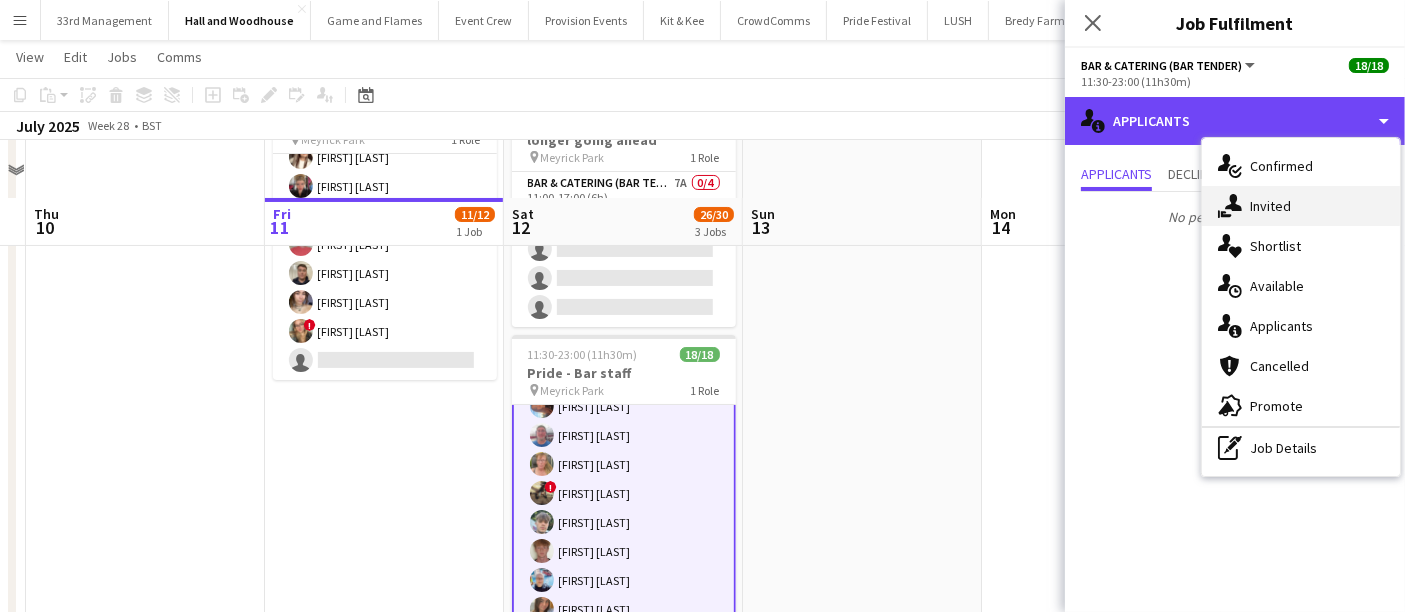 scroll, scrollTop: 0, scrollLeft: 0, axis: both 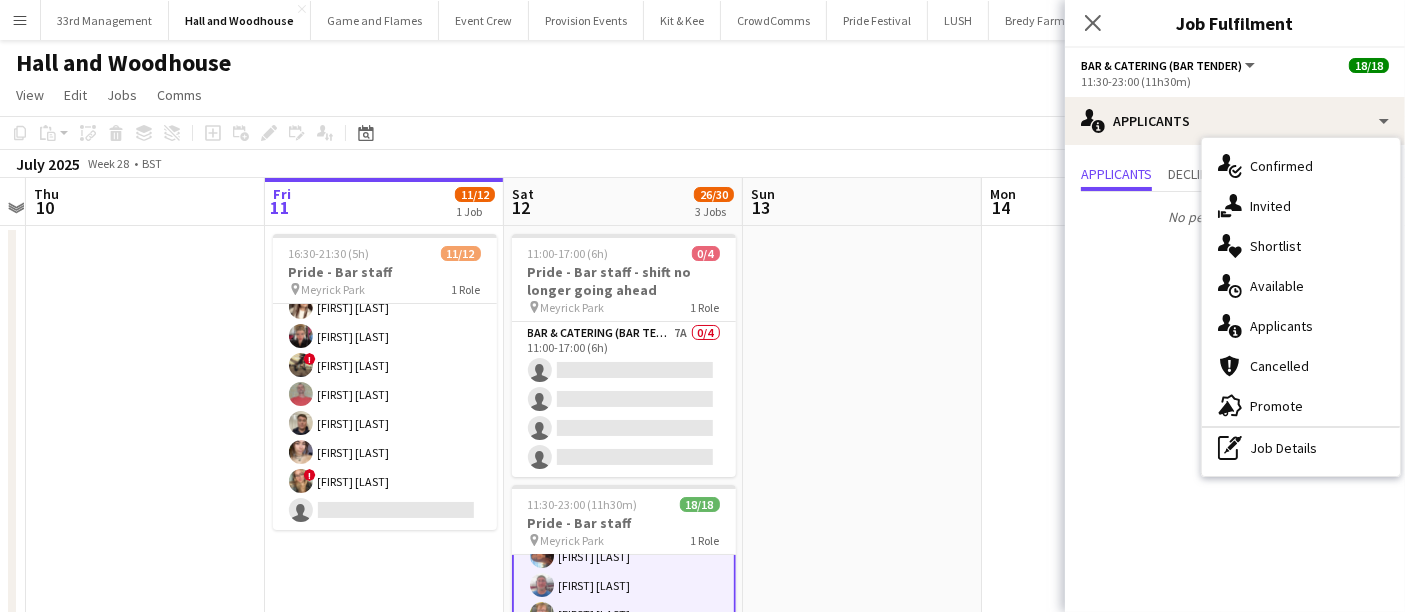 click on "single-neutral-actions-share-1
Invited" at bounding box center [1301, 206] 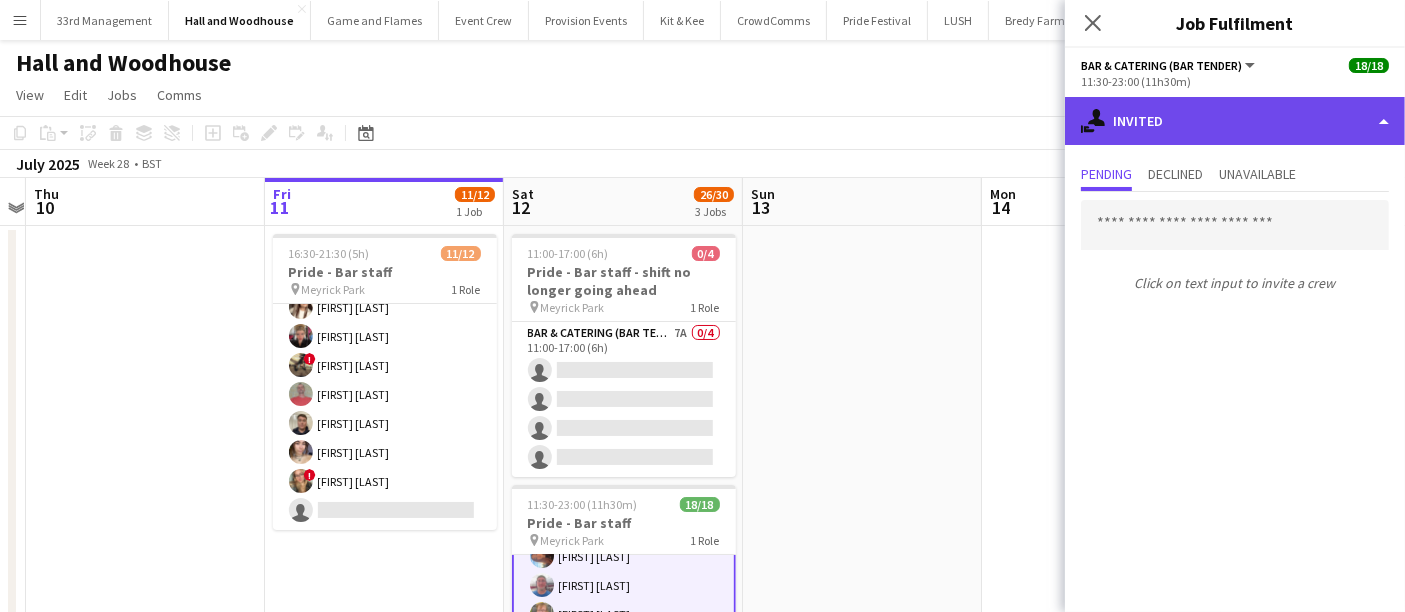 click on "single-neutral-actions-share-1
Invited" 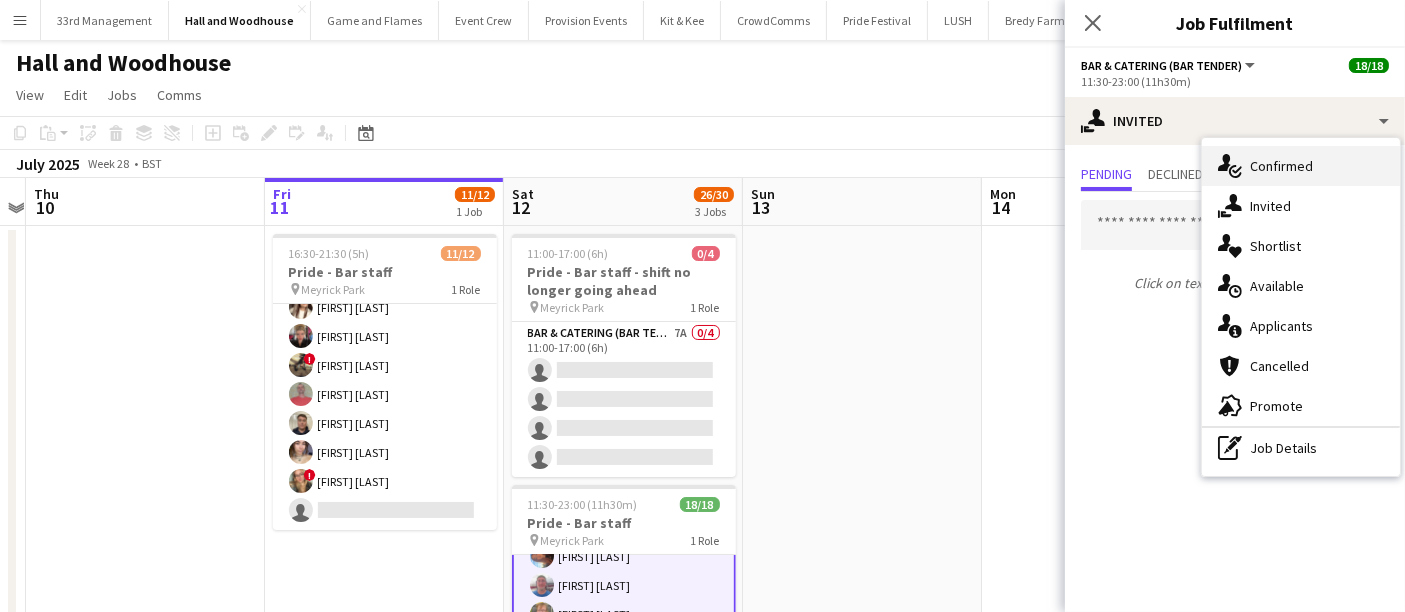 click on "single-neutral-actions-check-2
Confirmed" at bounding box center [1301, 166] 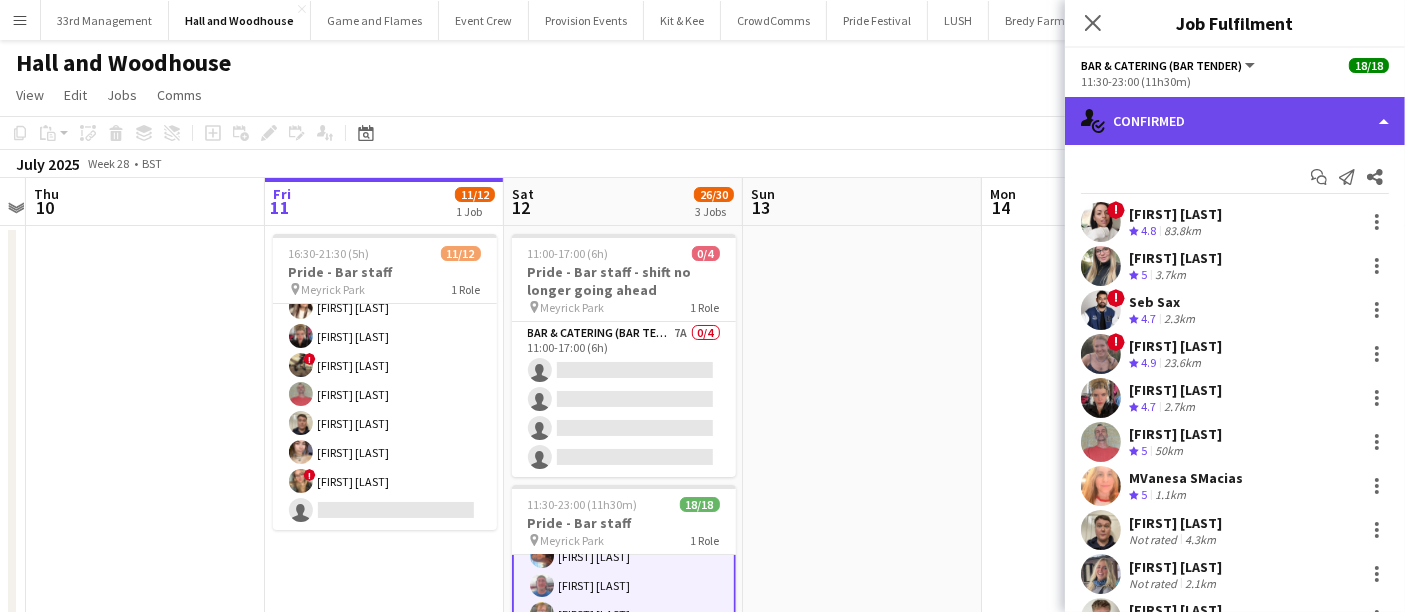 click on "single-neutral-actions-check-2
Confirmed" 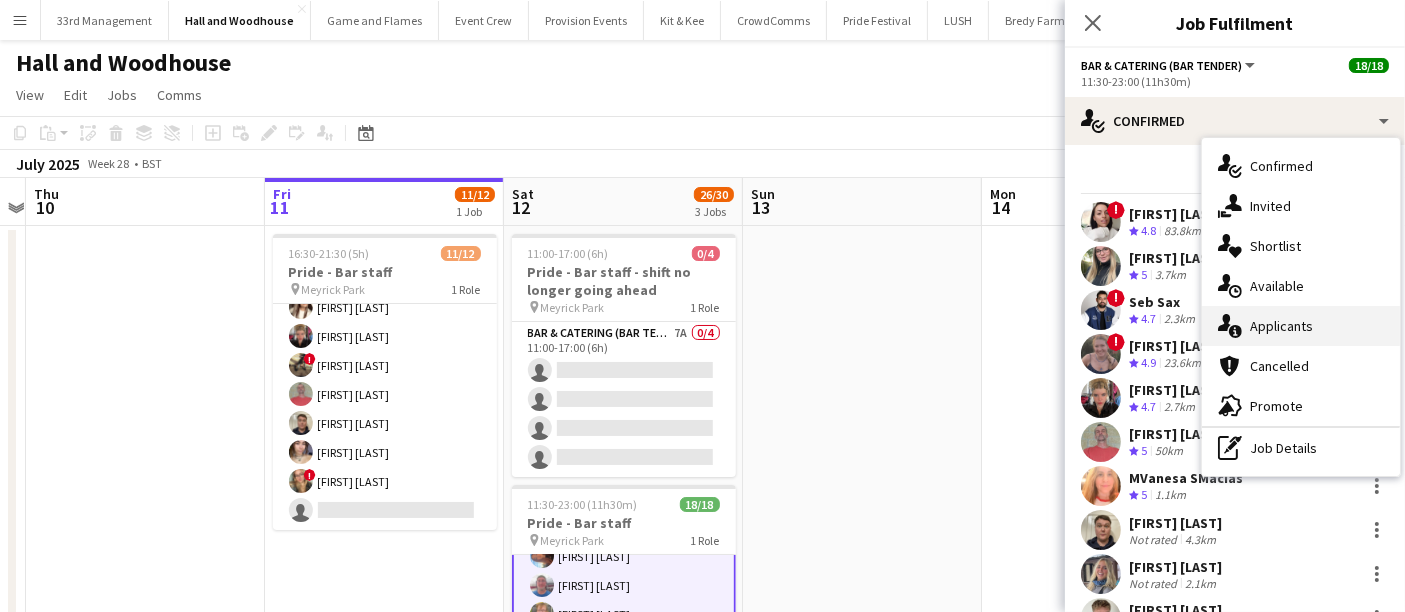 click on "single-neutral-actions-information
Applicants" at bounding box center [1301, 326] 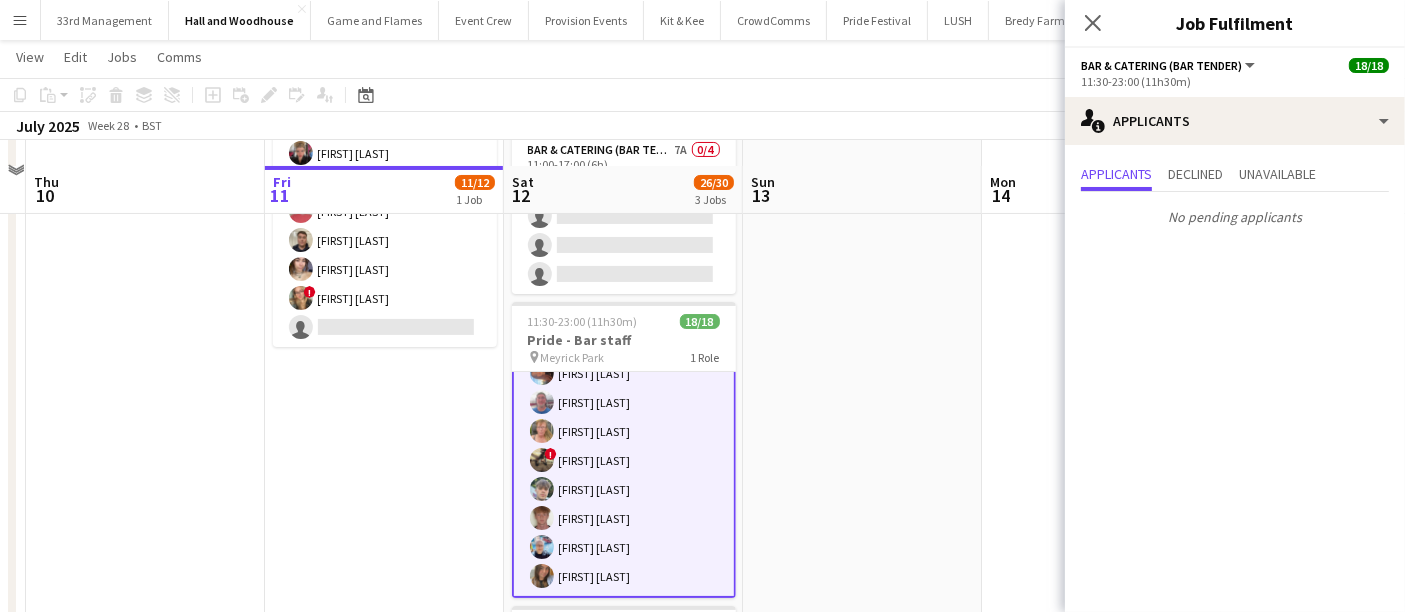 scroll, scrollTop: 222, scrollLeft: 0, axis: vertical 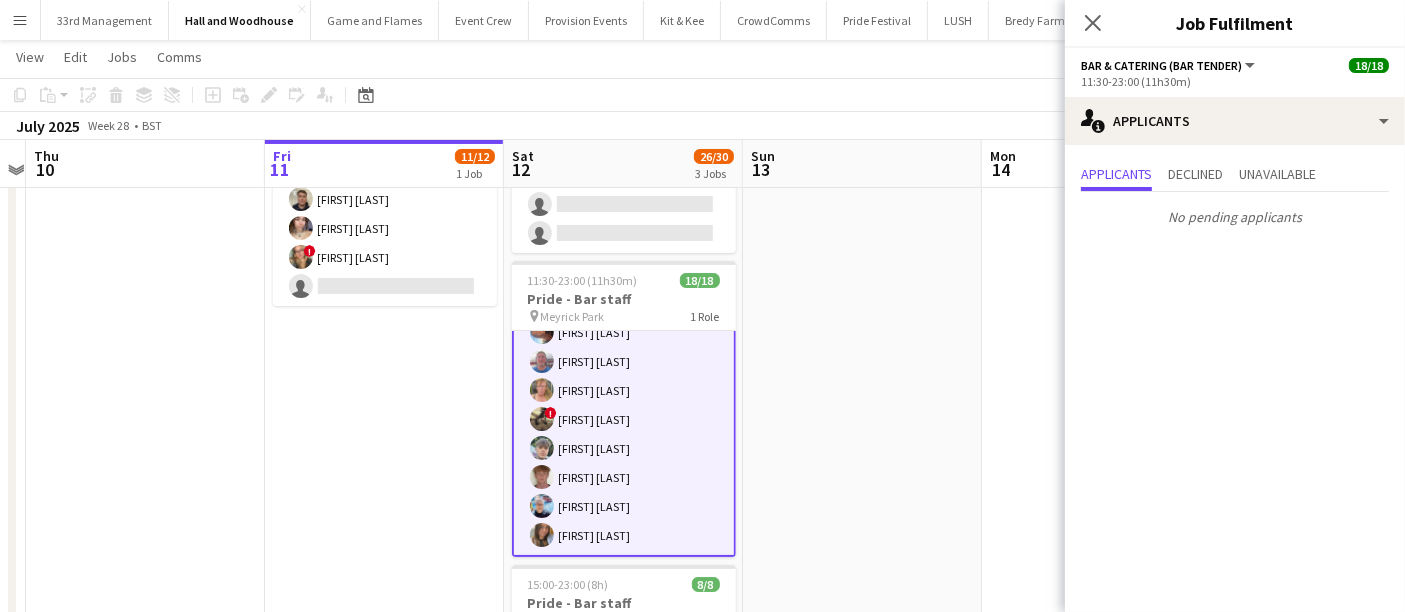 click on "Bar & Catering (Bar Tender)   18/18   11:30-23:00 (11h30m)
! Abigail Lenton Lily Stansbury ! Seb Sax ! Georgia Griffiths-Alner Maisey Brewer Colin Sherman MVanesa SMacias Carl Marshall Emilie Miller Callum Thomas Megan Hillier Mike Binyon Jane Binyon ! Dennieze Morales-Crisostomo Harry Stocks Thomas Robson Adam Hill Lauren Ferrier" at bounding box center (624, 274) 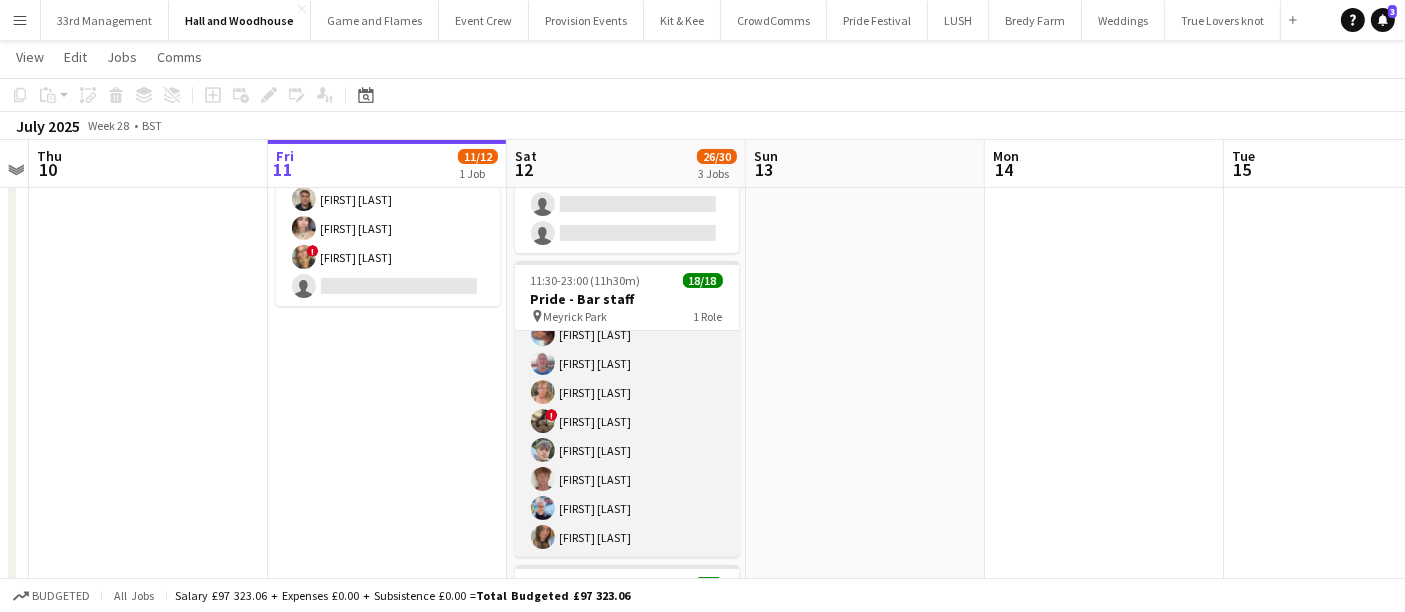 click on "Bar & Catering (Bar Tender)   18/18   11:30-23:00 (11h30m)
! Abigail Lenton Lily Stansbury ! Seb Sax ! Georgia Griffiths-Alner Maisey Brewer Colin Sherman MVanesa SMacias Carl Marshall Emilie Miller Callum Thomas Megan Hillier Mike Binyon Jane Binyon ! Dennieze Morales-Crisostomo Harry Stocks Thomas Robson Adam Hill Lauren Ferrier" at bounding box center (627, 276) 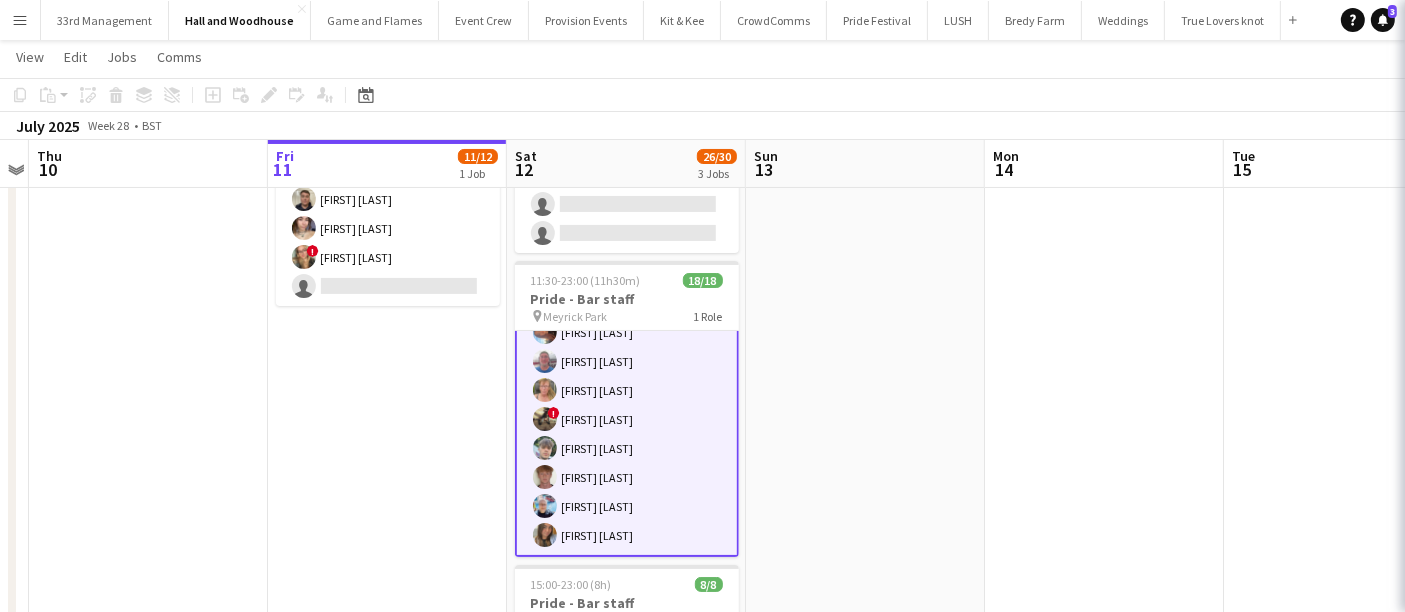 scroll, scrollTop: 341, scrollLeft: 0, axis: vertical 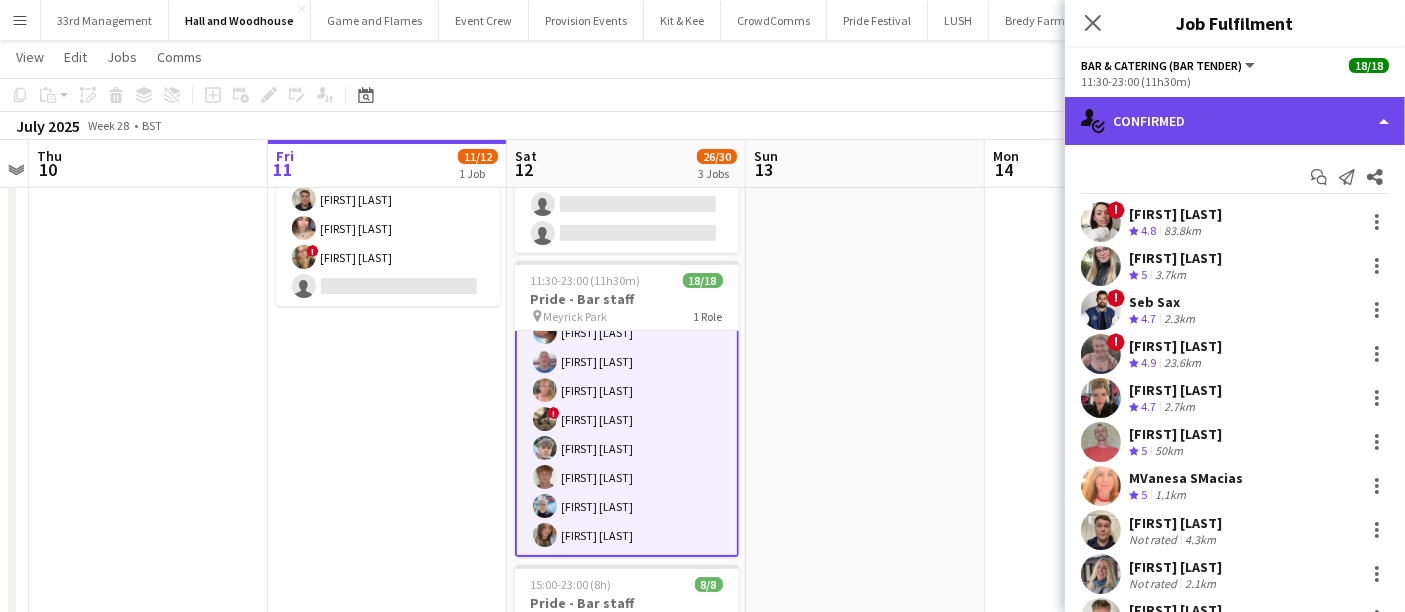 click on "single-neutral-actions-check-2
Confirmed" 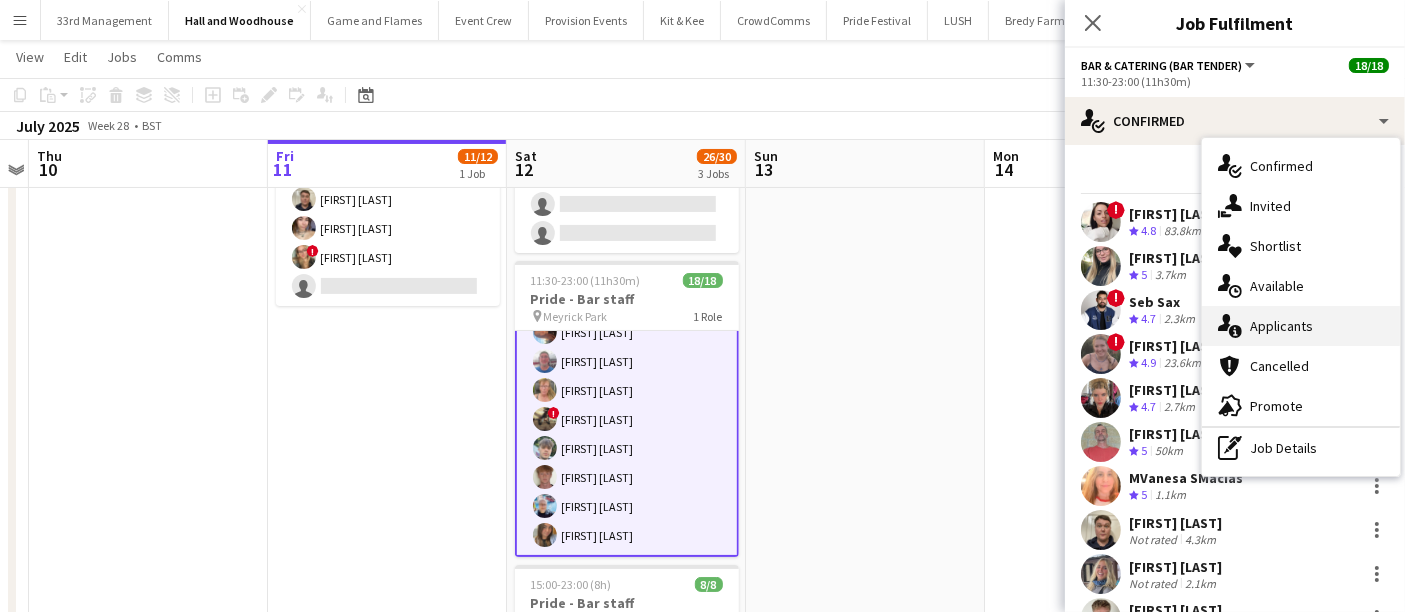 drag, startPoint x: 1294, startPoint y: 328, endPoint x: 1388, endPoint y: 205, distance: 154.80634 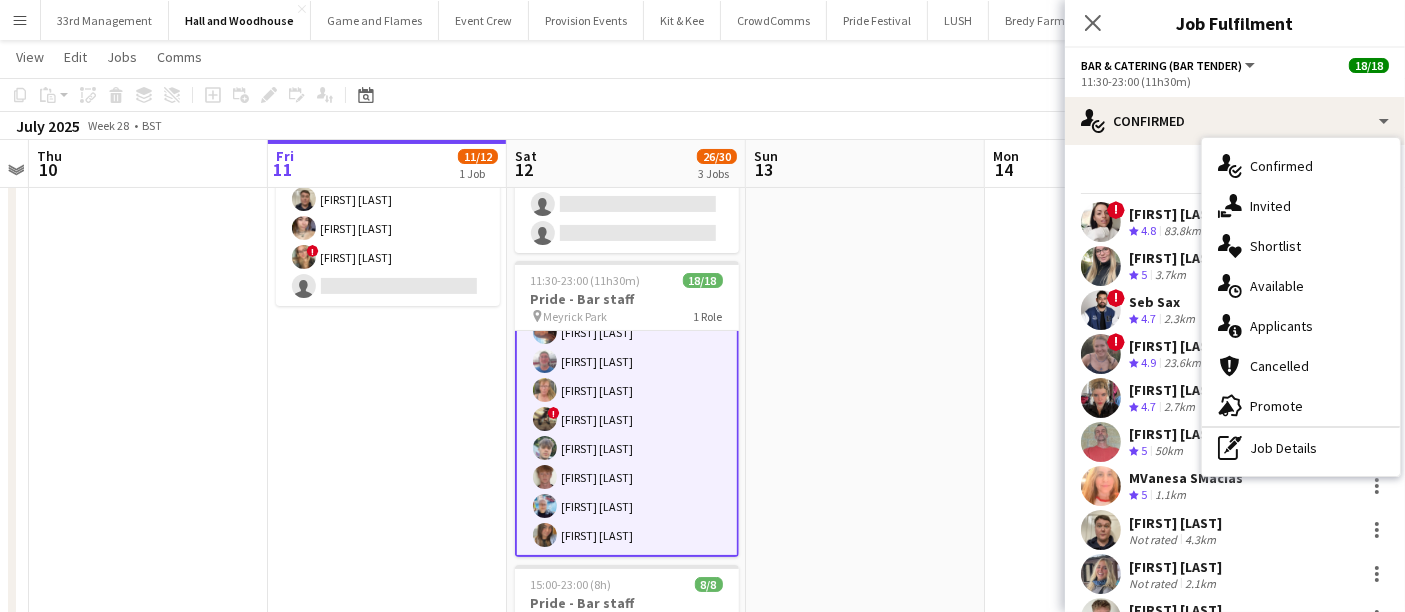 click on "single-neutral-actions-information
Applicants" at bounding box center (1301, 326) 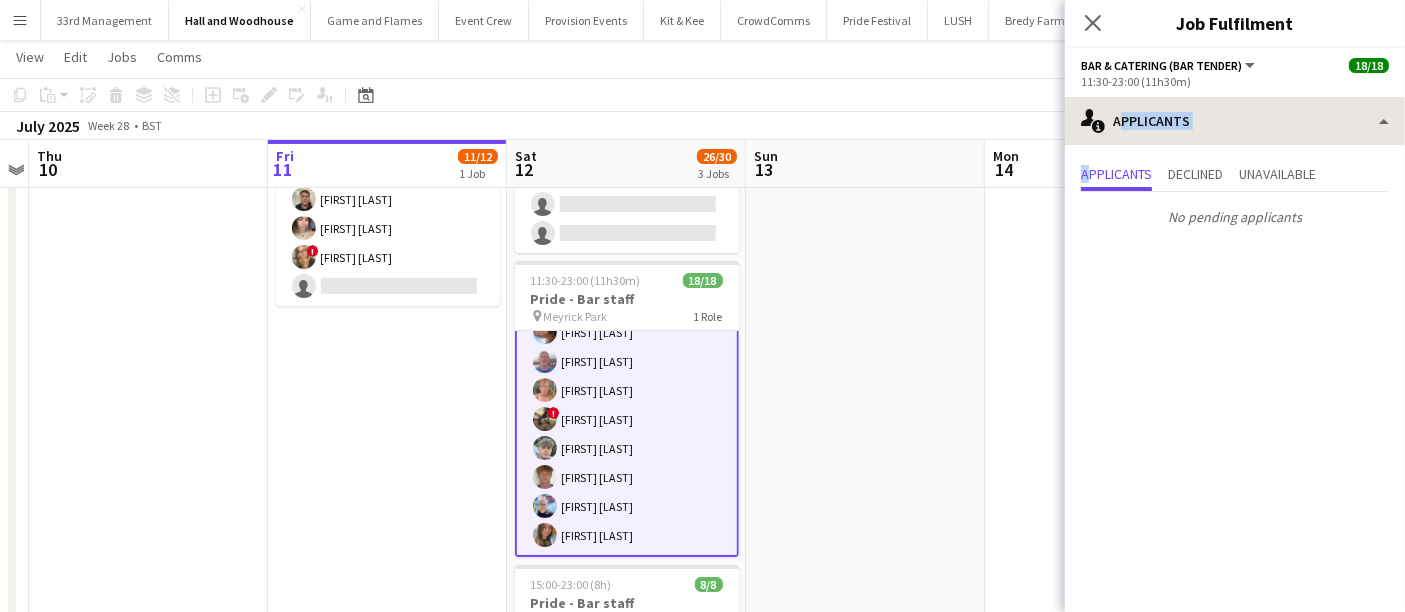 drag, startPoint x: 1092, startPoint y: 148, endPoint x: 1114, endPoint y: 135, distance: 25.553865 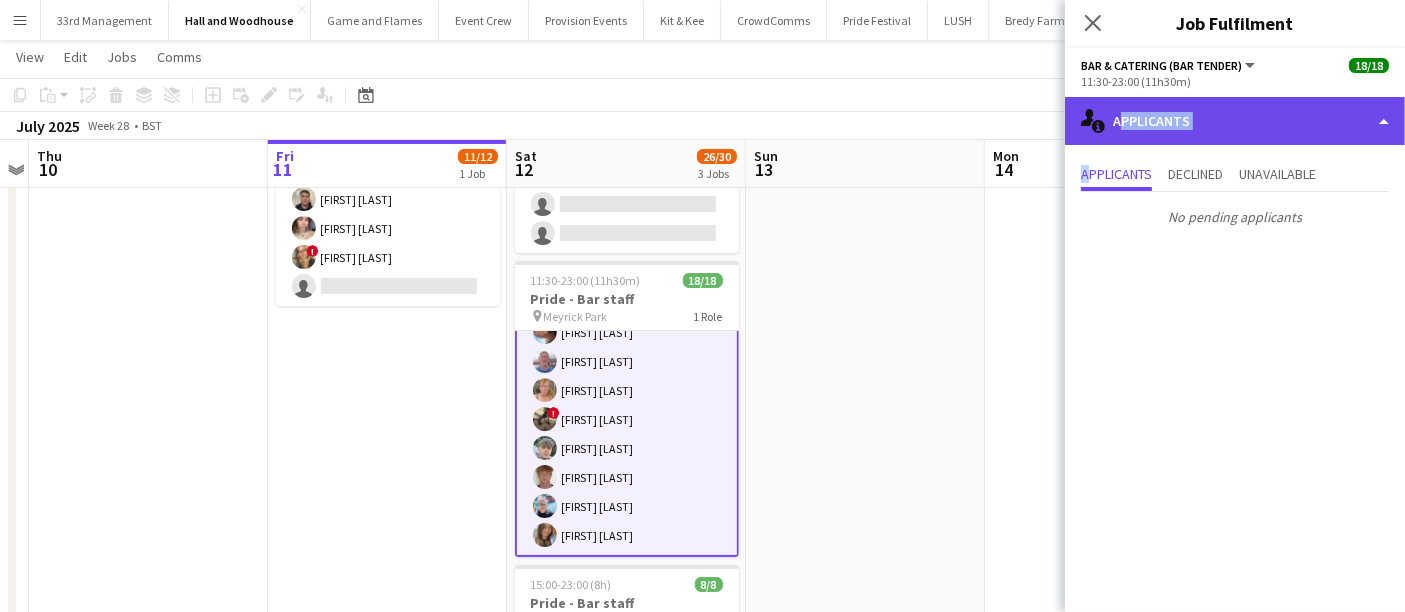 click on "single-neutral-actions-information
Applicants" 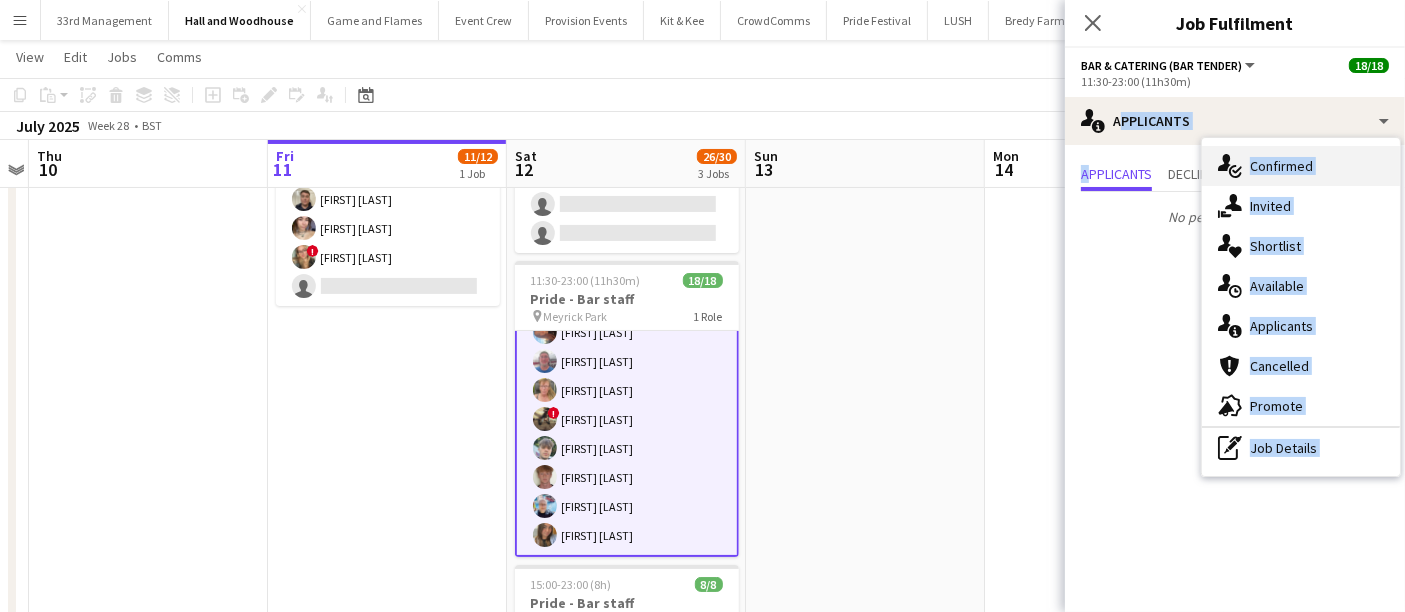 click on "single-neutral-actions-check-2
Confirmed" at bounding box center [1301, 166] 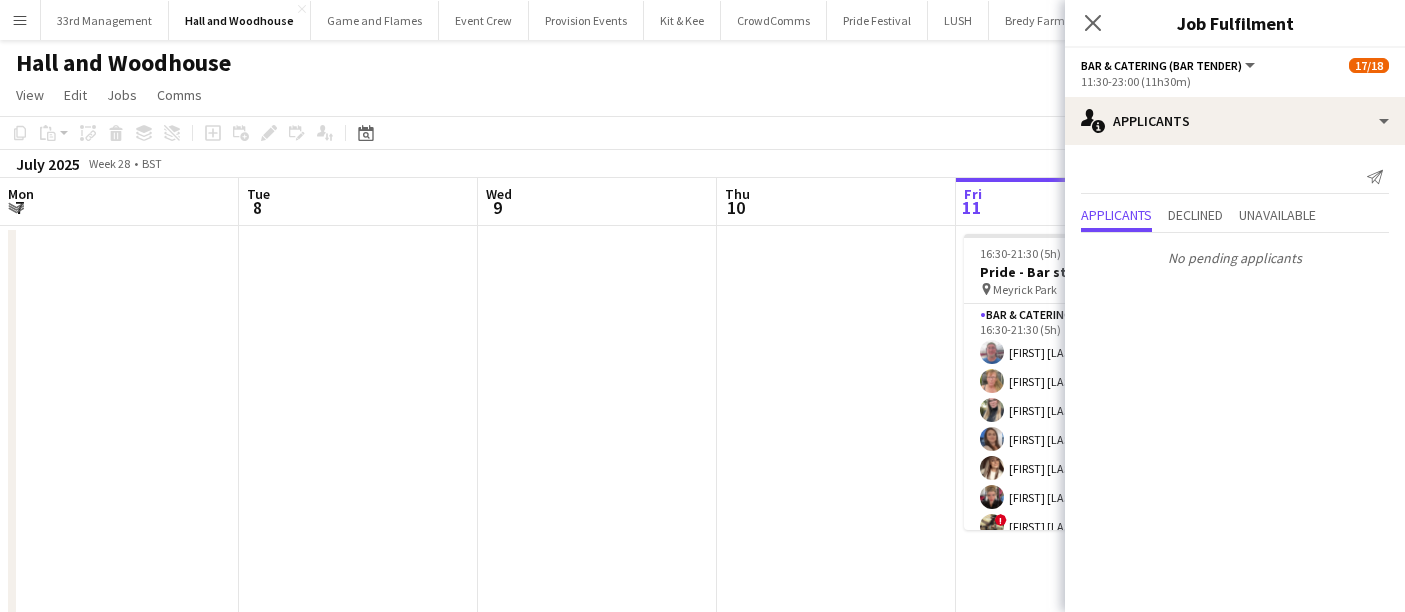 scroll, scrollTop: 0, scrollLeft: 0, axis: both 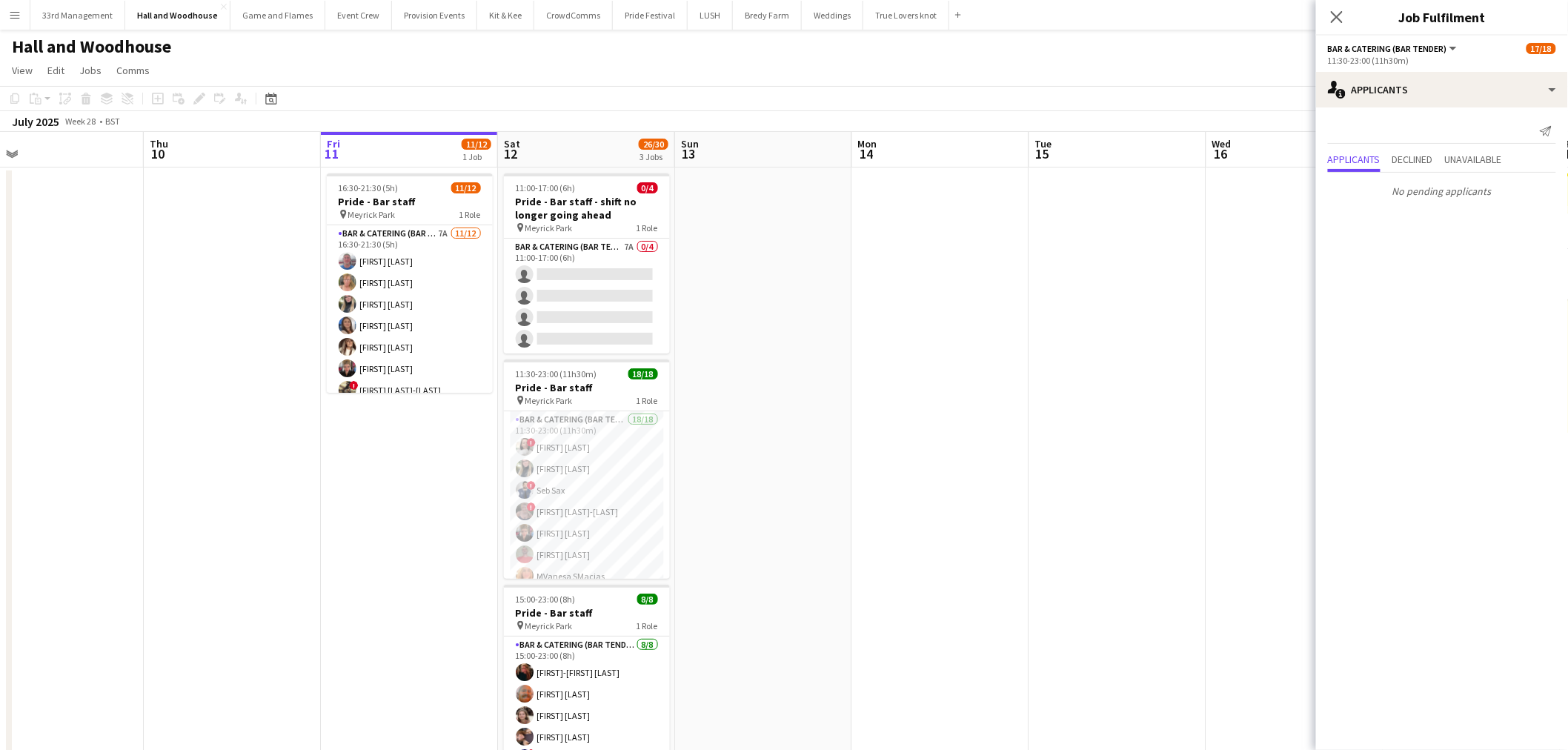 click on "11:30-23:00 (11h30m) 18/18 Pride - Bar staff
pin
Meyrick Park 1 Role Bar & Catering (Bar Tender) 18/18 11:30-23:00 (11h30m)
! [FIRST] [LAST] [FIRST] [LAST] ! [FIRST] [LAST] ! [FIRST] [LAST]-[LAST] [FIRST] [LAST] [FIRST] [LAST] [FIRST] [LAST] [FIRST] [LAST] [FIRST] [LAST] [FIRST] [LAST] [FIRST] [LAST] ! [FIRST] [LAST]-[LAST] [FIRST] [LAST] [FIRST] [LAST] [FIRST] [LAST]
single-neutral-actions" at bounding box center [587, 469] 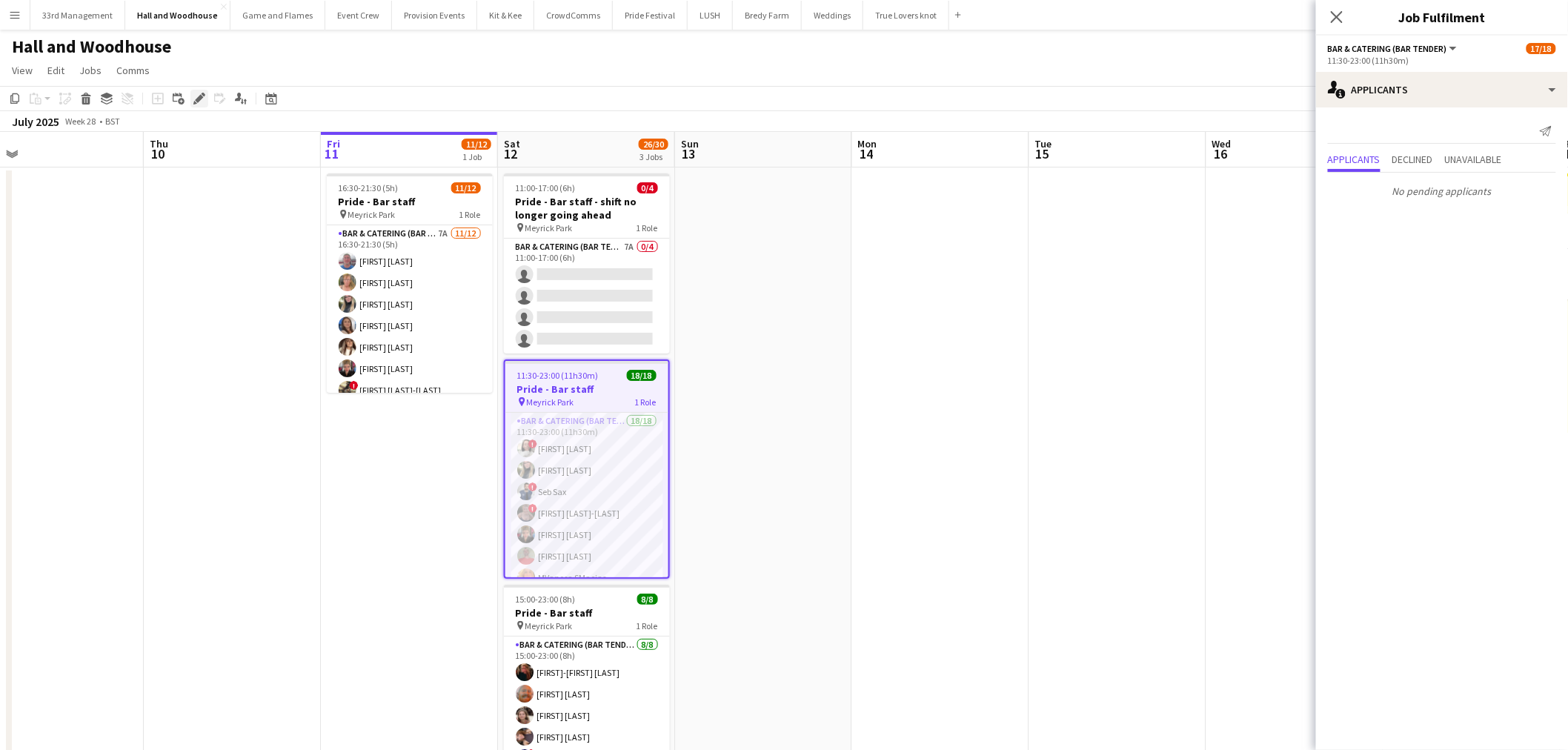 click on "Edit" 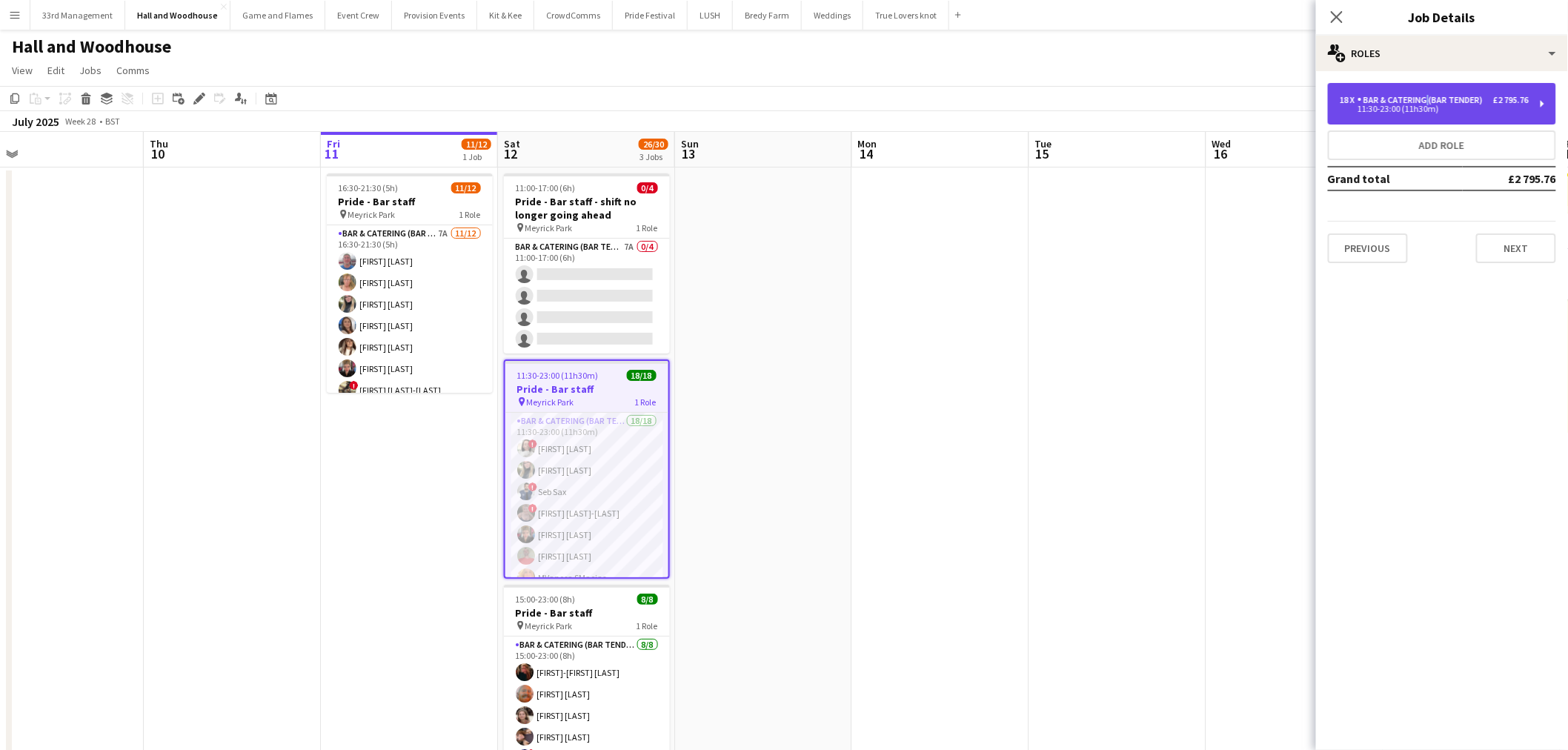drag, startPoint x: 1425, startPoint y: 100, endPoint x: 1412, endPoint y: 117, distance: 21.400935 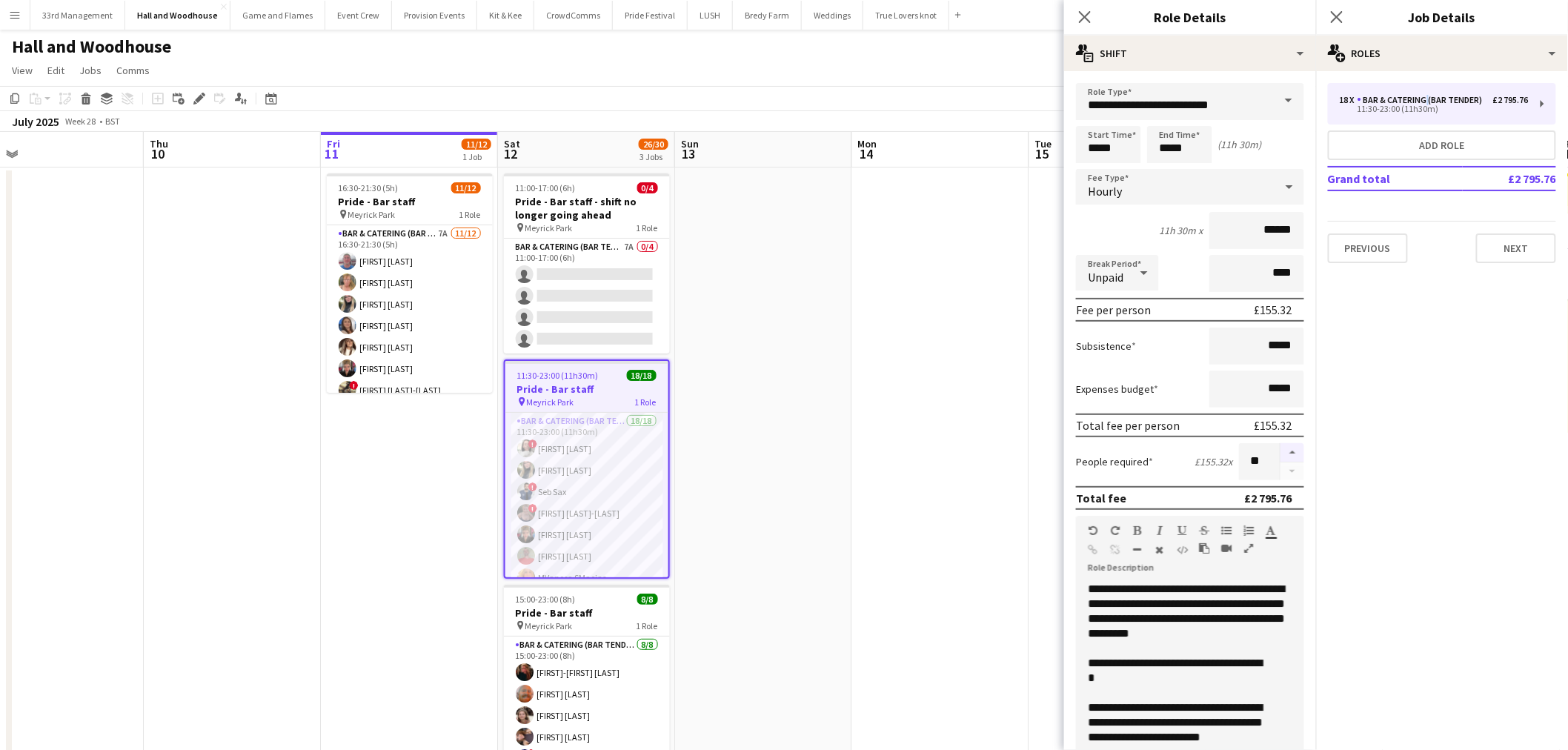click at bounding box center [1292, 453] 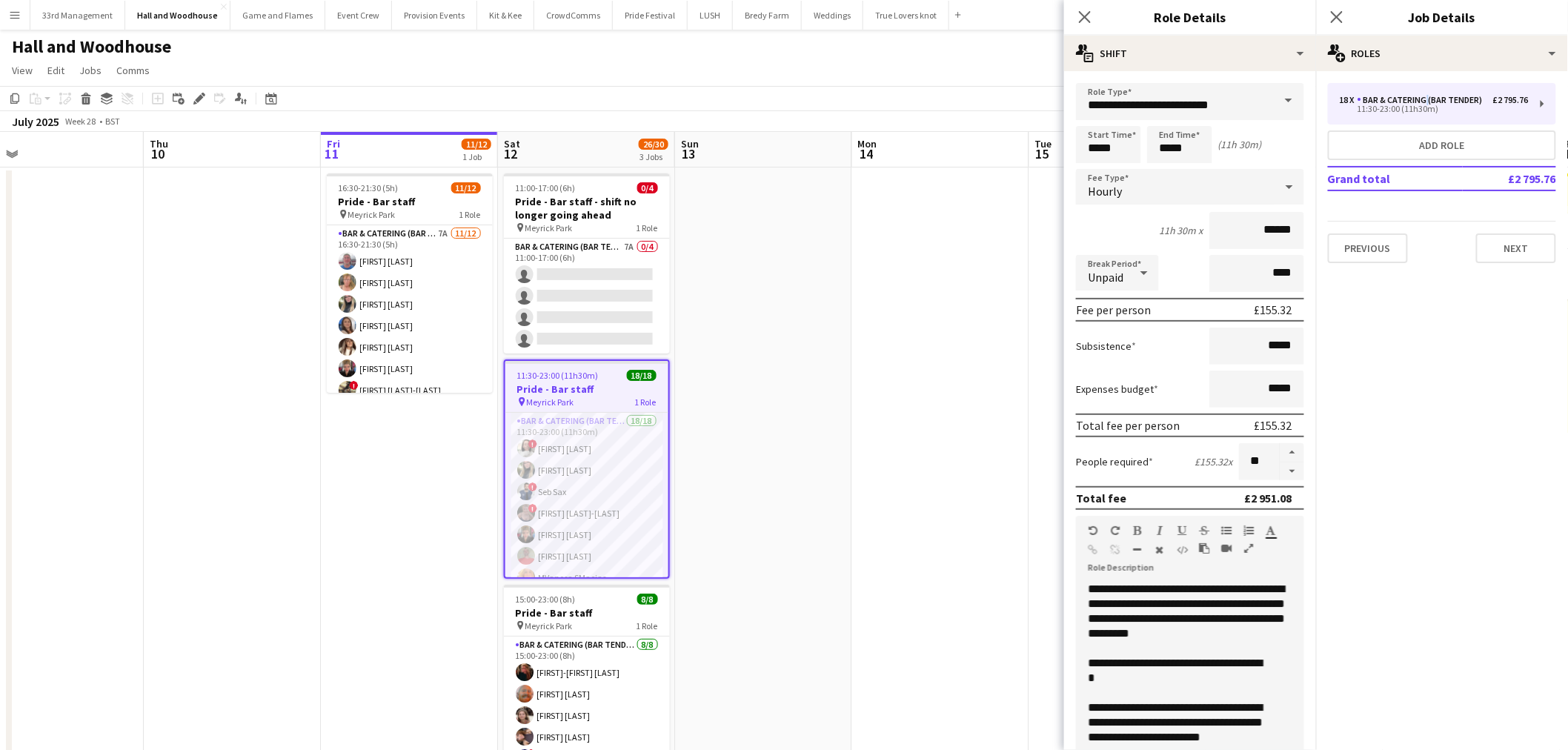 click at bounding box center (940, 501) 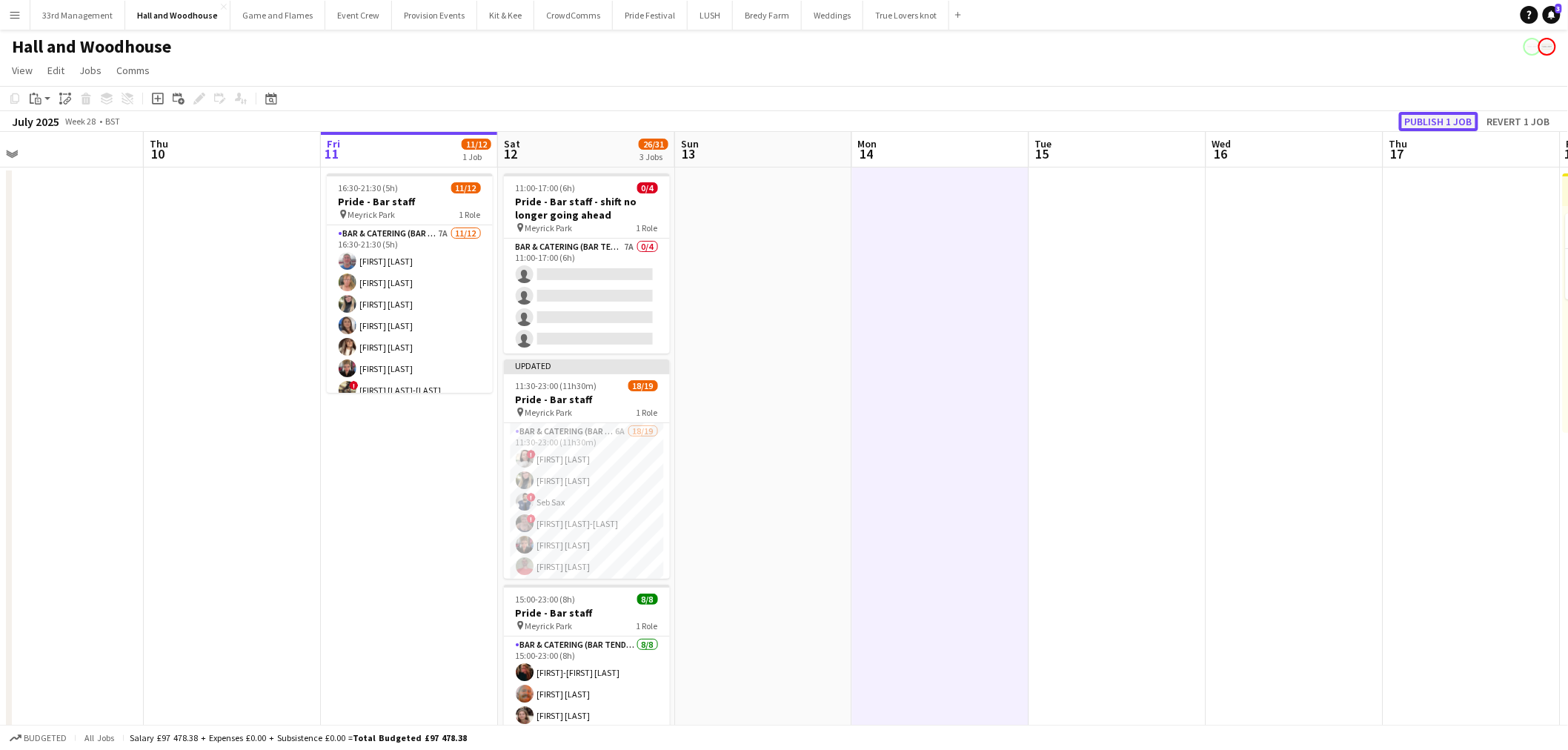 click on "Publish 1 job" 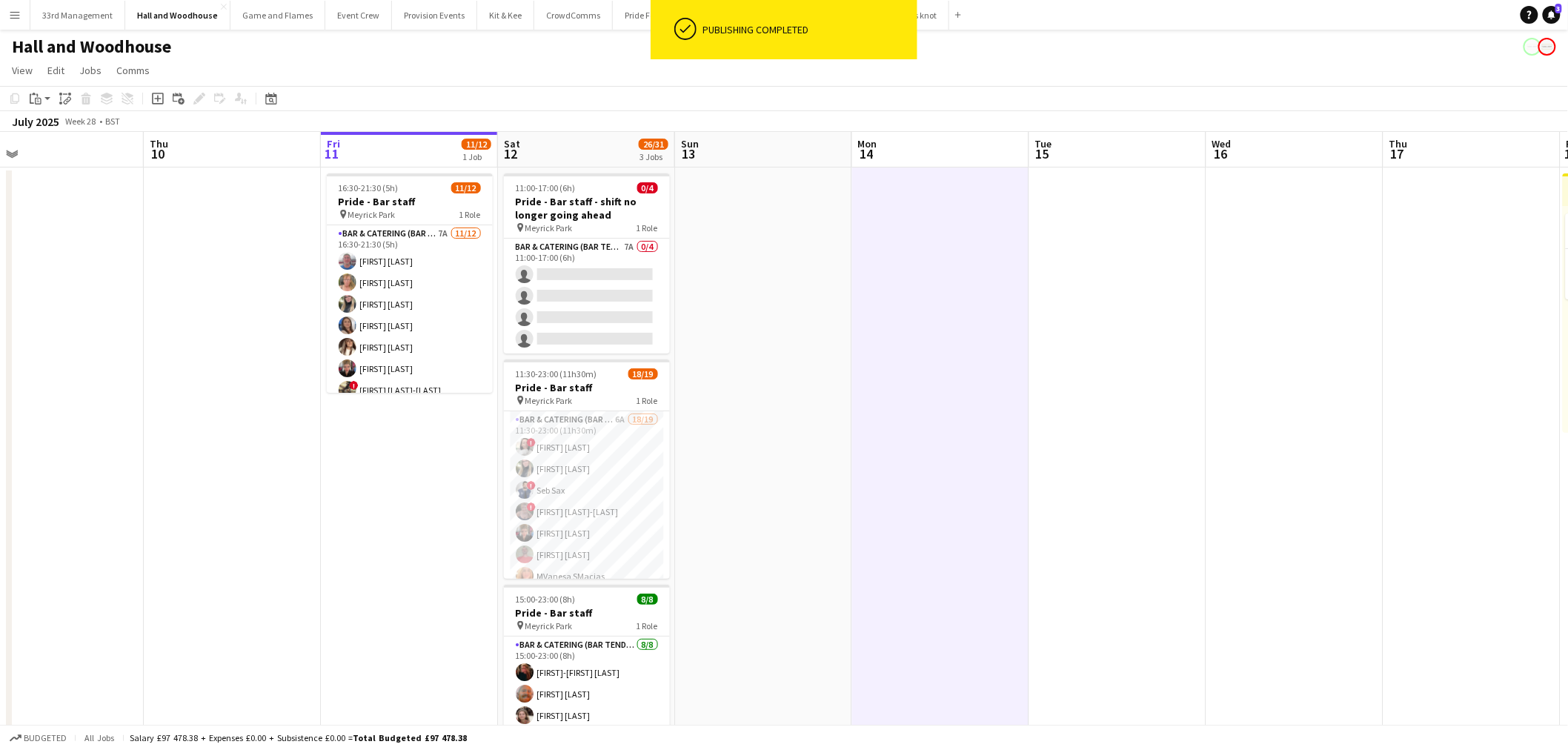 click on "Bar & Catering (Bar Tender)   6A   18/19   11:30-23:00 (11h30m)
! Abigail Lenton Lily Stansbury ! Seb Sax ! Georgia Griffiths-Alner Maisey Brewer Colin Sherman MVanesa SMacias Carl Marshall Emilie Miller Callum Thomas Megan Hillier Mike Binyon Jane Binyon ! Dennieze Morales-Crisostomo Harry Stocks Thomas Robson Adam Hill Lauren Ferrier
single-neutral-actions" at bounding box center [587, 630] 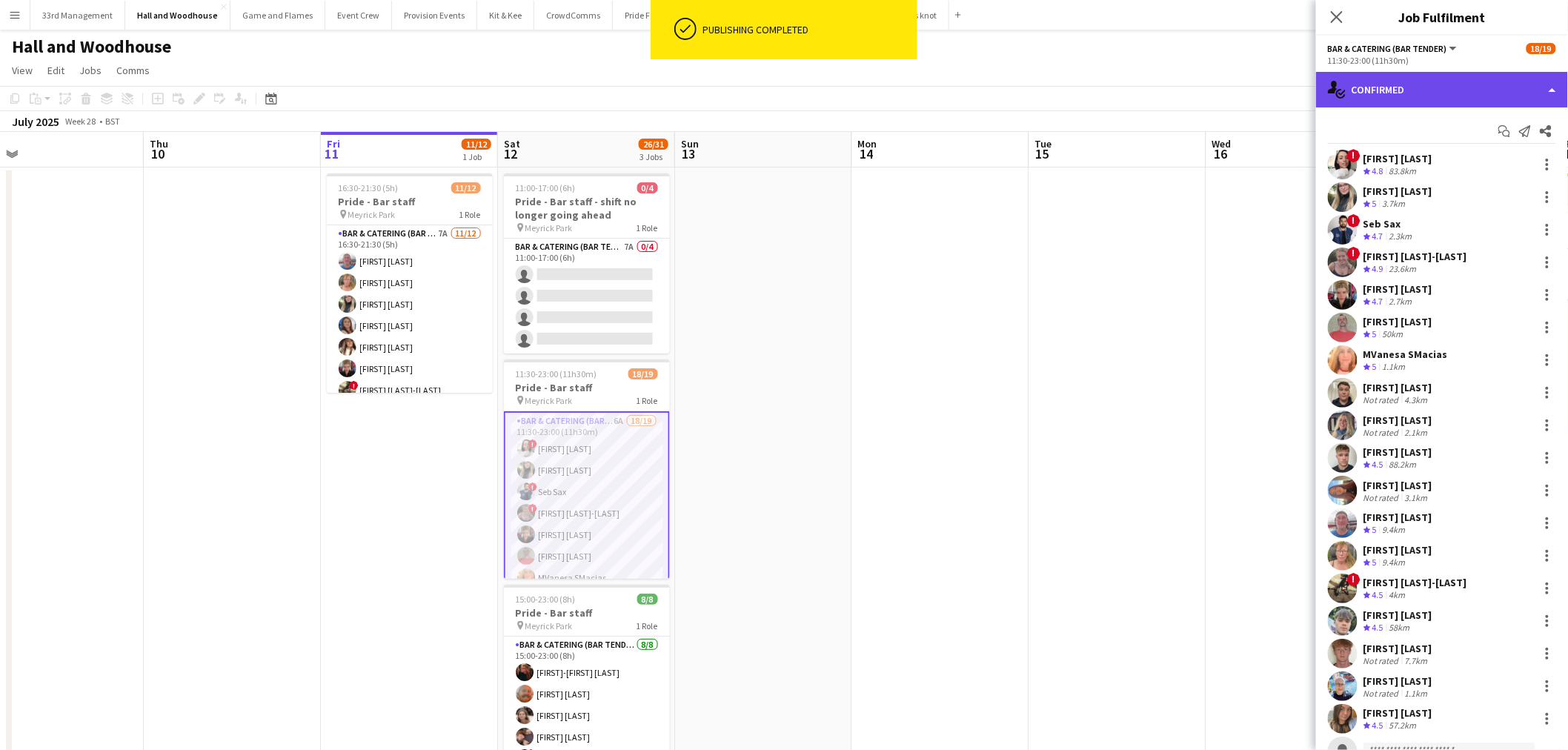 click on "single-neutral-actions-check-2
Confirmed" 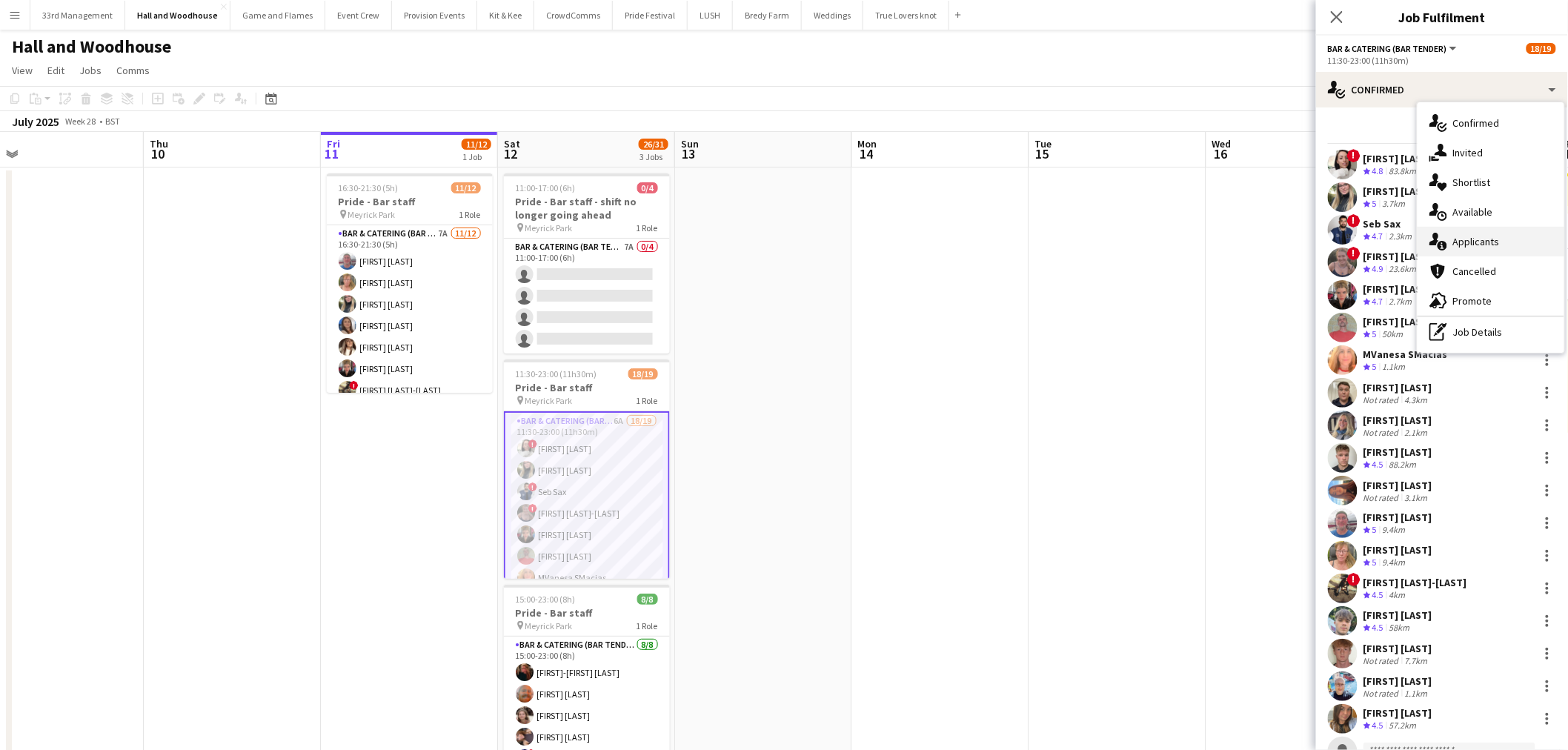 click on "single-neutral-actions-information
Applicants" at bounding box center [1491, 242] 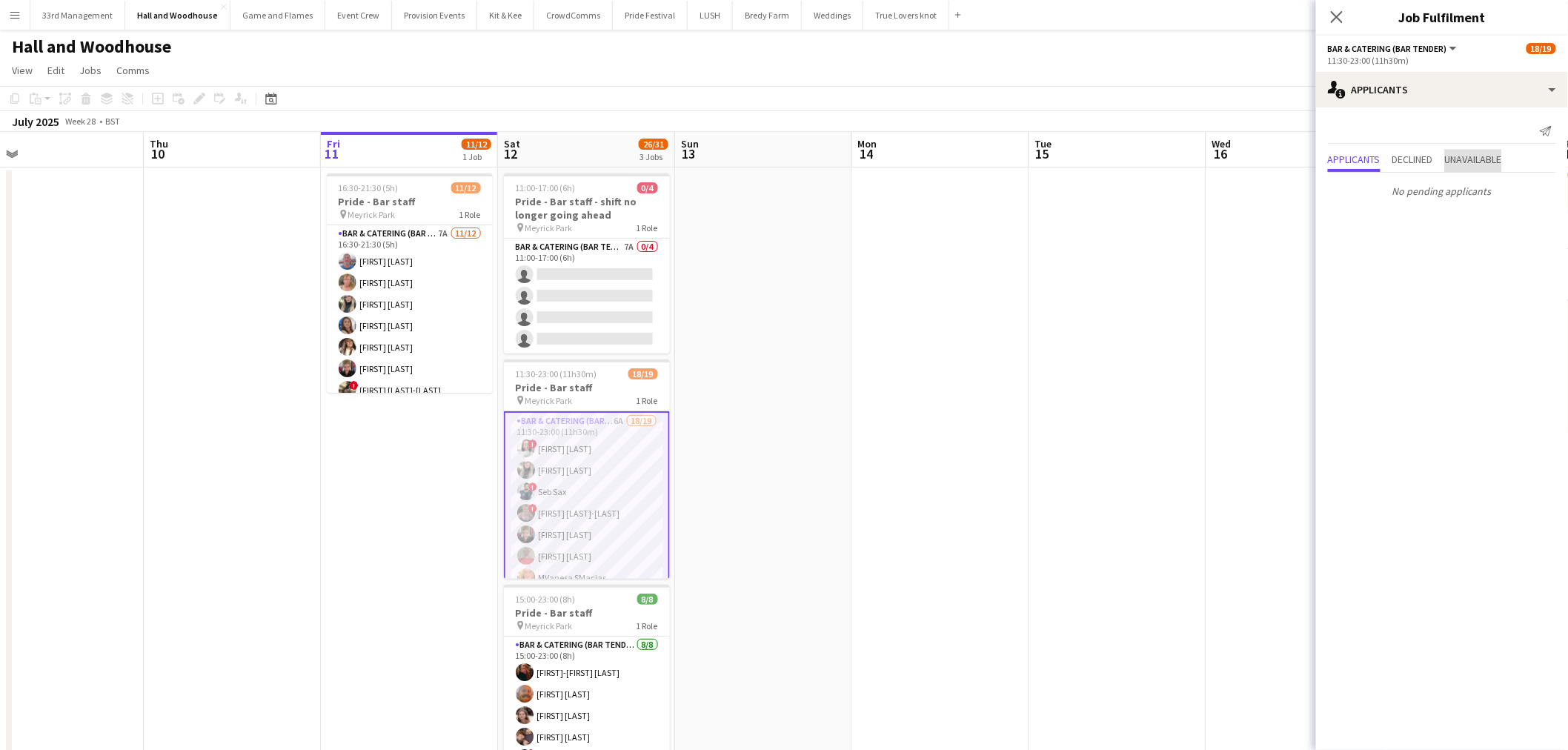 click on "Unavailable" at bounding box center (1473, 159) 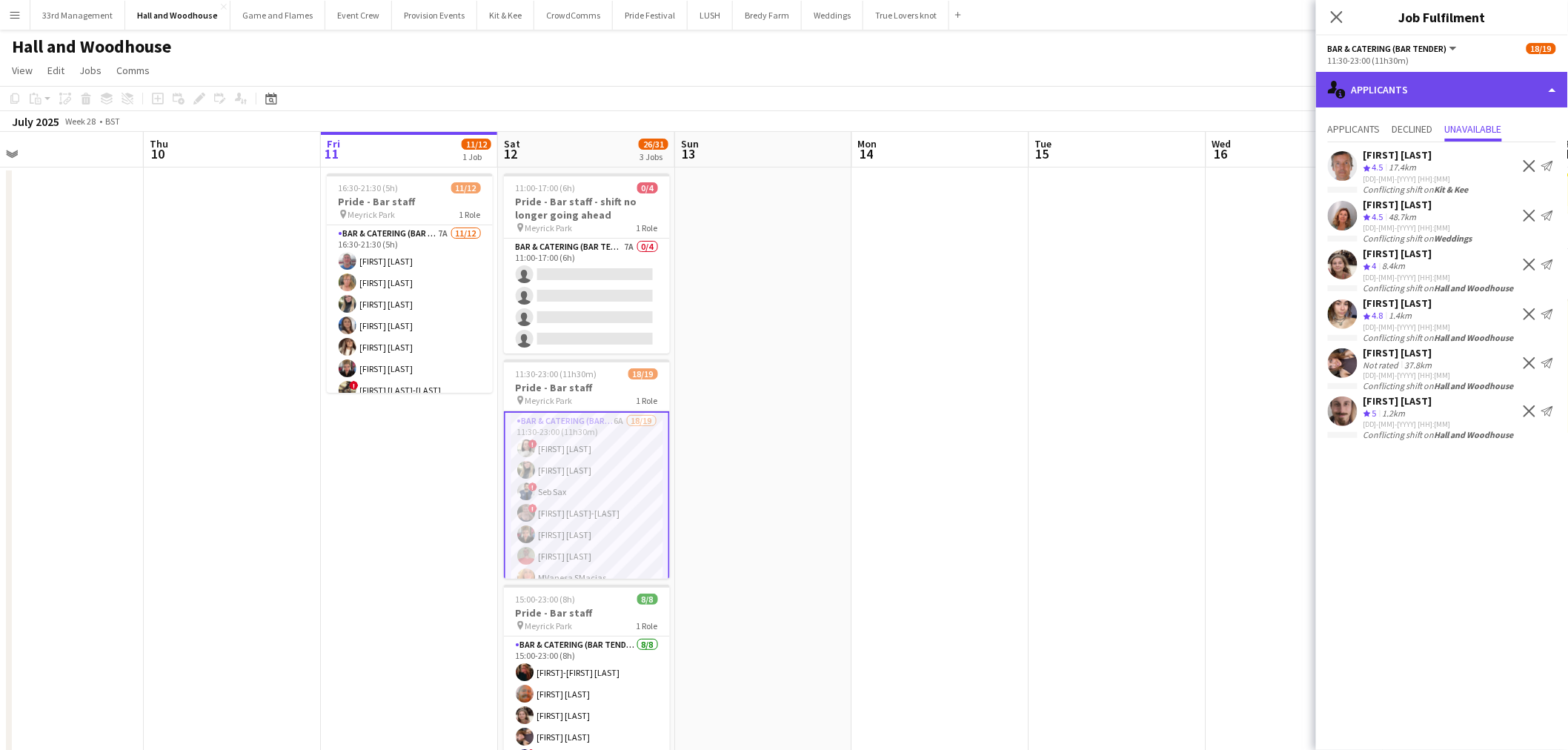click on "single-neutral-actions-information
Applicants" 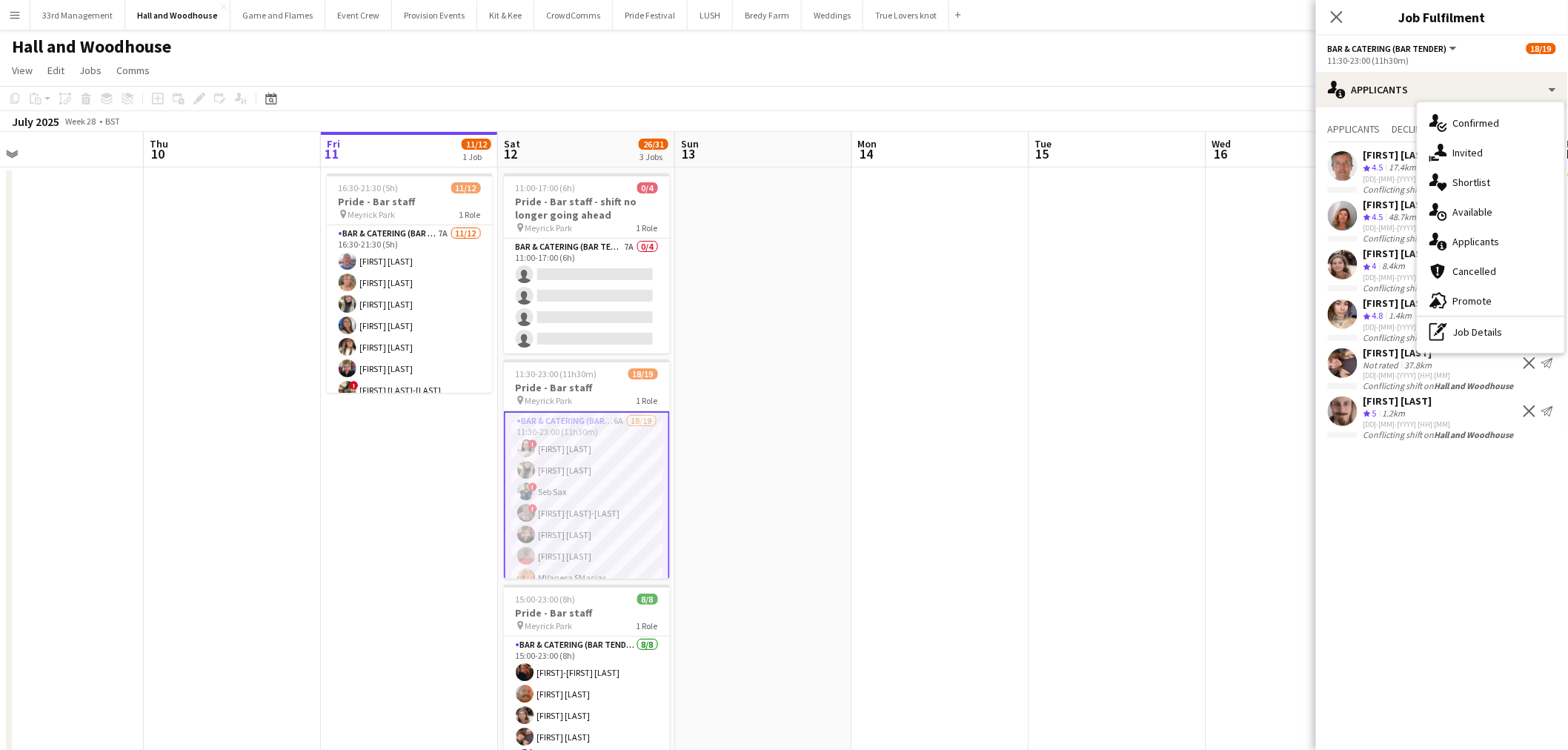 drag, startPoint x: 1450, startPoint y: 311, endPoint x: 1453, endPoint y: 301, distance: 10.44031 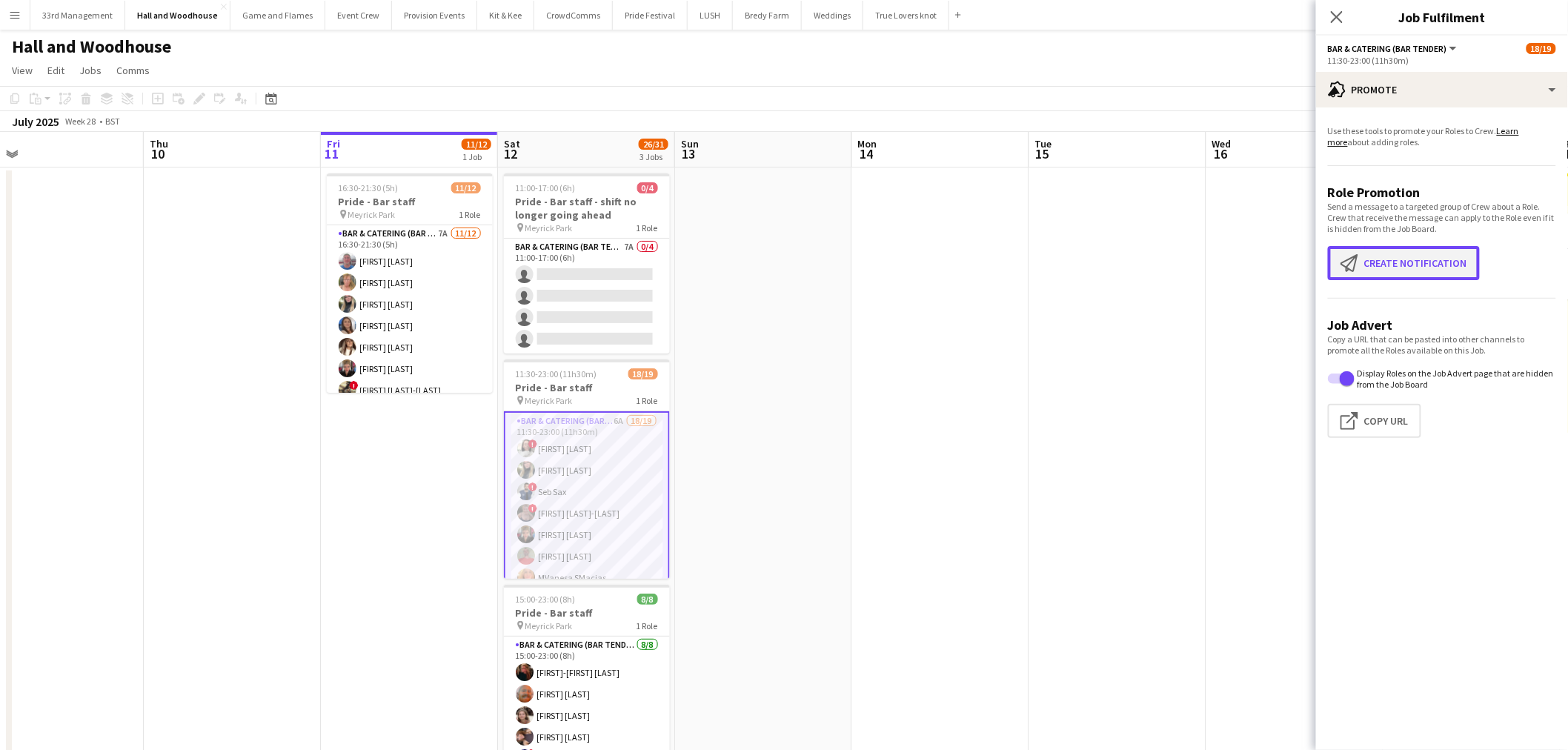 click on "Create notification
Create notification" at bounding box center [1403, 263] 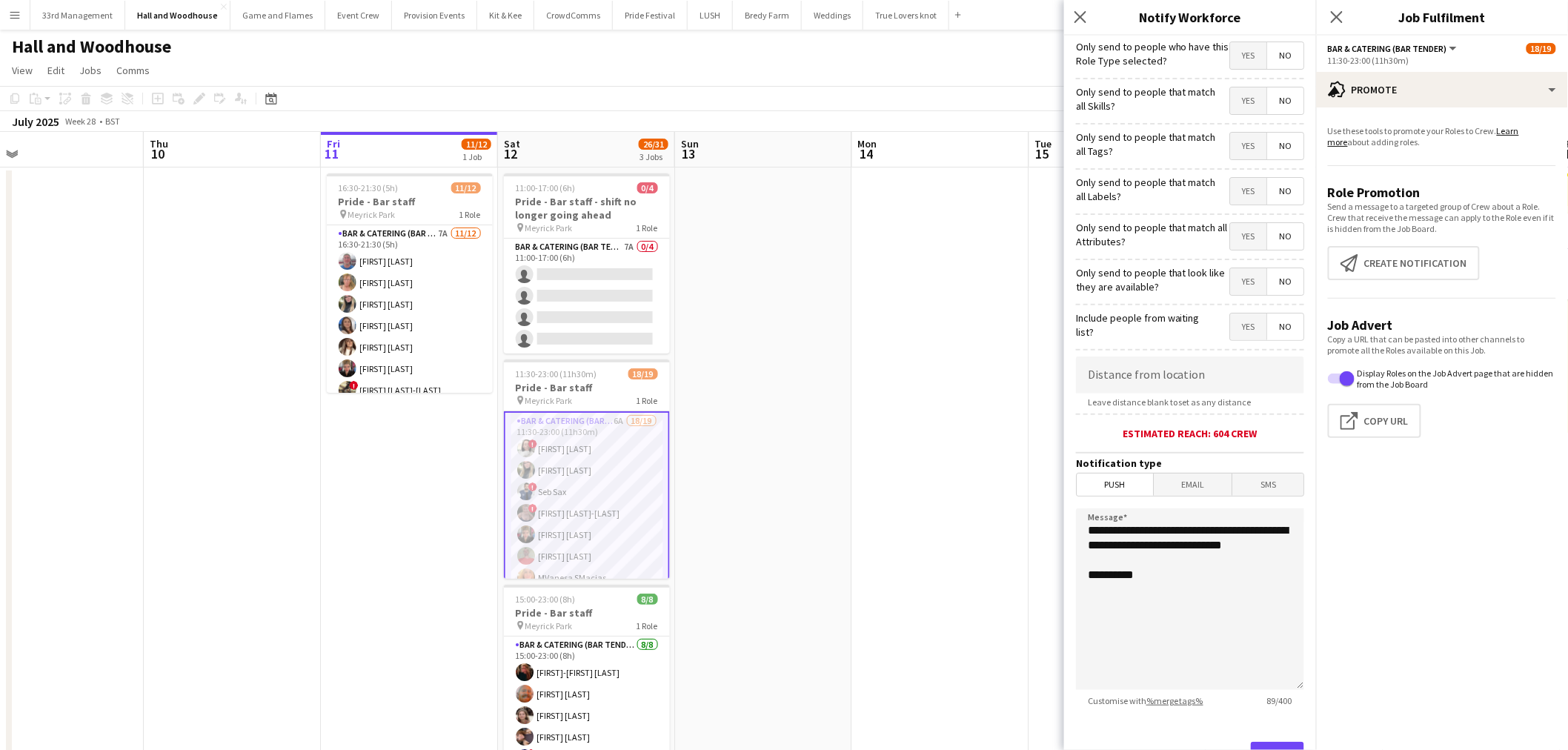 click on "Yes" at bounding box center [1248, 56] 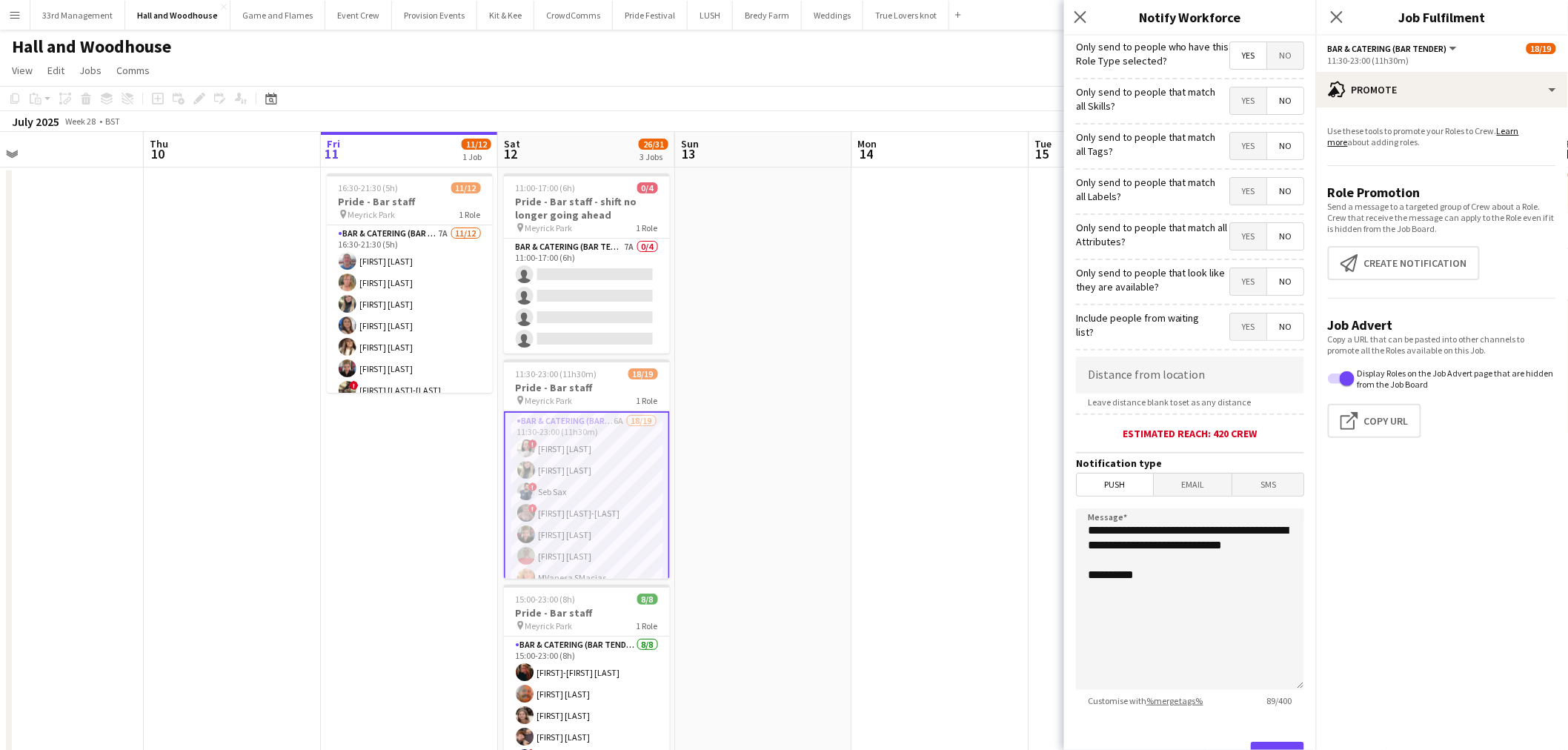 click on "Yes" at bounding box center [1248, 101] 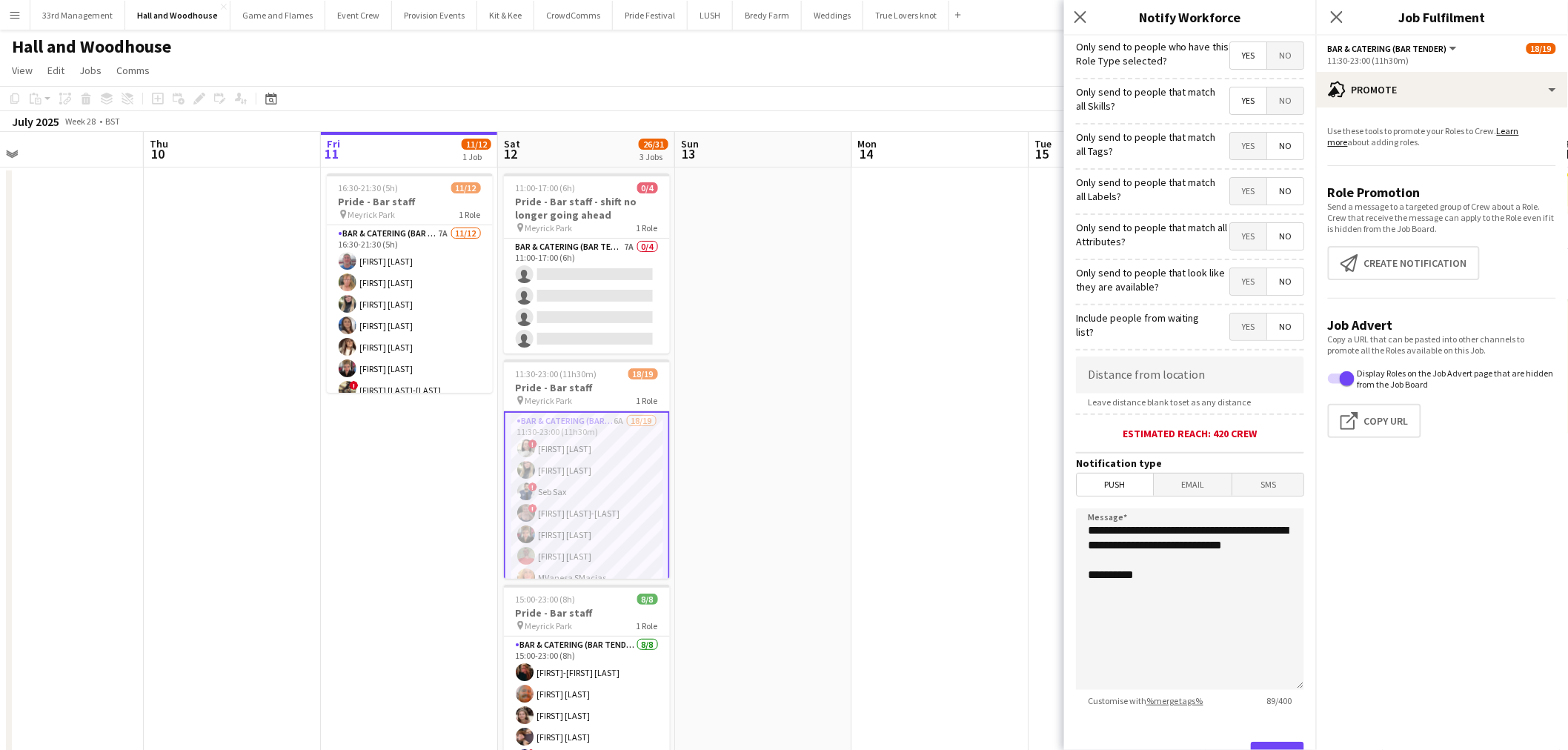 click on "Yes   No" 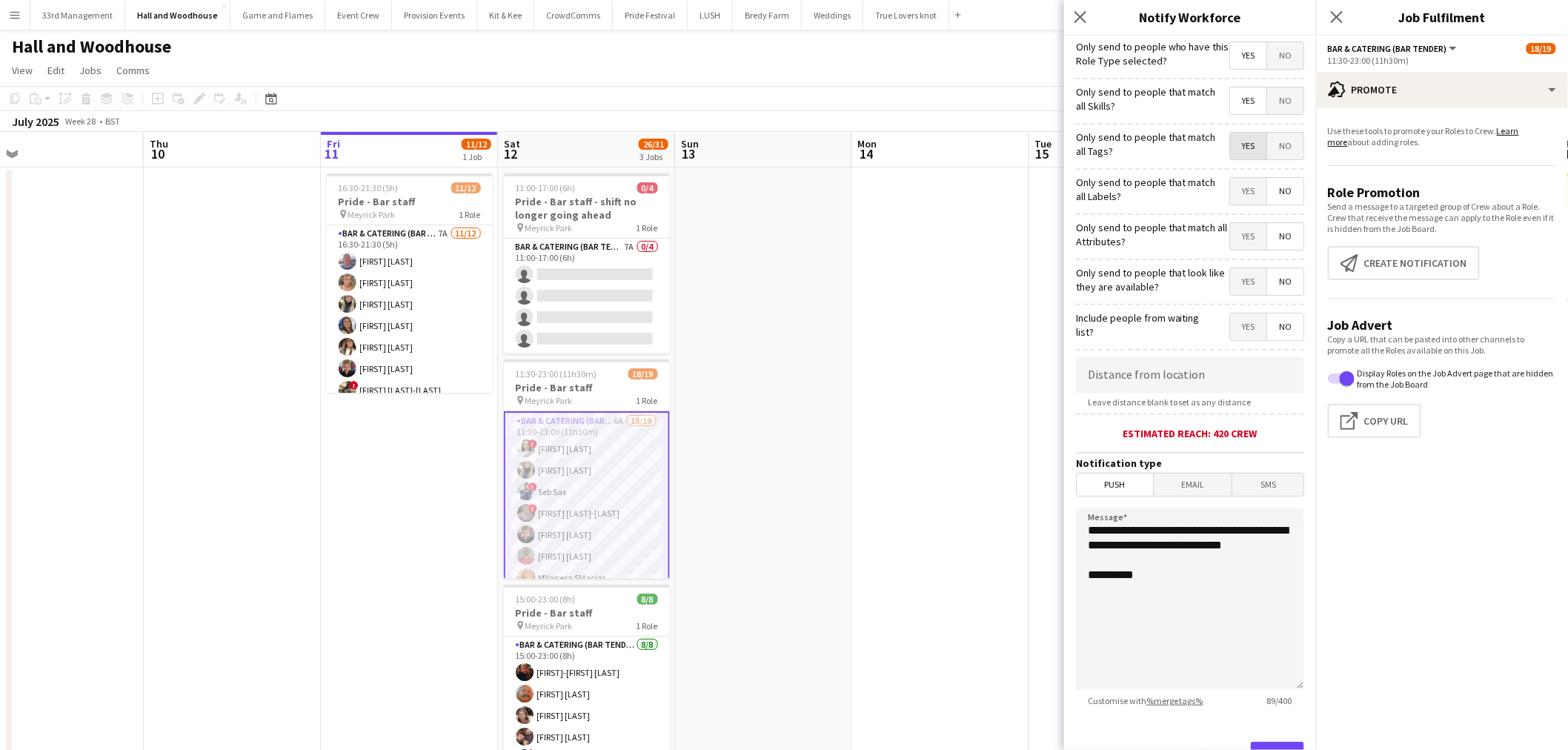 click on "Yes   No" 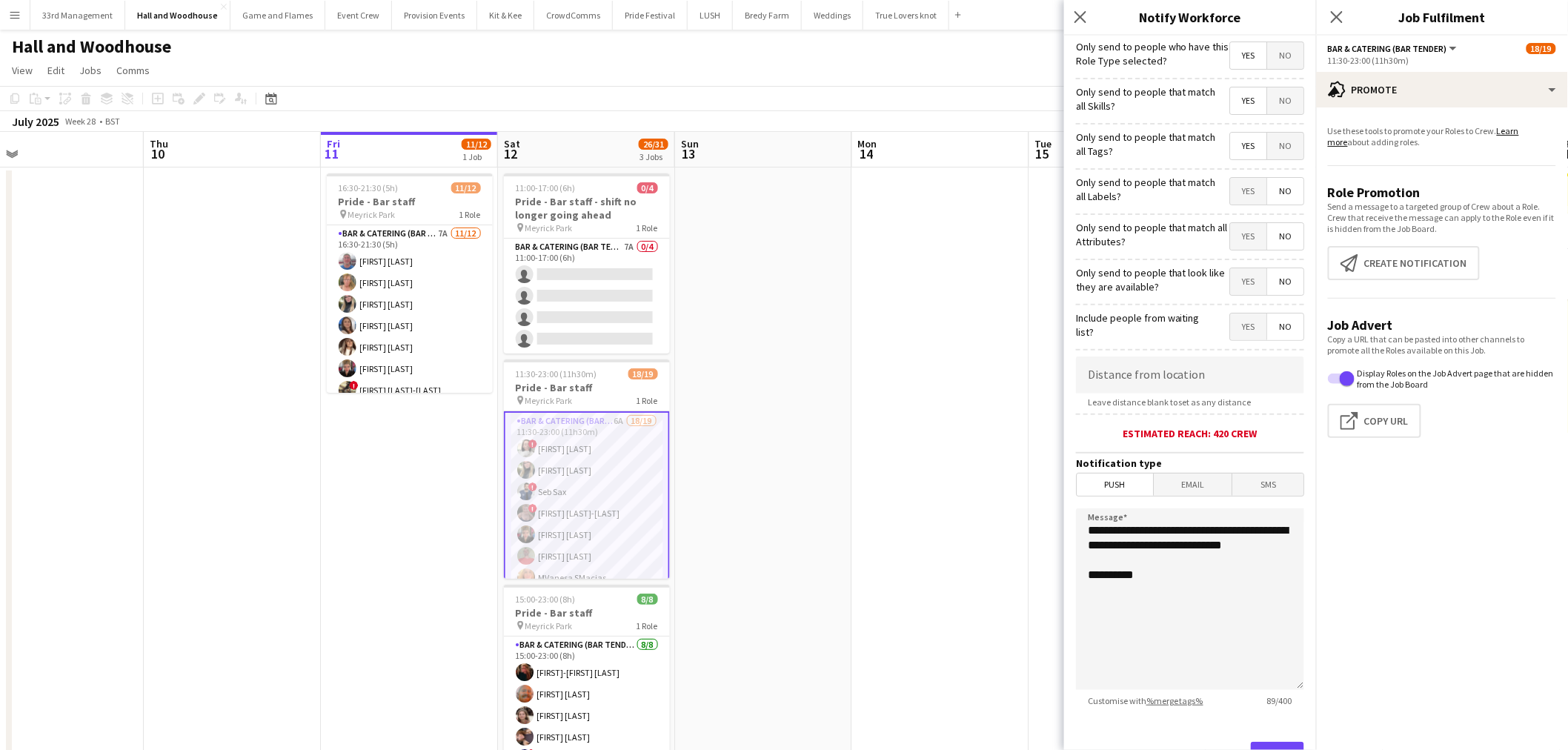 click on "Yes" at bounding box center [1248, 191] 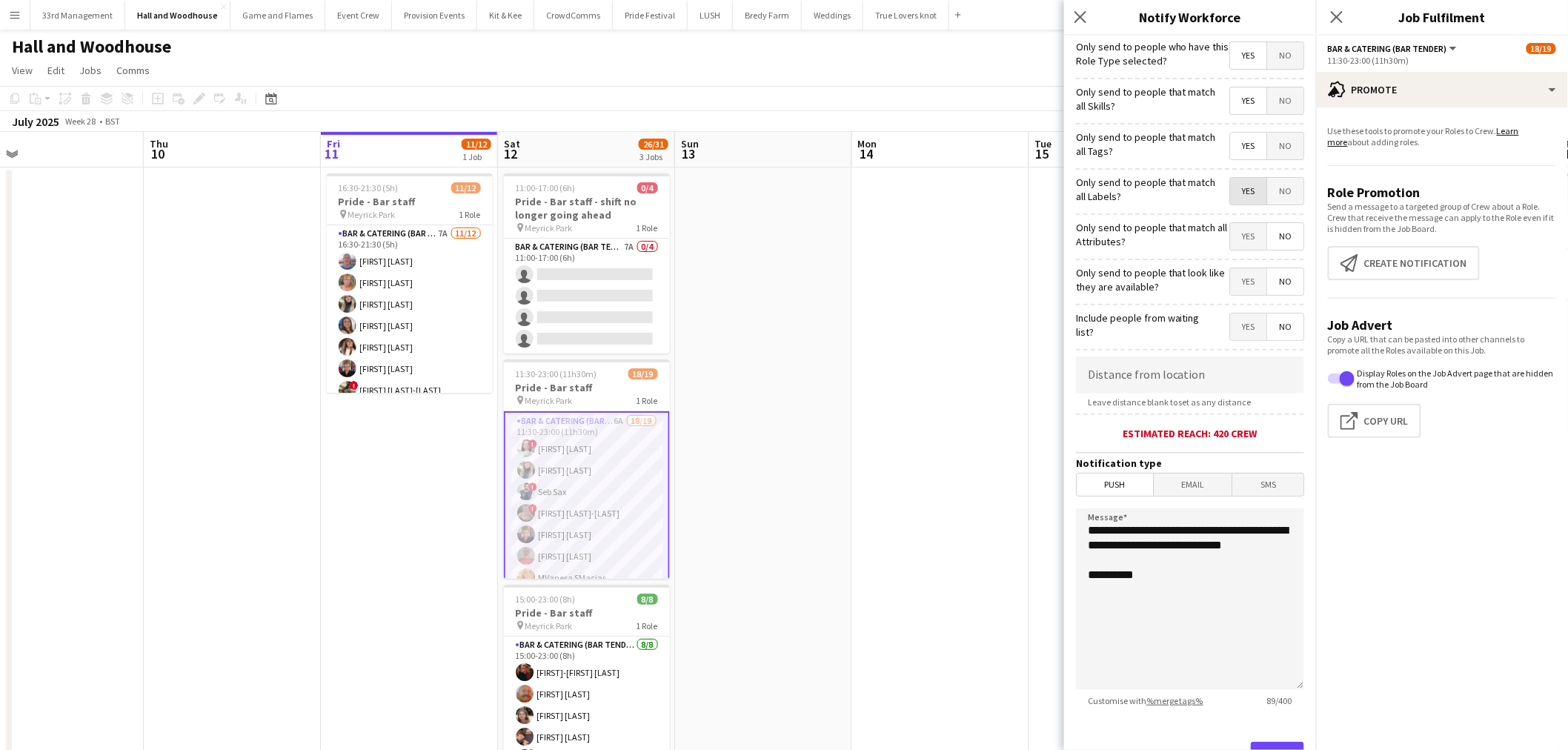 click on "Yes" at bounding box center (1248, 236) 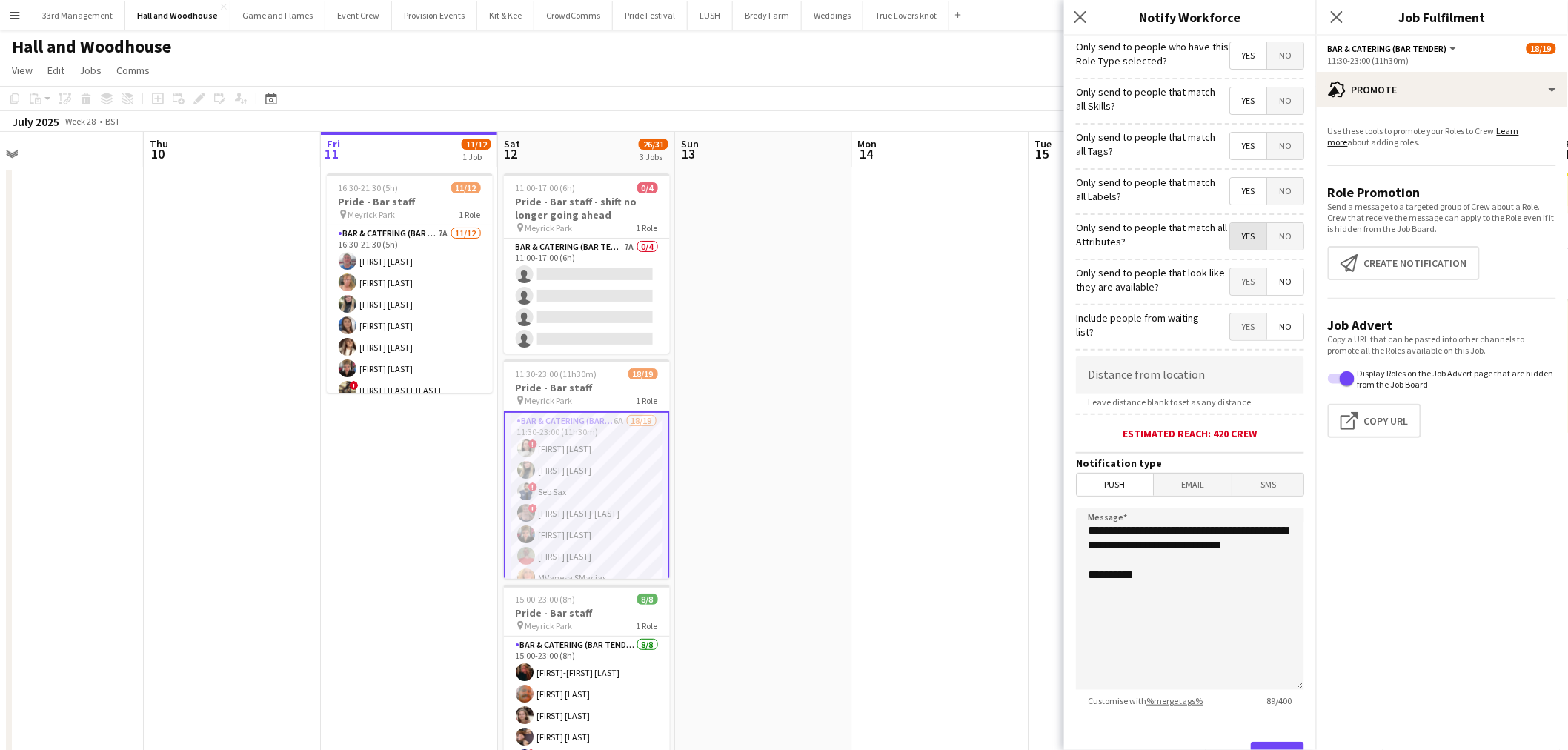 click on "Only send to people that look like they are available?   Yes   No" 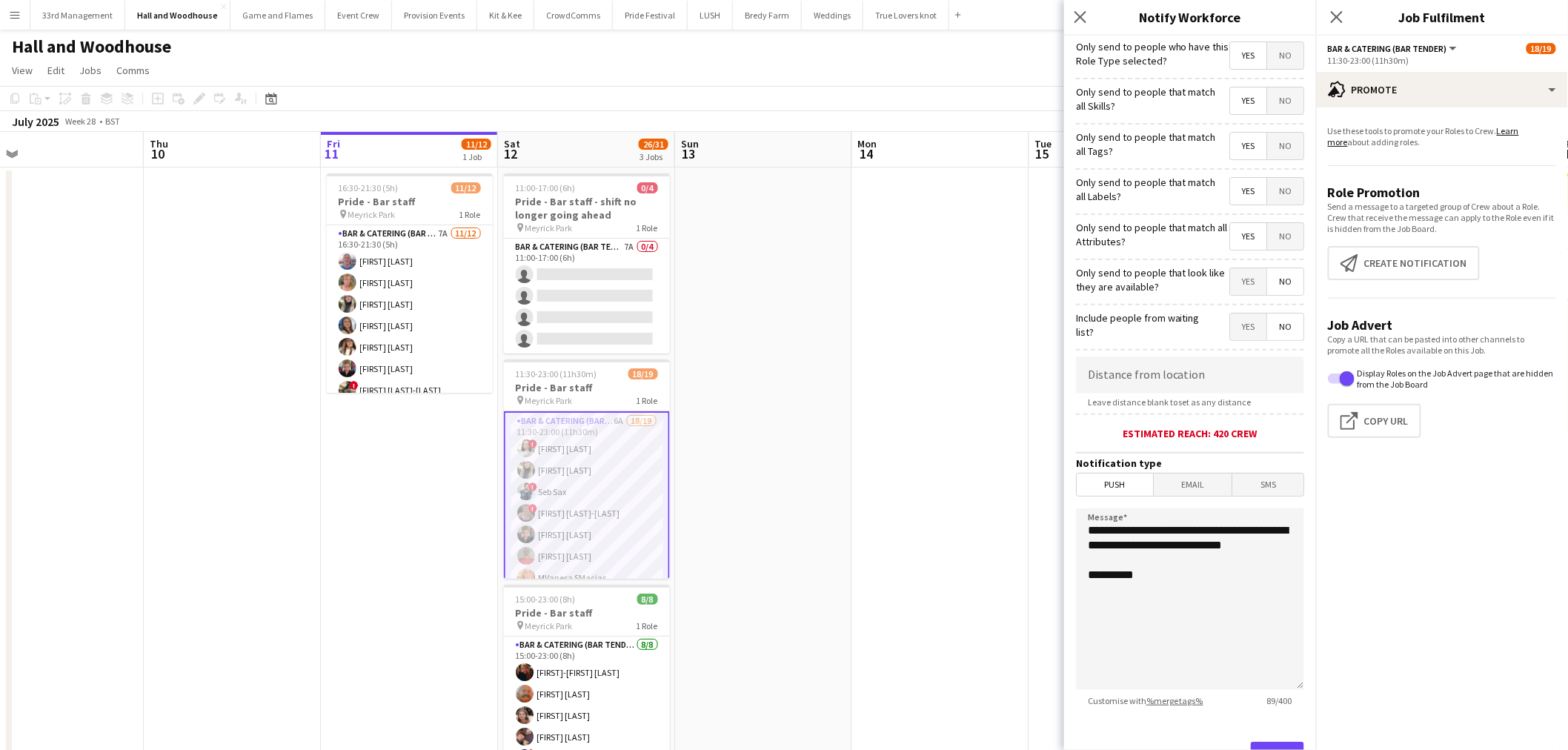 click on "Yes" at bounding box center (1248, 282) 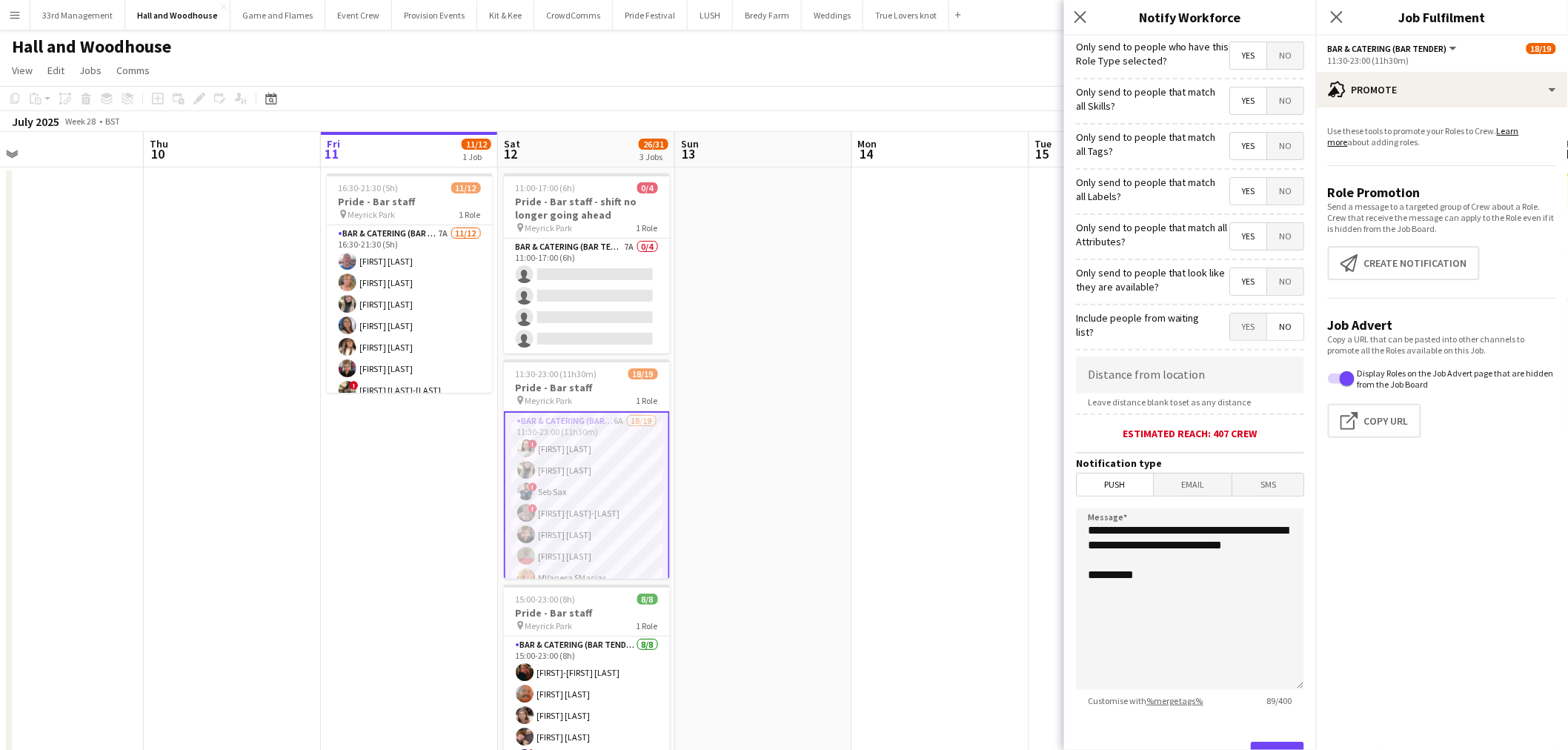 click on "Yes" at bounding box center (1248, 327) 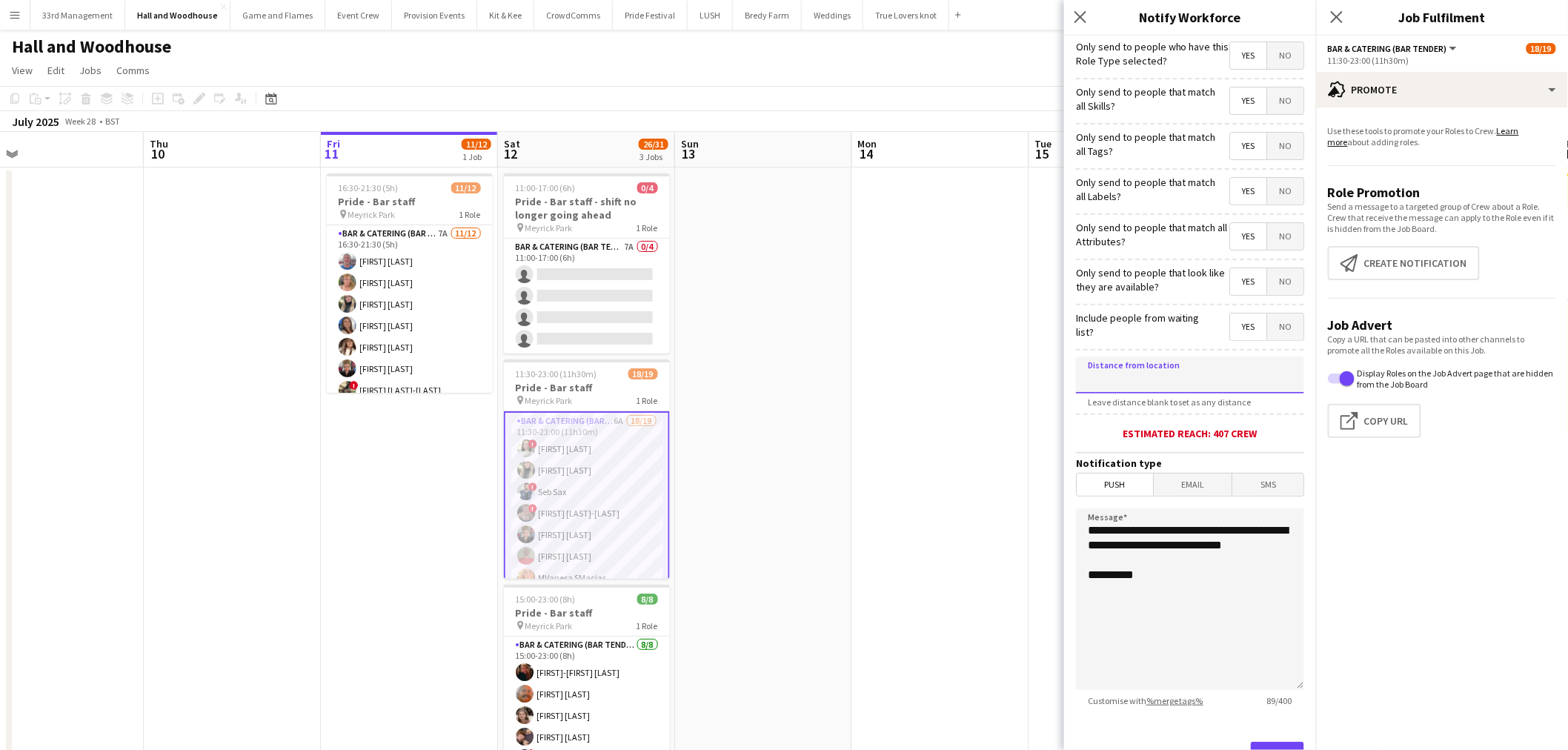 click 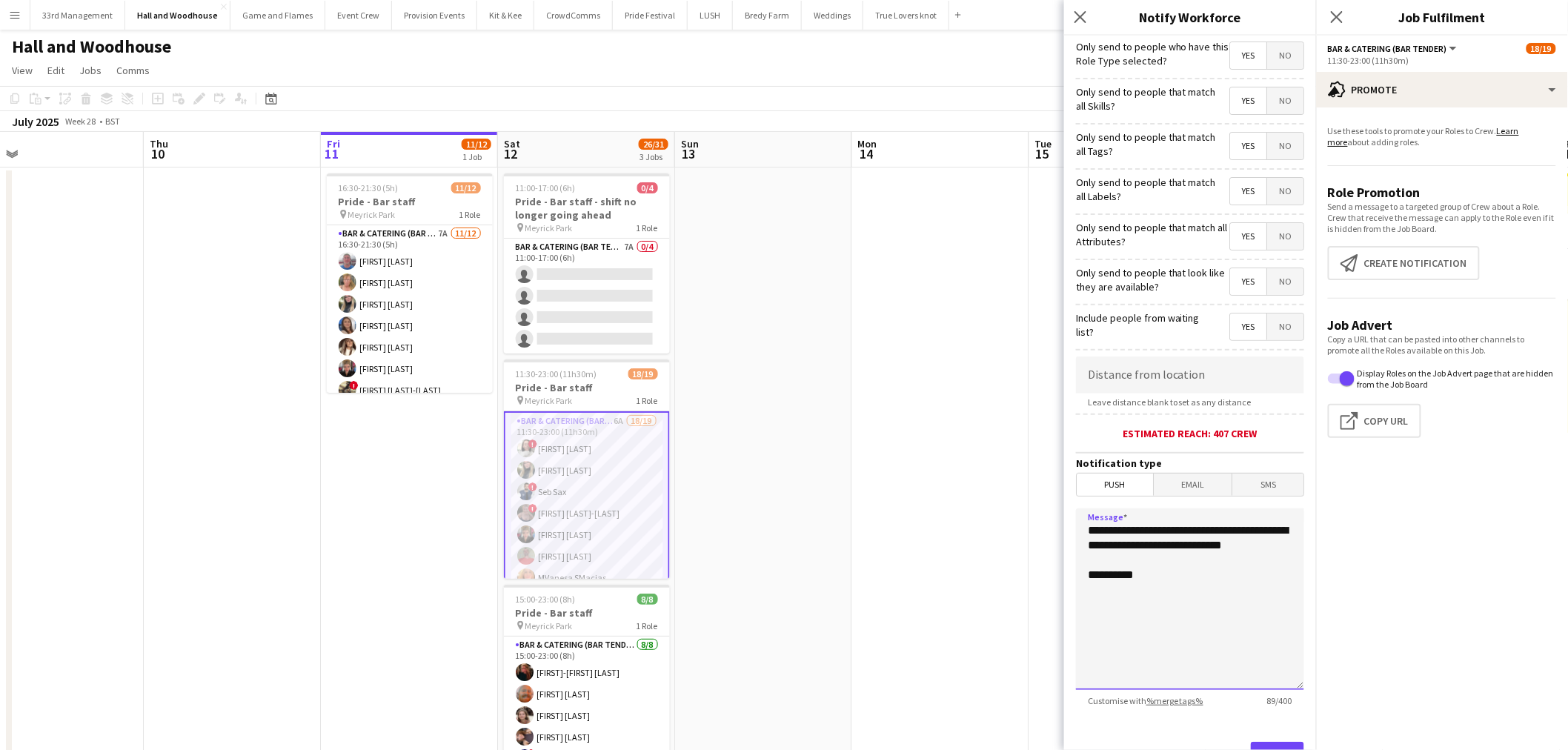drag, startPoint x: 1186, startPoint y: 565, endPoint x: 1053, endPoint y: 525, distance: 138.88484 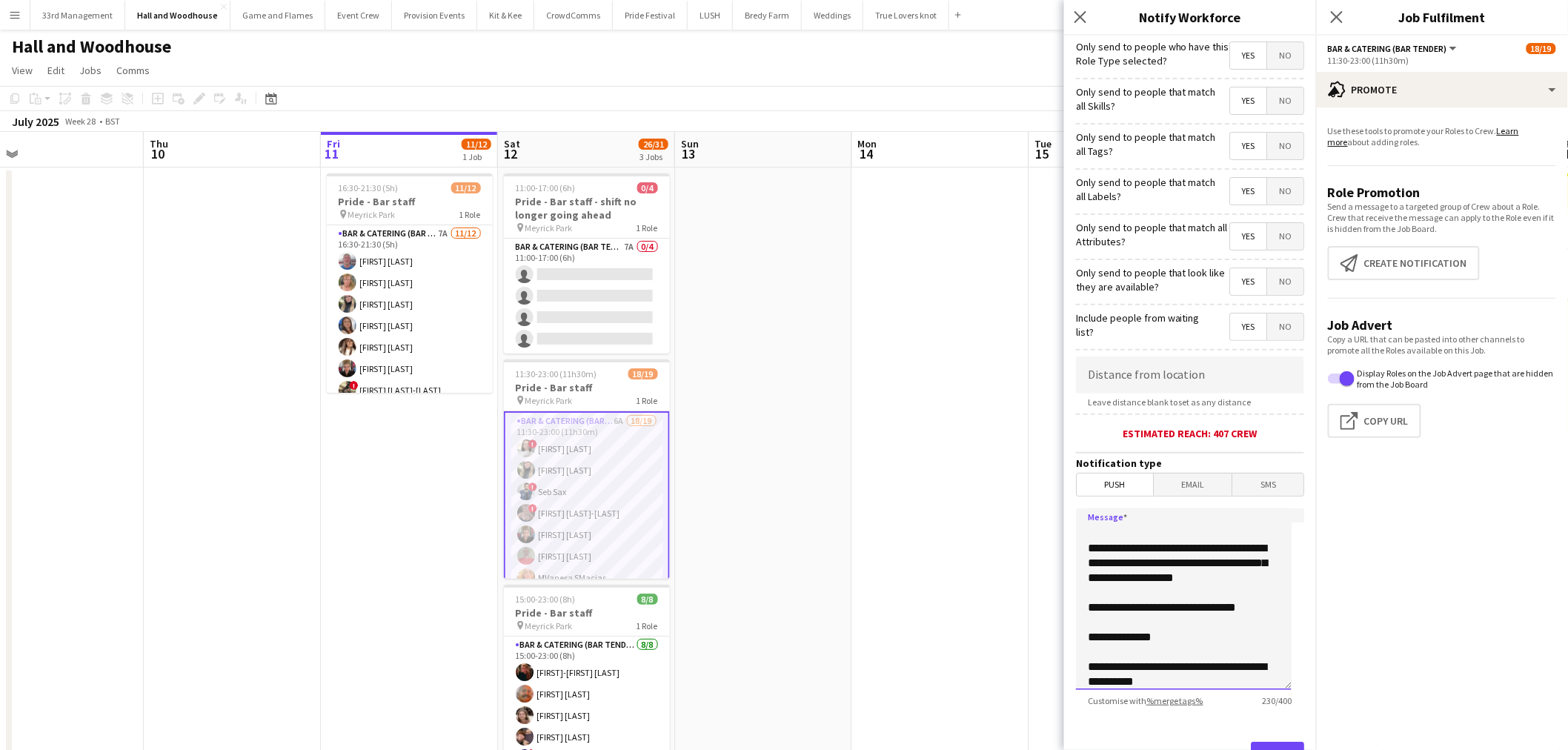 scroll, scrollTop: 47, scrollLeft: 0, axis: vertical 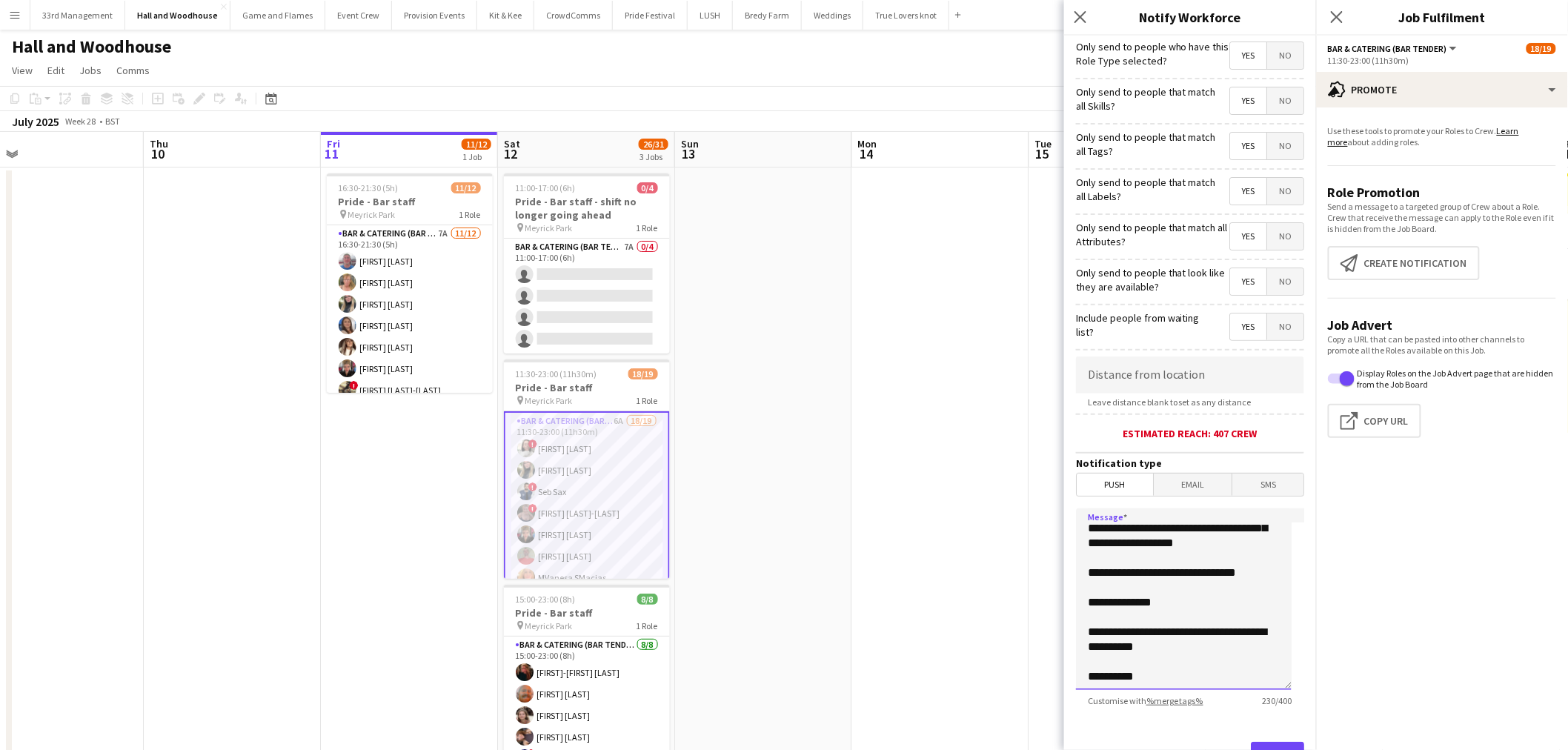 click on "**********" at bounding box center (1183, 599) 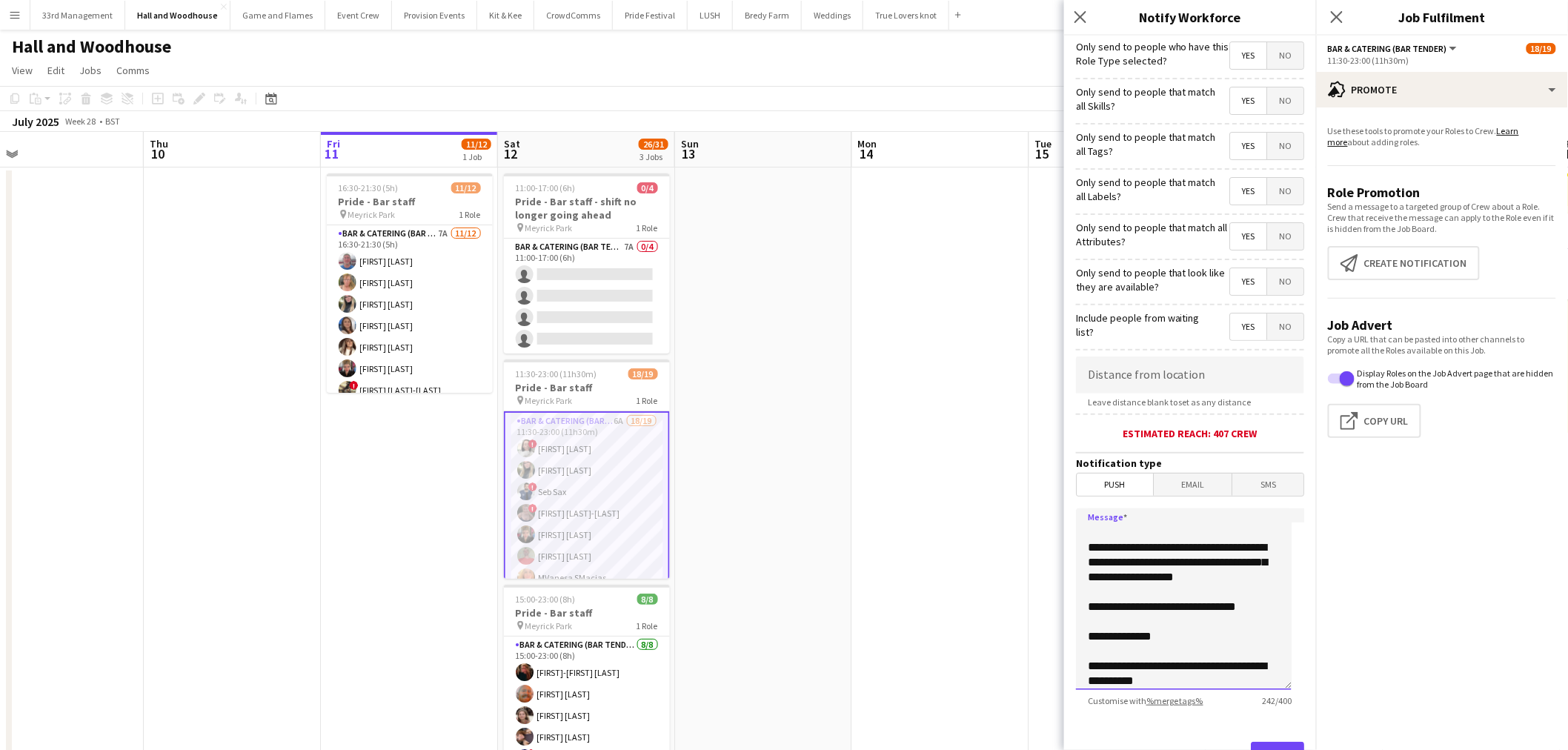scroll, scrollTop: 0, scrollLeft: 0, axis: both 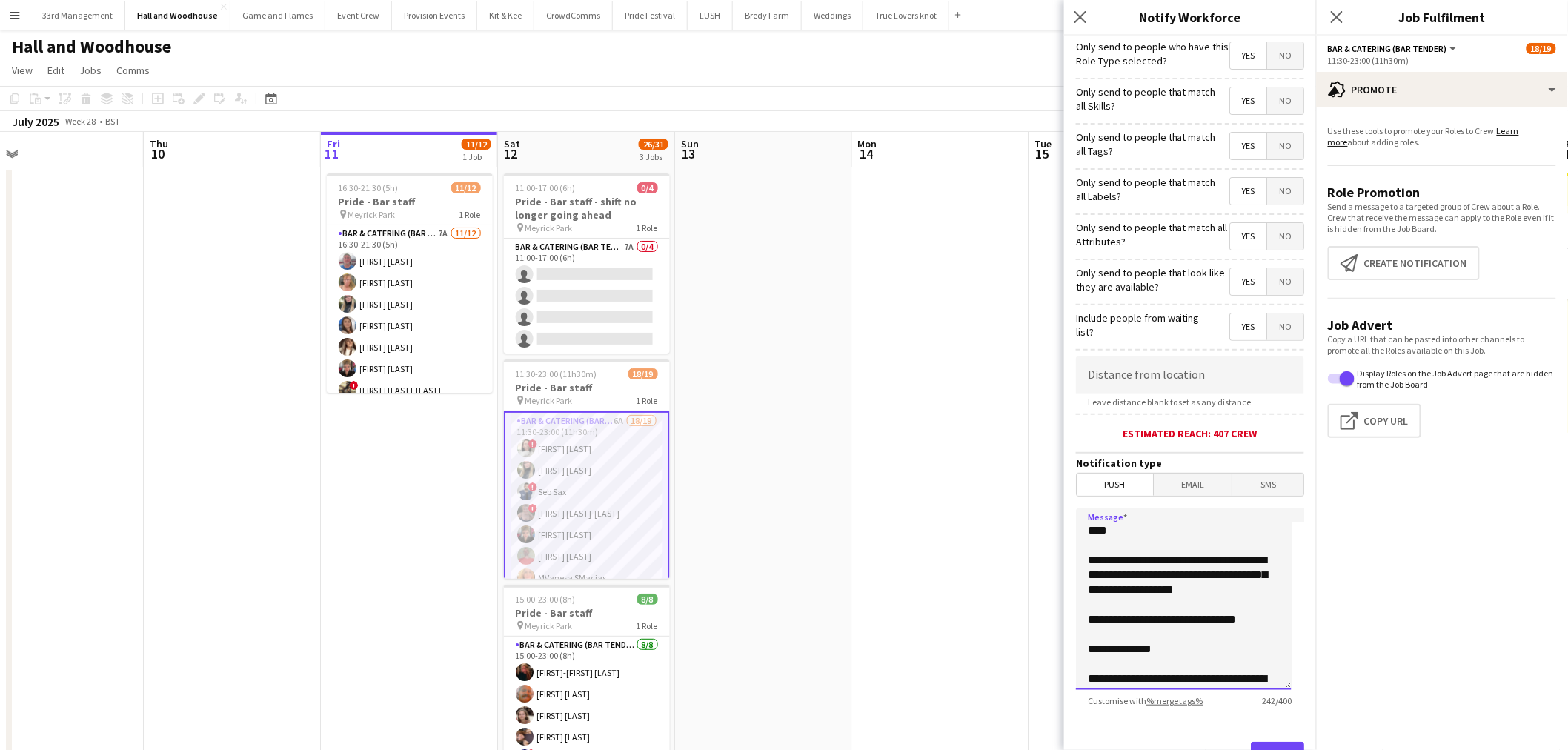 type on "**********" 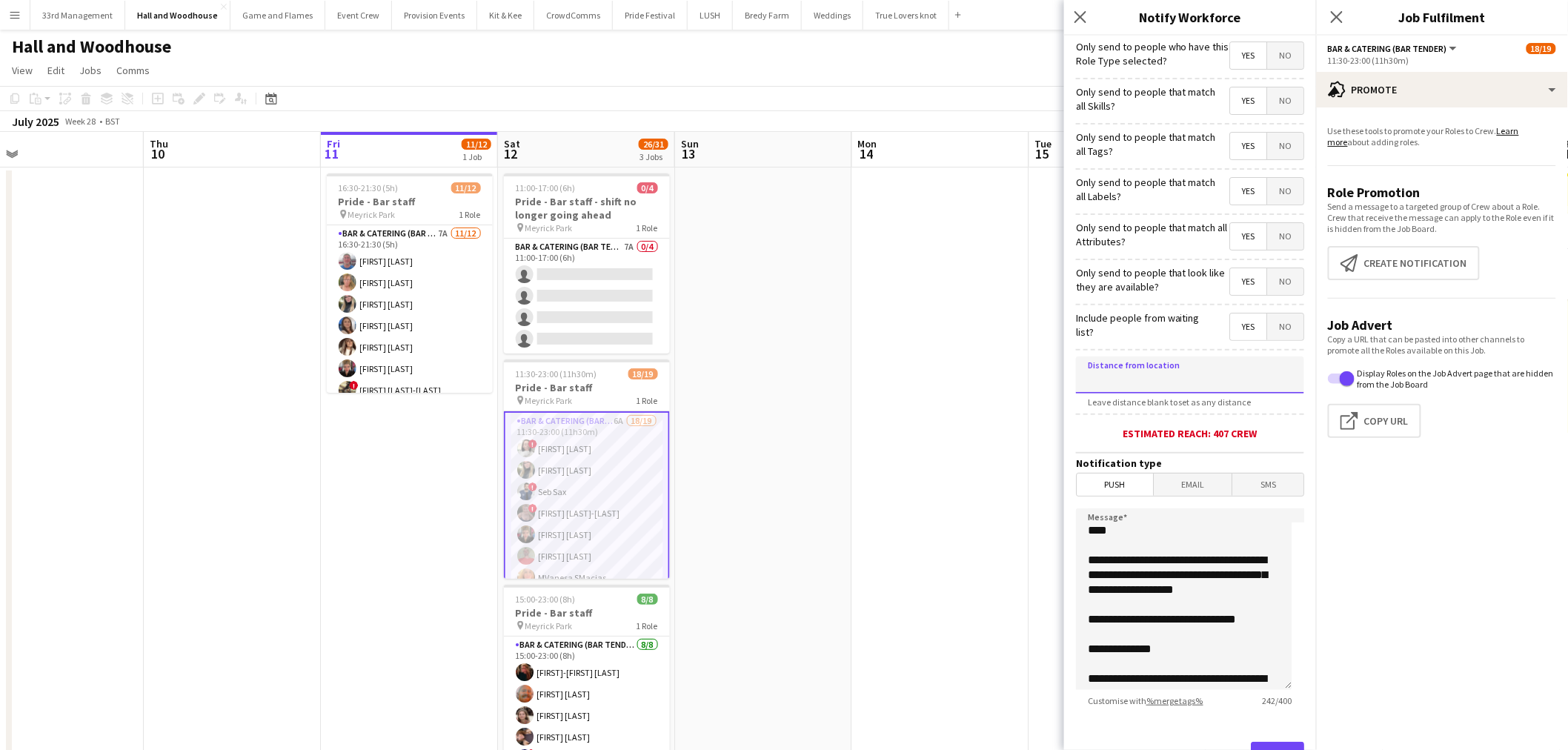 click 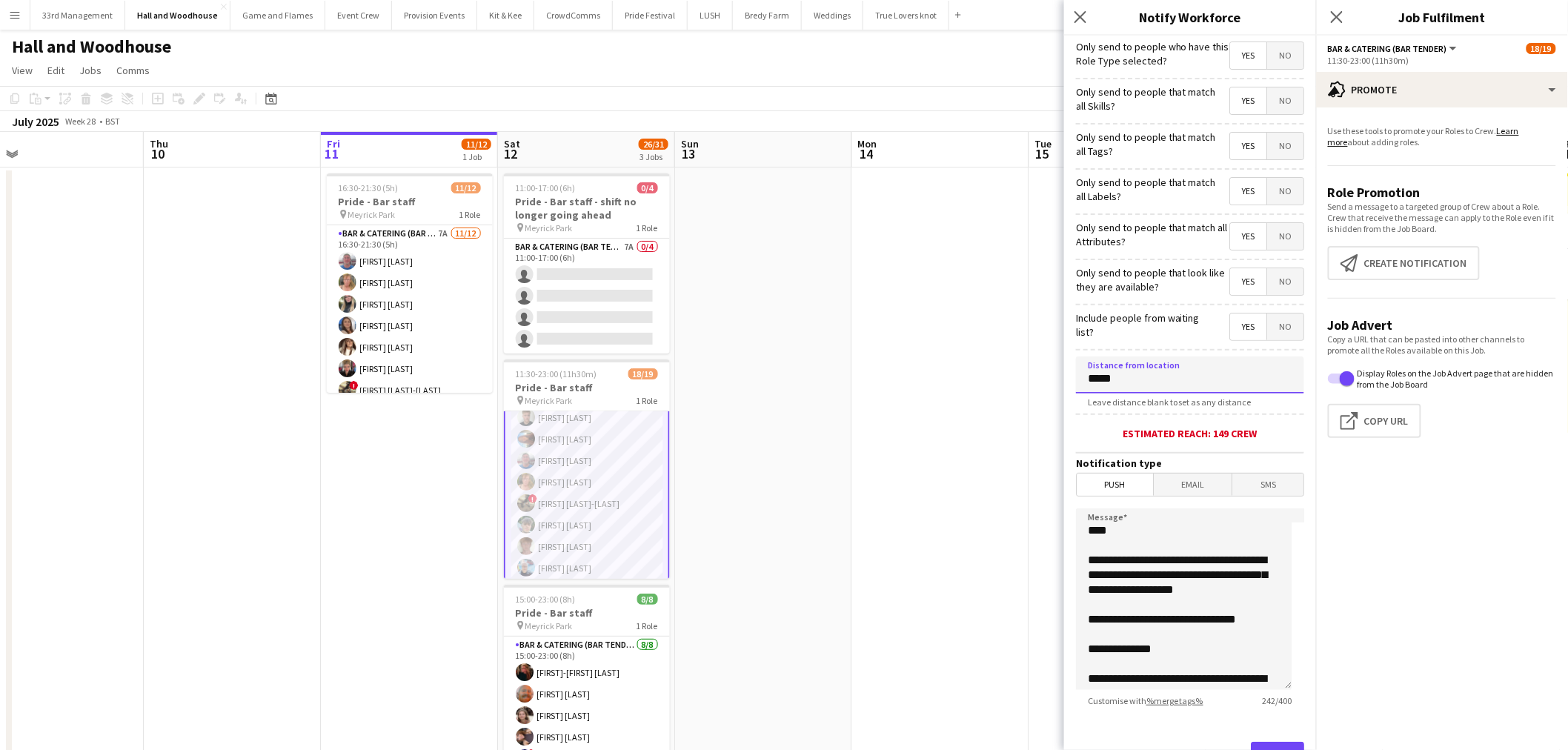scroll, scrollTop: 276, scrollLeft: 0, axis: vertical 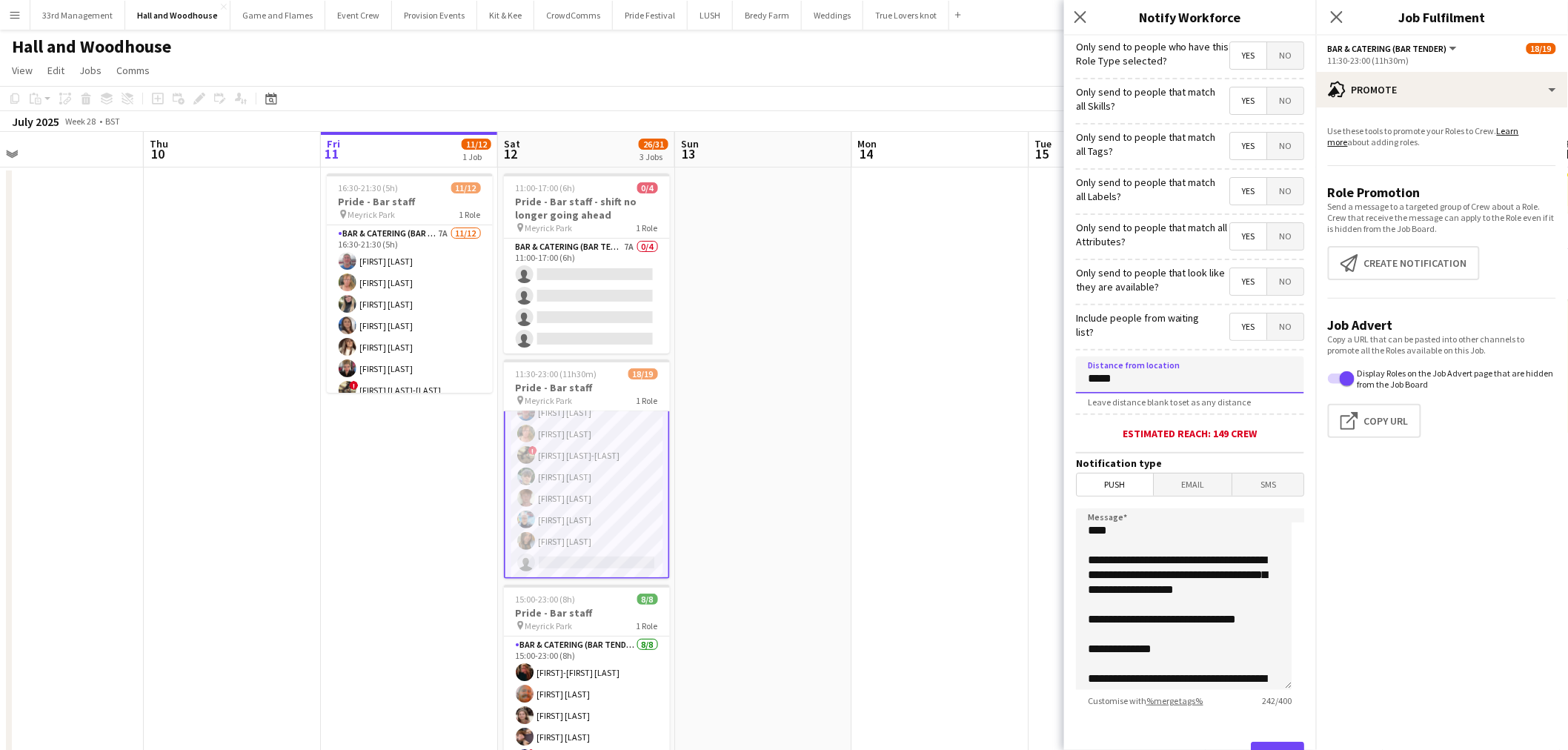 drag, startPoint x: 1101, startPoint y: 382, endPoint x: 1046, endPoint y: 388, distance: 55.3263 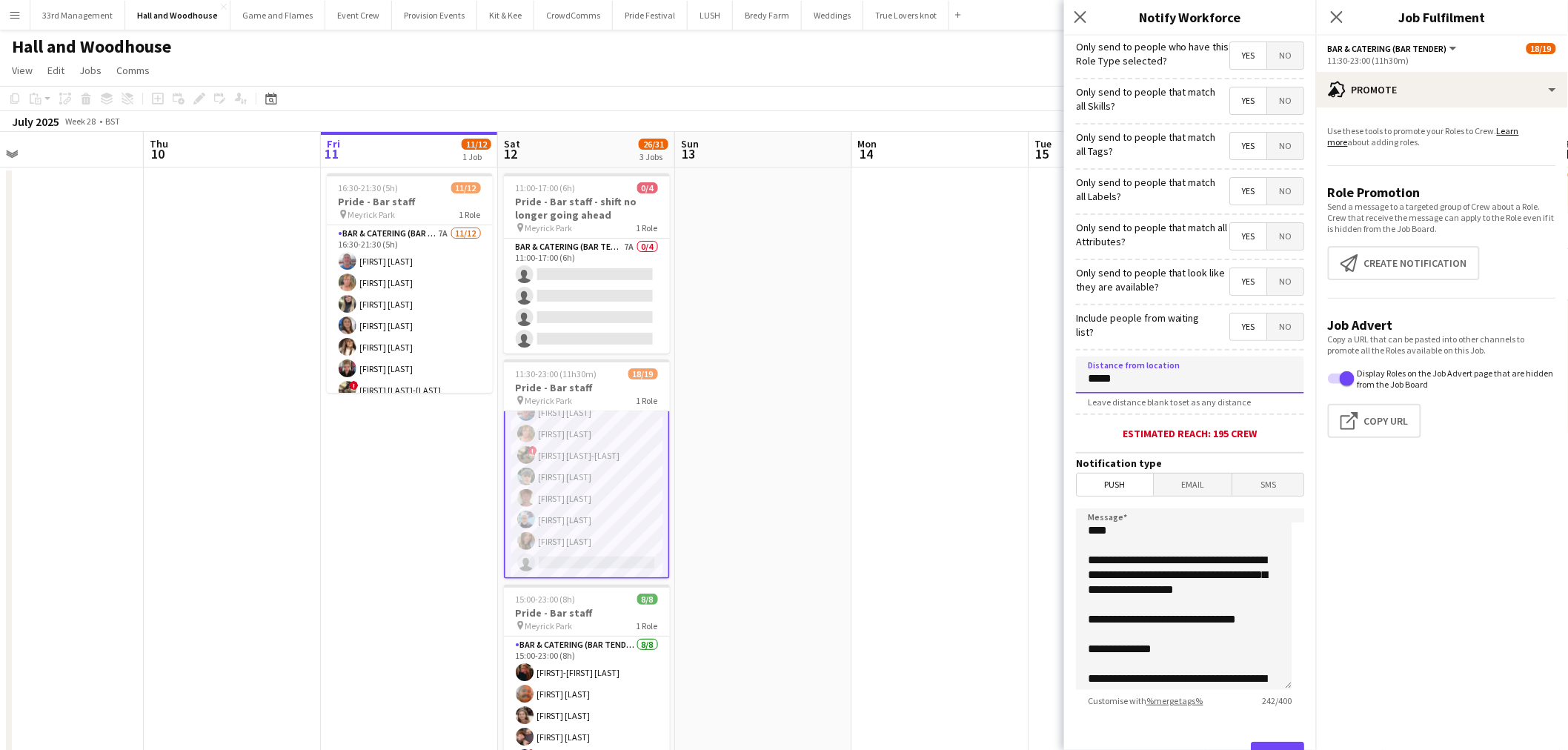 scroll, scrollTop: 64, scrollLeft: 0, axis: vertical 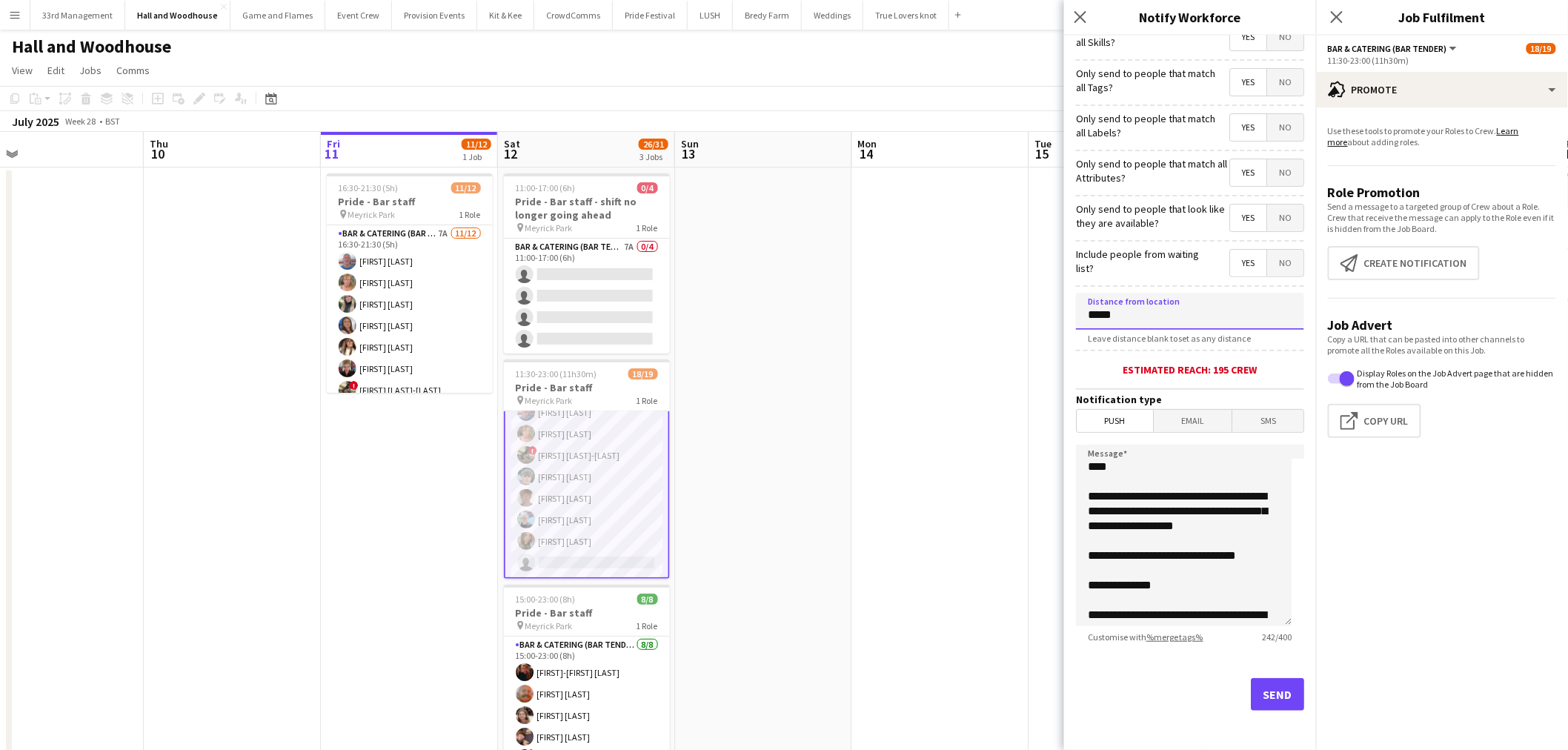 type on "*****" 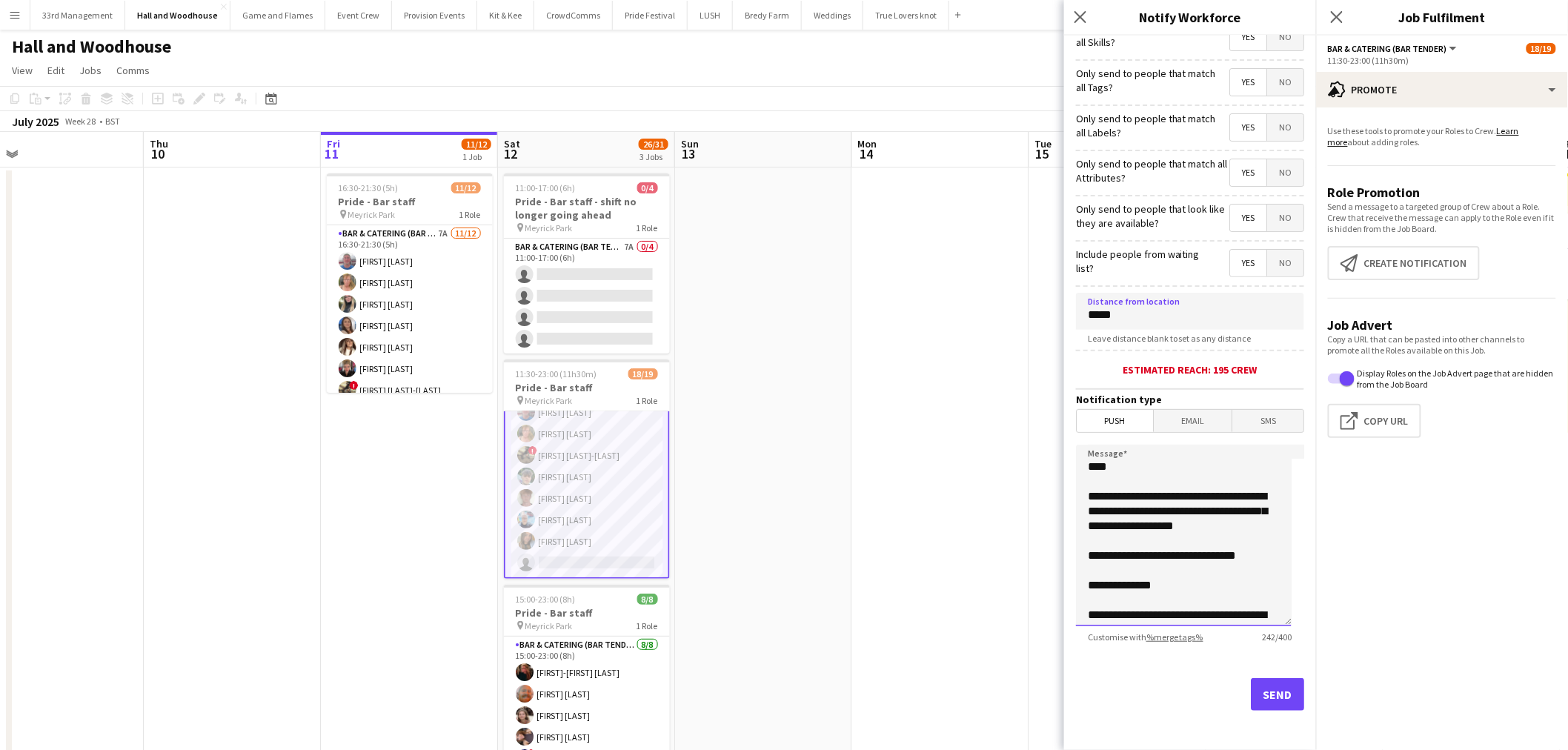 click on "**********" at bounding box center (1183, 535) 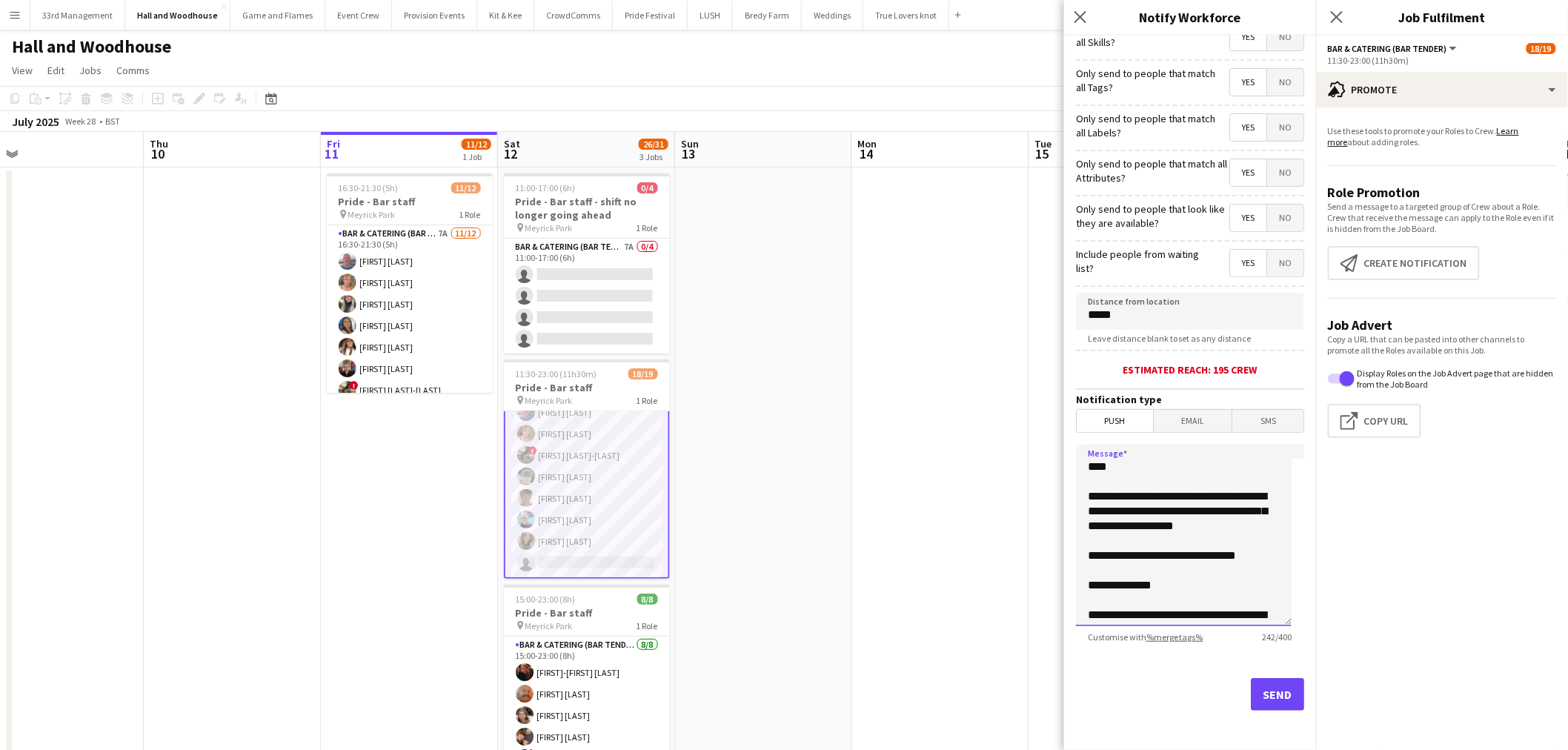 click on "**********" at bounding box center (1183, 535) 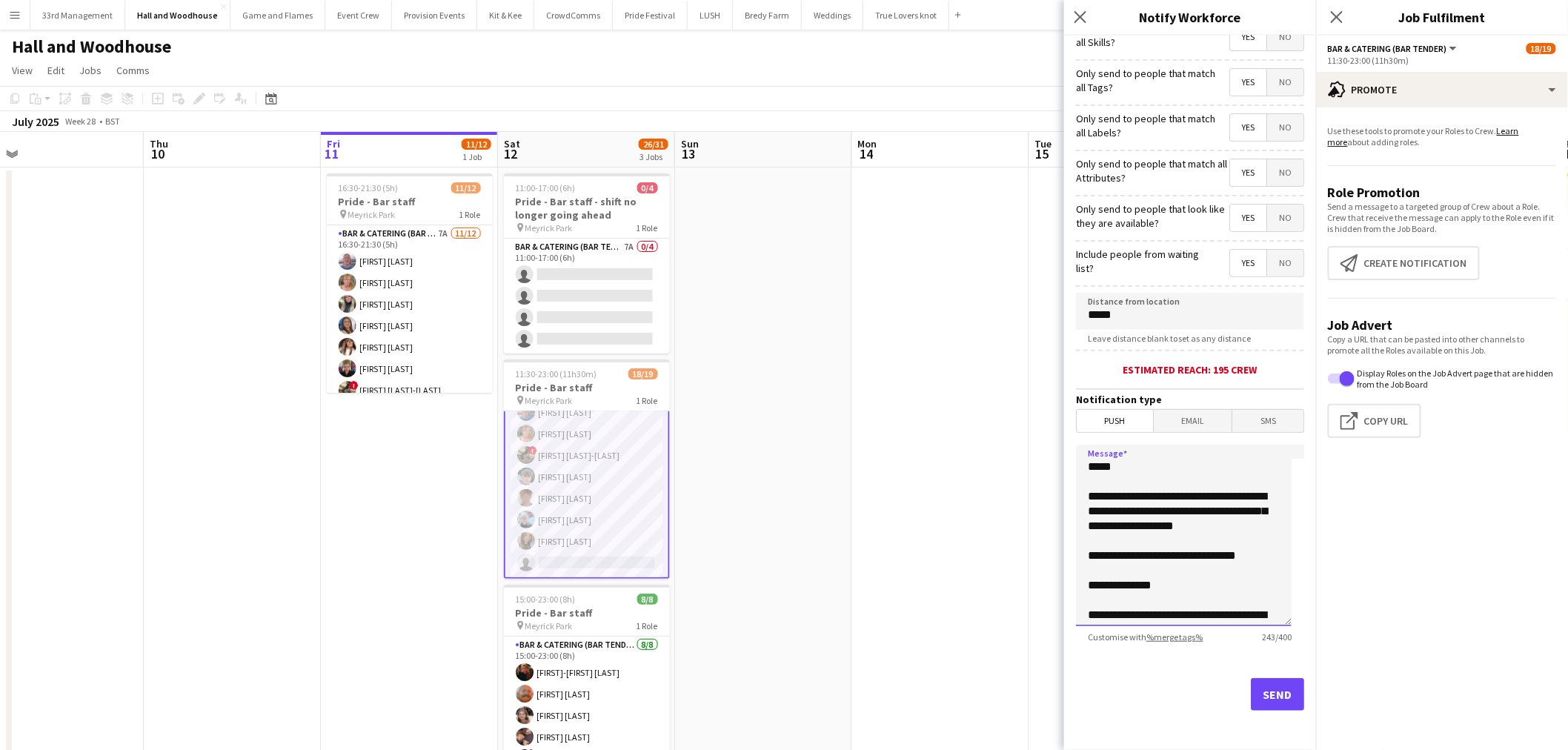 drag, startPoint x: 1137, startPoint y: 460, endPoint x: 1056, endPoint y: 461, distance: 81.00617 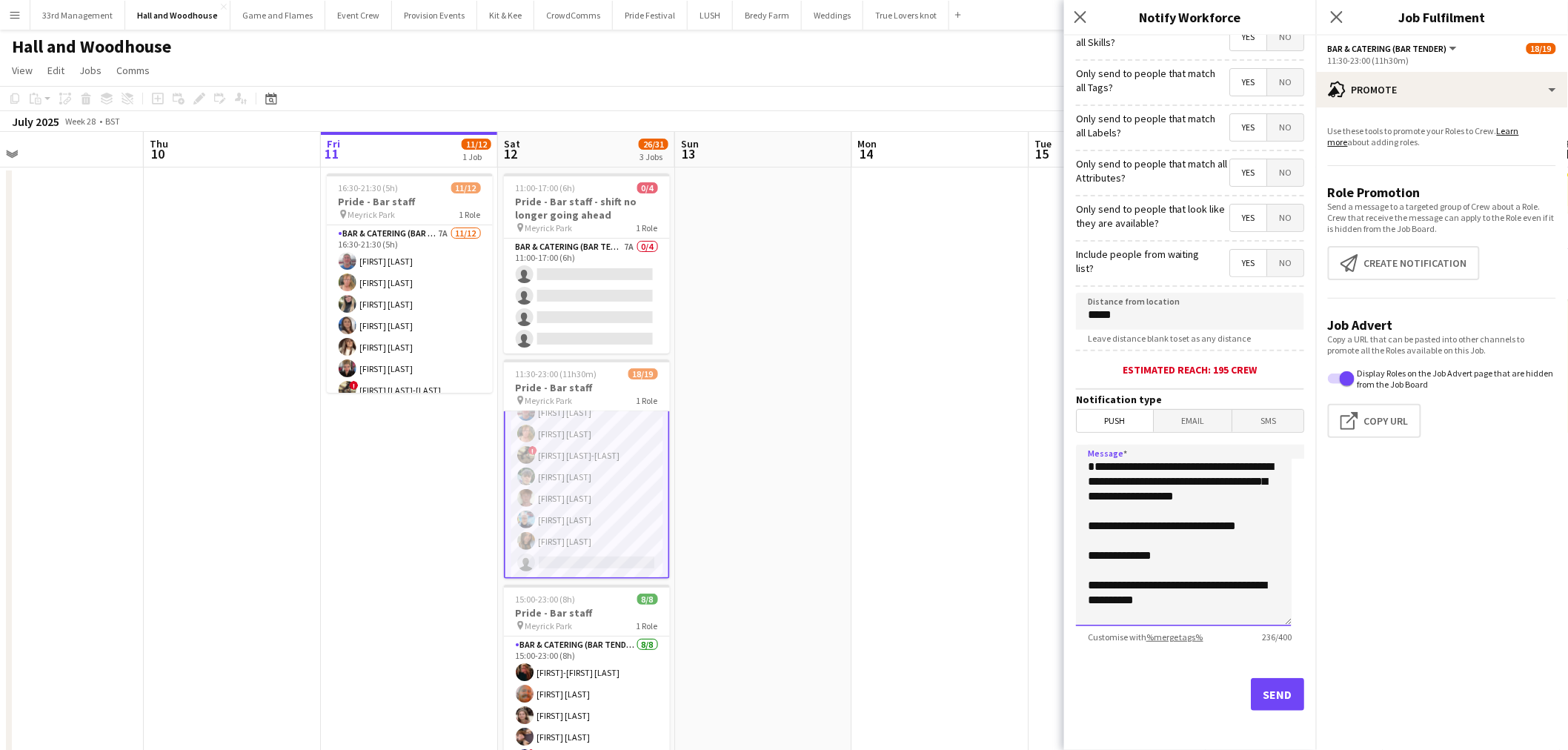 click on "**********" at bounding box center (1183, 535) 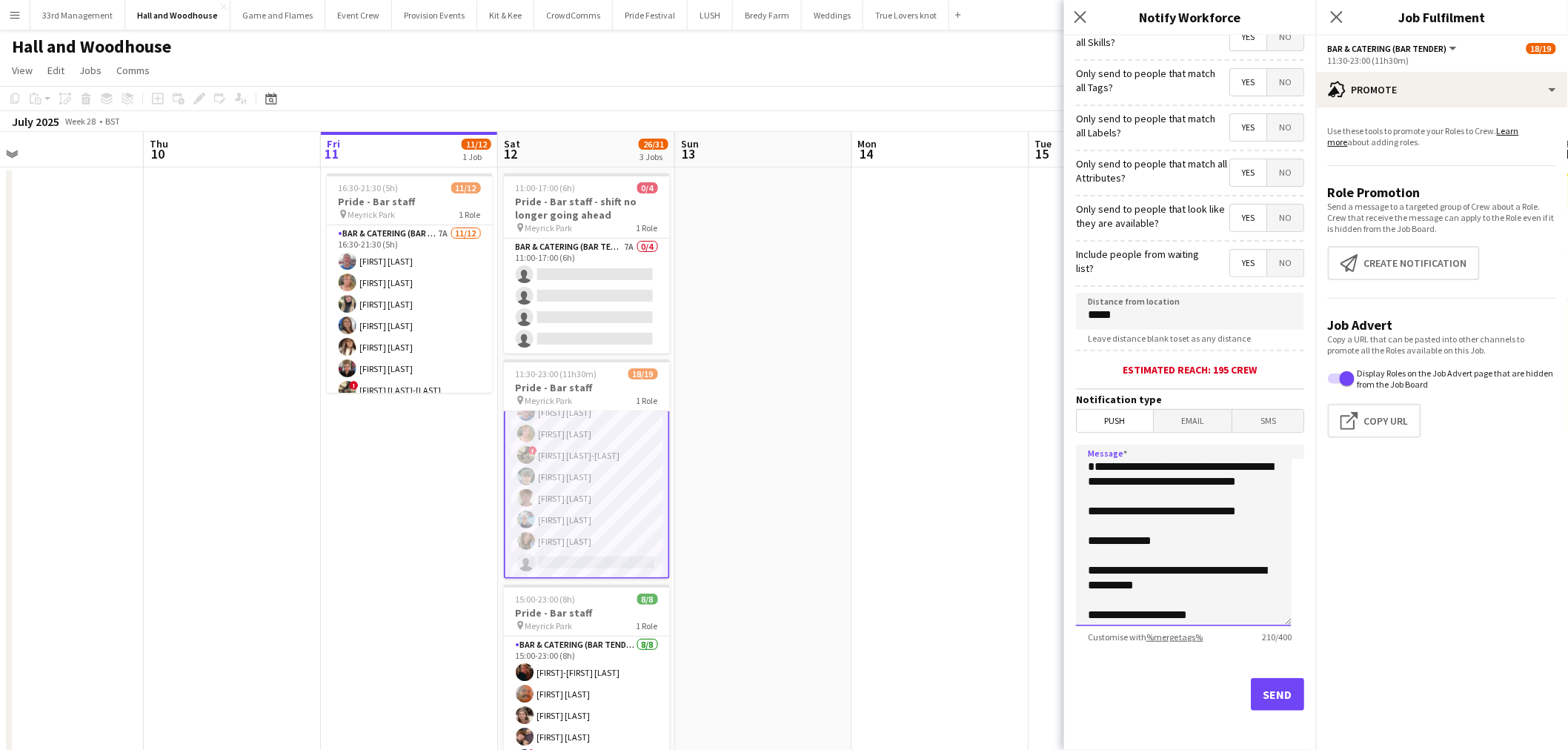 click on "**********" at bounding box center (1183, 535) 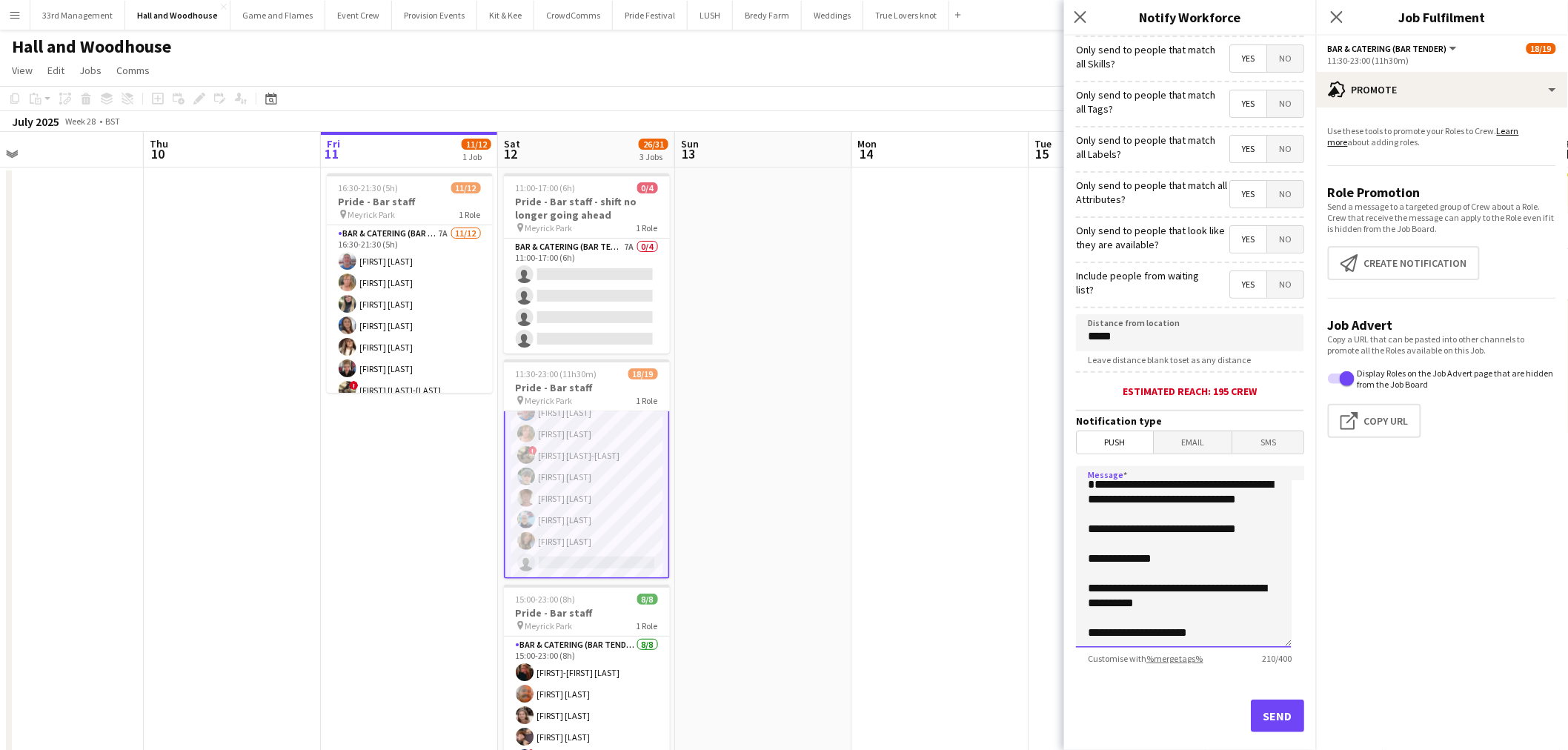 scroll, scrollTop: 64, scrollLeft: 0, axis: vertical 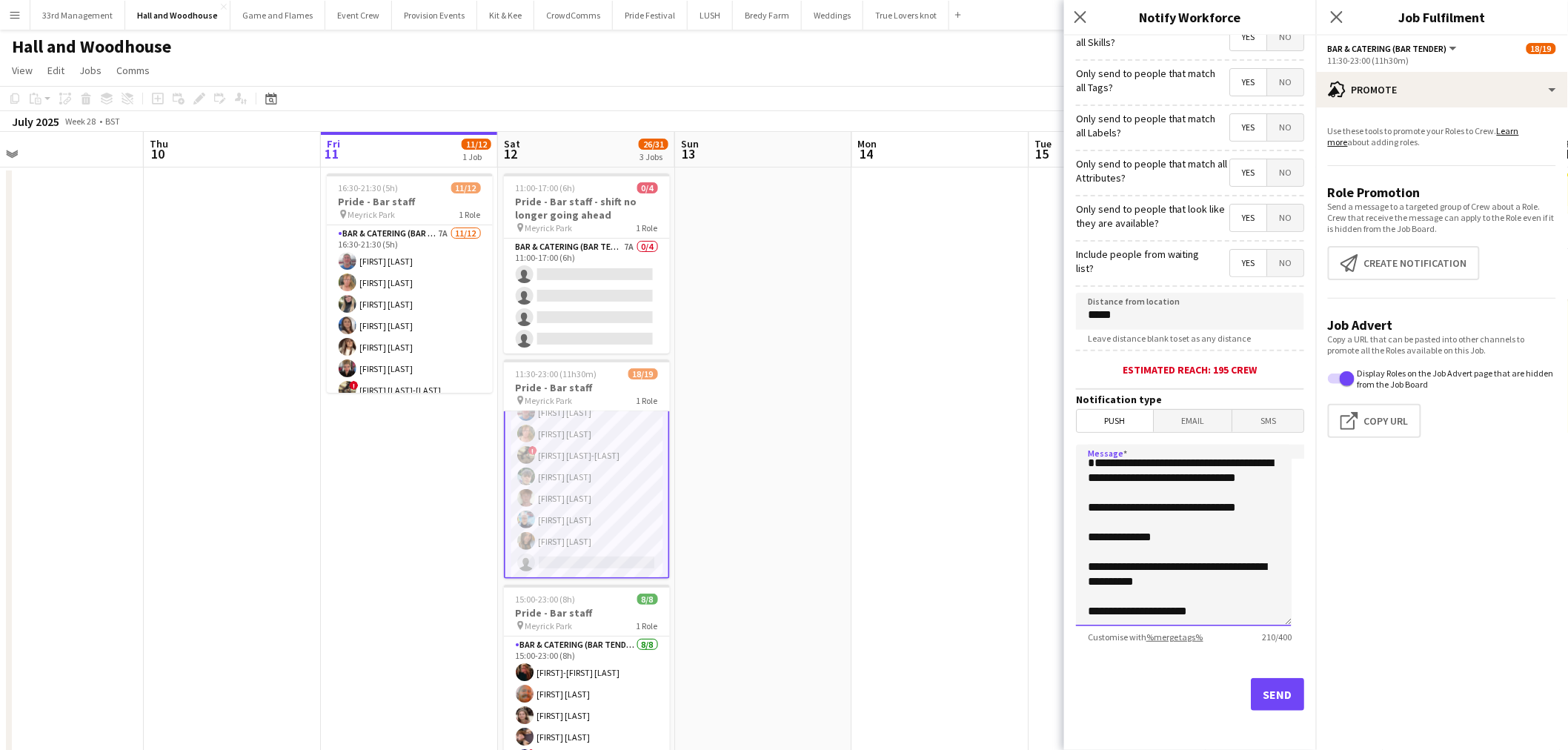type on "**********" 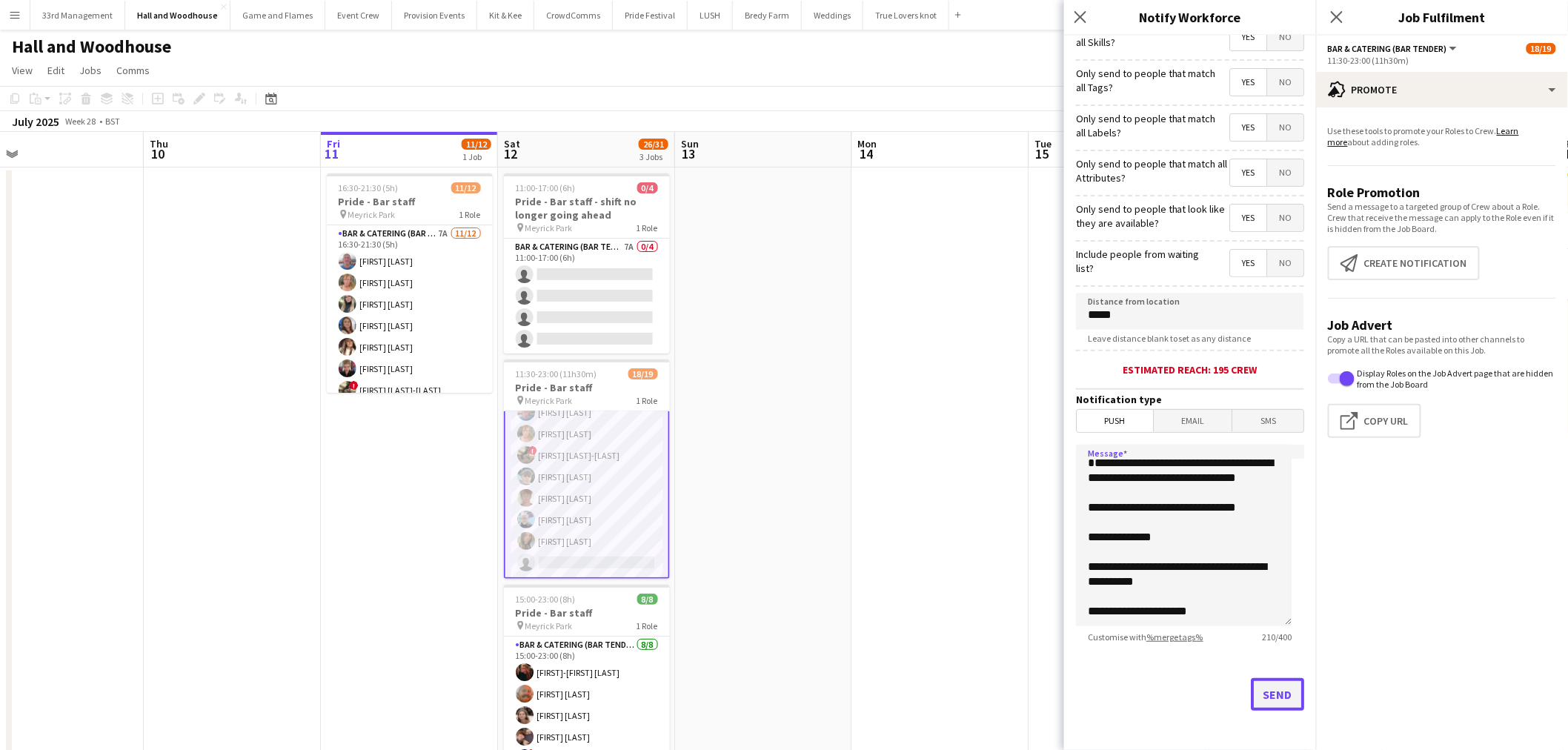 click on "Send" 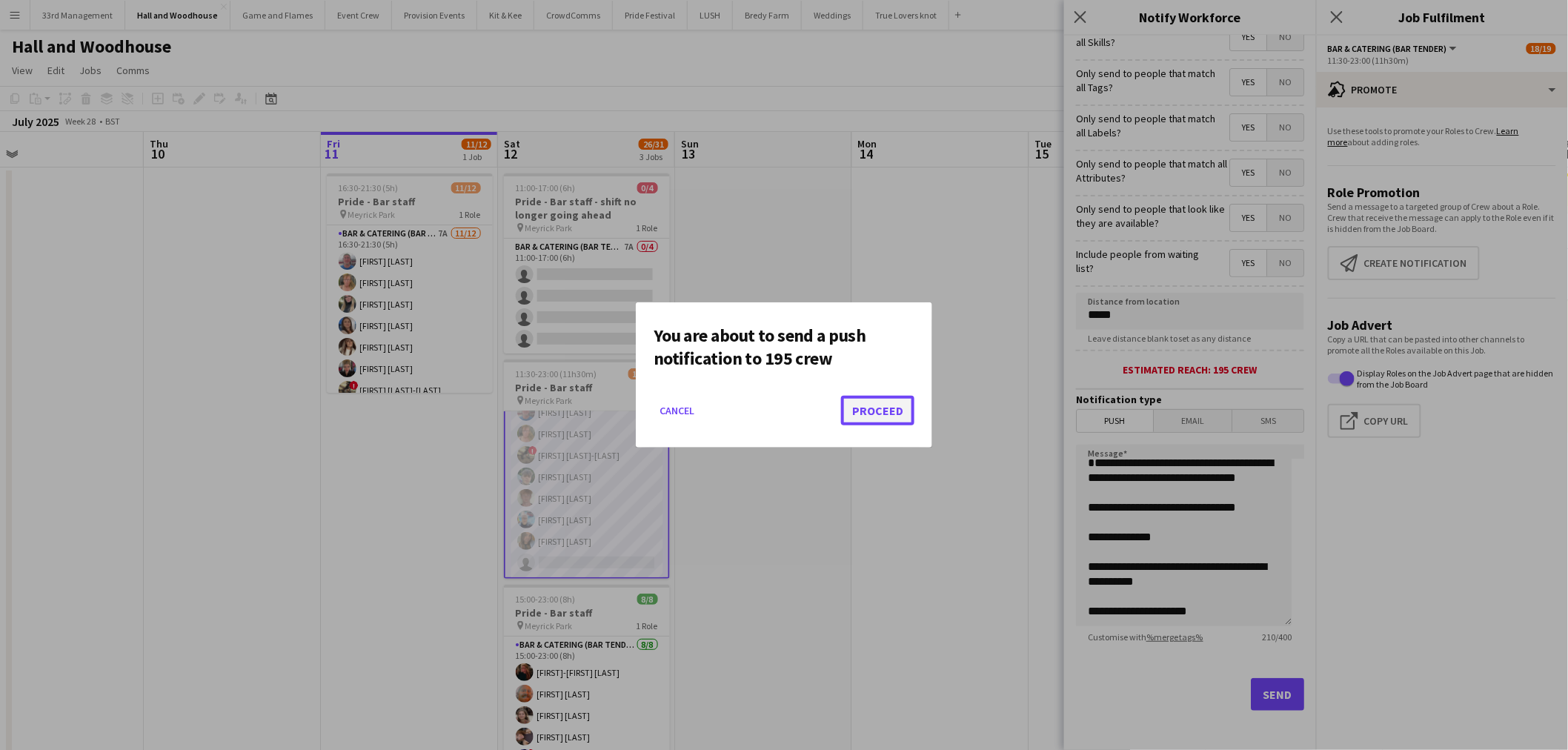 click on "Proceed" 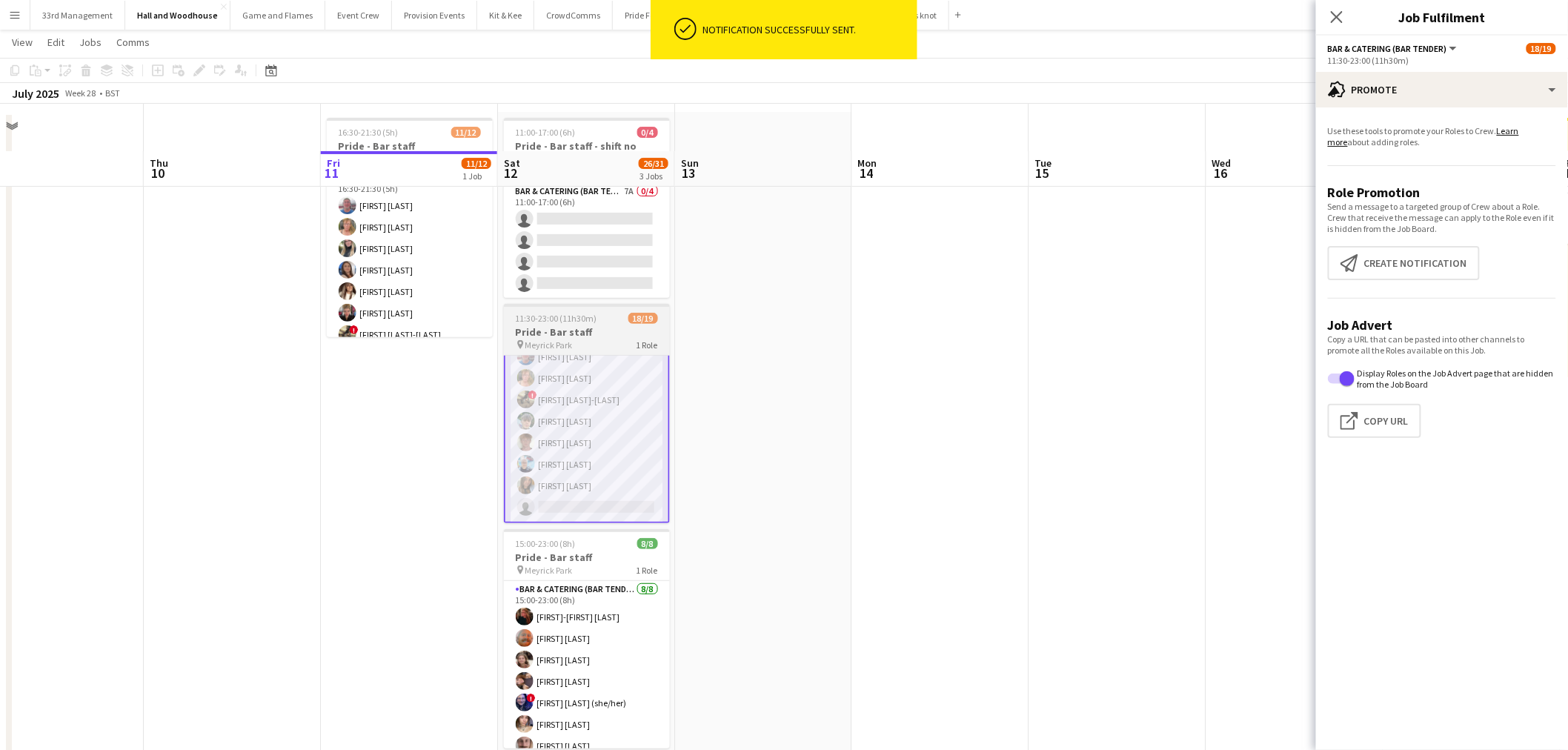 scroll, scrollTop: 108, scrollLeft: 0, axis: vertical 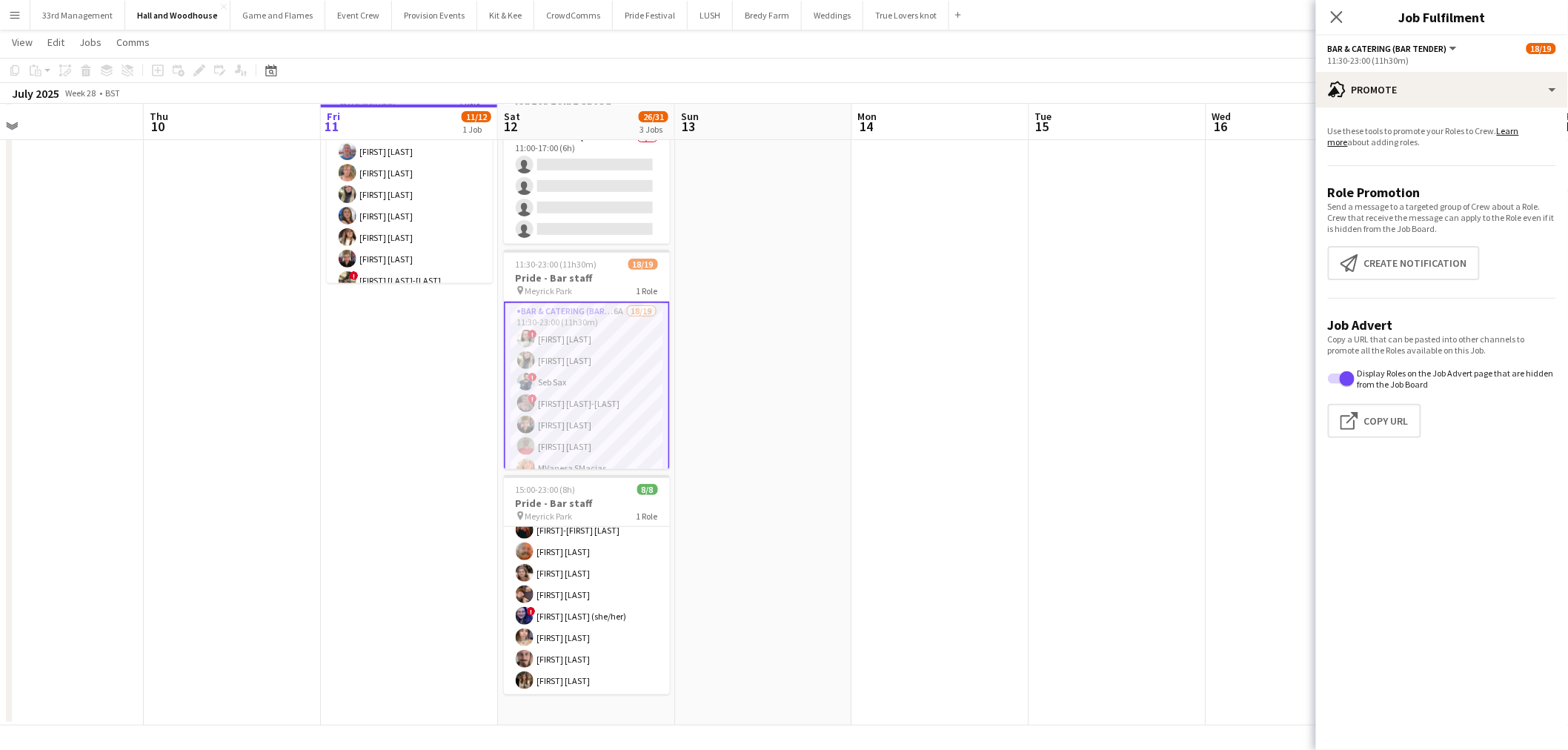 click on "16:30-21:30 (5h)    11/12   Pride - Bar staff
pin
Meyrick Park   1 Role   Bar & Catering (Bar Tender)   7A   11/12   16:30-21:30 (5h)
Mike Binyon Jane Binyon Lily Stansbury Vicky Stepanska Kerry Webster Maisey Brewer ! Dennieze Morales-Crisostomo Colin Sherman Carl Marshall Sabrina Cordero ! Katie Furniss
single-neutral-actions" at bounding box center (409, 391) 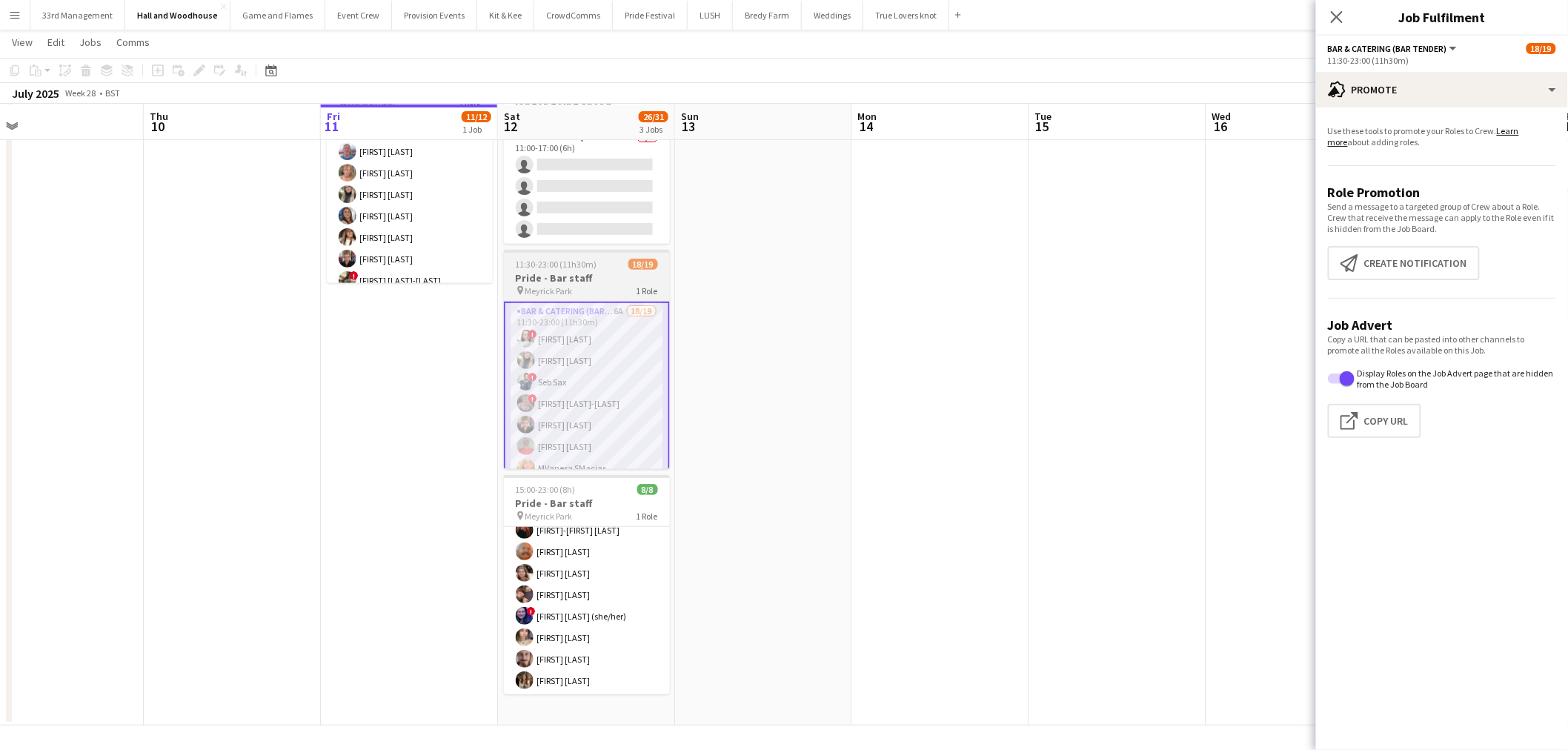 scroll, scrollTop: 0, scrollLeft: 385, axis: horizontal 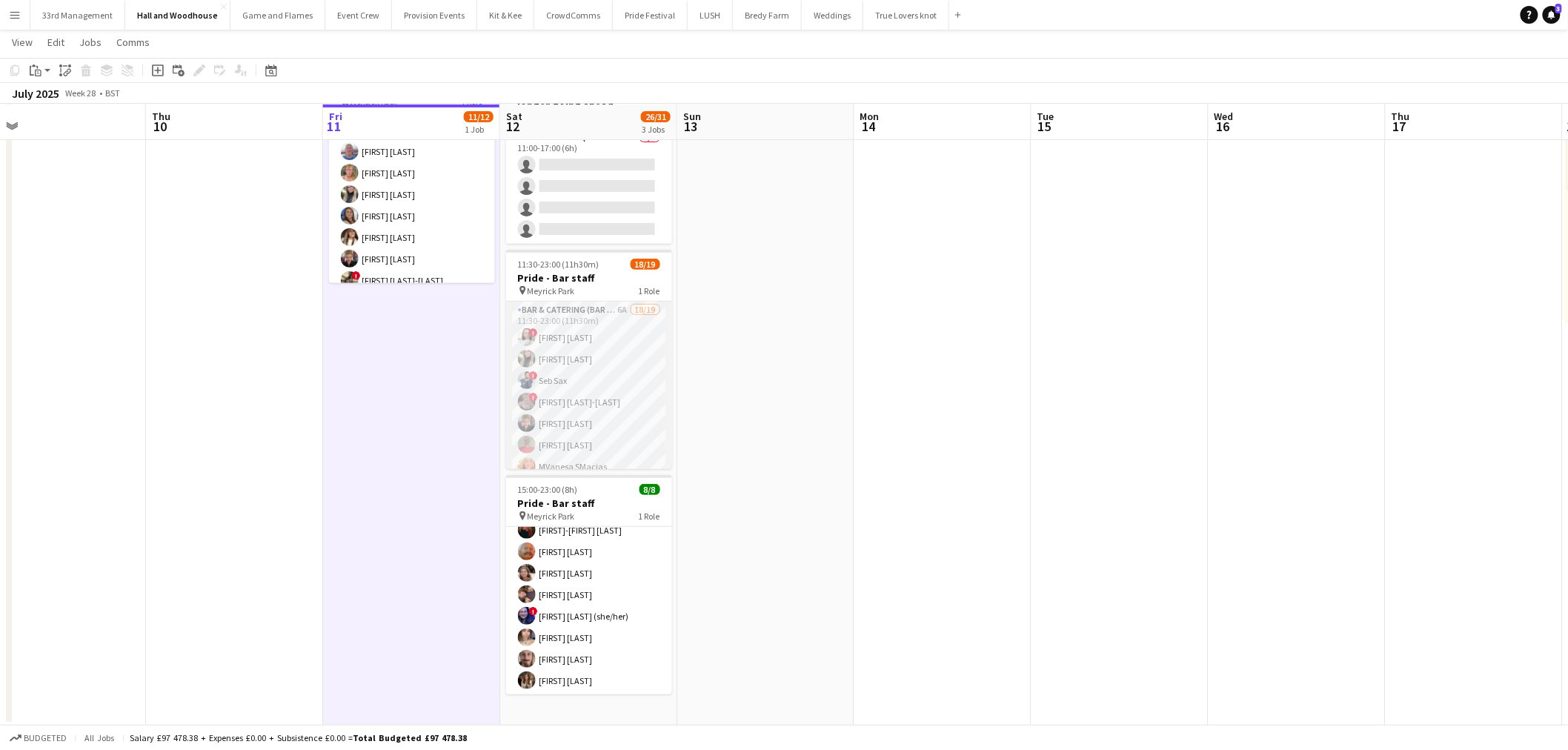 click on "Bar & Catering (Bar Tender)   6A   18/19   11:30-23:00 (11h30m)
! Abigail Lenton Lily Stansbury ! Seb Sax ! Georgia Griffiths-Alner Maisey Brewer Colin Sherman MVanesa SMacias Carl Marshall Emilie Miller Callum Thomas Megan Hillier Mike Binyon Jane Binyon ! Dennieze Morales-Crisostomo Harry Stocks Thomas Robson Adam Hill Lauren Ferrier
single-neutral-actions" at bounding box center (589, 520) 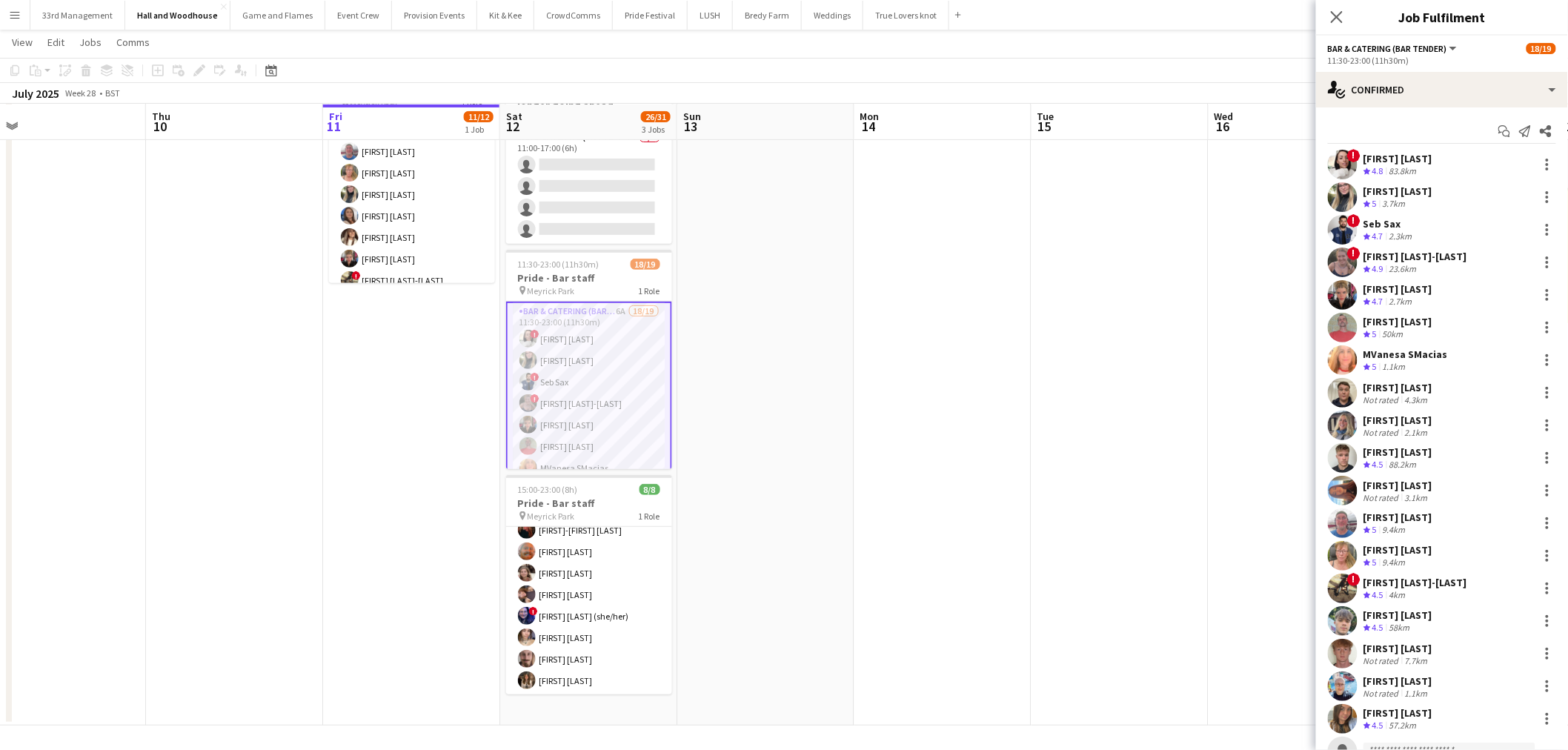 scroll, scrollTop: 59, scrollLeft: 0, axis: vertical 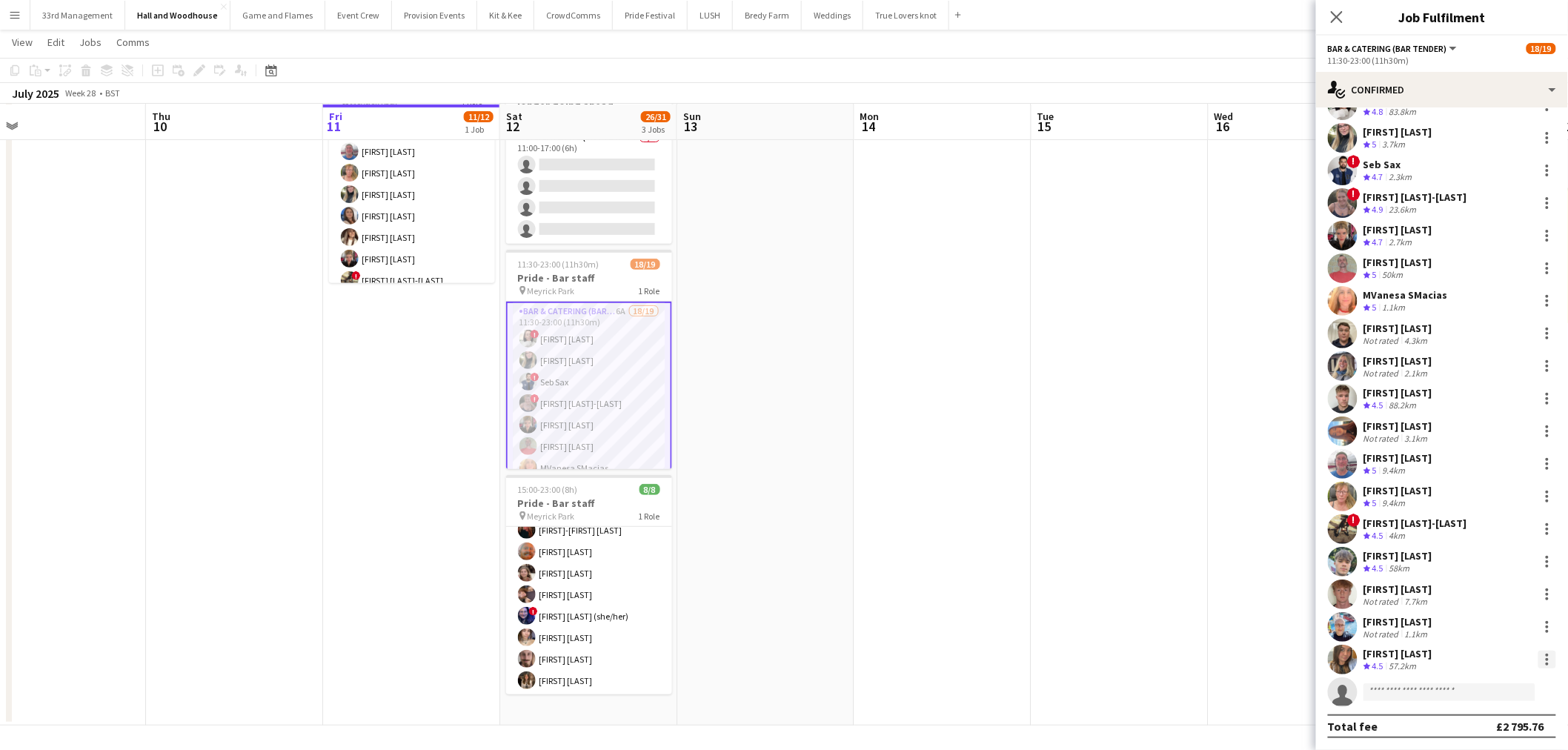 click at bounding box center (1547, 664) 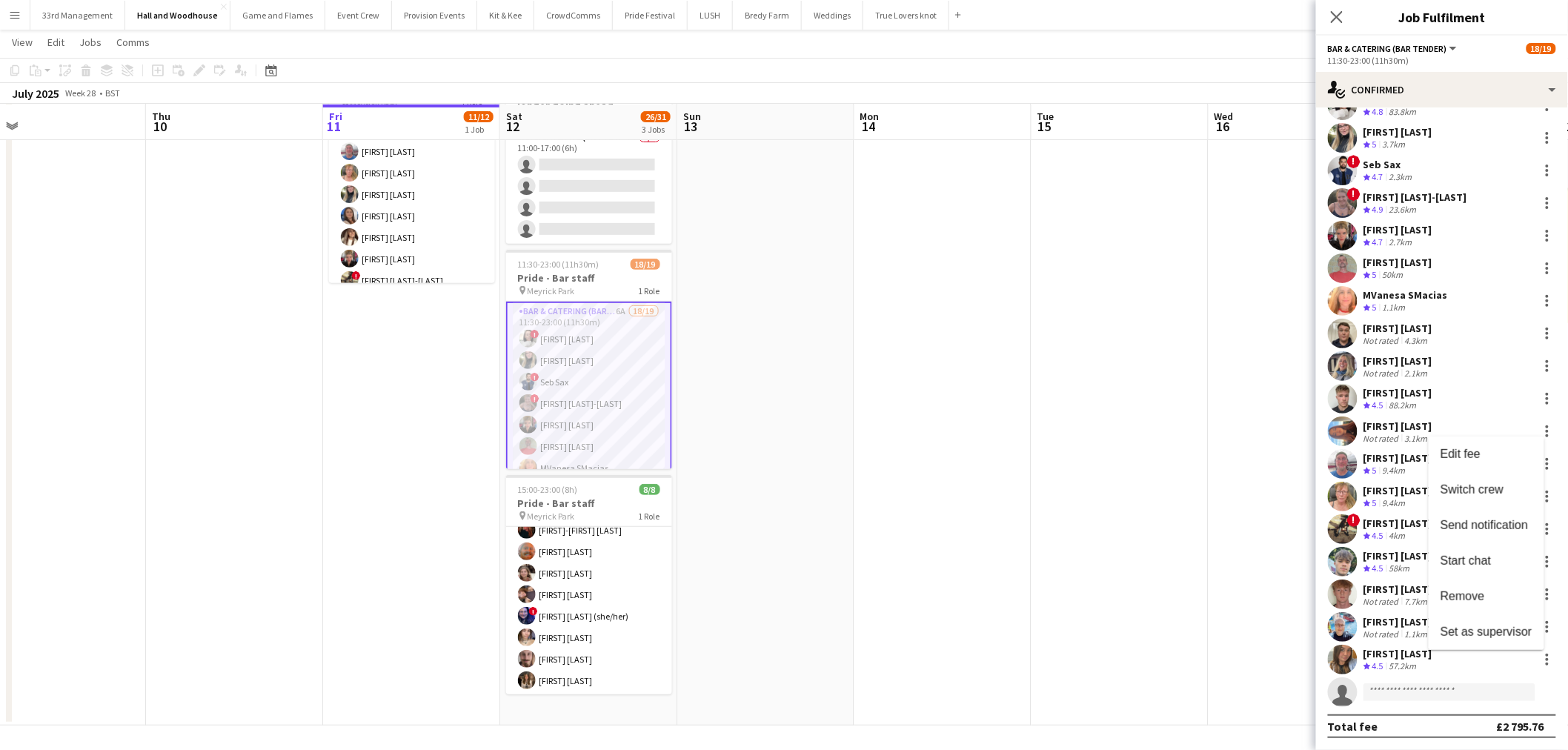 click at bounding box center [784, 375] 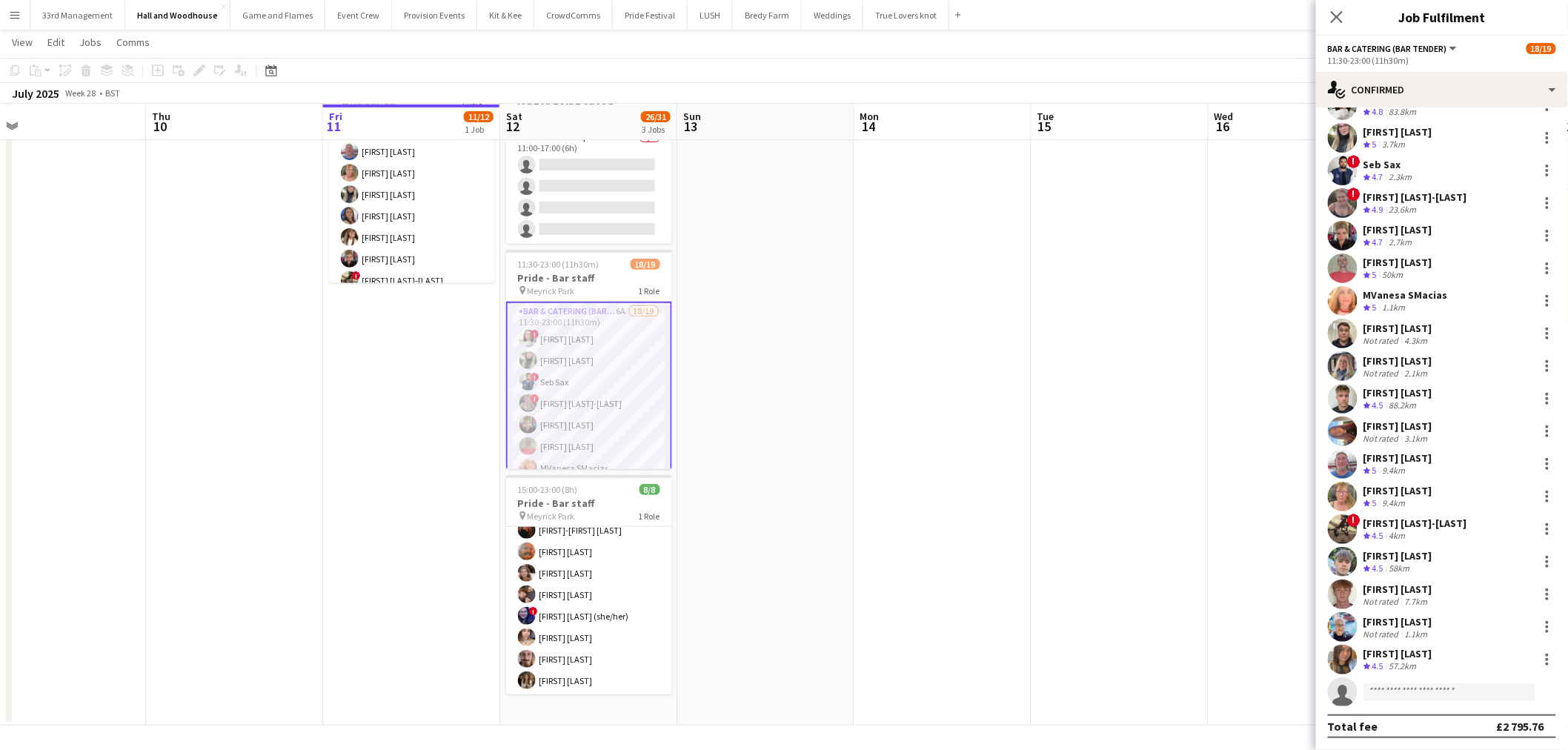 click at bounding box center (1343, 660) 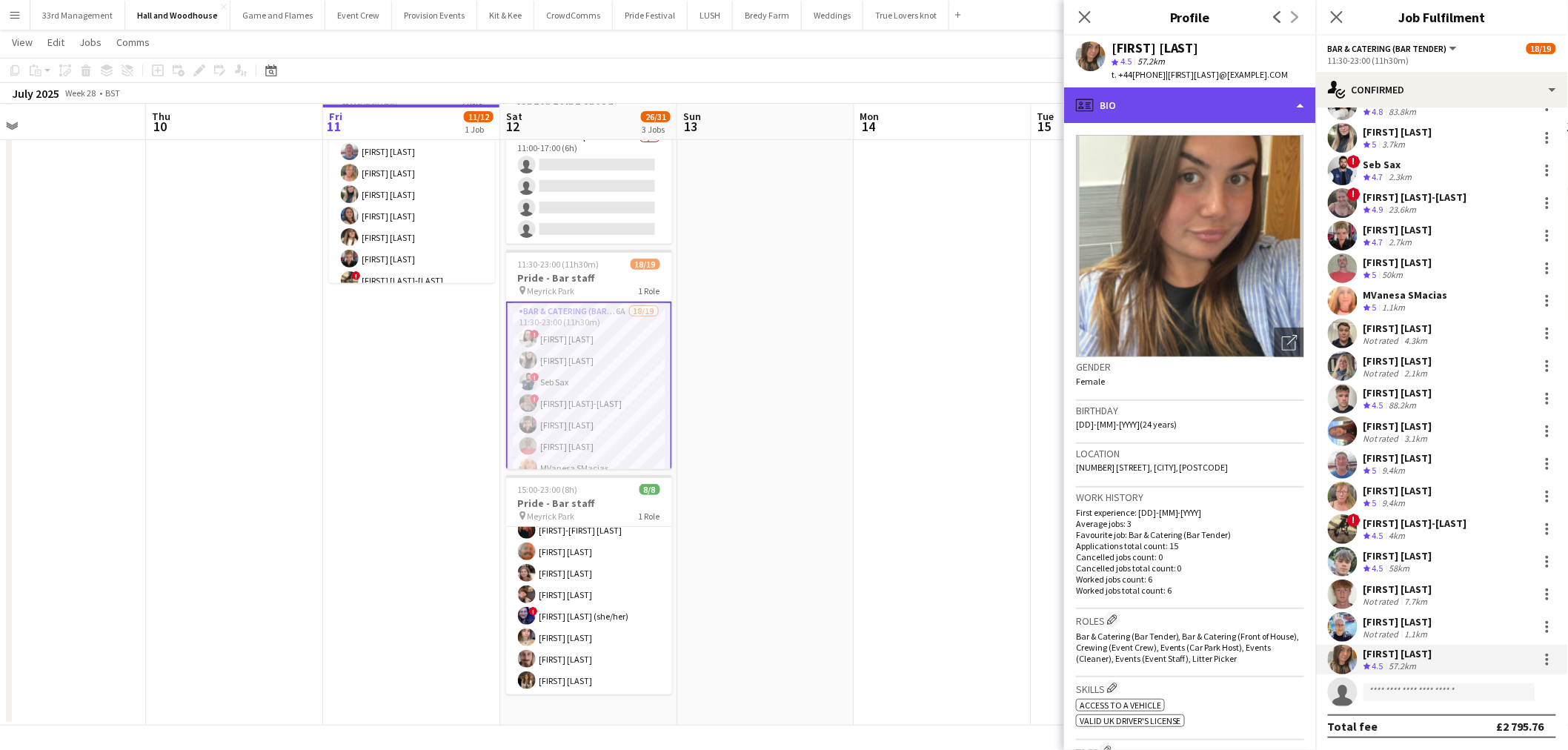 click on "profile
Bio" 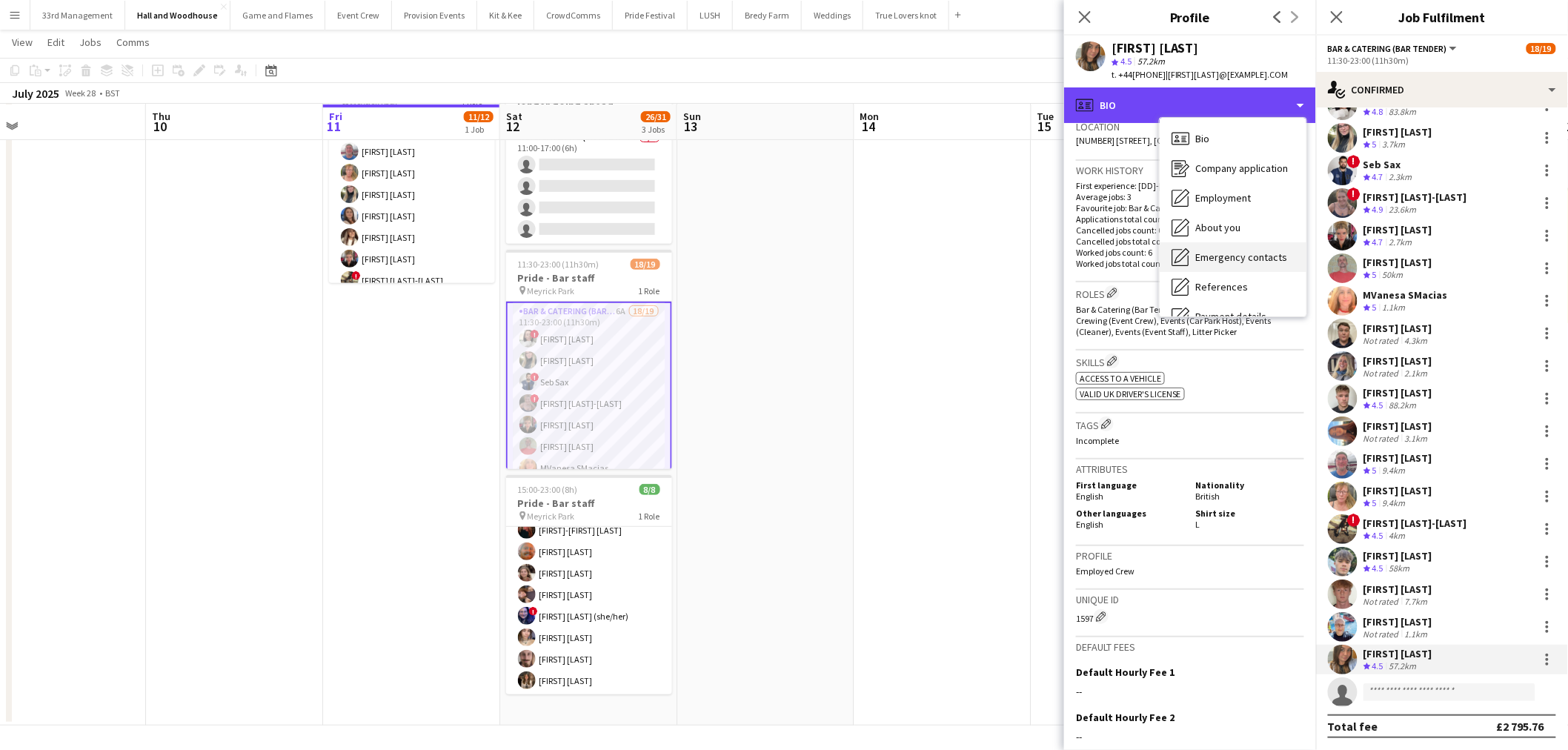 scroll, scrollTop: 411, scrollLeft: 0, axis: vertical 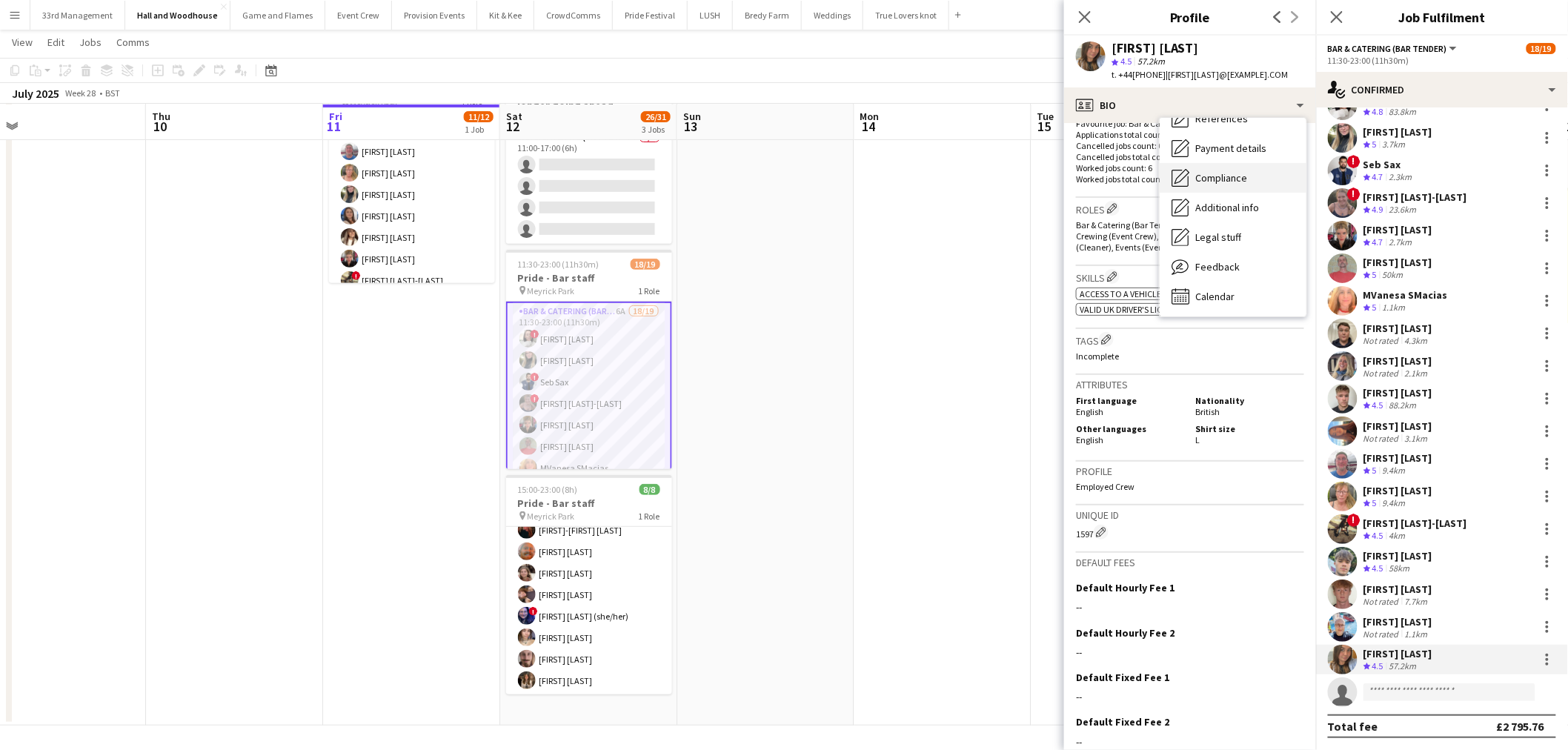 click on "Feedback" at bounding box center (1217, 267) 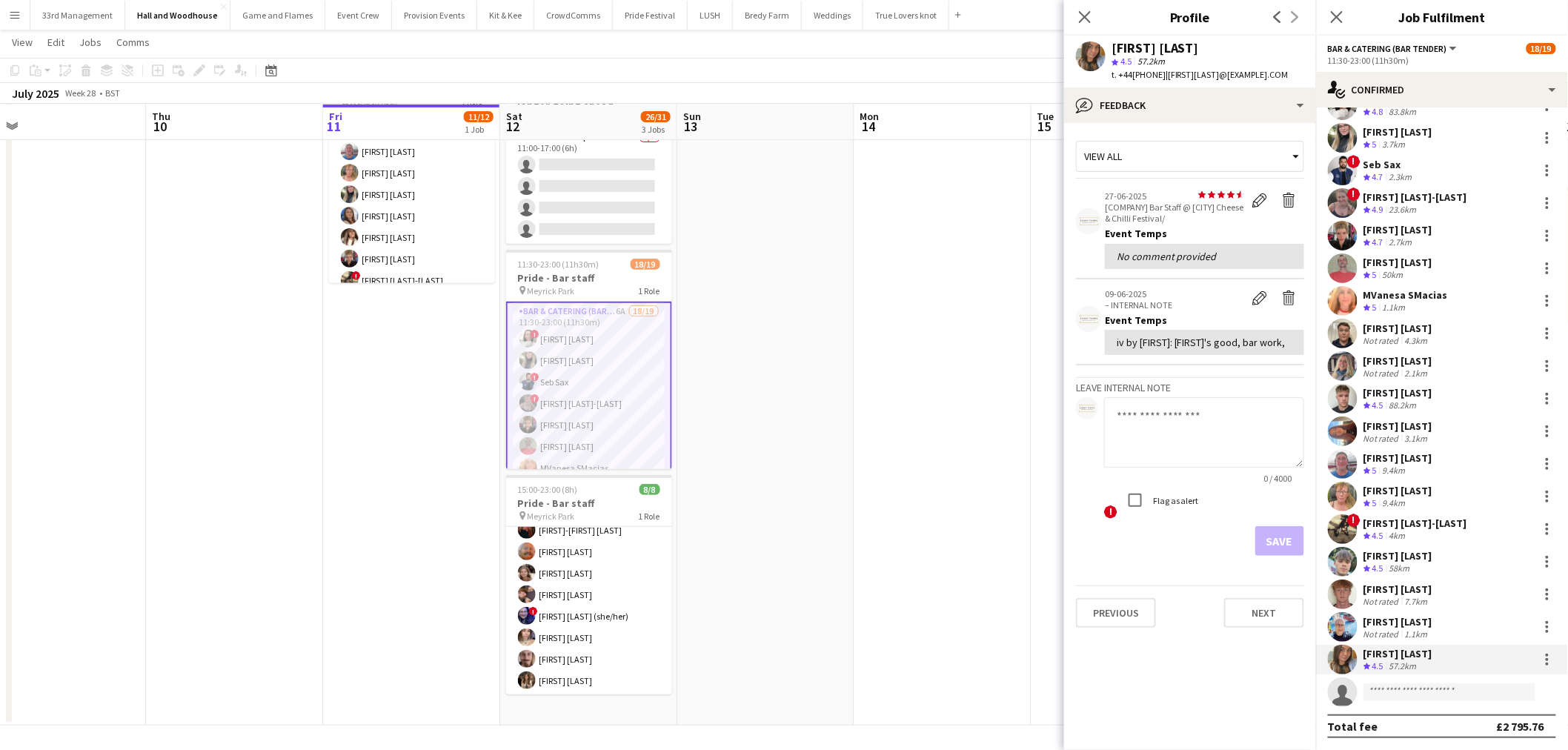 drag, startPoint x: 1154, startPoint y: 411, endPoint x: 1143, endPoint y: 416, distance: 12.083046 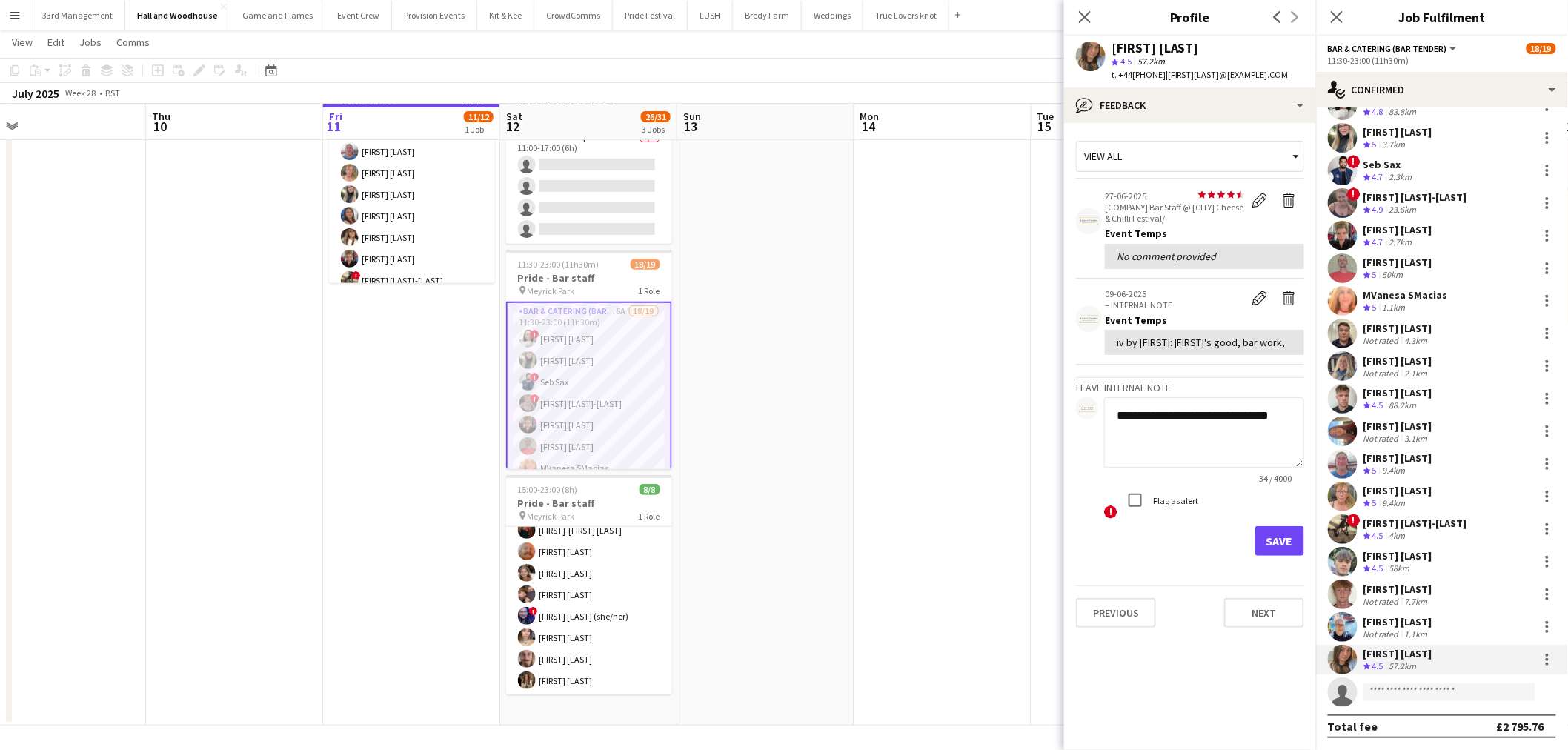 drag, startPoint x: 1153, startPoint y: 416, endPoint x: 1142, endPoint y: 400, distance: 19.416488 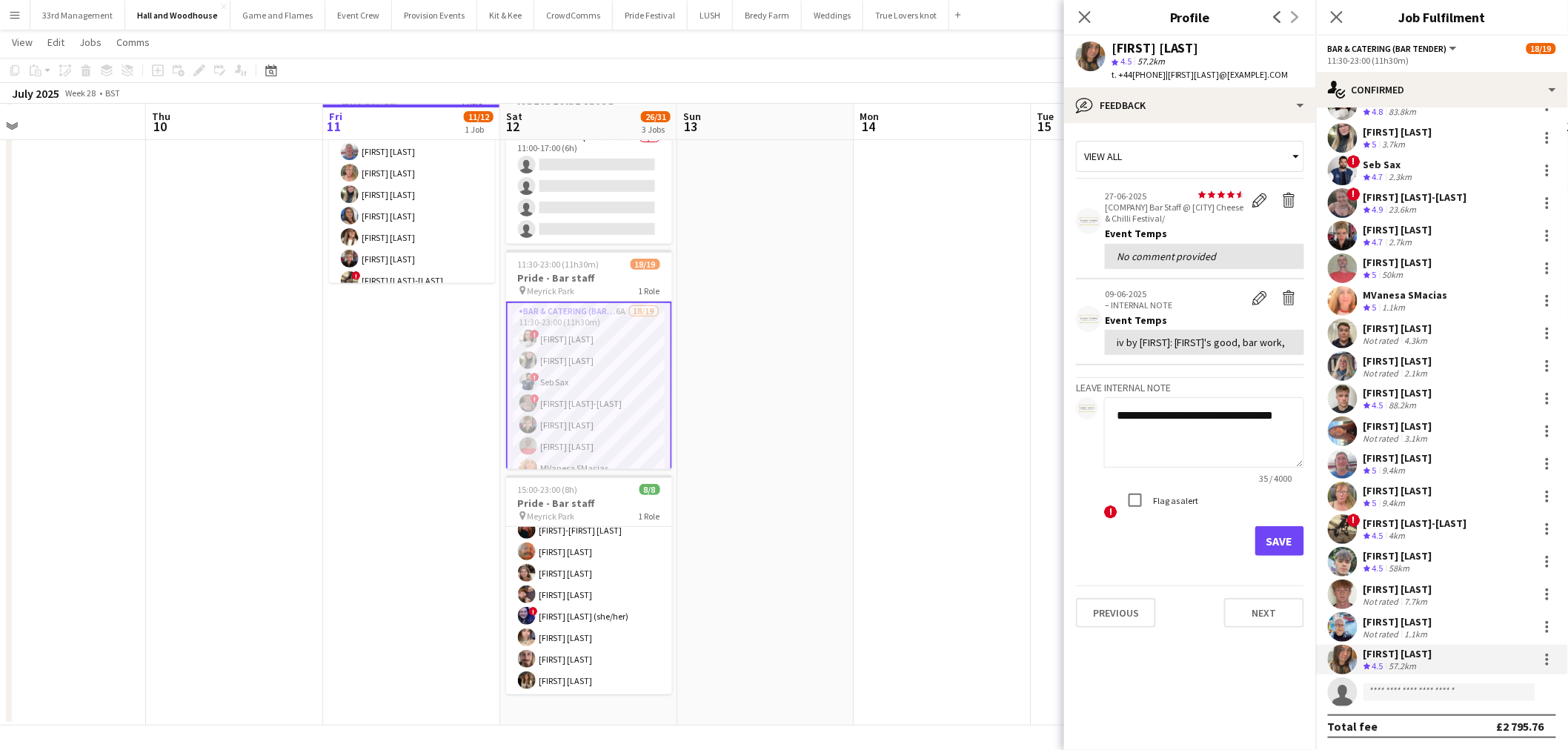 click on "**********" 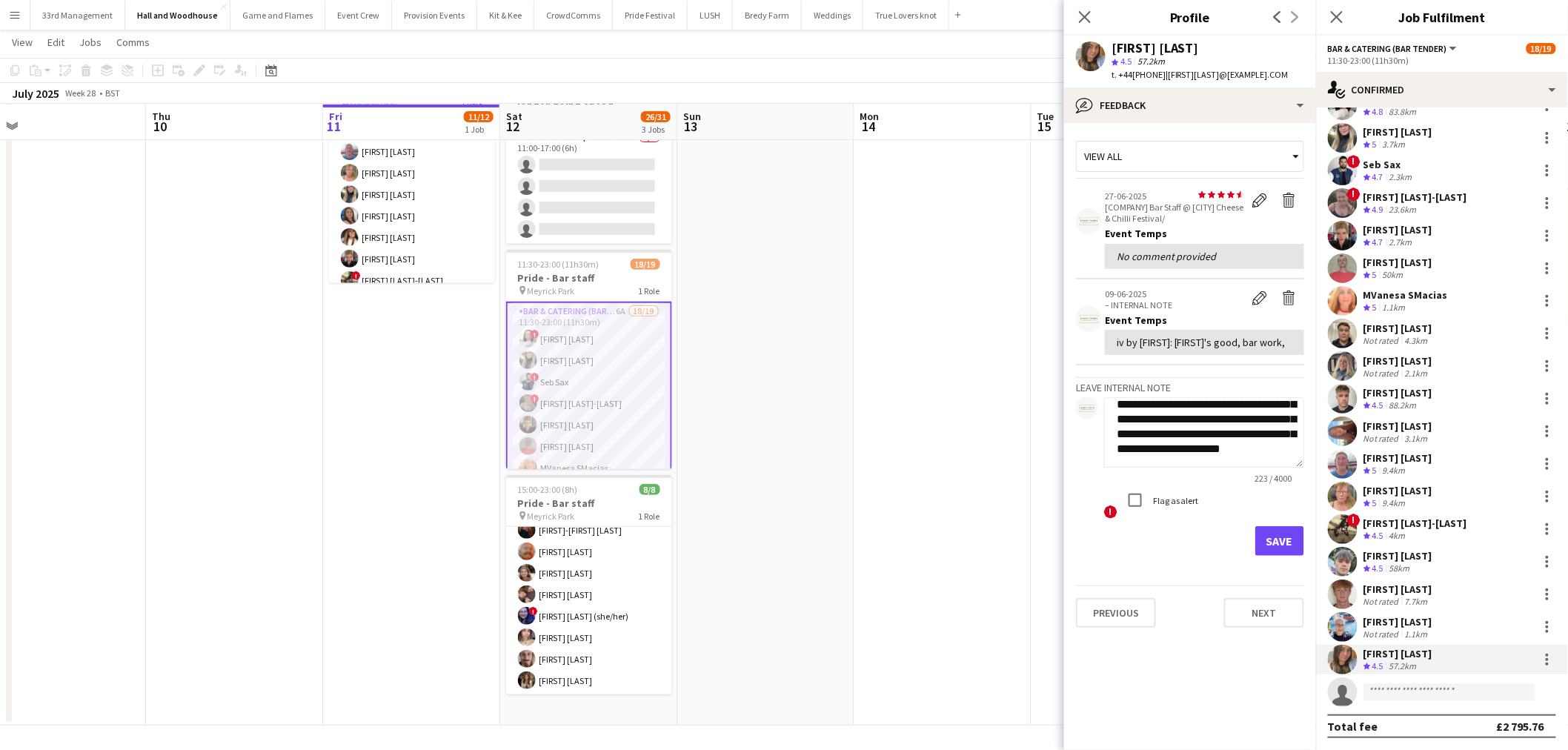 scroll, scrollTop: 60, scrollLeft: 0, axis: vertical 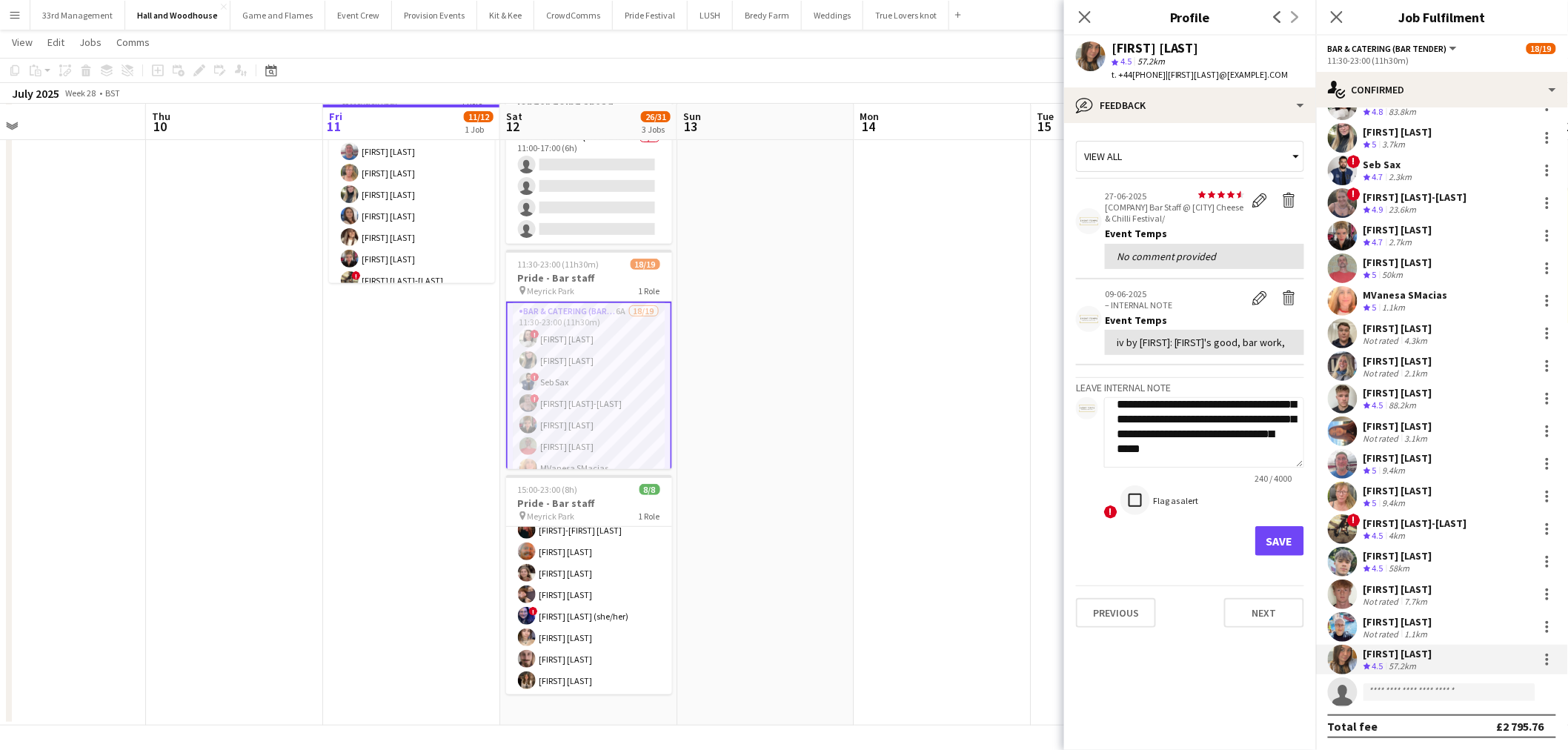 type on "**********" 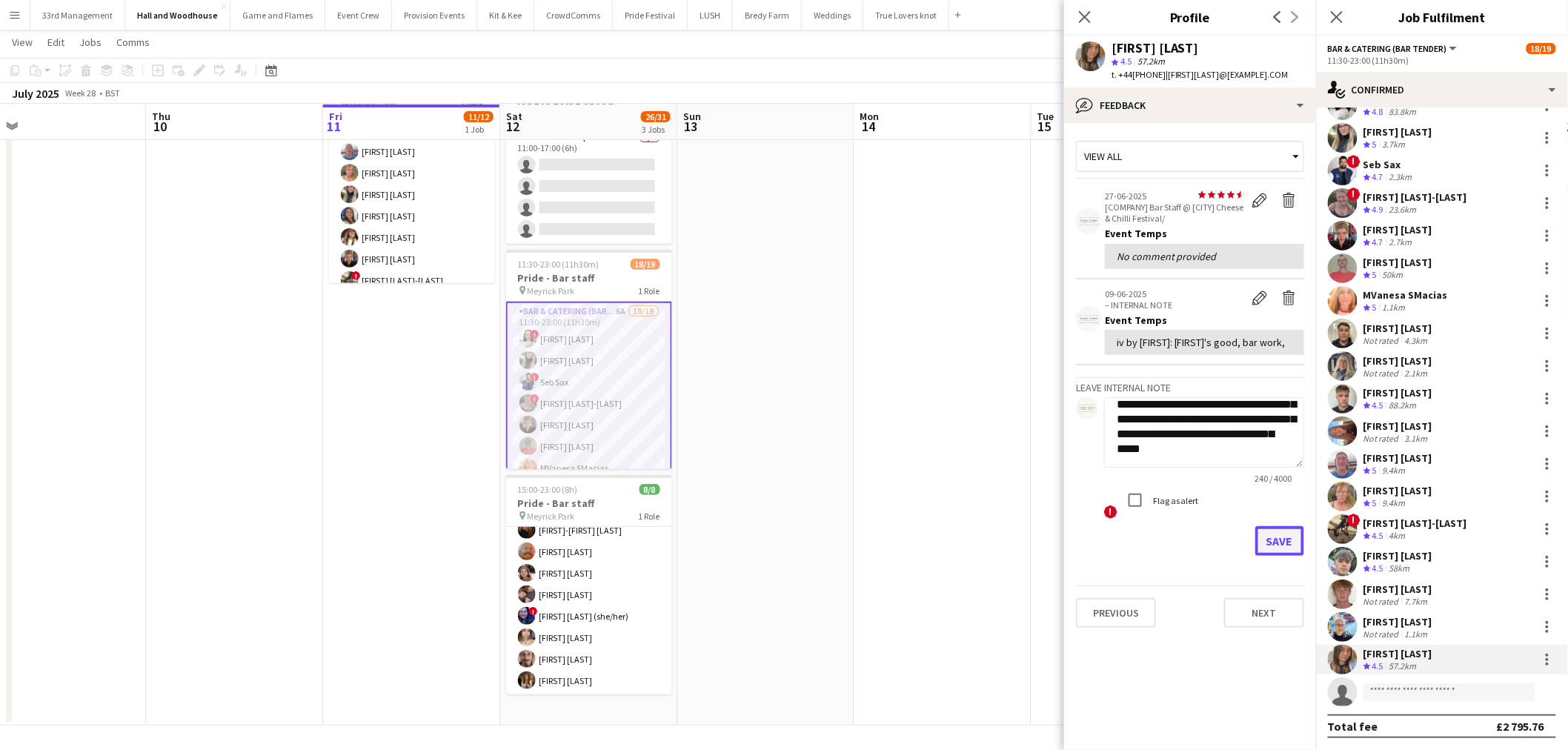 click on "Save" 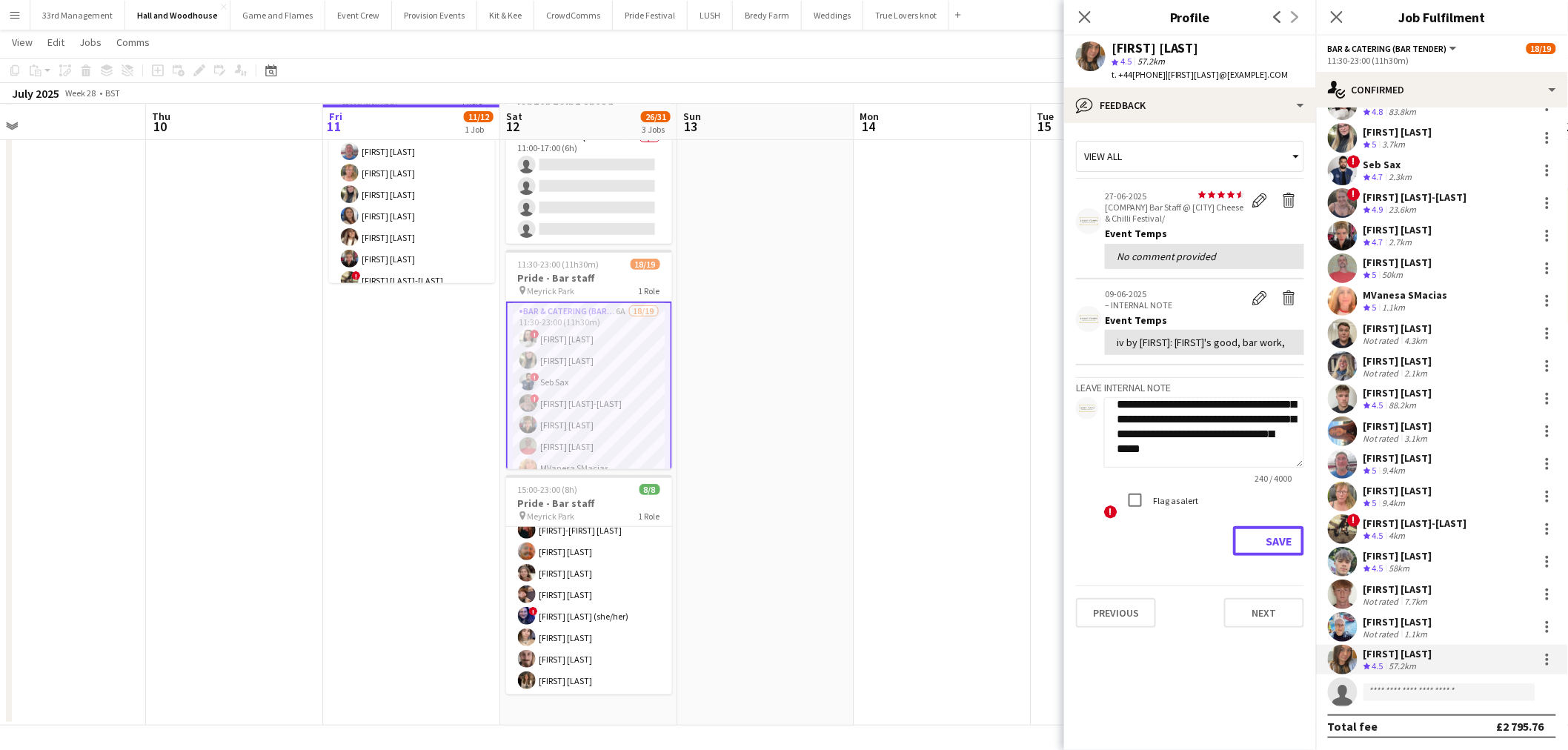 type 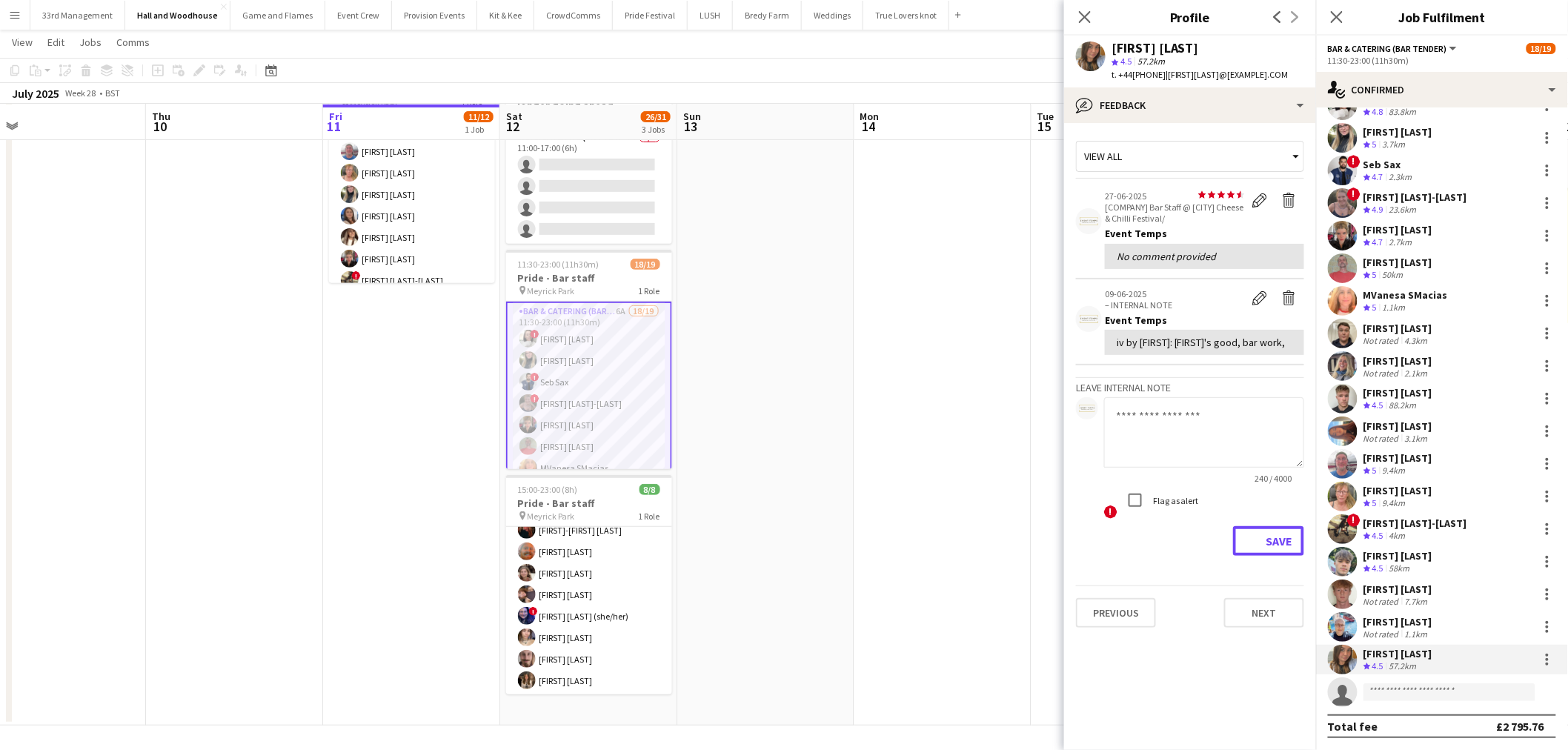 scroll, scrollTop: 0, scrollLeft: 0, axis: both 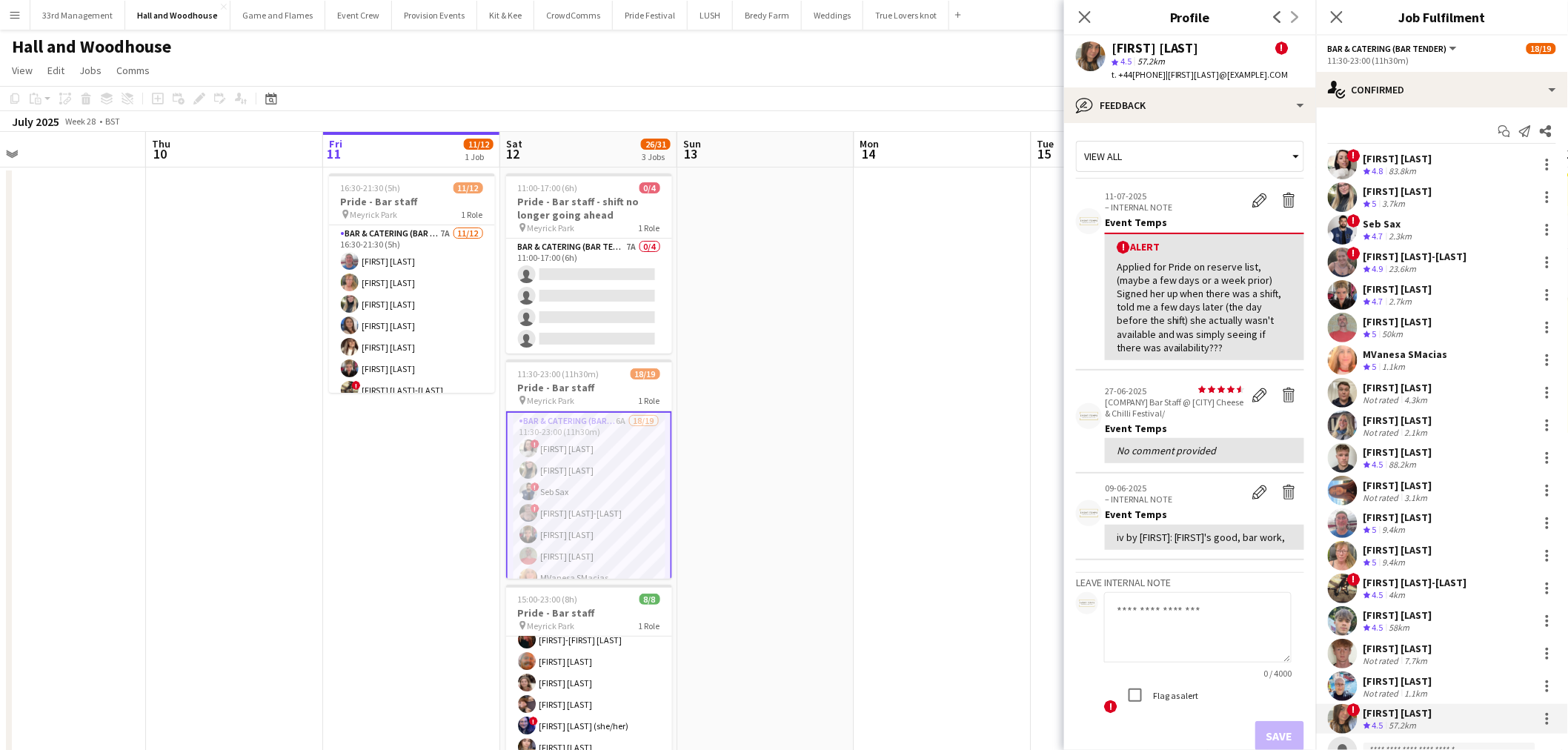 drag, startPoint x: 507, startPoint y: 301, endPoint x: 496, endPoint y: 304, distance: 11.40175 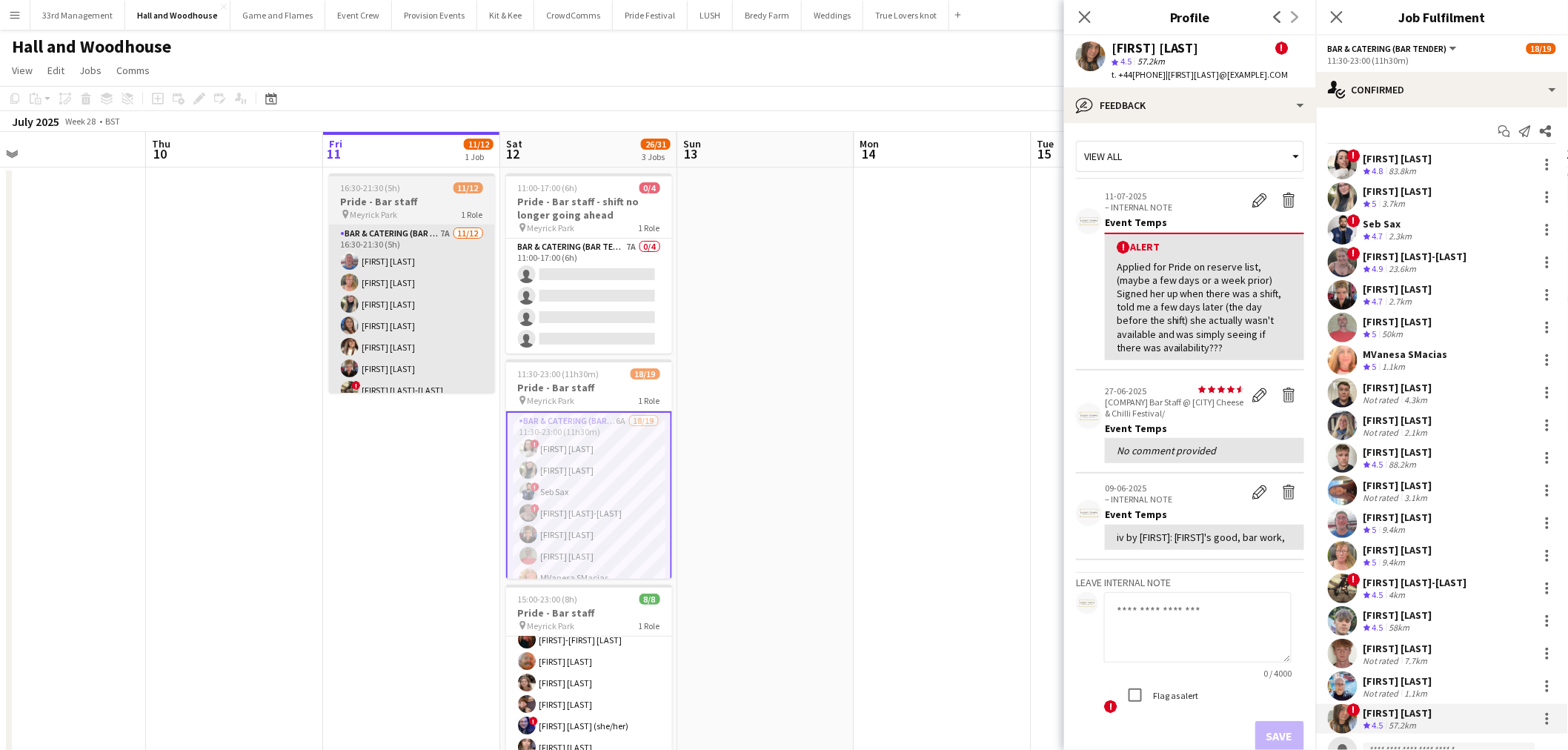 scroll, scrollTop: 0, scrollLeft: 393, axis: horizontal 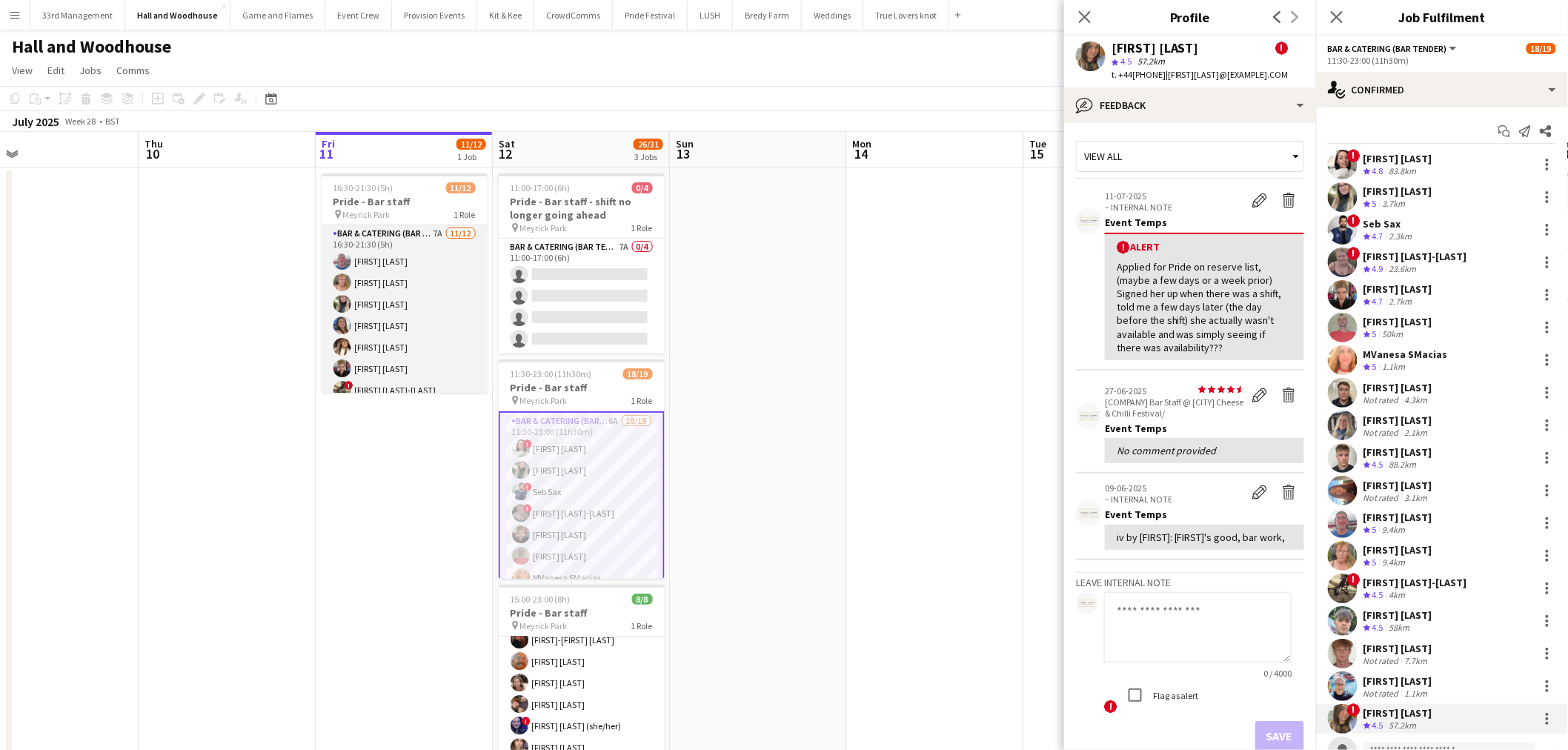 click on "Bar & Catering (Bar Tender)   7A   11/12   16:30-21:30 (5h)
Mike Binyon Jane Binyon Lily Stansbury Vicky Stepanska Kerry Webster Maisey Brewer ! Dennieze Morales-Crisostomo Colin Sherman Carl Marshall Sabrina Cordero ! Katie Furniss
single-neutral-actions" at bounding box center [405, 368] 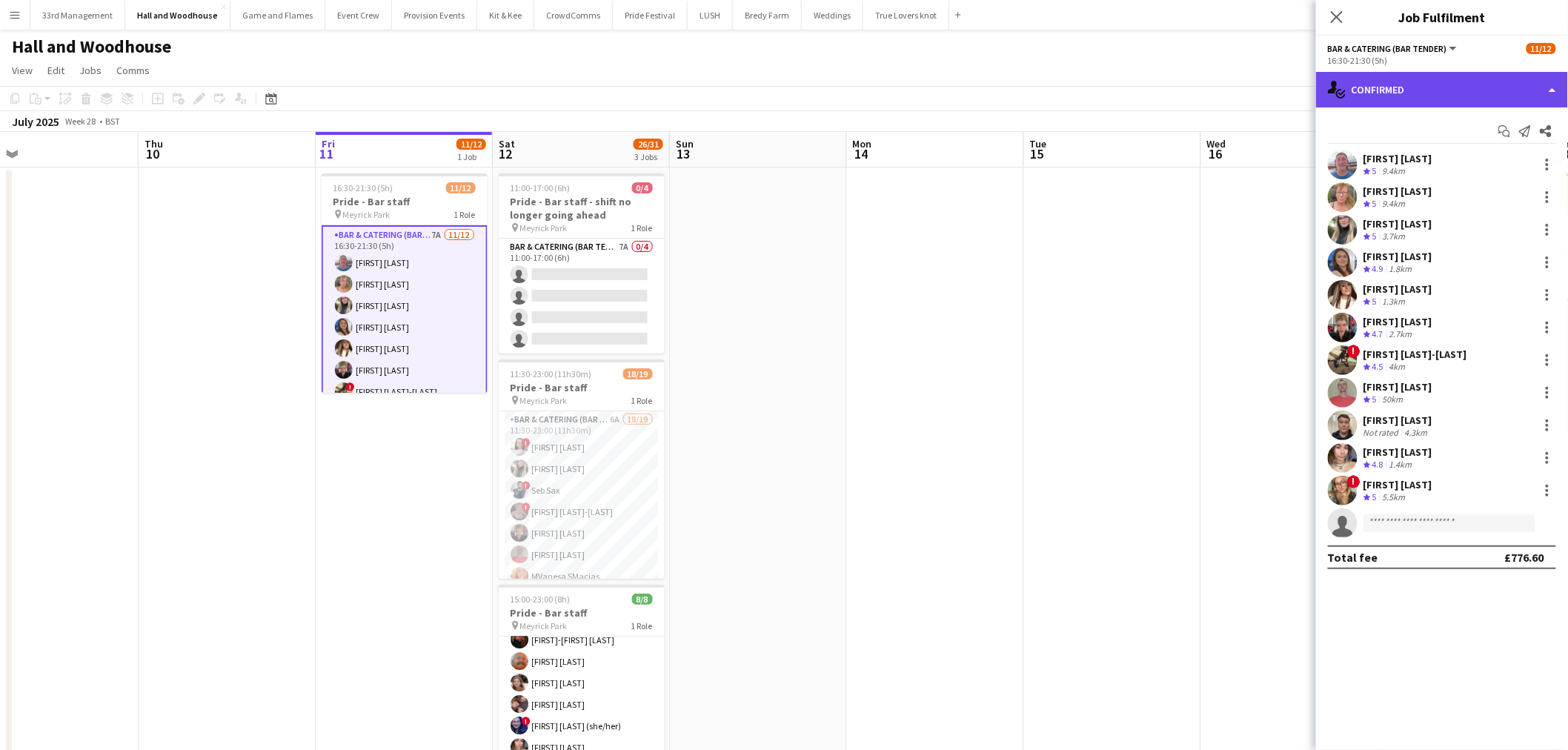 click on "single-neutral-actions-check-2
Confirmed" 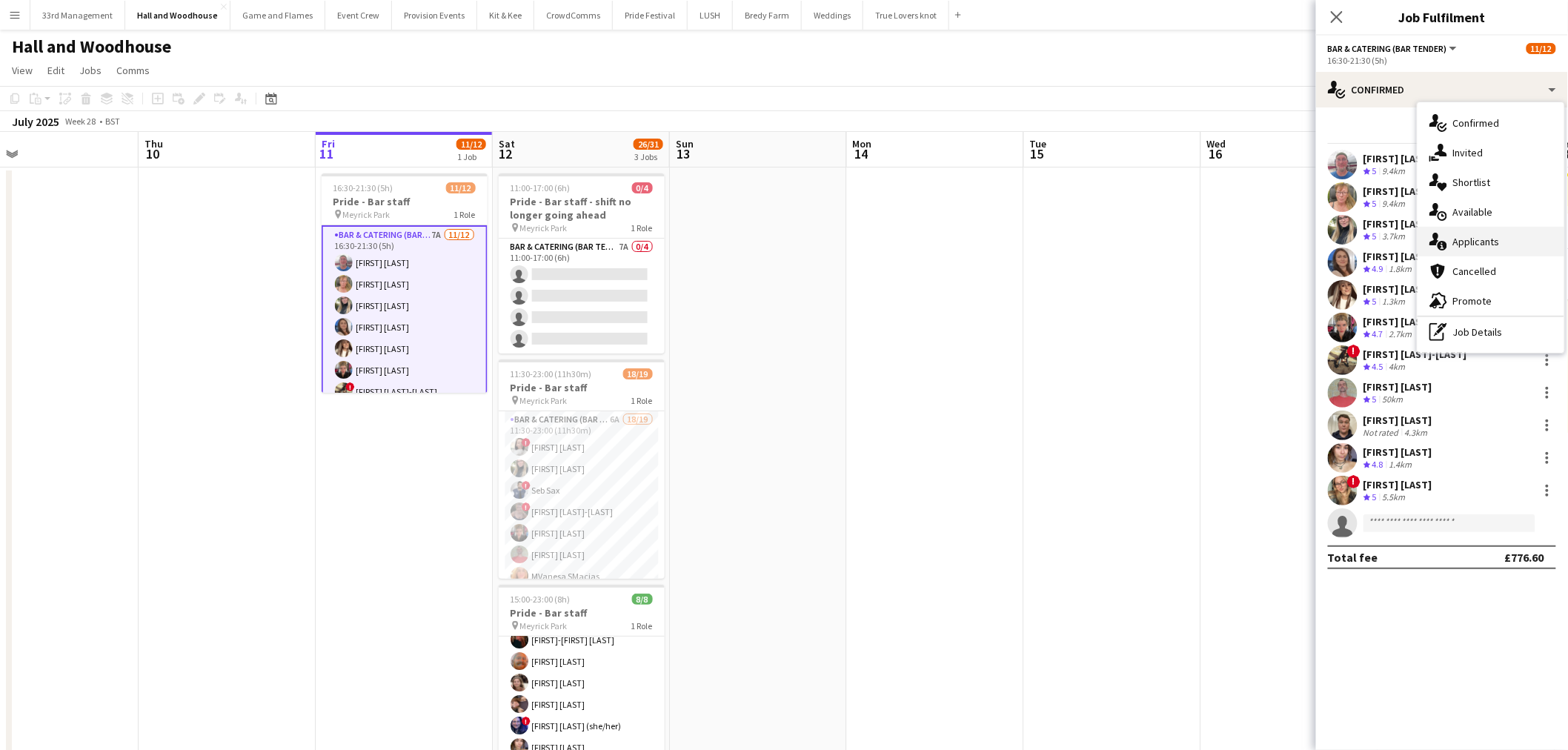 click on "single-neutral-actions-information
Applicants" at bounding box center [1491, 242] 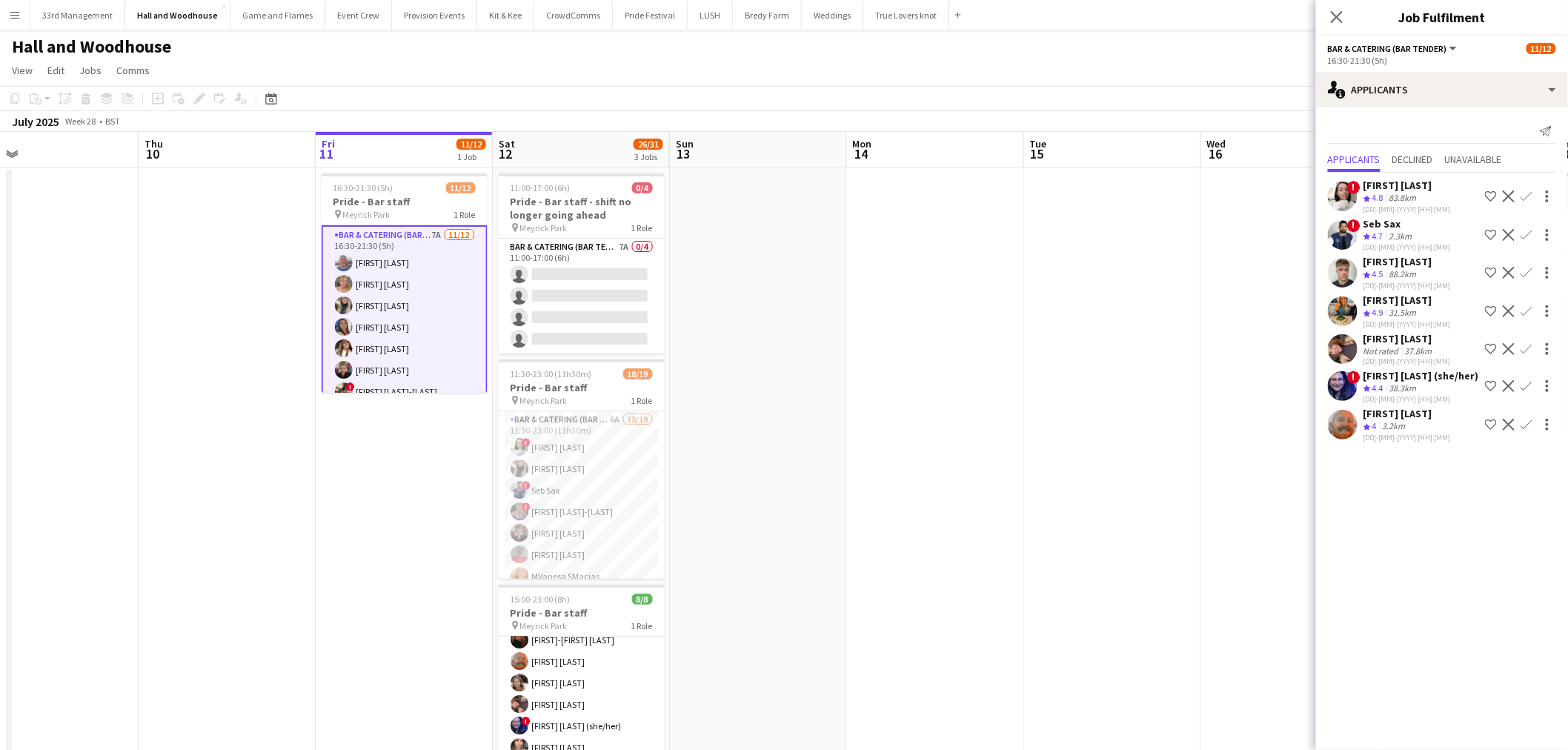 click on "Confirm" 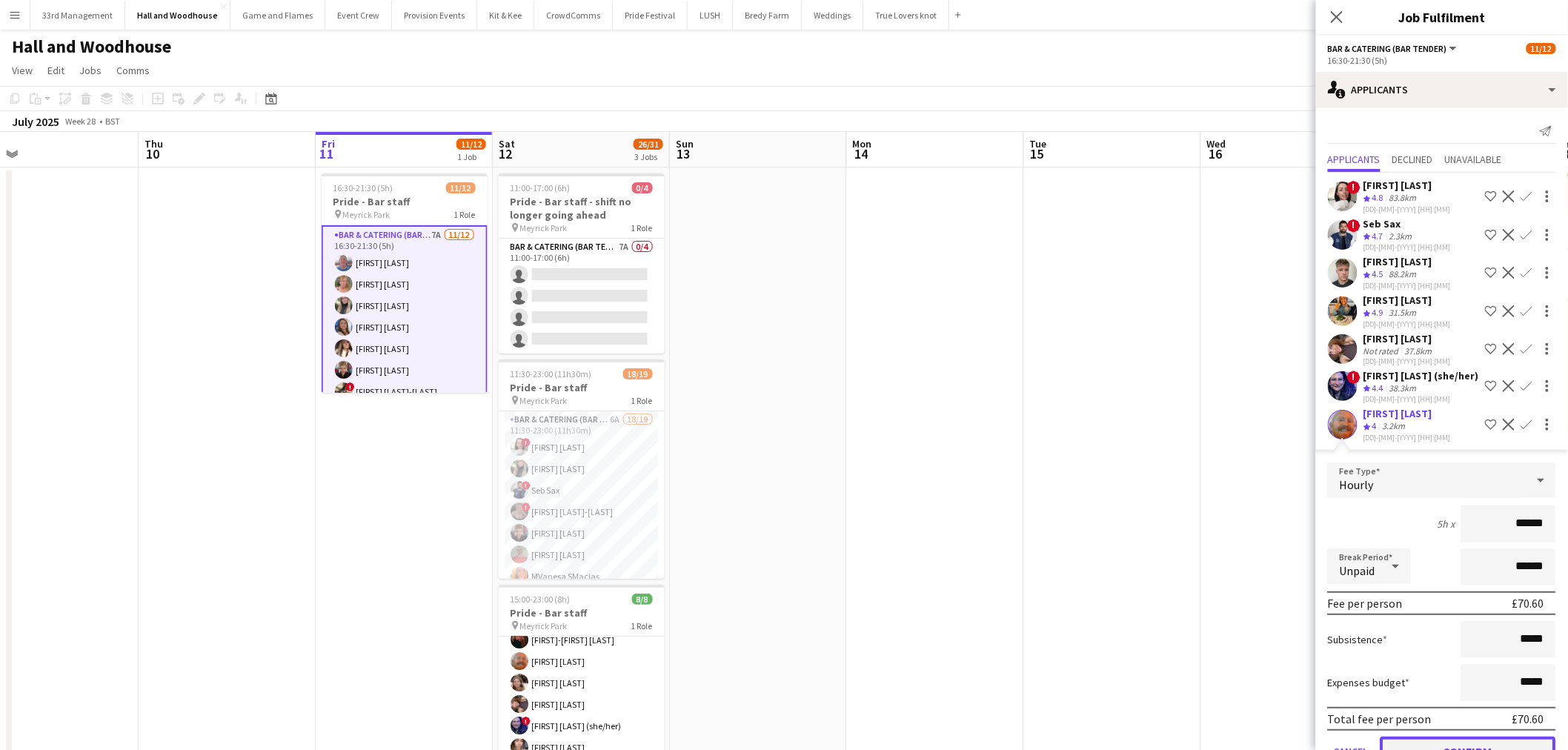click on "Confirm" 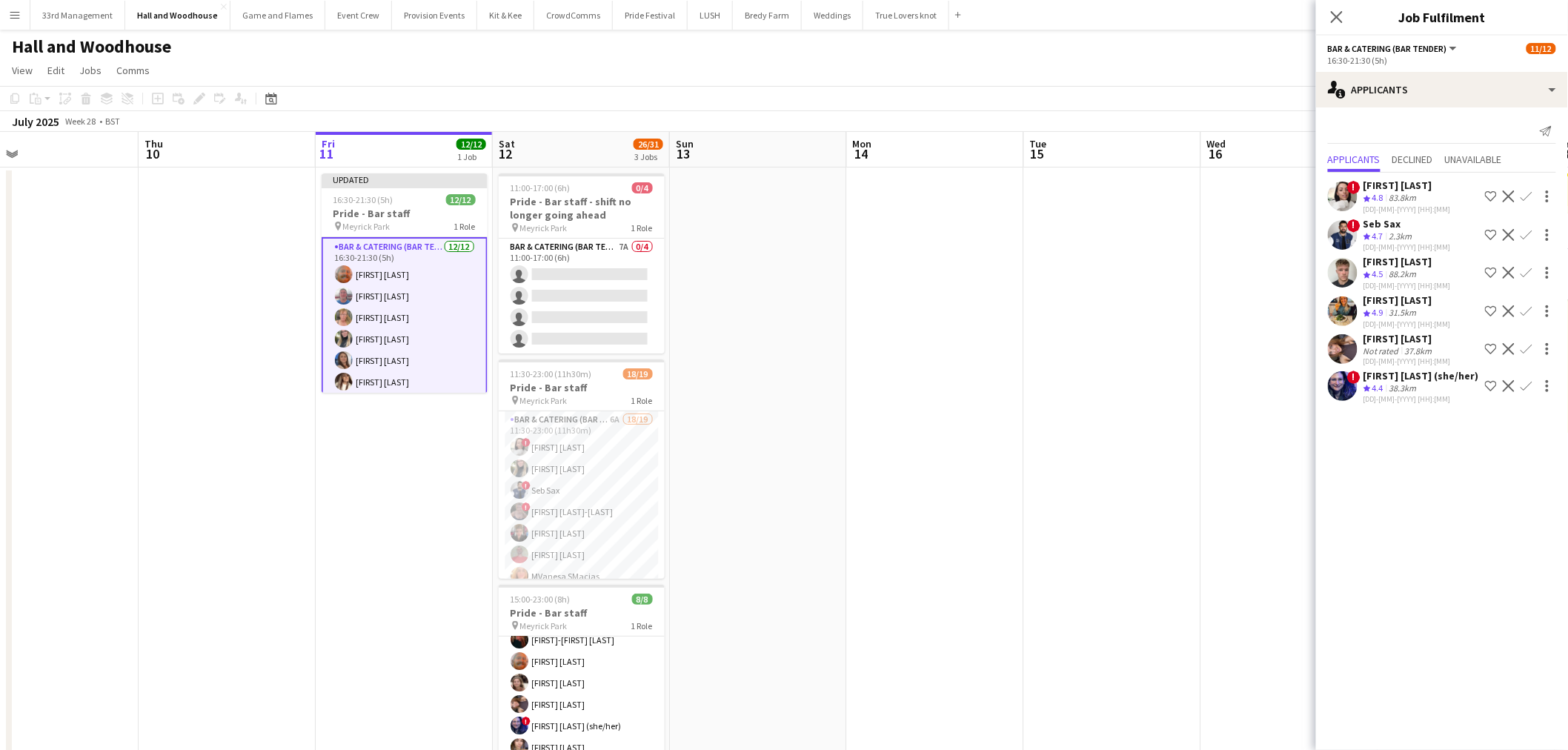 click at bounding box center [1112, 501] 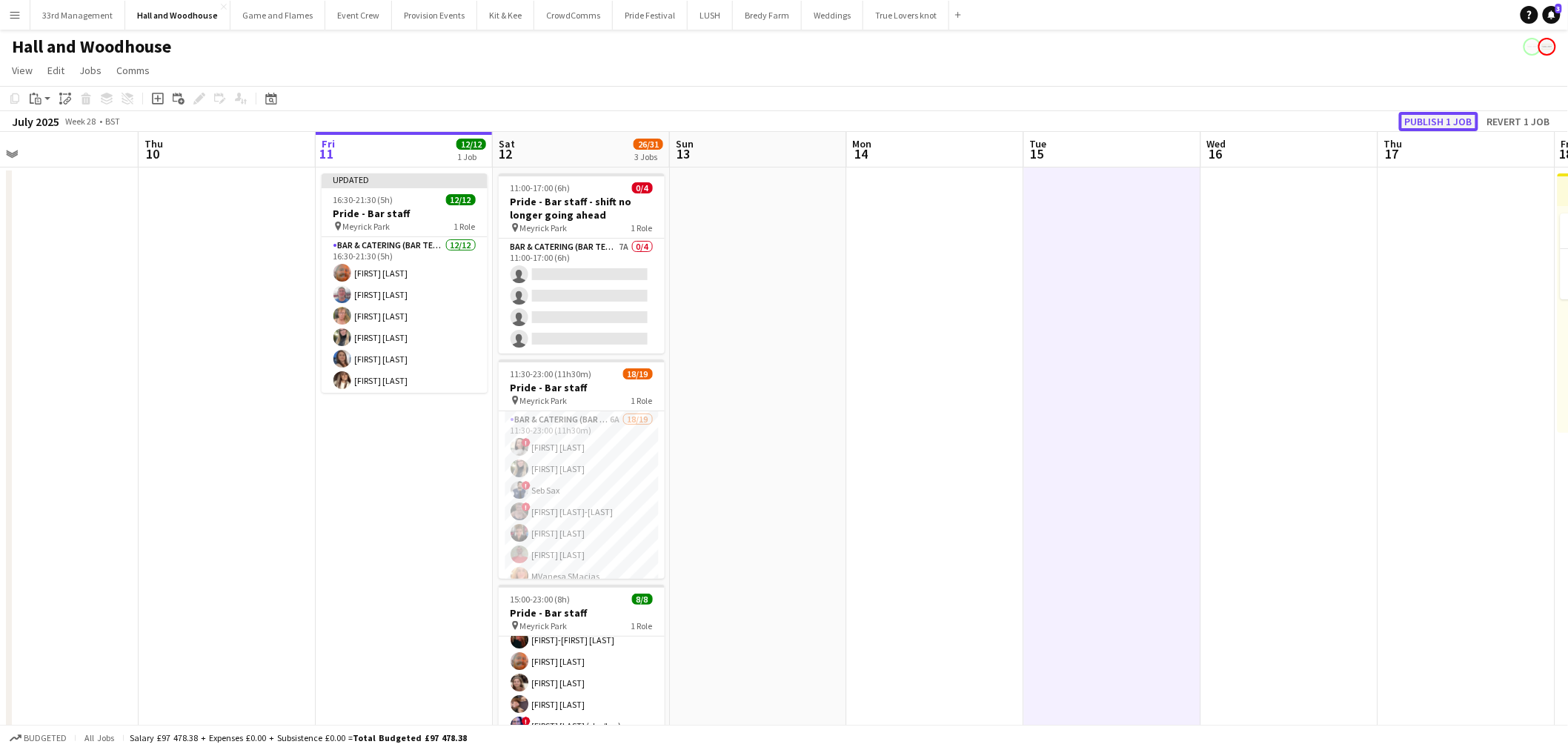 click on "Publish 1 job" 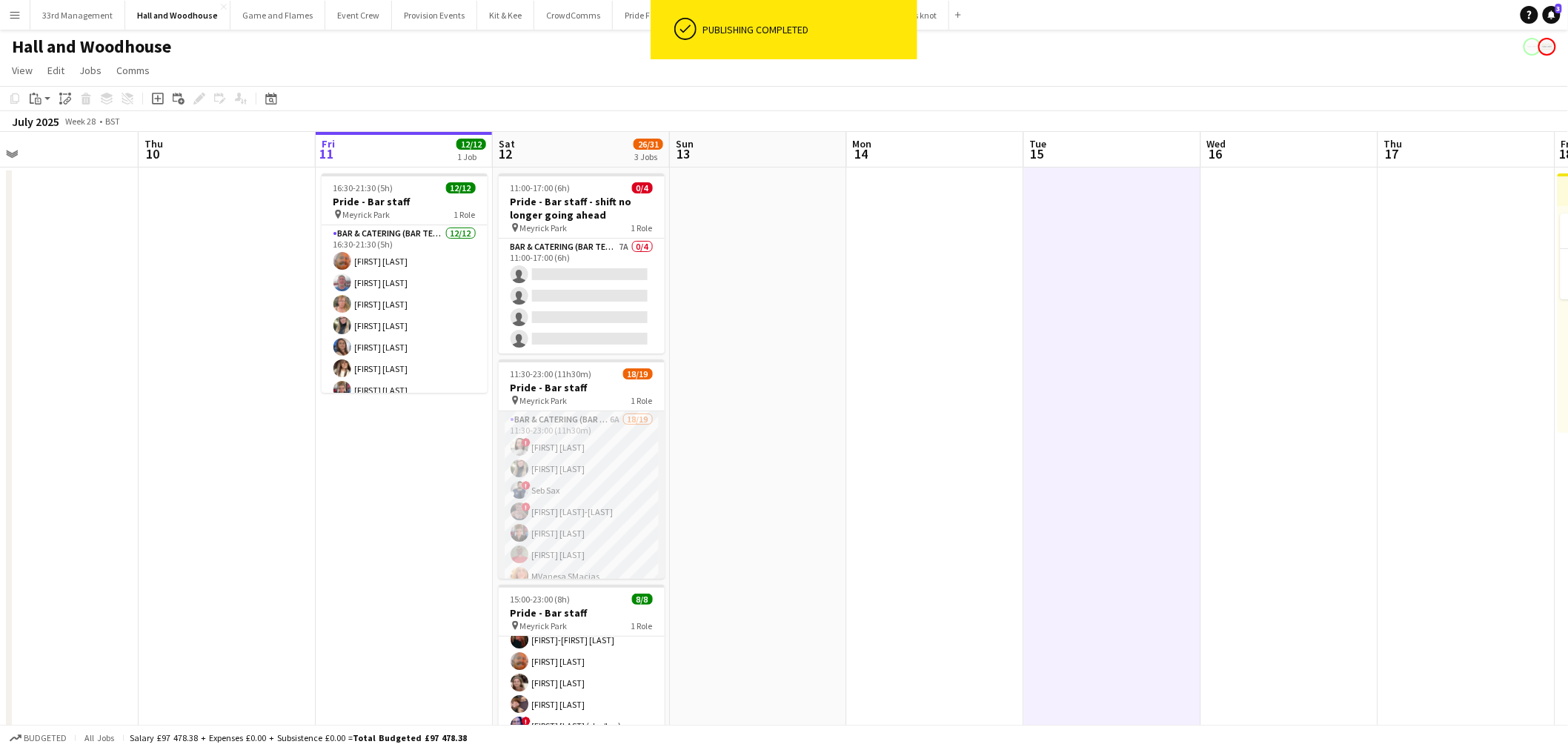 click on "Bar & Catering (Bar Tender)   6A   18/19   11:30-23:00 (11h30m)
! Abigail Lenton Lily Stansbury ! Seb Sax ! Georgia Griffiths-Alner Maisey Brewer Colin Sherman MVanesa SMacias Carl Marshall Emilie Miller Callum Thomas Megan Hillier Mike Binyon Jane Binyon ! Dennieze Morales-Crisostomo Harry Stocks Thomas Robson Adam Hill ! Lauren Ferrier
single-neutral-actions" at bounding box center (582, 630) 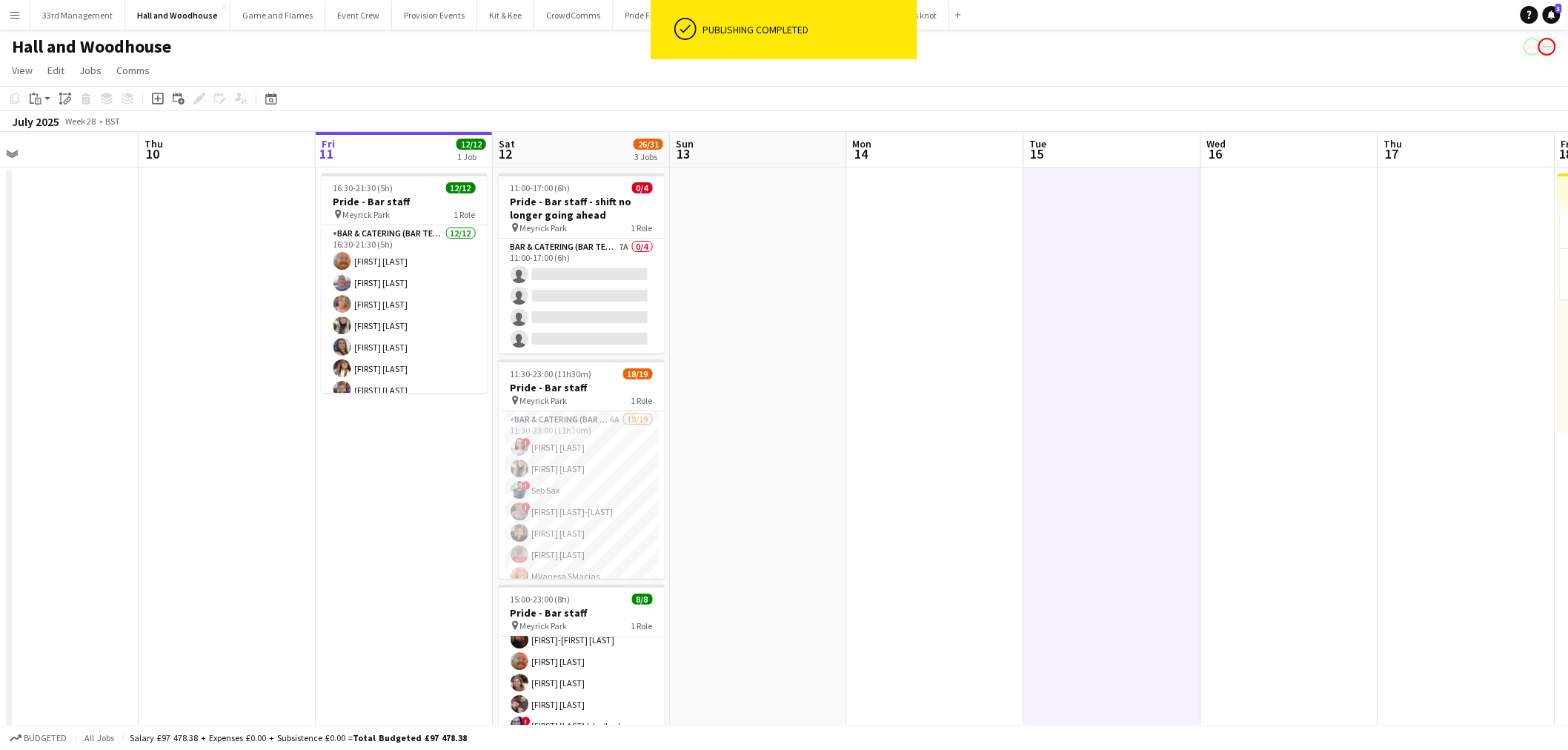 scroll, scrollTop: 0, scrollLeft: 391, axis: horizontal 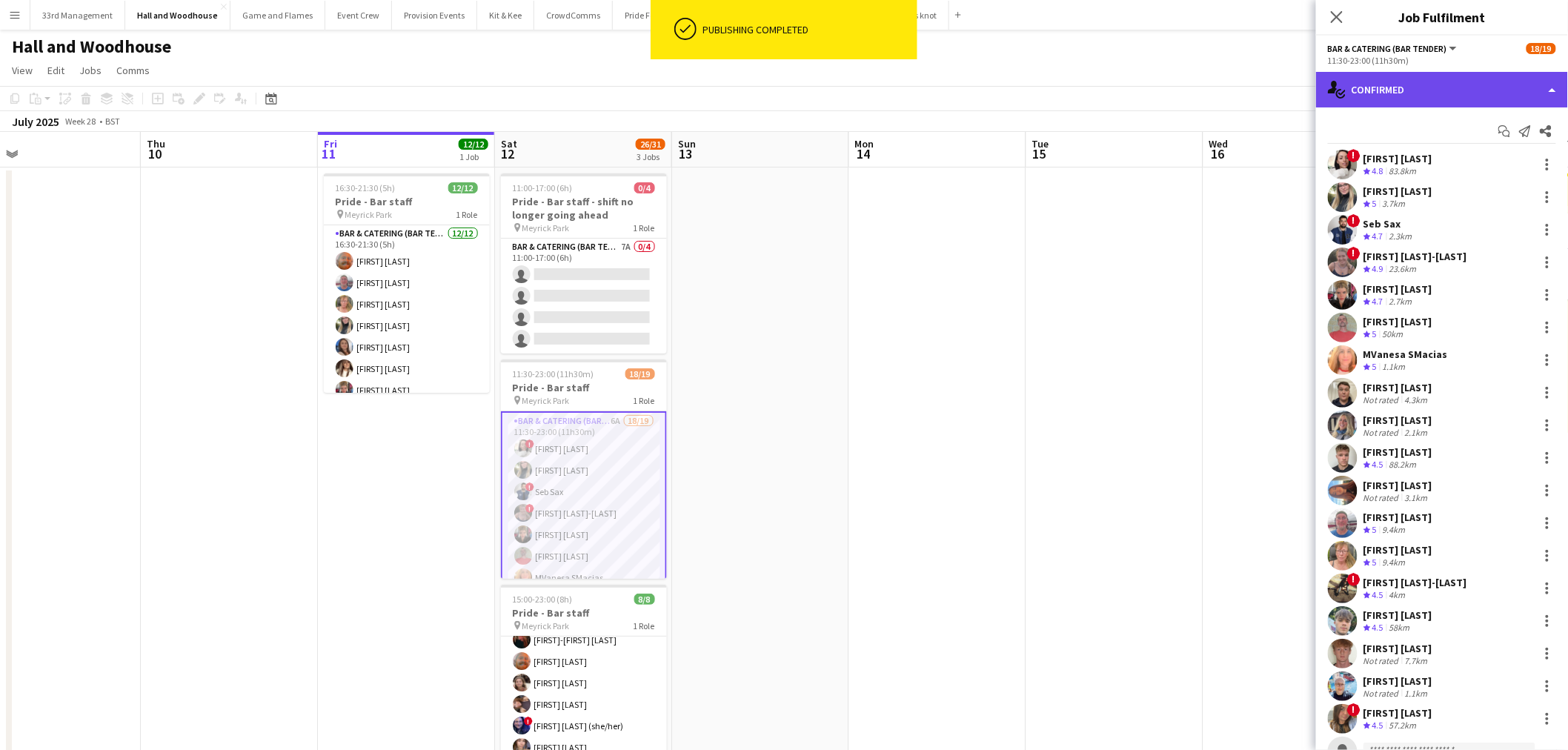 click on "single-neutral-actions-check-2
Confirmed" 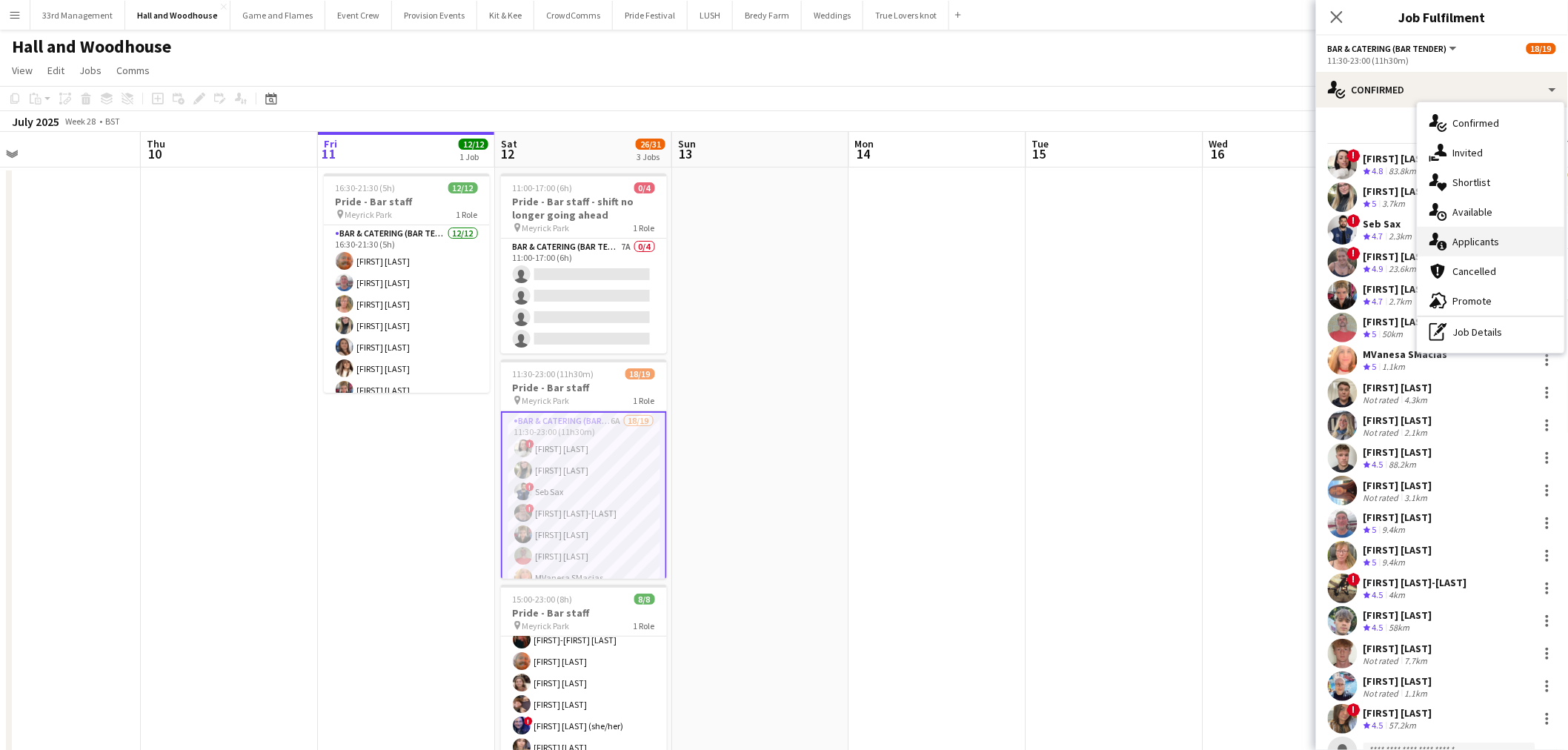 click on "single-neutral-actions-information
Applicants" at bounding box center (1491, 242) 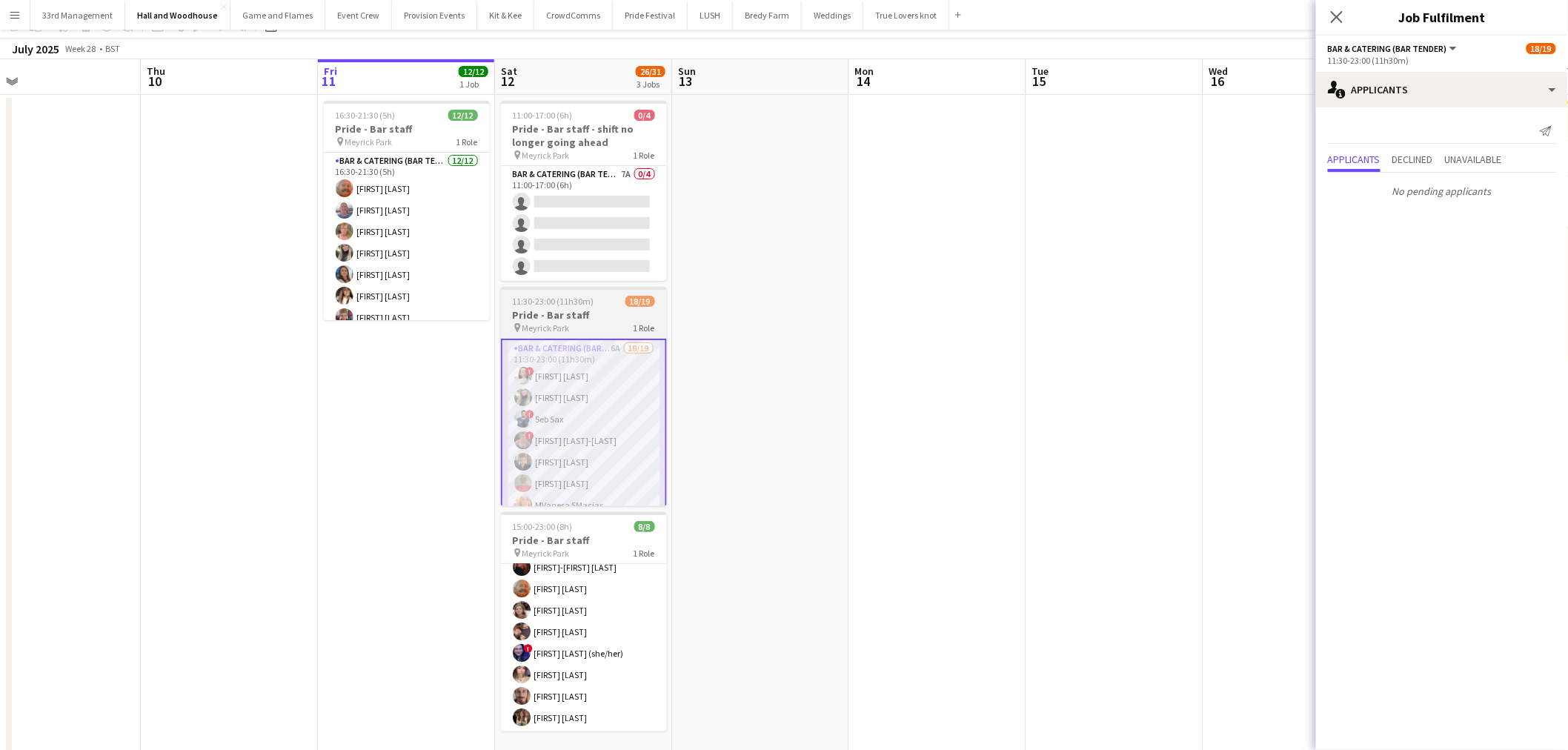 scroll, scrollTop: 108, scrollLeft: 0, axis: vertical 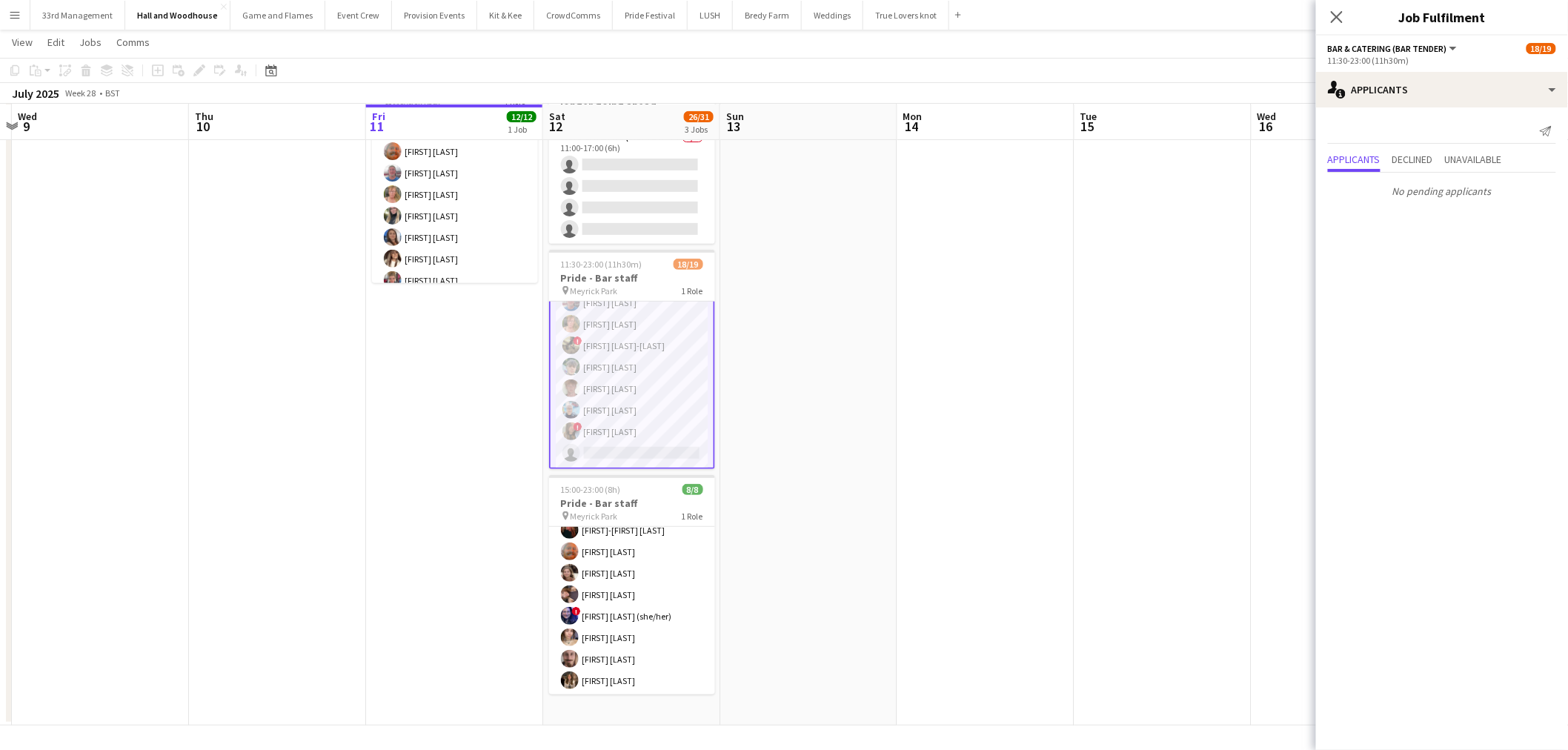 drag, startPoint x: 901, startPoint y: 455, endPoint x: 961, endPoint y: 308, distance: 158.77342 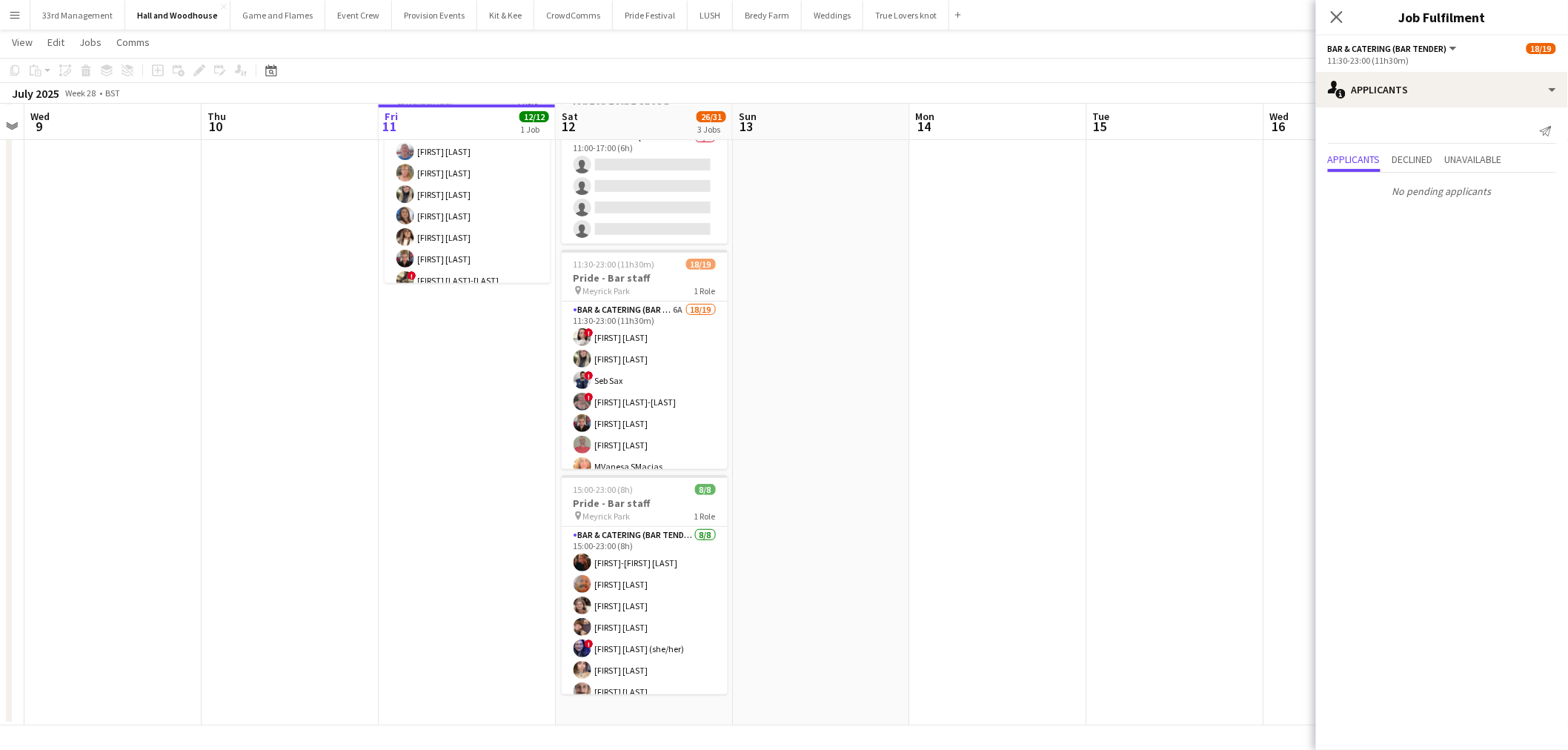 scroll, scrollTop: 0, scrollLeft: 0, axis: both 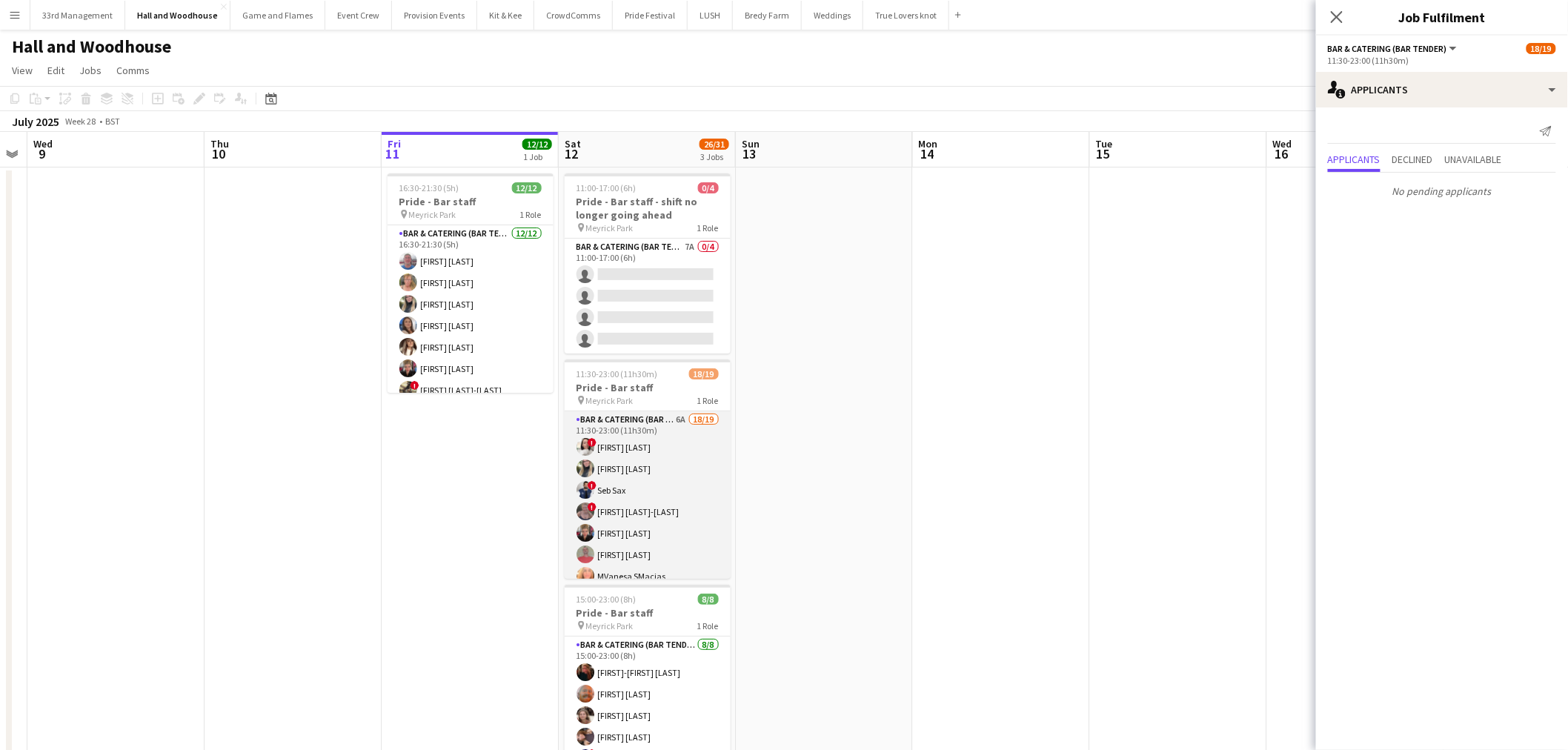 click on "Bar & Catering (Bar Tender)   6A   18/19   11:30-23:00 (11h30m)
! Abigail Lenton Lily Stansbury ! Seb Sax ! Georgia Griffiths-Alner Maisey Brewer Colin Sherman MVanesa SMacias Carl Marshall Emilie Miller Callum Thomas Megan Hillier Mike Binyon Jane Binyon ! Dennieze Morales-Crisostomo Harry Stocks Thomas Robson Adam Hill ! Lauren Ferrier
single-neutral-actions" at bounding box center [648, 630] 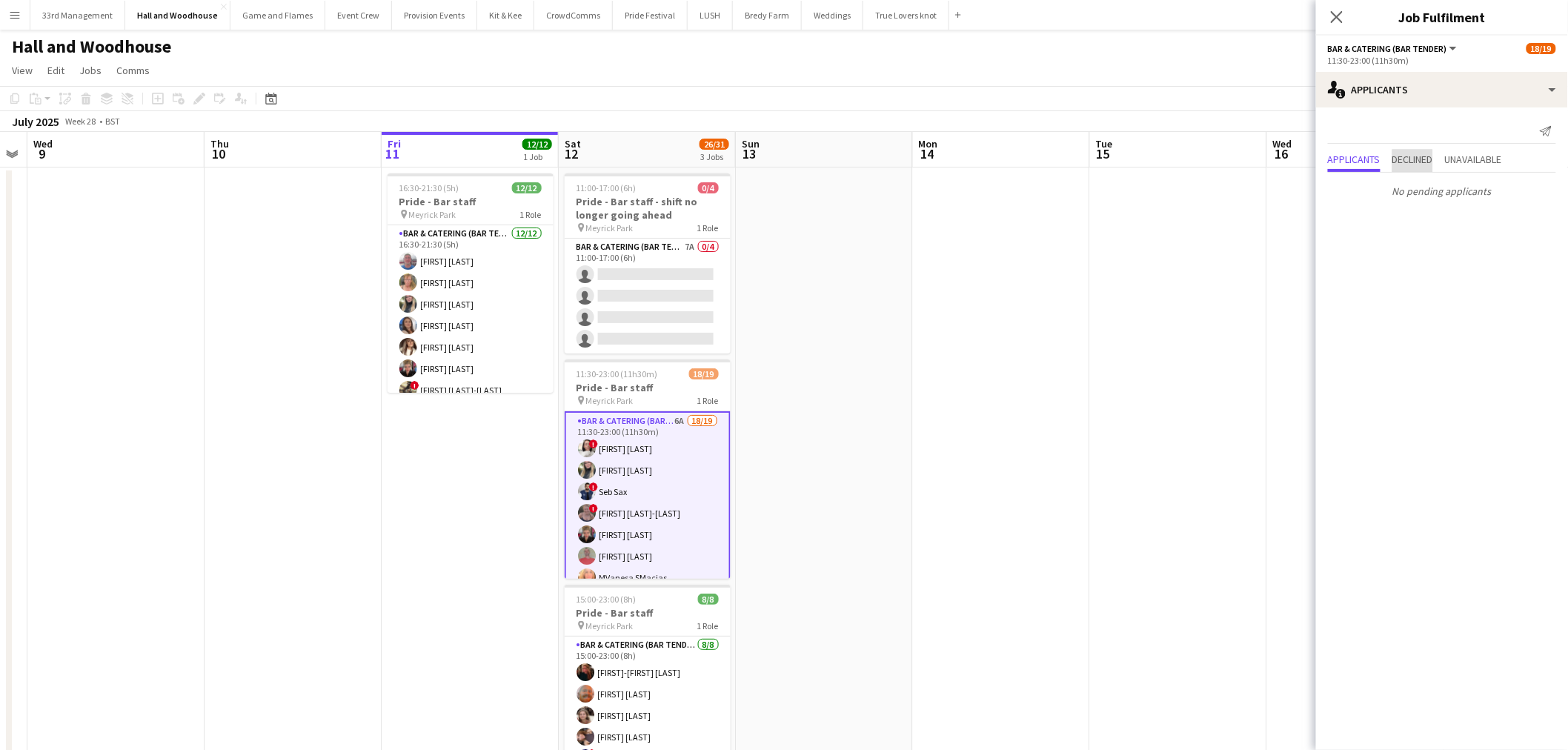 click on "Declined" at bounding box center [1412, 161] 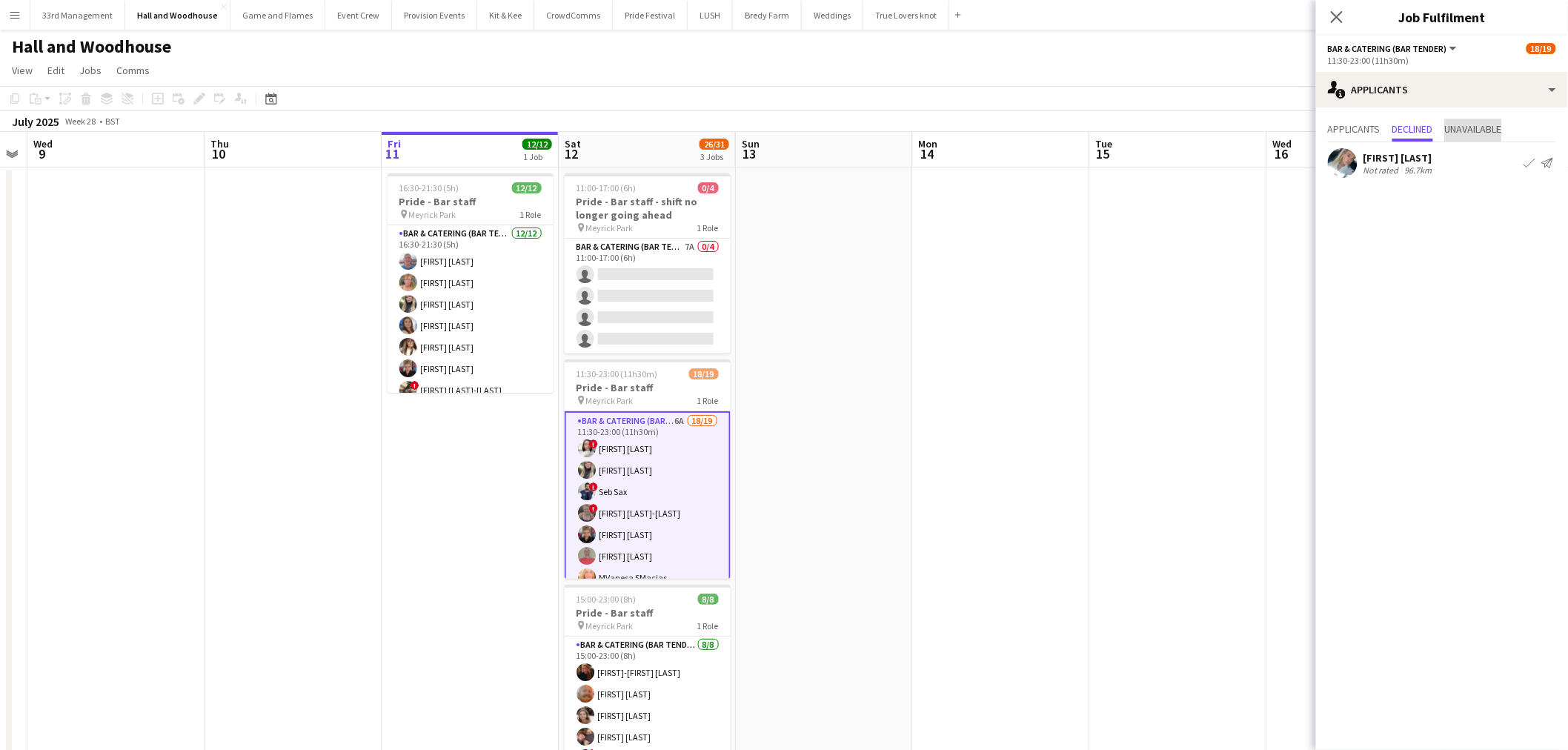 click on "Unavailable" at bounding box center (1473, 129) 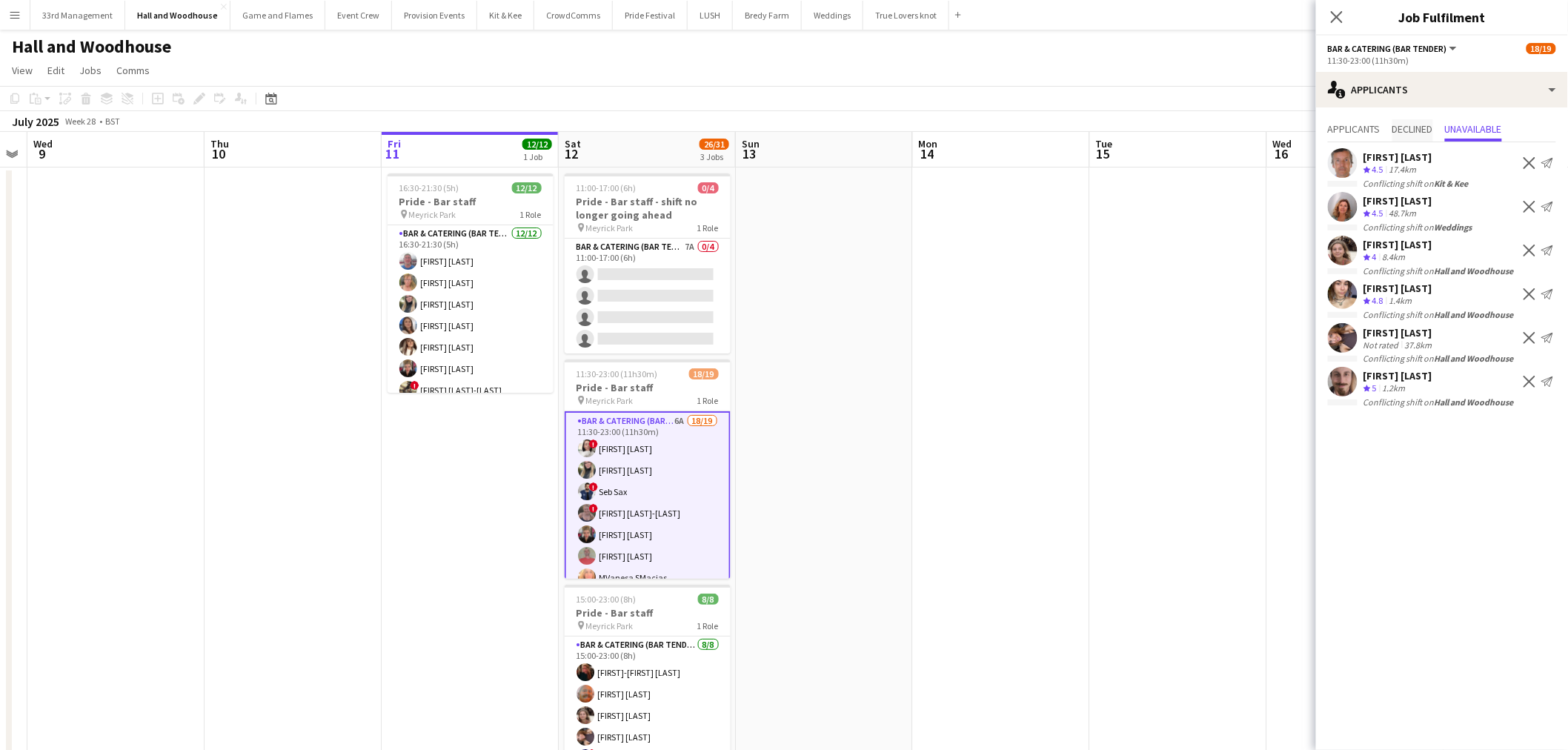 click on "Declined" at bounding box center (1412, 130) 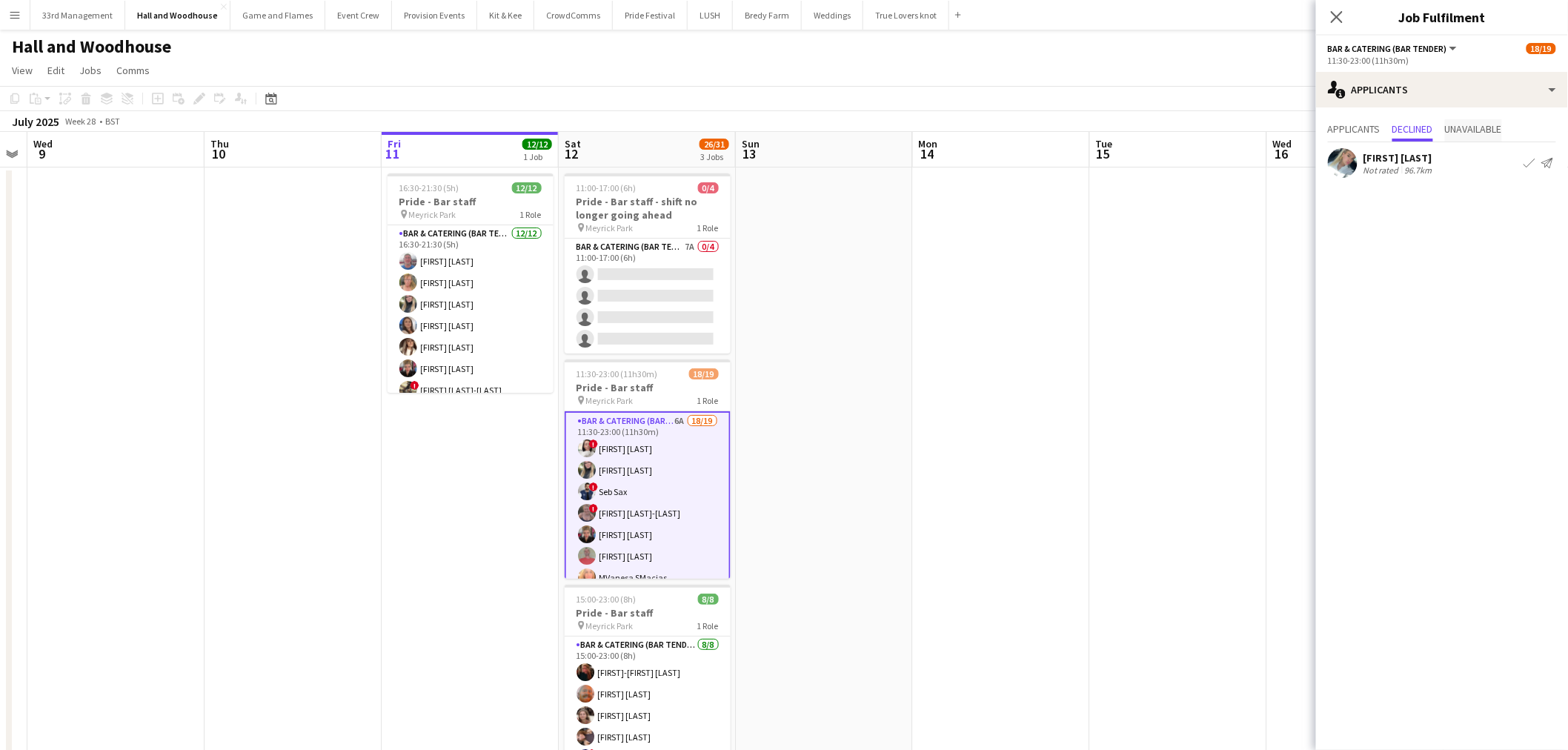 click on "Unavailable" at bounding box center (1473, 129) 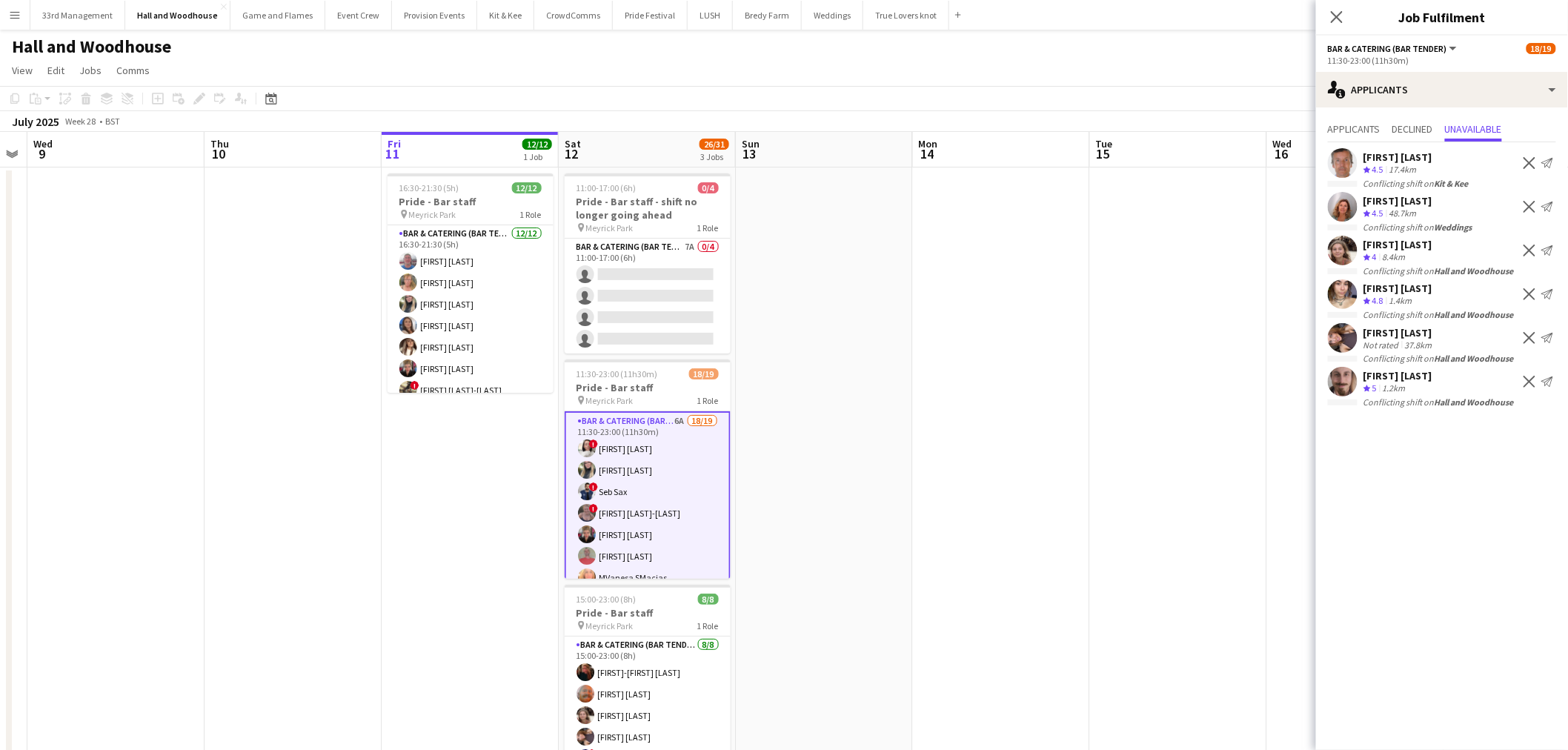 click on "Applicants Declined Unavailable" at bounding box center (1442, 130) 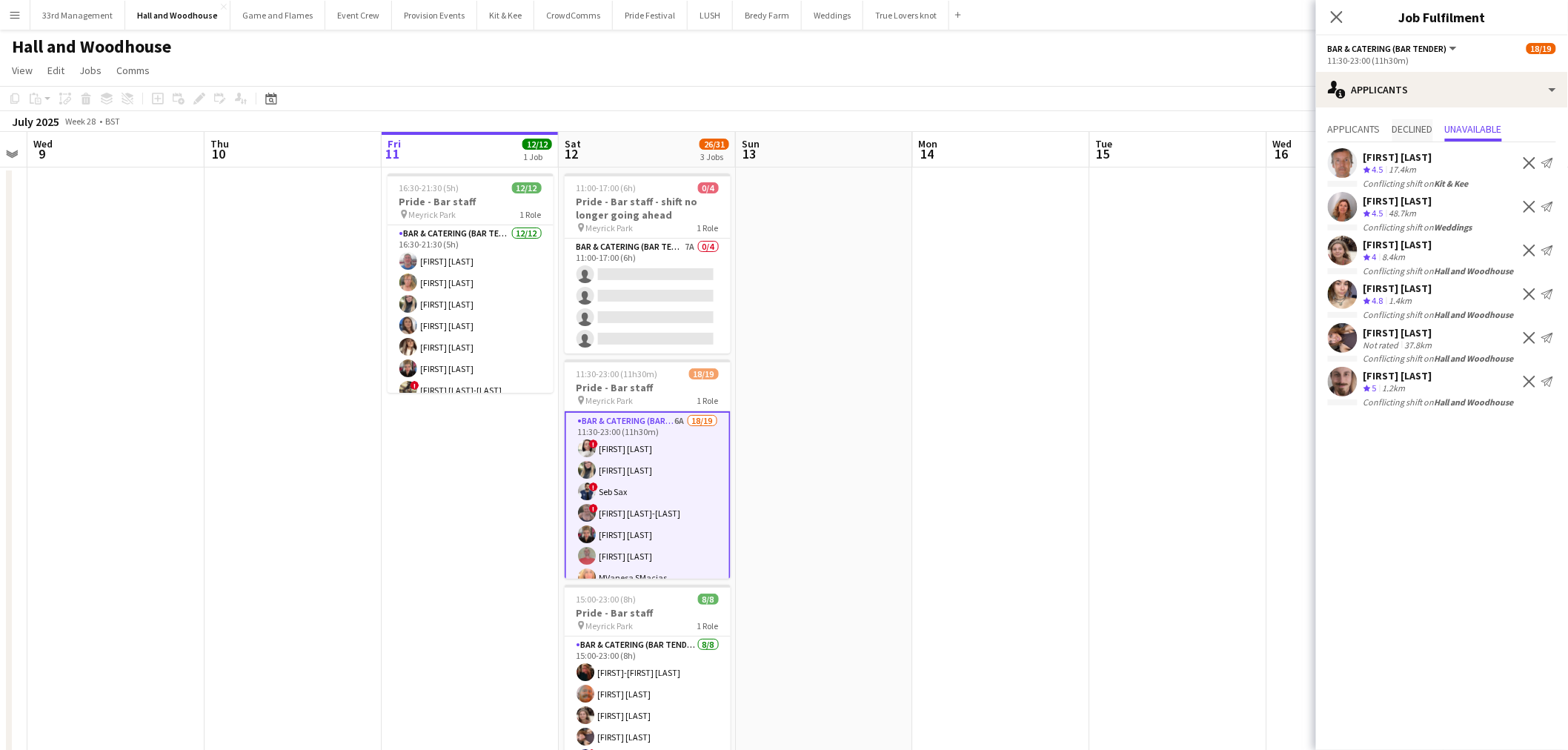 click on "Declined" at bounding box center [1412, 129] 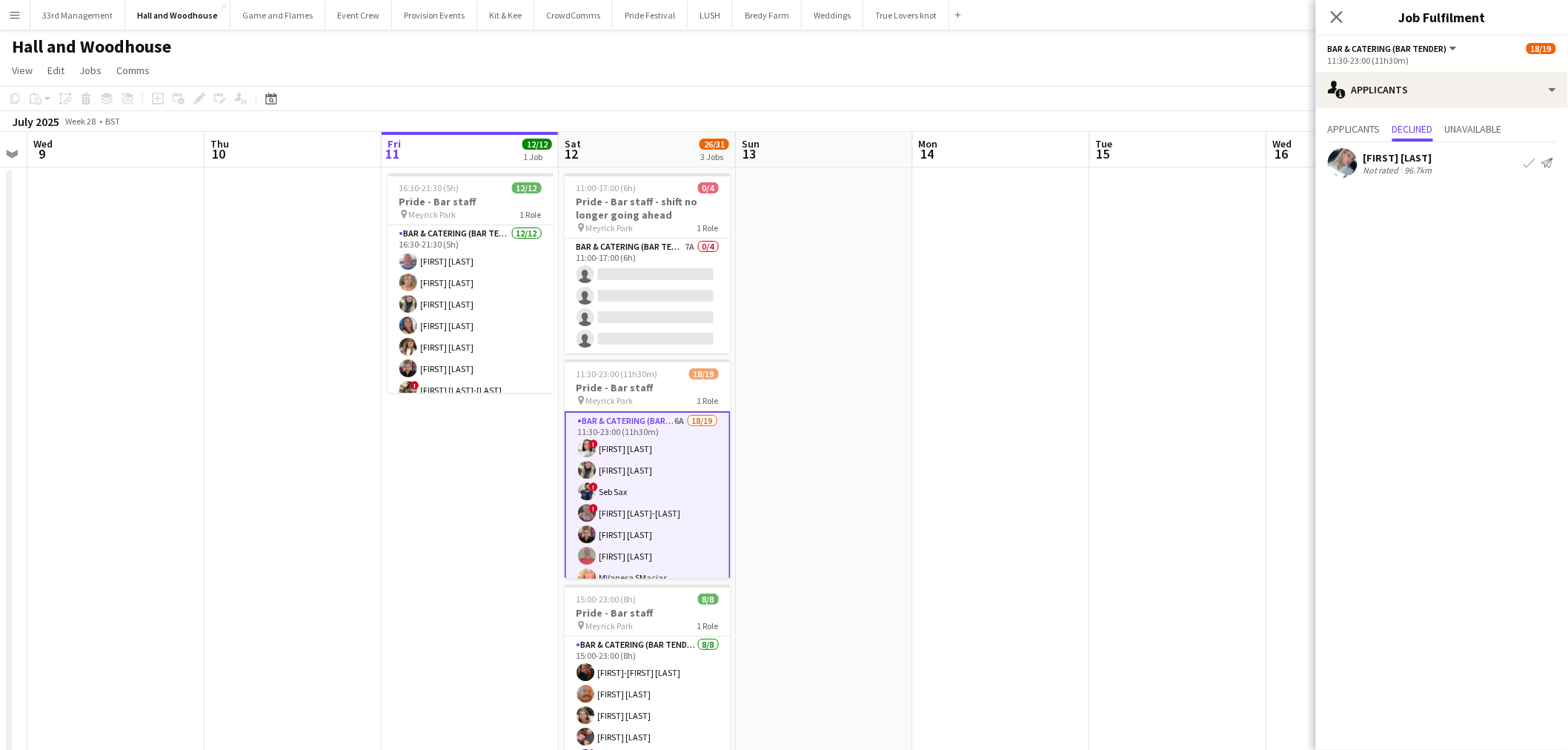 click on "Roseanna Keedwell   Not rated   96.7km
Confirm
Send notification" 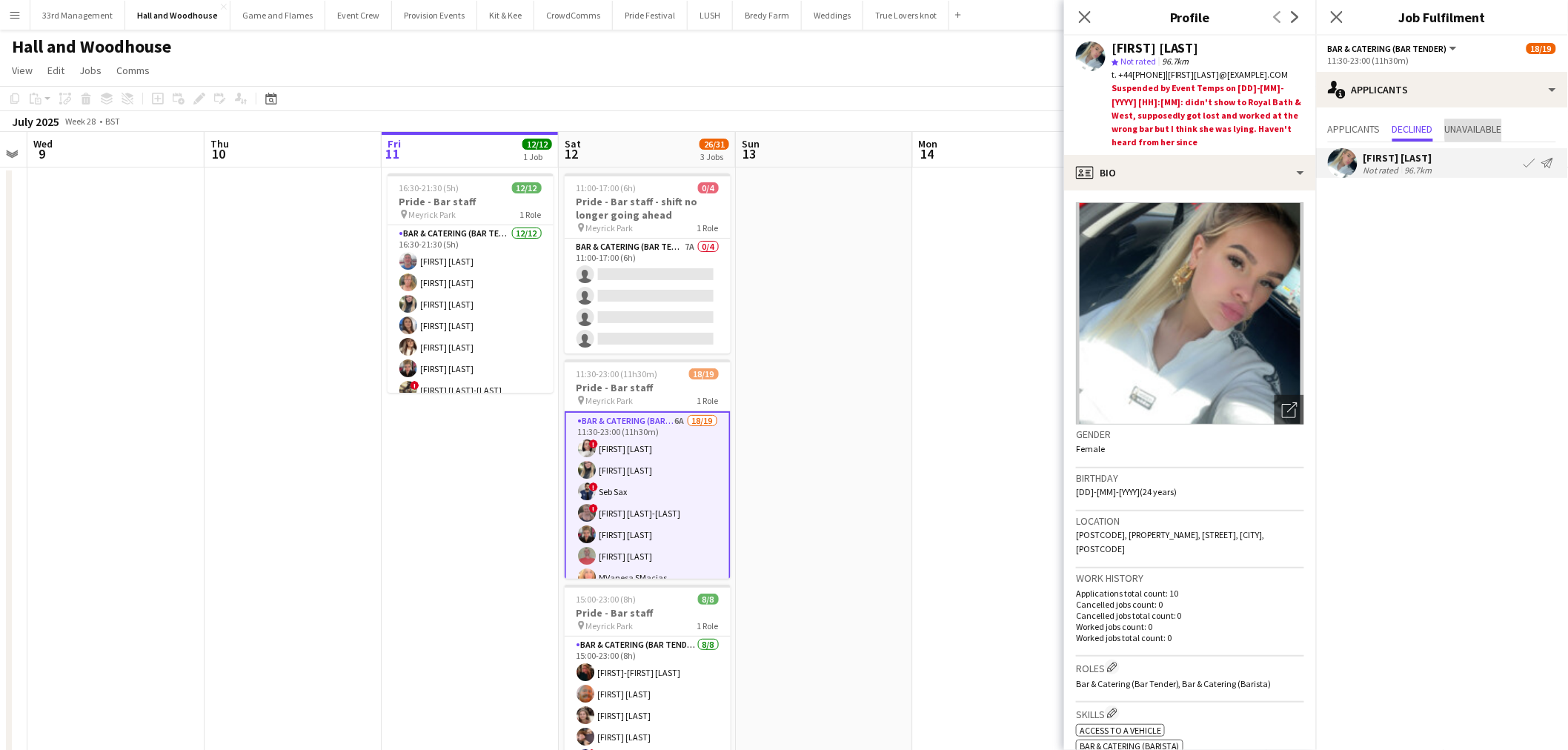 click on "Unavailable" at bounding box center [1473, 129] 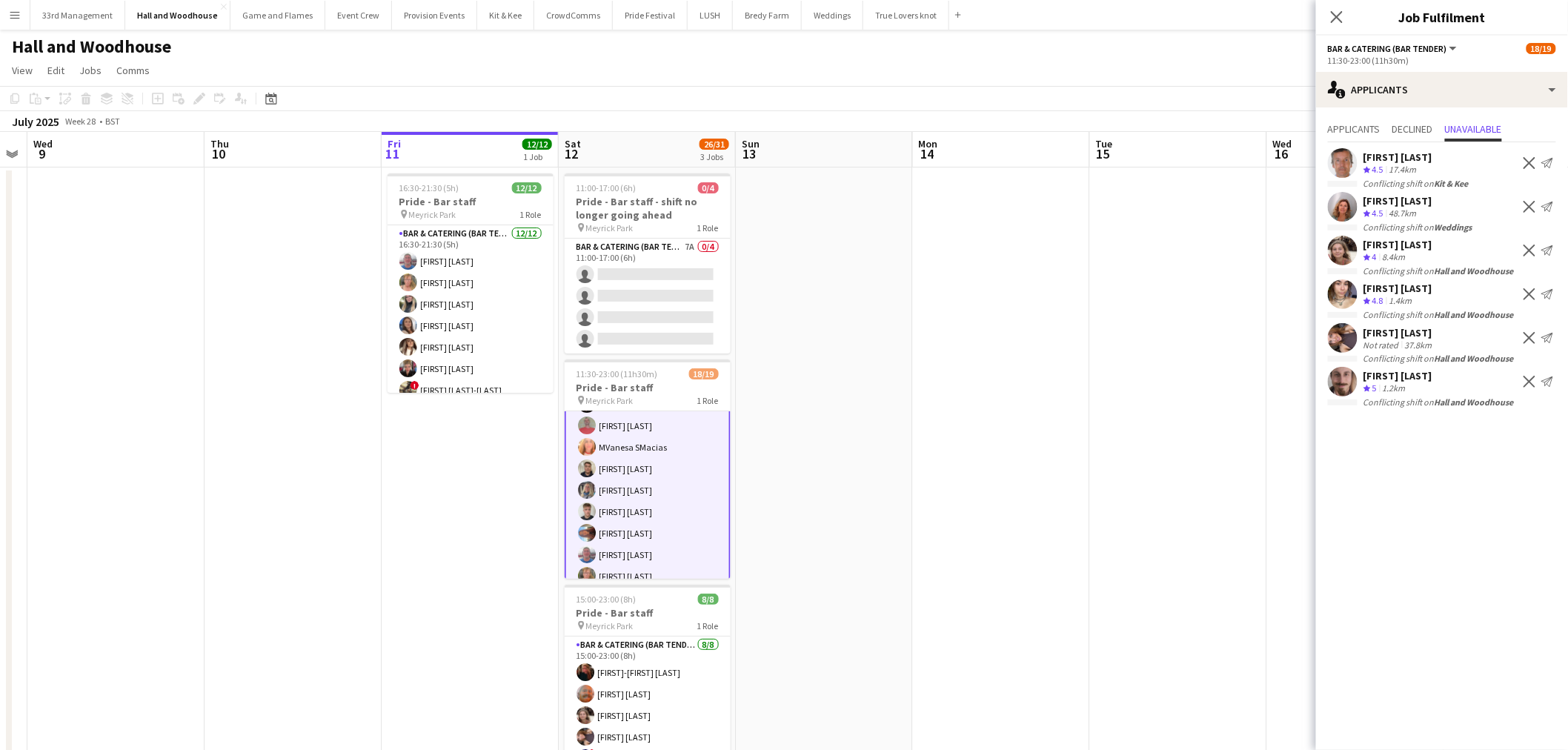 scroll, scrollTop: 276, scrollLeft: 0, axis: vertical 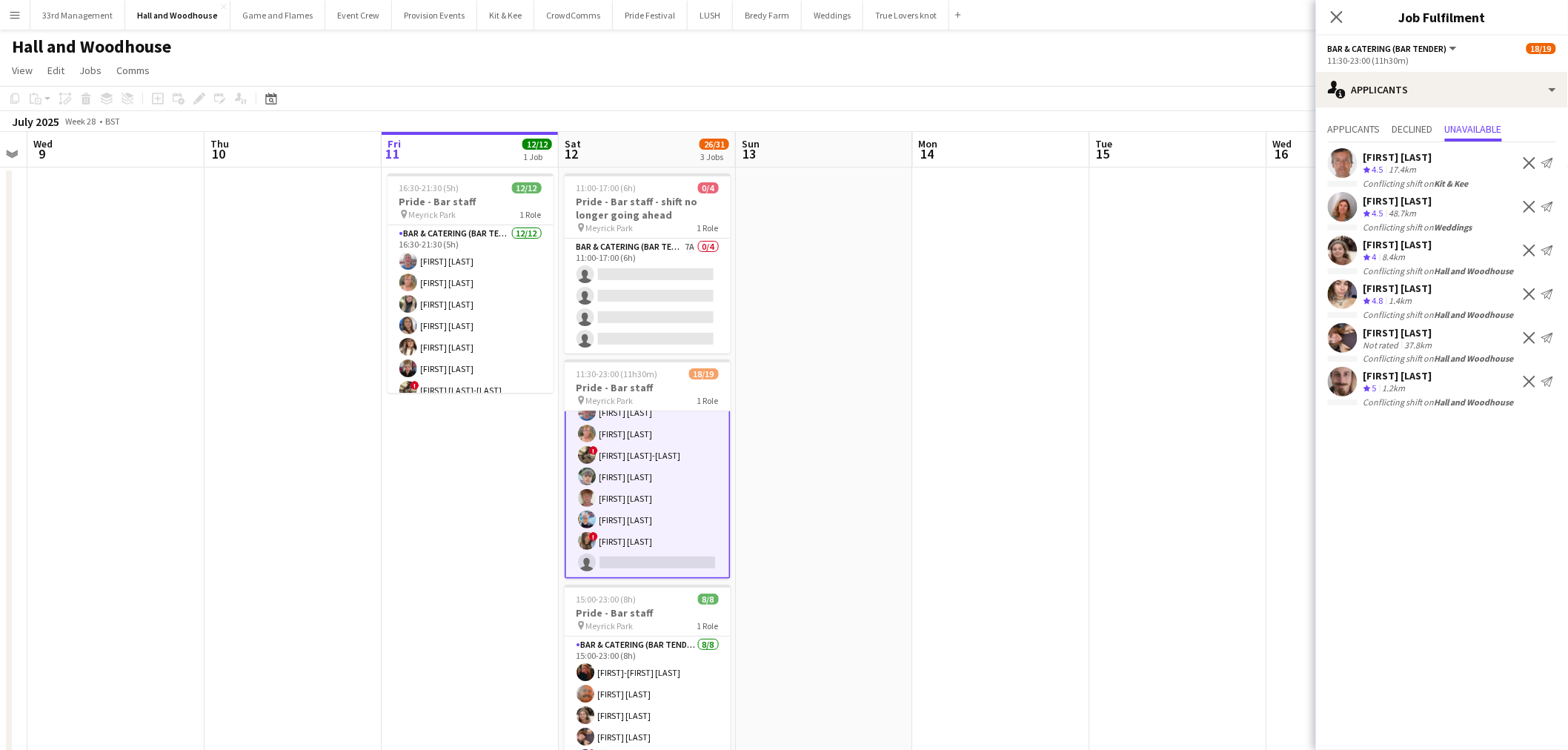 click on "Bar & Catering (Bar Tender)   6A   18/19   11:30-23:00 (11h30m)
! Abigail Lenton Lily Stansbury ! Seb Sax ! Georgia Griffiths-Alner Maisey Brewer Colin Sherman MVanesa SMacias Carl Marshall Emilie Miller Callum Thomas Megan Hillier Mike Binyon Jane Binyon ! Dennieze Morales-Crisostomo Harry Stocks Thomas Robson Adam Hill ! Lauren Ferrier
single-neutral-actions" at bounding box center [648, 359] 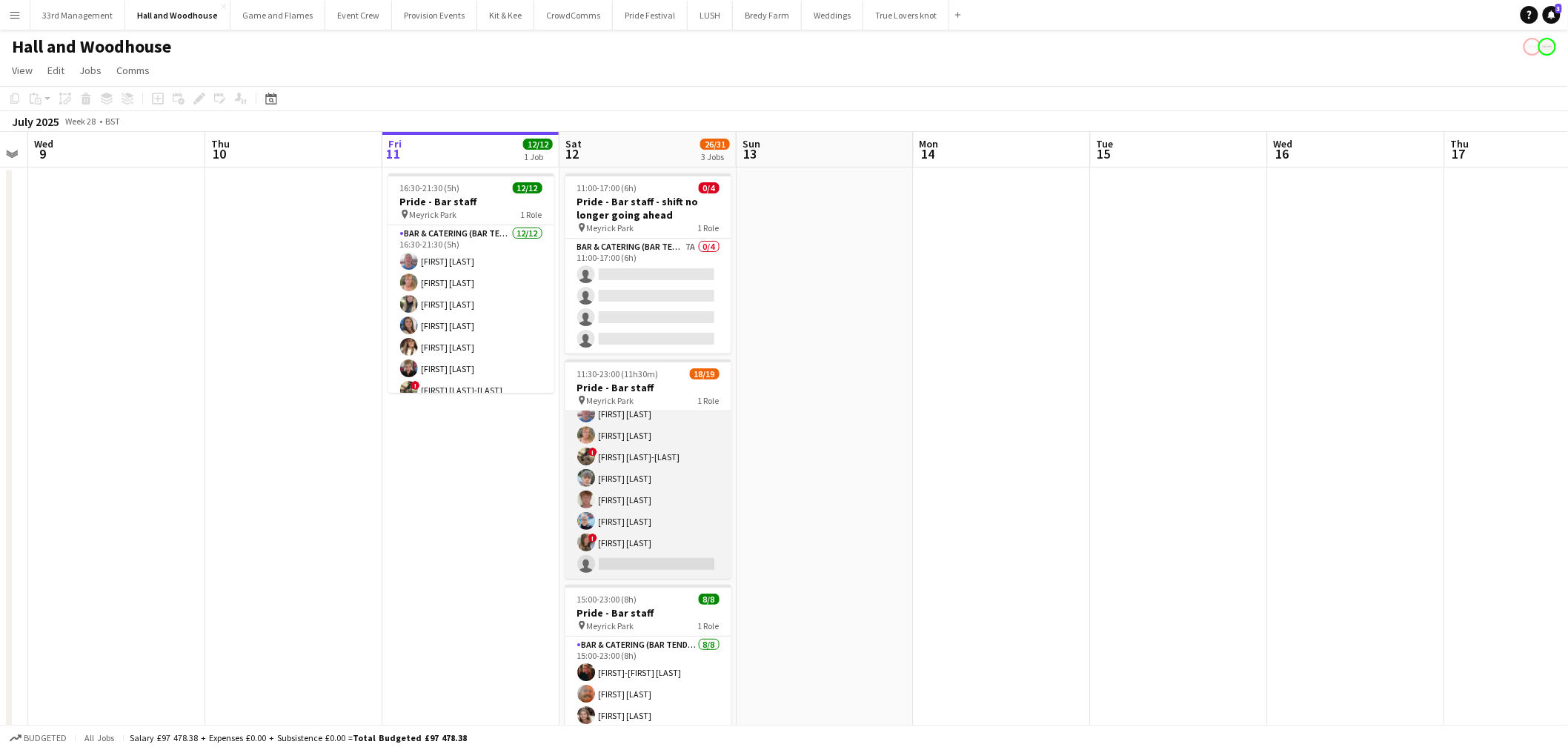 click on "Bar & Catering (Bar Tender)   6A   18/19   11:30-23:00 (11h30m)
! Abigail Lenton Lily Stansbury ! Seb Sax ! Georgia Griffiths-Alner Maisey Brewer Colin Sherman MVanesa SMacias Carl Marshall Emilie Miller Callum Thomas Megan Hillier Mike Binyon Jane Binyon ! Dennieze Morales-Crisostomo Harry Stocks Thomas Robson Adam Hill ! Lauren Ferrier
single-neutral-actions" at bounding box center (648, 360) 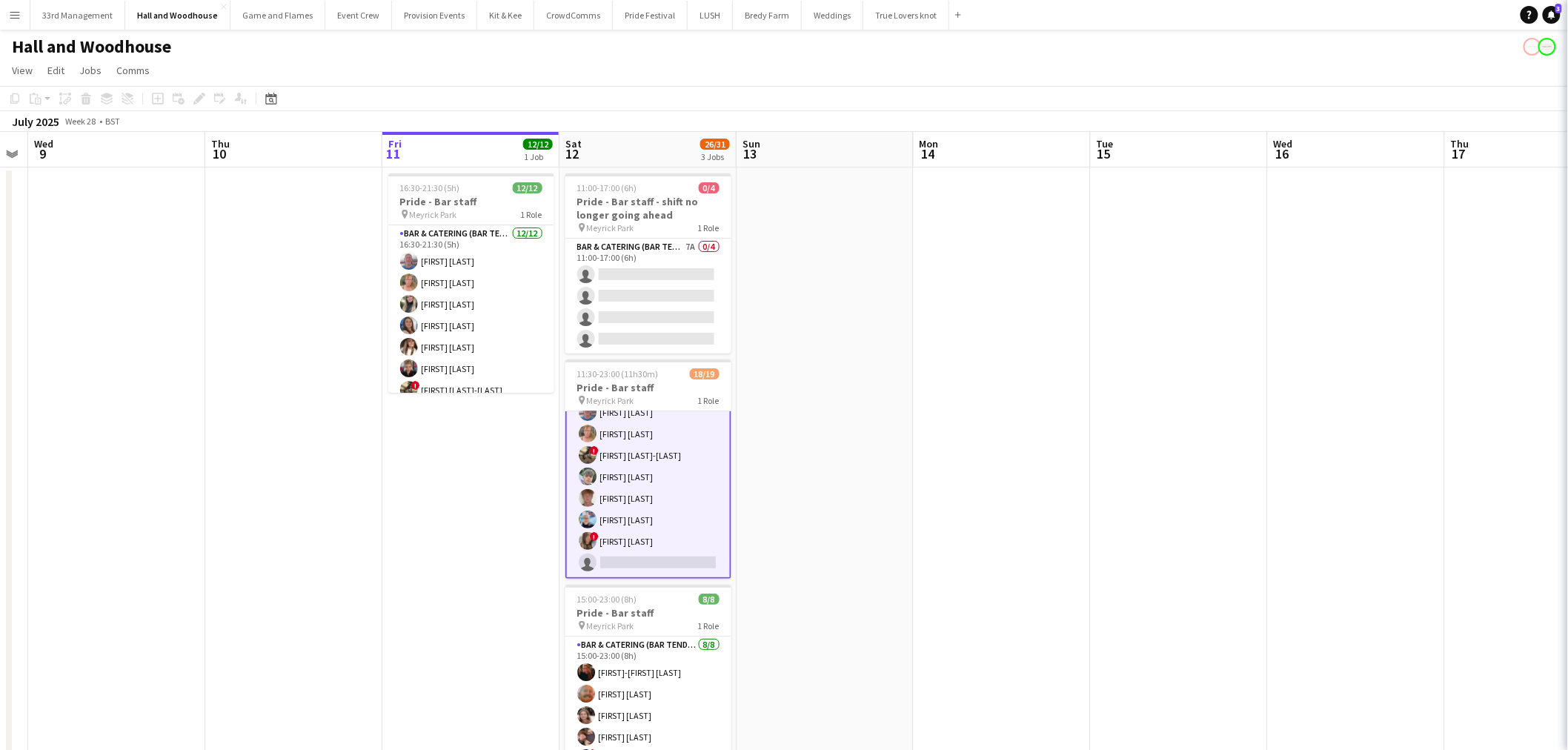 scroll, scrollTop: 276, scrollLeft: 0, axis: vertical 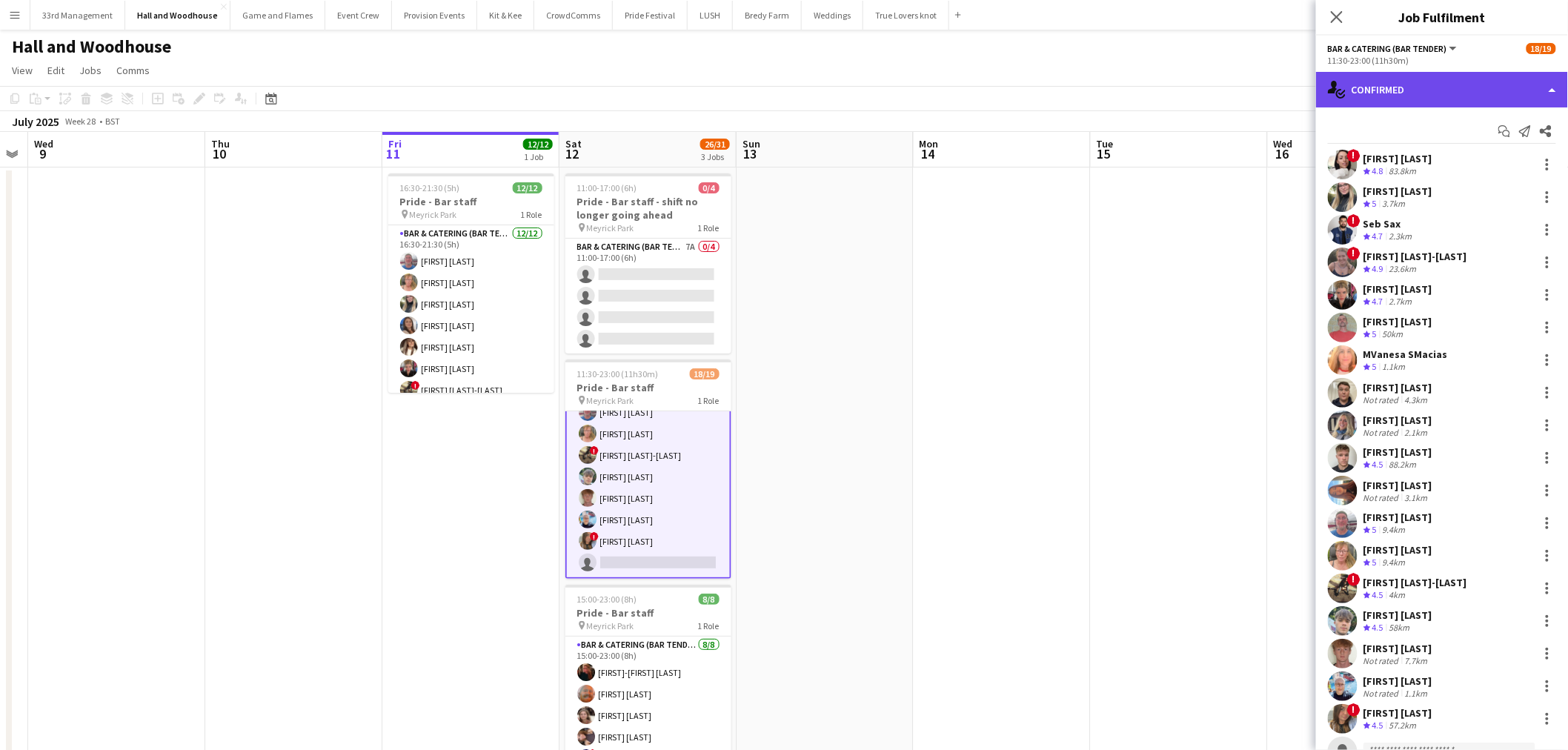 click on "single-neutral-actions-check-2
Confirmed" 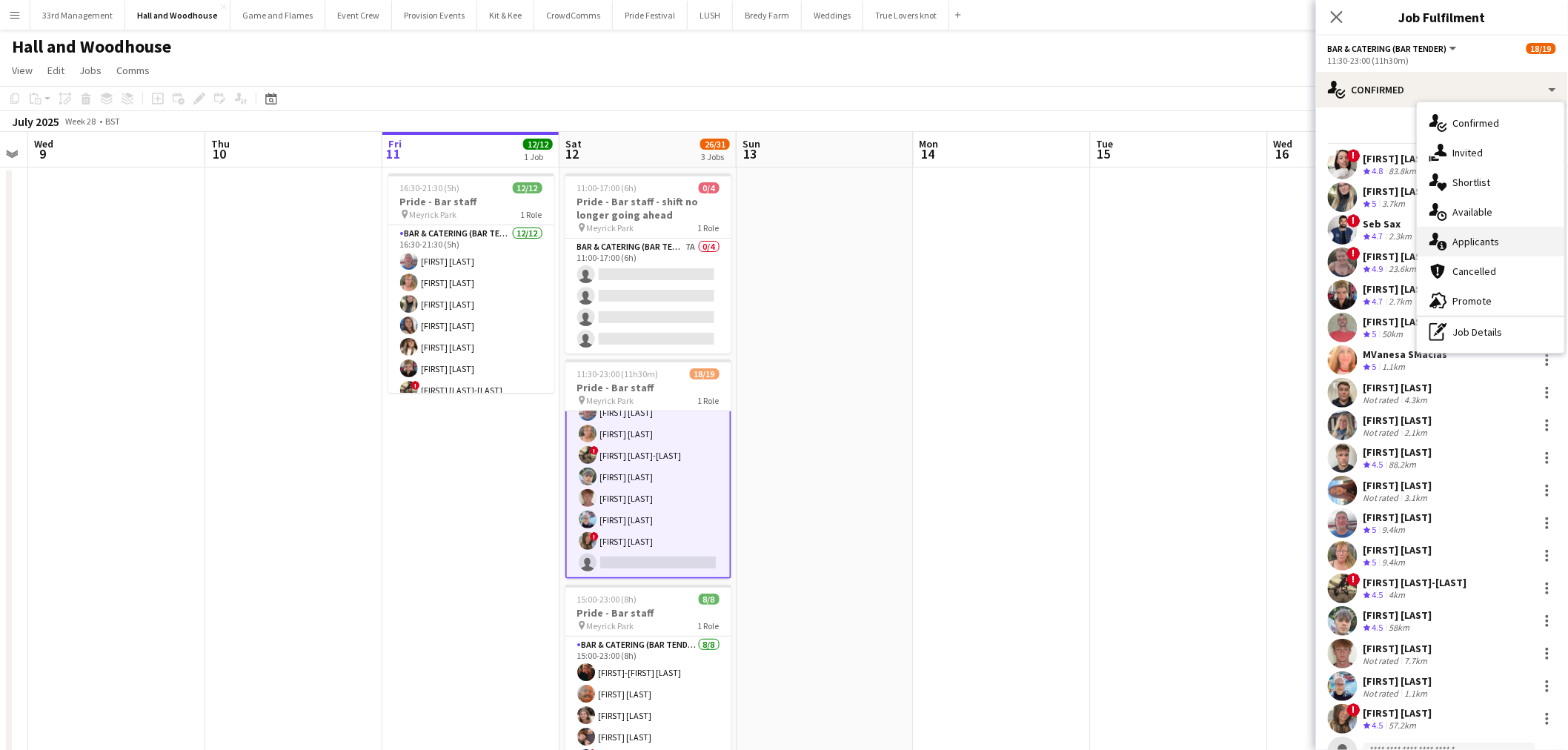 click on "single-neutral-actions-information
Applicants" at bounding box center [1491, 242] 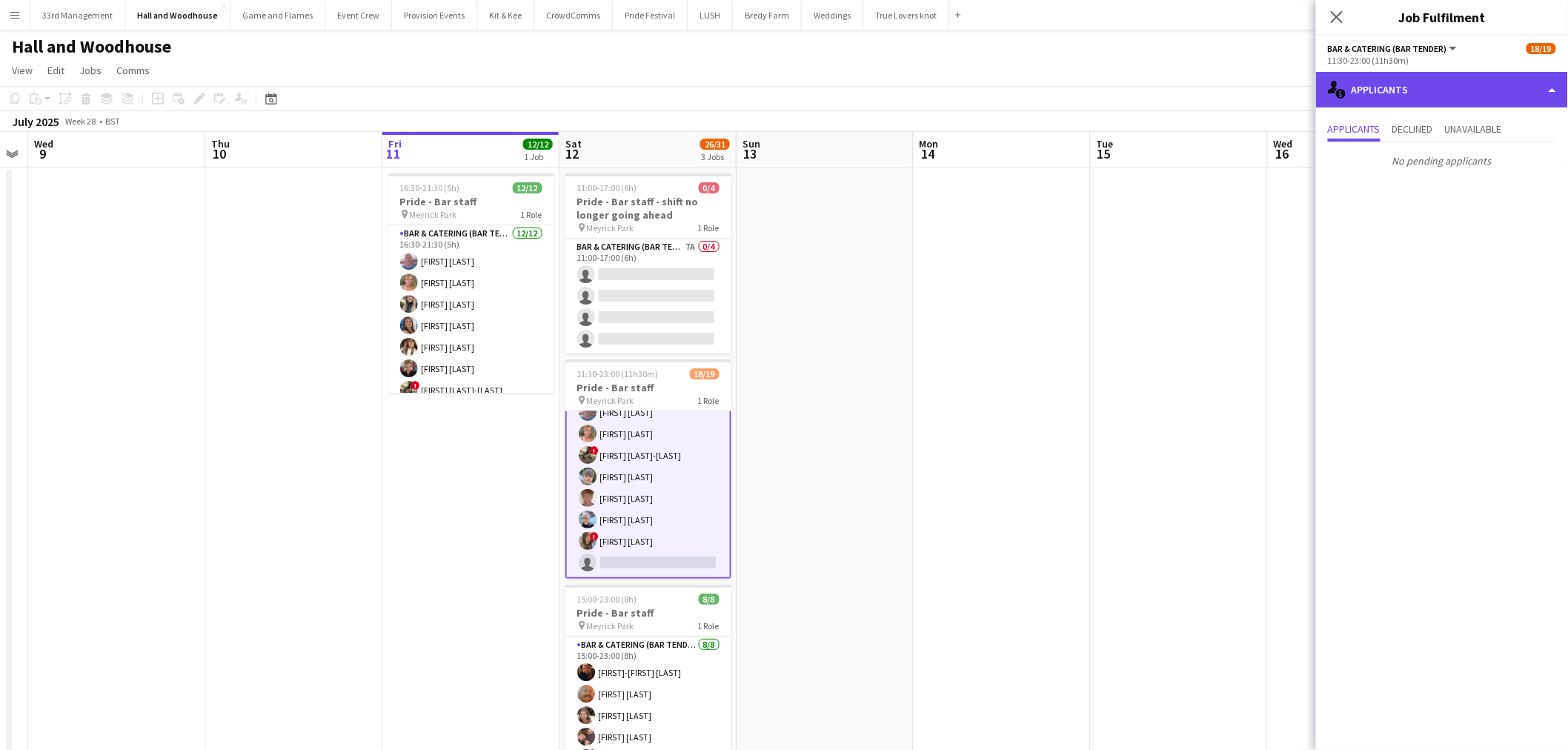 click on "single-neutral-actions-information
Applicants" 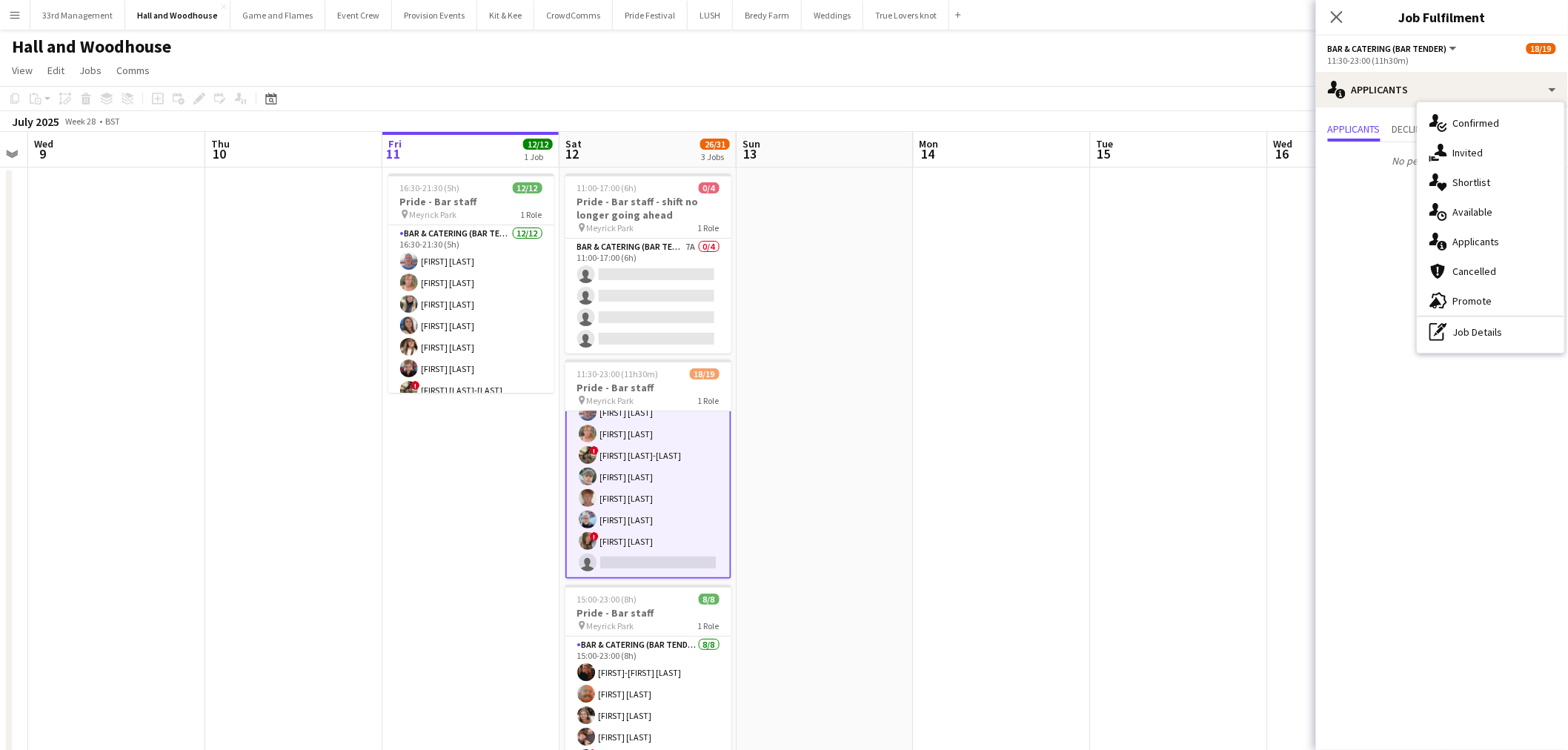 click on "Bar & Catering (Bar Tender)   6A   18/19   11:30-23:00 (11h30m)
! Abigail Lenton Lily Stansbury ! Seb Sax ! Georgia Griffiths-Alner Maisey Brewer Colin Sherman MVanesa SMacias Carl Marshall Emilie Miller Callum Thomas Megan Hillier Mike Binyon Jane Binyon ! Dennieze Morales-Crisostomo Harry Stocks Thomas Robson Adam Hill ! Lauren Ferrier
single-neutral-actions" at bounding box center [648, 359] 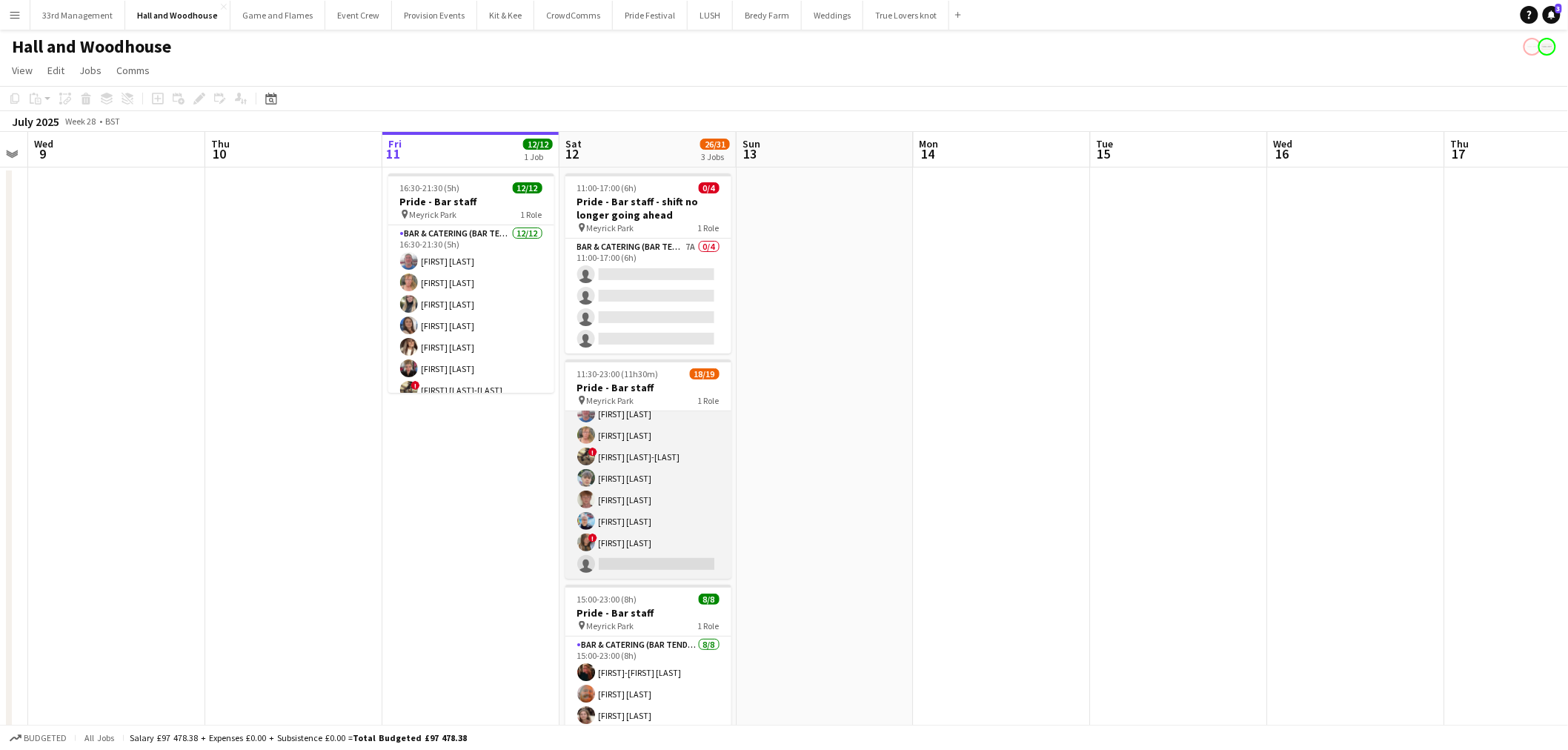 click on "Bar & Catering (Bar Tender)   6A   18/19   11:30-23:00 (11h30m)
! Abigail Lenton Lily Stansbury ! Seb Sax ! Georgia Griffiths-Alner Maisey Brewer Colin Sherman MVanesa SMacias Carl Marshall Emilie Miller Callum Thomas Megan Hillier Mike Binyon Jane Binyon ! Dennieze Morales-Crisostomo Harry Stocks Thomas Robson Adam Hill ! Lauren Ferrier
single-neutral-actions" at bounding box center (648, 360) 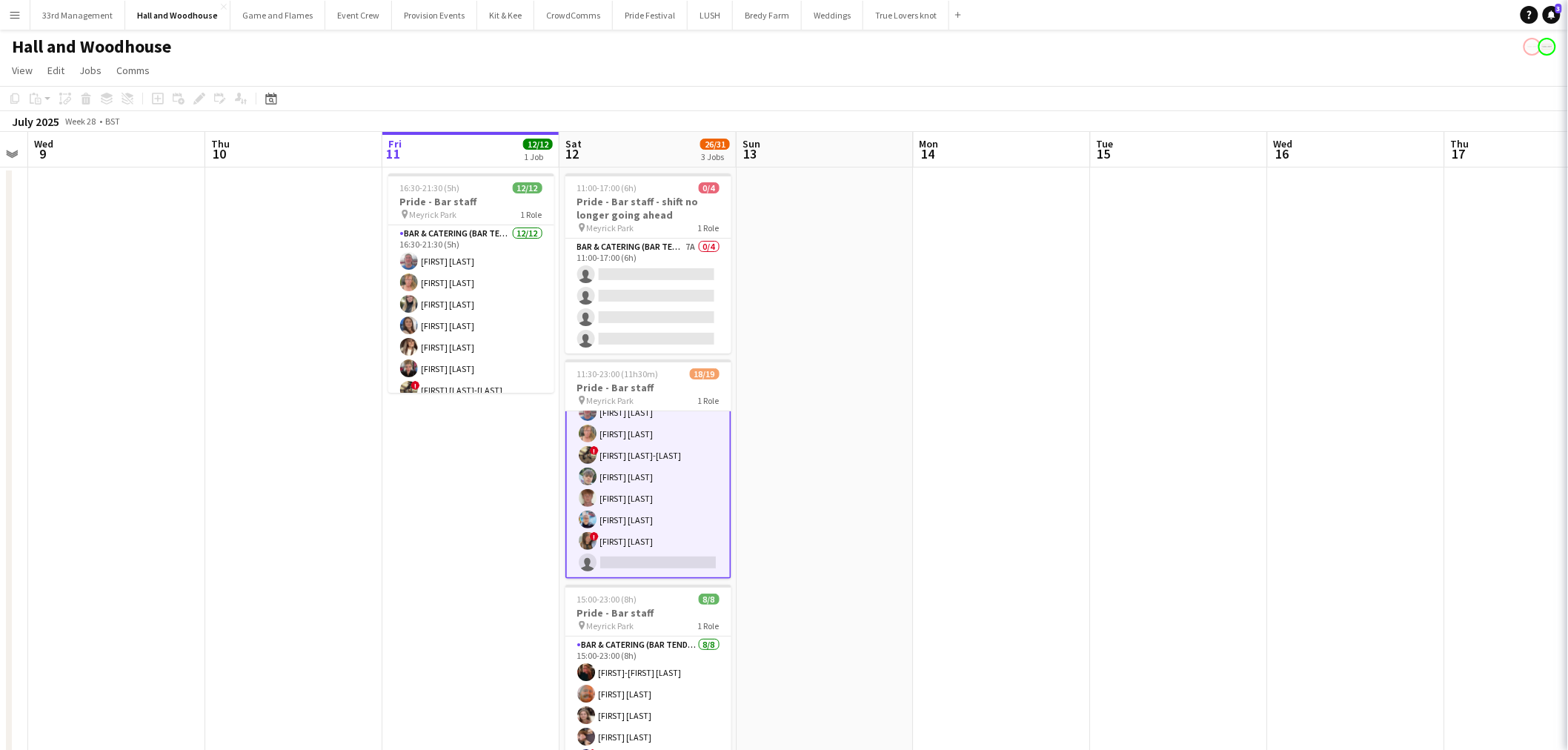 scroll, scrollTop: 276, scrollLeft: 0, axis: vertical 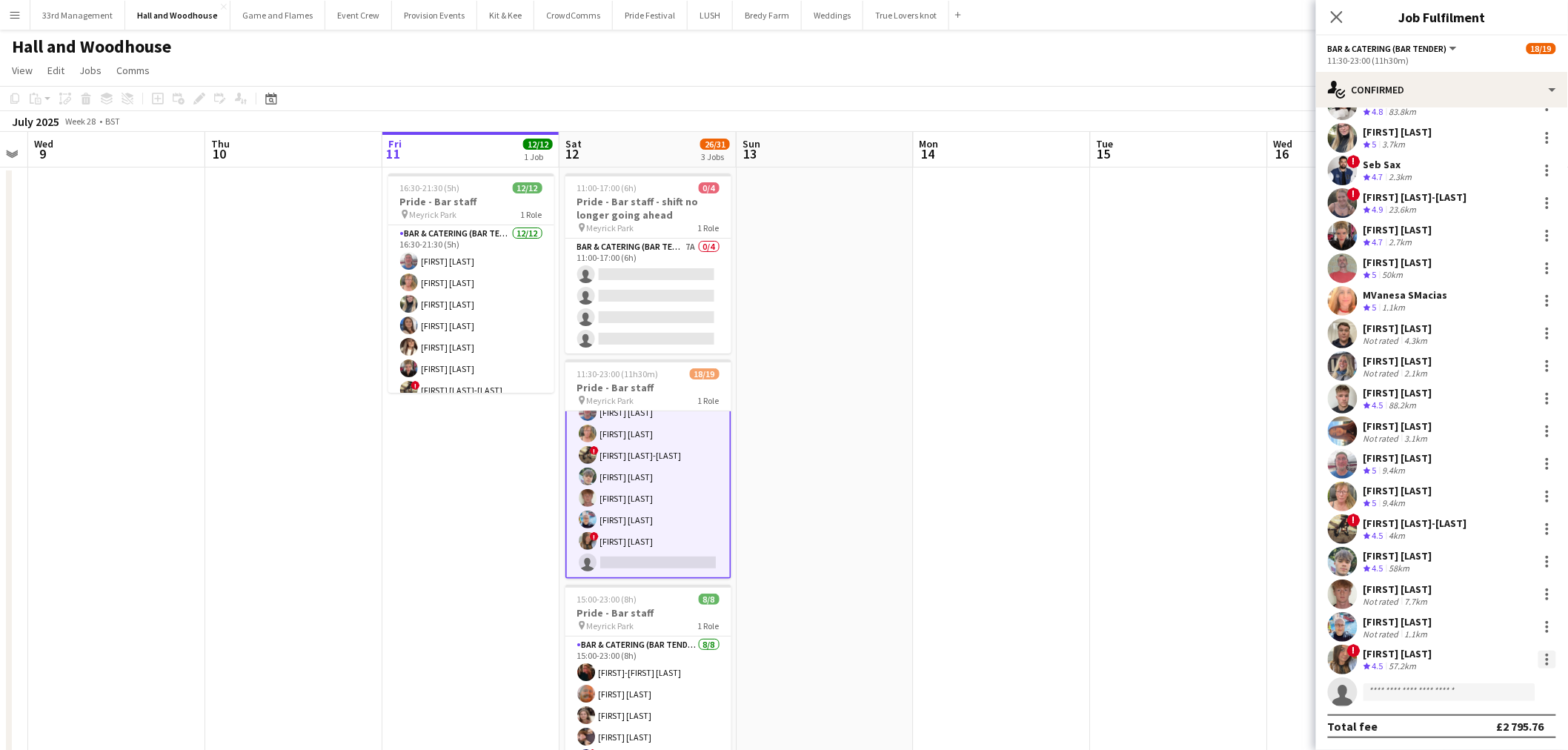 click at bounding box center [1547, 660] 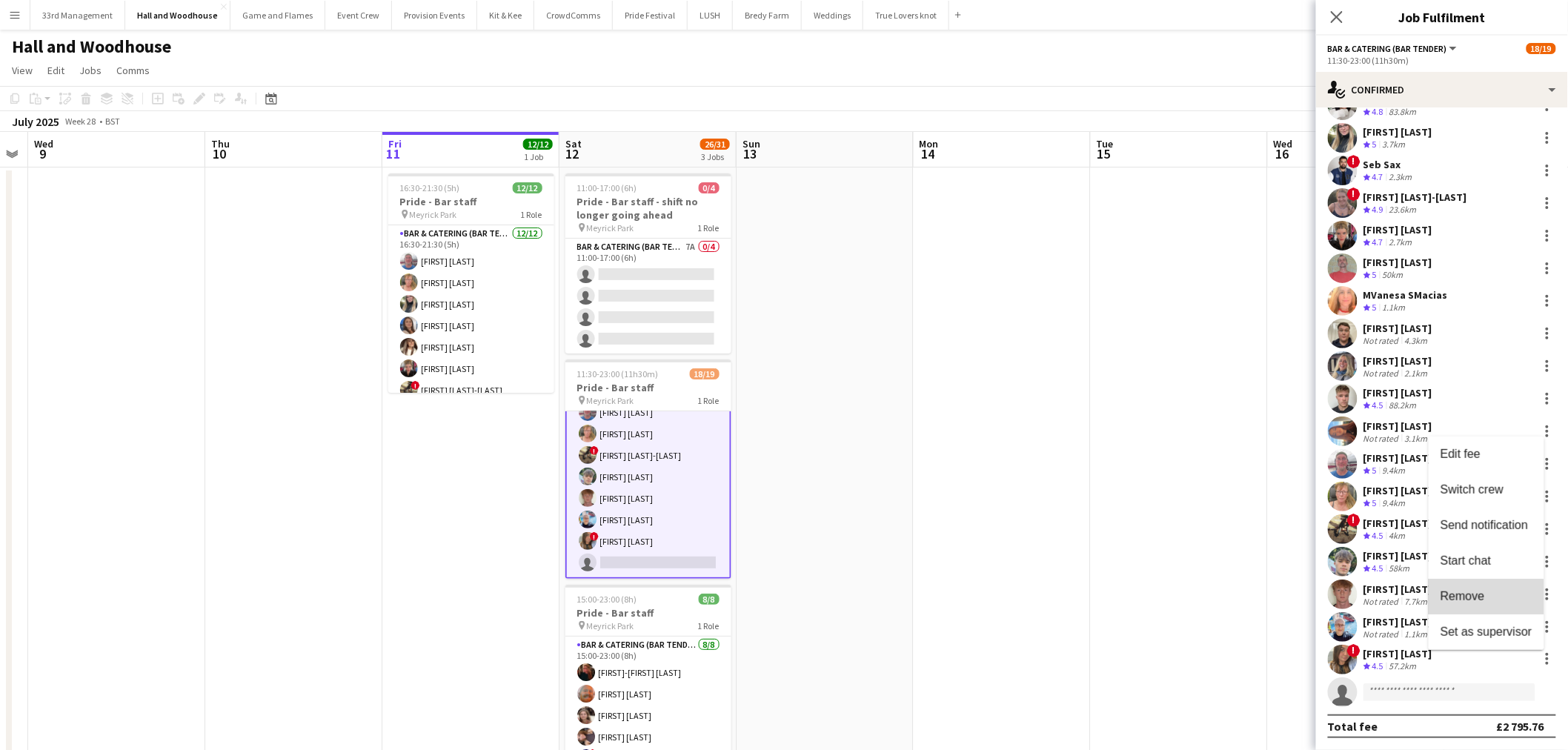 click on "Remove" at bounding box center (1463, 596) 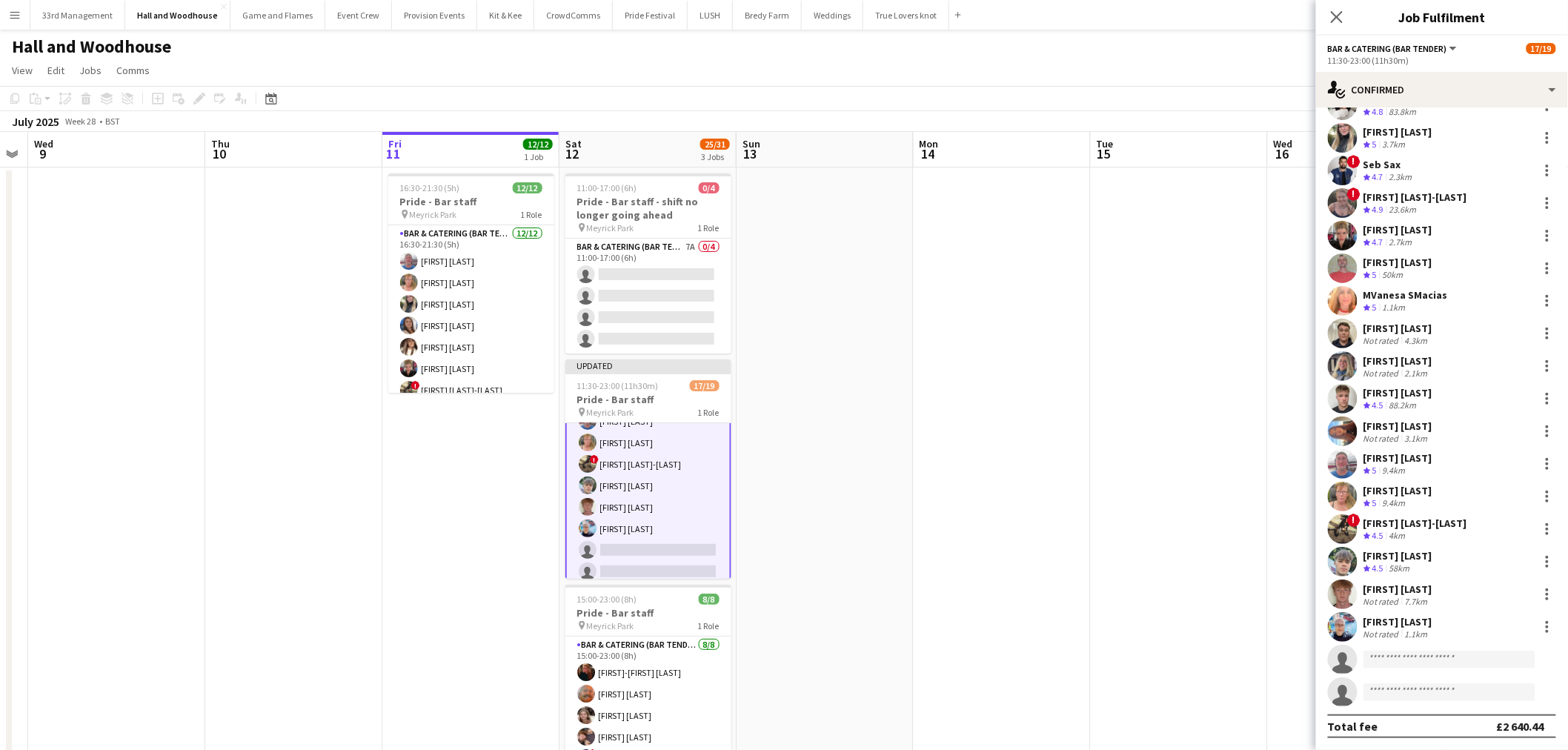 click at bounding box center (1002, 501) 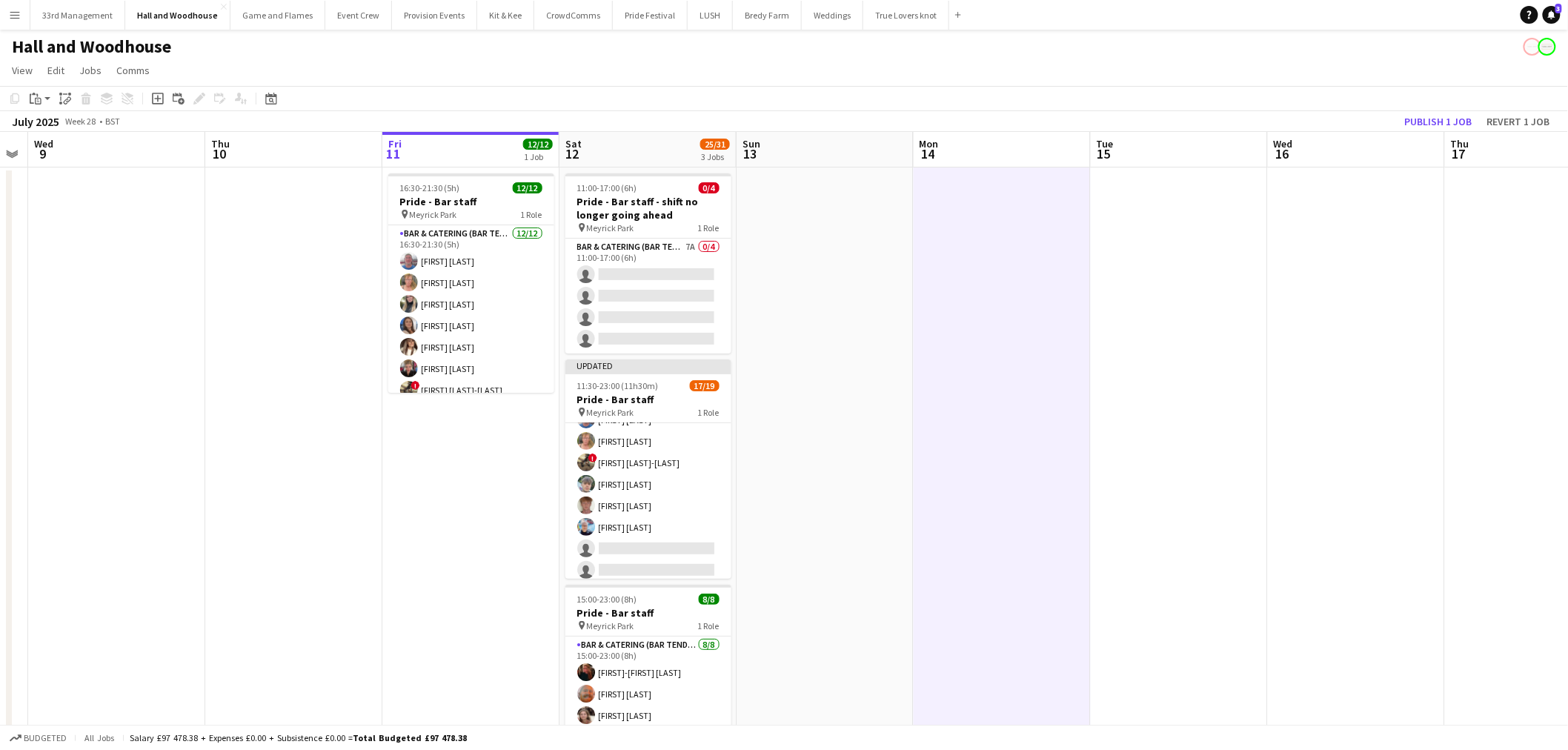 scroll, scrollTop: 275, scrollLeft: 0, axis: vertical 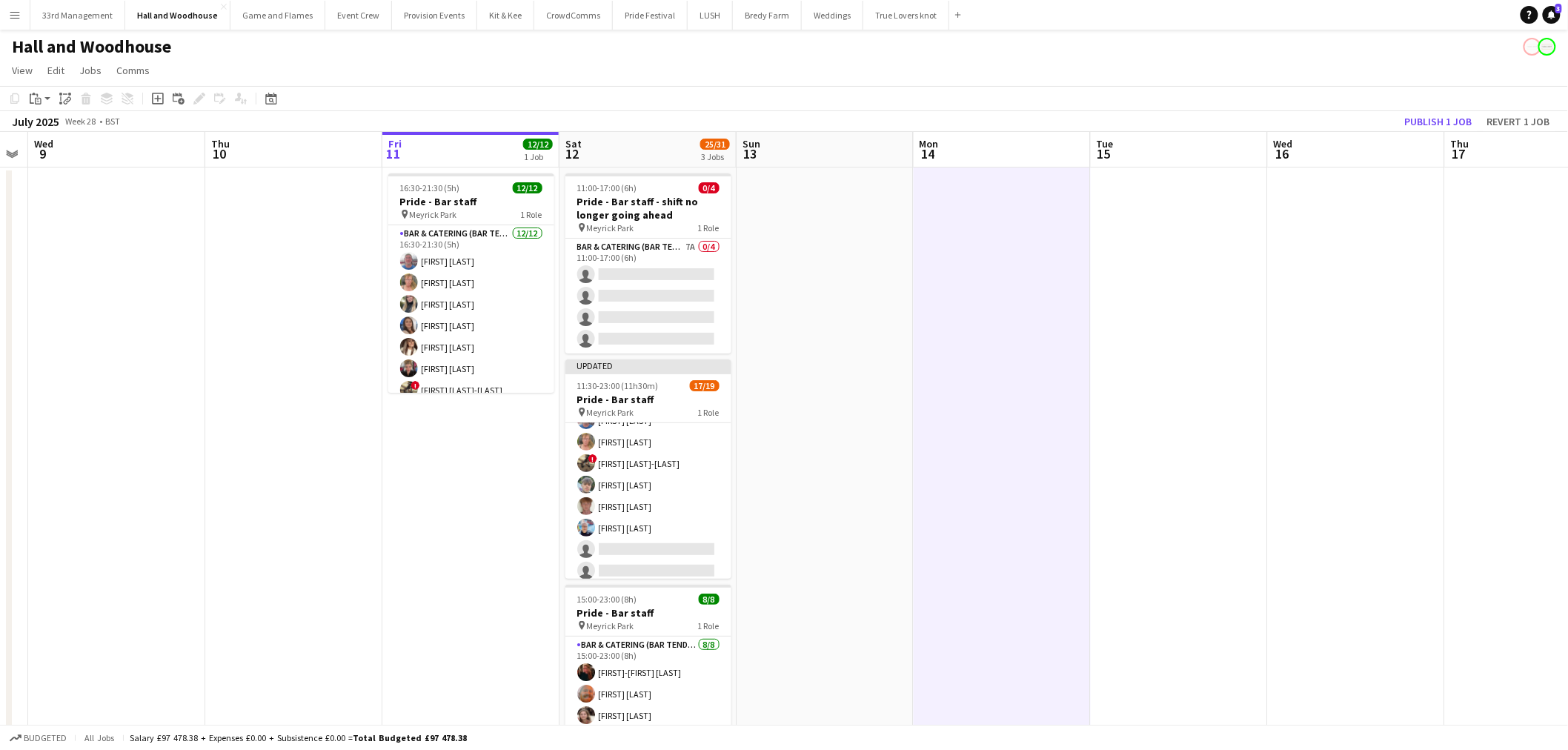 click at bounding box center (1438, 144) 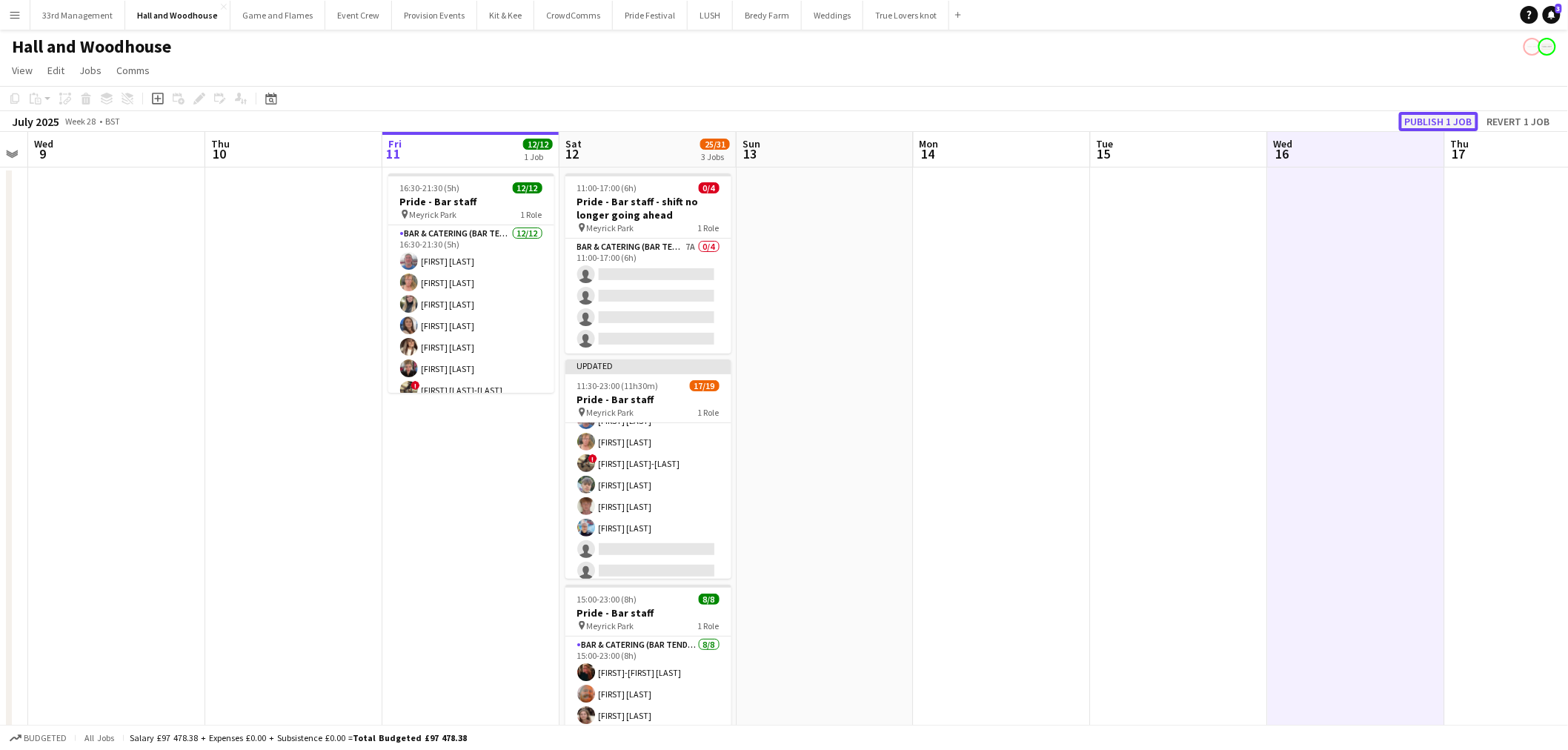 click on "Publish 1 job" 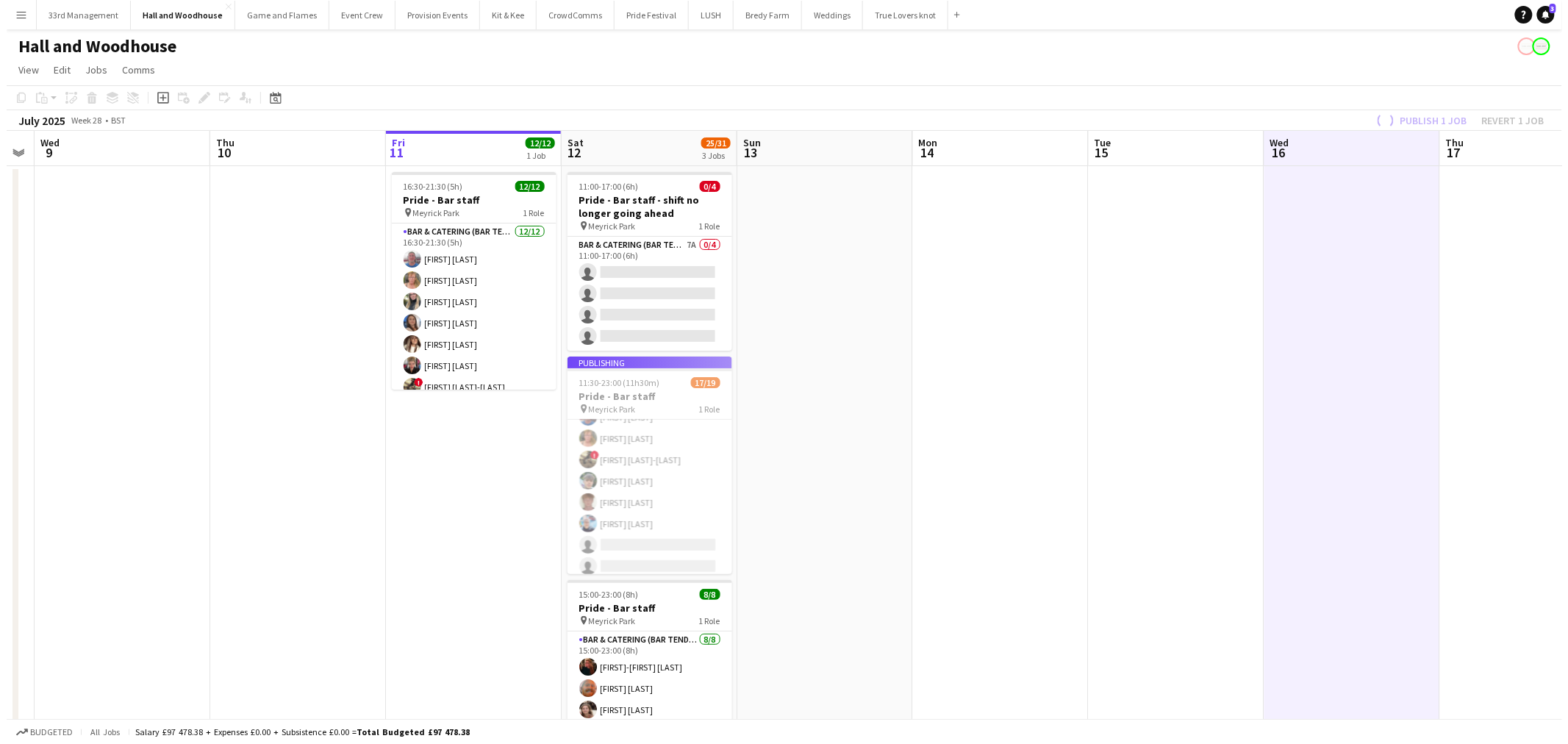 scroll, scrollTop: 272, scrollLeft: 0, axis: vertical 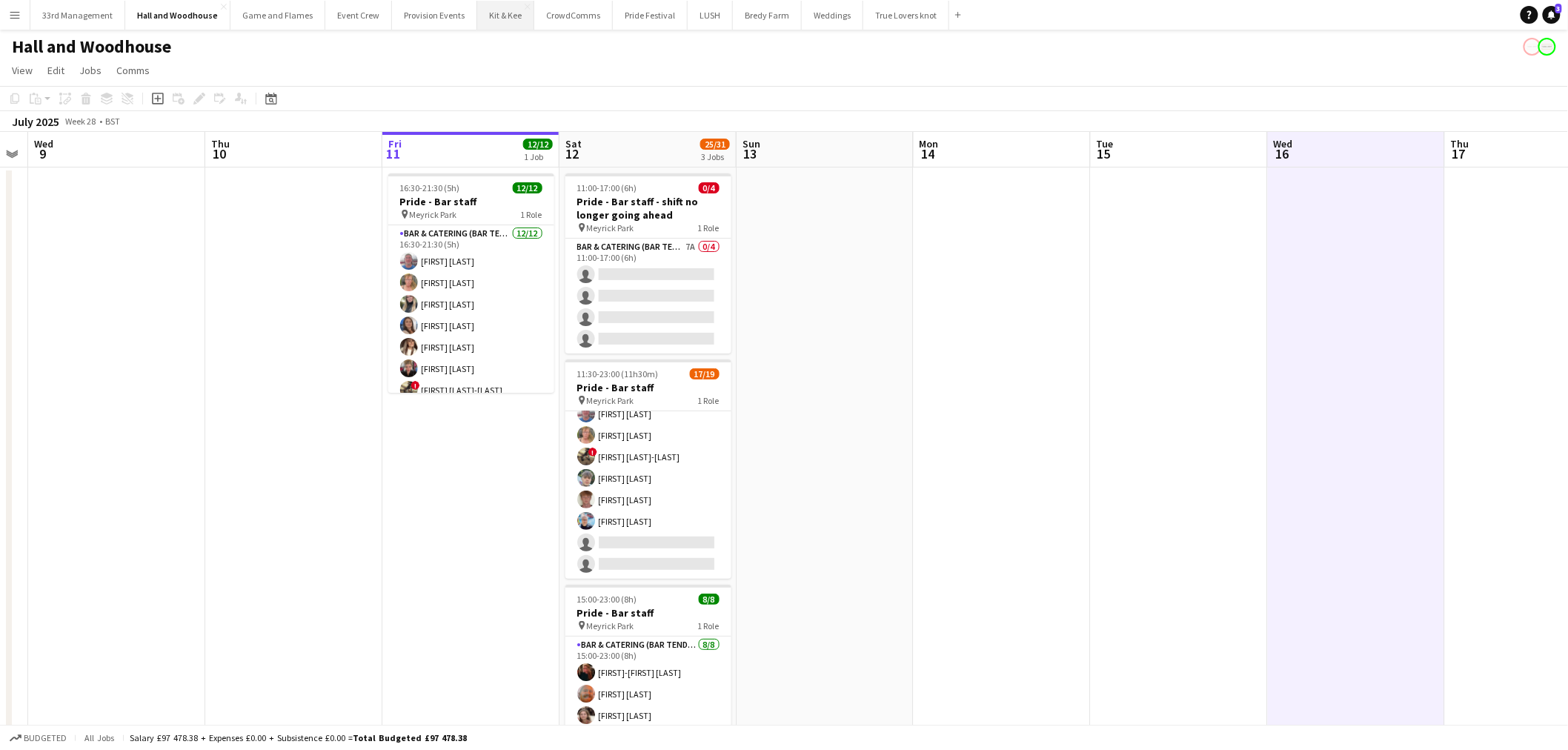 click on "Kit & Kee
Close" at bounding box center [505, 15] 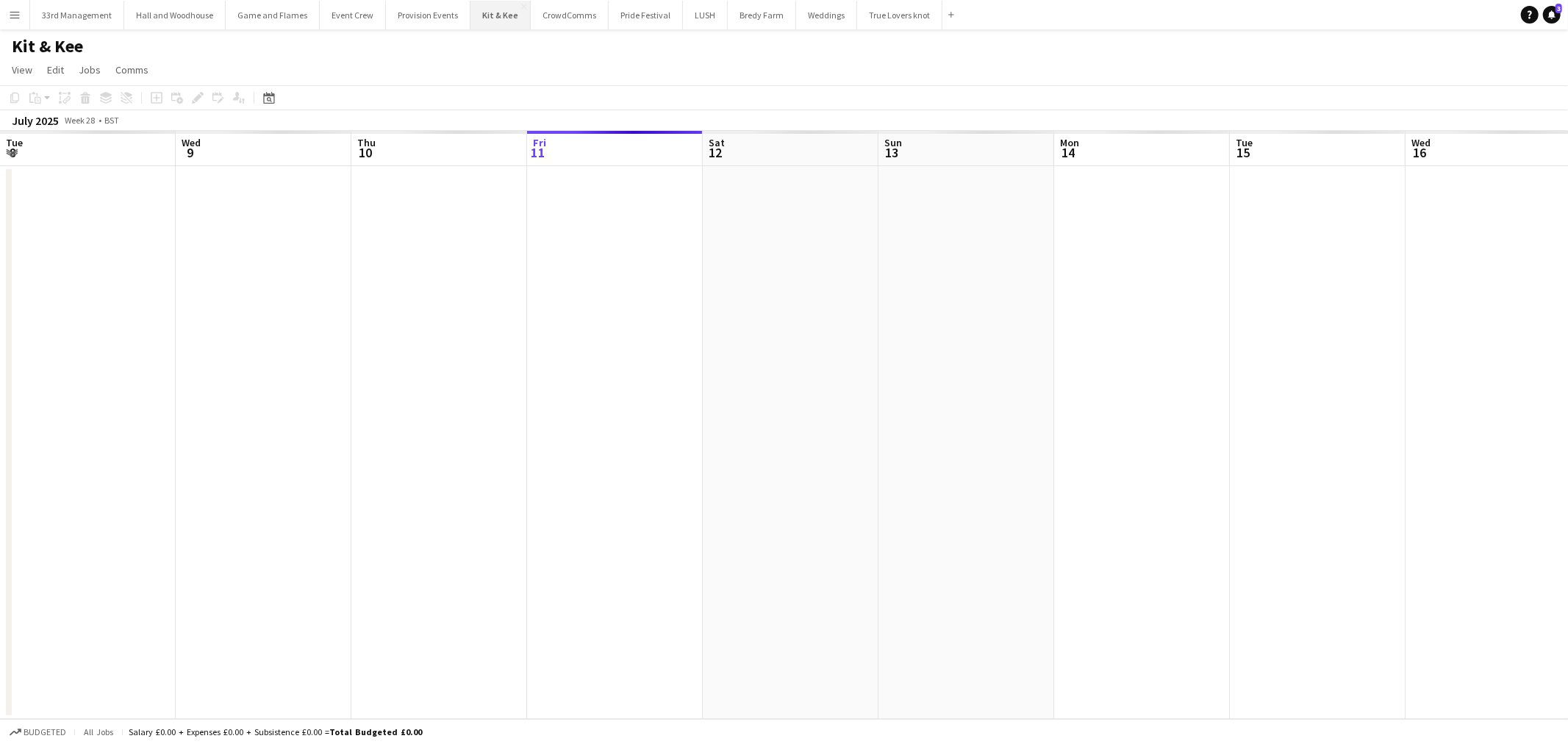 scroll, scrollTop: 0, scrollLeft: 351, axis: horizontal 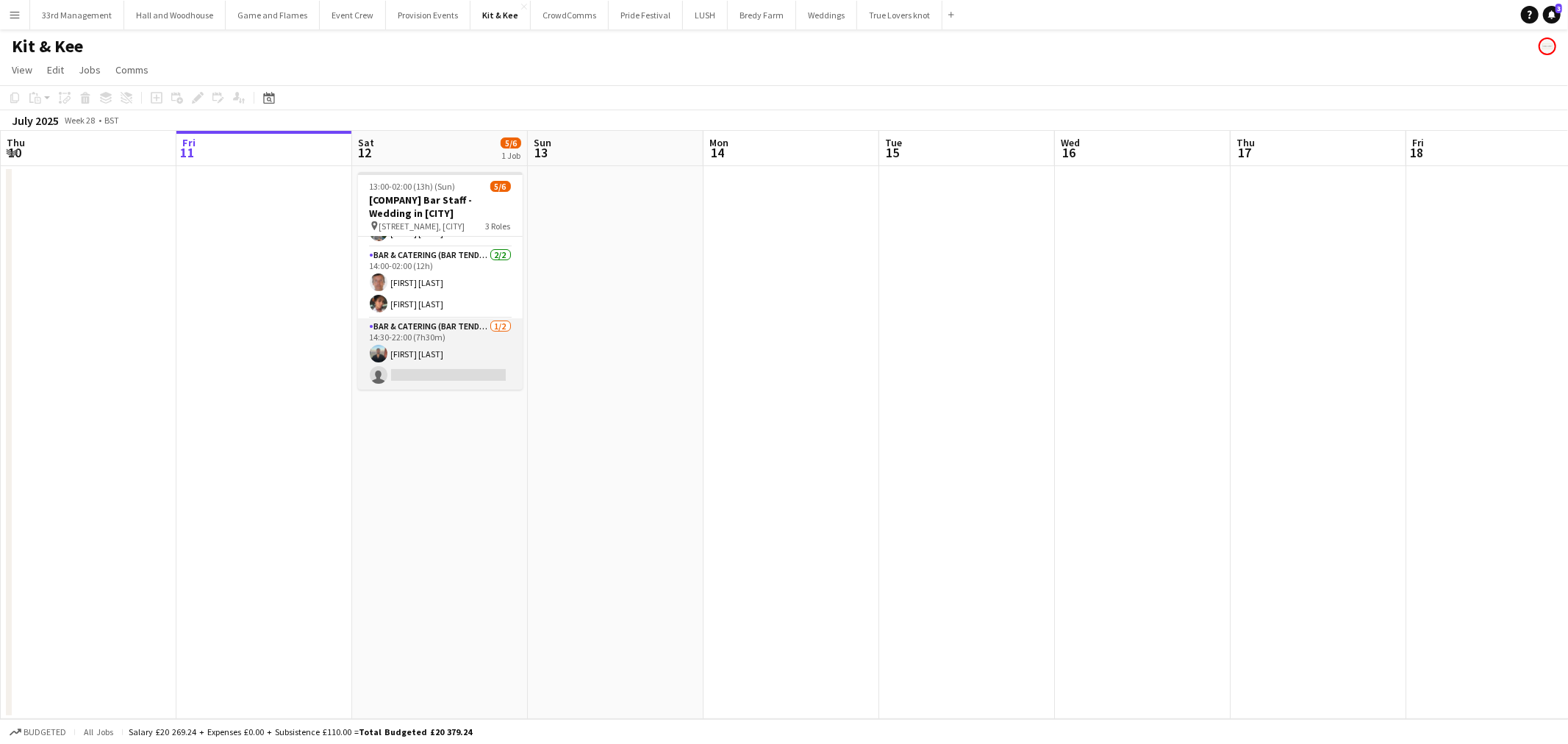 click on "Bar & Catering (Bar Tender)   1/2   14:30-22:00 (7h30m)
Navin Vij
single-neutral-actions" at bounding box center [440, 354] 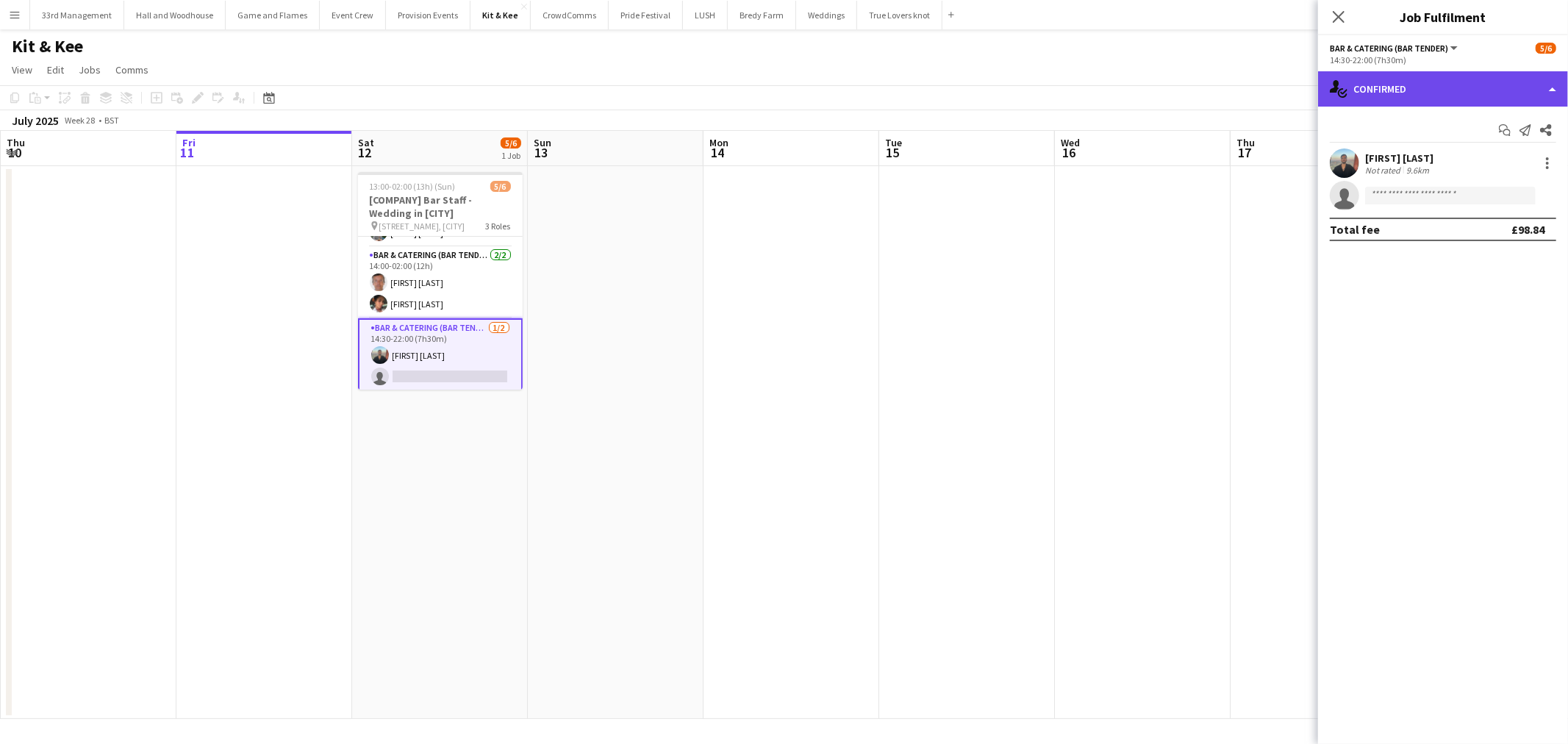 click on "single-neutral-actions-check-2
Confirmed" 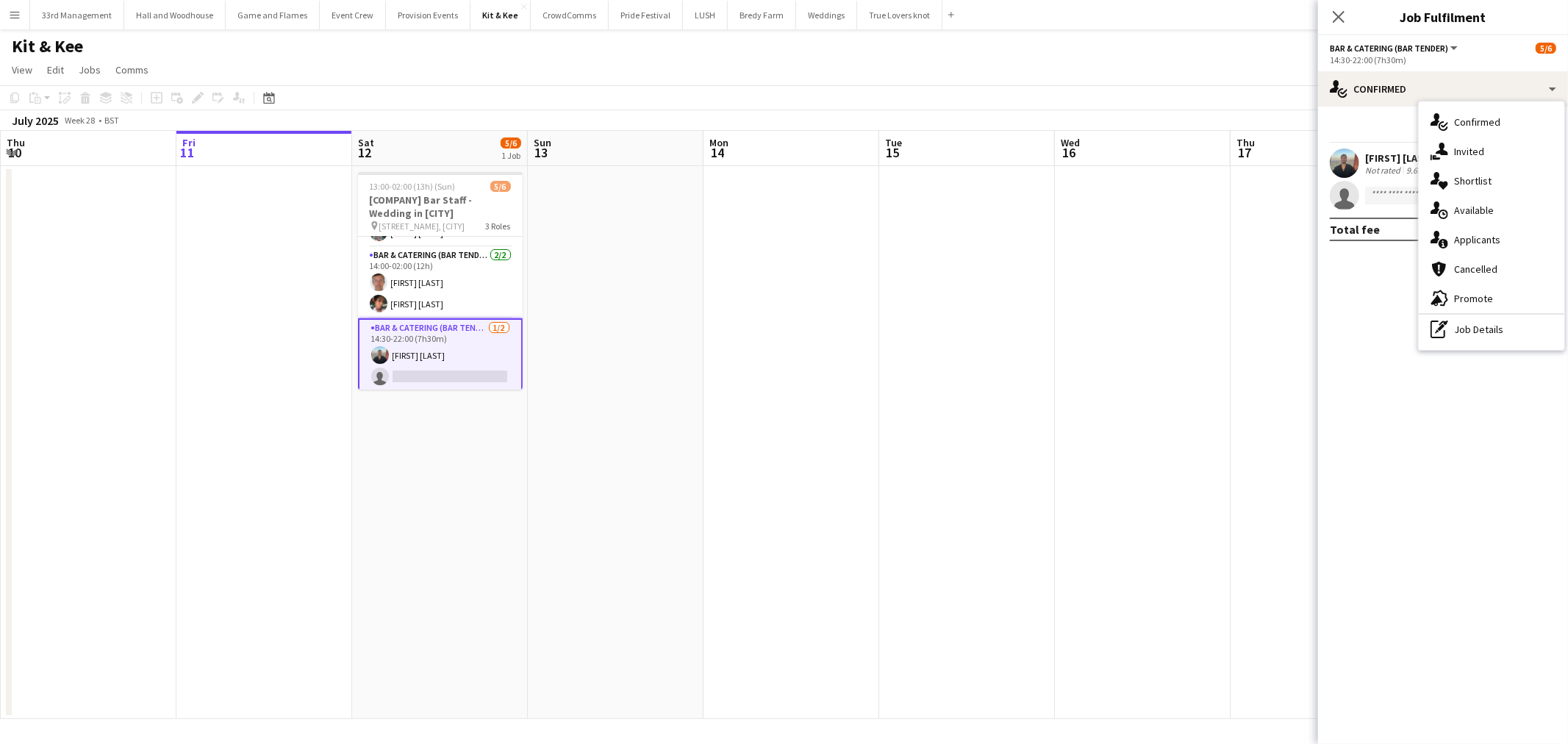 click on "single-neutral-actions-information
Applicants" at bounding box center [1492, 240] 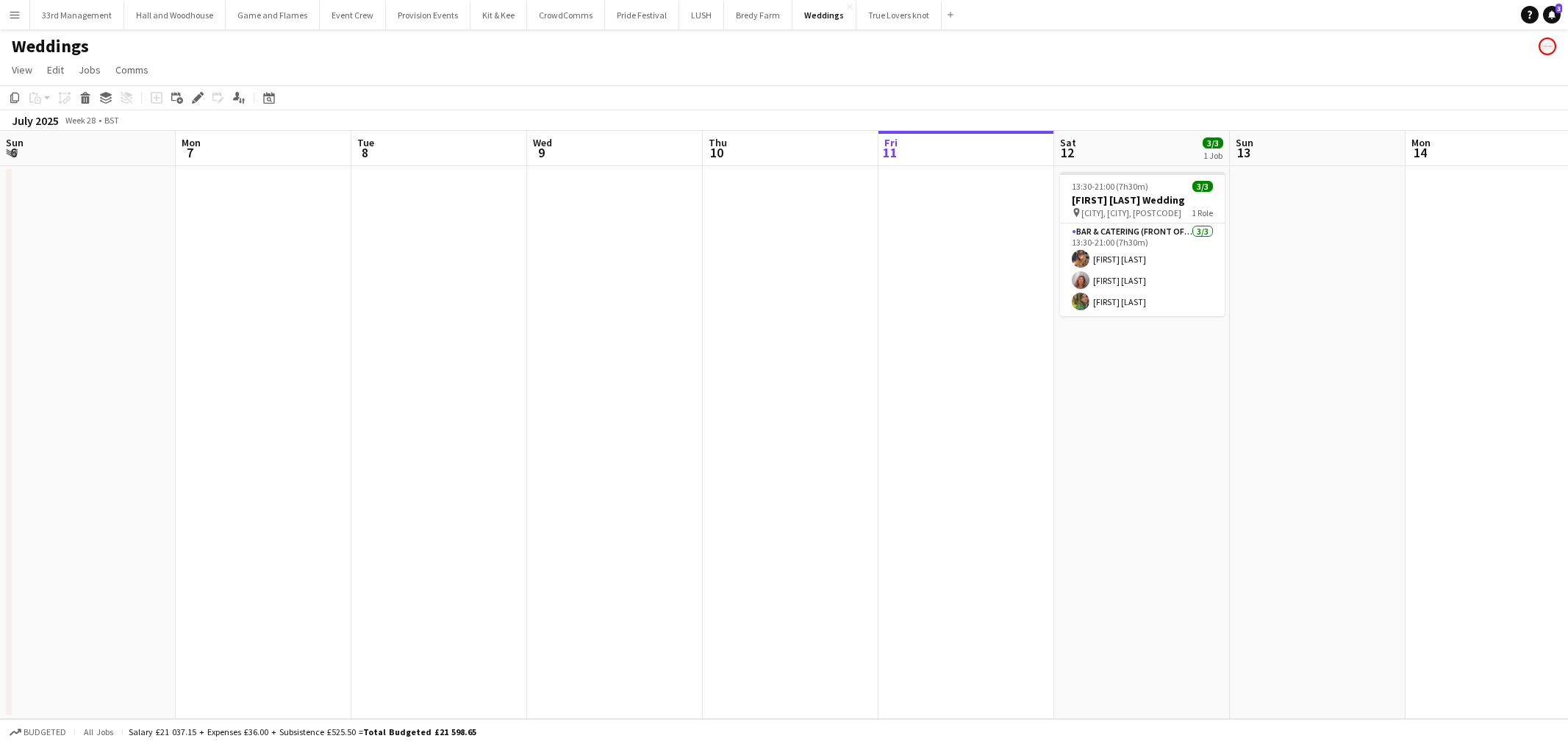 scroll, scrollTop: 0, scrollLeft: 0, axis: both 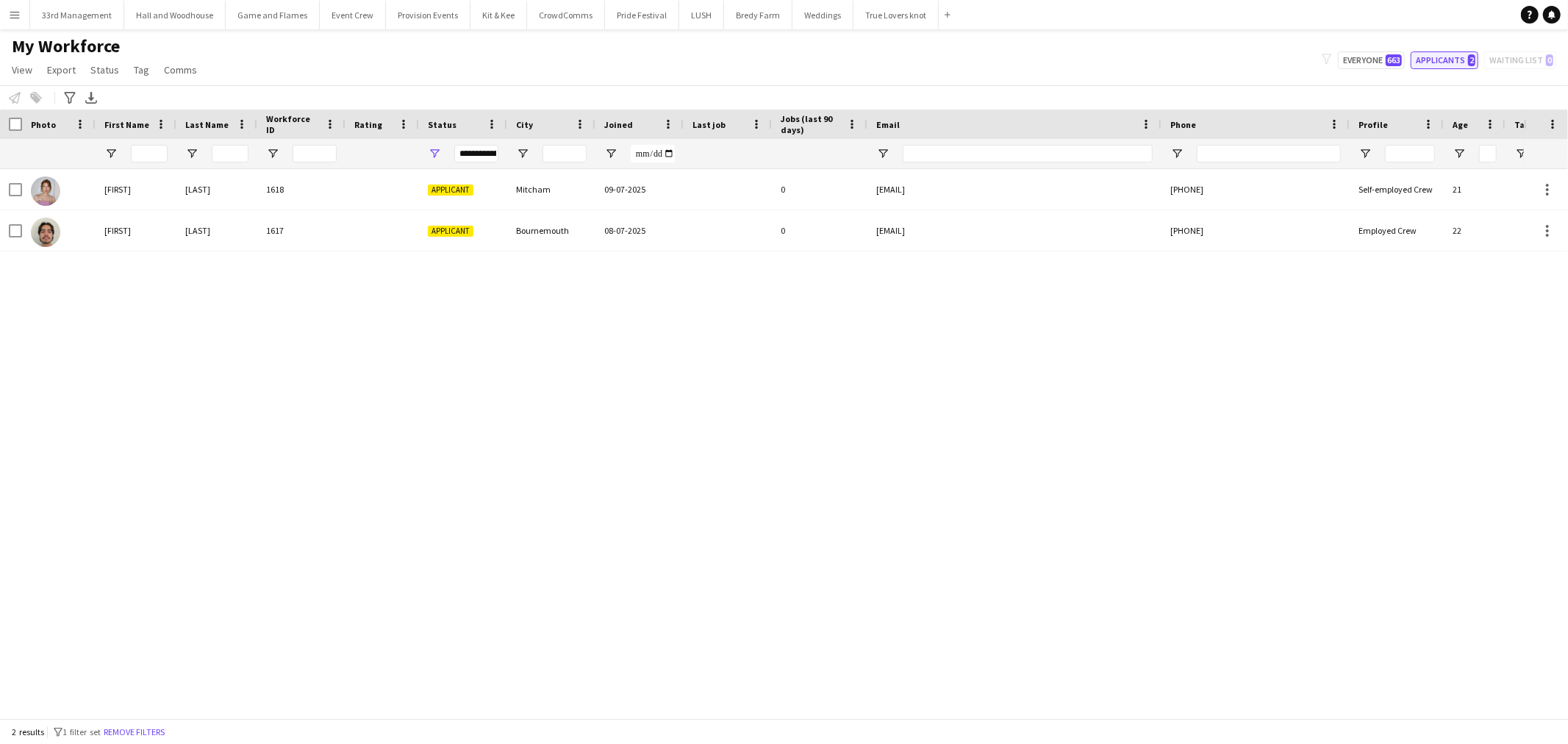 click on "Applicants   2" 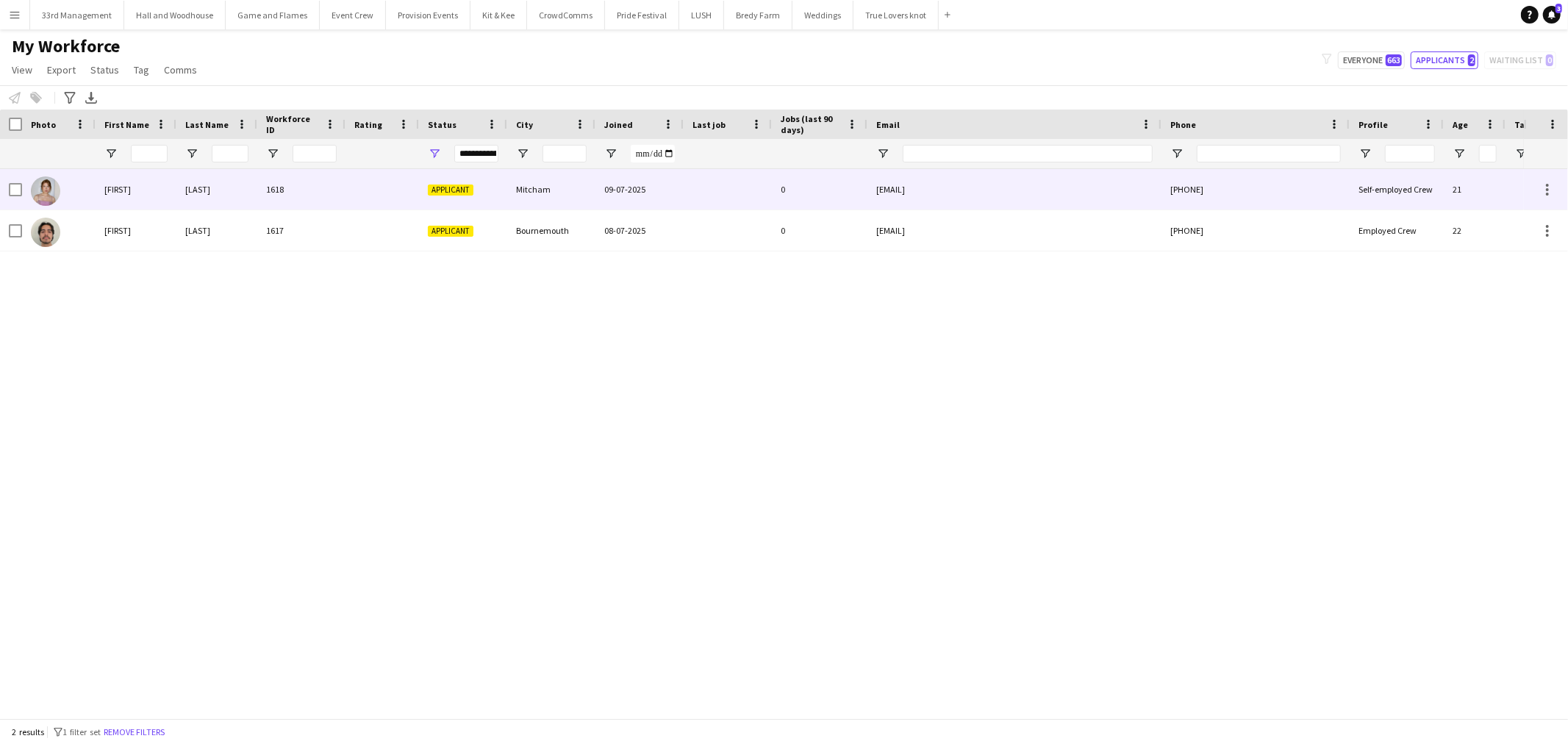 click at bounding box center (382, 189) 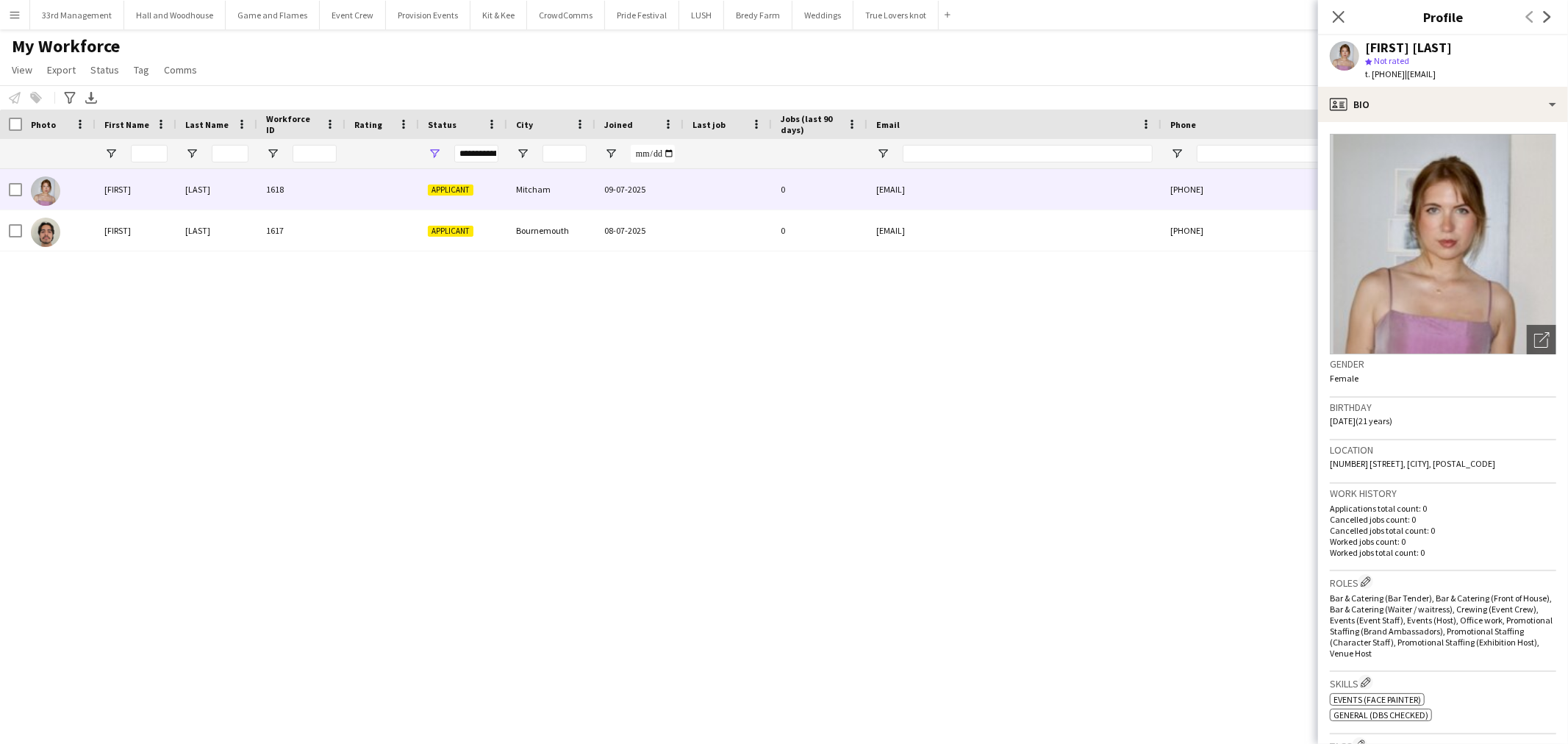 click at bounding box center (728, 230) 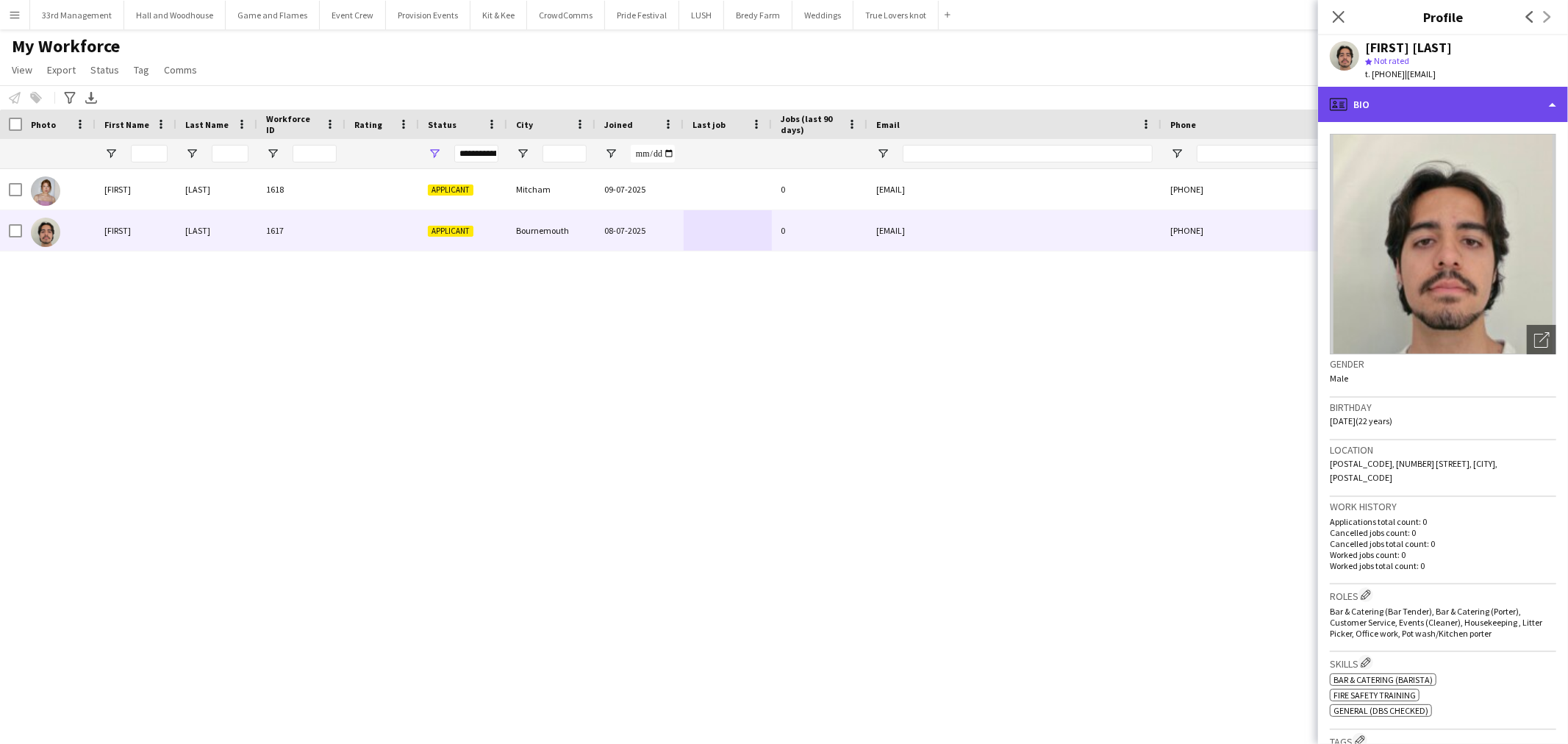 click on "profile
Bio" 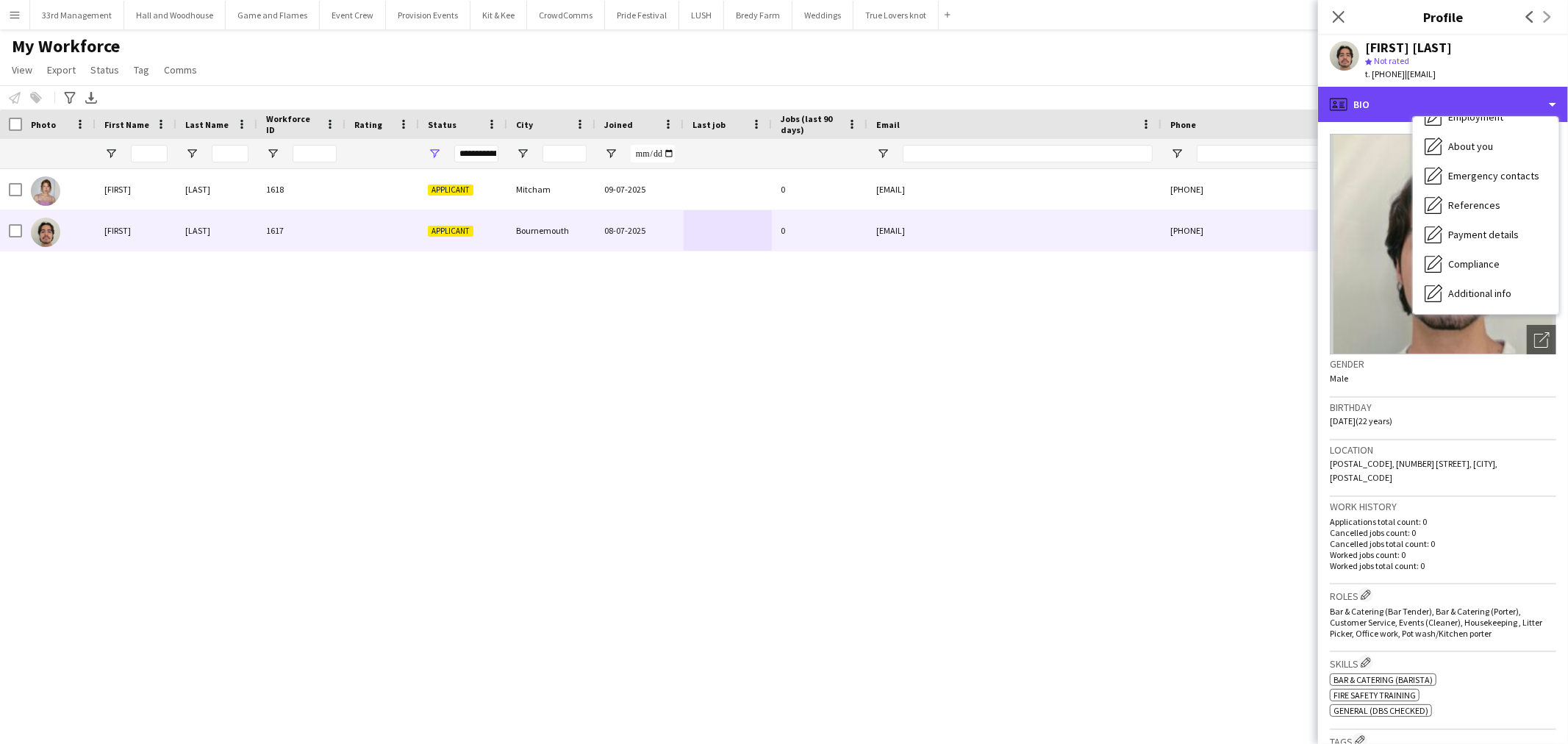 scroll, scrollTop: 167, scrollLeft: 0, axis: vertical 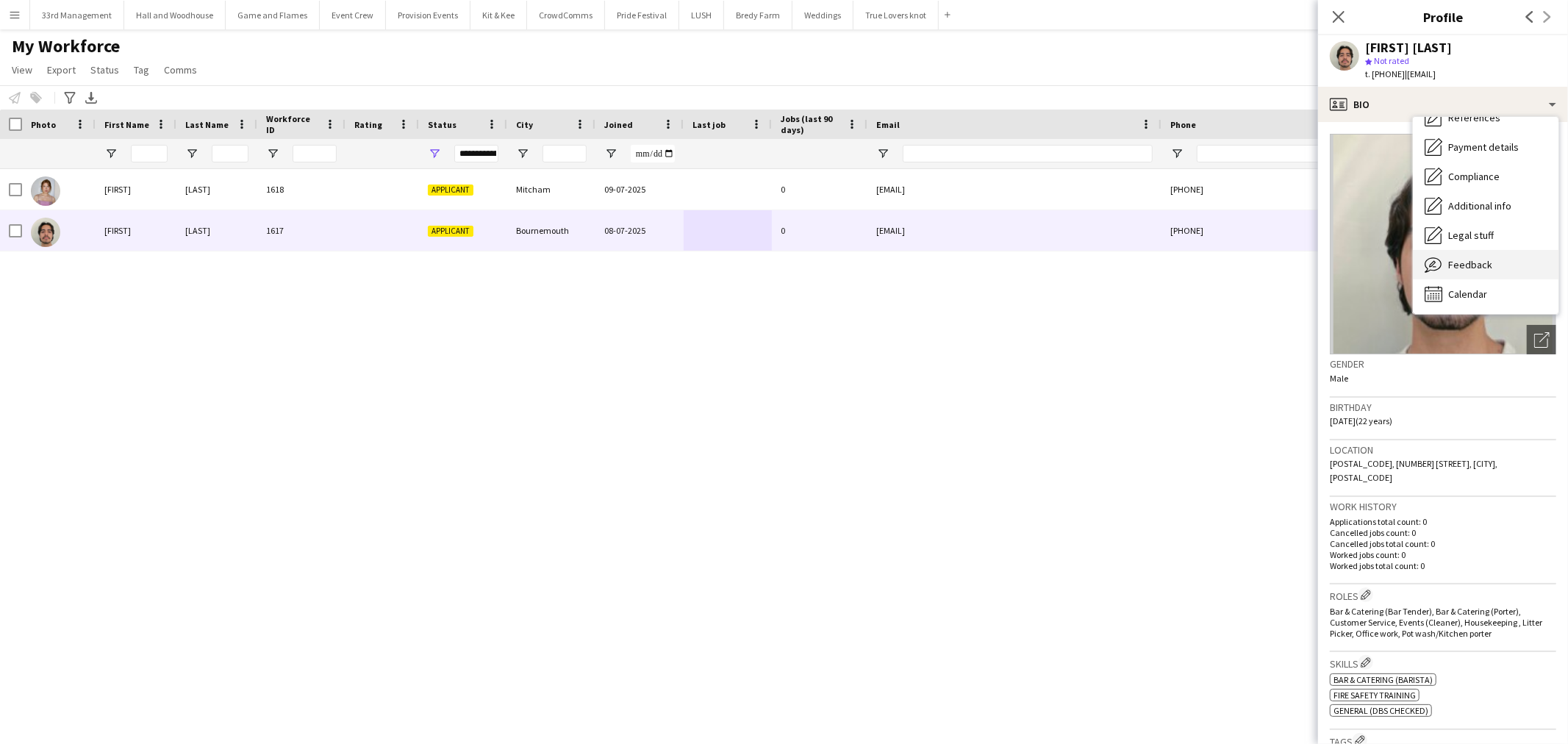 click on "Feedback" at bounding box center [1470, 265] 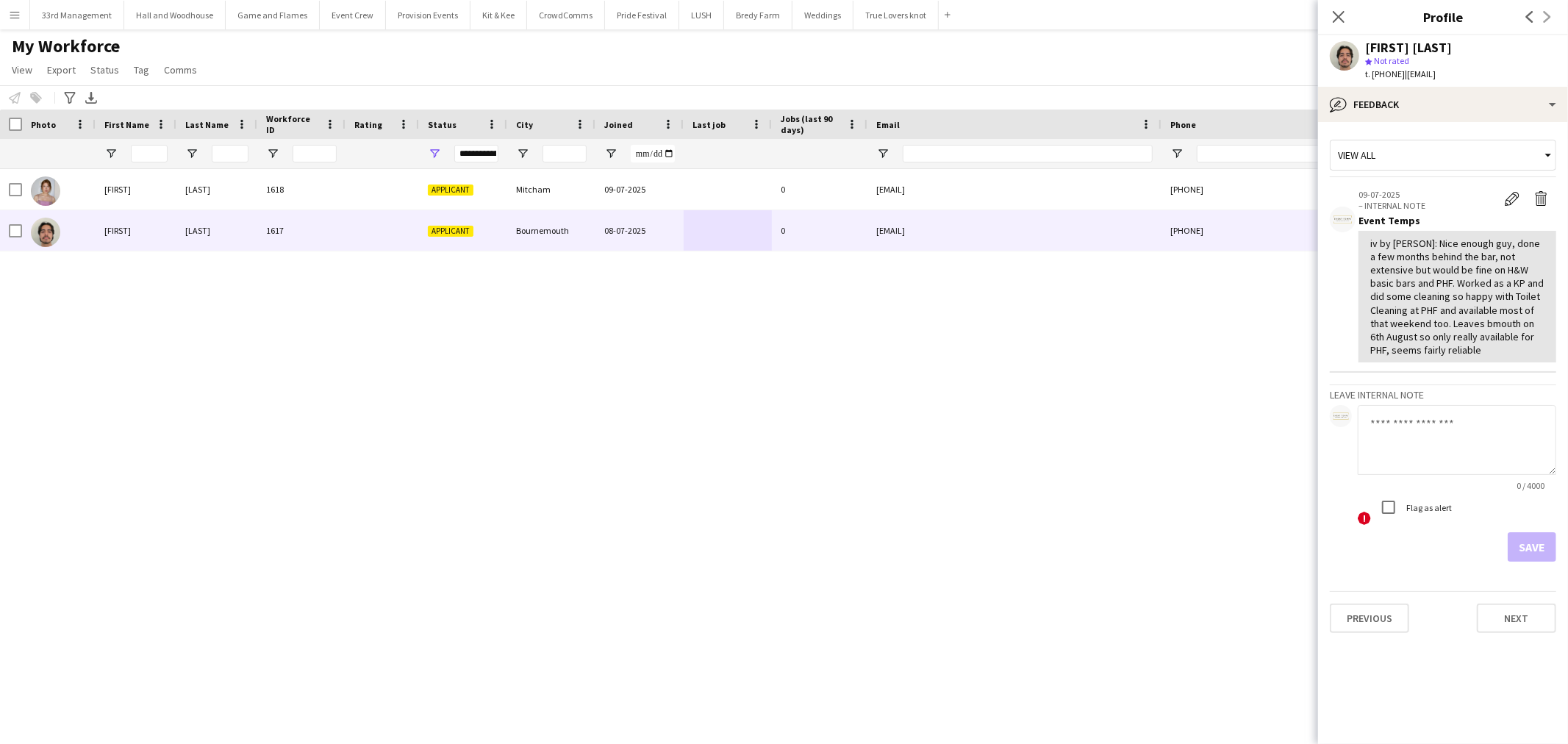 drag, startPoint x: 1411, startPoint y: 436, endPoint x: 1413, endPoint y: 406, distance: 30.06659 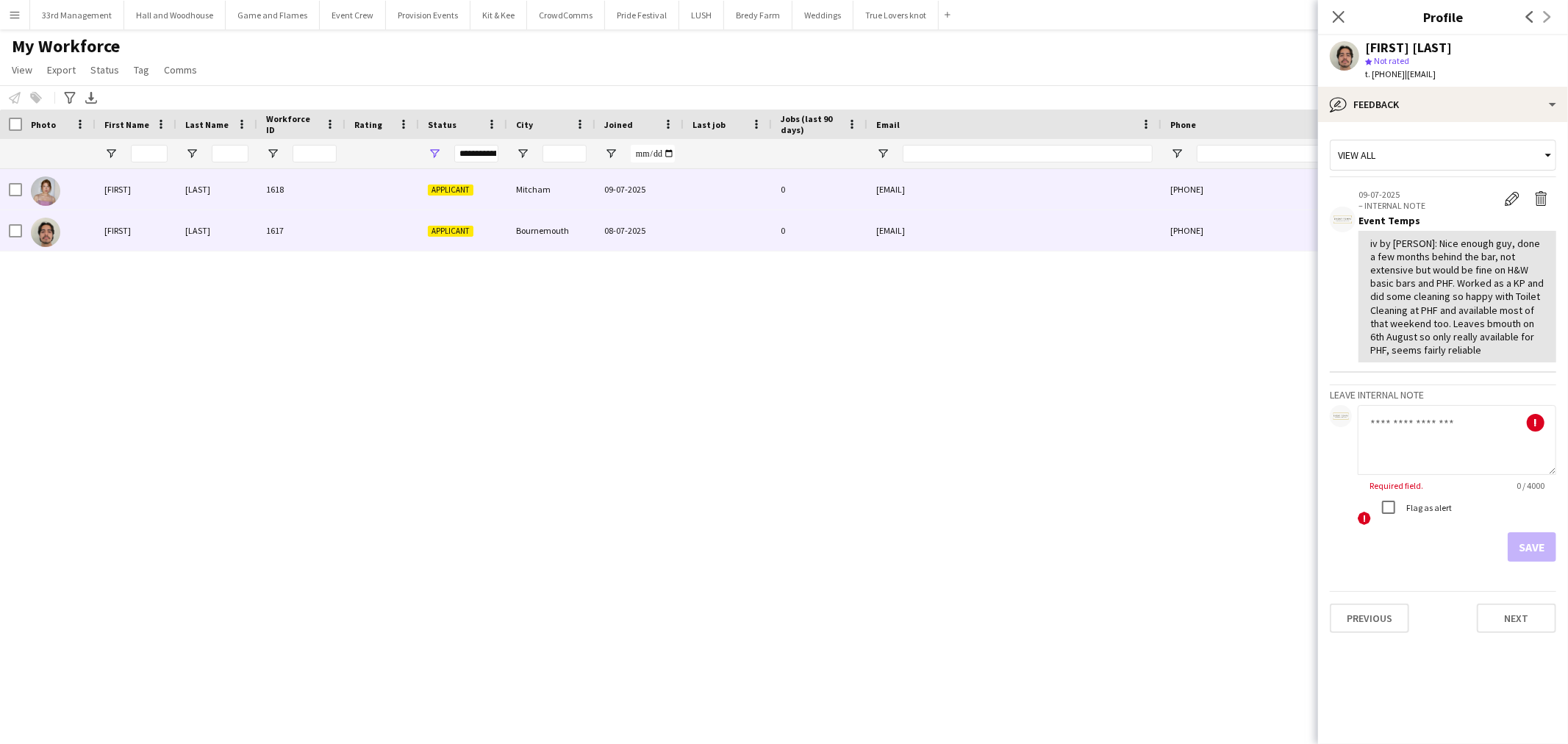 click on "morghemingway@gmail.com" at bounding box center [1014, 189] 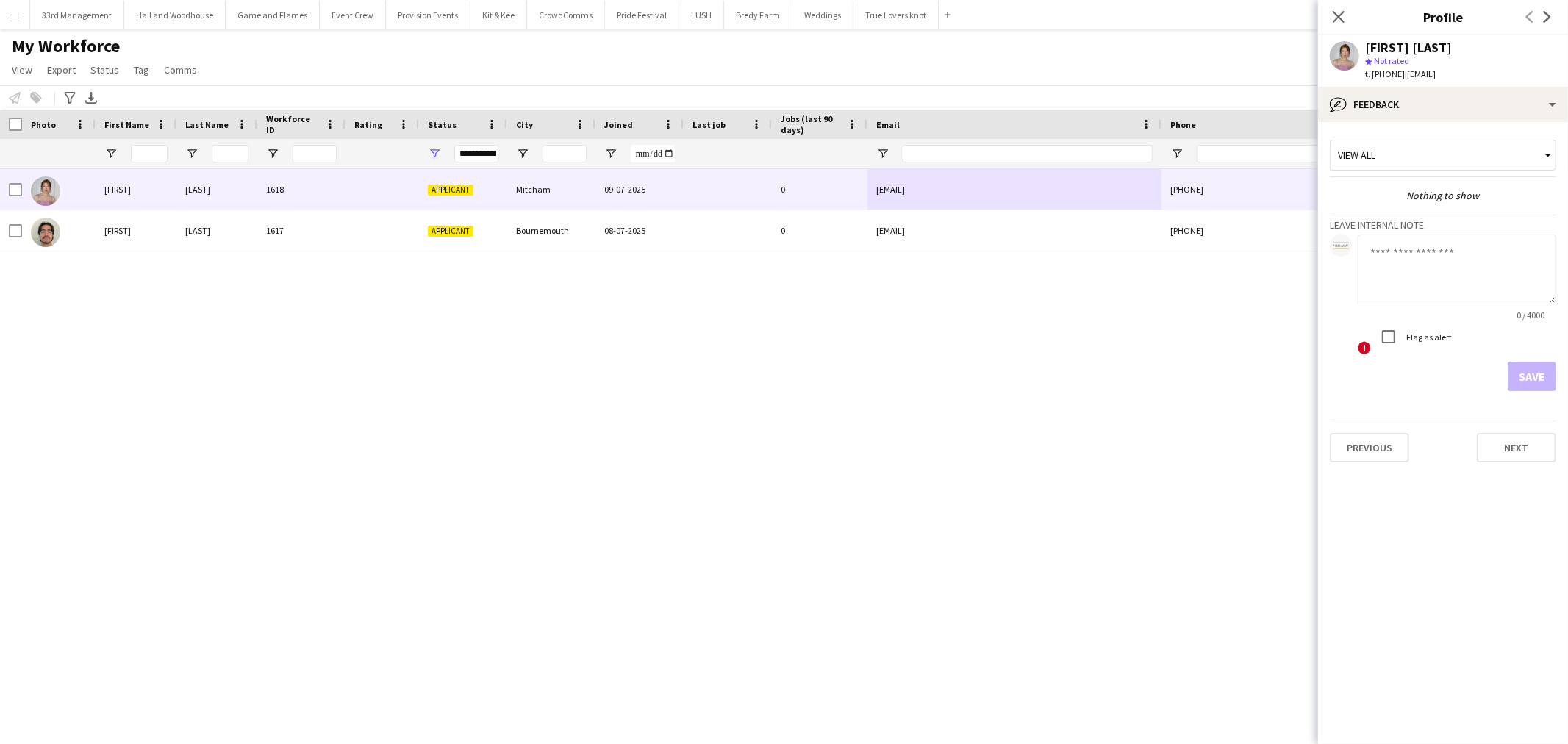 click 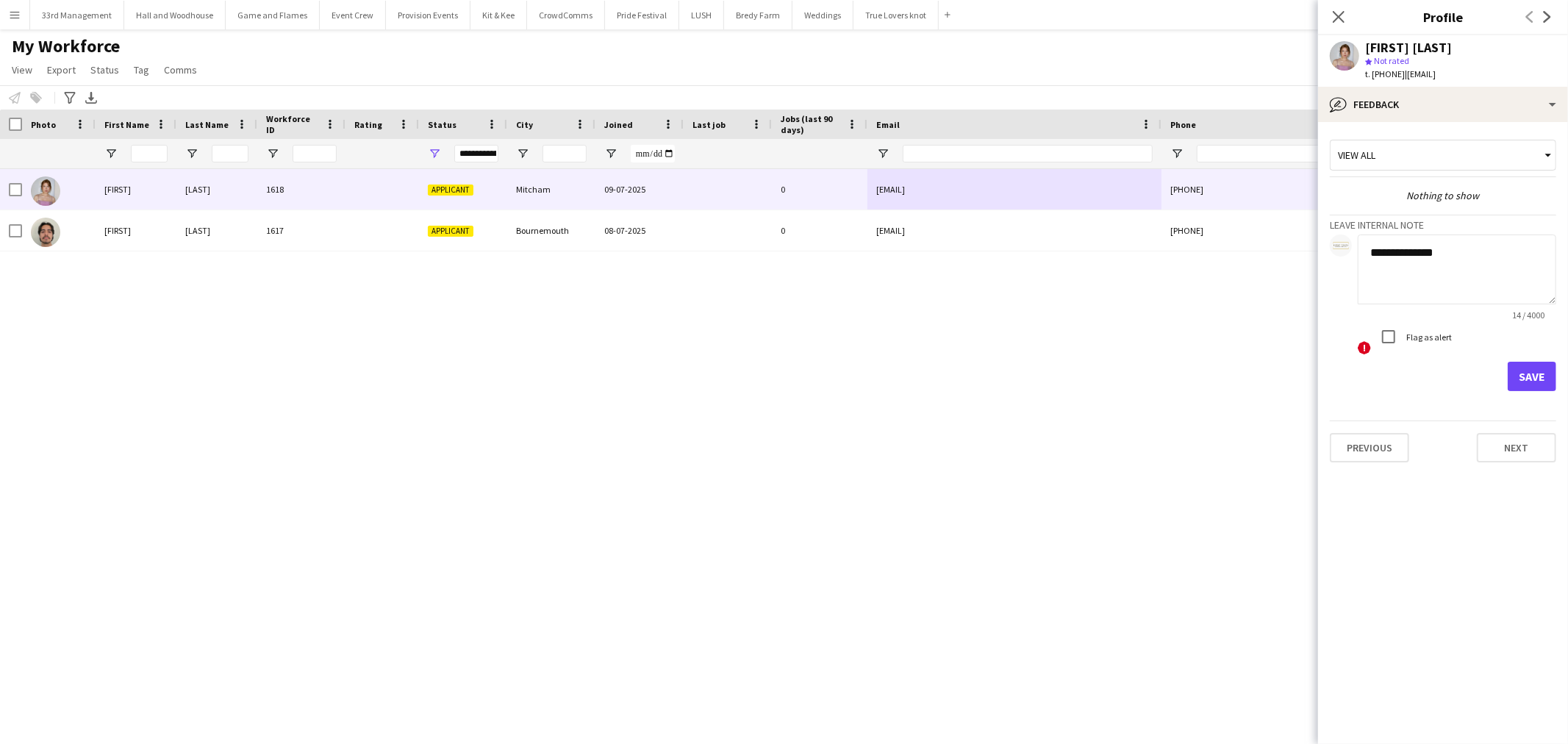 click on "**********" 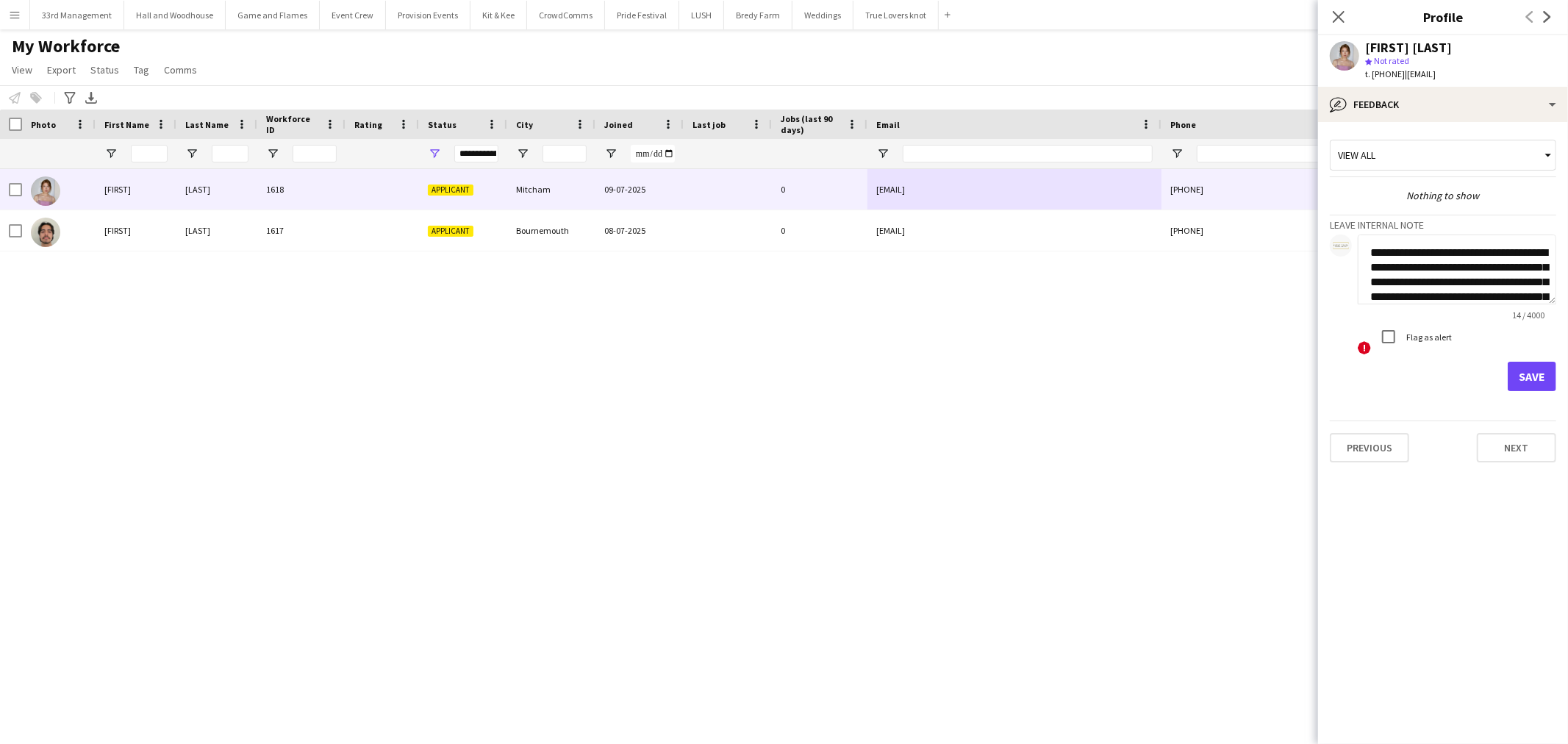 scroll, scrollTop: 118, scrollLeft: 0, axis: vertical 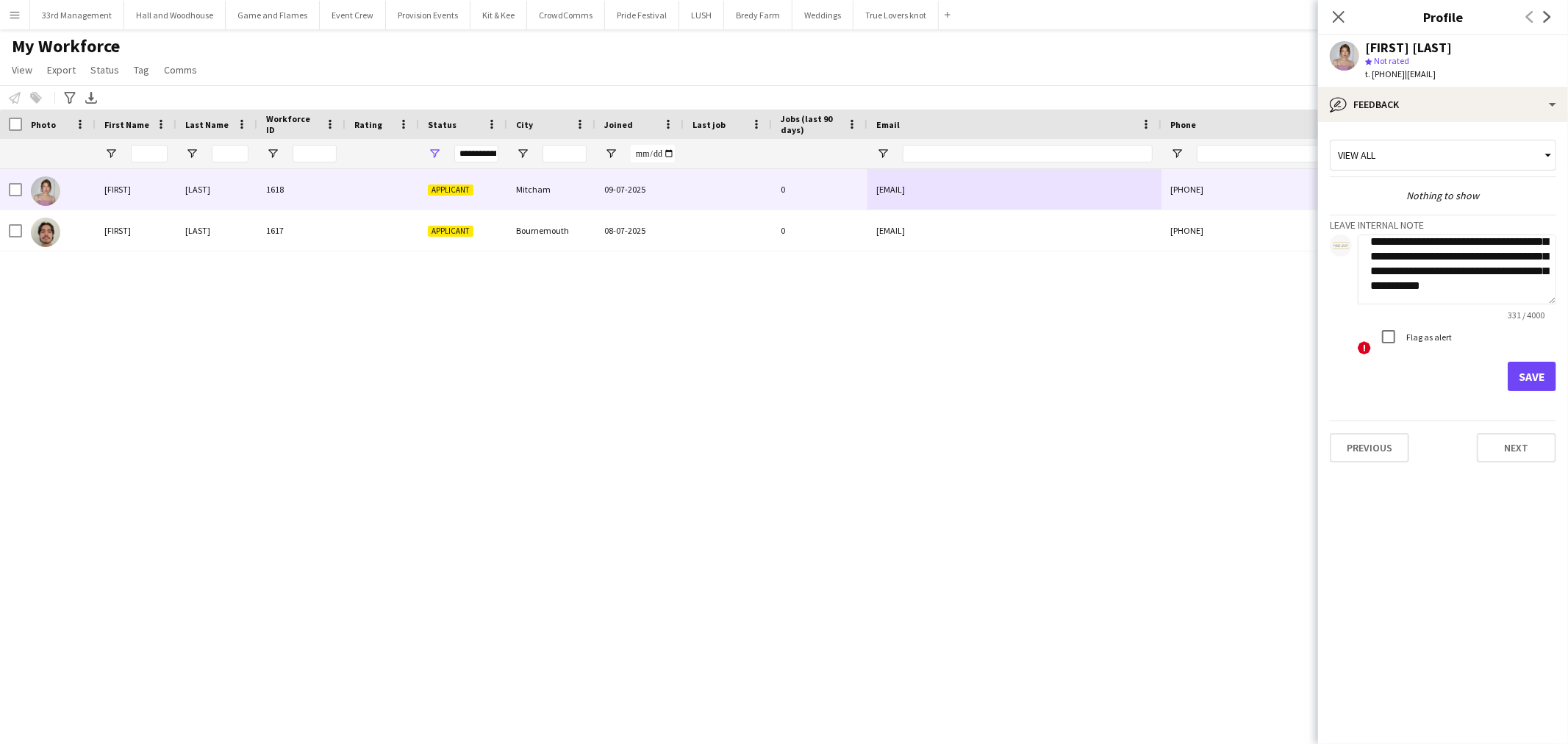 type on "**********" 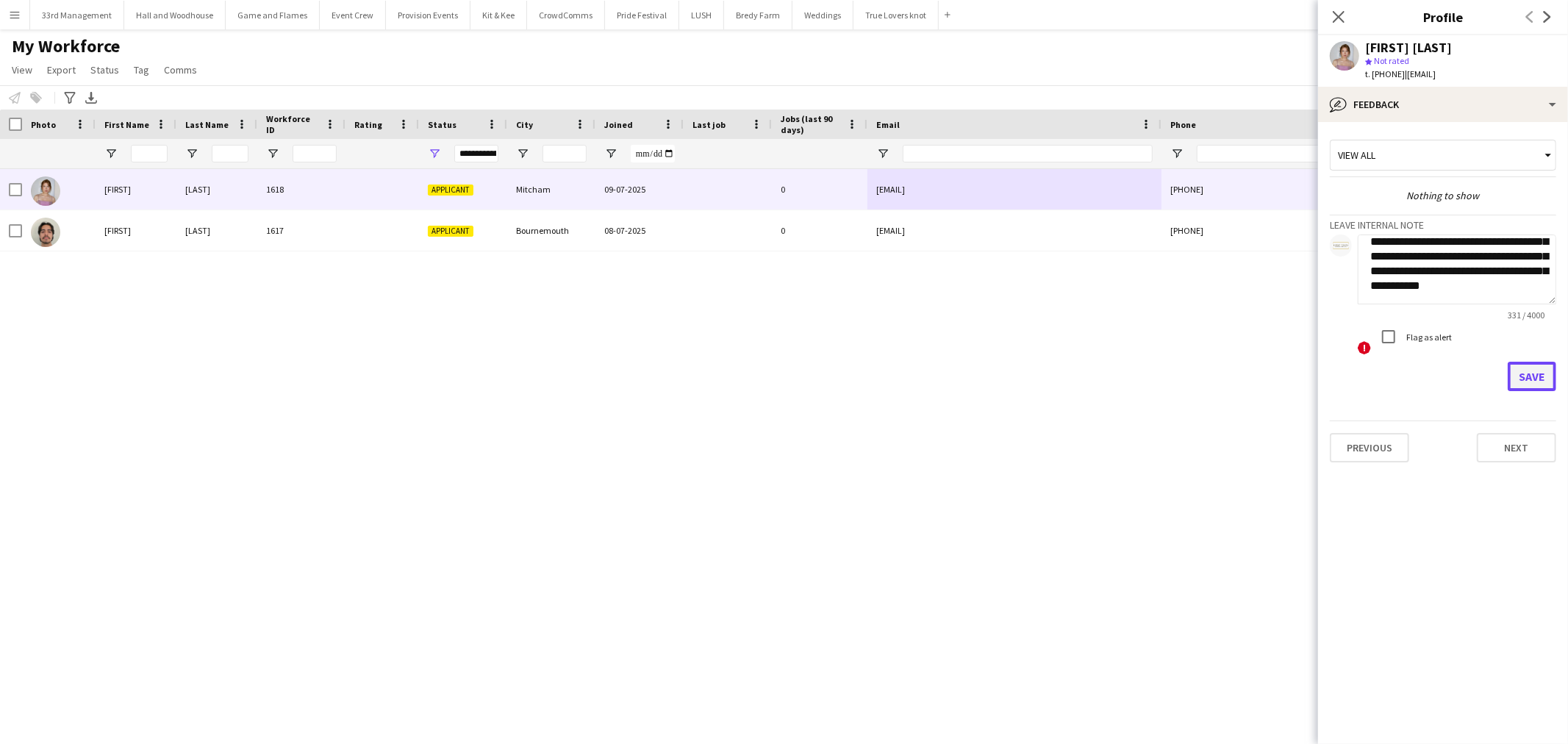 click on "Save" 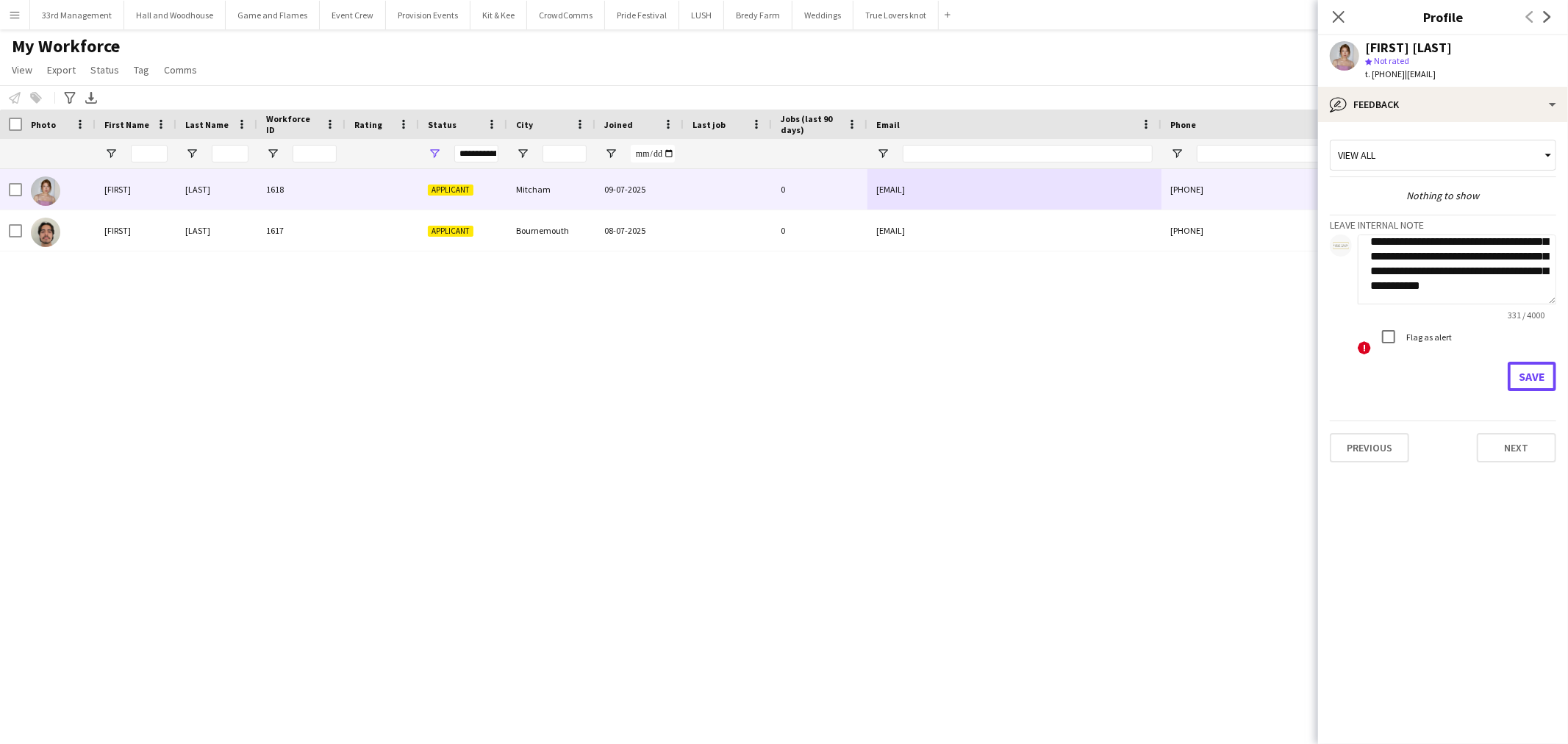type 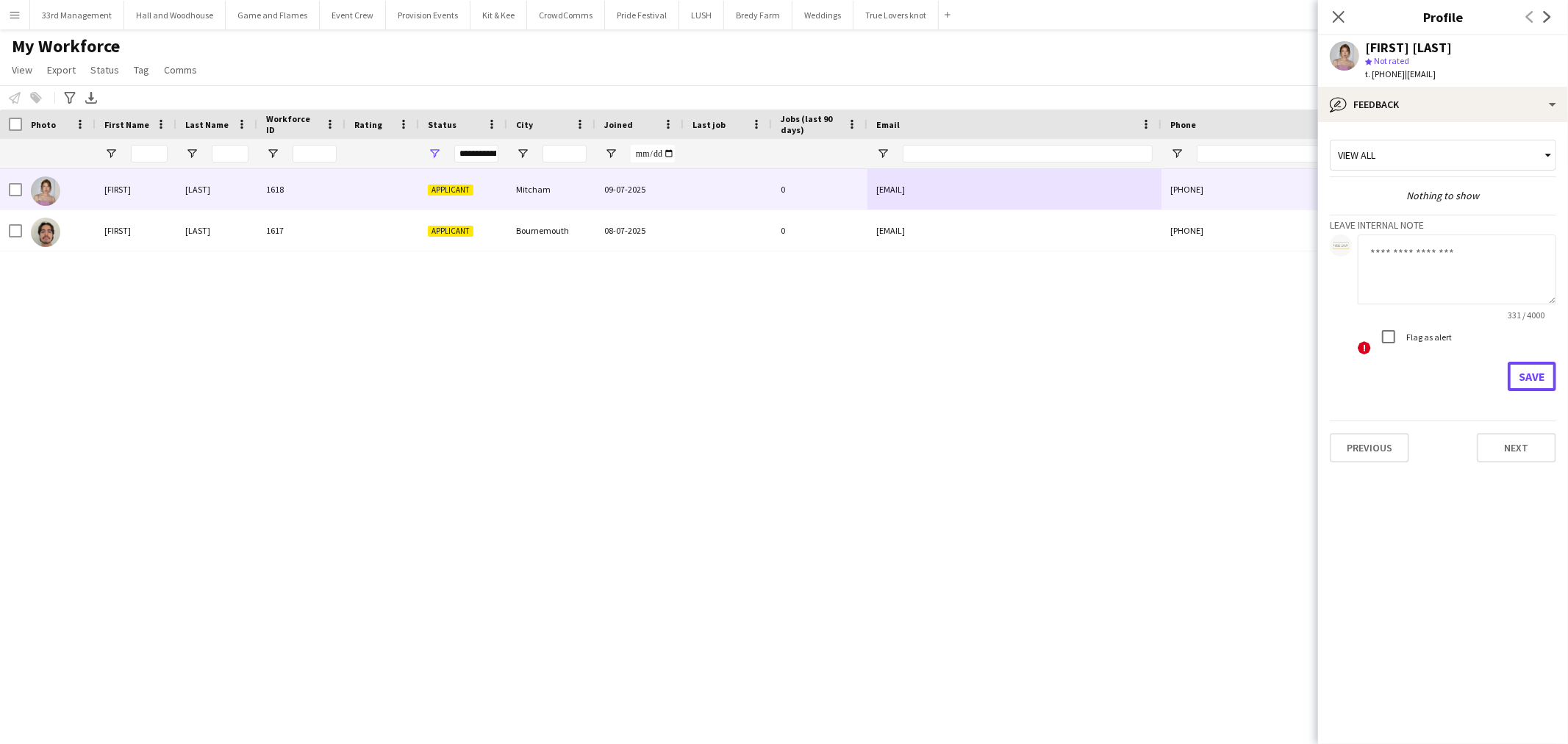 scroll, scrollTop: 0, scrollLeft: 0, axis: both 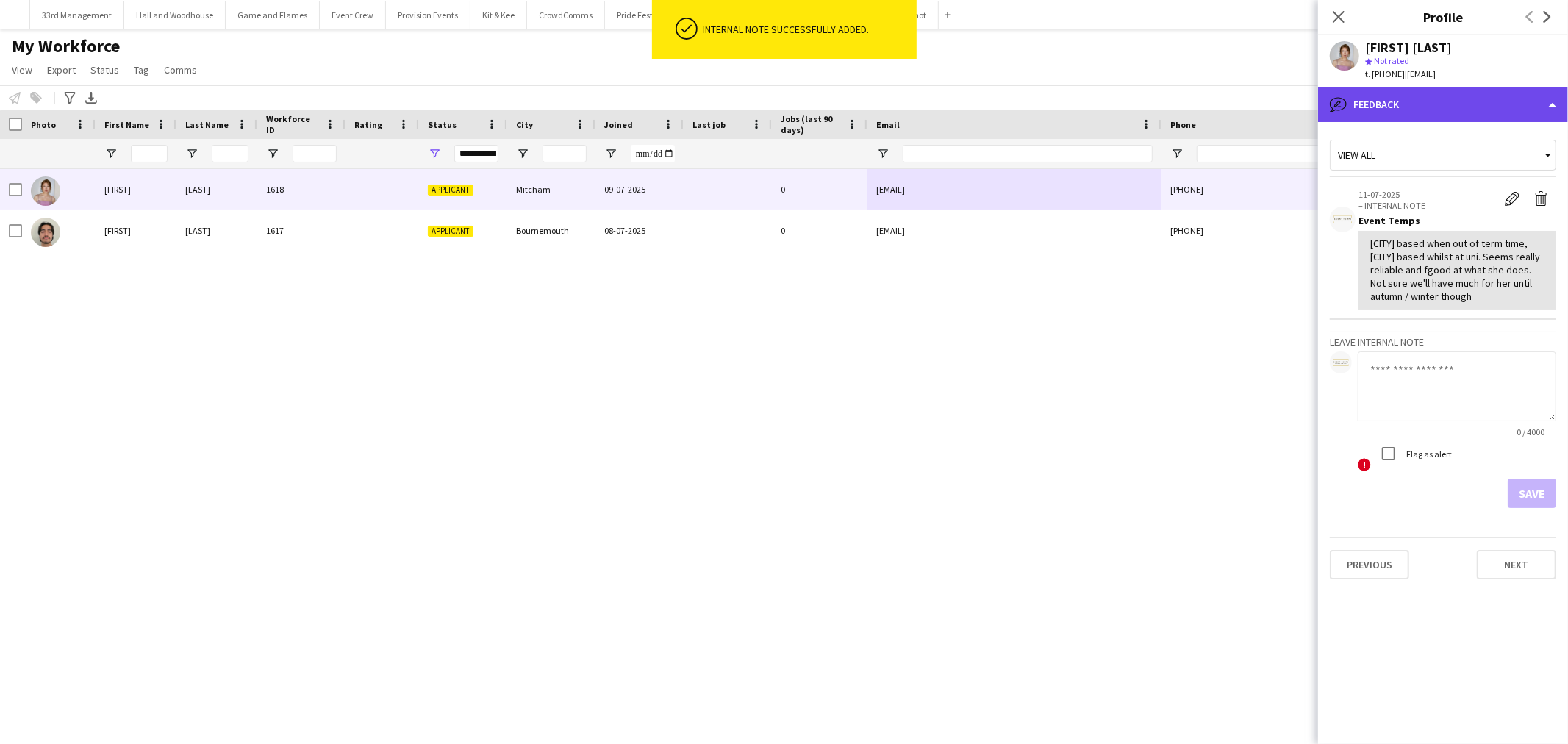 click on "bubble-pencil
Feedback" 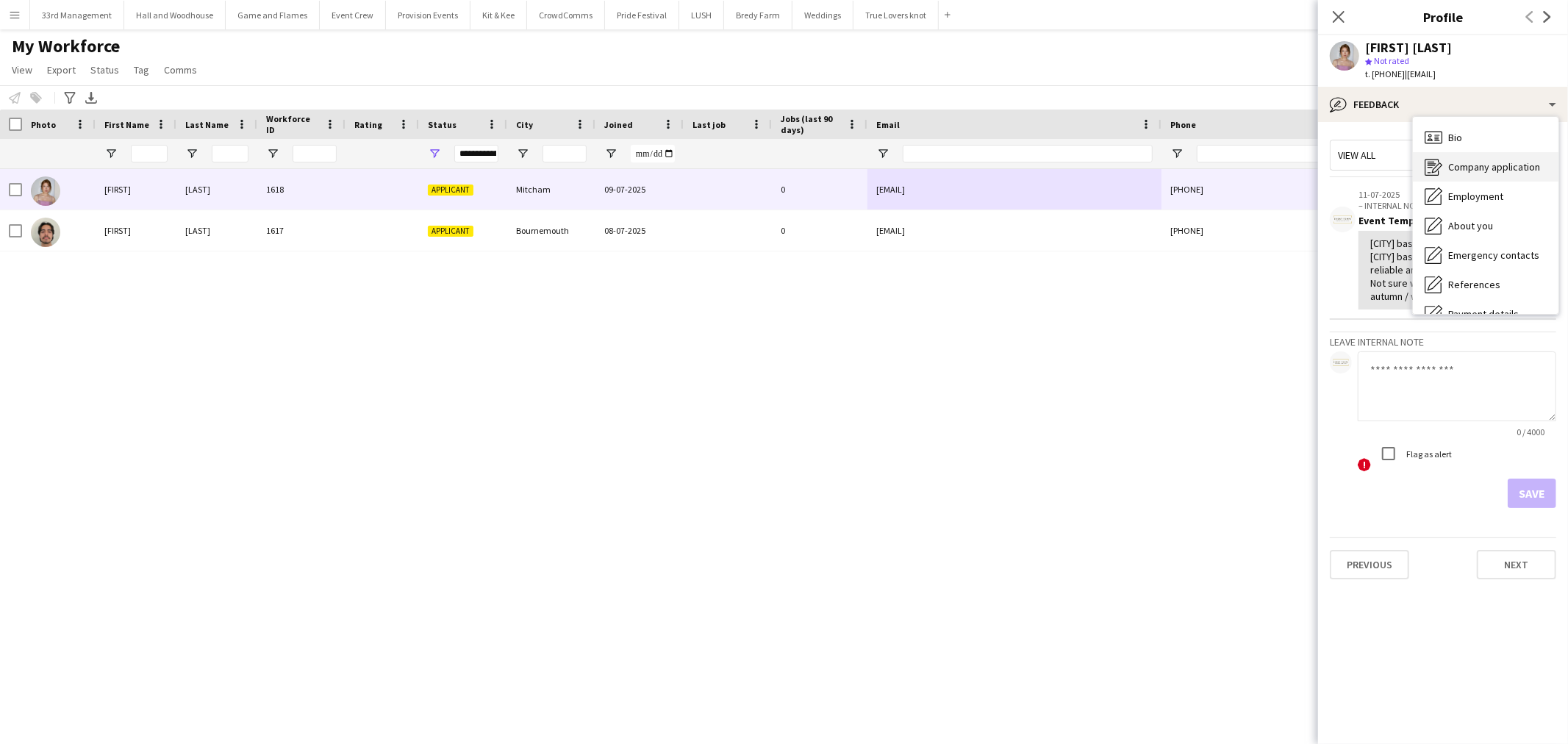 click on "Company application
Company application" at bounding box center [1486, 167] 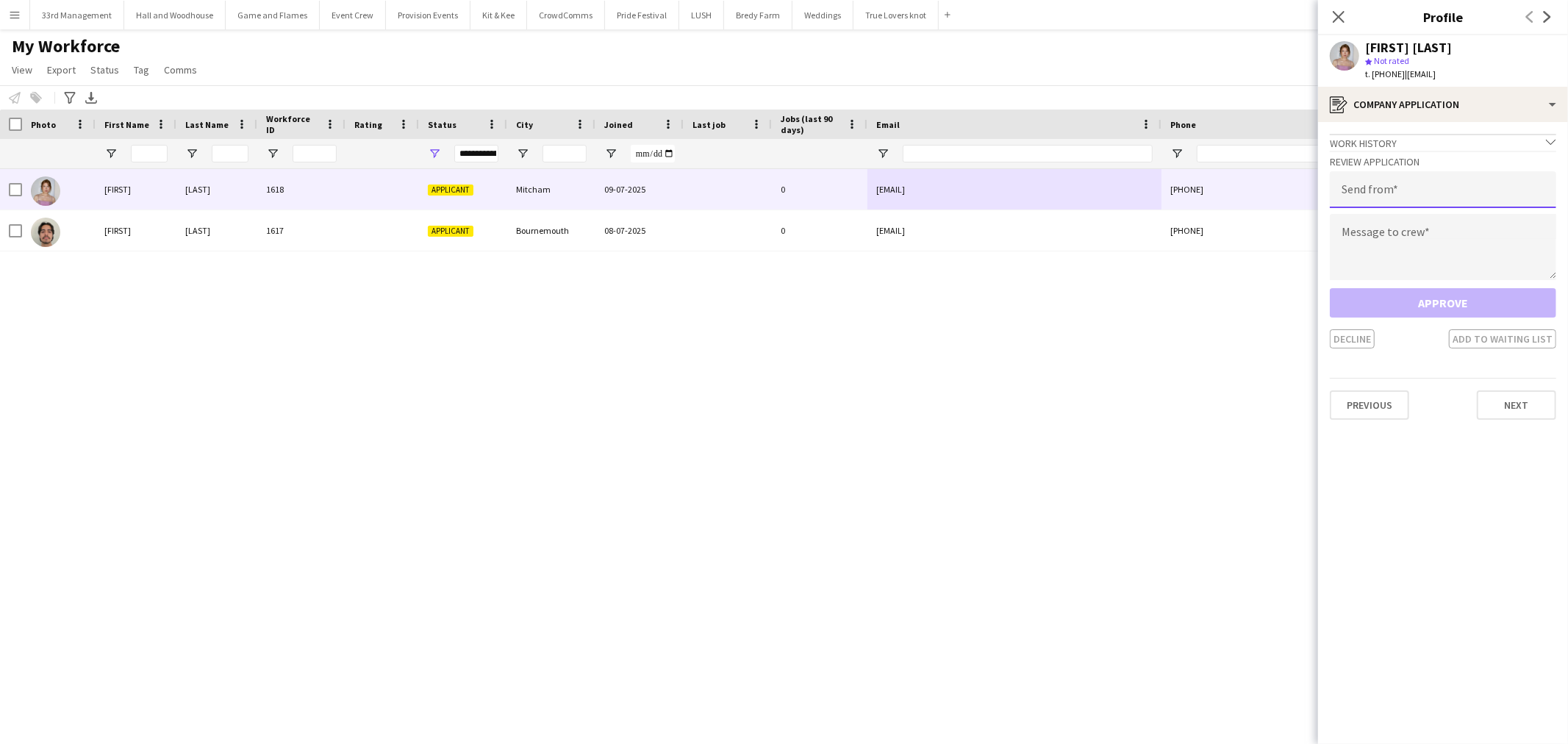 click 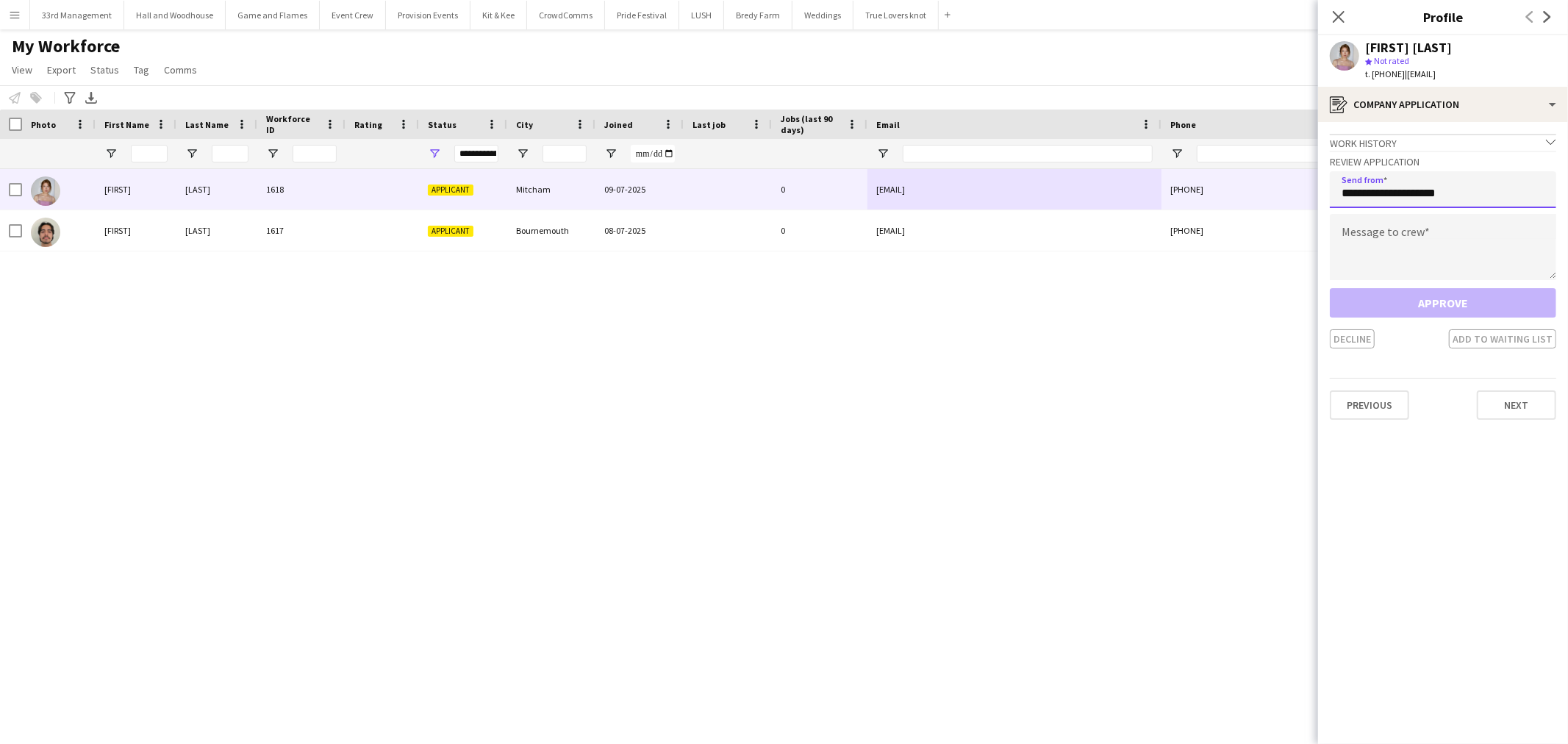 type on "**********" 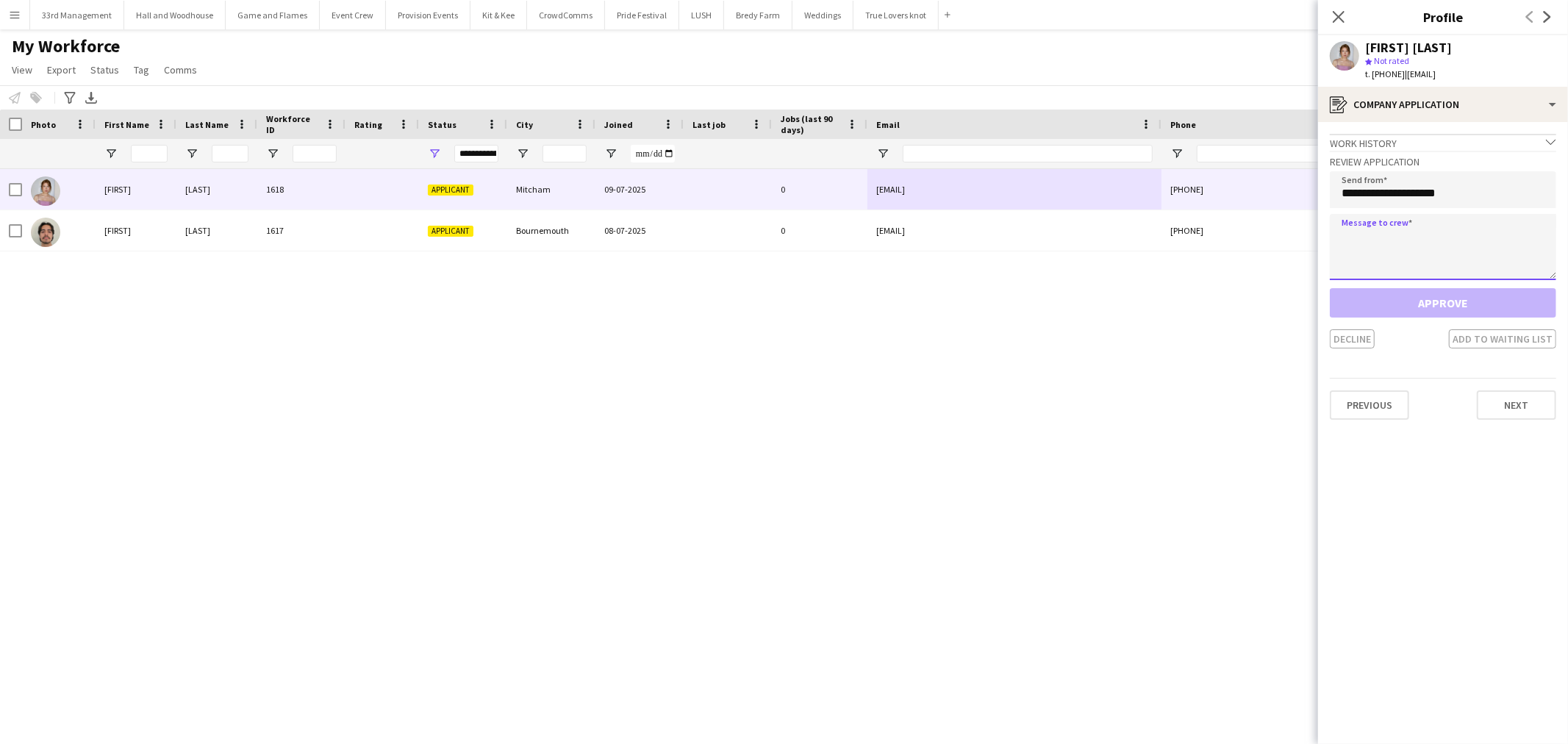 click 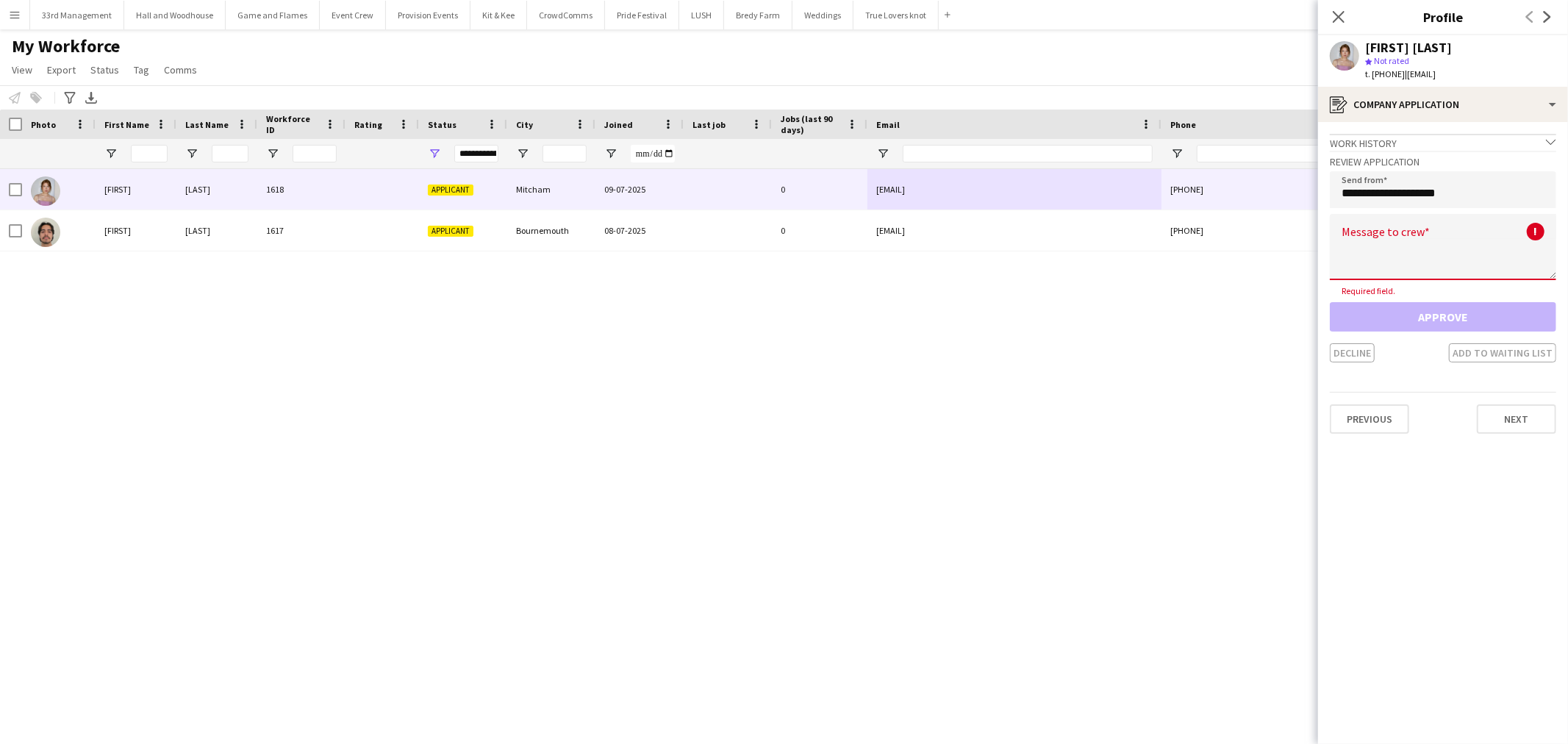 click on "Message to crew  !" 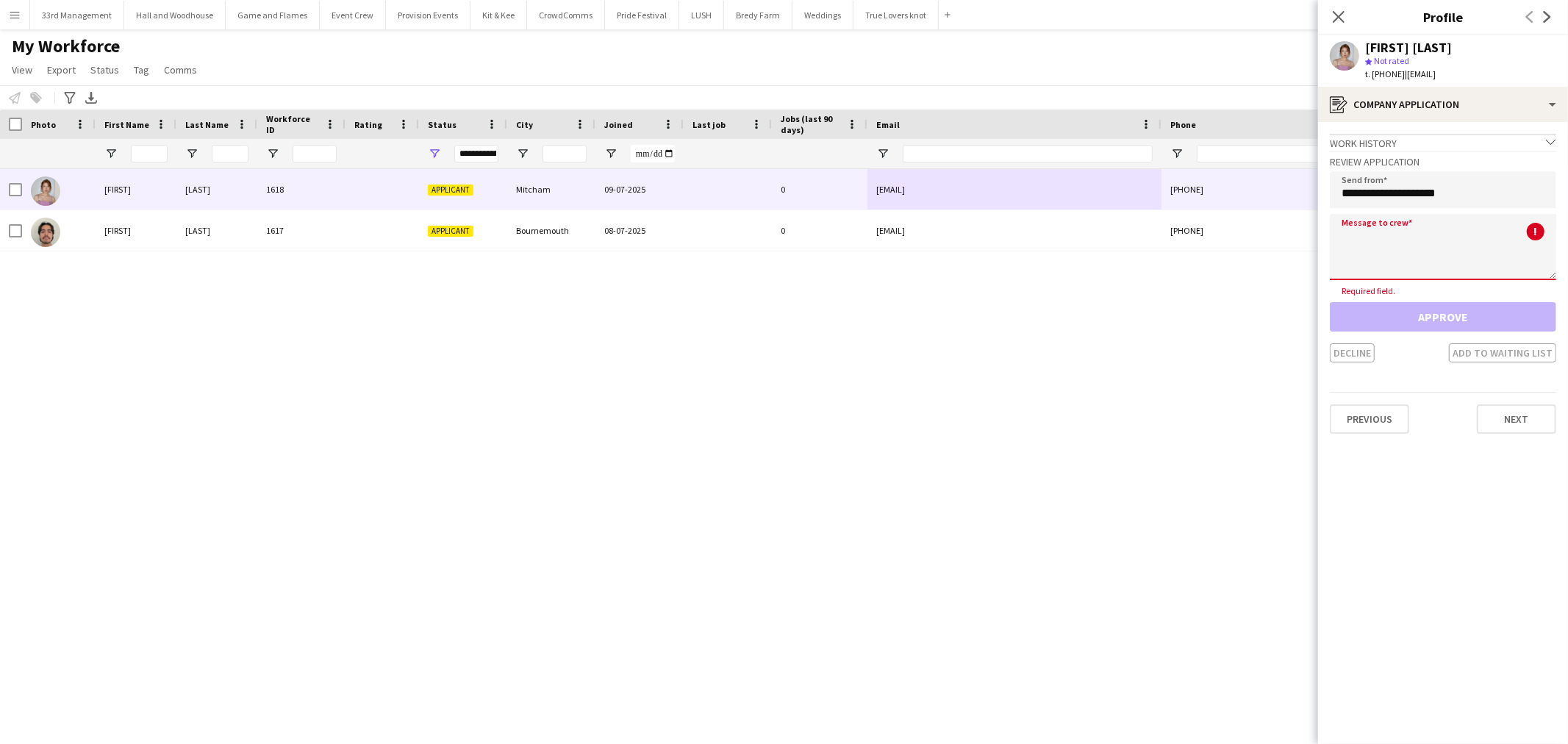 click 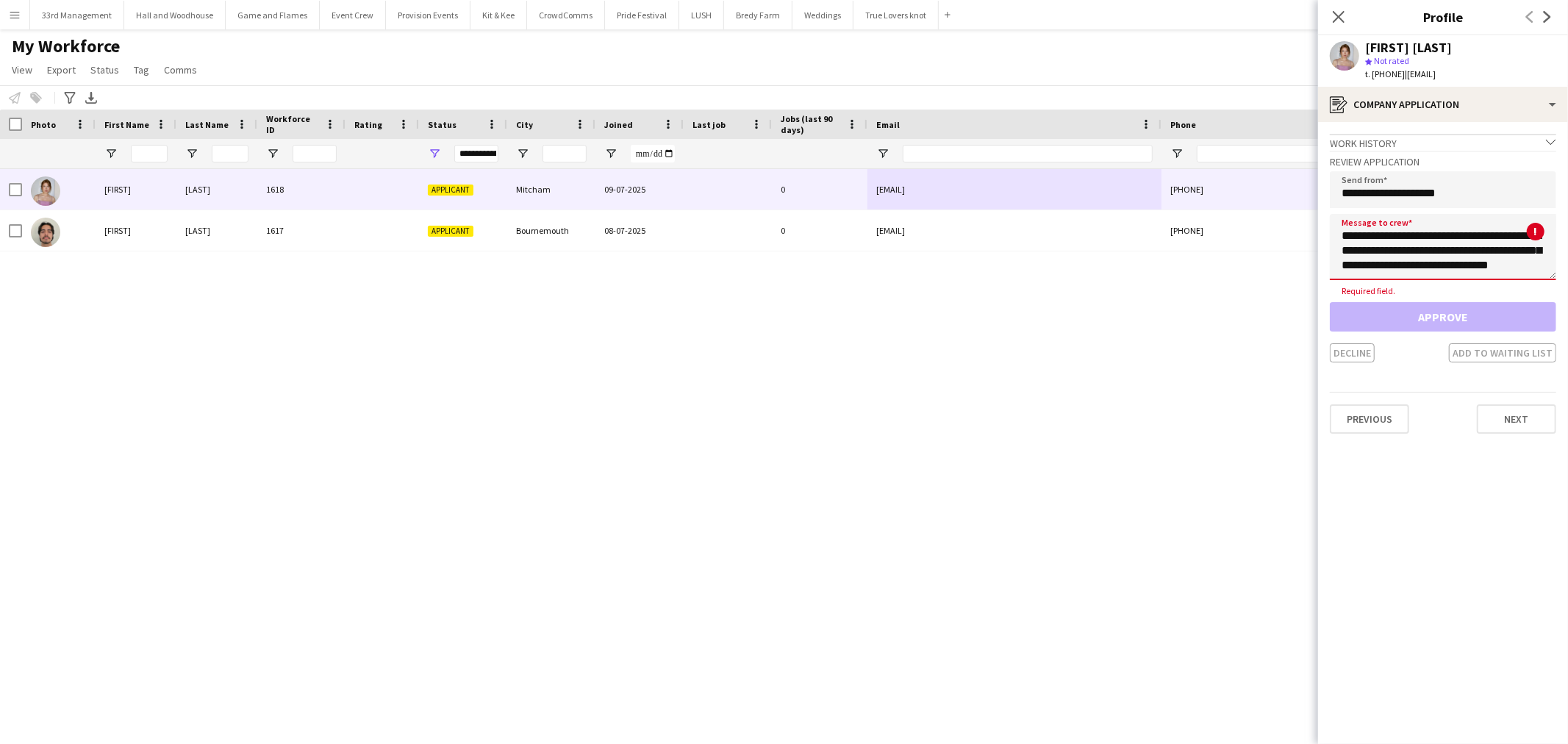 scroll, scrollTop: 8, scrollLeft: 0, axis: vertical 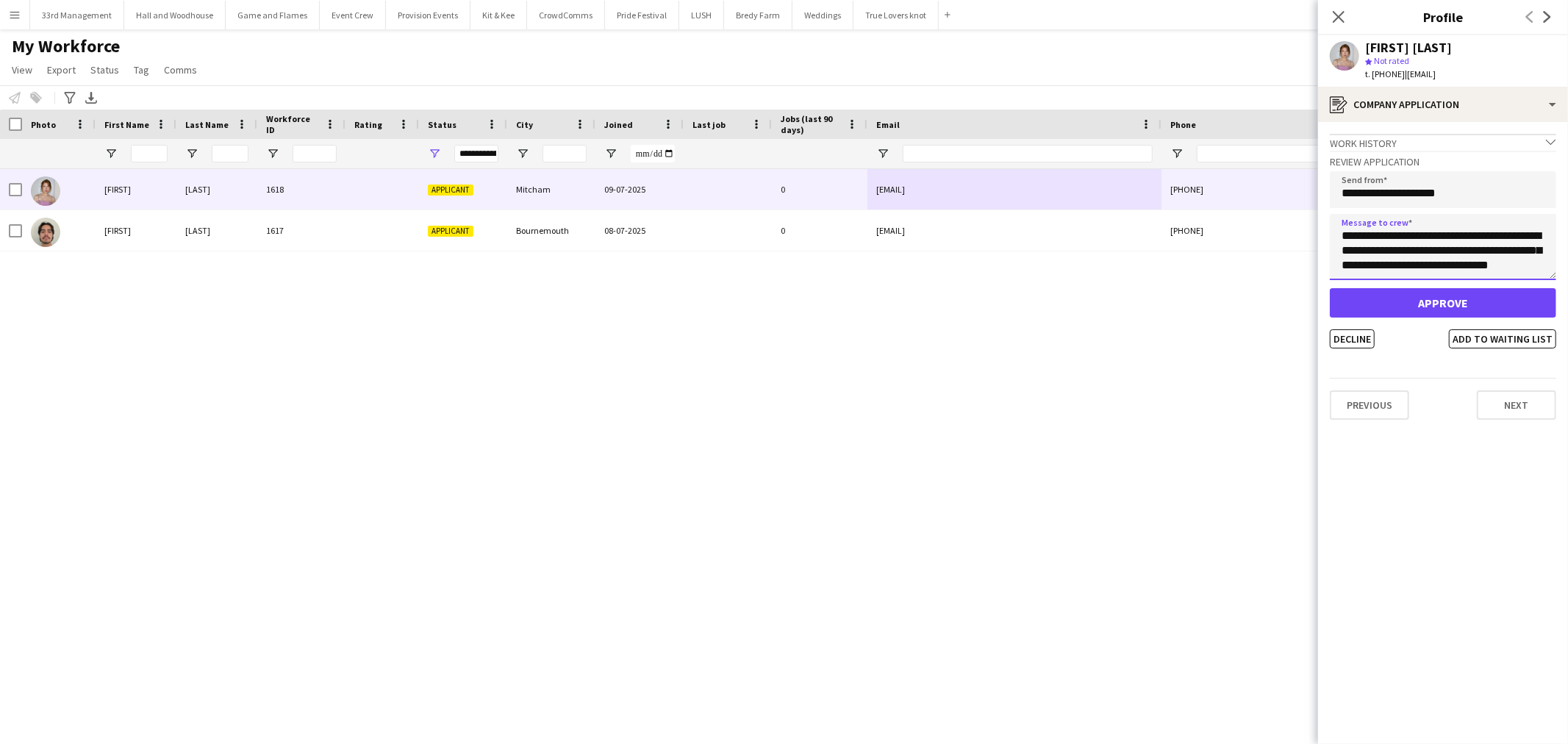 type on "**********" 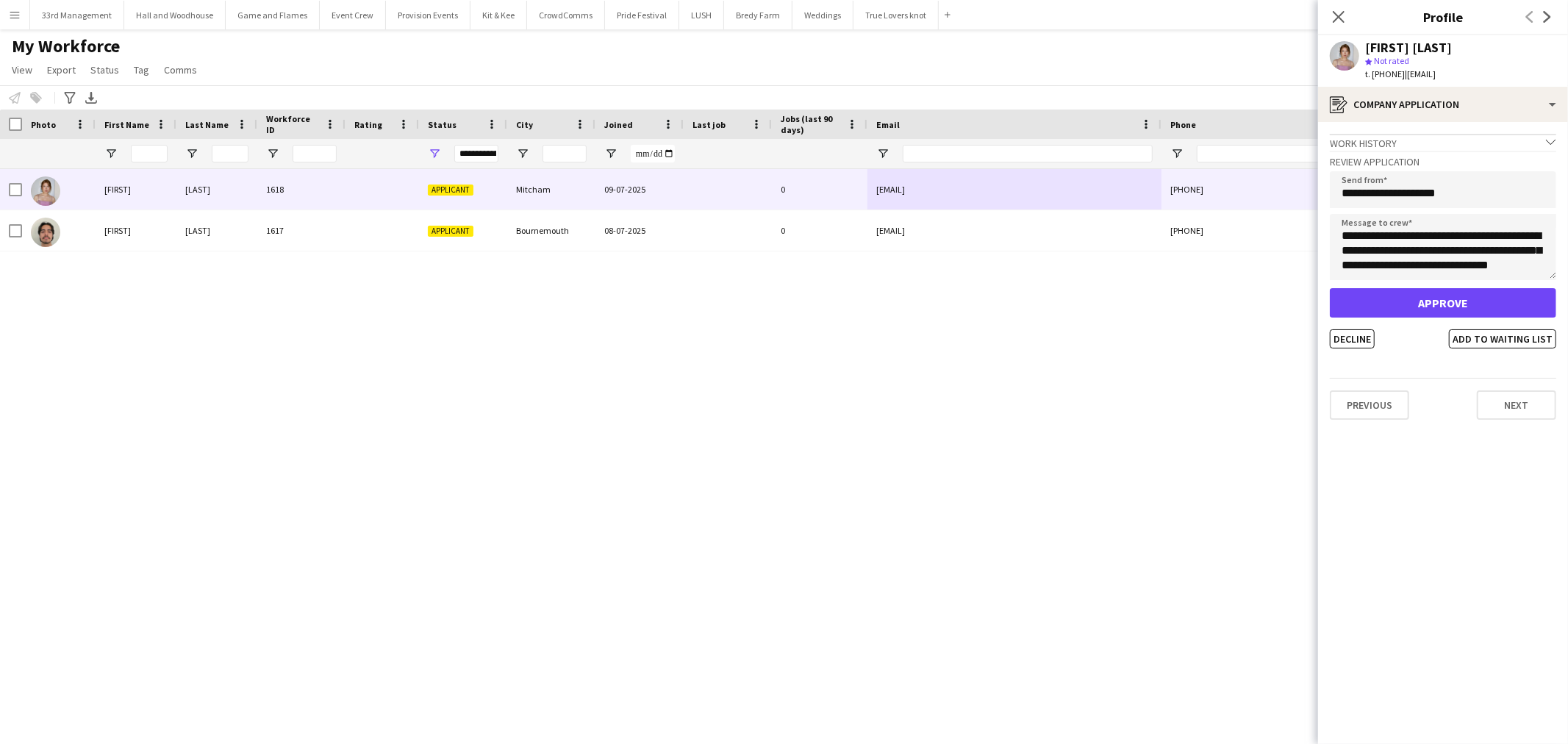 drag, startPoint x: 1547, startPoint y: 75, endPoint x: 1436, endPoint y: 83, distance: 111.2879 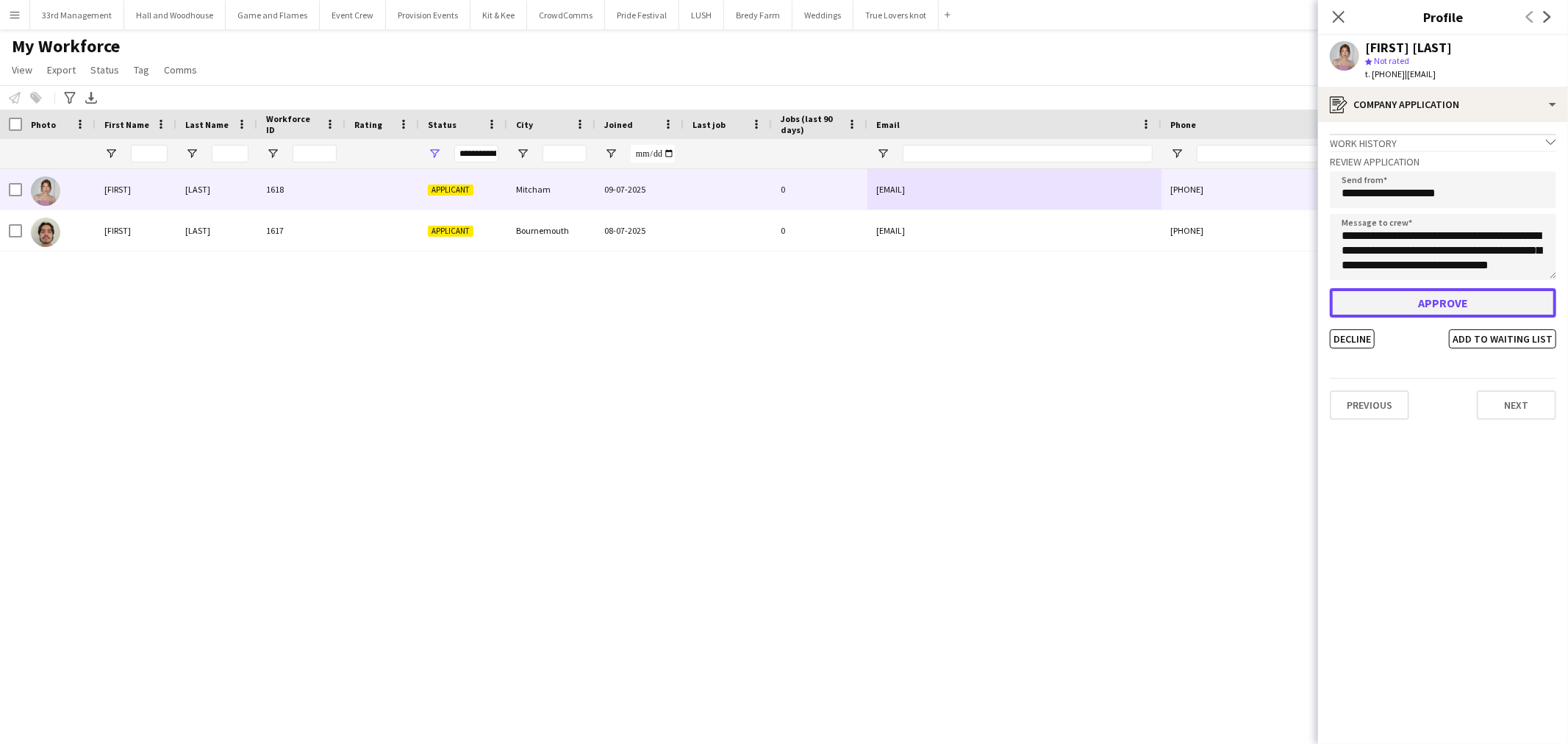 click on "Approve" 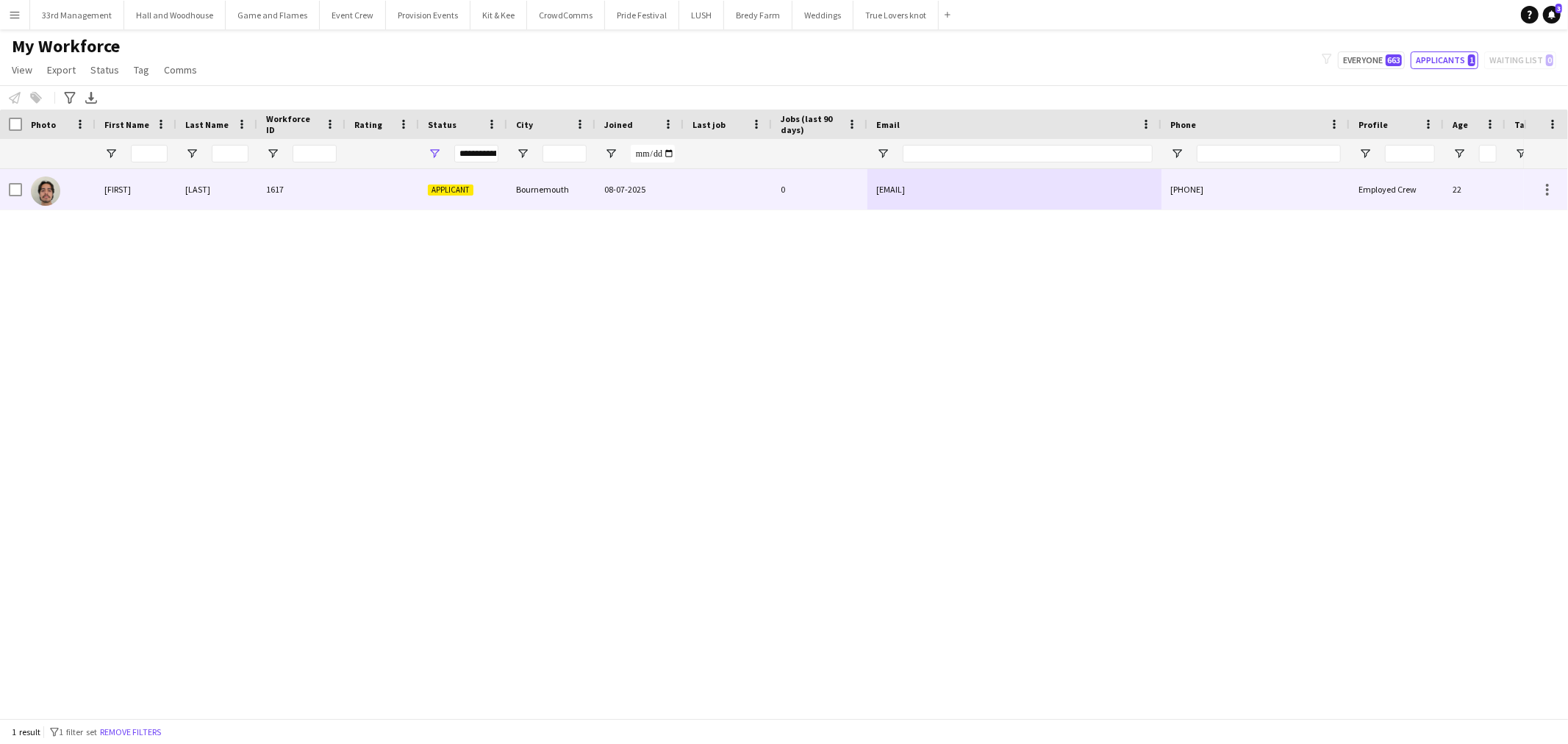 click at bounding box center (382, 189) 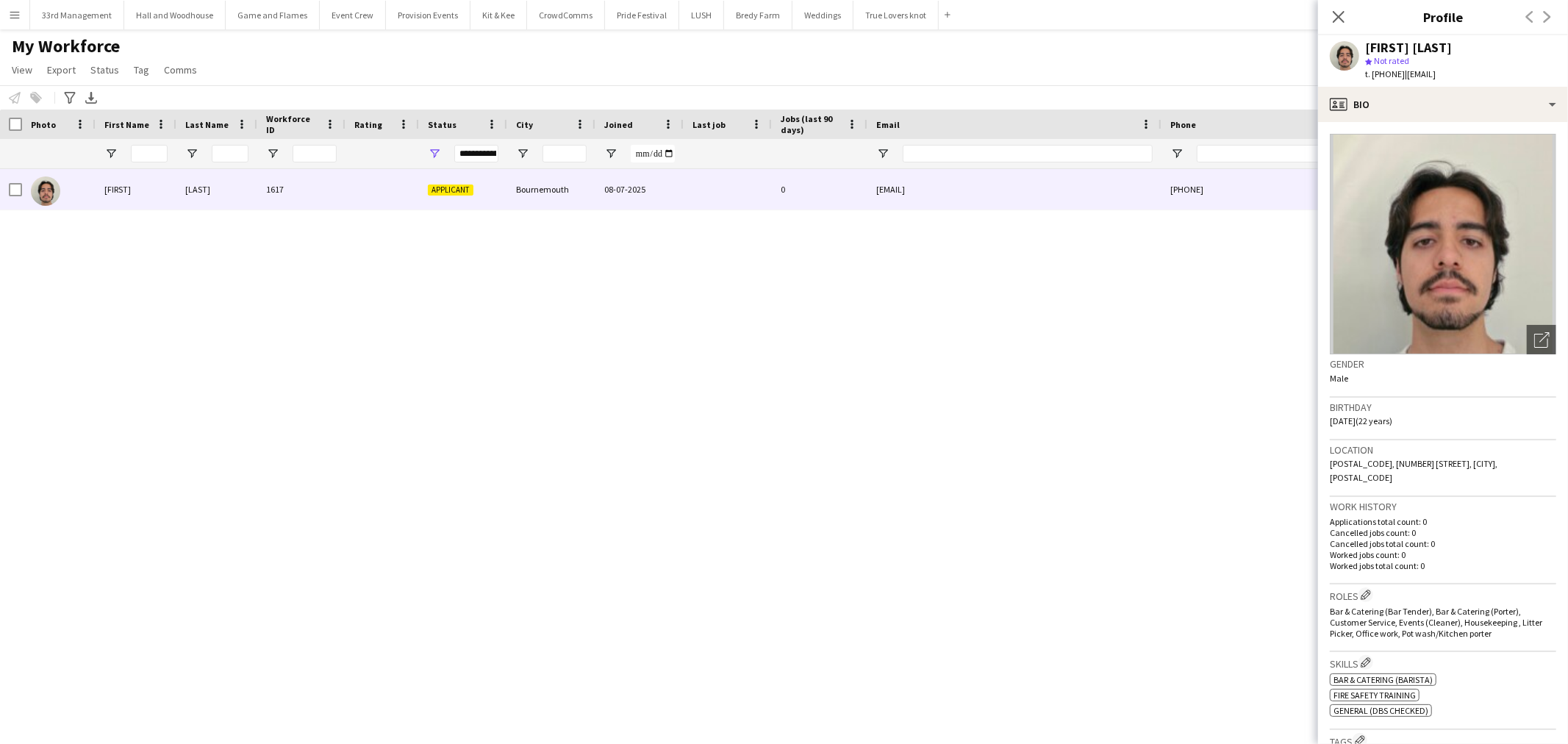 click on "My Workforce   View   Views  Default view Language New view Update view Delete view Edit name Customise view Customise filters Reset Filters Reset View Reset All  Export  New starters report Export as XLSX Export as PDF  Status  Edit  Tag  New tag  Edit tag  Basingstoke Comic Con (11) Bath (3) Birmingham Corporate  (4) Bishops Stortford  (1) Blandford (1) Bmouth BA (2) Bournemouth Bar staff (3) Brand Ambassadors London (16) Bristol (14) Cheese & Chilli Staff (10) Chef  (1) Cheil staff (1) Corporate London Staff (16) Crew / Labourers (16) Crowdcomms (22) DAC potentials (14) Digital Transformation Global (1) Dorset (99) Fcl manager  (4) Festival Coast Live (6) Green House (0) Guildford (13) Hall and Woodhouse (16) Hampshire (8) IKEA (3) InEvent 2024 Staff (2) Italian Corporate (1) Kit & Kee (41) Lexent (2) London (32) Mac n Cheese - Egham (5) Madding Crowd (2) NEW CC (4) Northamptonshire  (4) Pizza Show (1) Pontoon Filipa (0) Pontoon Natalie (1) Pontoon Phill (1) Pontoon Scoot (1) Pontoon Scott (1) Reading (6)" 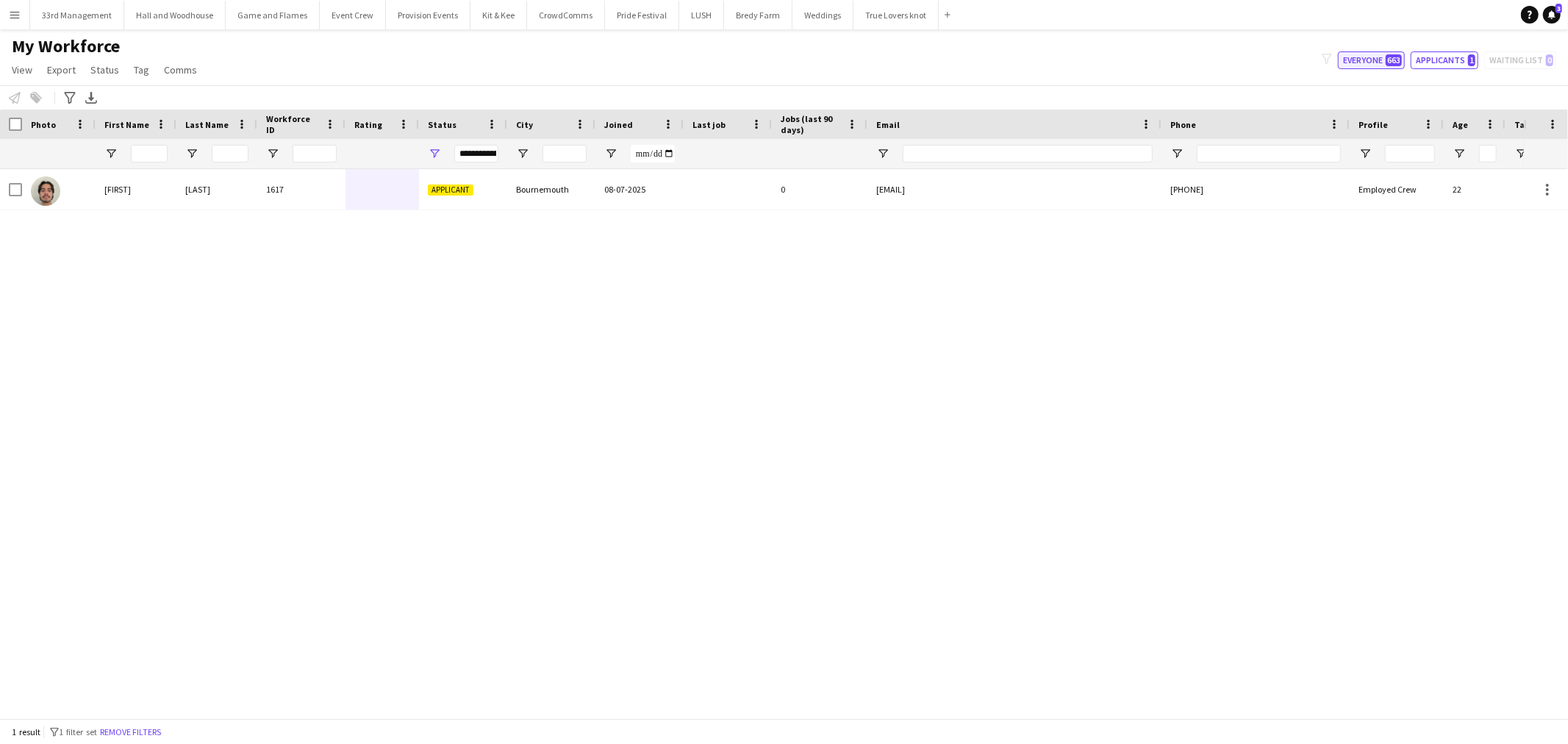 click on "Everyone   663" 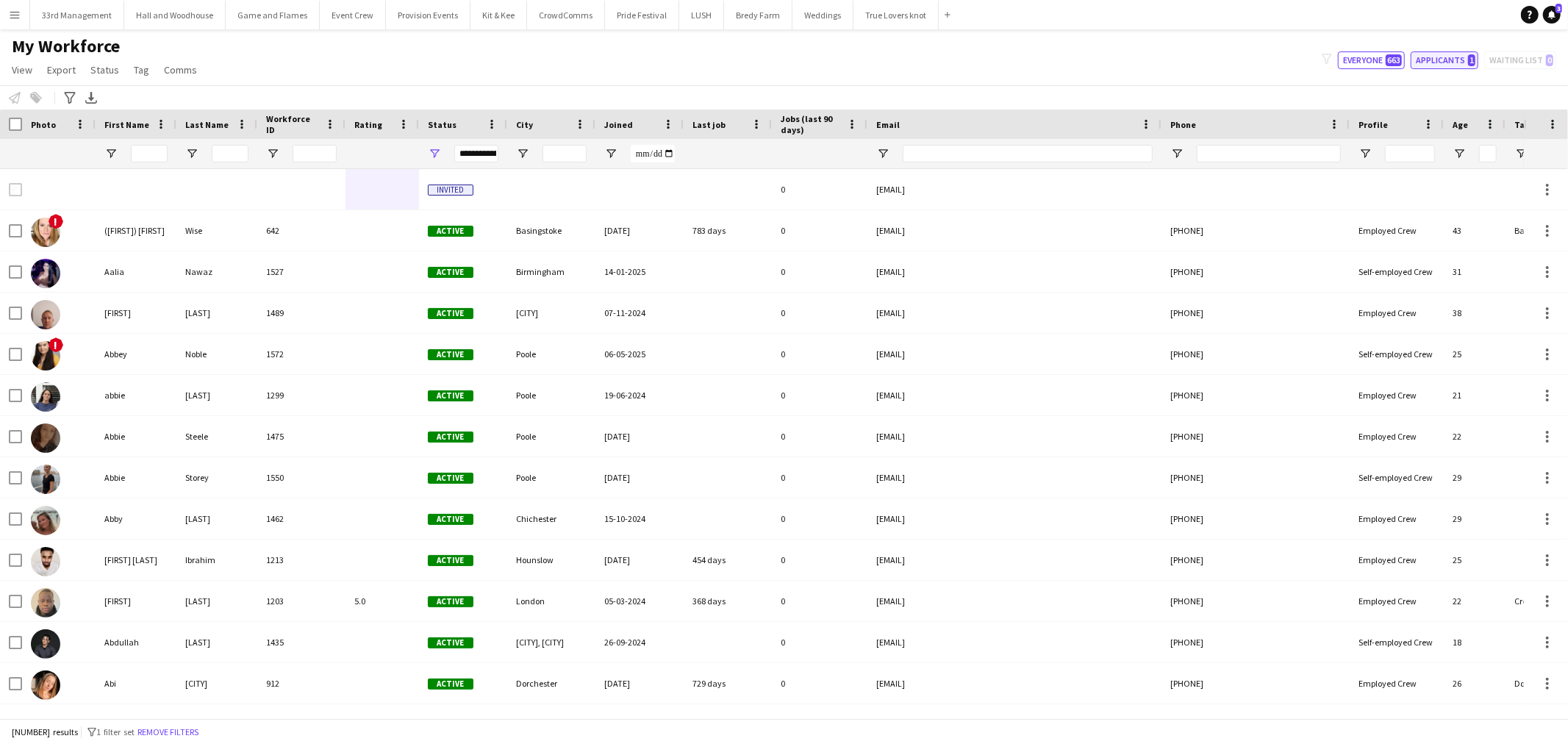 click on "Applicants   1" 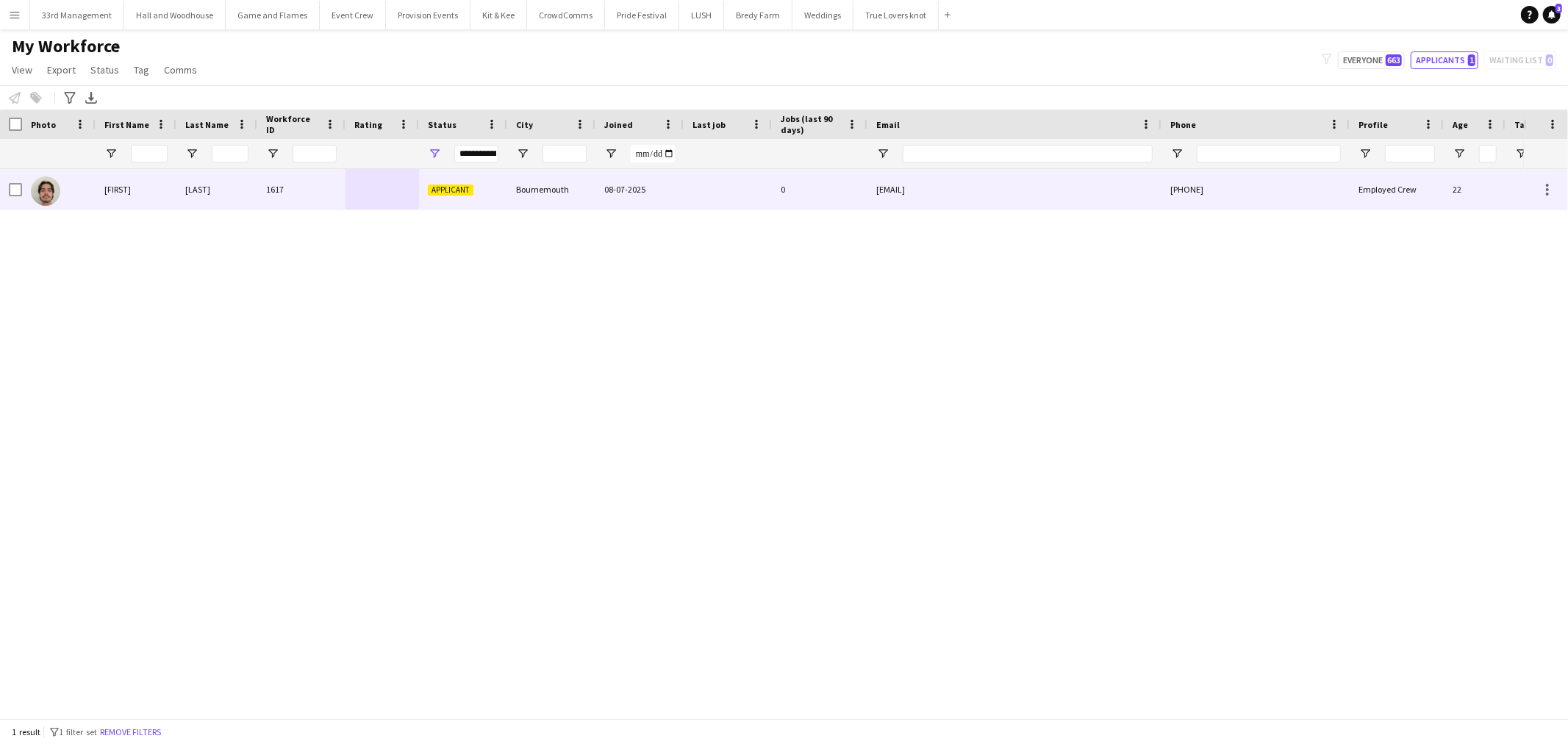 click on "resan131@gmail.com" at bounding box center (1014, 189) 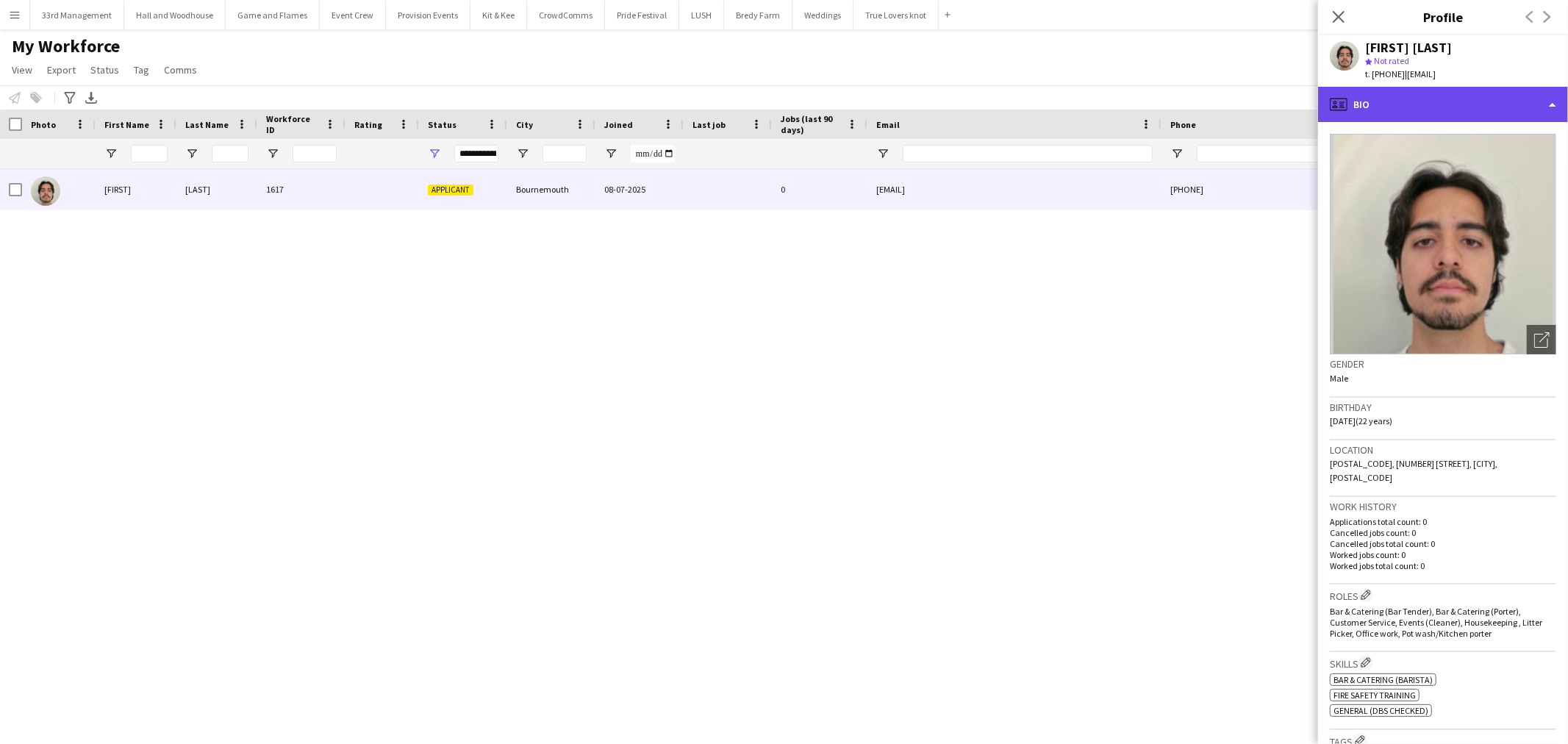 click on "profile
Bio" 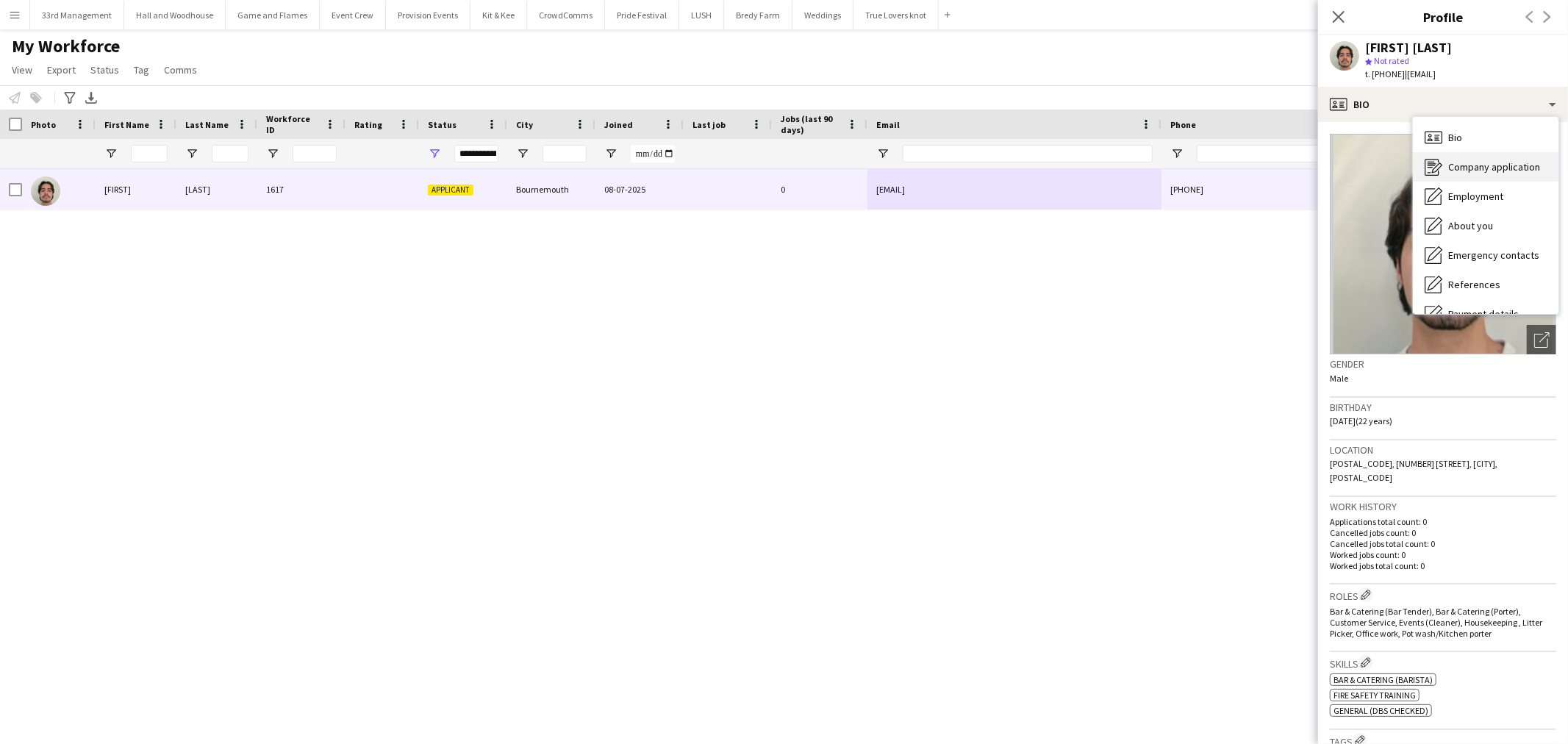click on "Company application" at bounding box center (1494, 167) 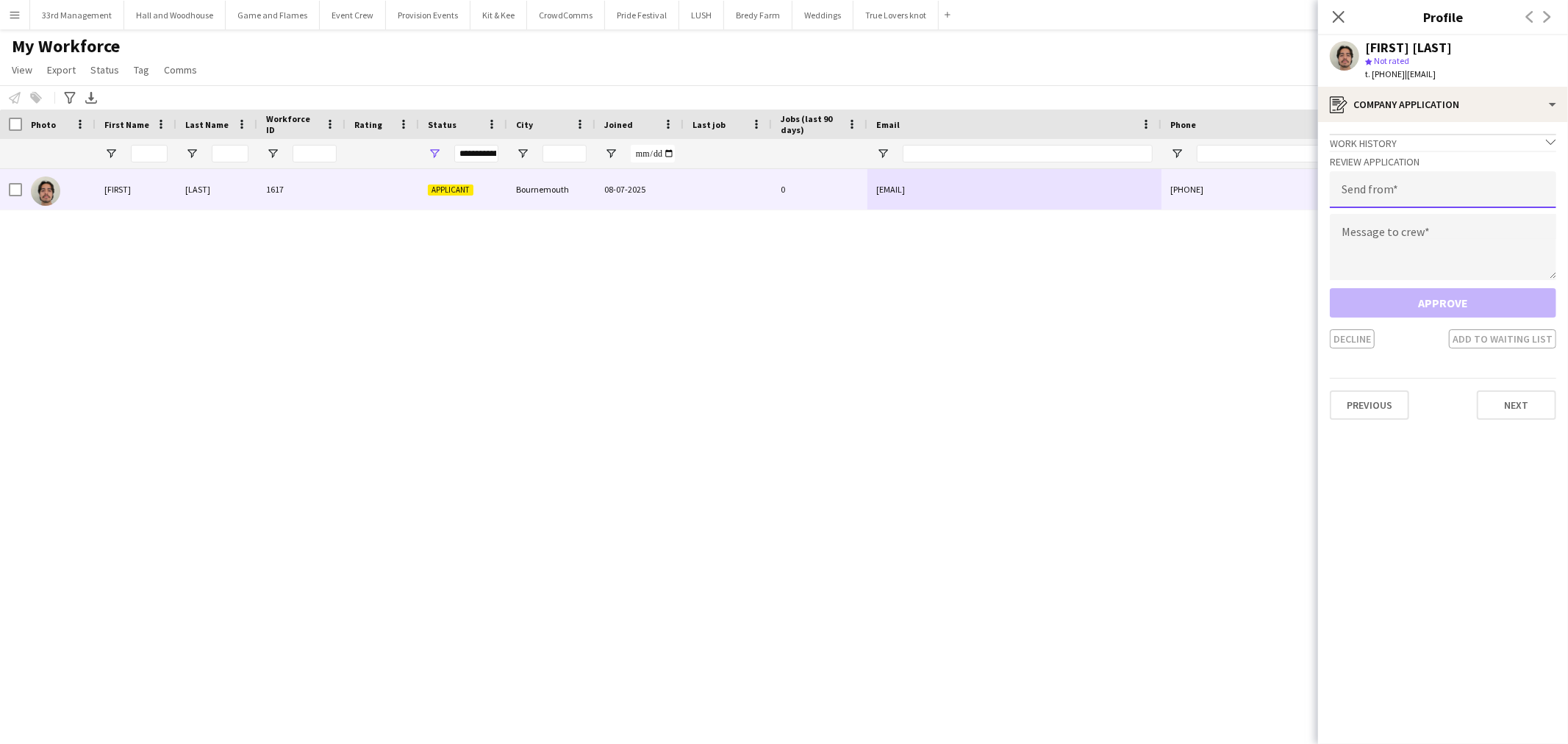 click 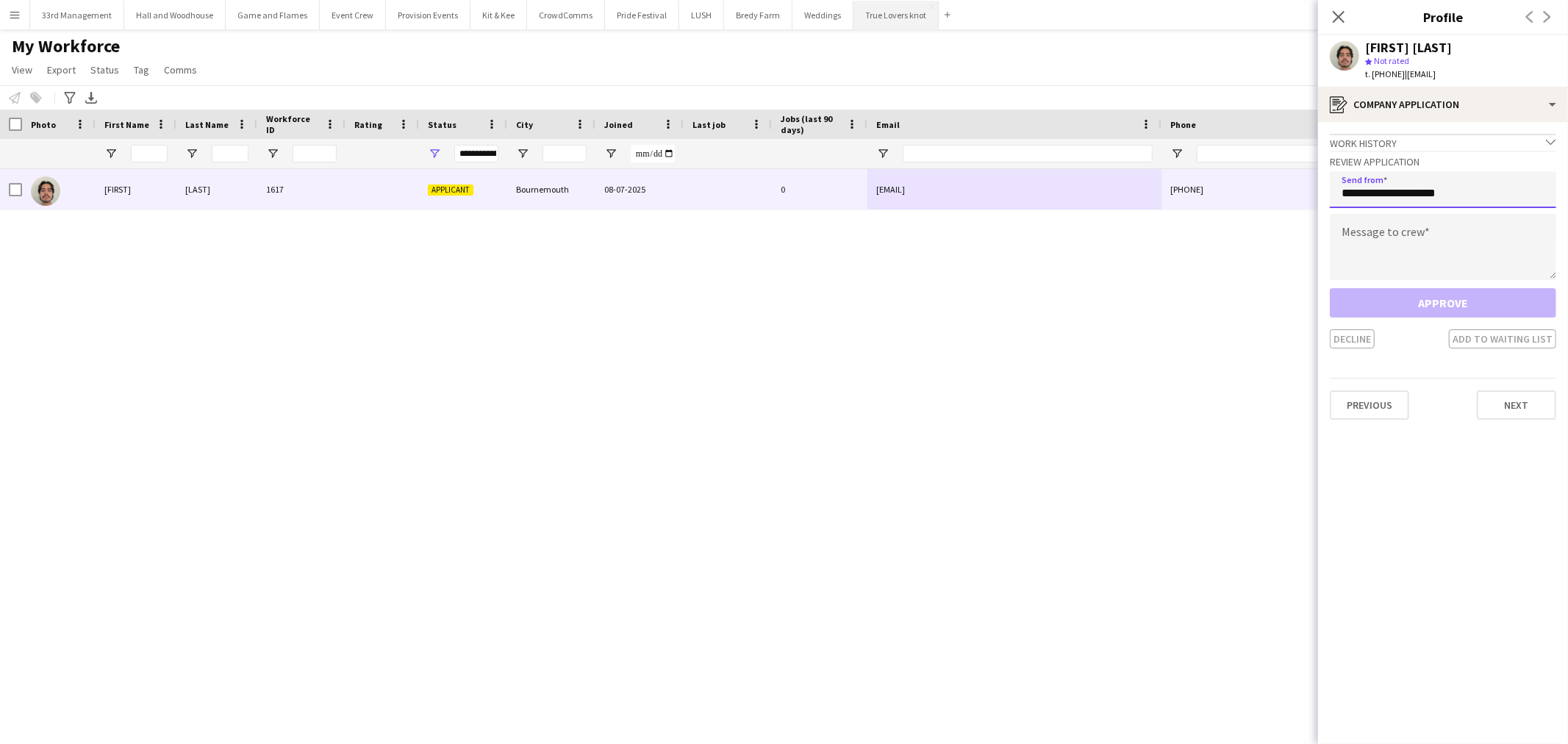 type on "**********" 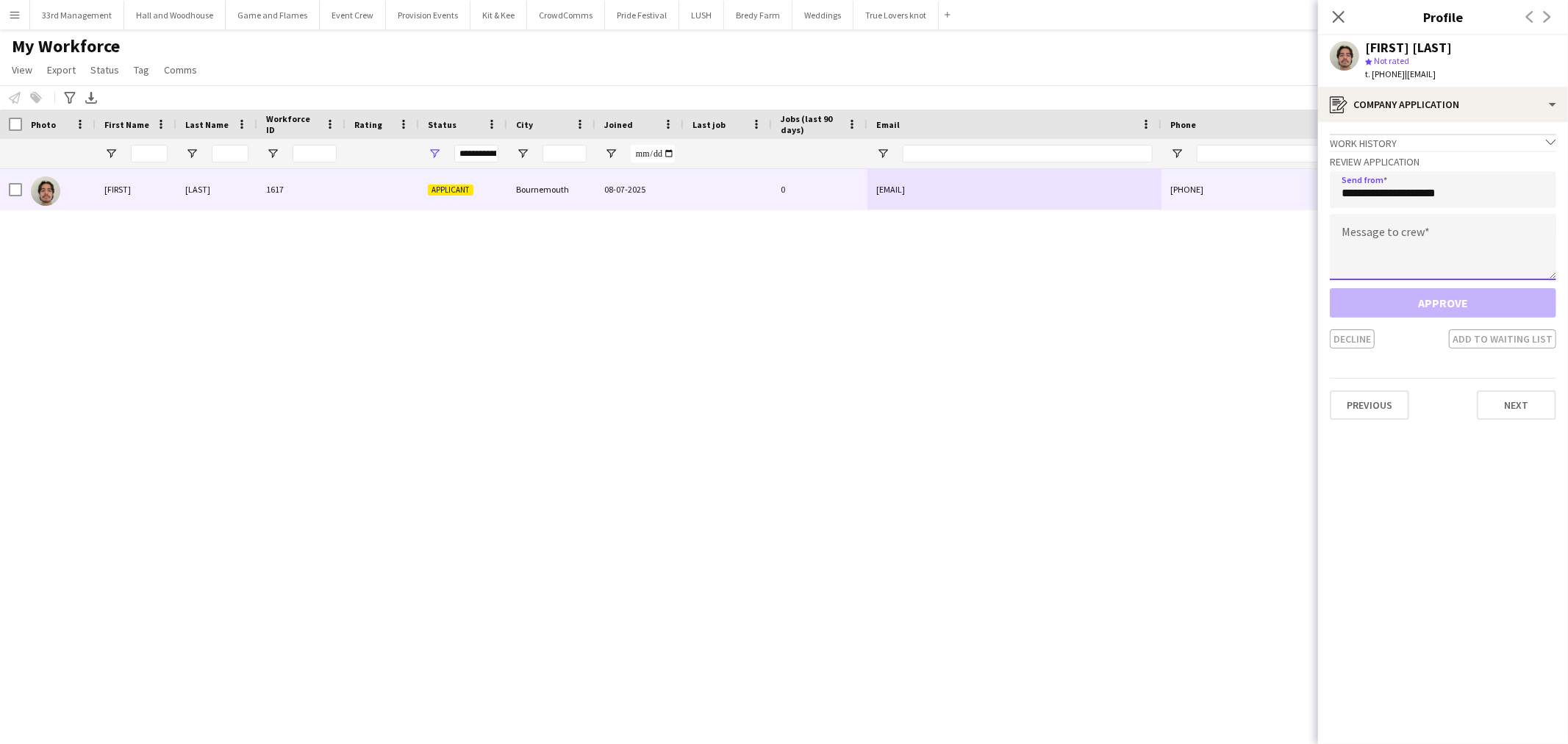 click 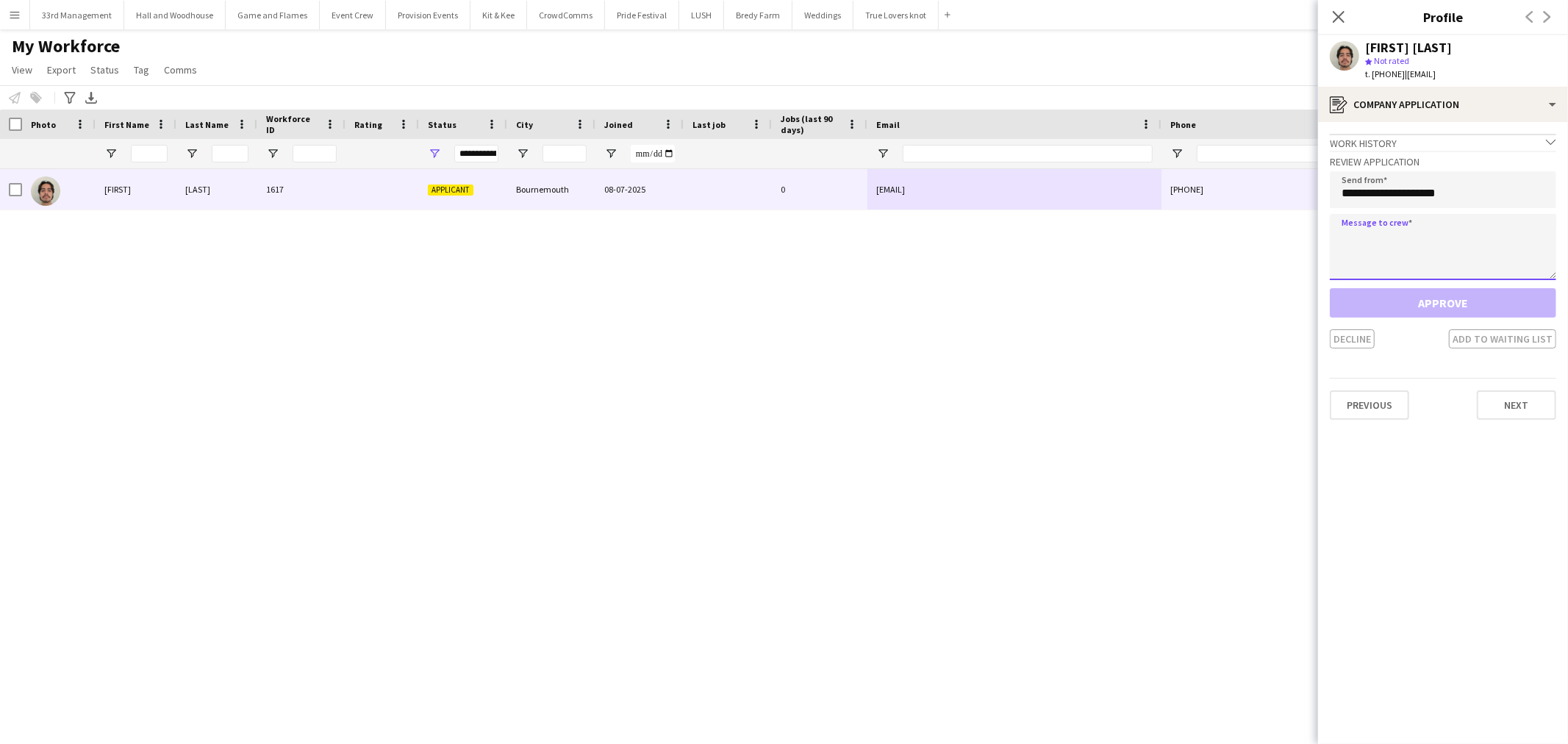 paste on "**********" 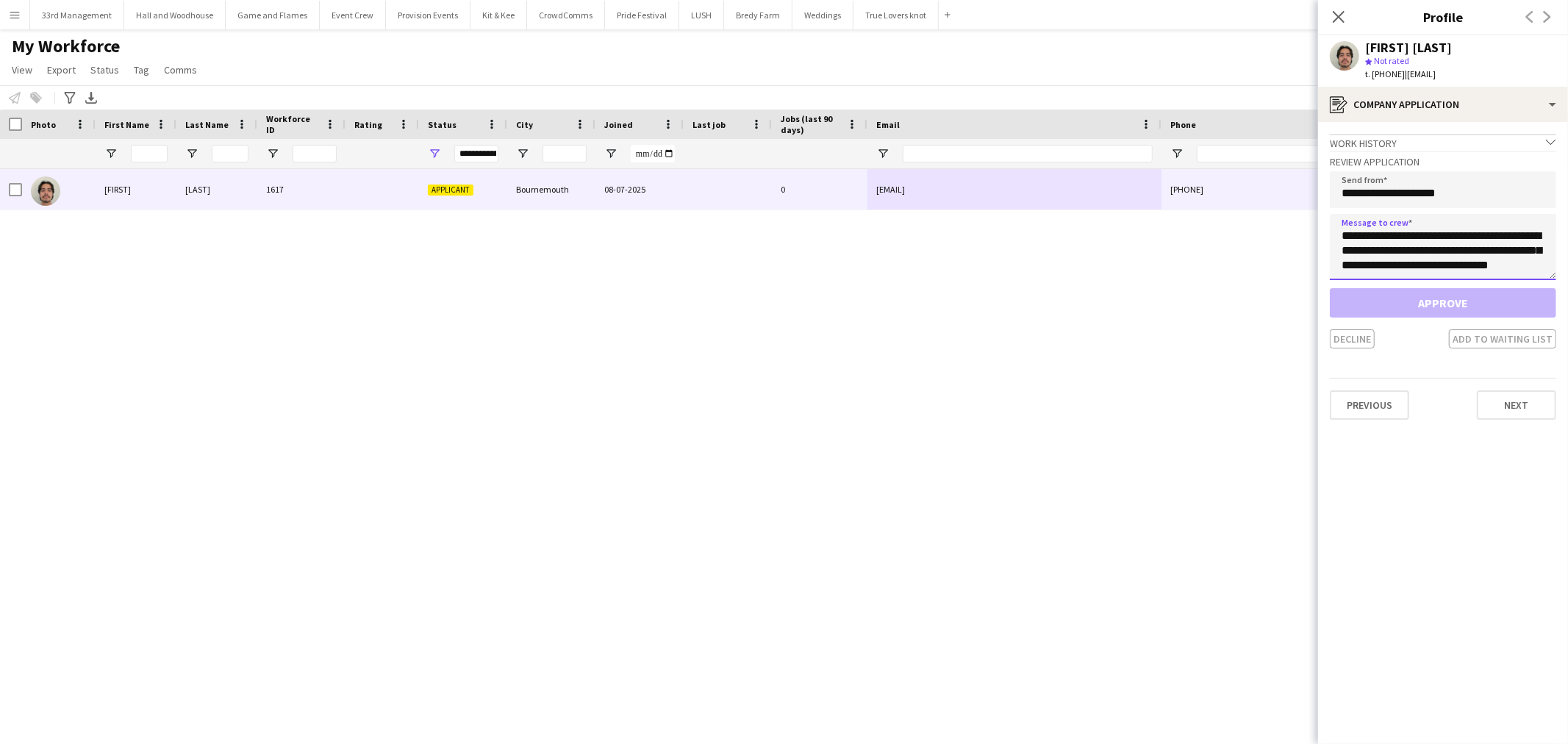 scroll, scrollTop: 8, scrollLeft: 0, axis: vertical 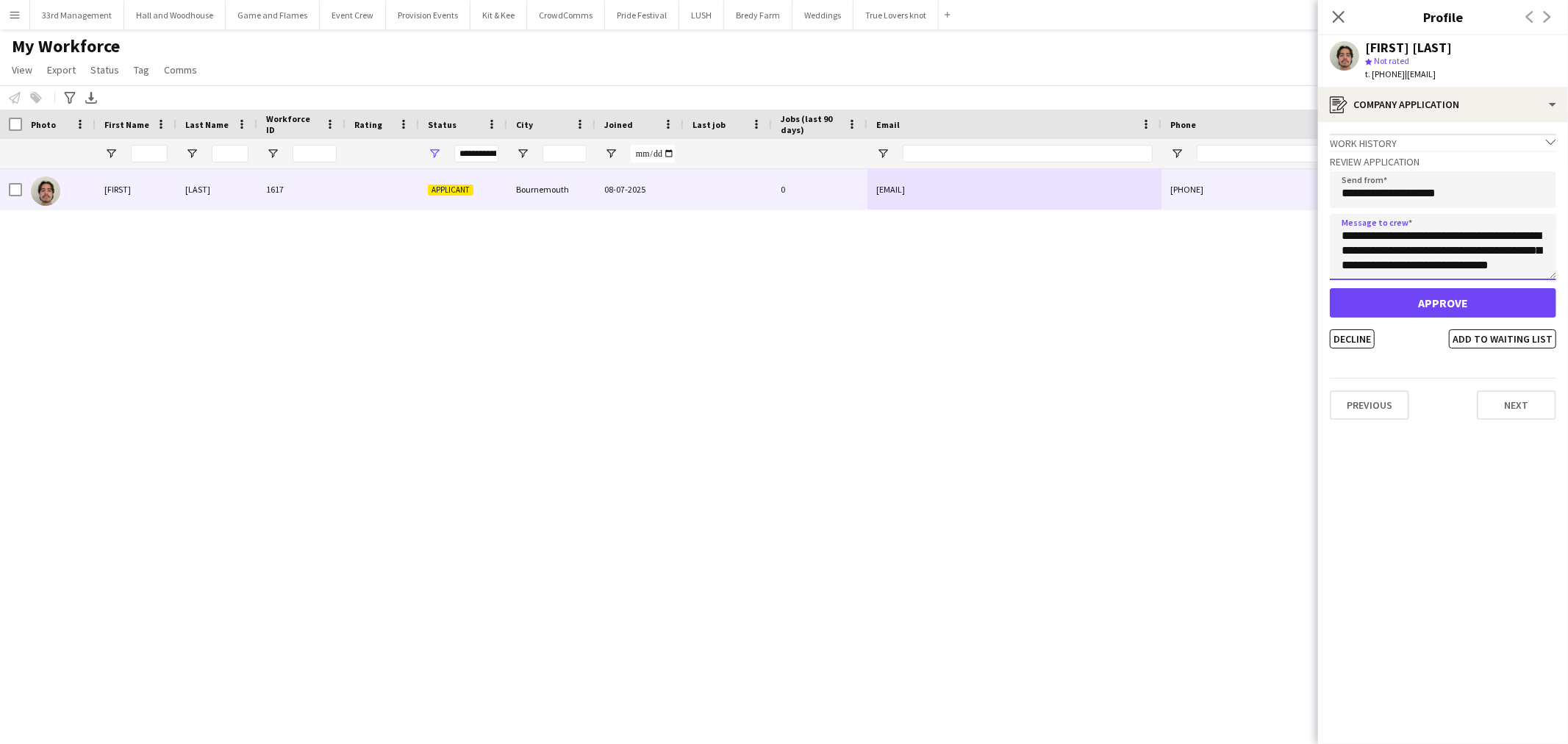 type on "**********" 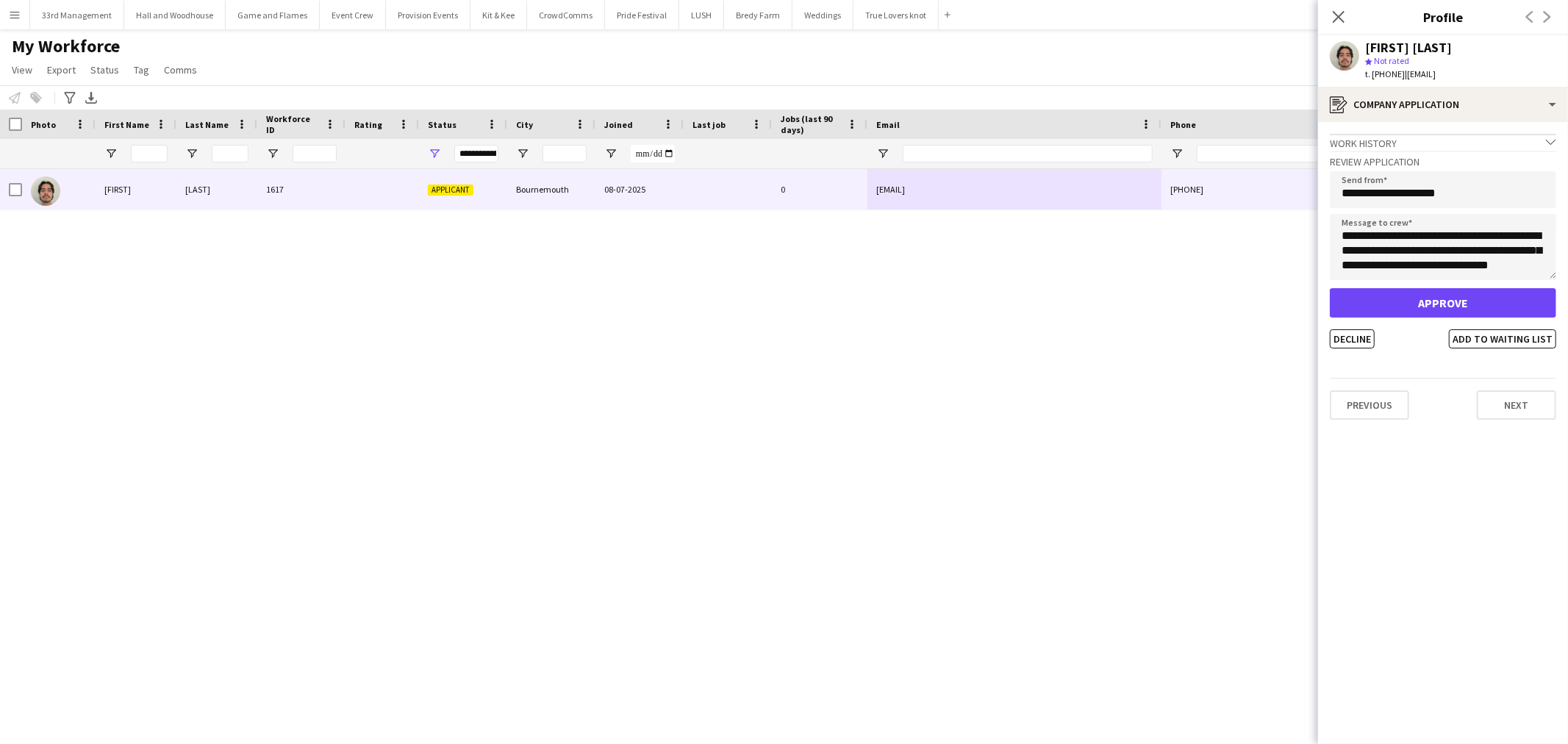 drag, startPoint x: 1525, startPoint y: 84, endPoint x: 1436, endPoint y: 77, distance: 89.27486 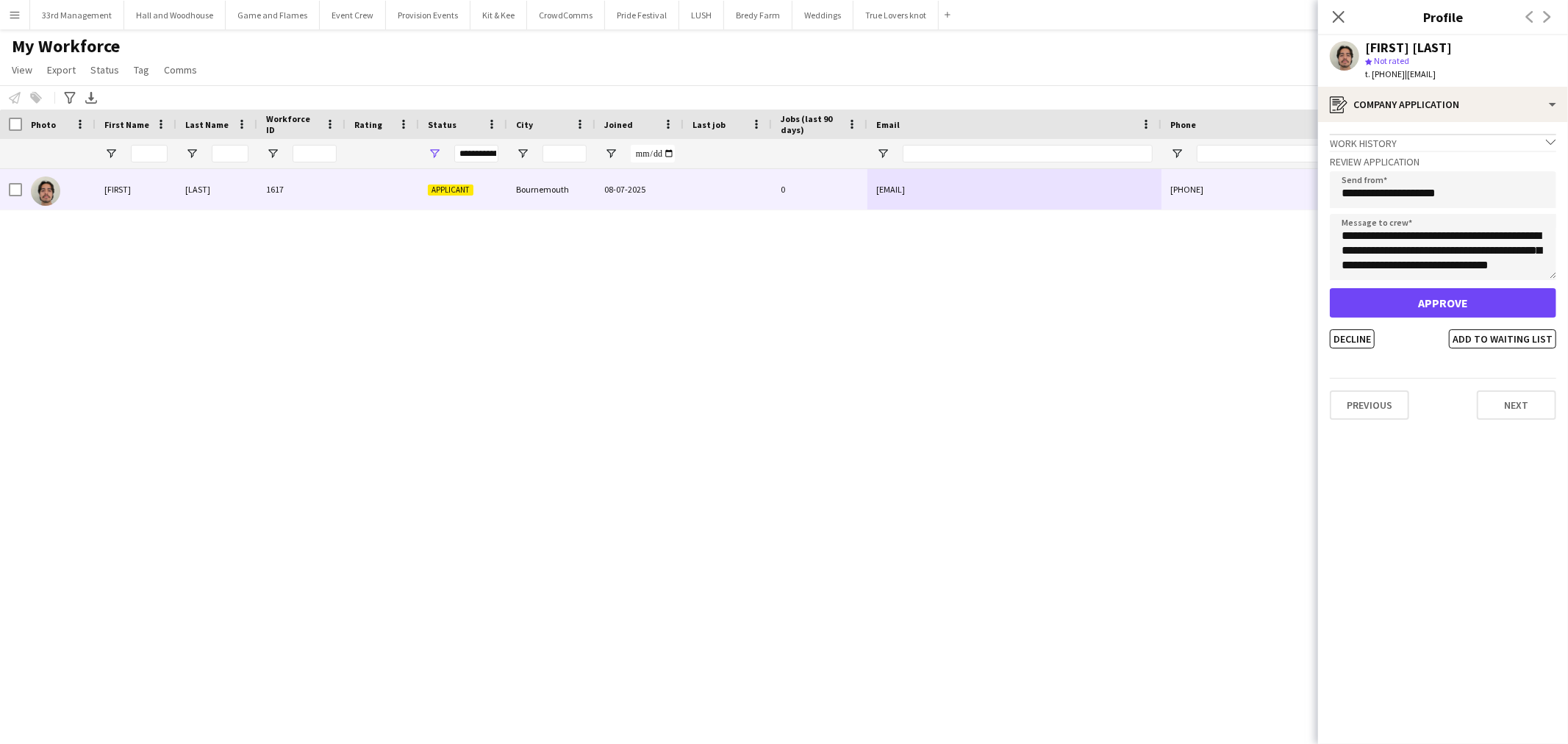 drag, startPoint x: 1489, startPoint y: 71, endPoint x: 1267, endPoint y: 77, distance: 222.08107 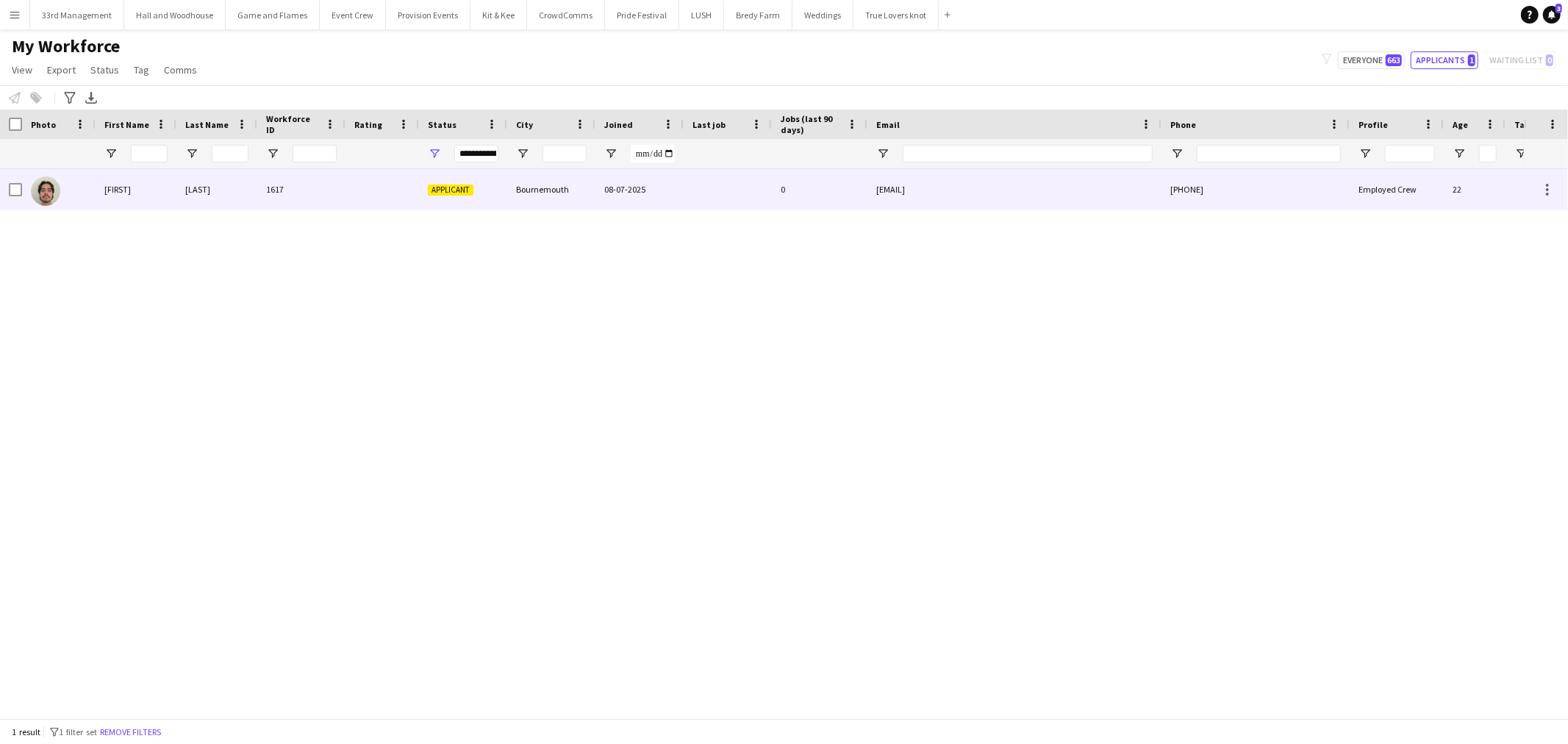 click on "0" at bounding box center [820, 189] 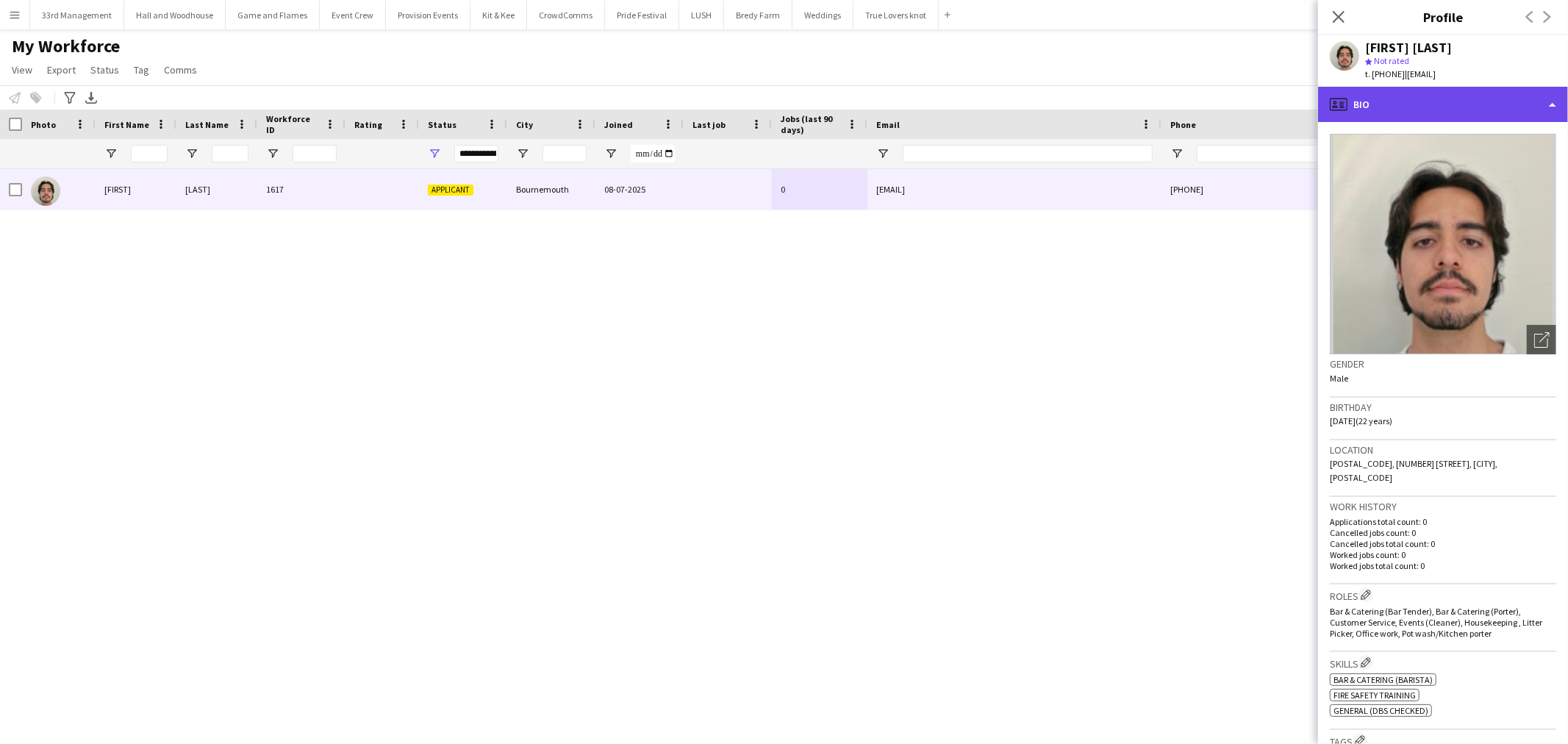 click on "profile
Bio" 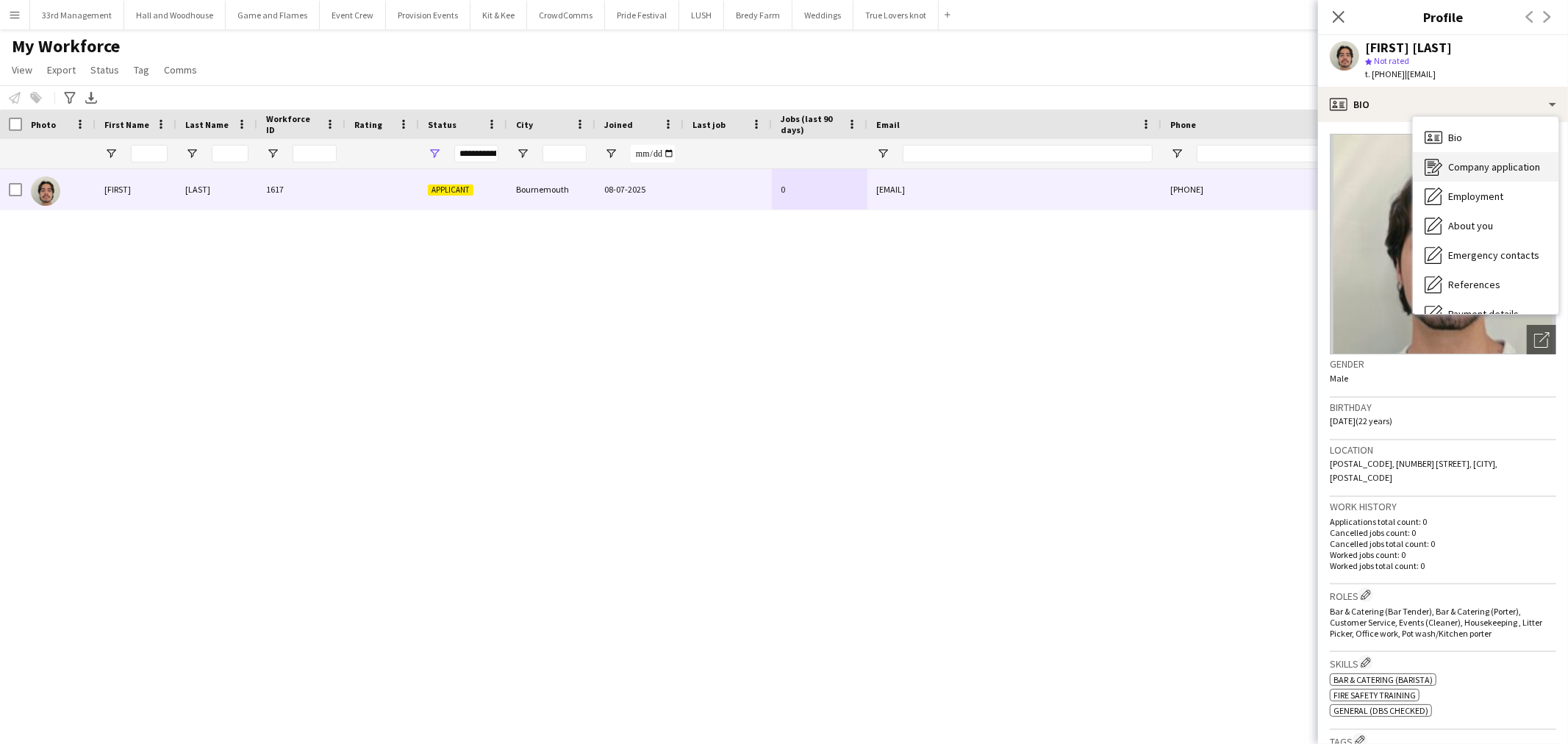 click on "Company application" at bounding box center [1494, 167] 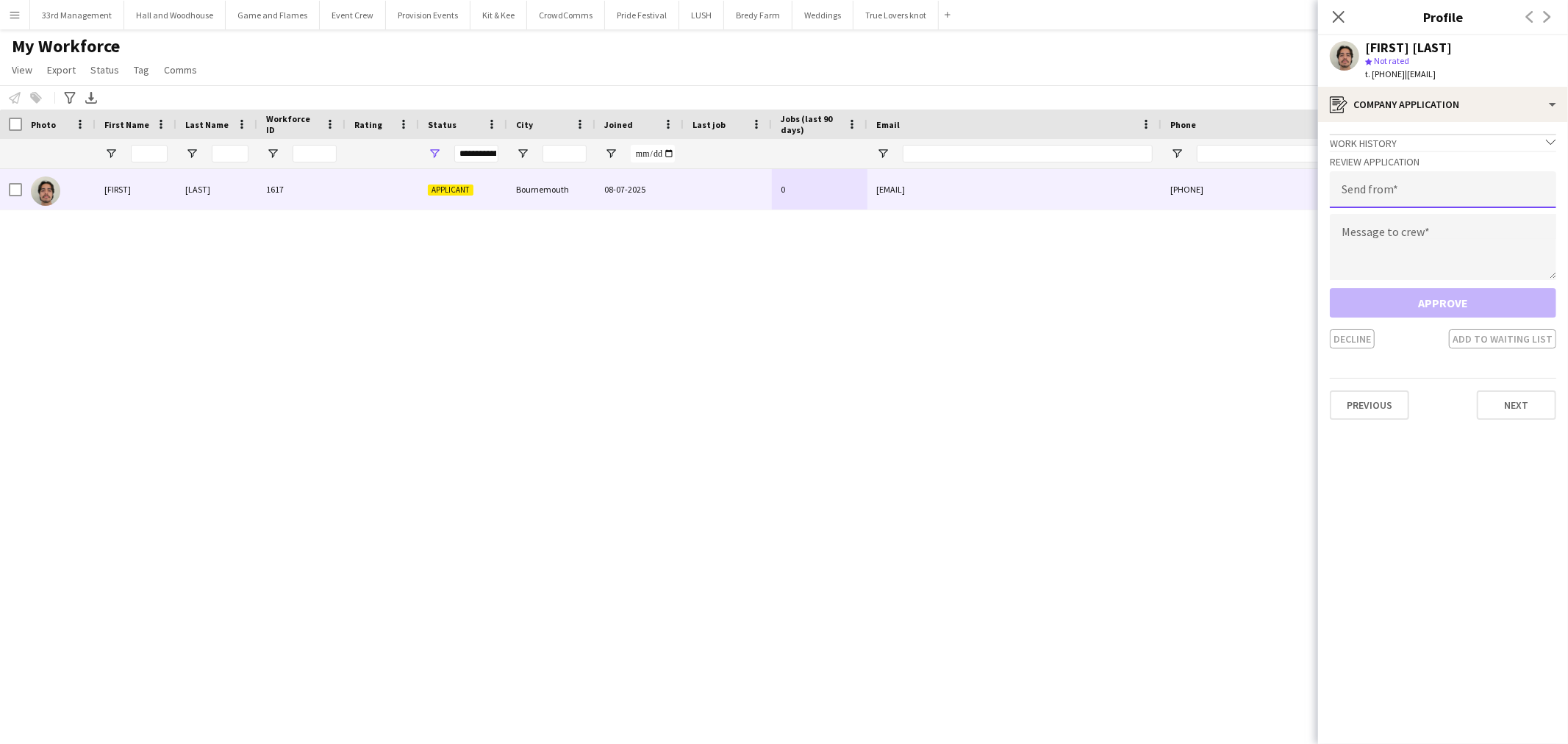 click 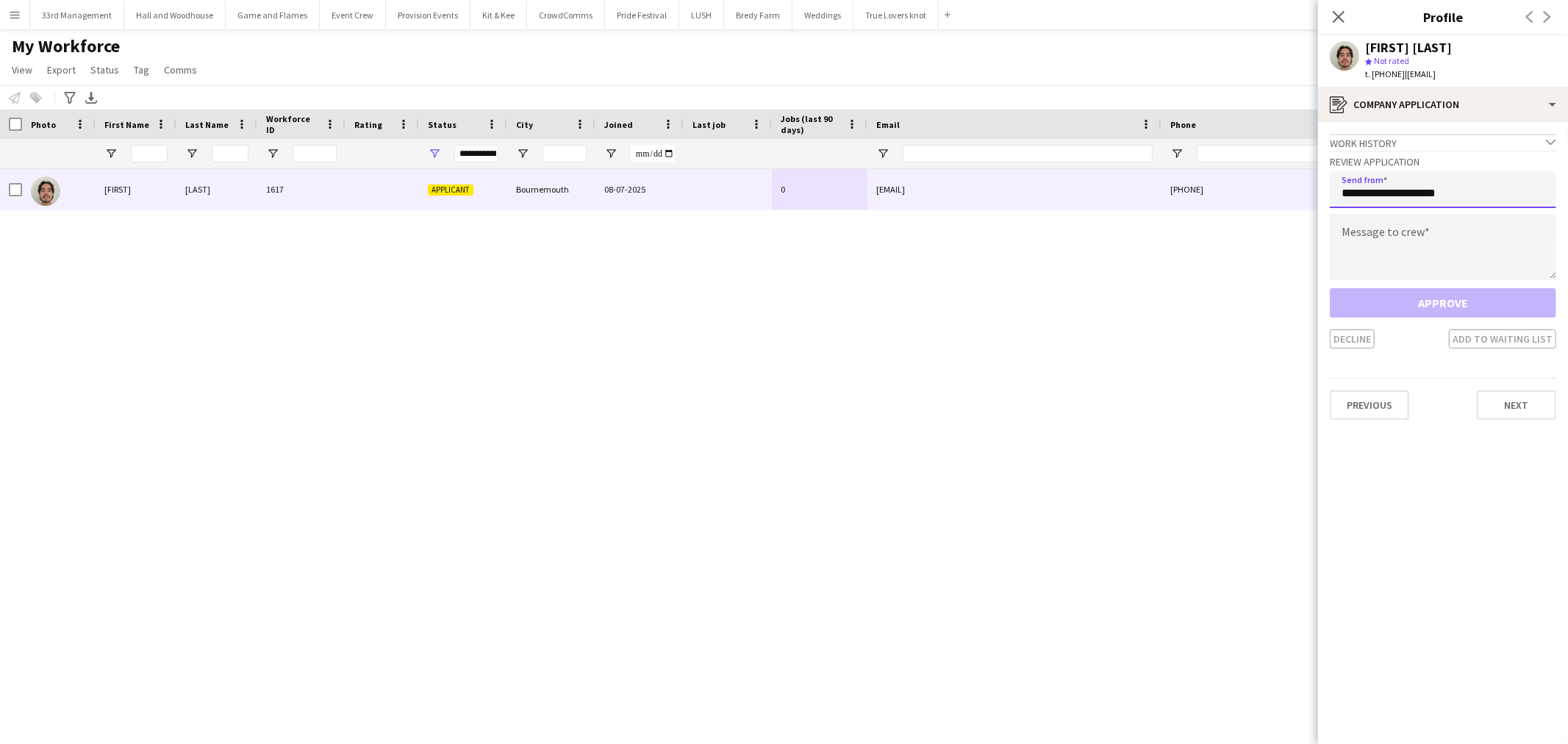 type on "**********" 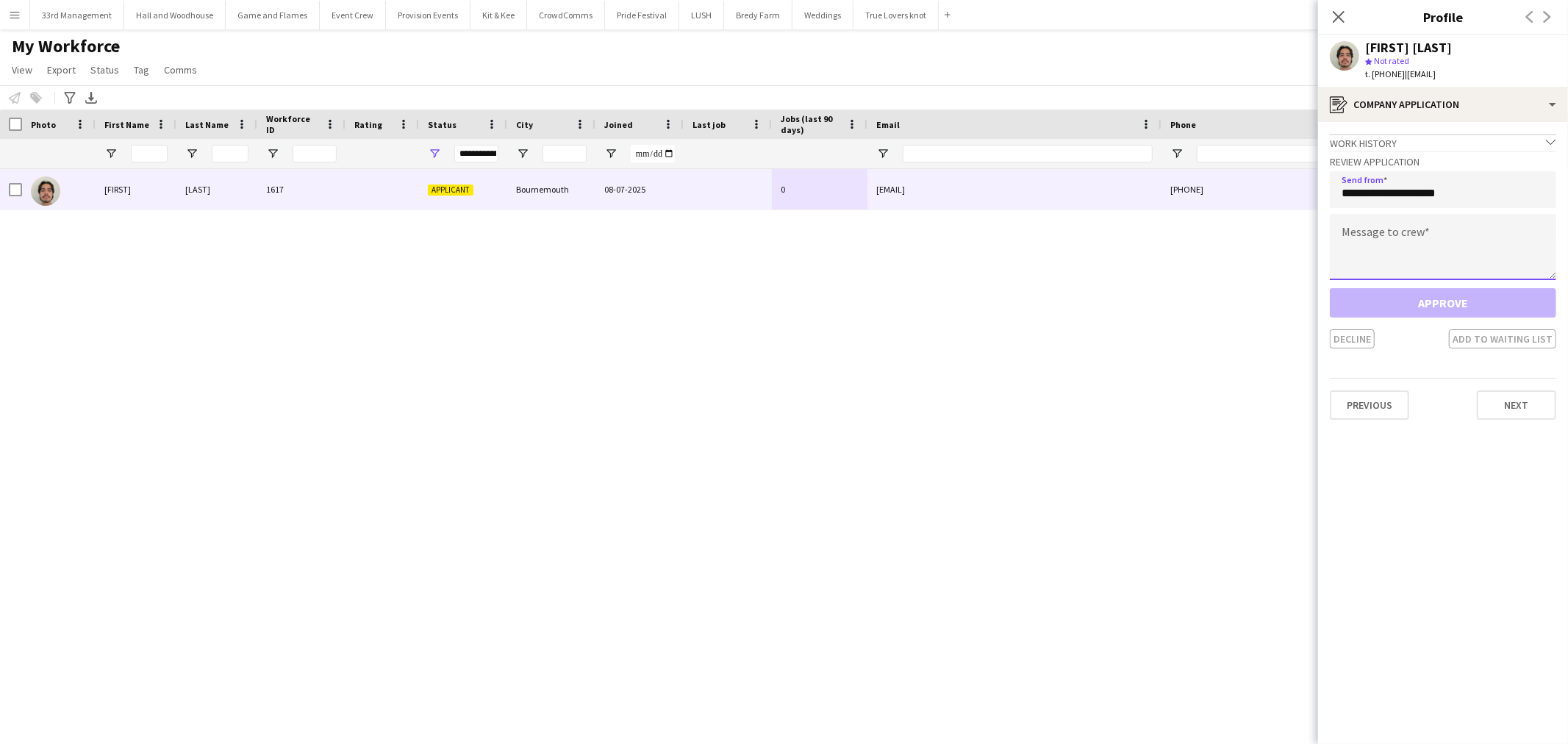 click 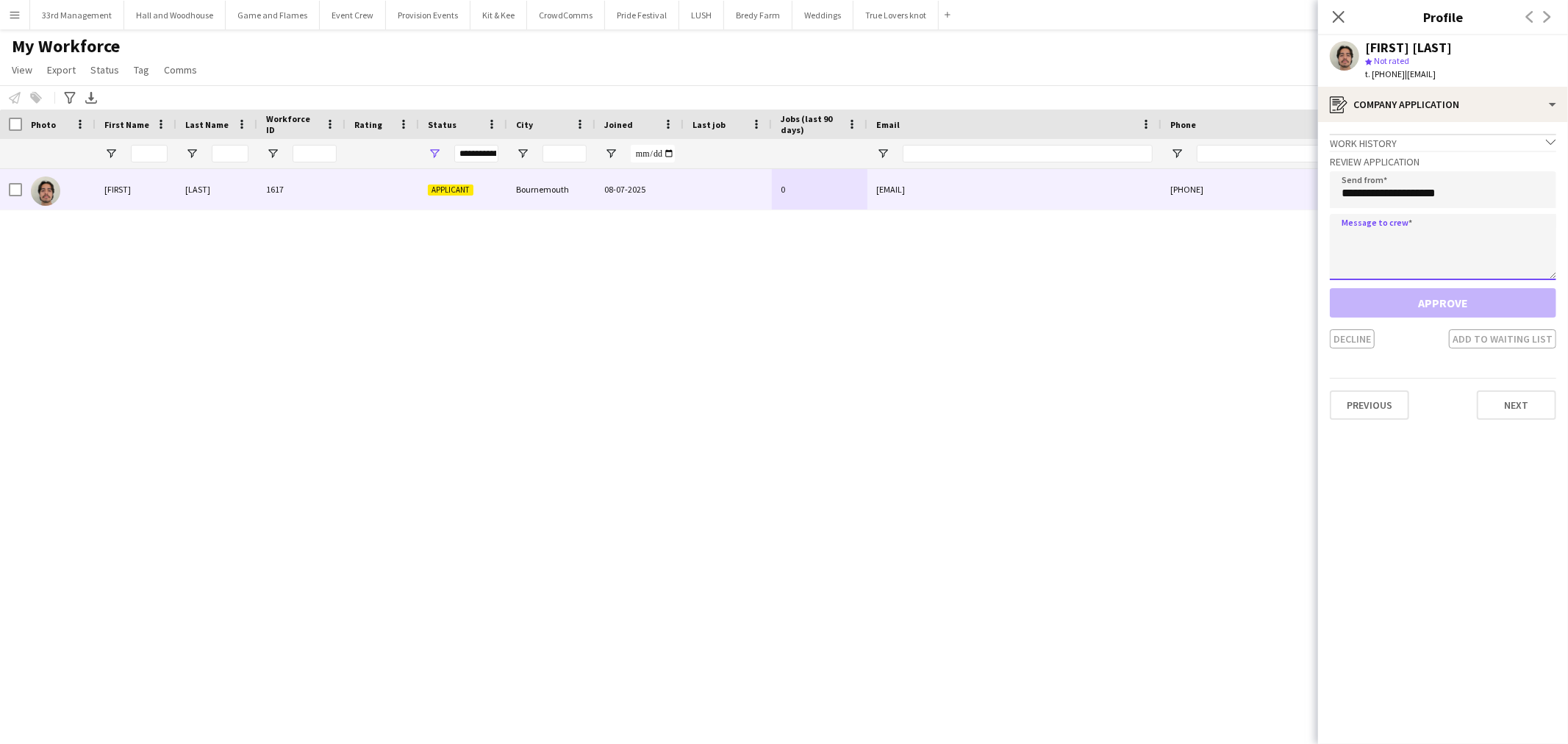 paste on "**********" 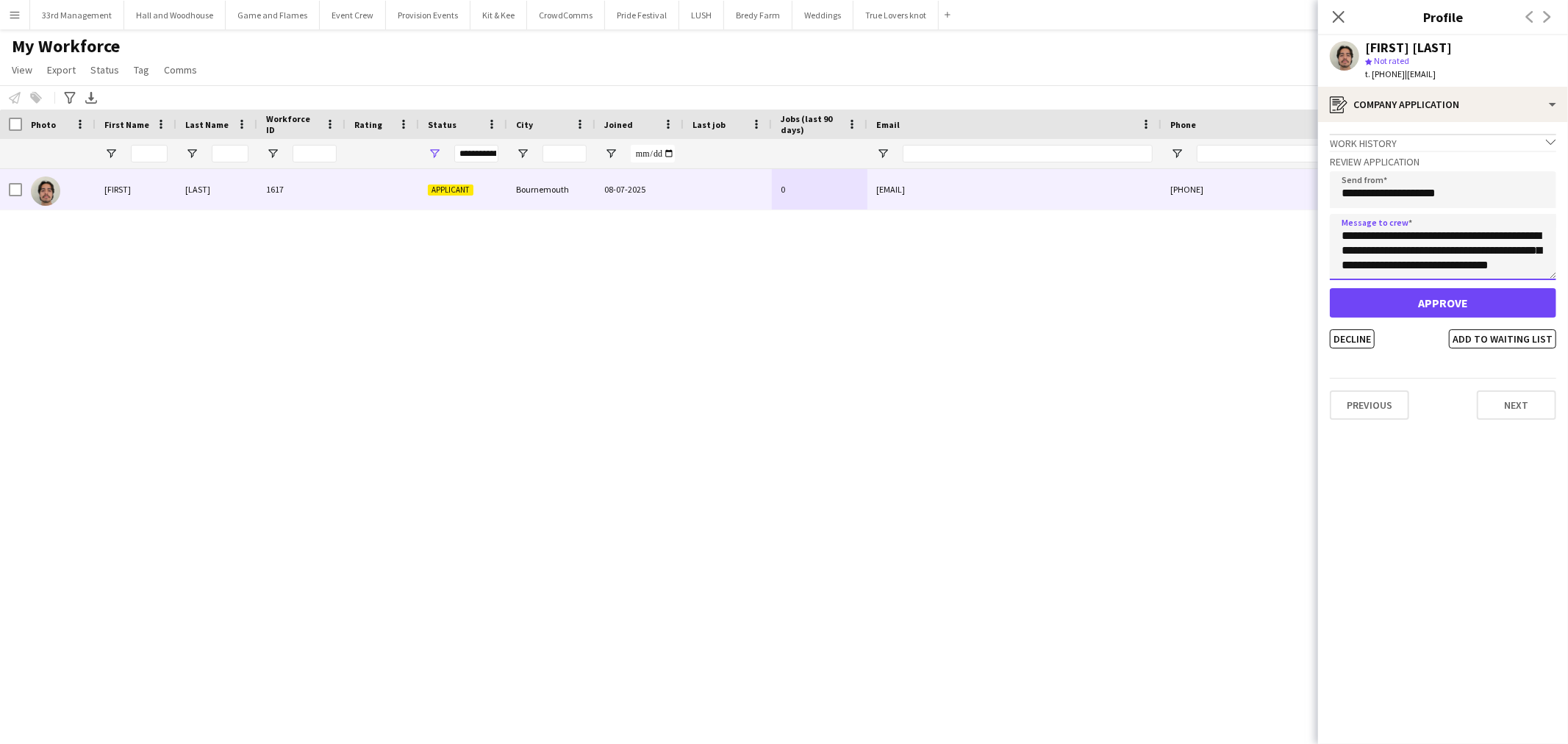 scroll, scrollTop: 0, scrollLeft: 0, axis: both 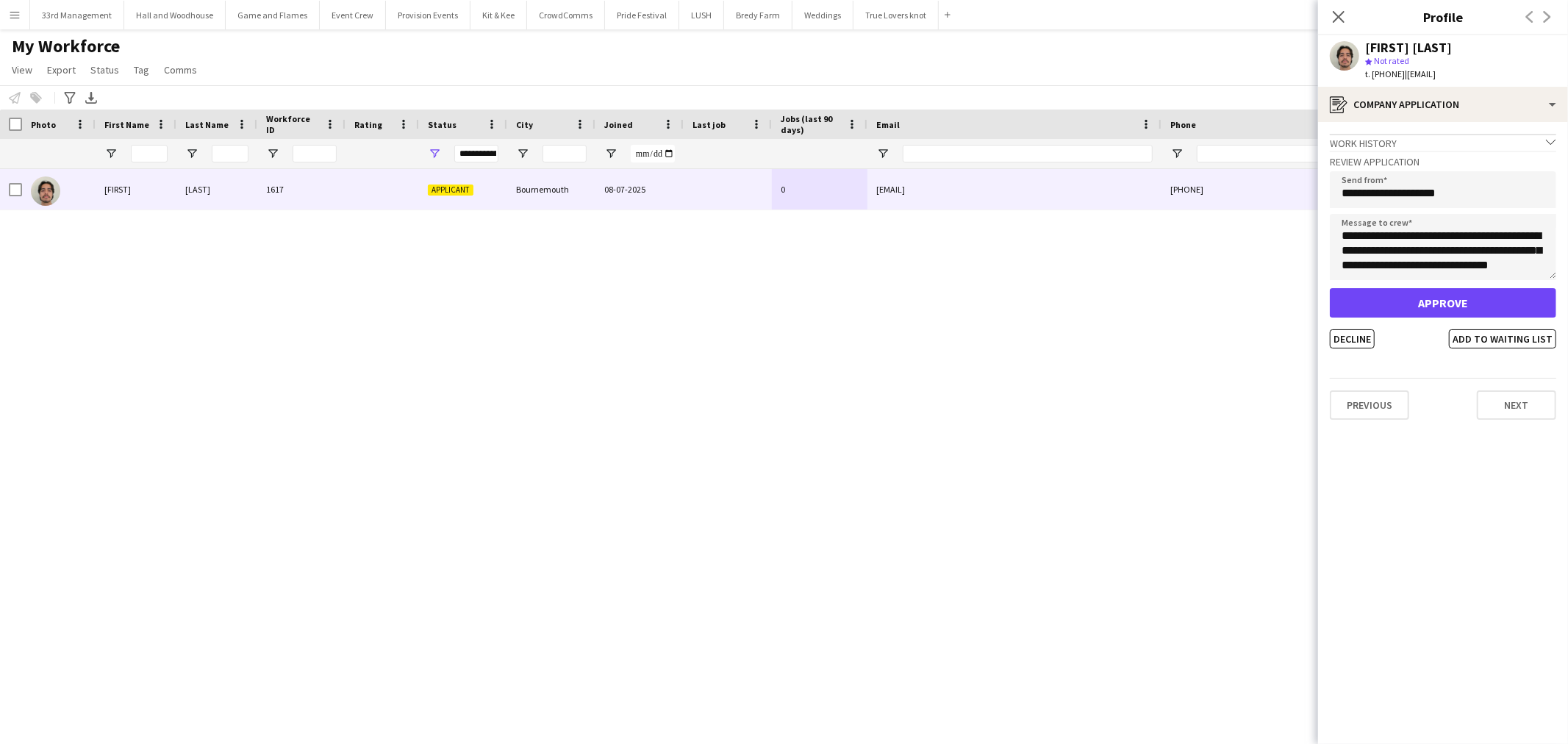 drag, startPoint x: 1515, startPoint y: 75, endPoint x: 1436, endPoint y: 75, distance: 79 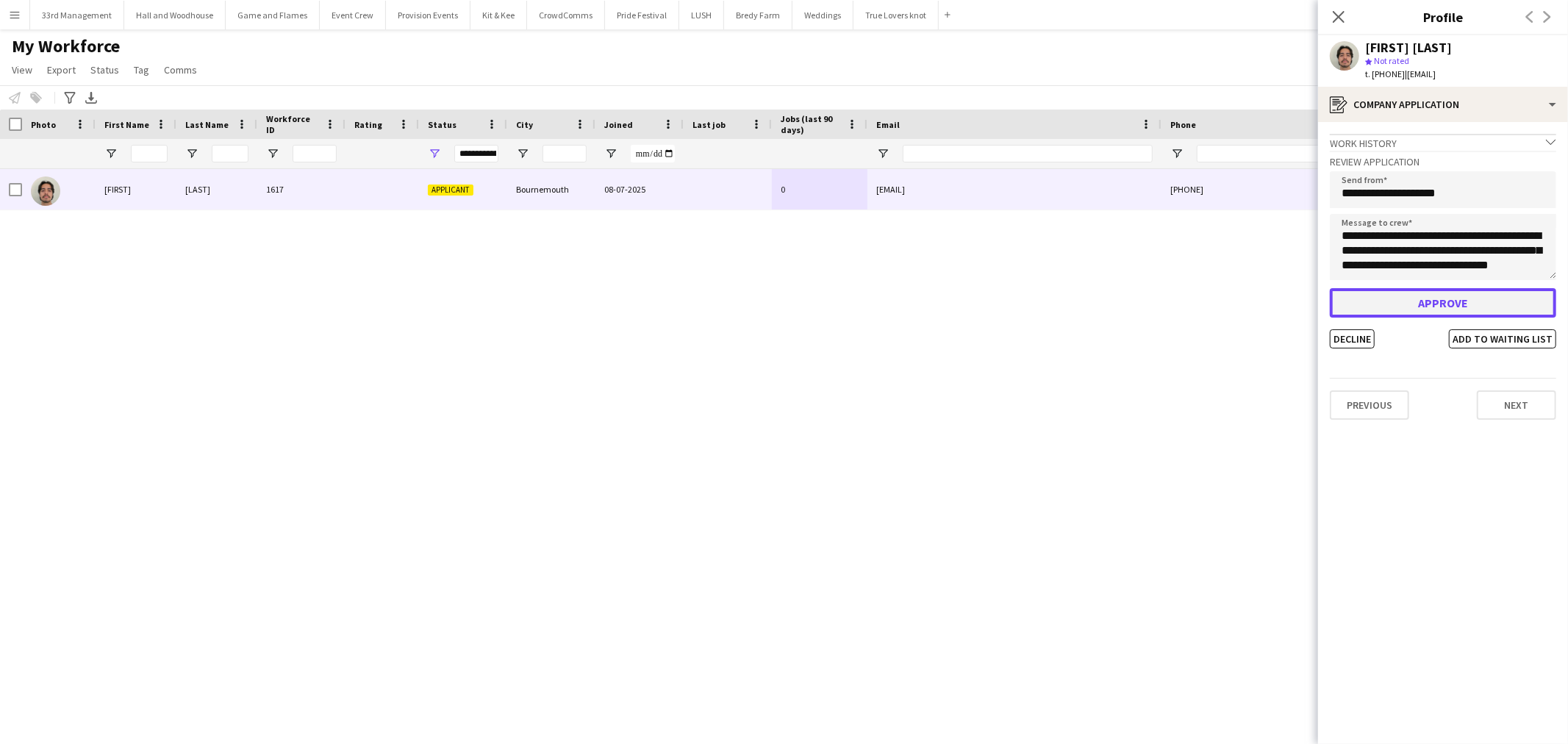 click on "Approve" 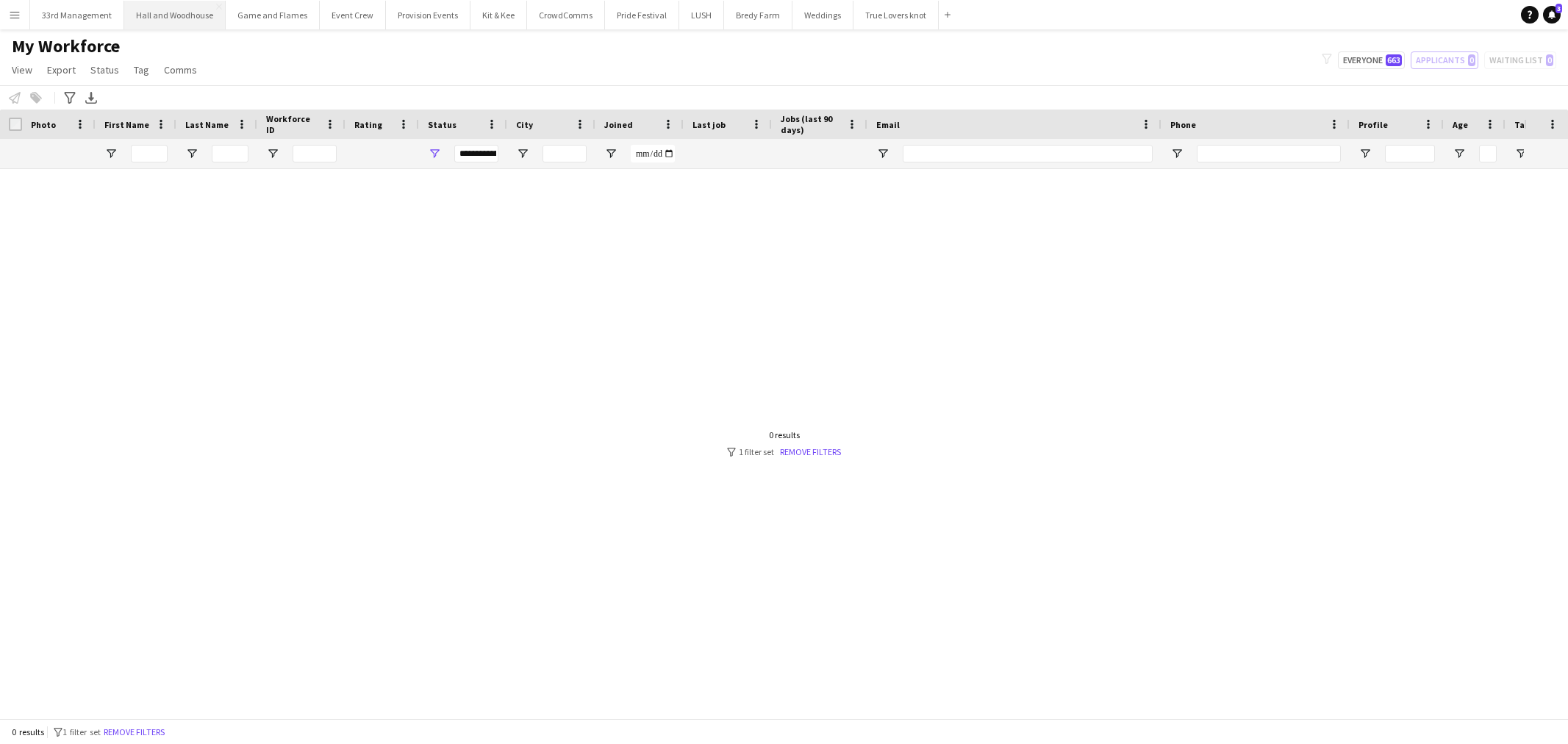 scroll, scrollTop: 0, scrollLeft: 0, axis: both 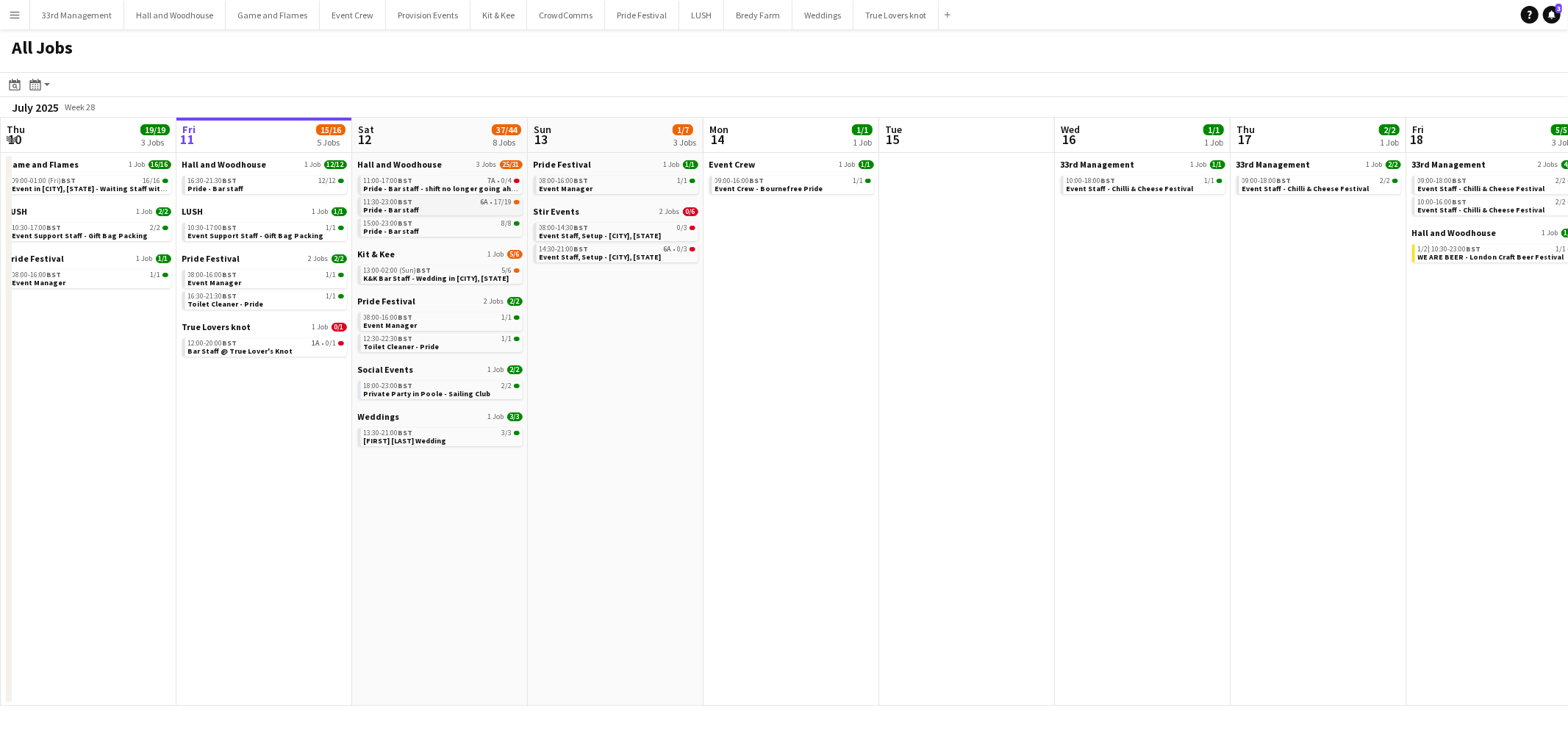 click on "11:30-23:00    BST   6A   •   17/19" at bounding box center (442, 202) 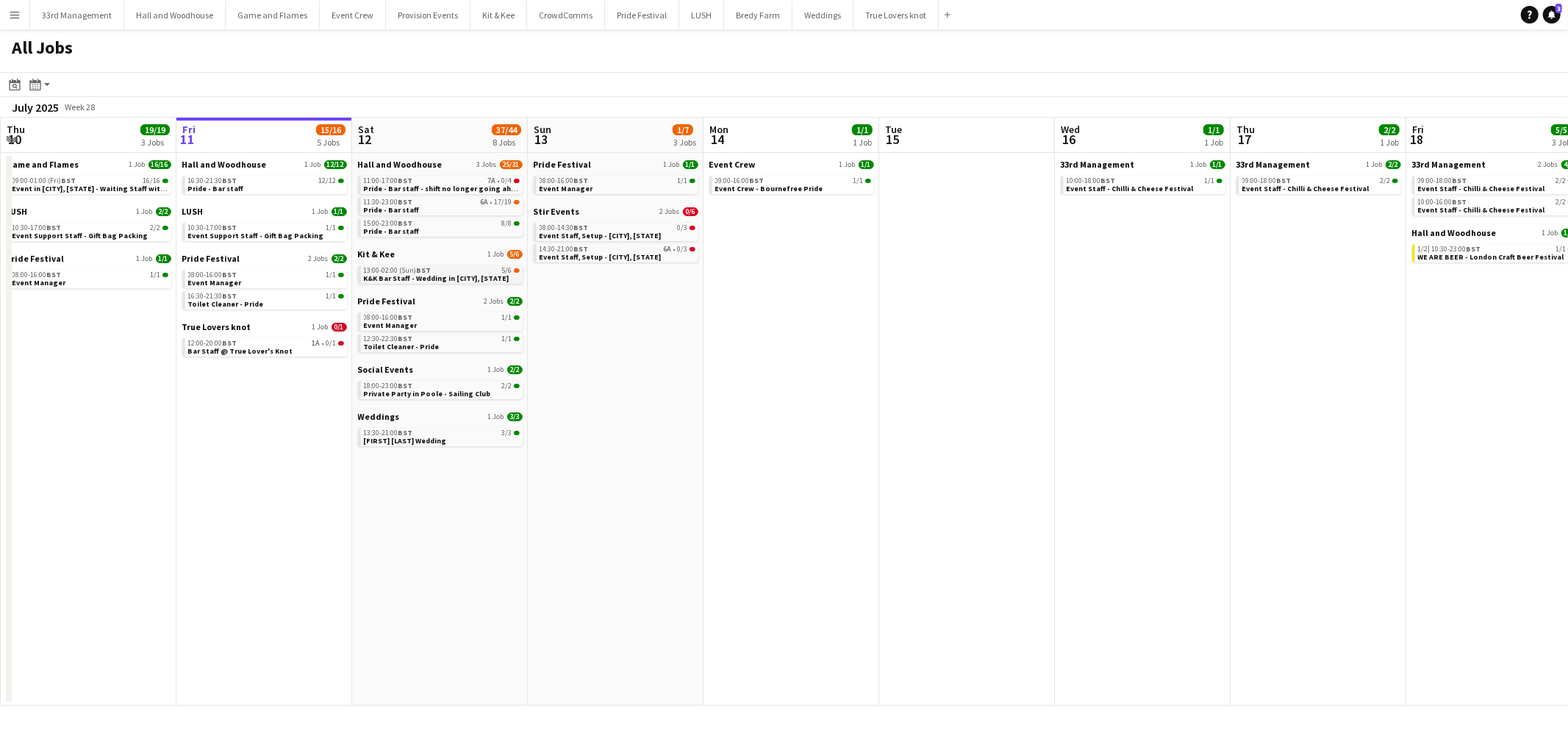 click on "[TIME] (Sun)   BST   5/6" at bounding box center [442, 271] 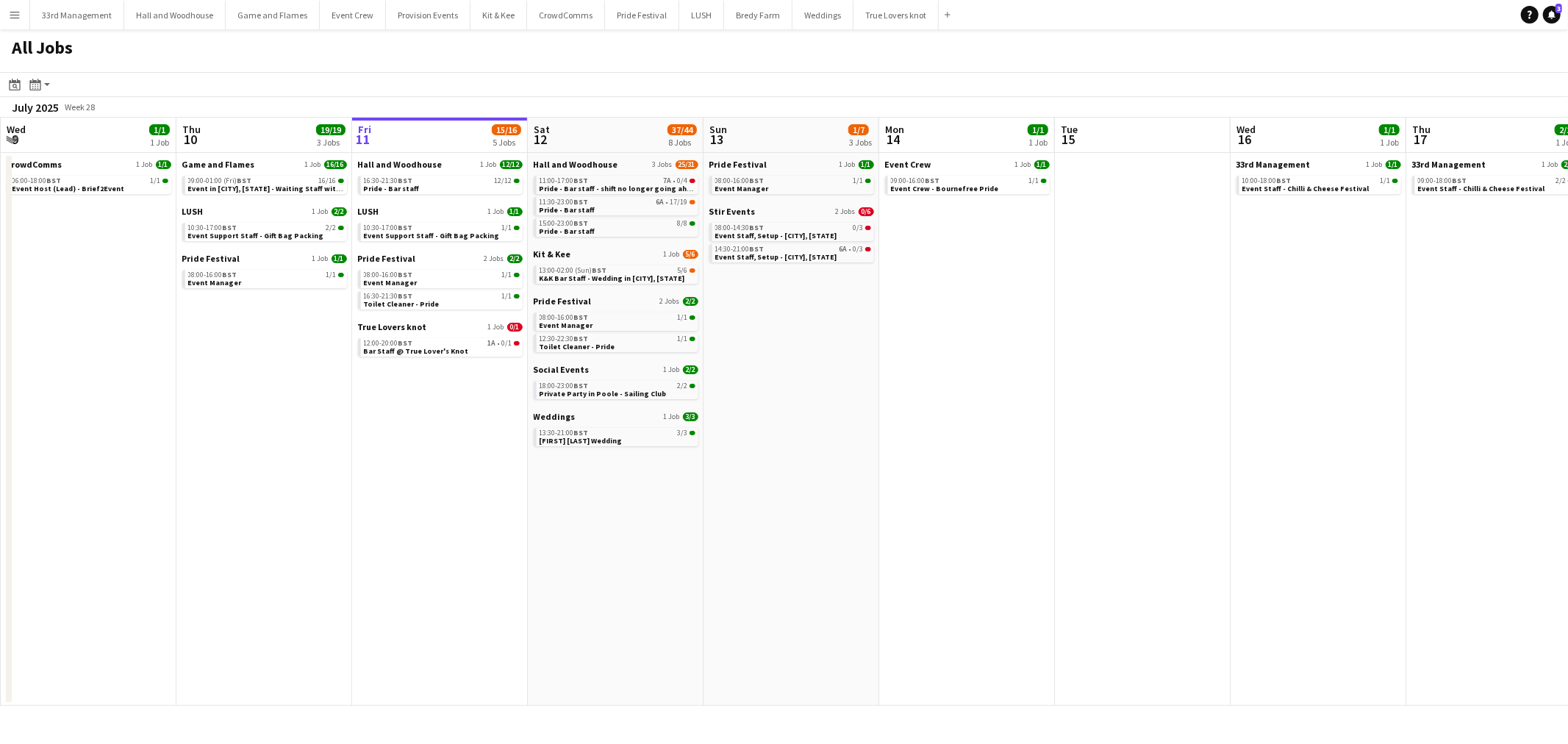 scroll, scrollTop: 0, scrollLeft: 393, axis: horizontal 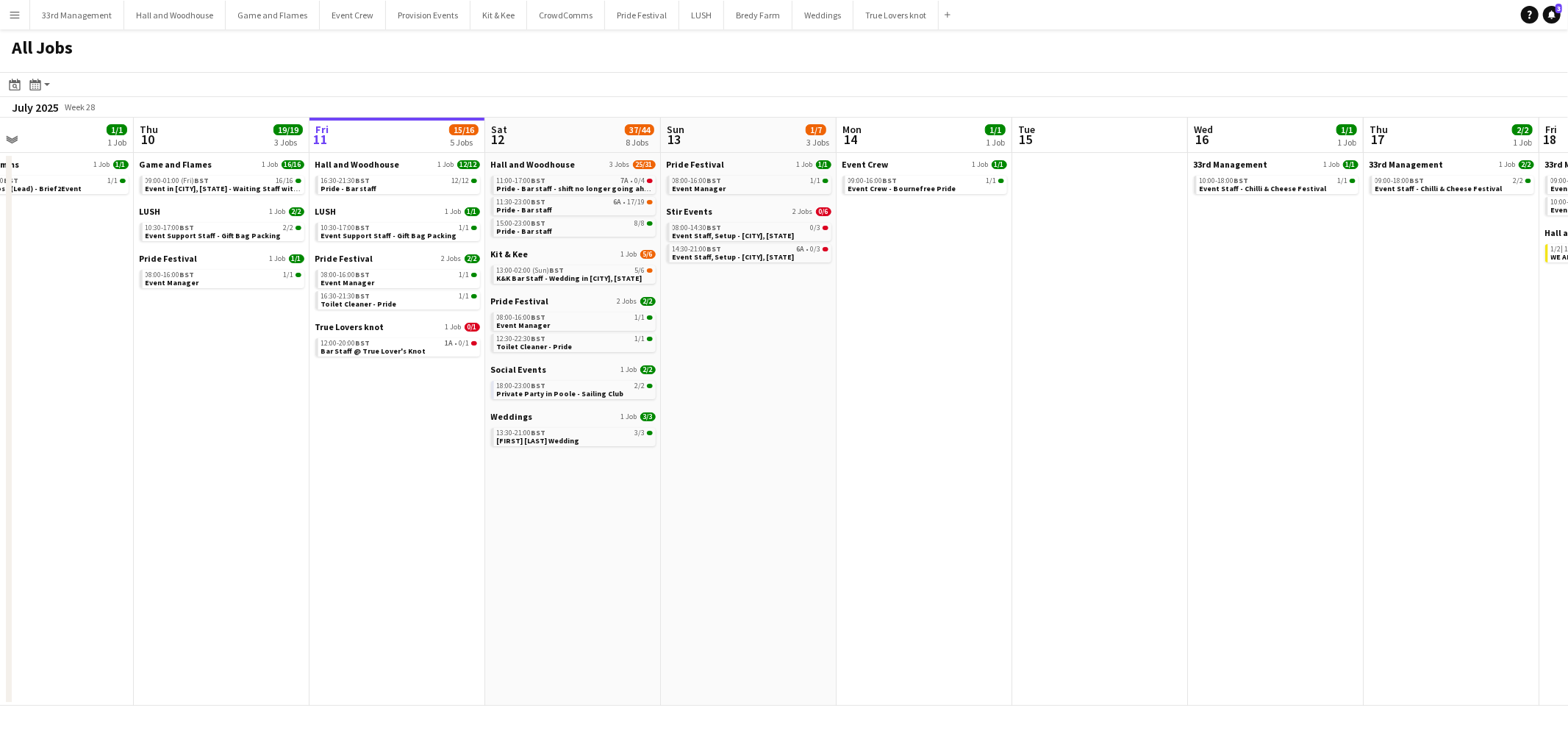 drag, startPoint x: 324, startPoint y: 431, endPoint x: 475, endPoint y: 434, distance: 151.0298 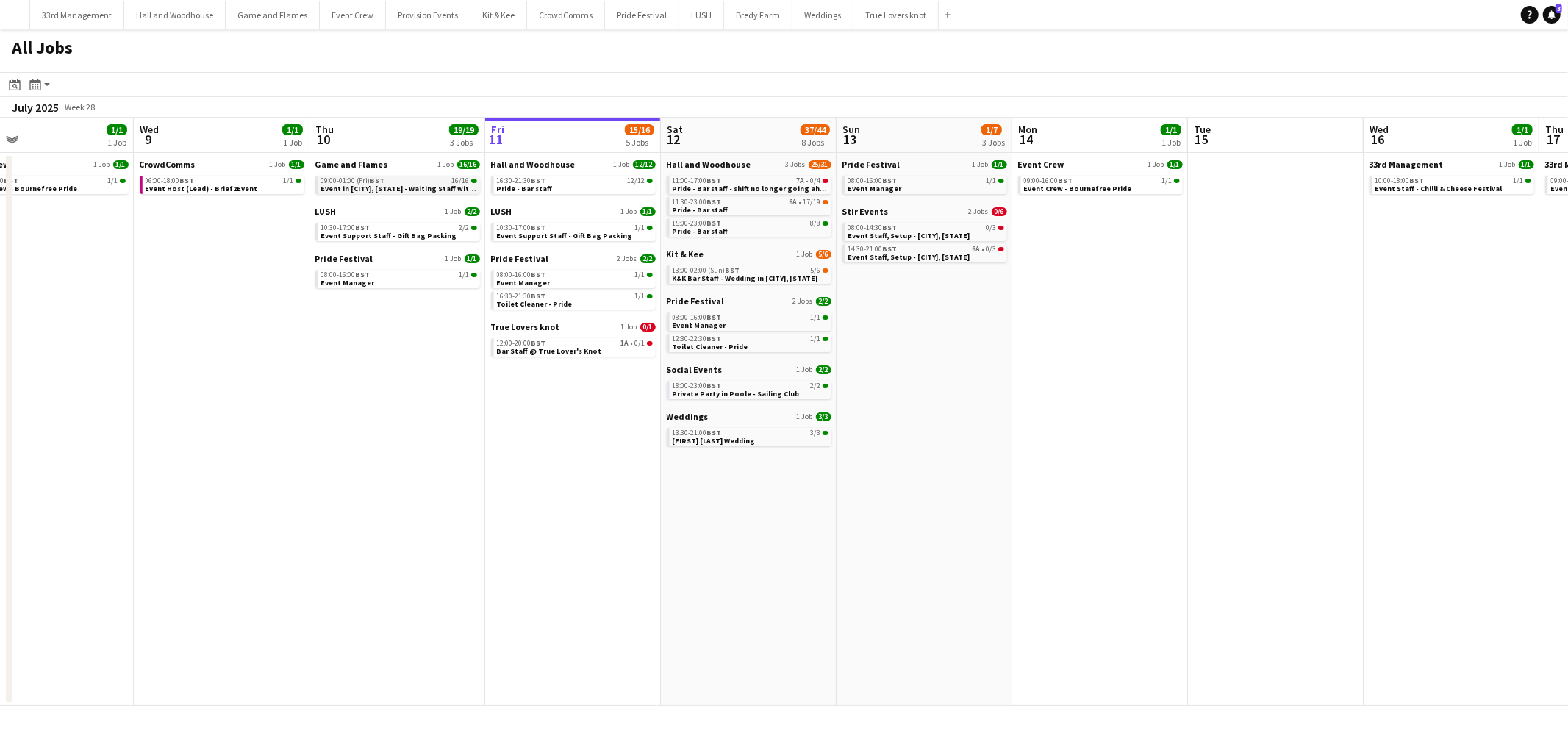 click on "[TIME] (Fri)   BST   16/16   Event in [CITY], [STATE] - Waiting Staff with Game & Flames Catering" at bounding box center (398, 185) 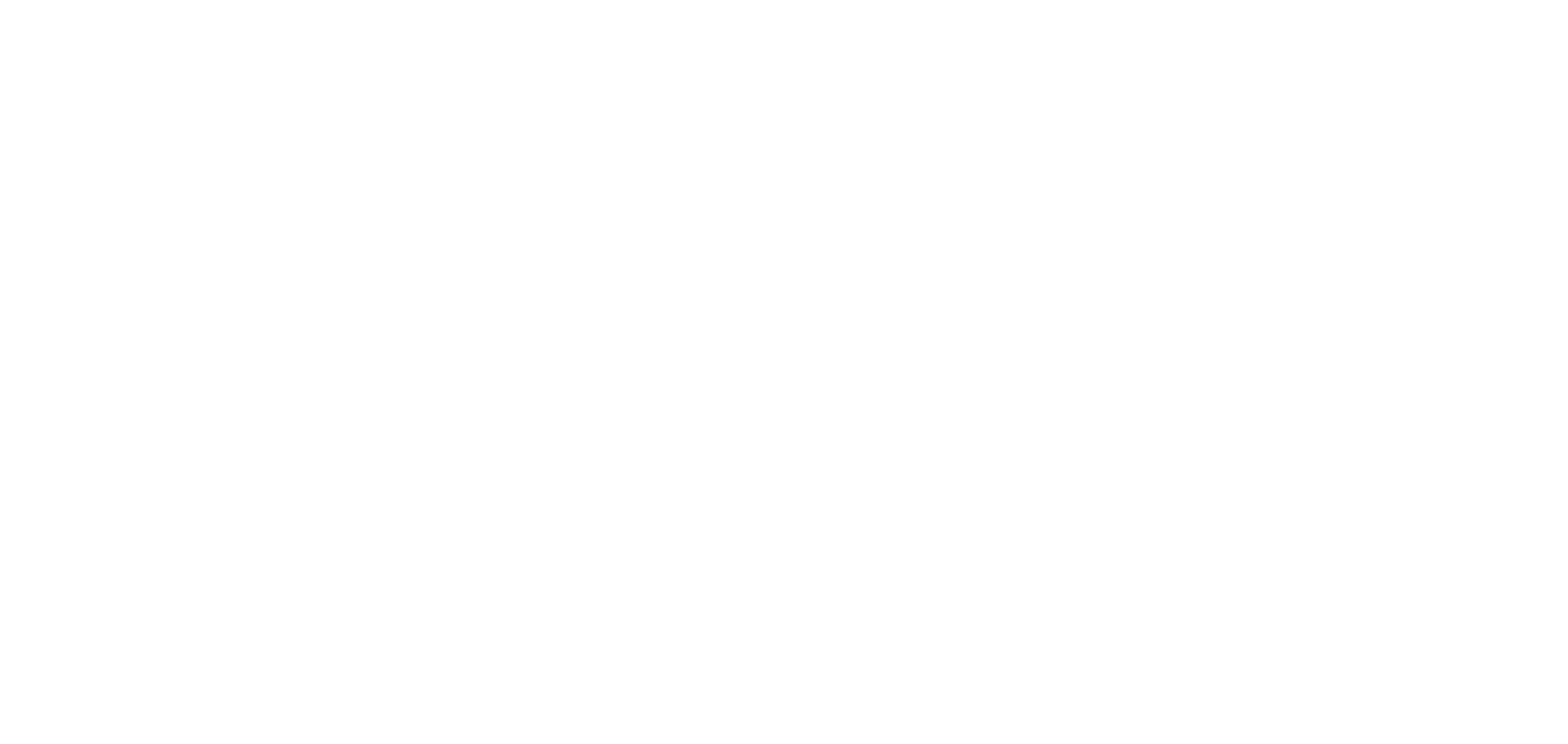 scroll, scrollTop: 0, scrollLeft: 0, axis: both 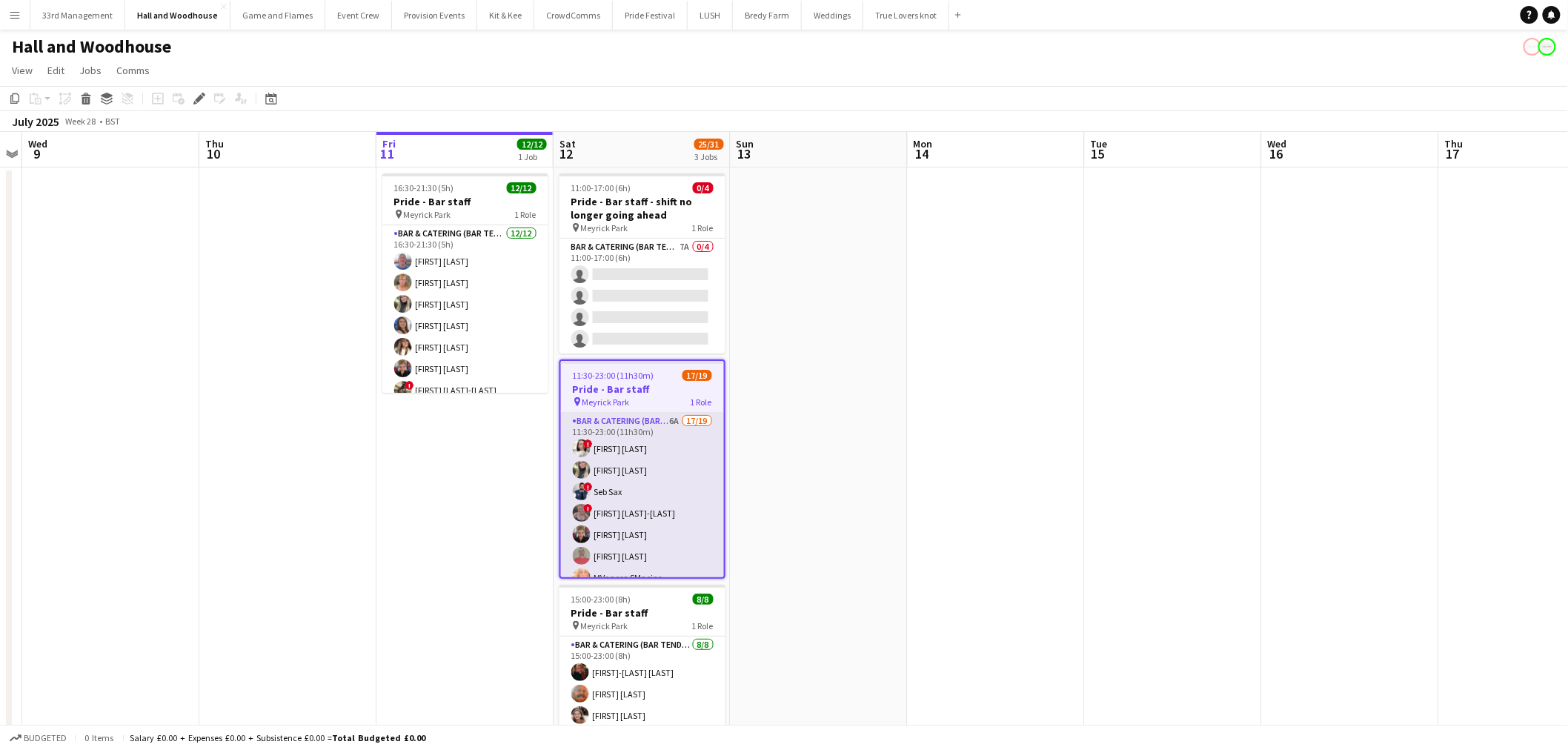 click on "Bar & Catering (Bar Tender)   6A   17/19   11:30-23:00 (11h30m)
! [FIRST] [LAST] [FIRST] [LAST] ! [FIRST] [LAST] ! [FIRST] [LAST] [FIRST] [LAST] [FIRST] [LAST] [FIRST] [LAST] [FIRST] [LAST] [FIRST] [LAST] [FIRST] [LAST] [FIRST] [LAST] [FIRST] [LAST] [FIRST] [LAST] [FIRST] [LAST] [FIRST] [LAST]
single-neutral-actions
single-neutral-actions" at bounding box center (642, 631) 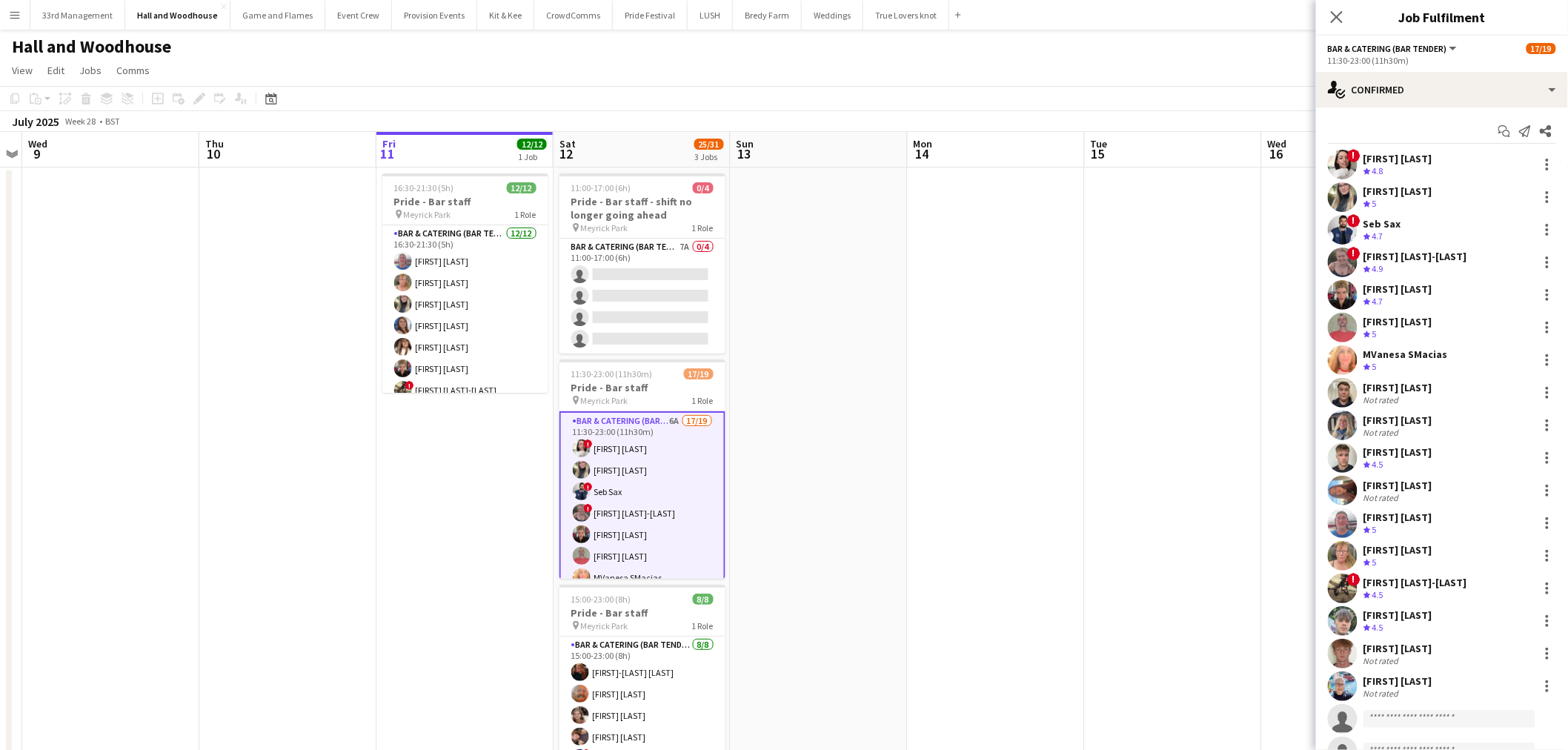 scroll, scrollTop: 0, scrollLeft: 511, axis: horizontal 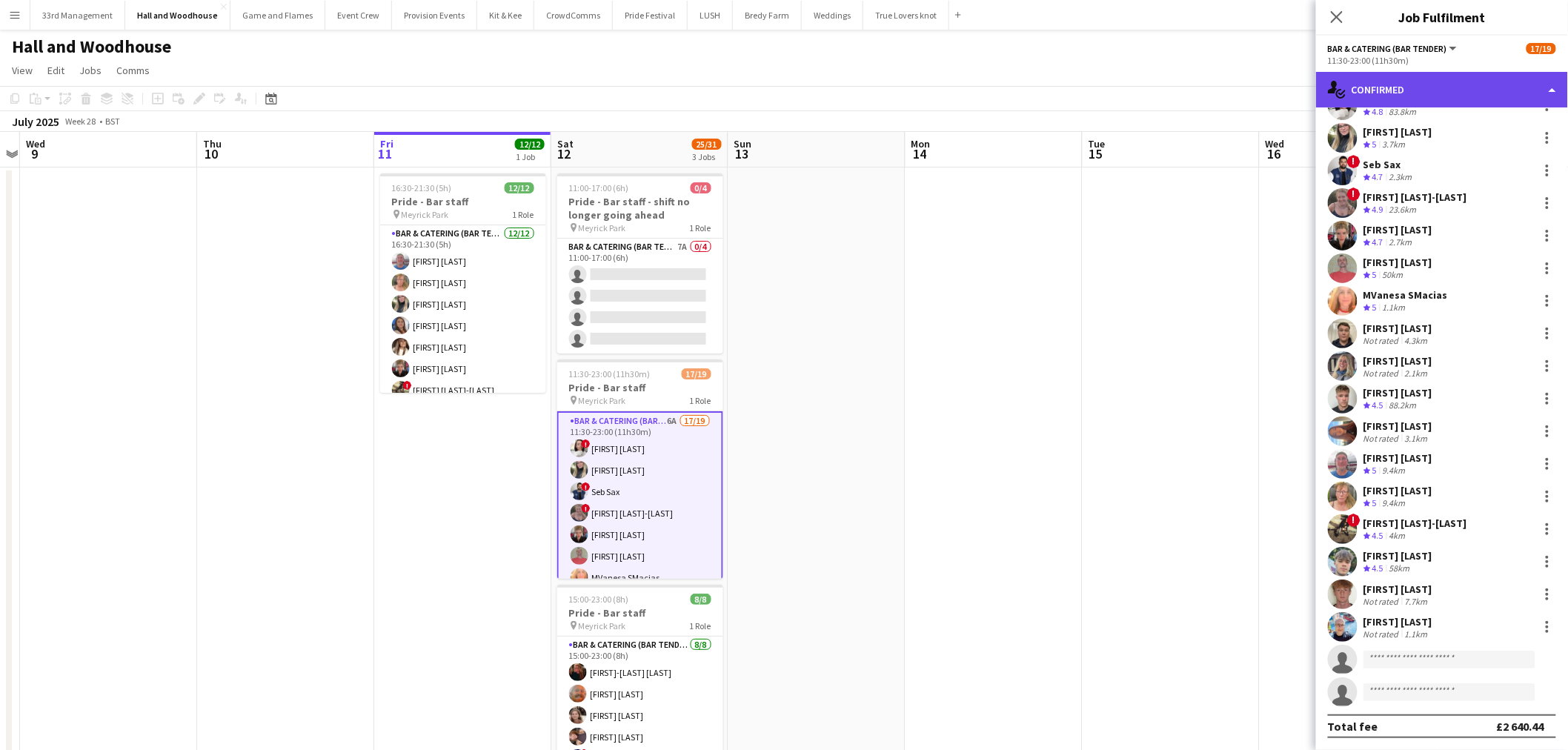 click on "single-neutral-actions-check-2
Confirmed" 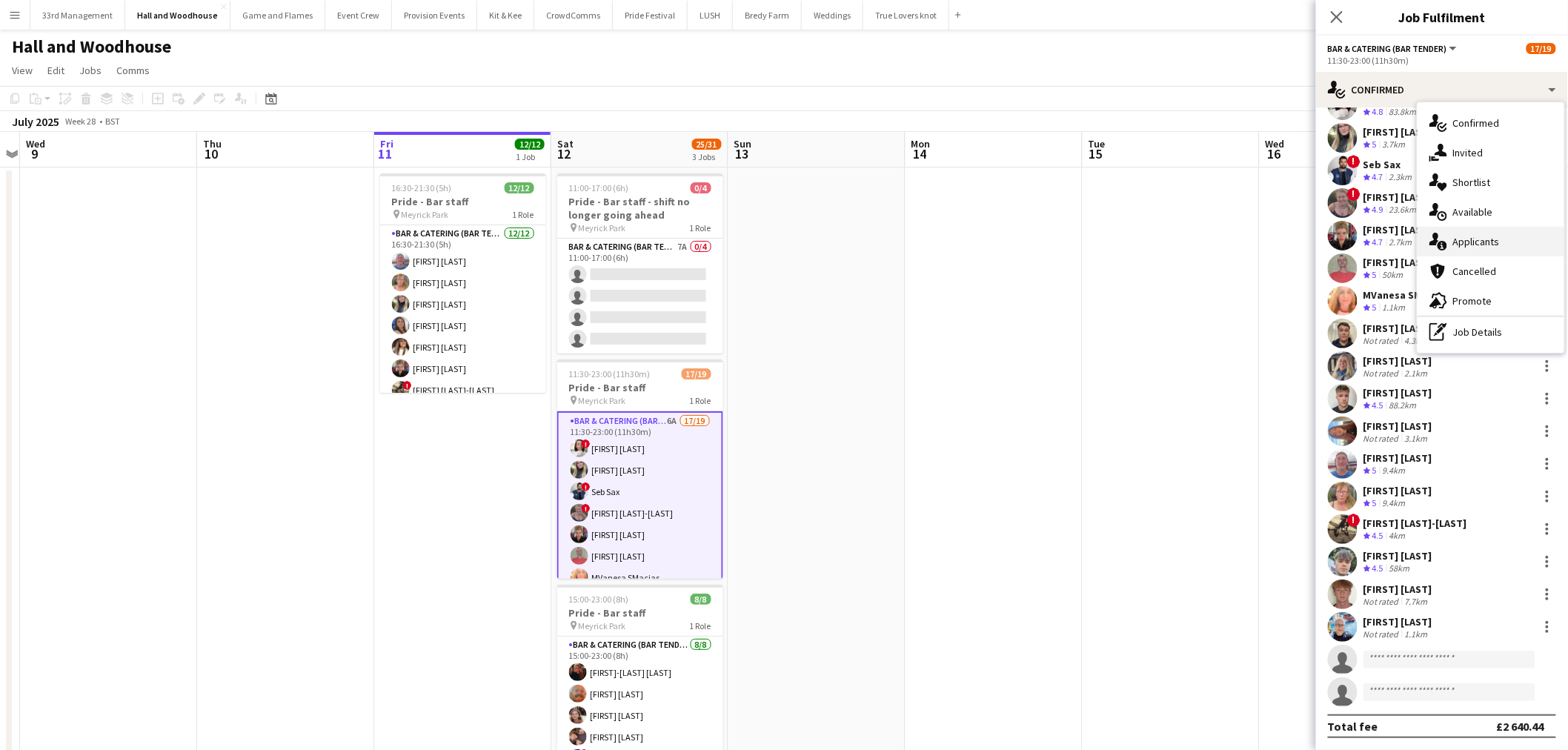 click on "single-neutral-actions-information
Applicants" at bounding box center (1491, 242) 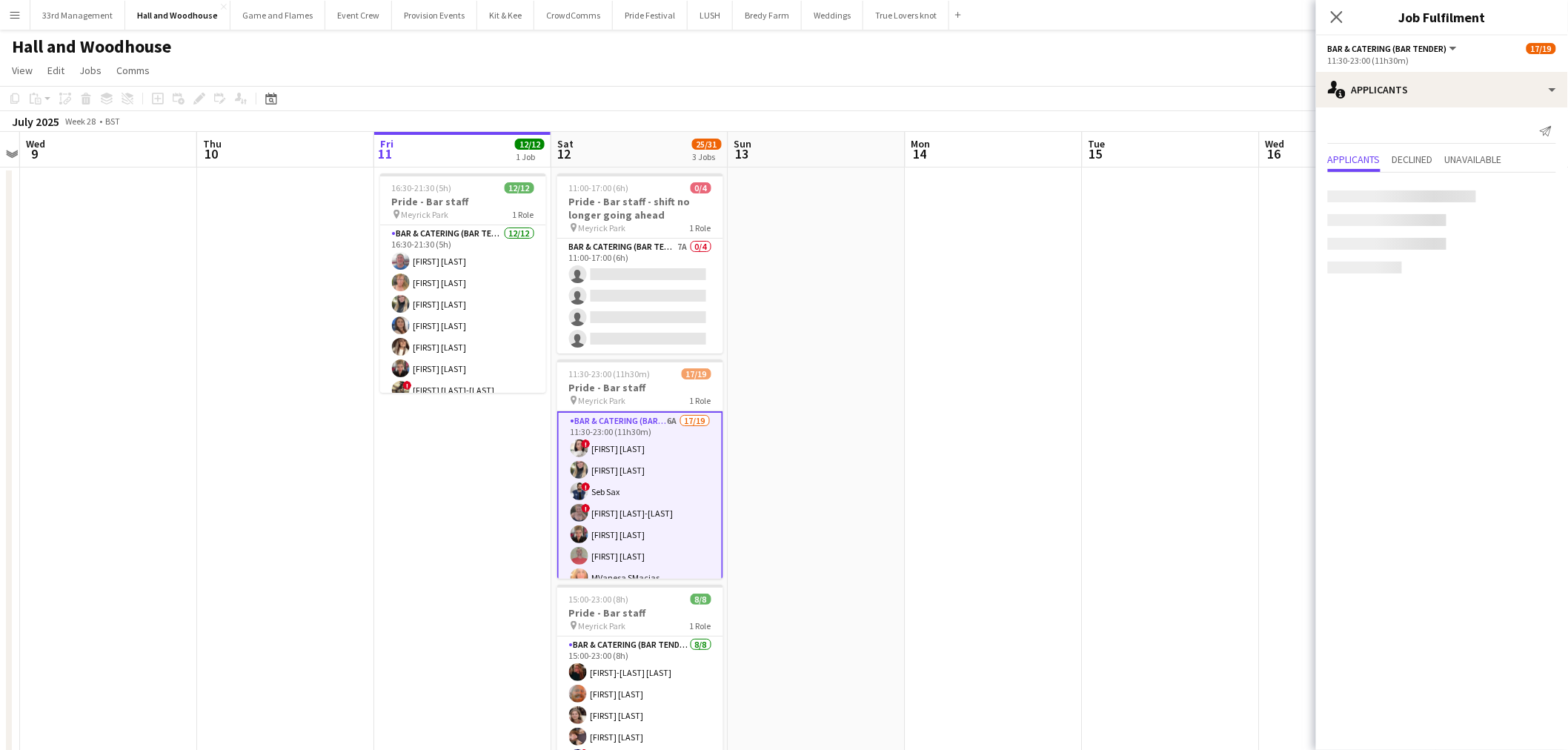 scroll, scrollTop: 0, scrollLeft: 0, axis: both 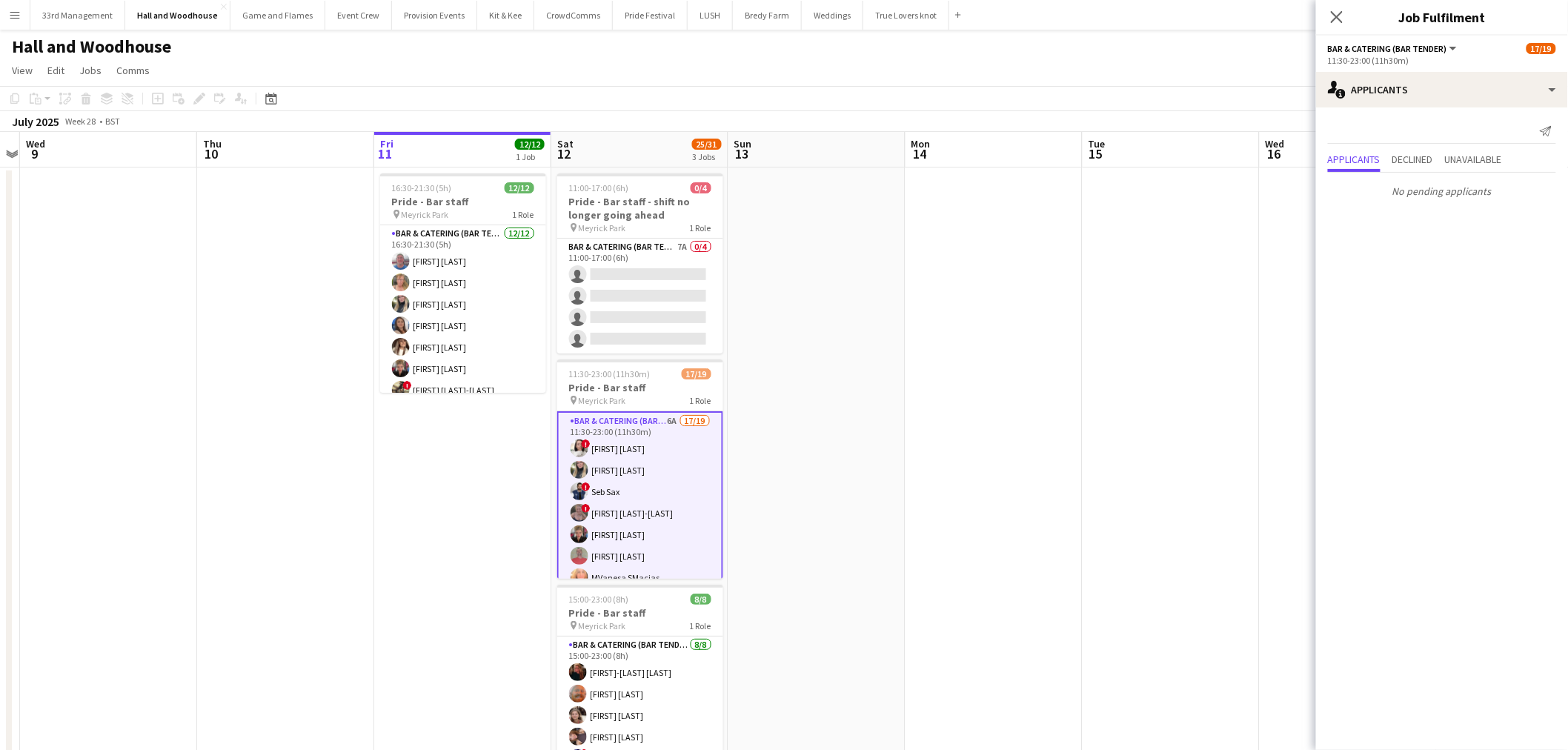 click on "Bar & Catering (Bar Tender)   6A   17/19   11:30-23:00 (11h30m)
! [FIRST] [LAST] [FIRST] [LAST] ! [FIRST] [LAST] ! [FIRST] [LAST] [FIRST] [LAST] [FIRST] [LAST] [FIRST] [LAST] [FIRST] [LAST] [FIRST] [LAST] [FIRST] [LAST] [FIRST] [LAST] [FIRST] [LAST] [FIRST] [LAST] [FIRST] [LAST] [FIRST] [LAST]
single-neutral-actions
single-neutral-actions" at bounding box center (640, 631) 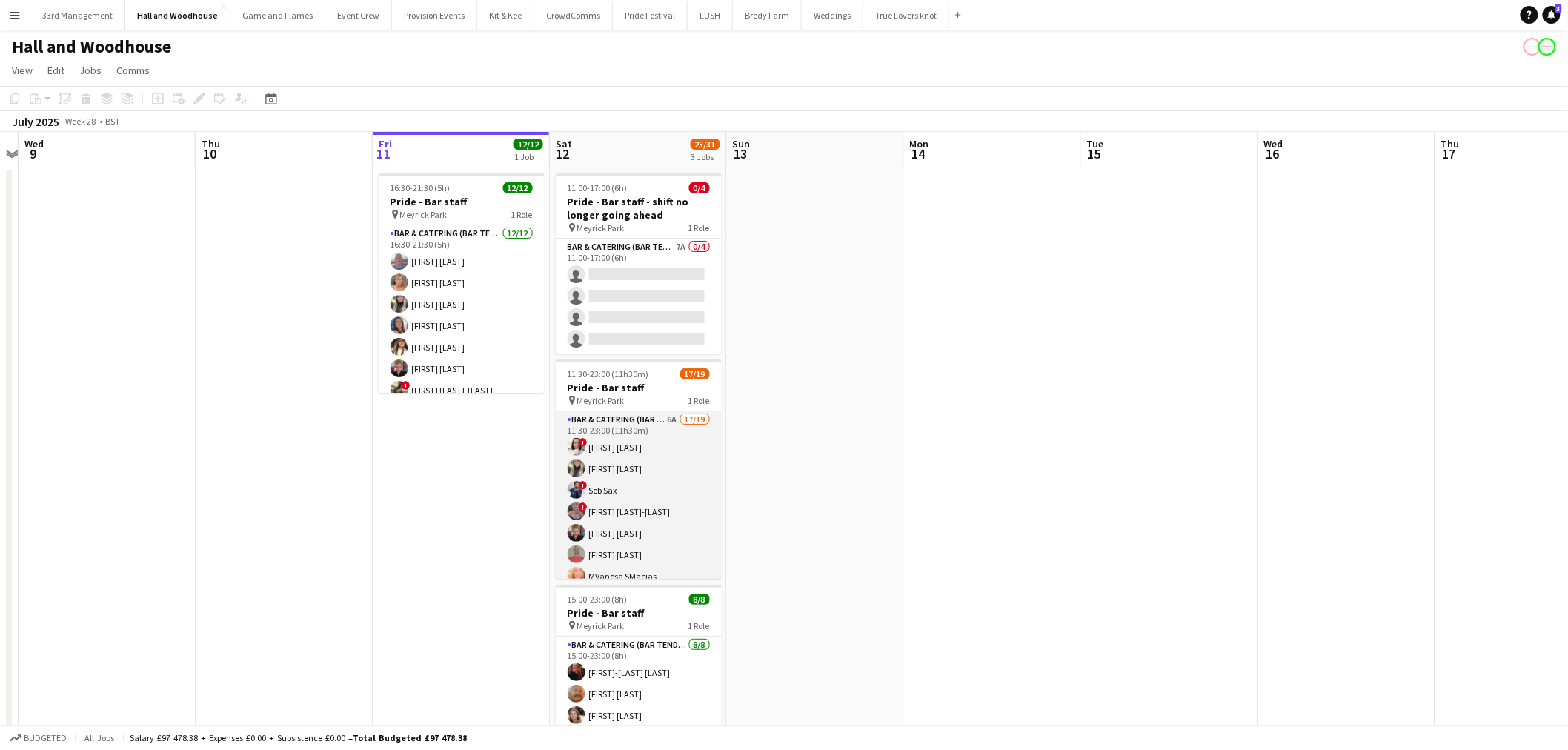 click on "Bar & Catering (Bar Tender)   6A   17/19   11:30-23:00 (11h30m)
! [FIRST] [LAST] [FIRST] [LAST] ! [FIRST] [LAST] ! [FIRST] [LAST] [FIRST] [LAST] [FIRST] [LAST] [FIRST] [LAST] [FIRST] [LAST] [FIRST] [LAST] [FIRST] [LAST] [FIRST] [LAST] [FIRST] [LAST] [FIRST] [LAST] [FIRST] [LAST] [FIRST] [LAST]
single-neutral-actions
single-neutral-actions" at bounding box center [639, 630] 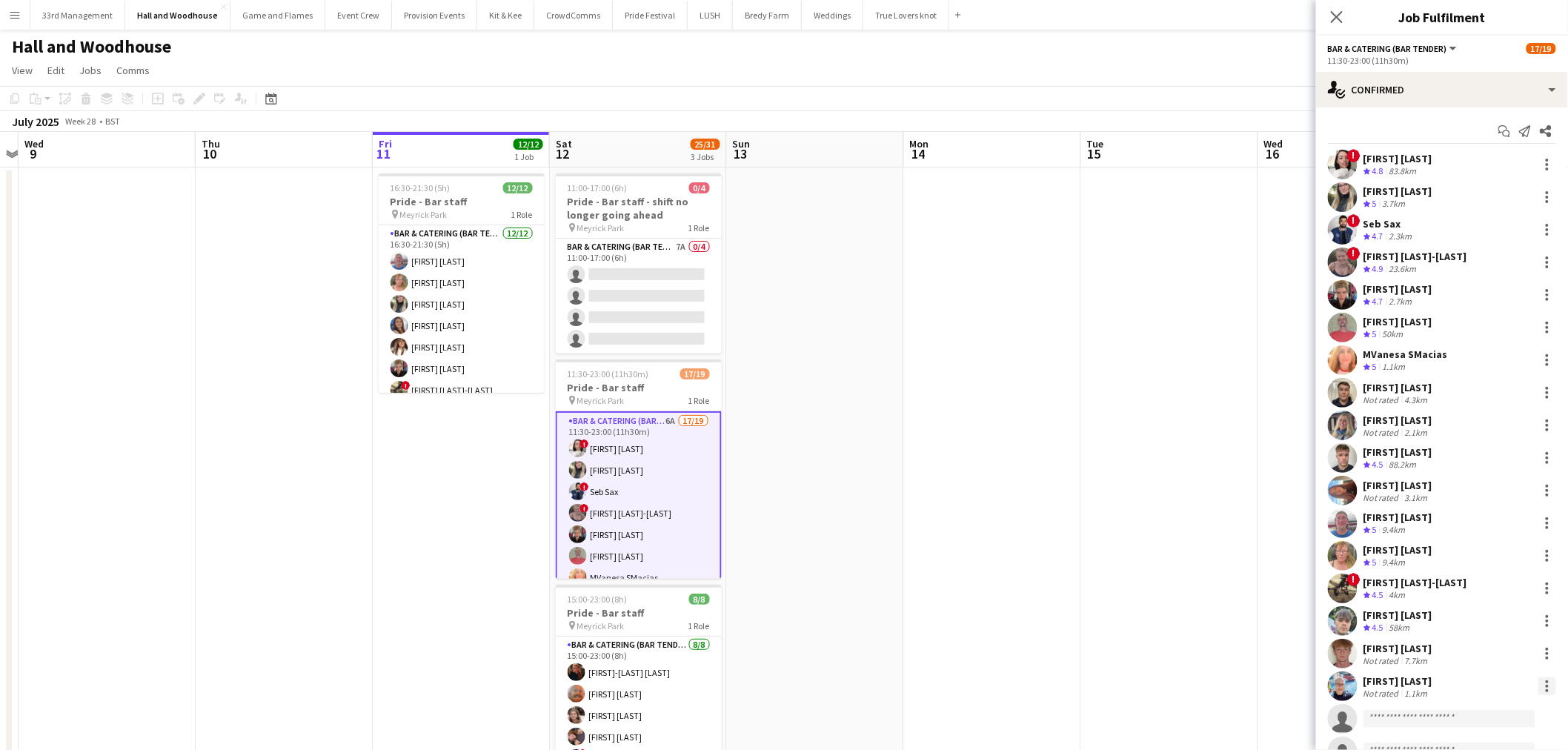 click at bounding box center [1547, 686] 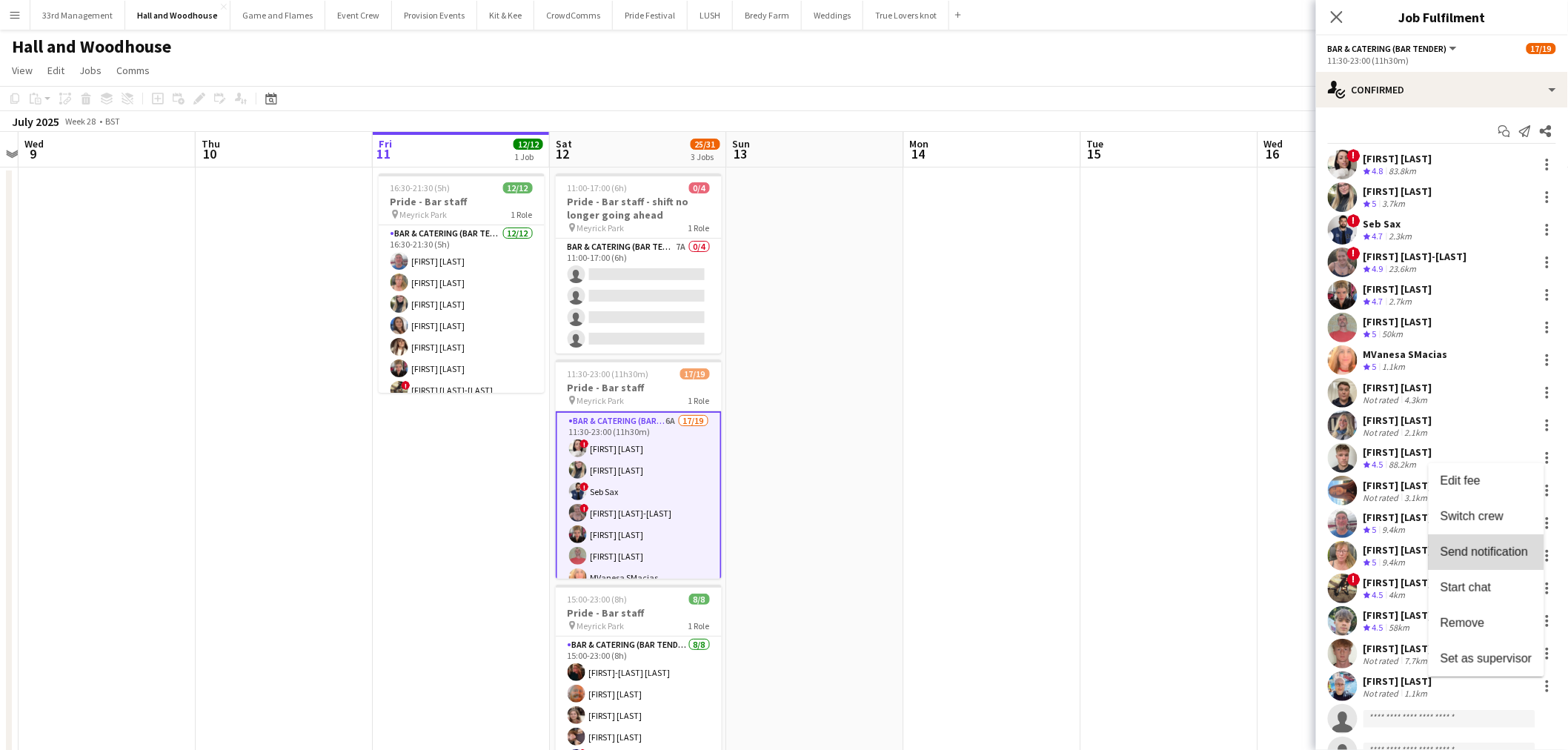 click on "Send notification" at bounding box center (1484, 551) 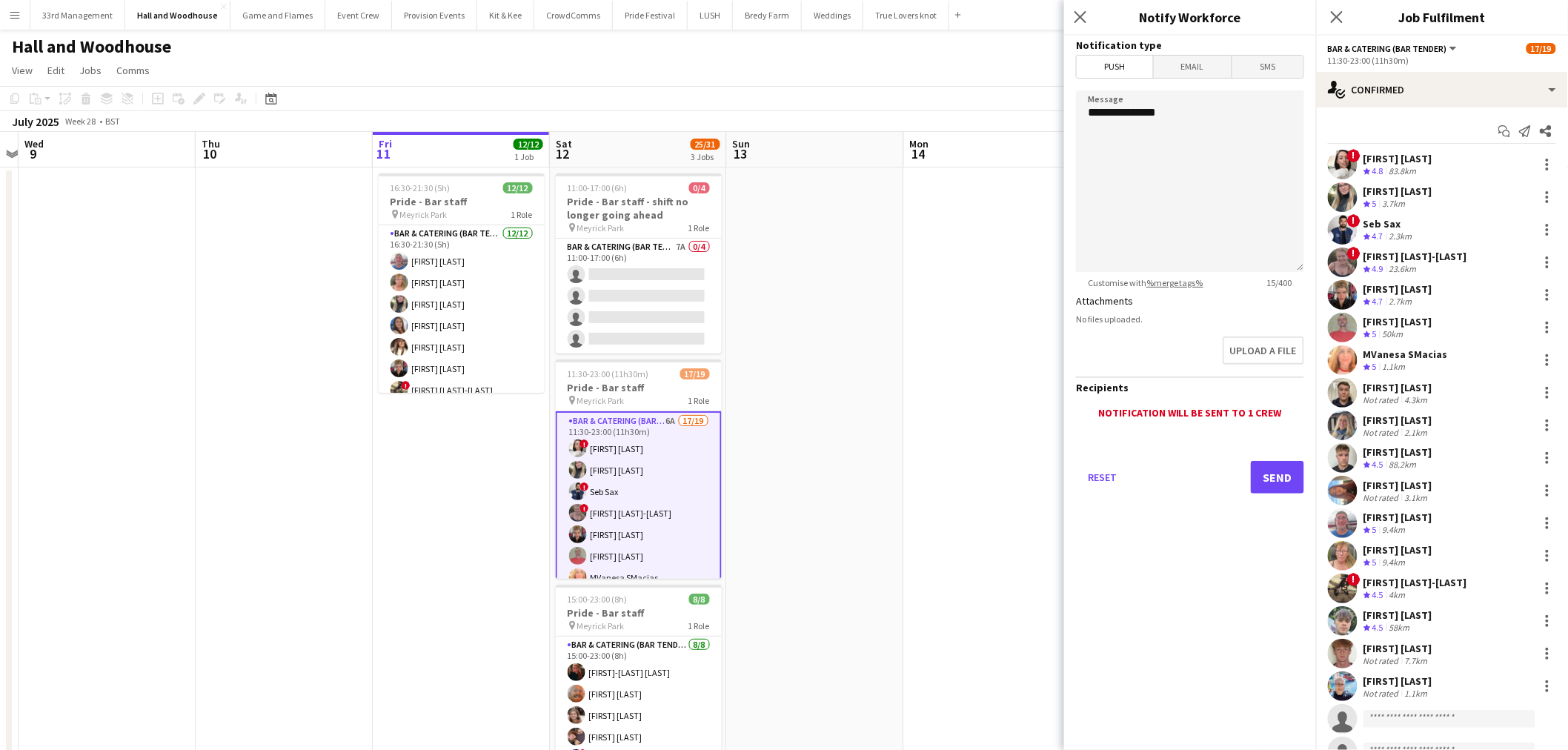 click on "**********" 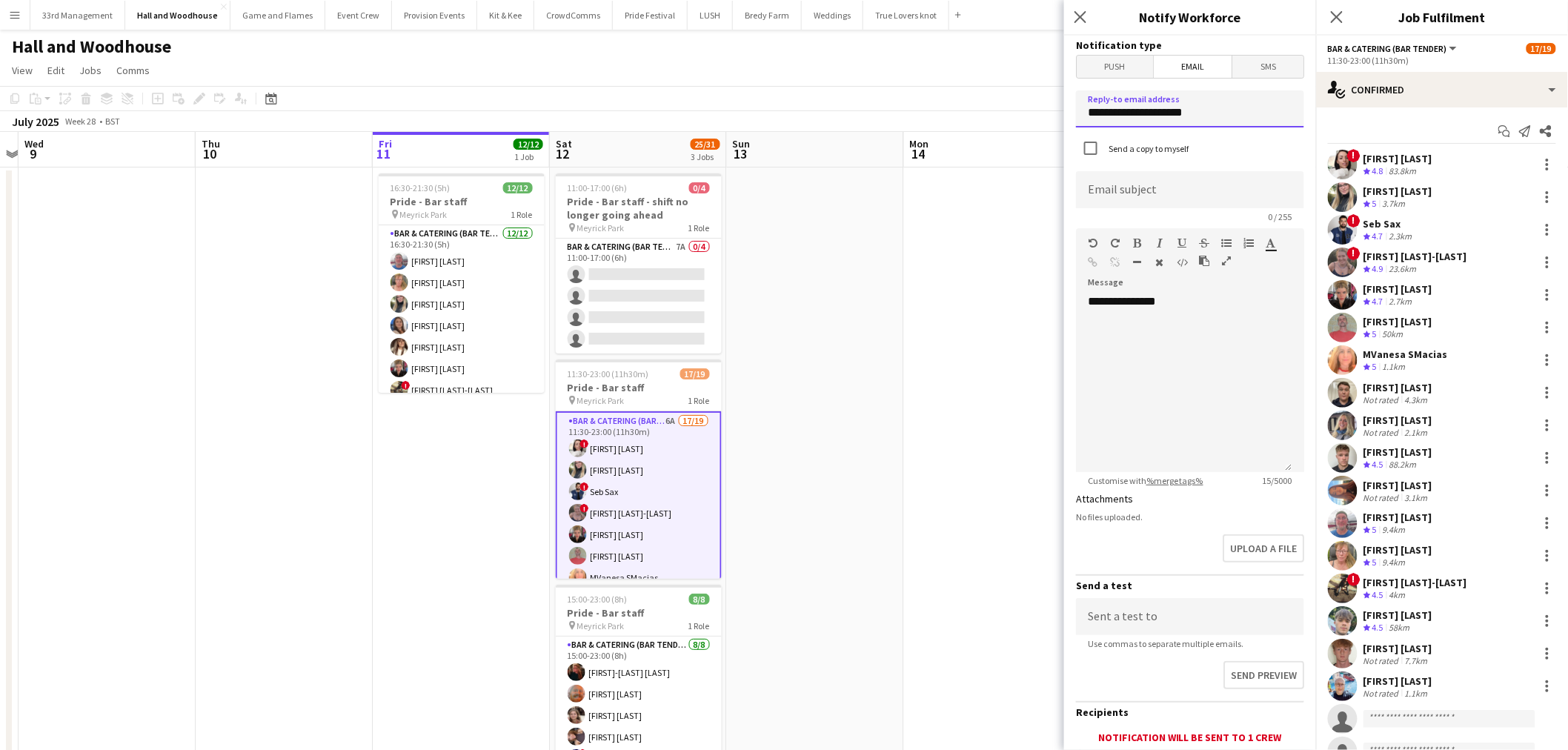 drag, startPoint x: 1235, startPoint y: 101, endPoint x: 1009, endPoint y: 101, distance: 226 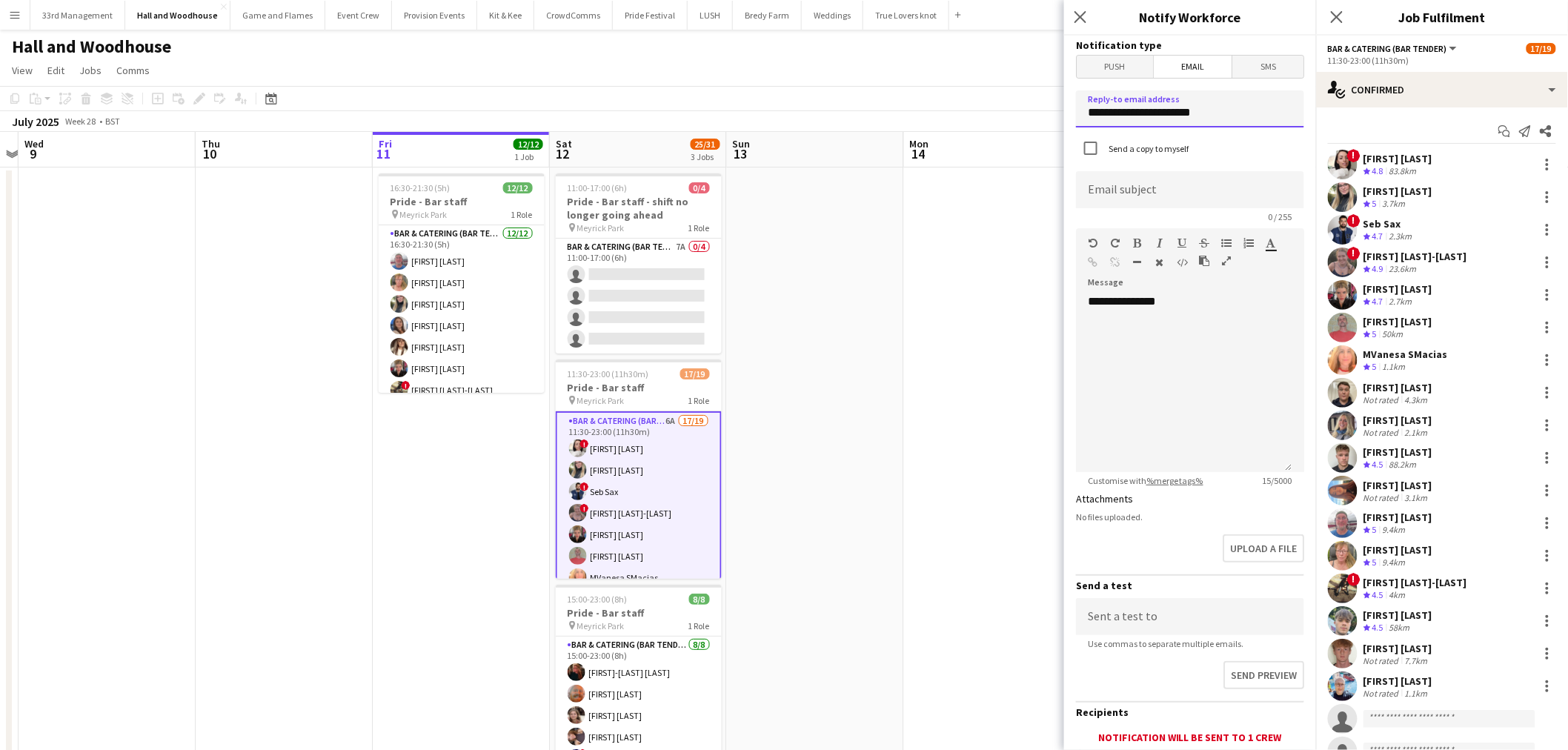 type on "**********" 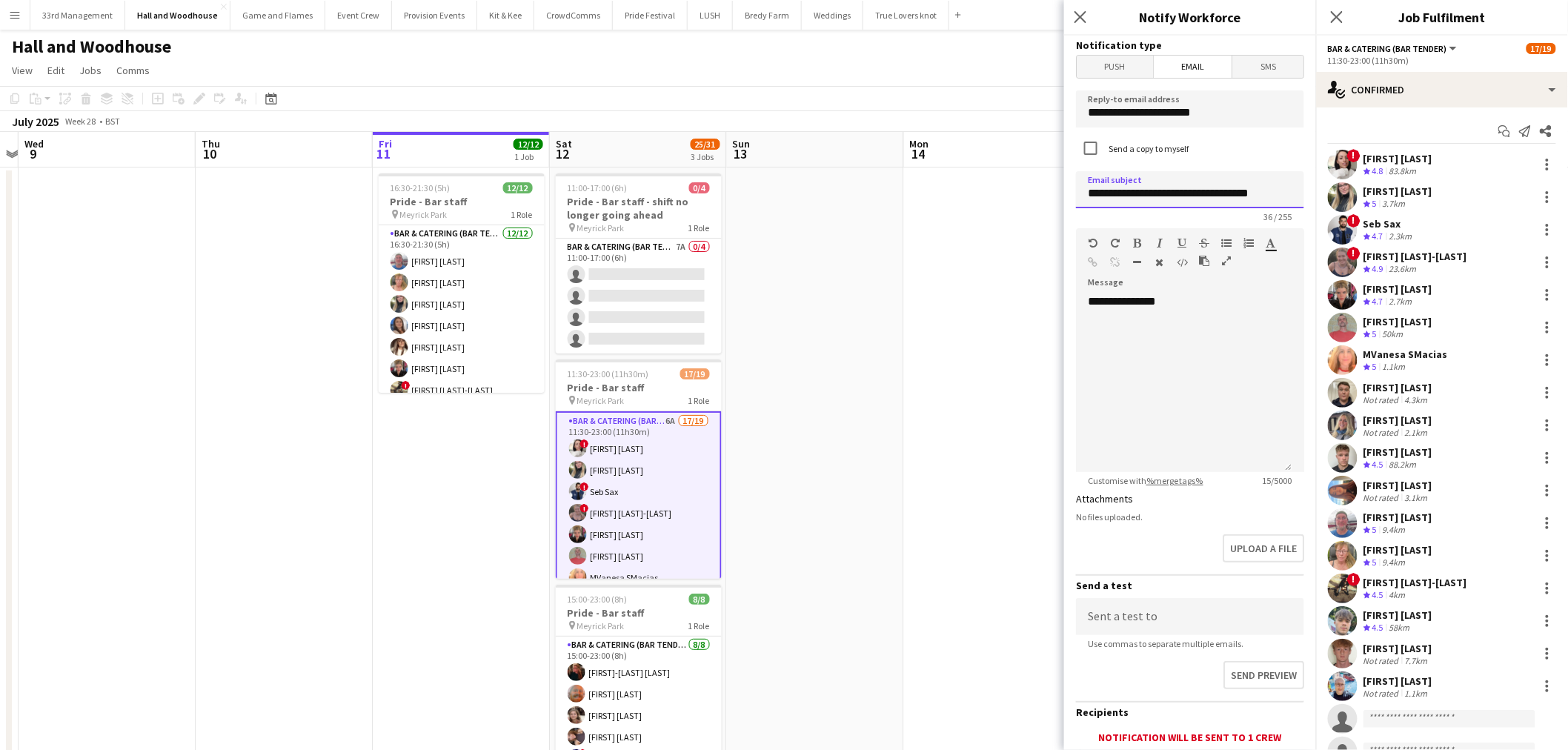 type on "**********" 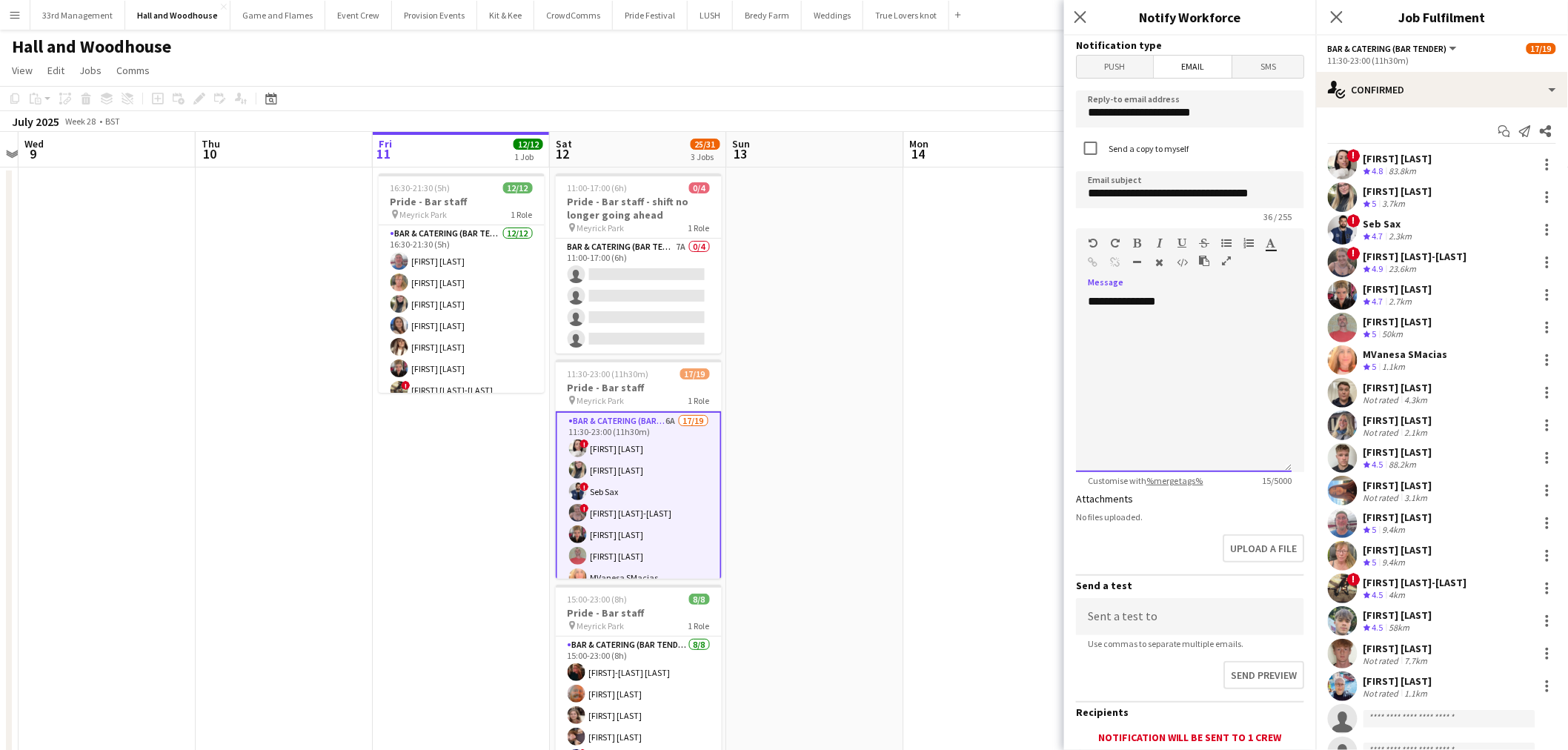 click on "**********" 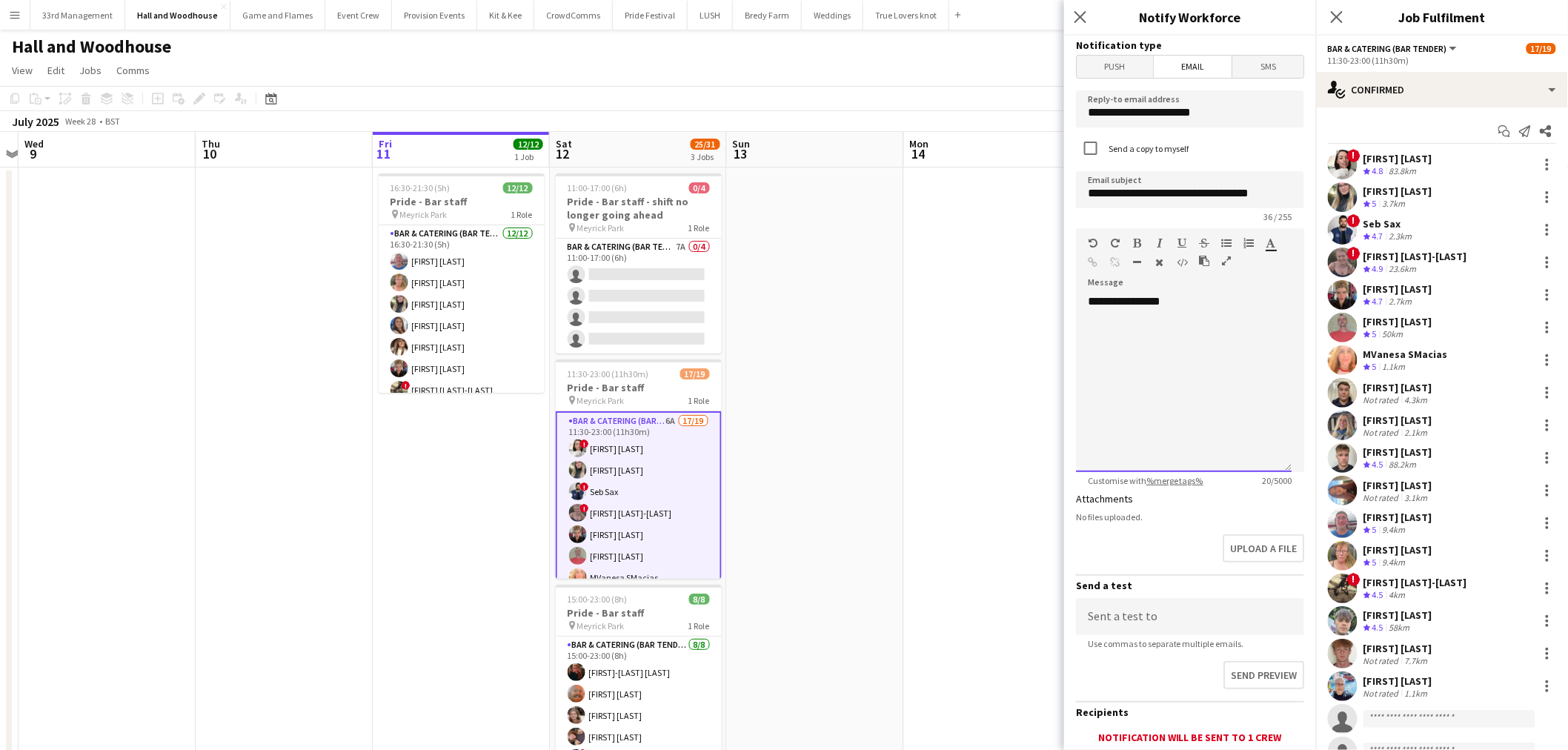 click 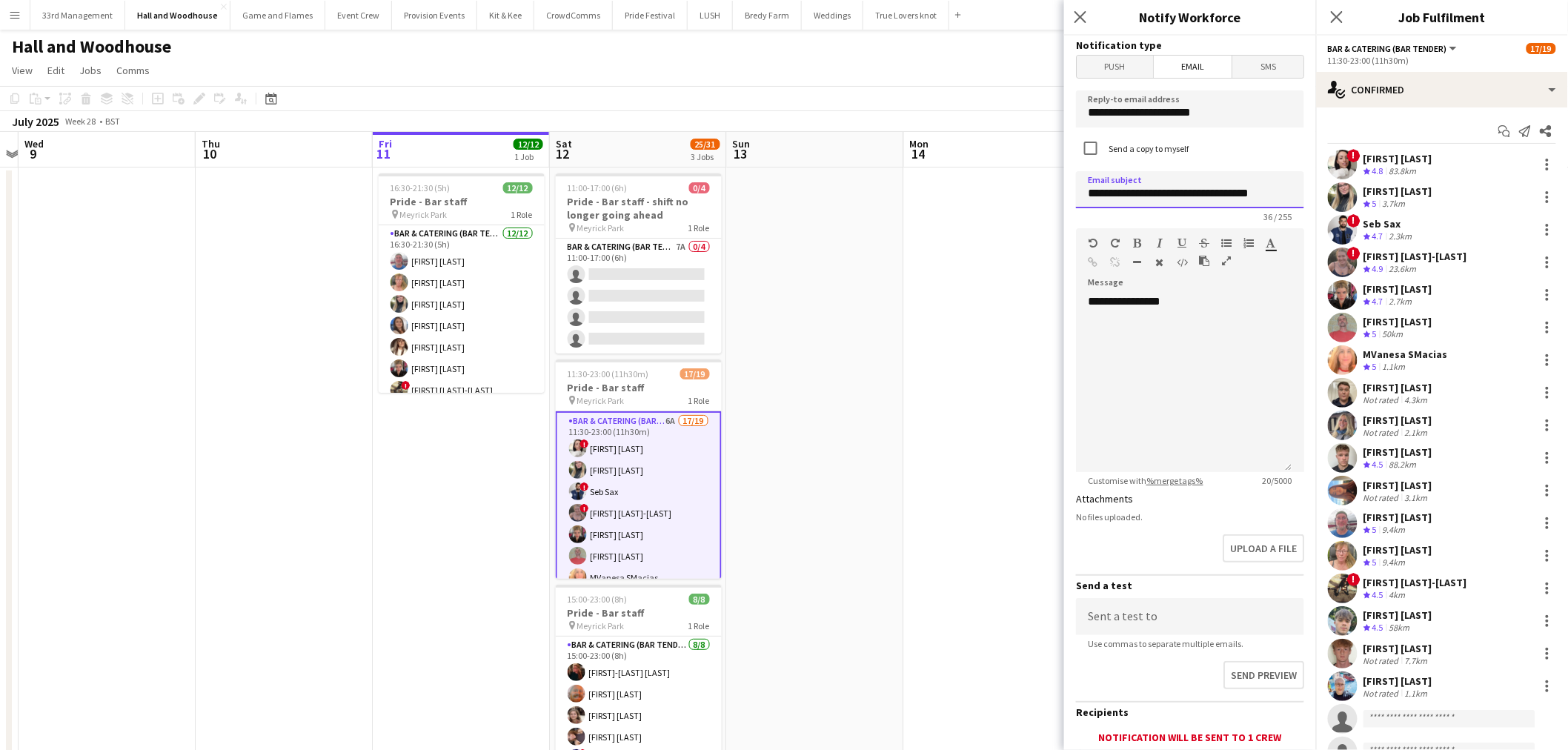 drag, startPoint x: 1246, startPoint y: 190, endPoint x: 1336, endPoint y: 182, distance: 90.354856 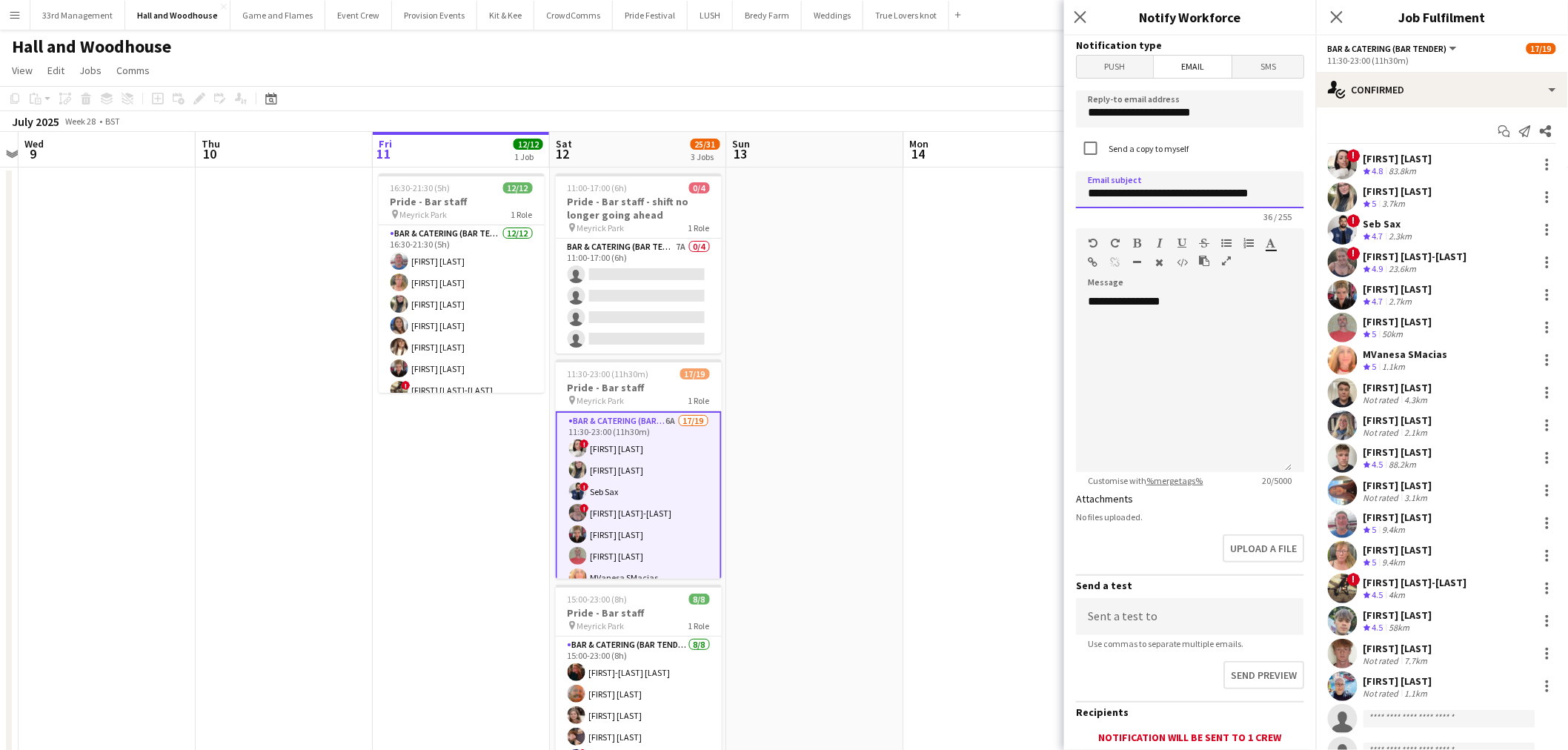 click on "**********" 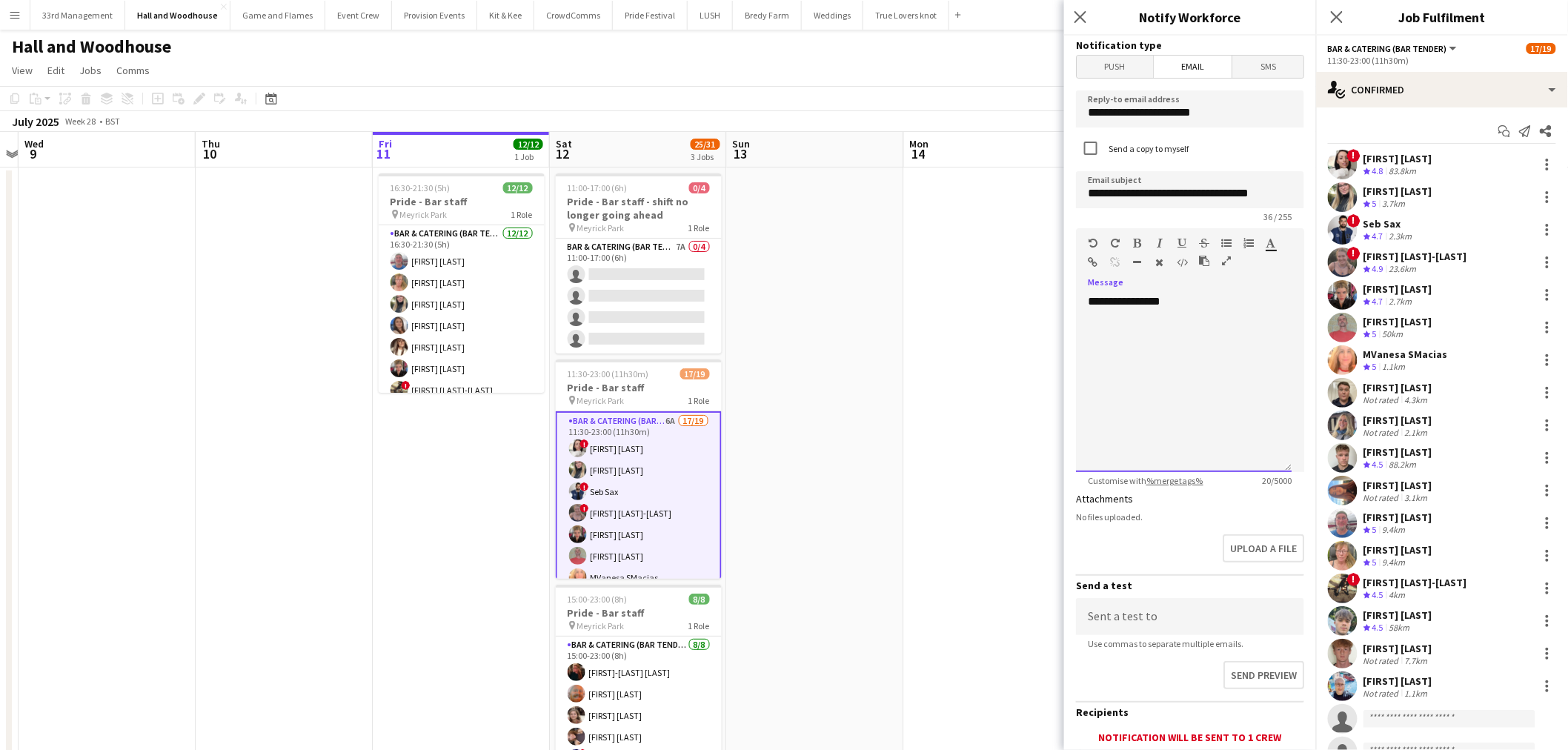 click on "**********" 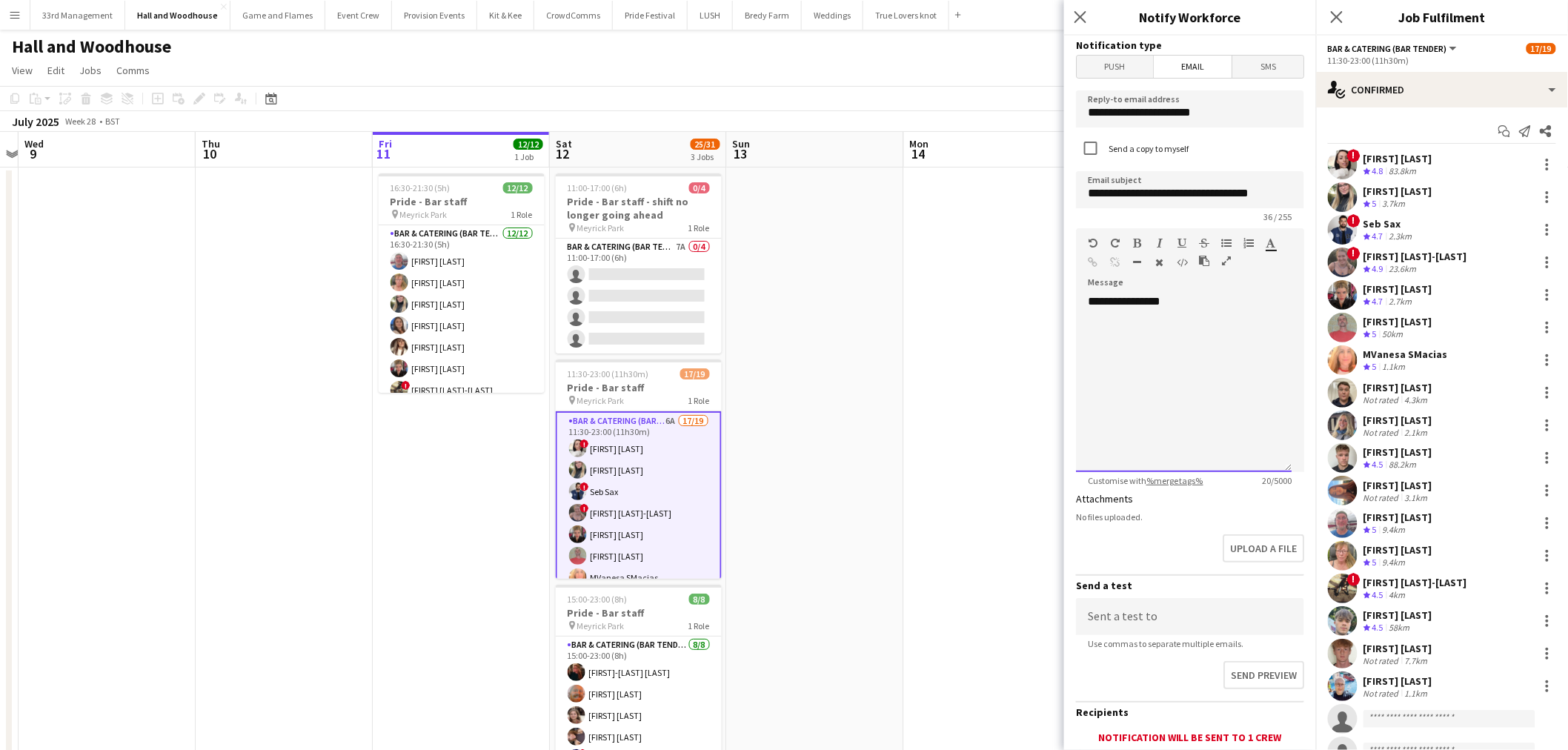 click 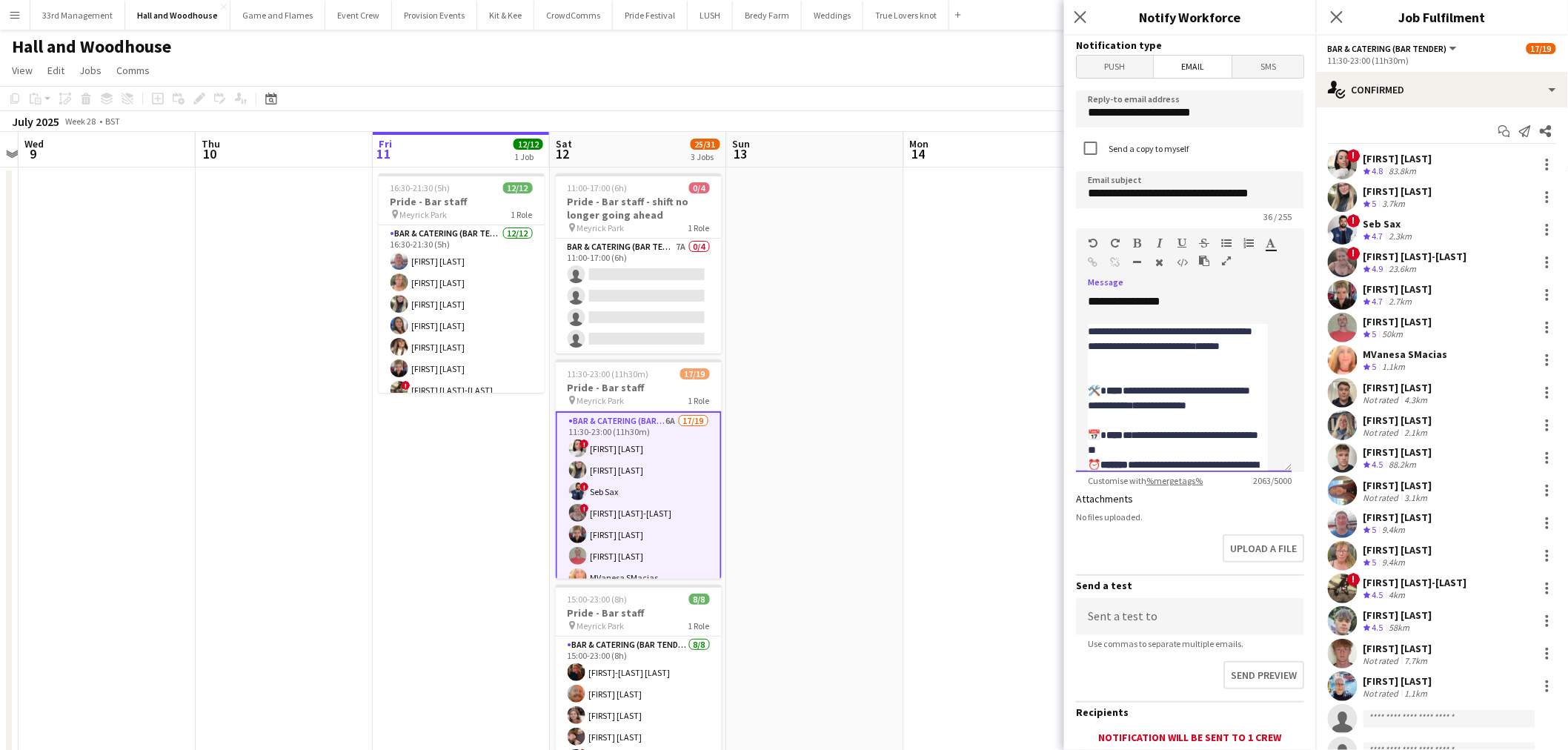 scroll, scrollTop: 845, scrollLeft: 0, axis: vertical 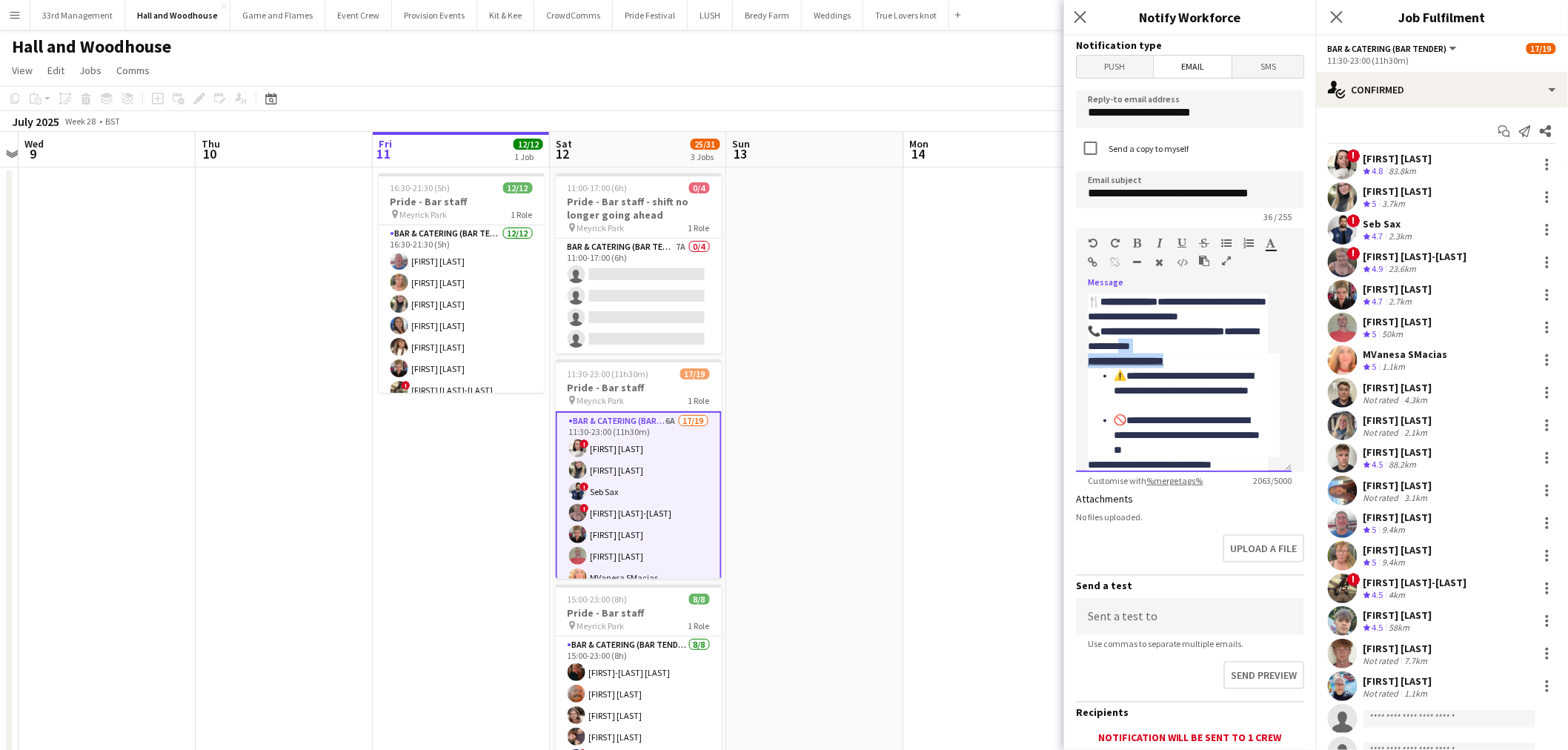 drag, startPoint x: 1221, startPoint y: 351, endPoint x: 1221, endPoint y: 363, distance: 12 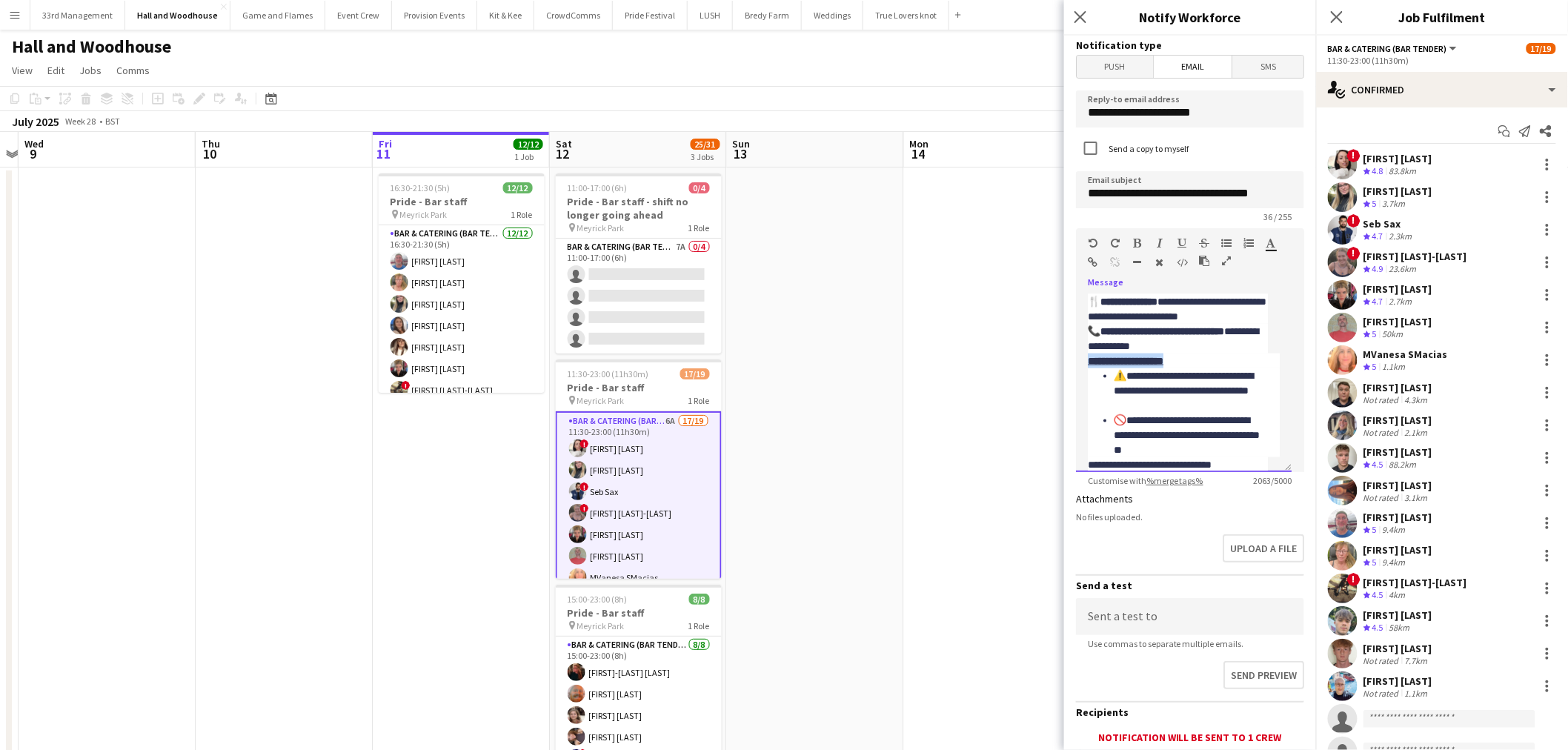 drag, startPoint x: 1197, startPoint y: 362, endPoint x: 1075, endPoint y: 363, distance: 122.0041 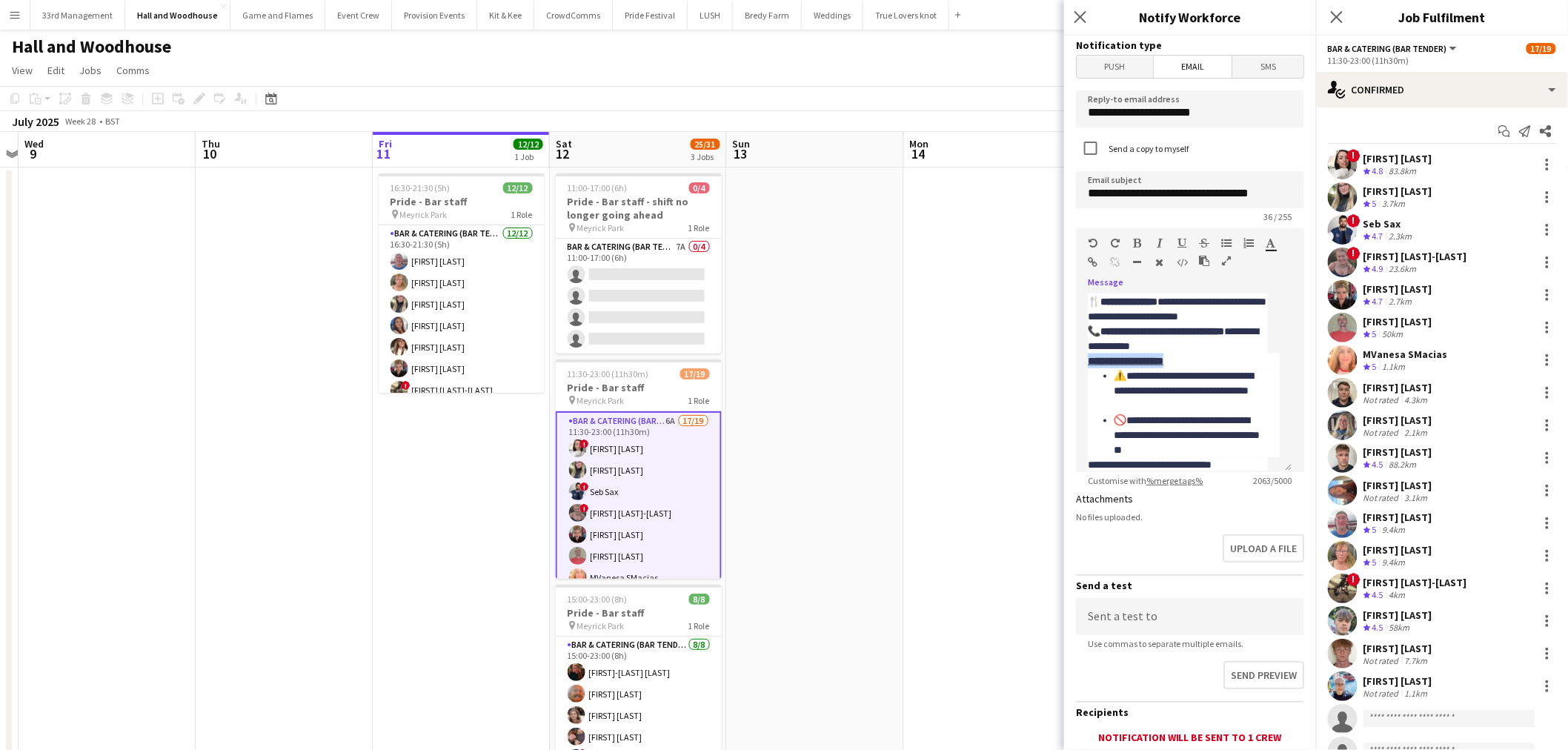 click at bounding box center (1137, 243) 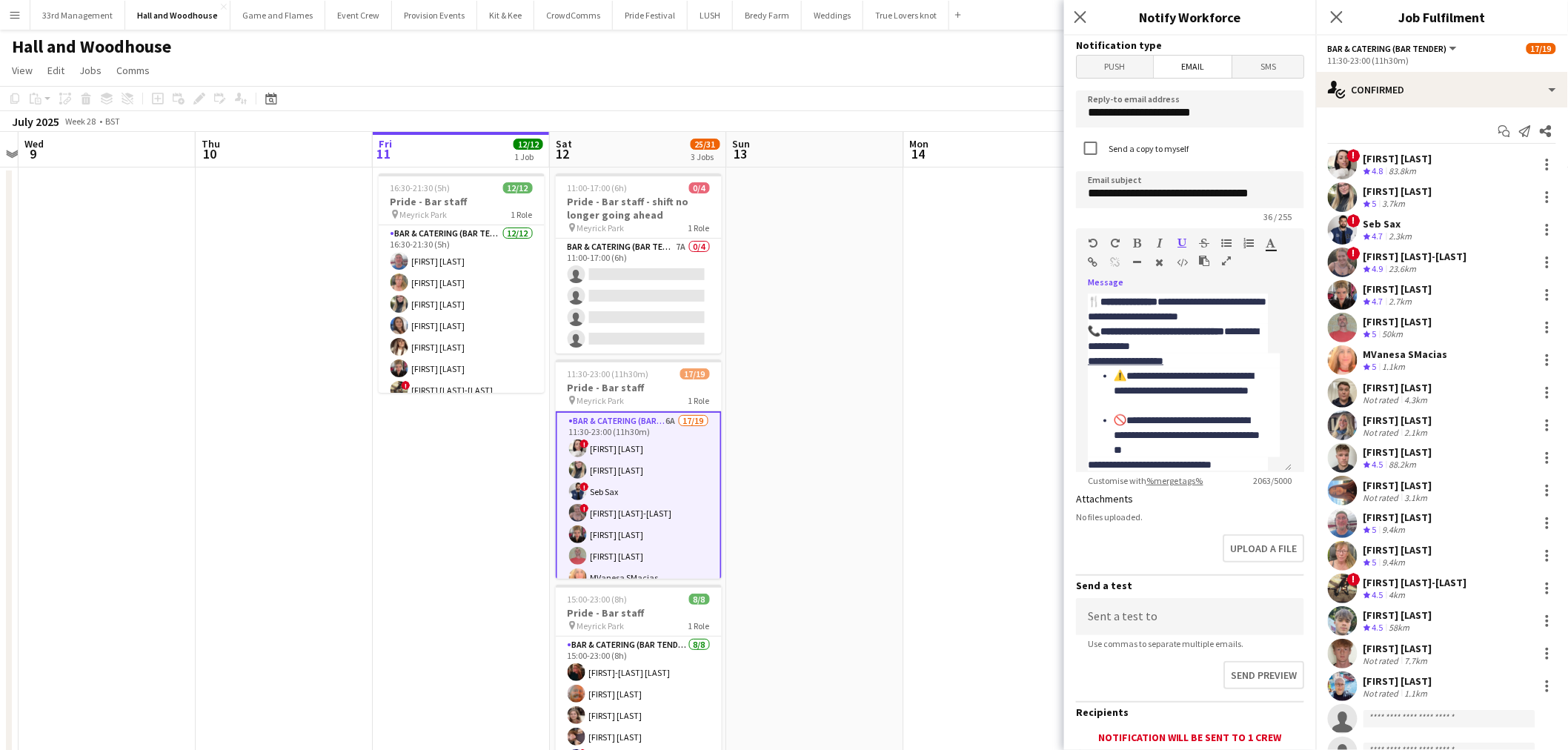 click at bounding box center (1137, 243) 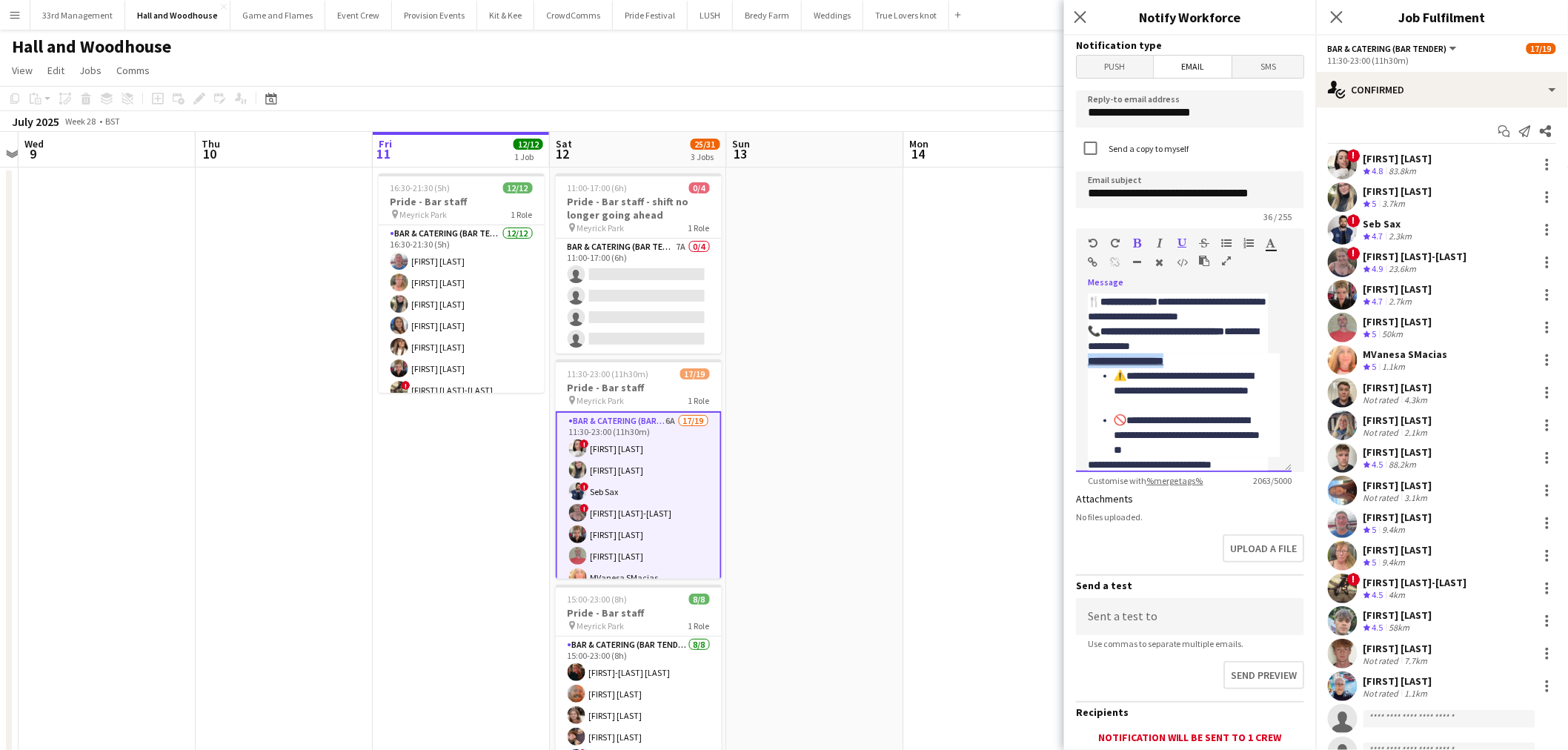 click 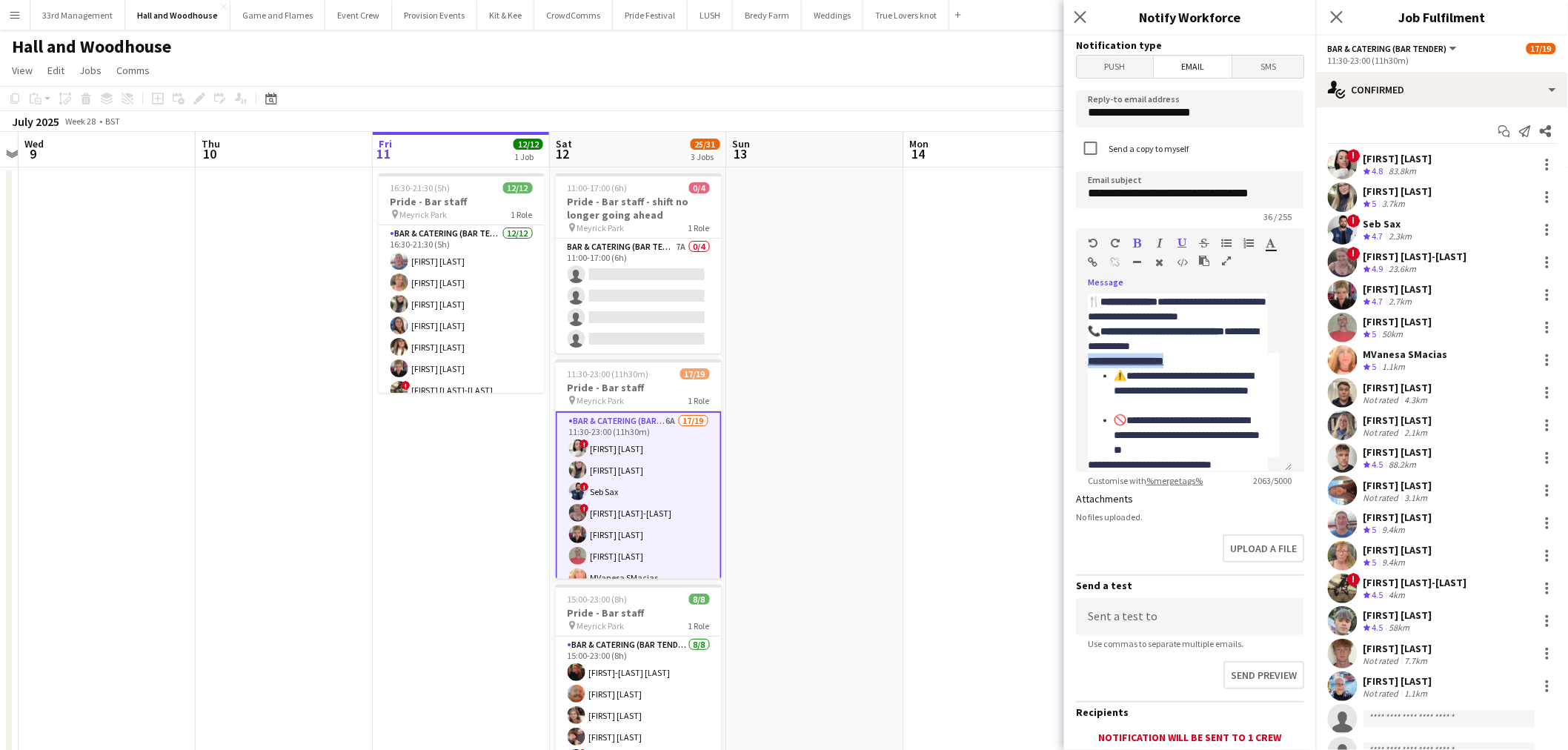 click at bounding box center (1182, 243) 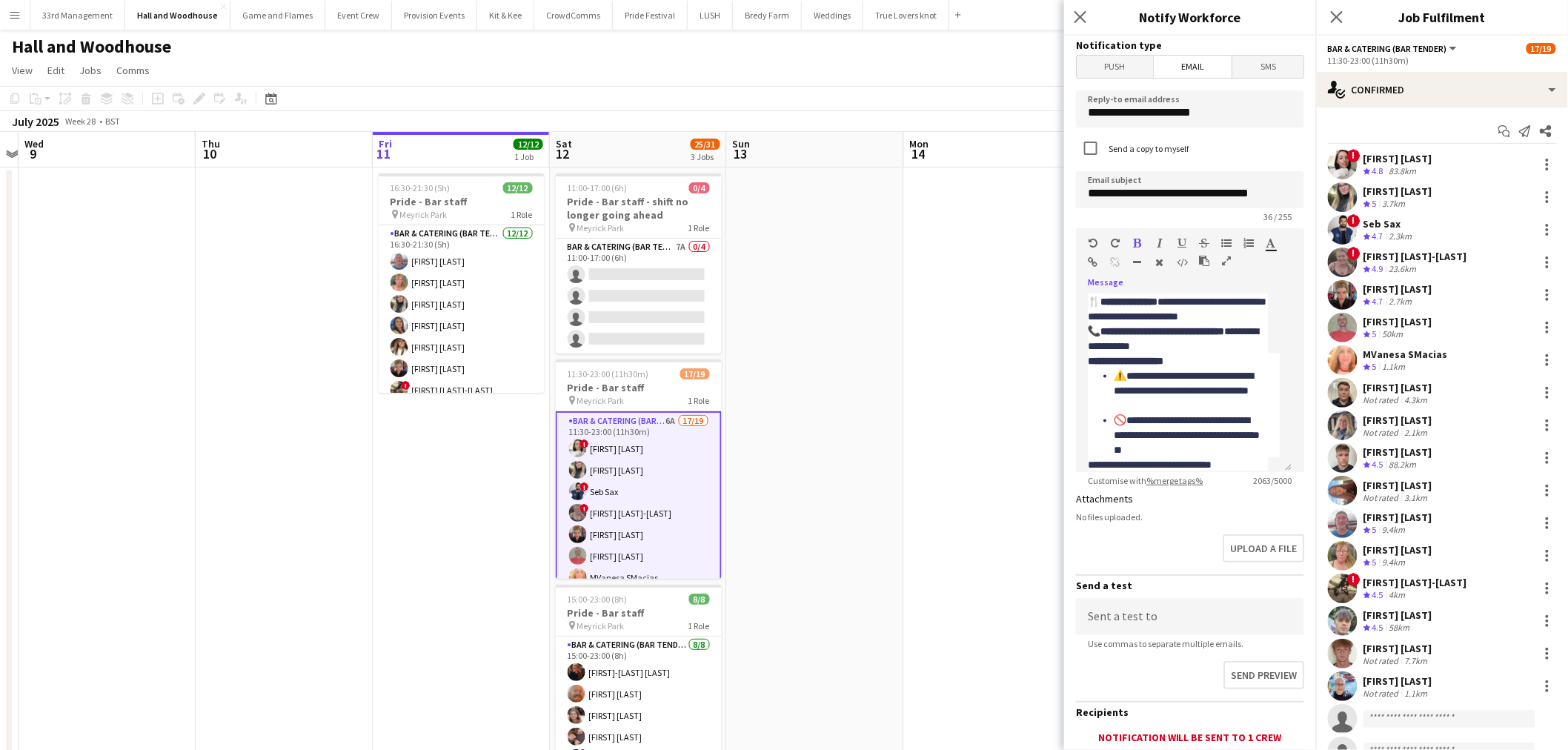 click at bounding box center [1182, 243] 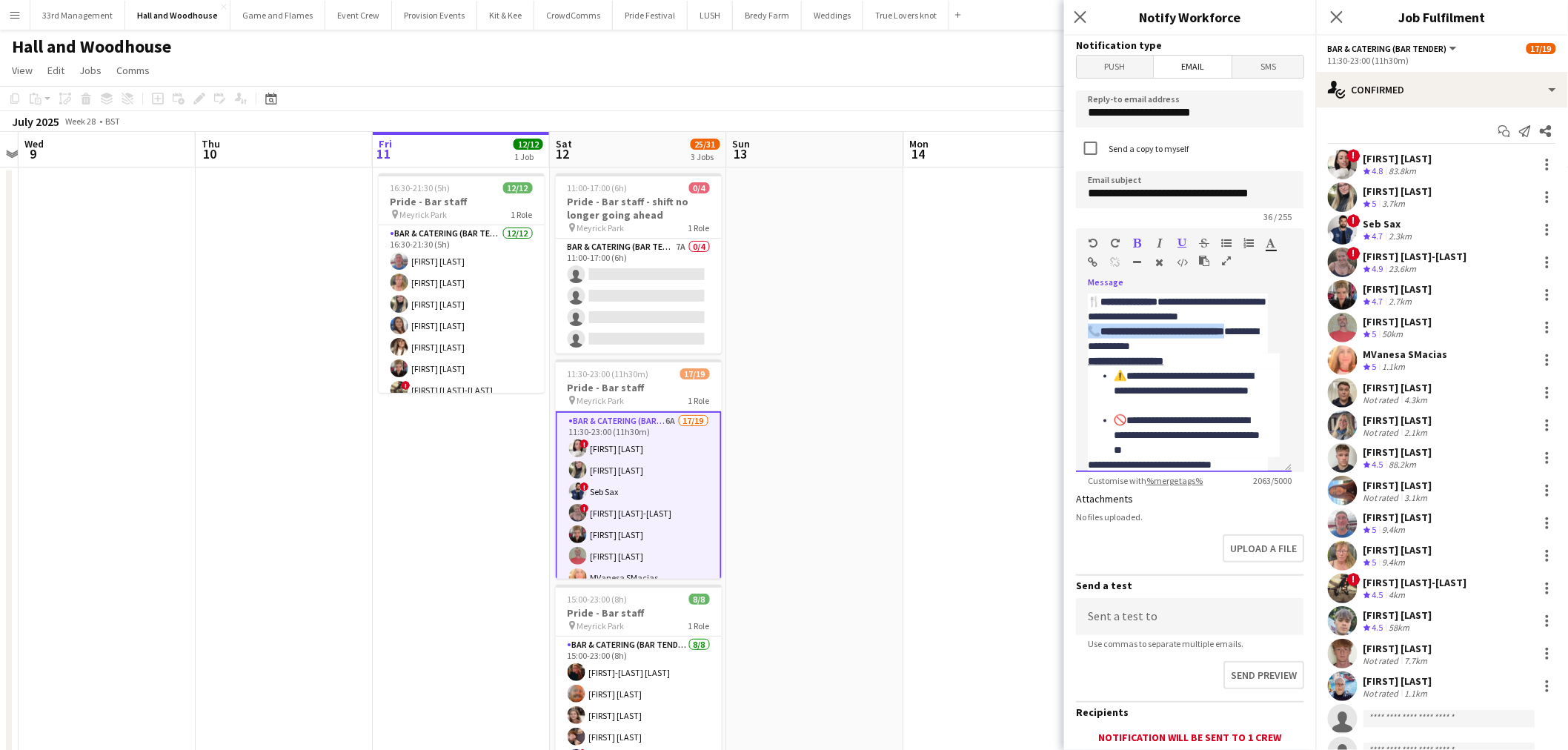 drag, startPoint x: 1131, startPoint y: 345, endPoint x: 1083, endPoint y: 334, distance: 49.244289 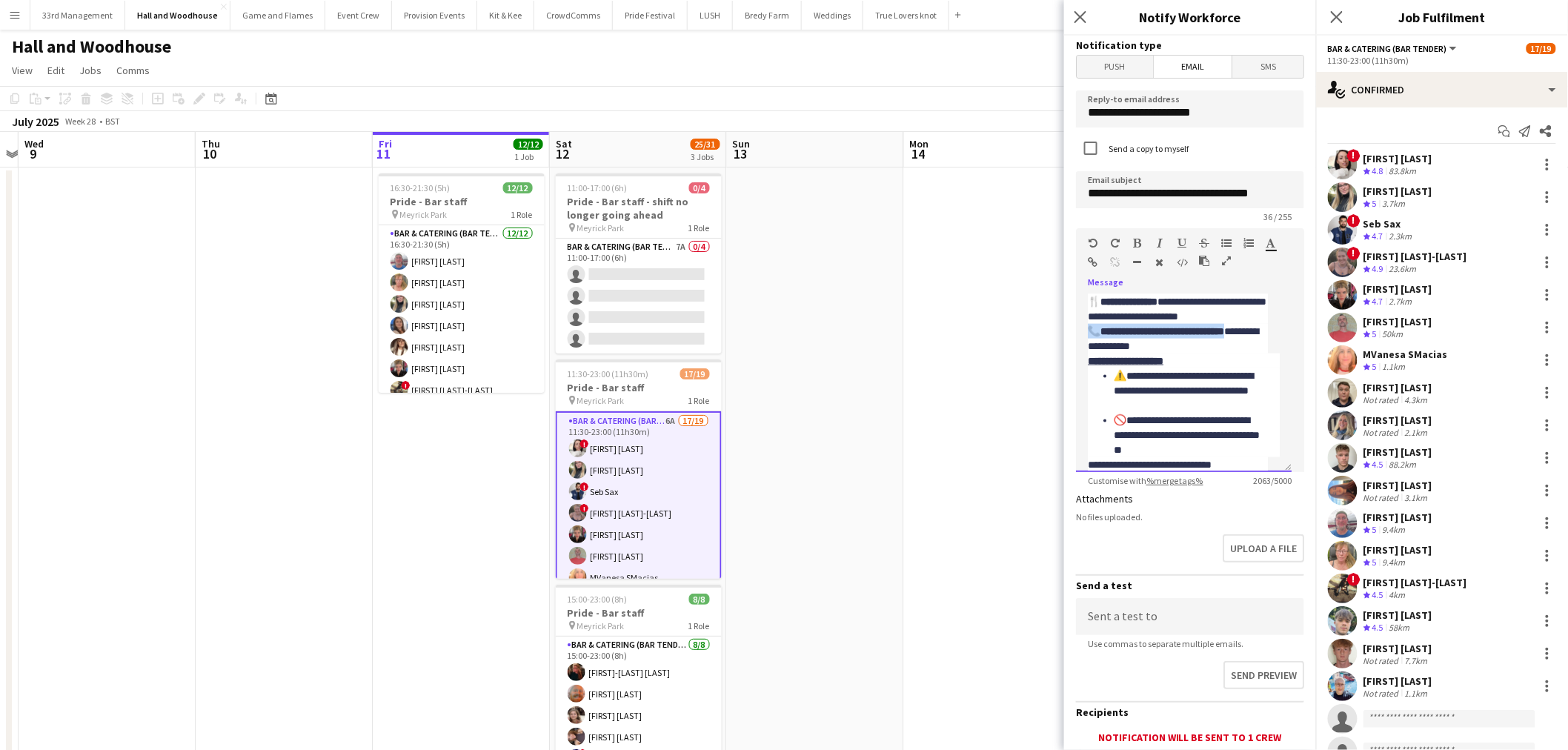click on "Paragraph   Heading 1   Heading 2   Heading 3   Heading 4   Heading 5   Heading 6   Heading 7   Paragraph   Predefined   Standard   default  Times New Roman   Arial   Times New Roman   Calibri   Comic Sans MS  2   1   2   3   4   5   6   7  ******* *******" 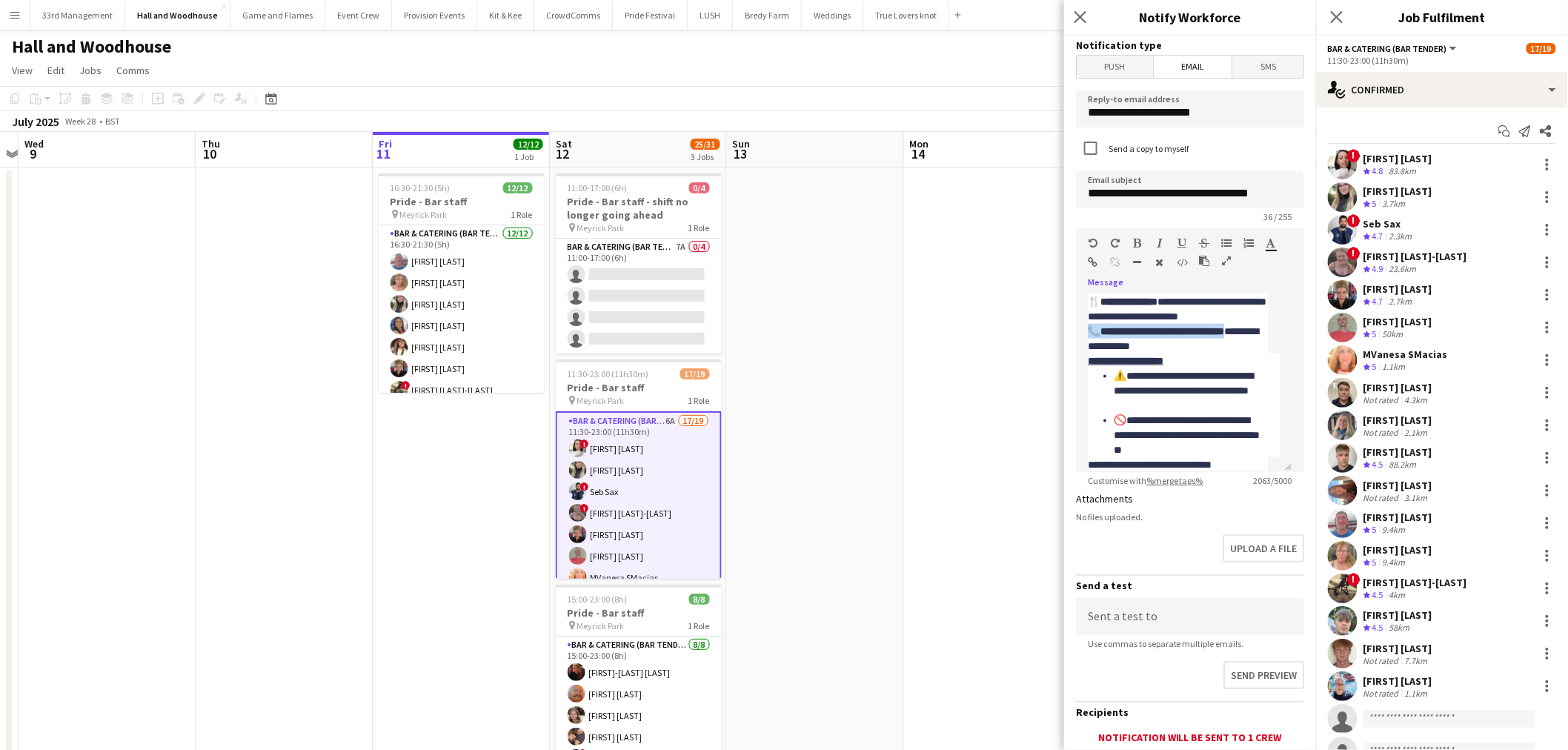 click at bounding box center [1137, 243] 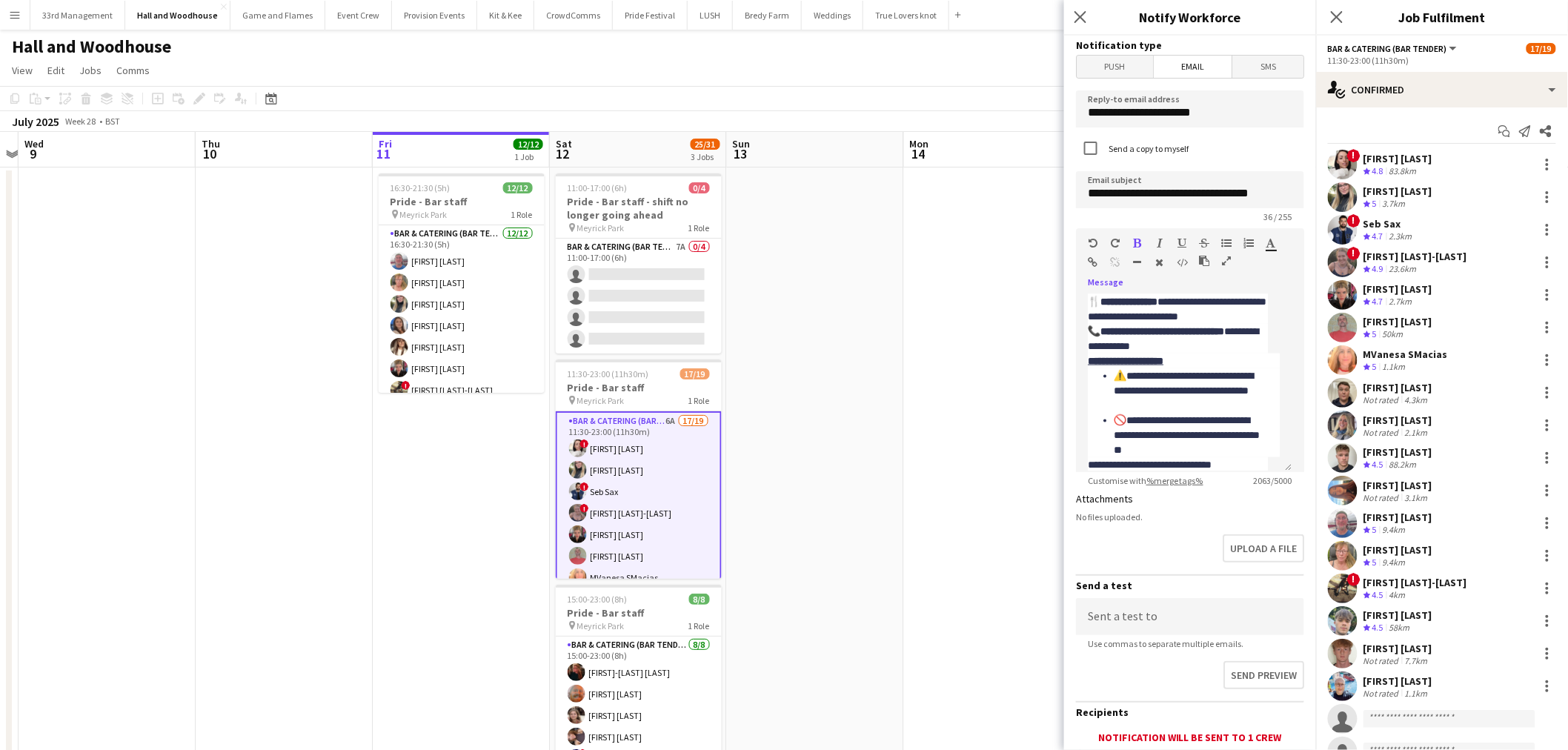 click at bounding box center (1137, 243) 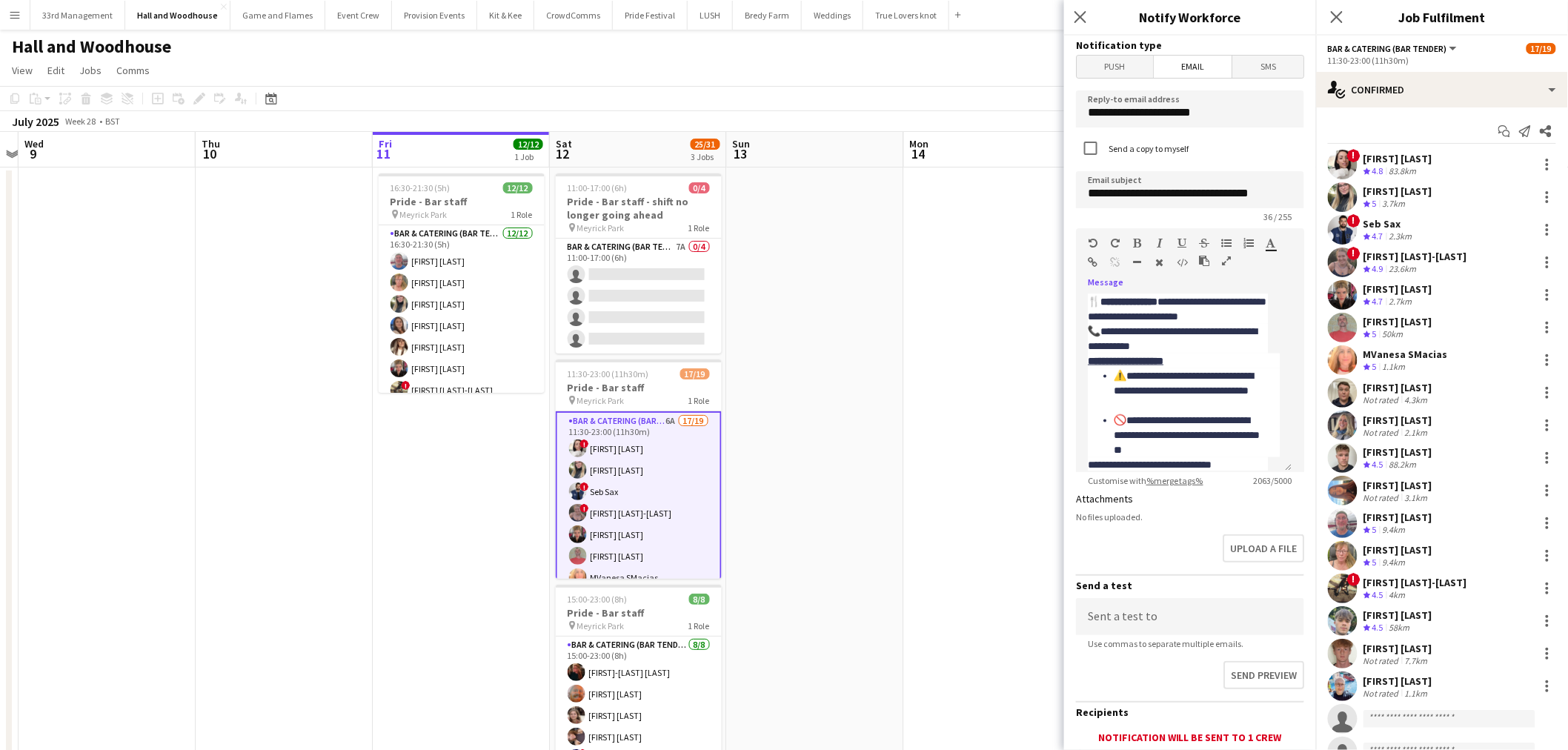 click at bounding box center (1137, 243) 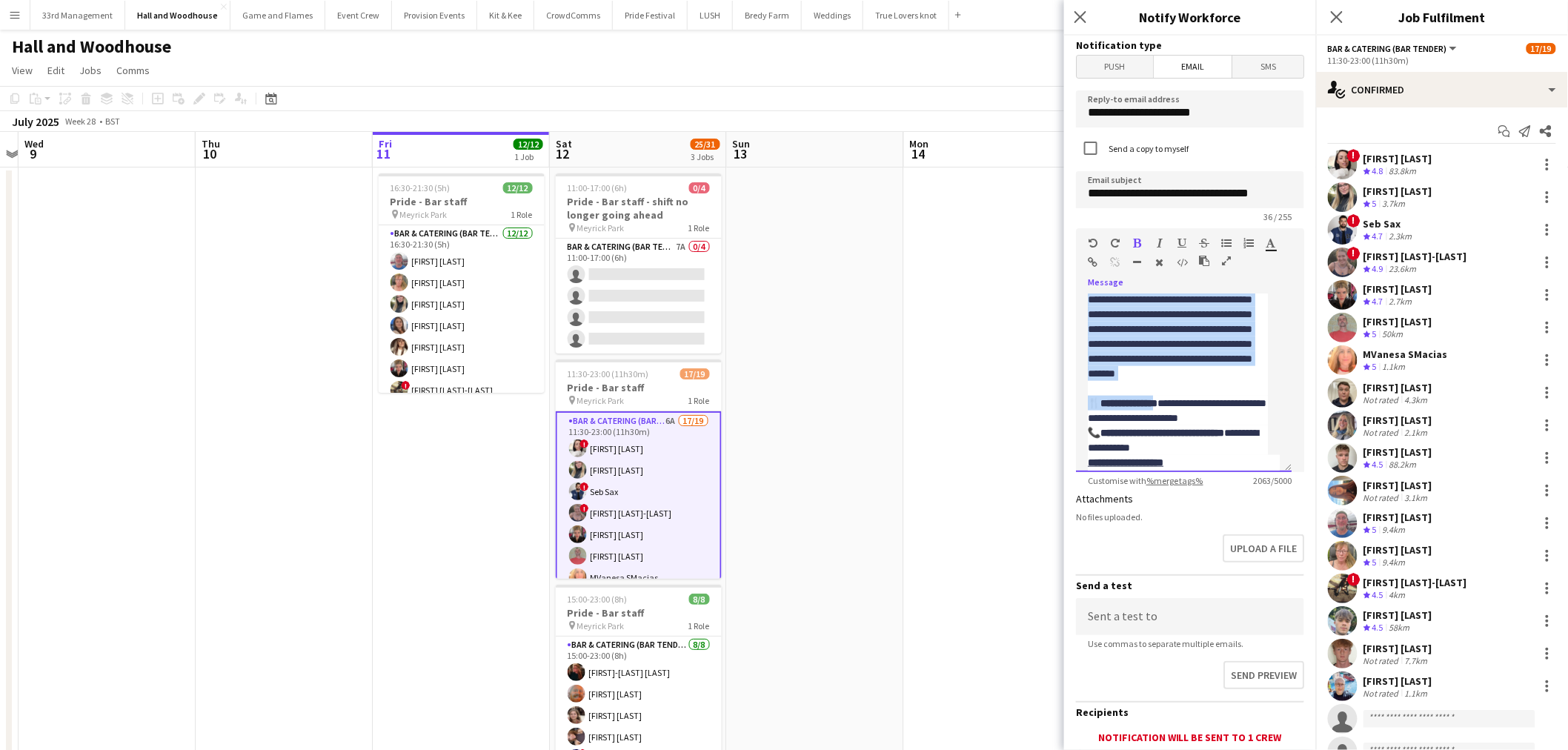 scroll, scrollTop: 700, scrollLeft: 0, axis: vertical 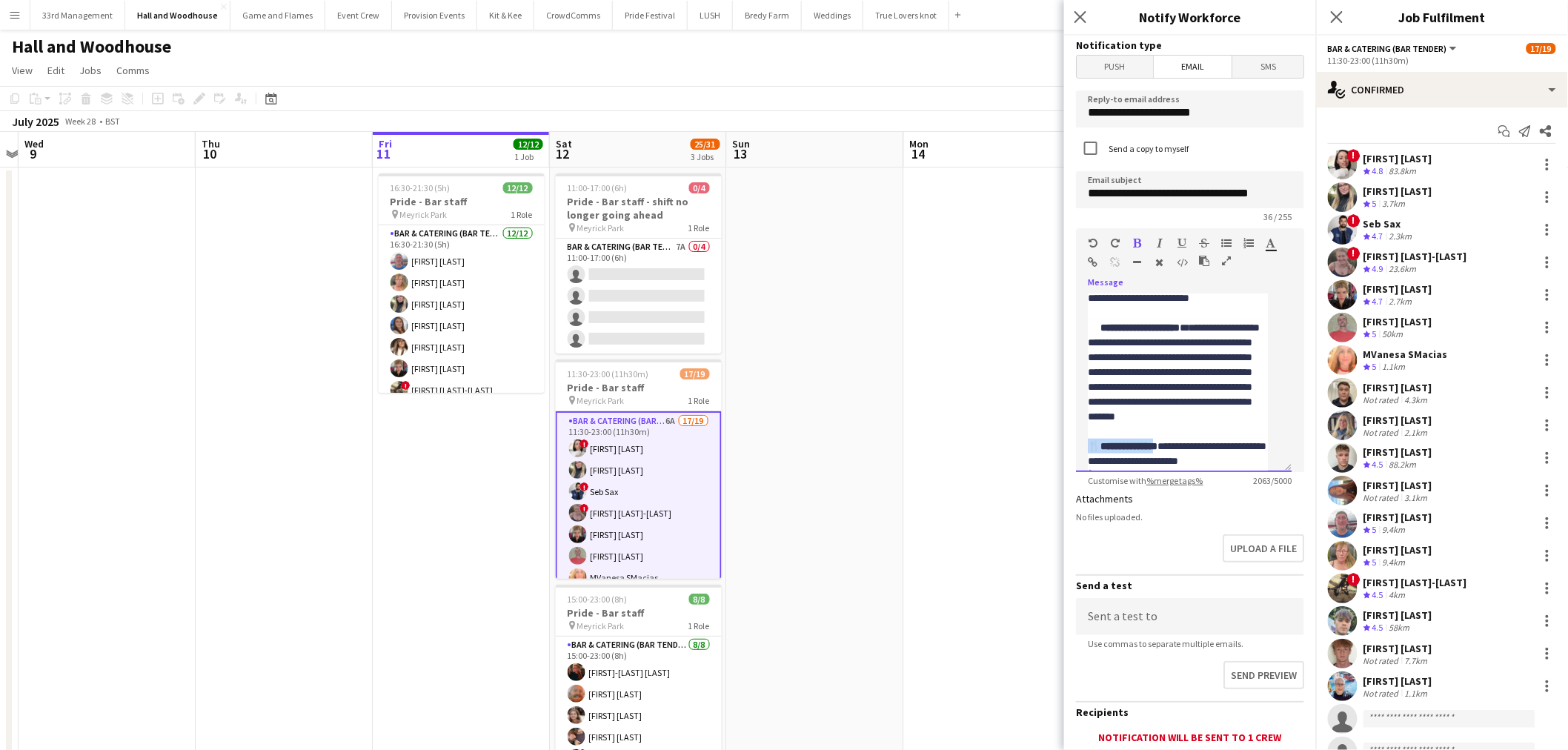 drag, startPoint x: 1171, startPoint y: 301, endPoint x: 1077, endPoint y: 446, distance: 172.80336 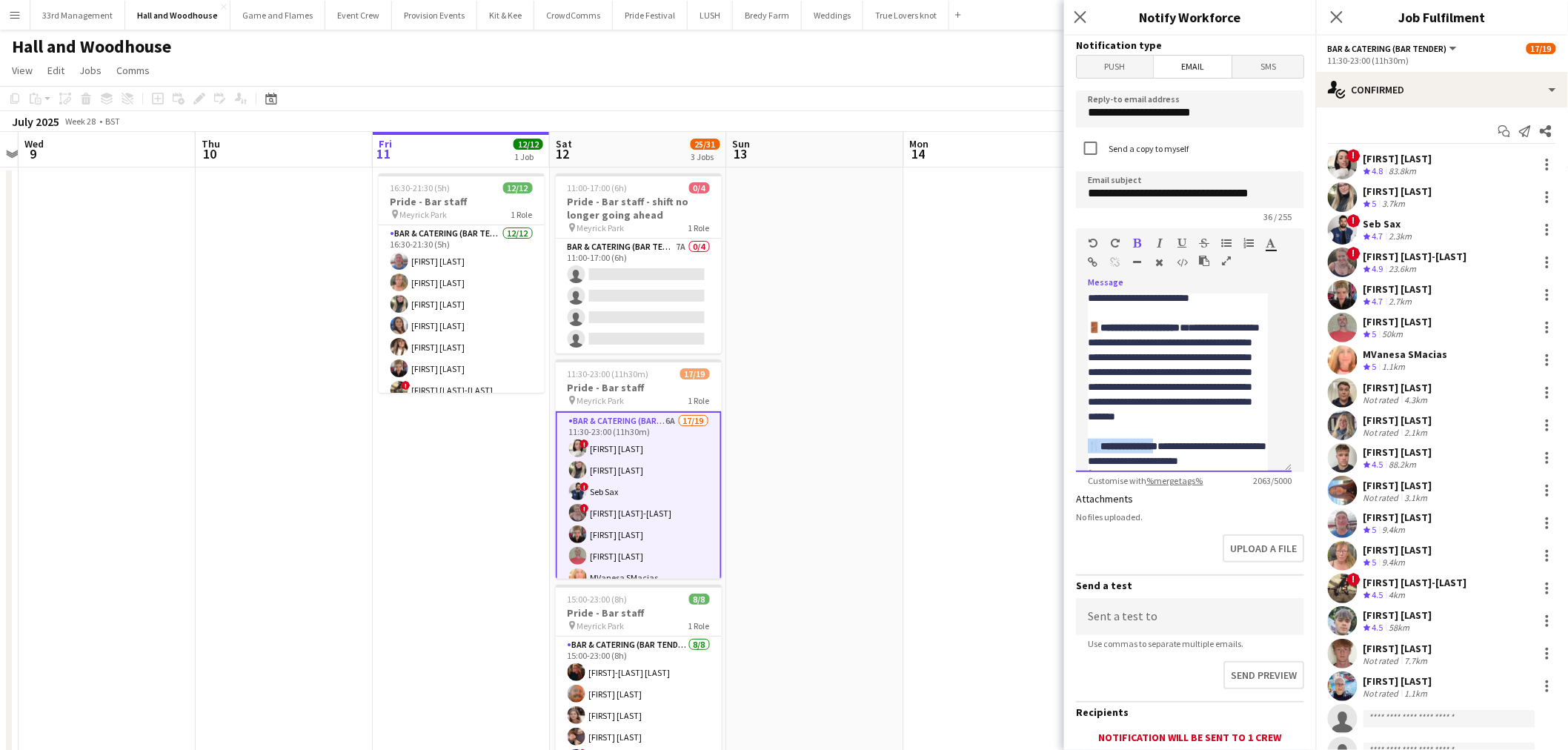 click on "**********" 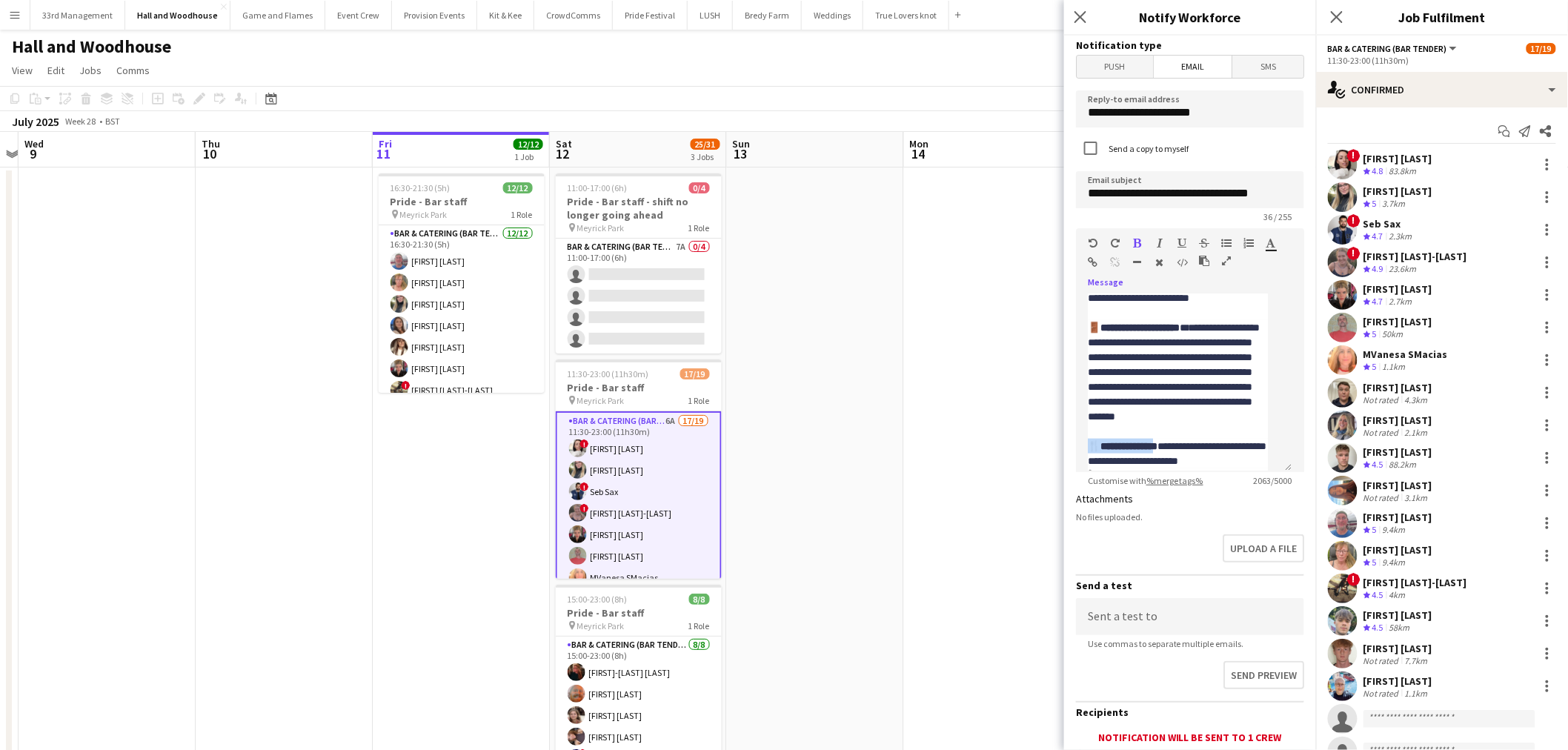 click at bounding box center [1137, 243] 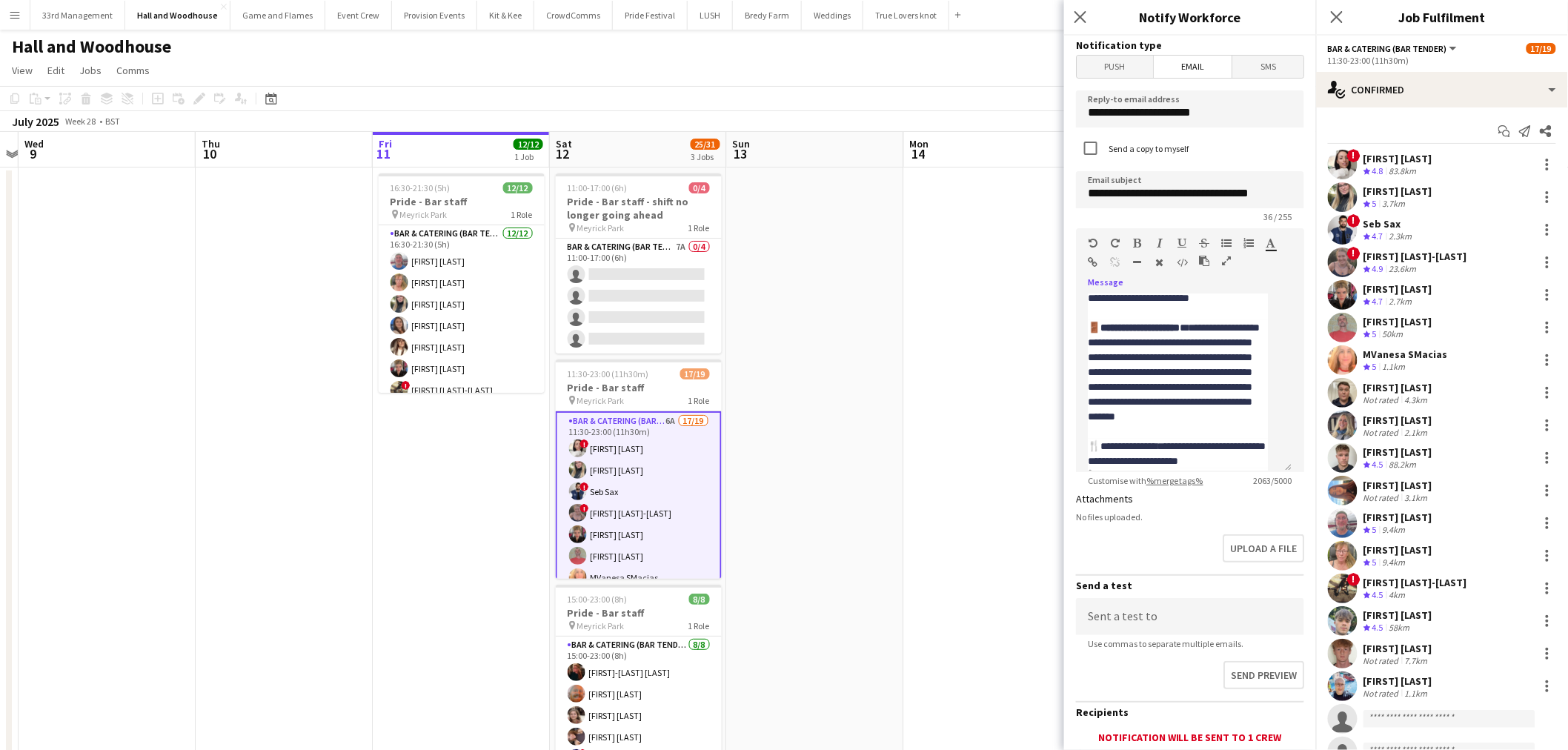 click at bounding box center (1137, 243) 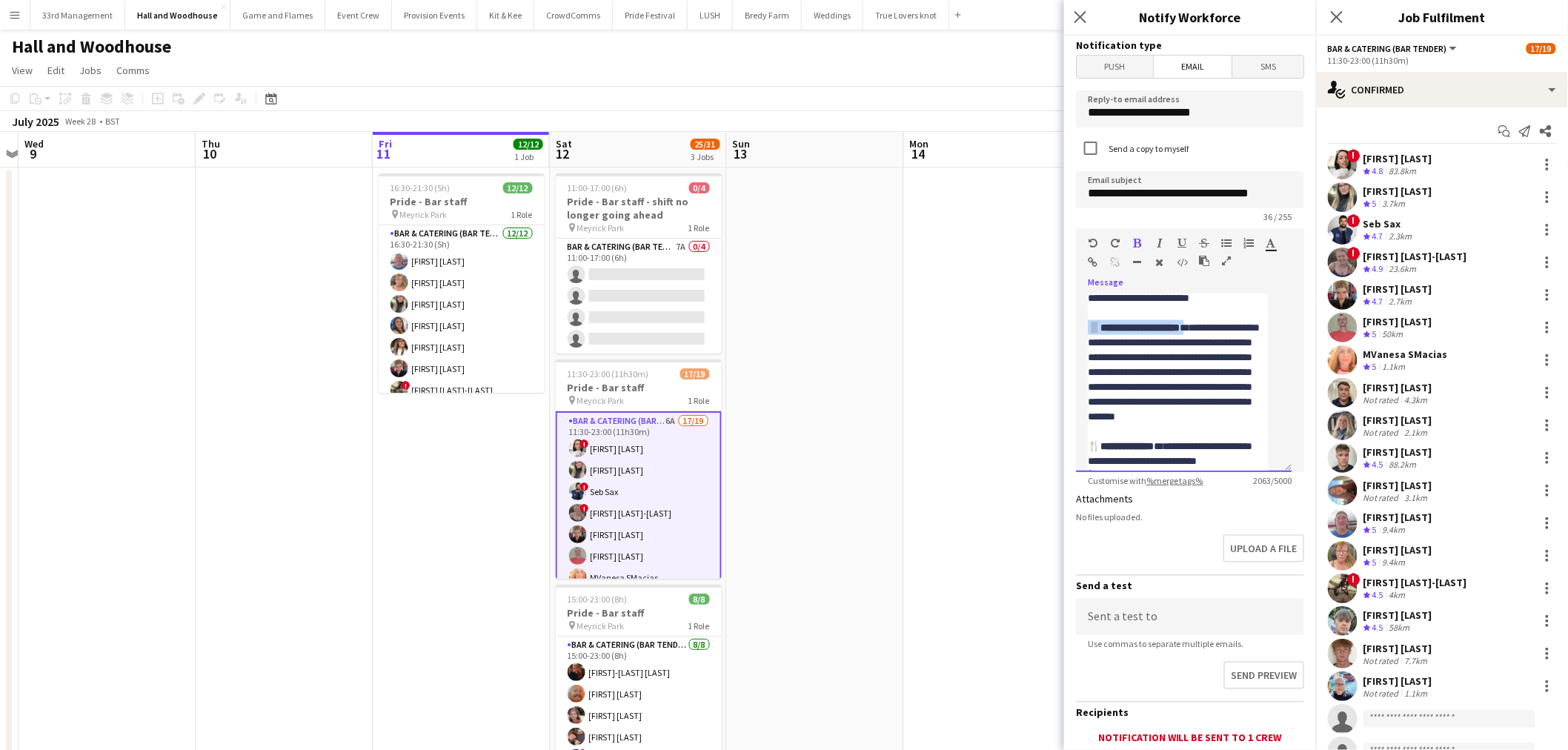 drag, startPoint x: 1203, startPoint y: 323, endPoint x: 1067, endPoint y: 328, distance: 136.09188 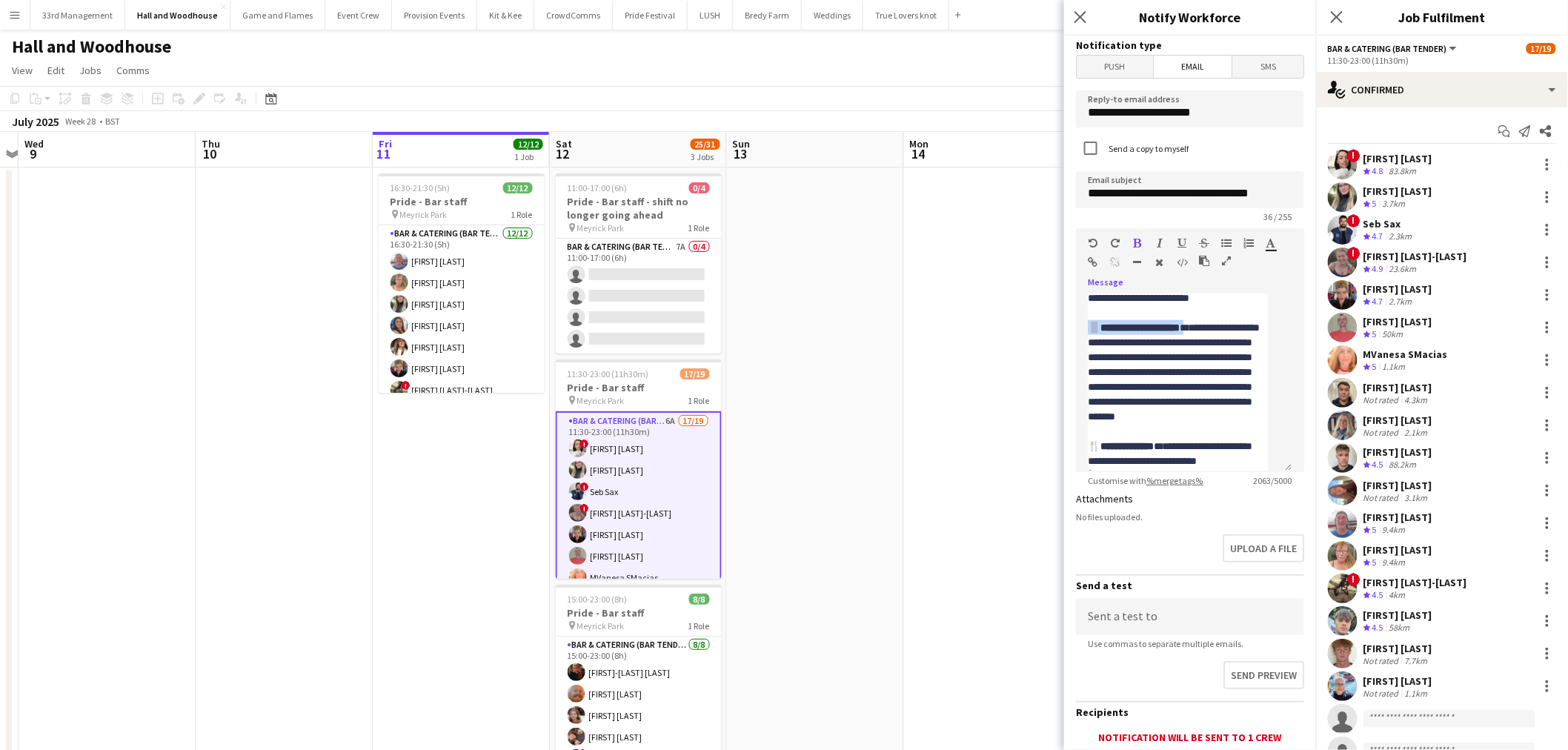 click at bounding box center [1137, 243] 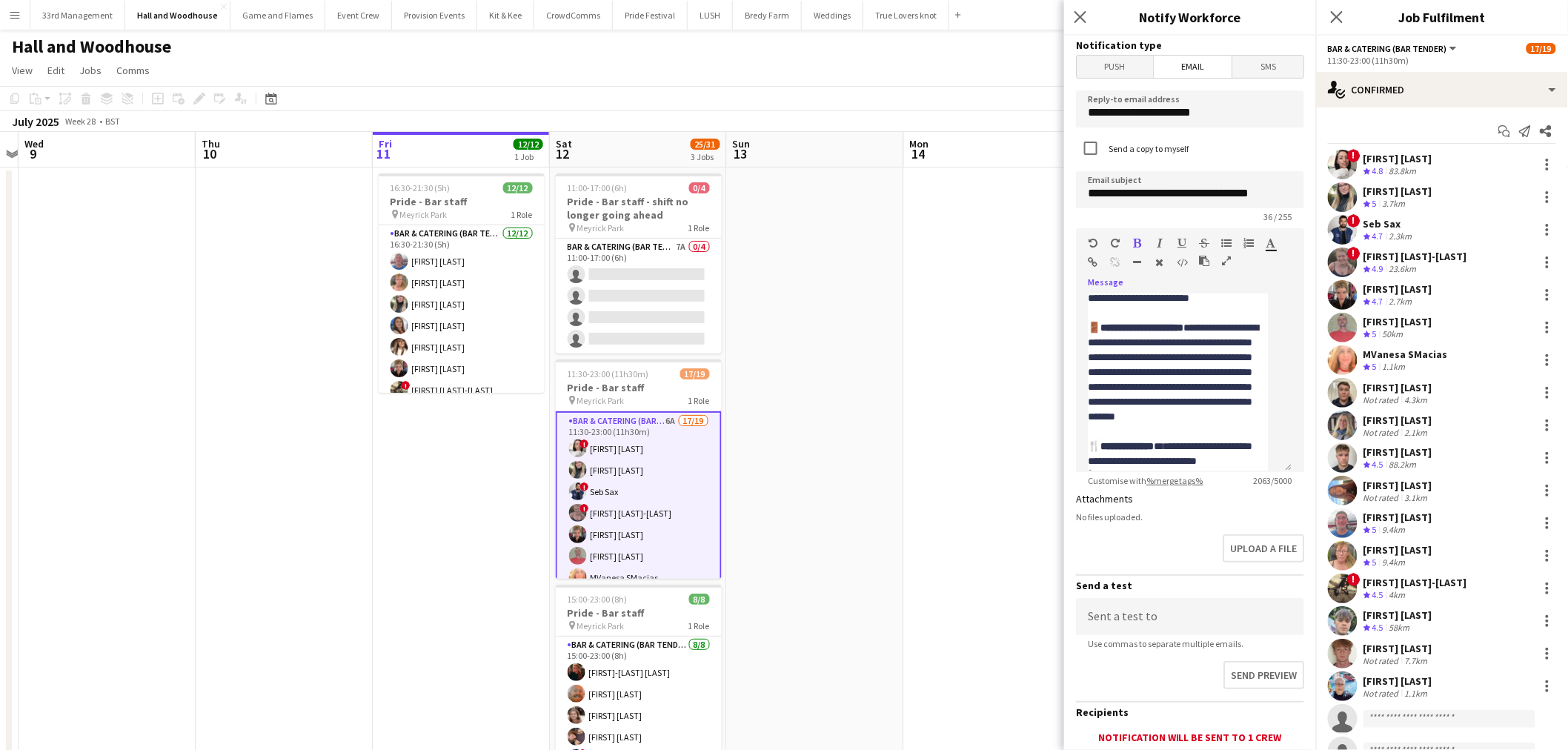 click at bounding box center [1137, 243] 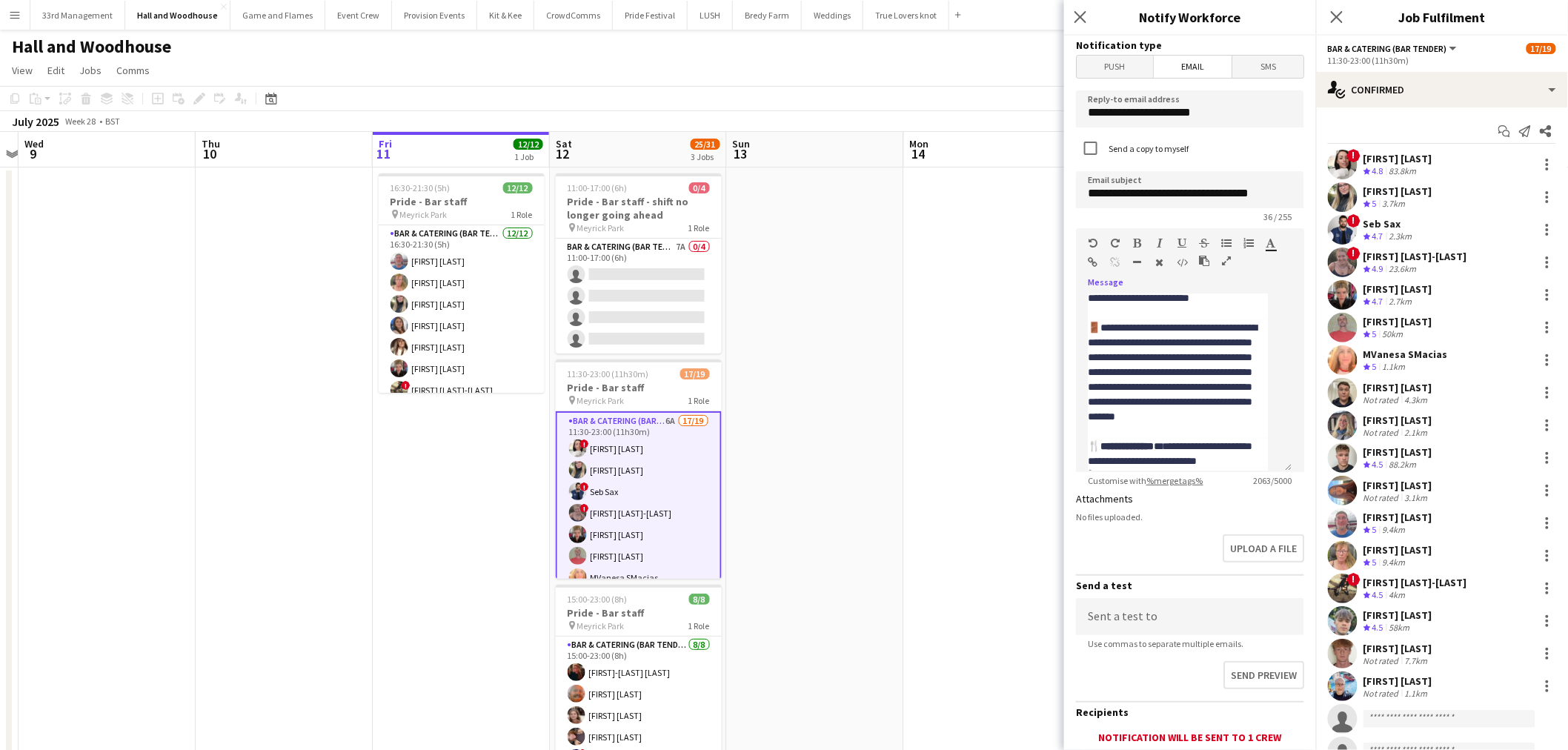 click at bounding box center [1137, 243] 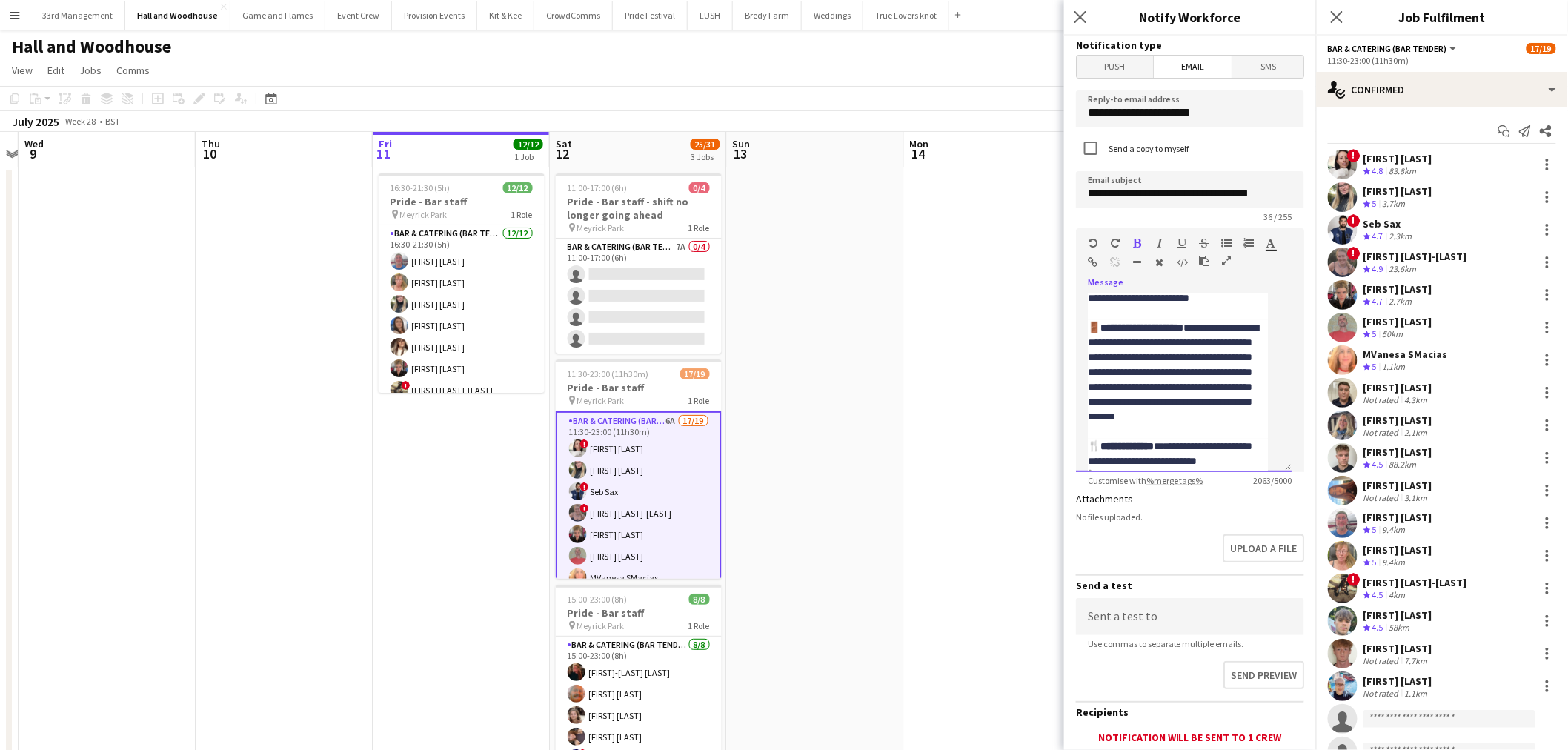 scroll, scrollTop: 618, scrollLeft: 0, axis: vertical 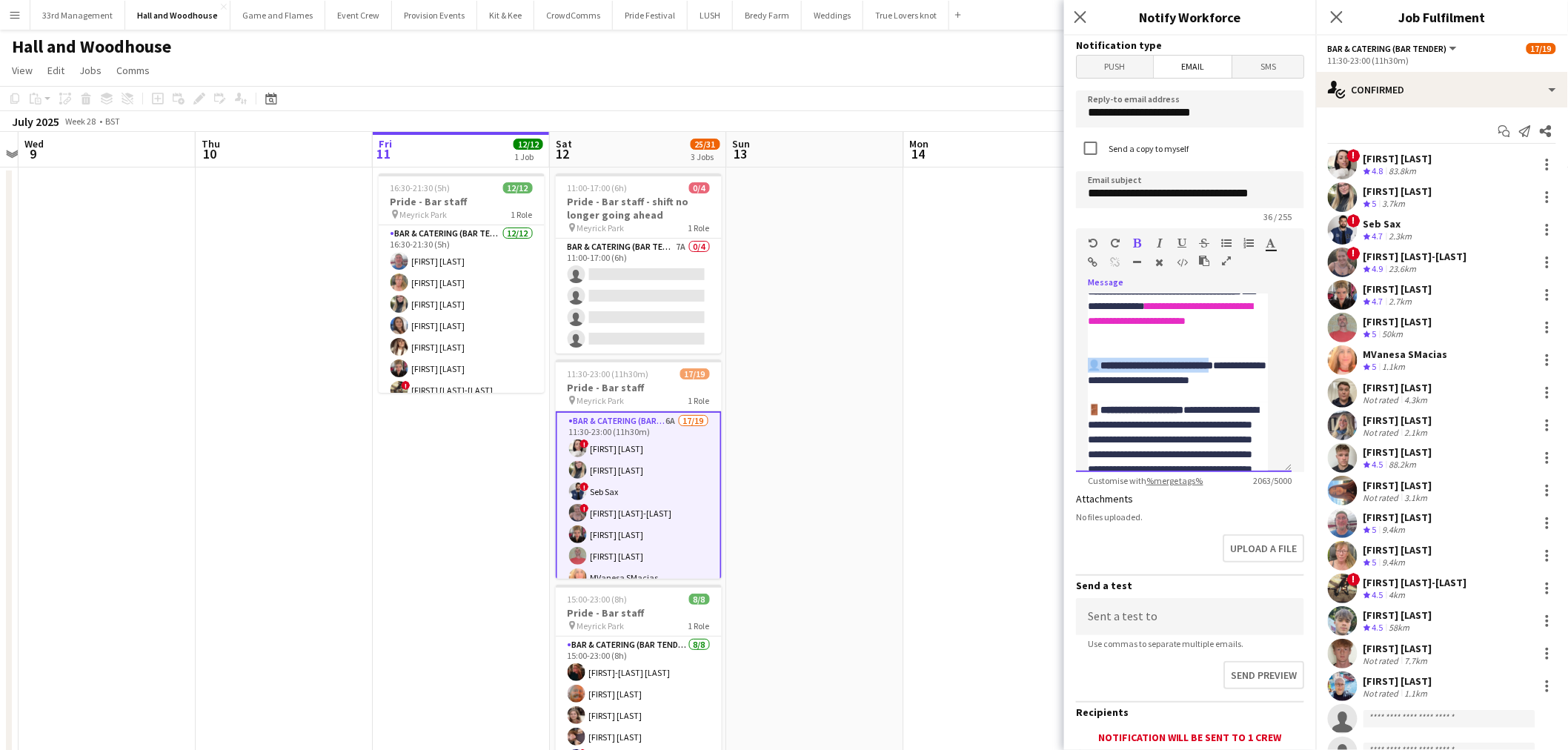 drag, startPoint x: 1240, startPoint y: 360, endPoint x: 1067, endPoint y: 356, distance: 173.0462 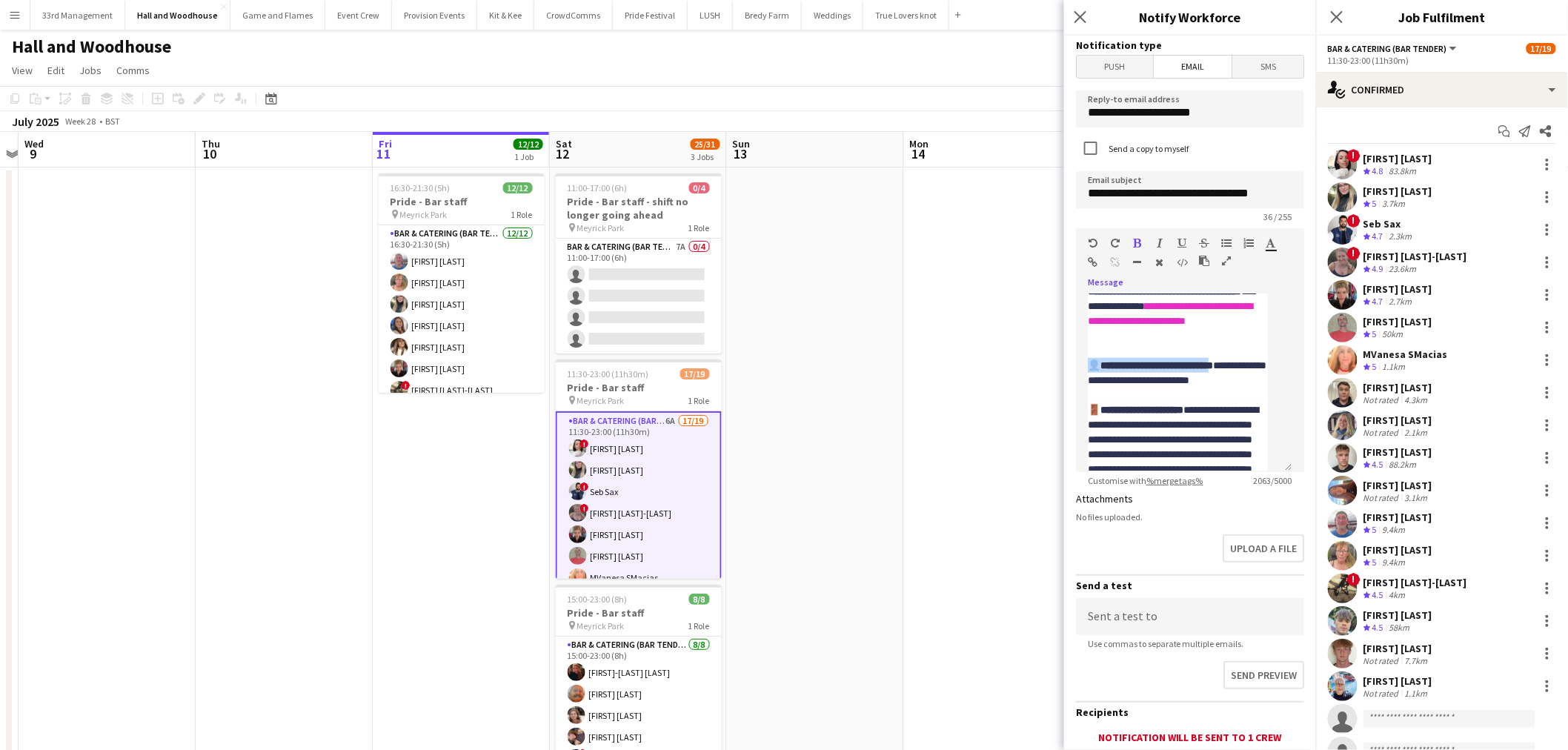 click at bounding box center [1137, 243] 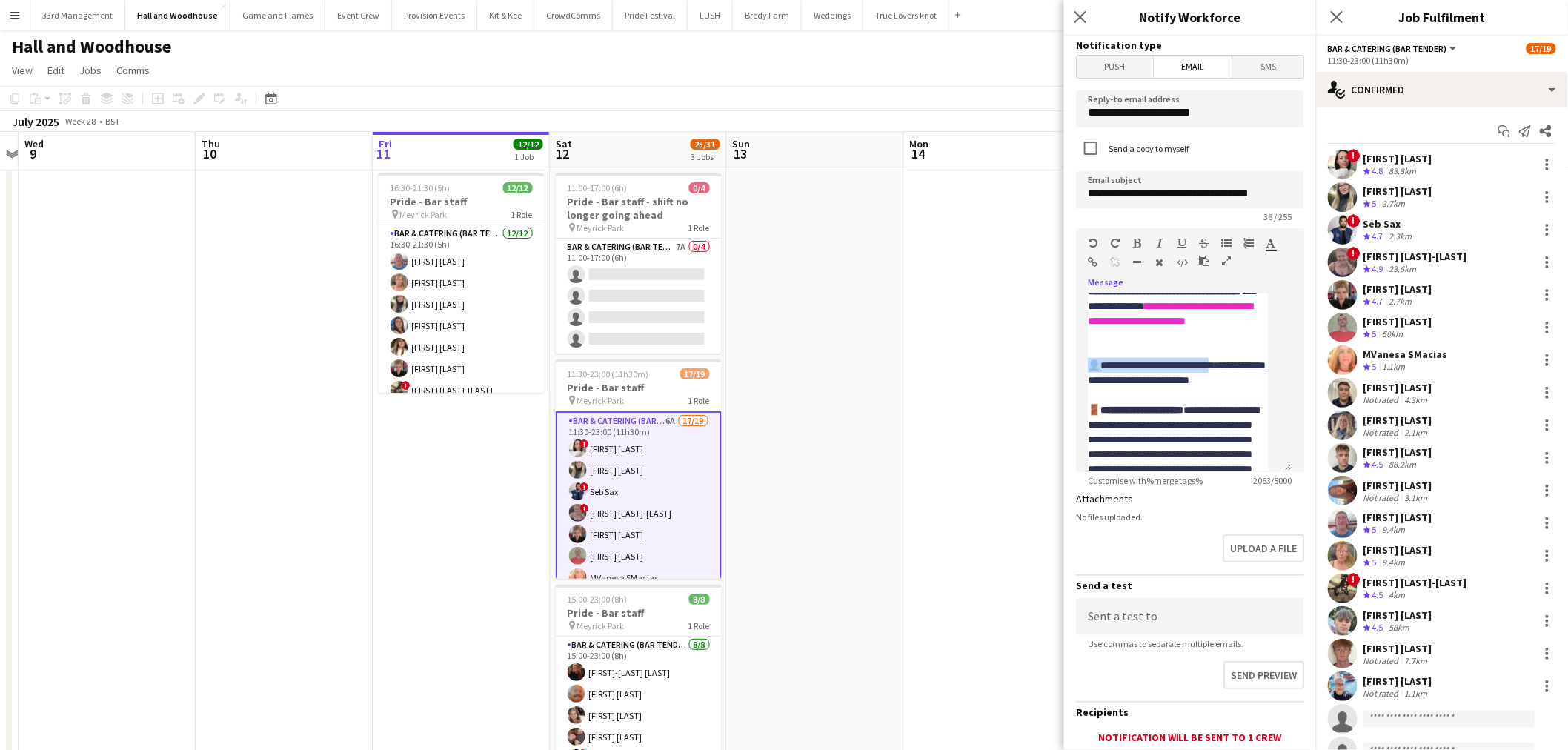 click at bounding box center [1137, 243] 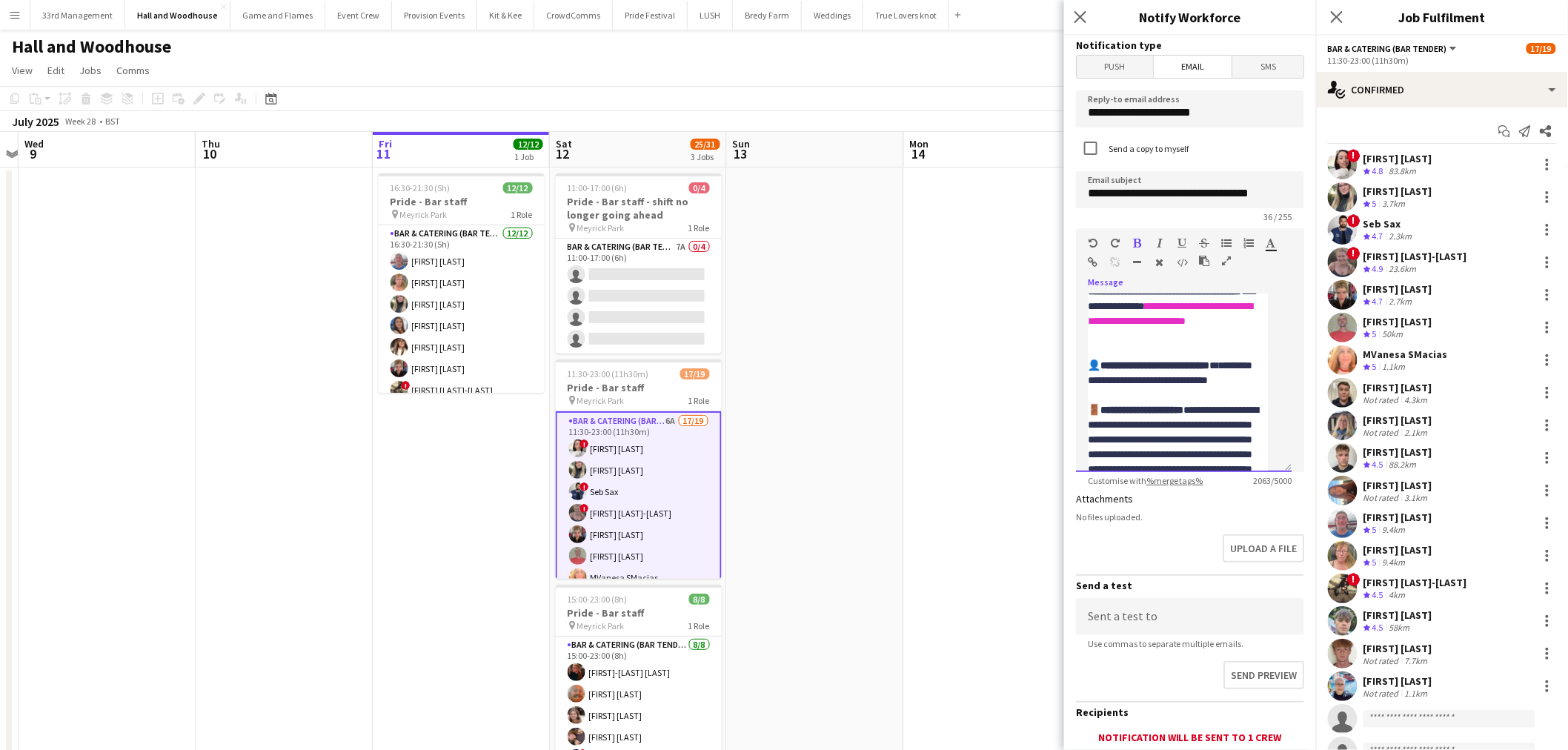 click on "**********" 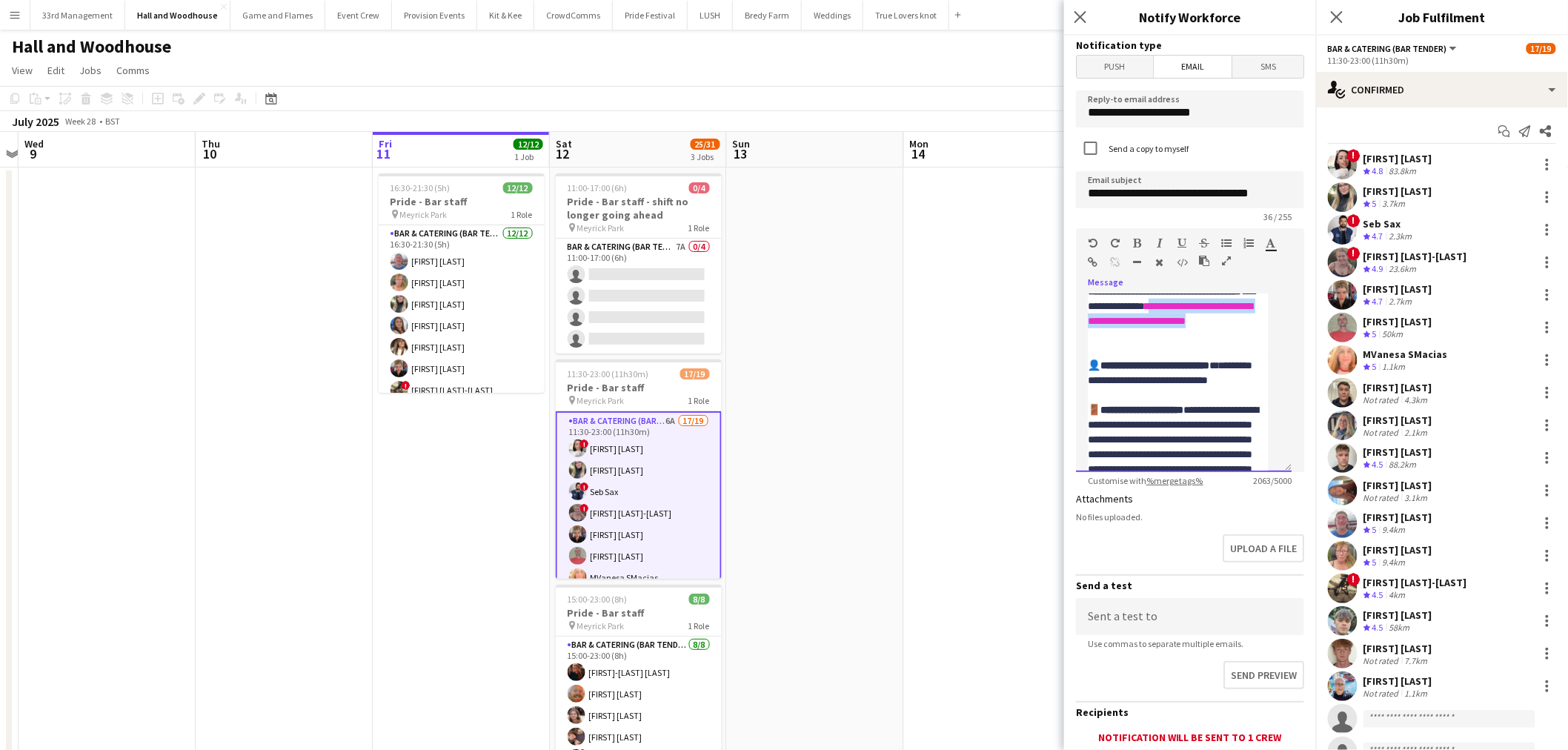 drag, startPoint x: 1149, startPoint y: 345, endPoint x: 1205, endPoint y: 317, distance: 62.6099 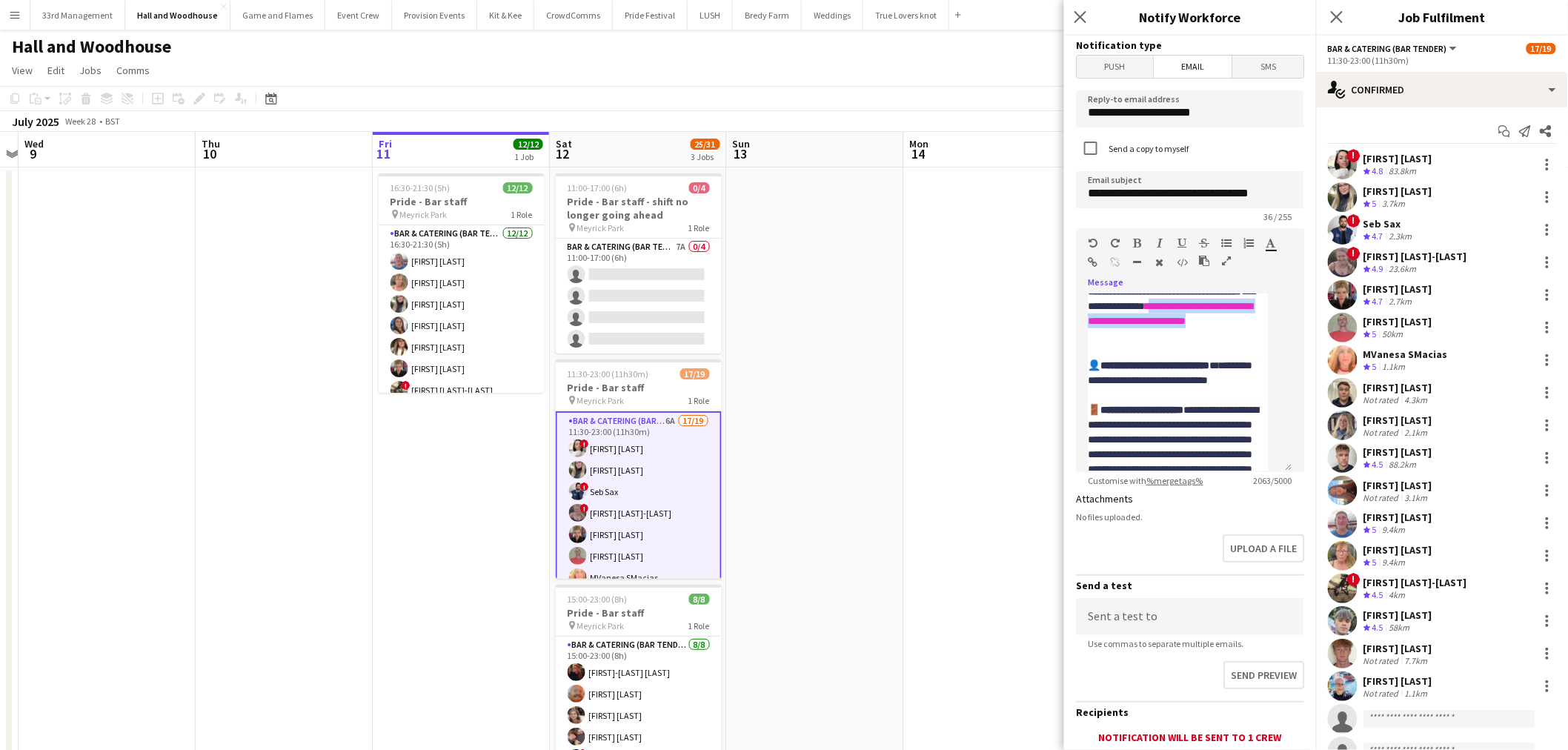 click at bounding box center [1137, 243] 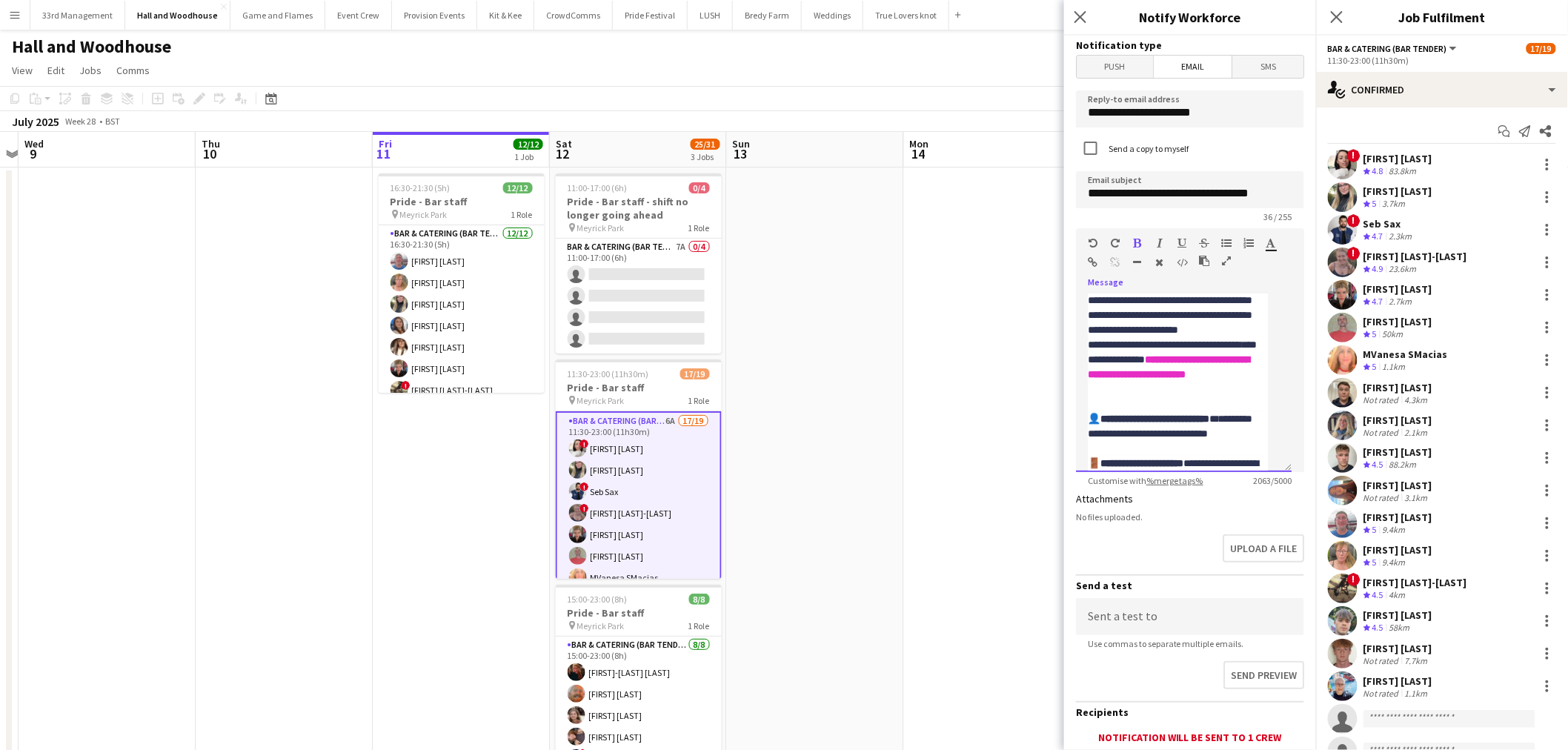 scroll, scrollTop: 536, scrollLeft: 0, axis: vertical 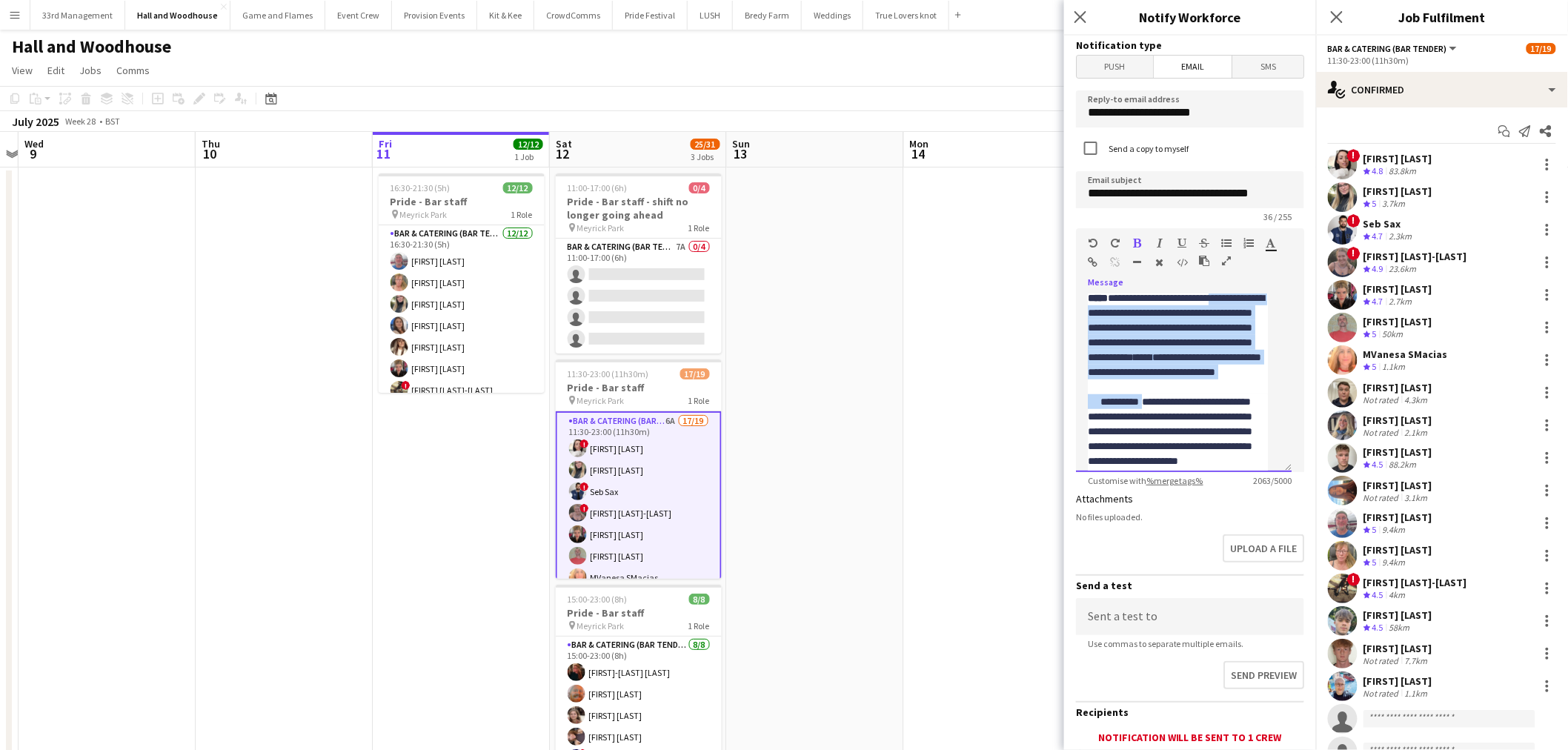 drag, startPoint x: 1149, startPoint y: 300, endPoint x: 1120, endPoint y: 381, distance: 86.03488 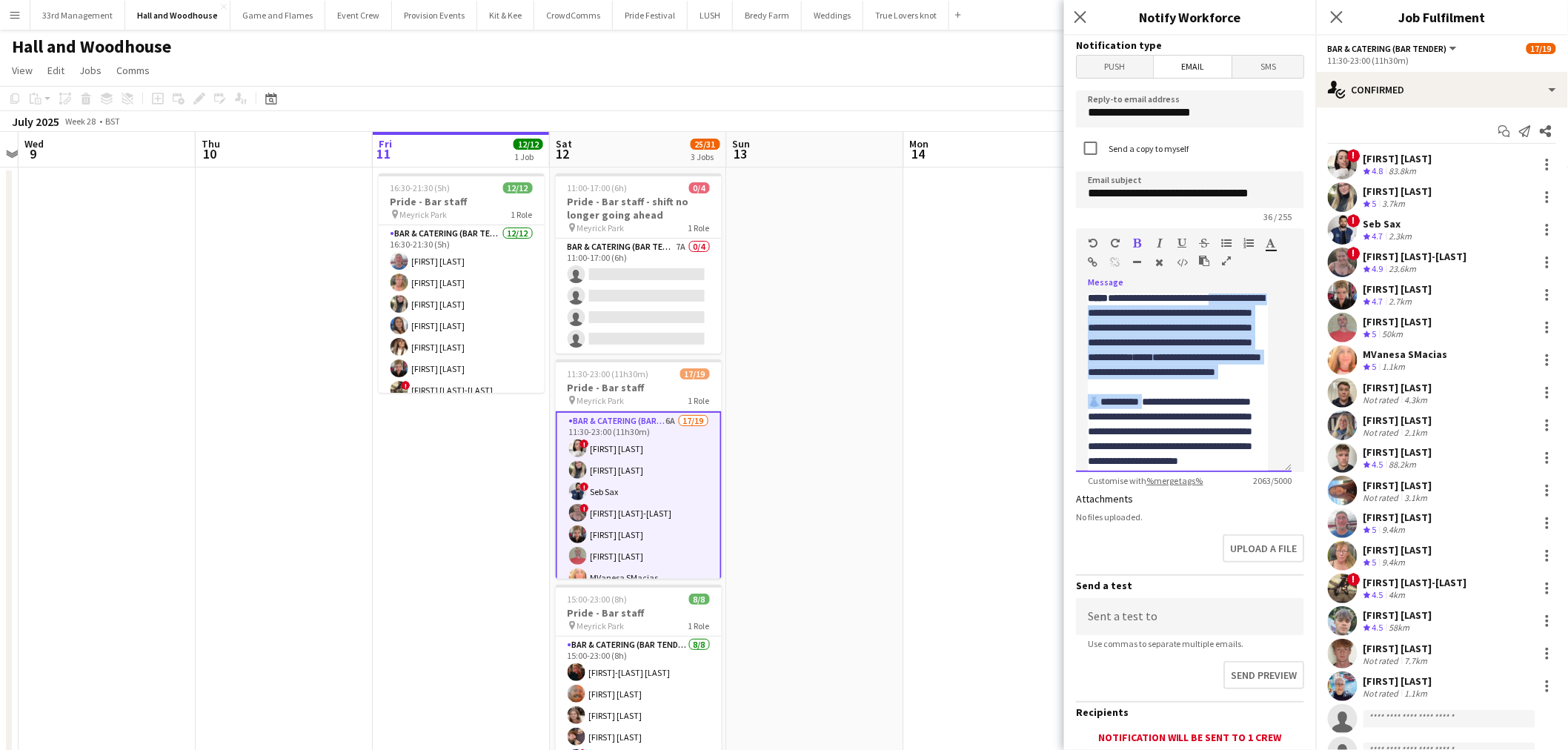 click on "**********" 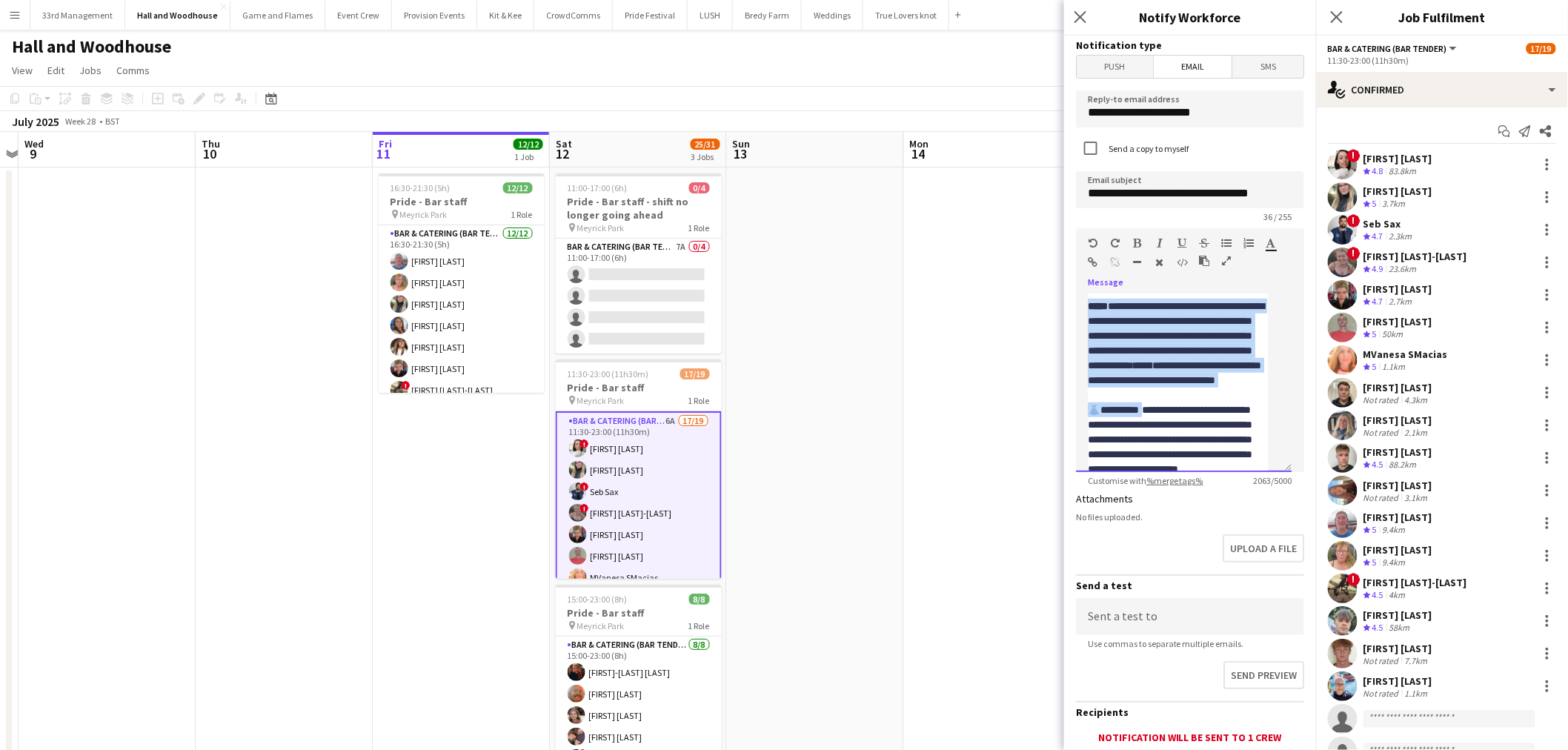 click on "**********" 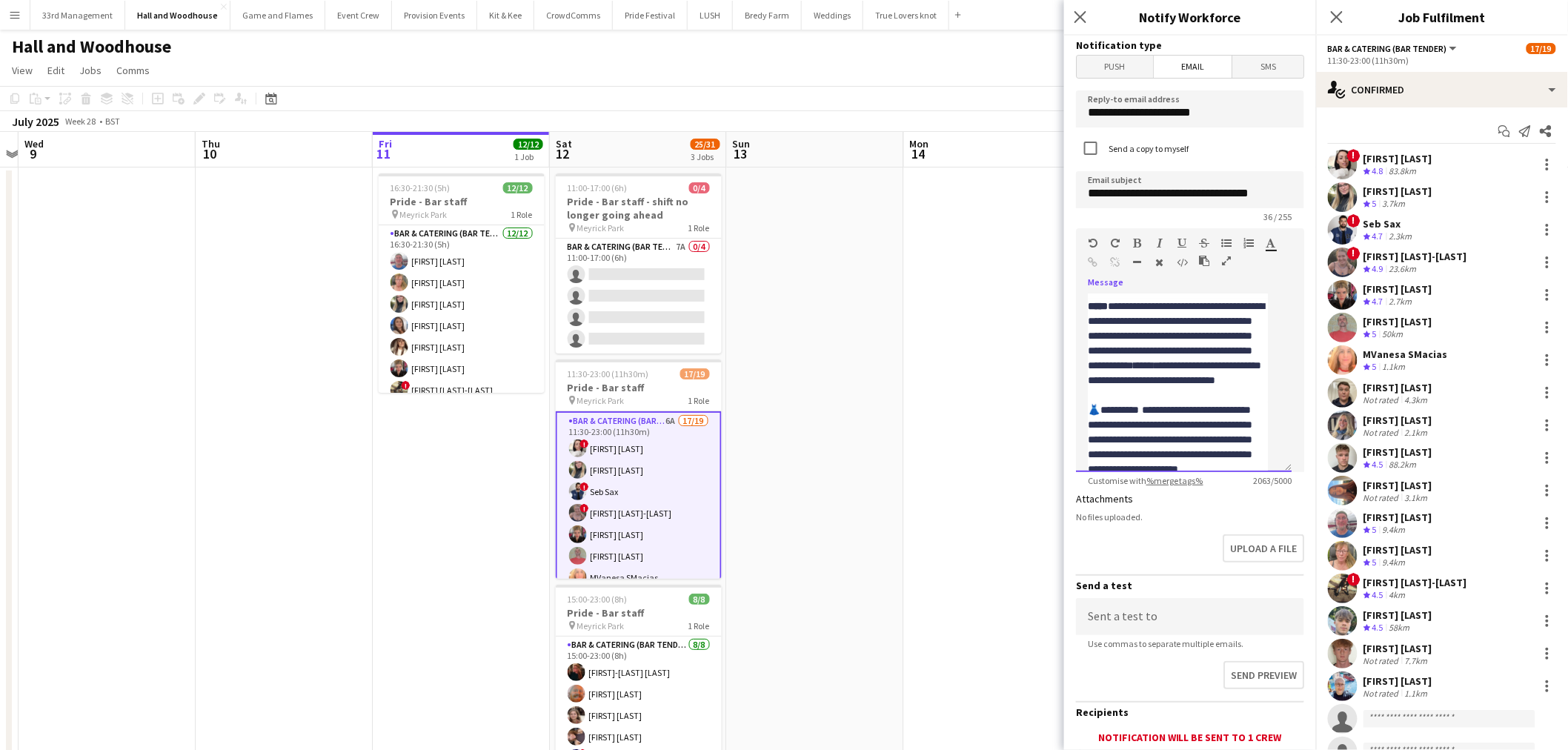 click on "********" 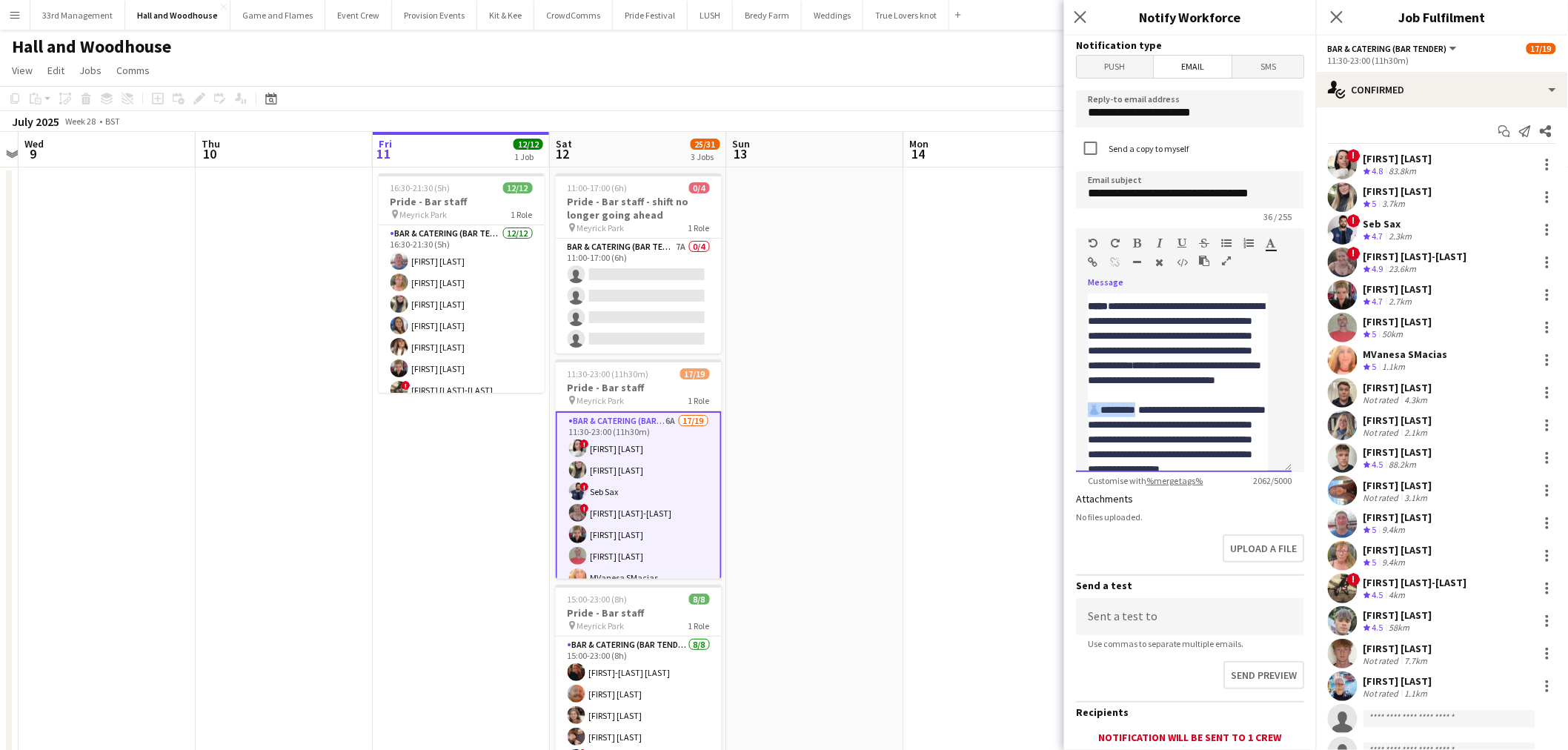 drag, startPoint x: 1142, startPoint y: 410, endPoint x: 1054, endPoint y: 376, distance: 94.339811 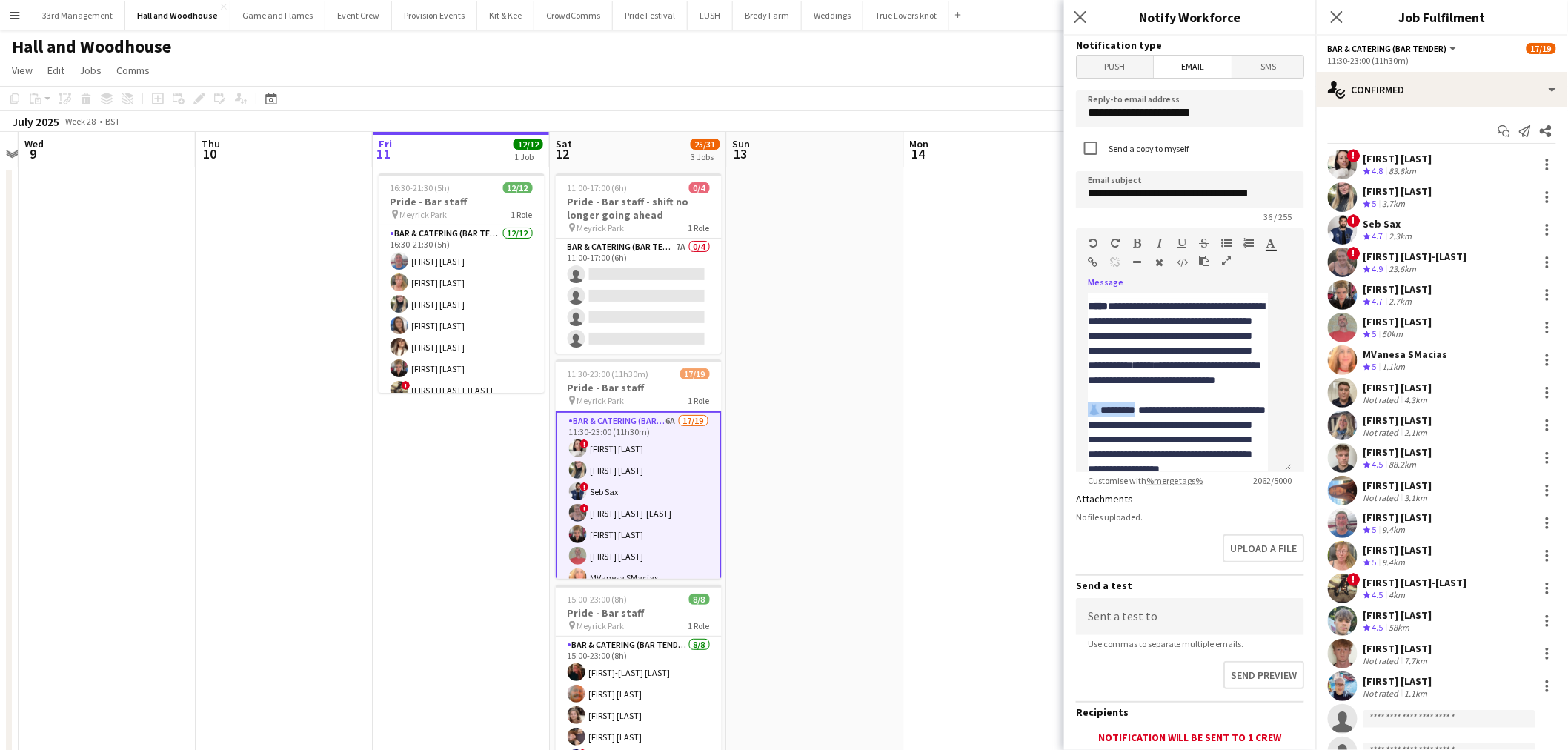 click at bounding box center (1137, 243) 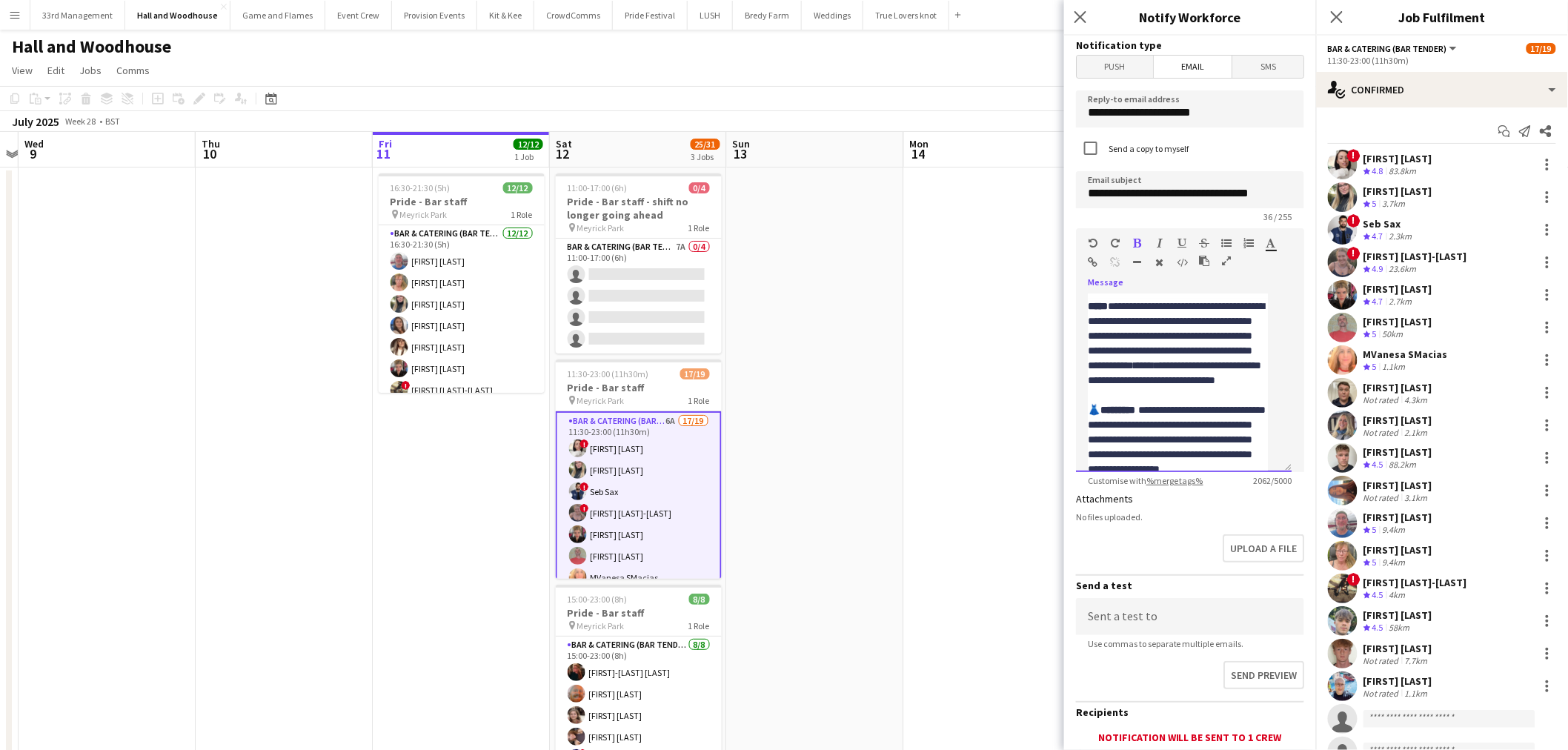 click on "*****" 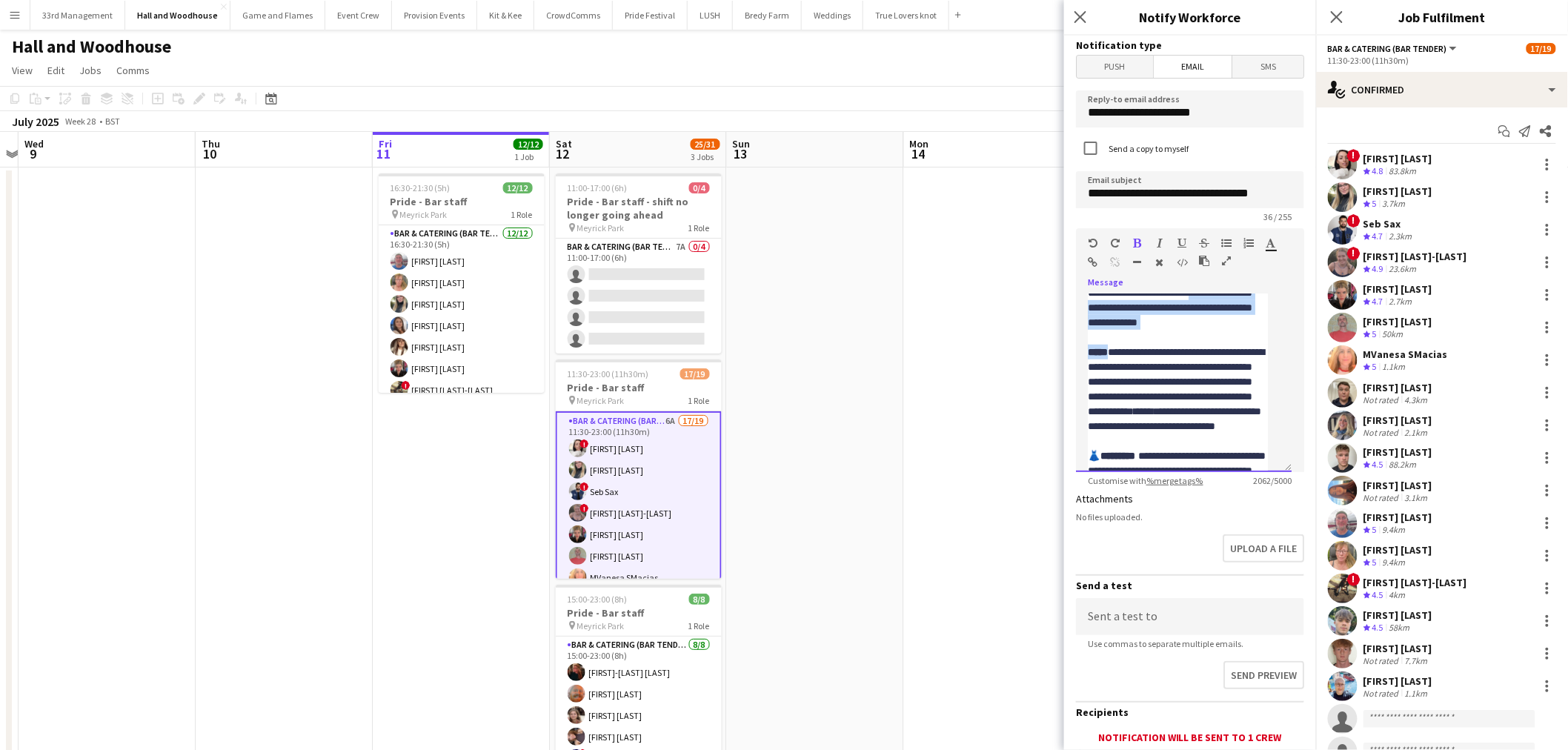 drag, startPoint x: 1115, startPoint y: 305, endPoint x: 1023, endPoint y: 305, distance: 92 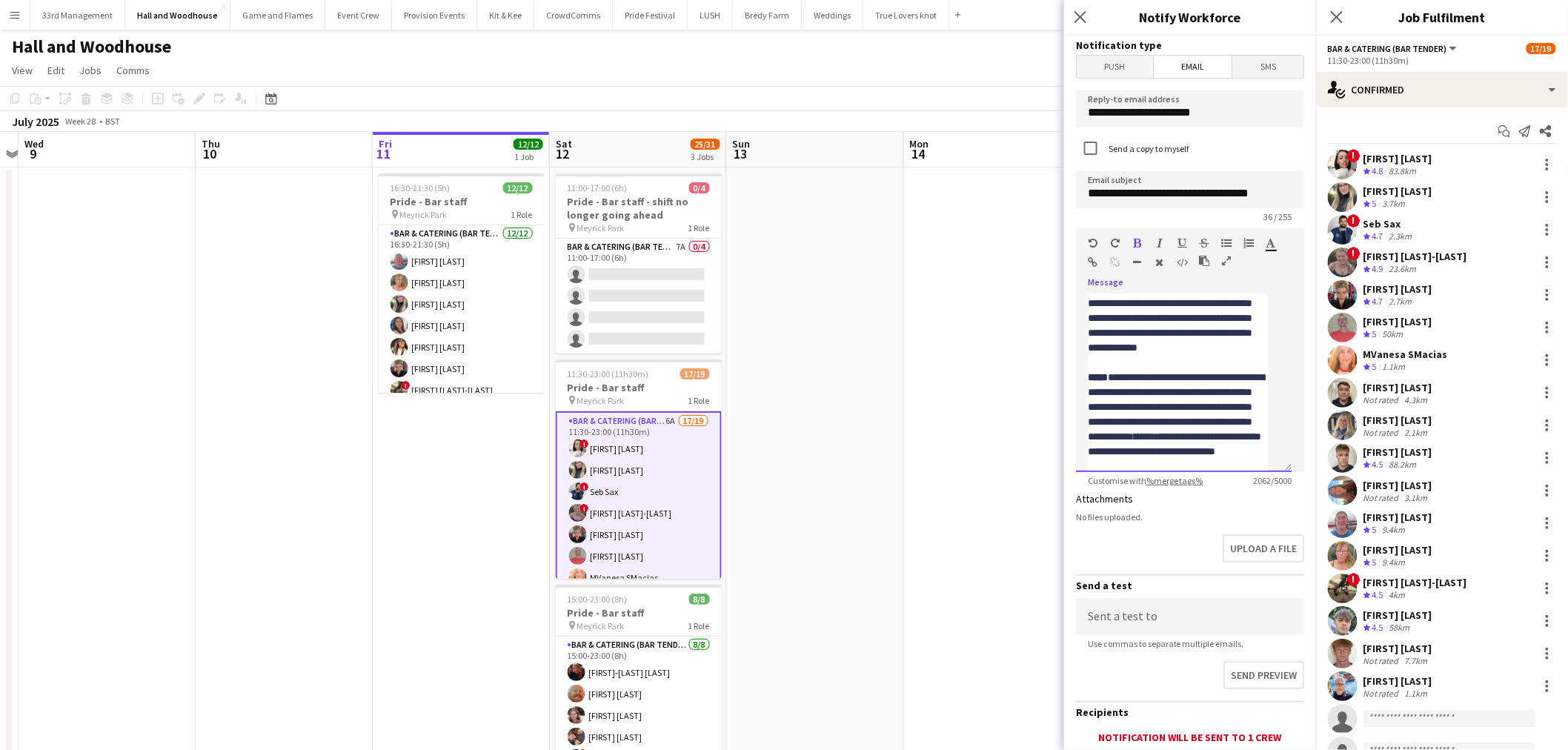 click on "**********" 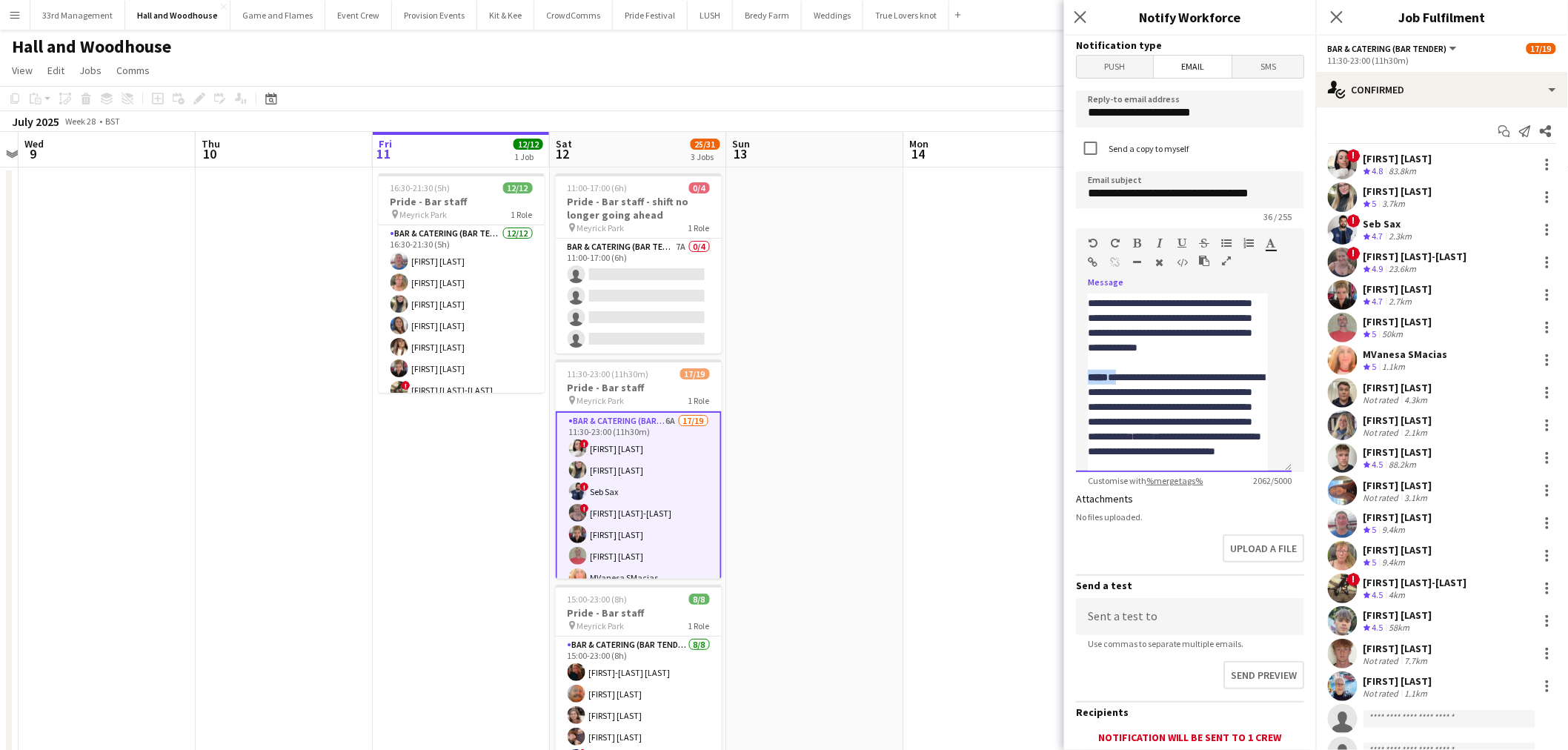 drag, startPoint x: 1117, startPoint y: 372, endPoint x: 1078, endPoint y: 376, distance: 39.20459 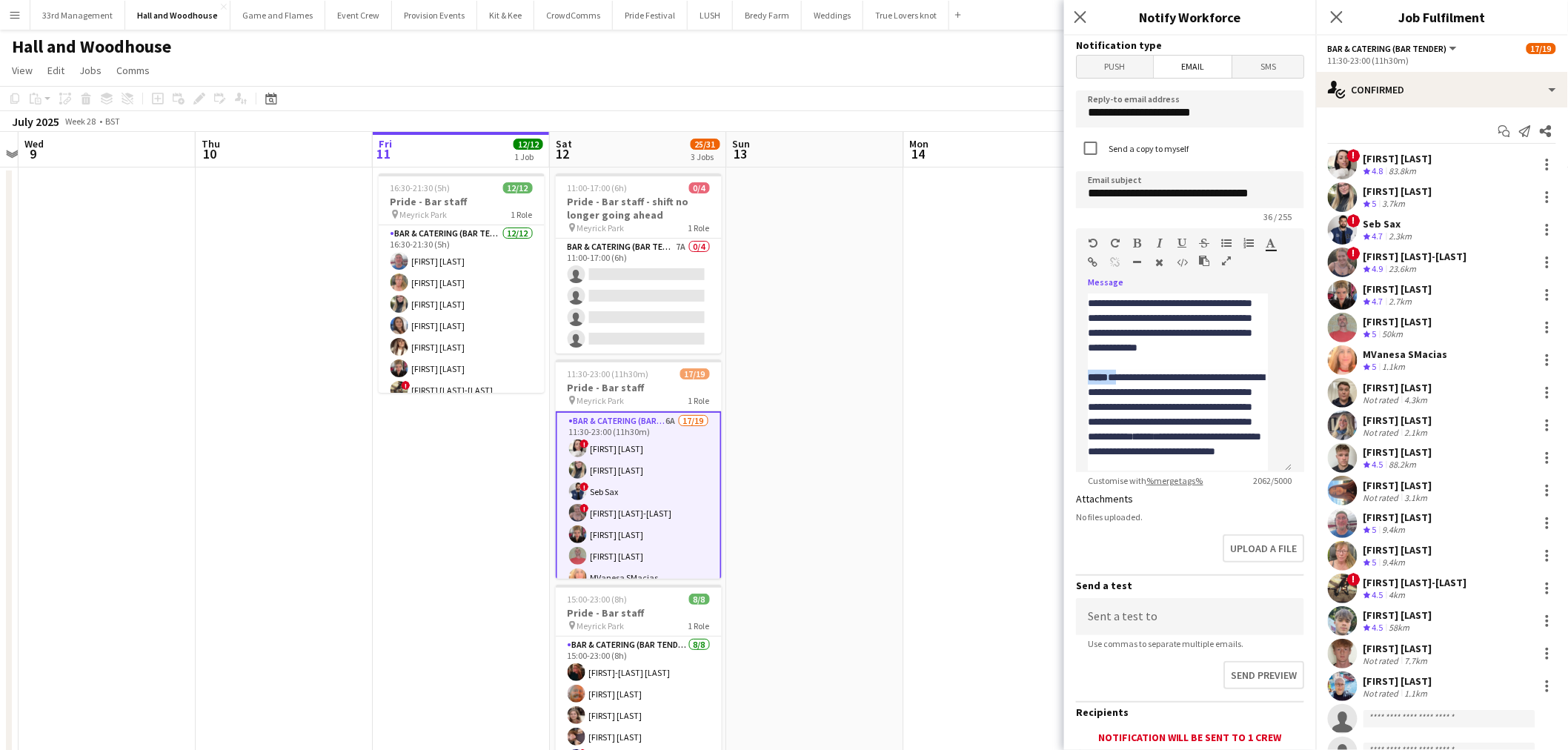 click at bounding box center (1137, 243) 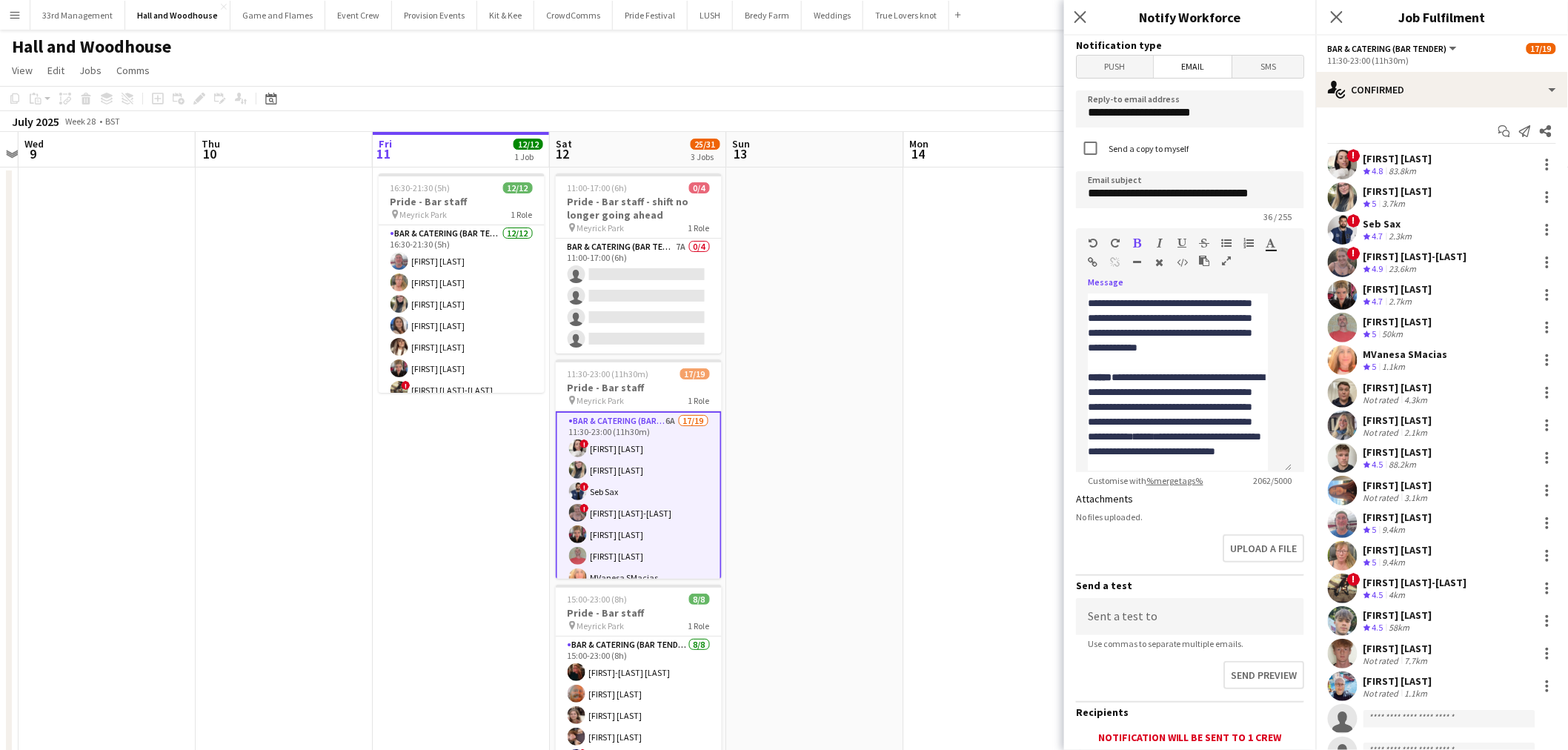 click at bounding box center (1137, 243) 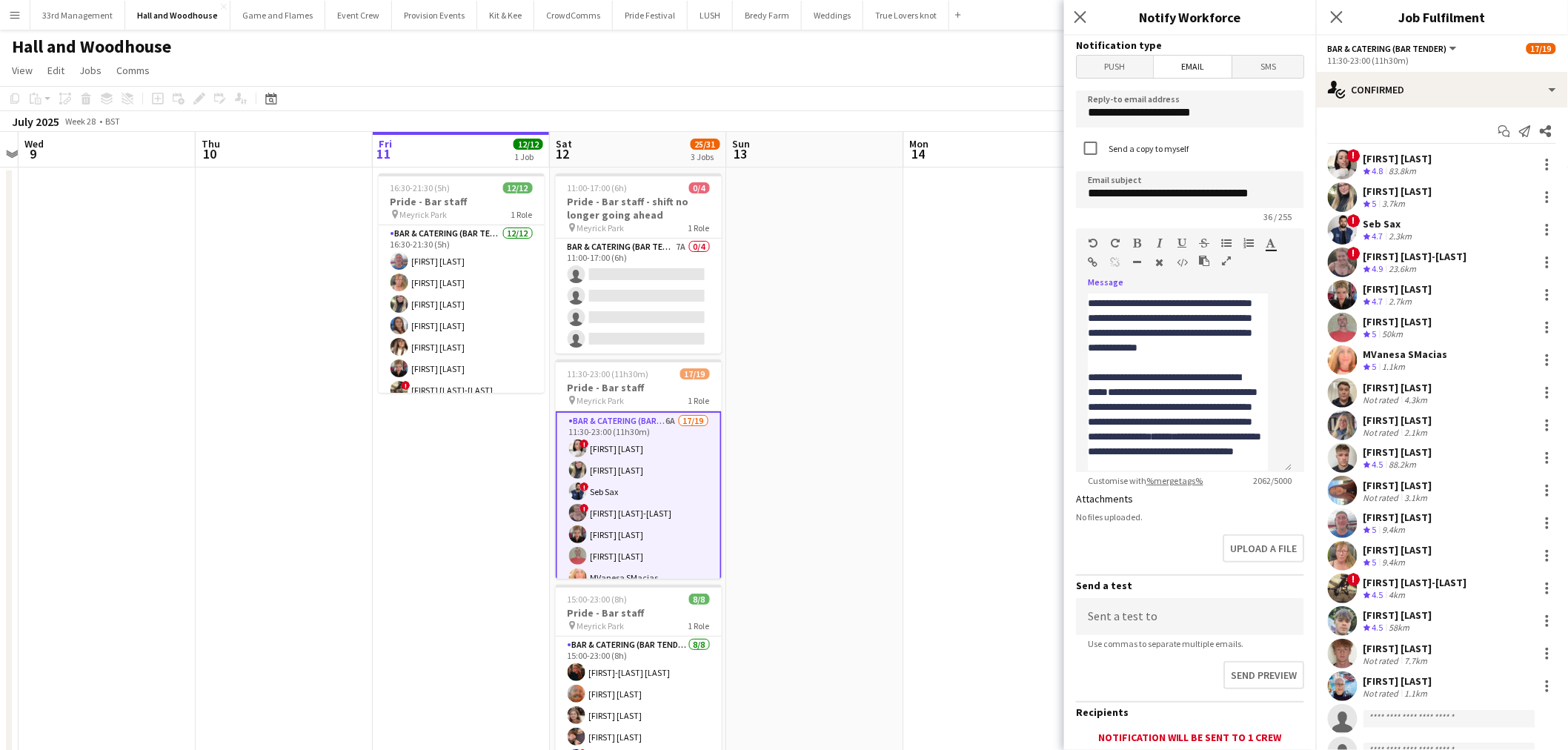 click at bounding box center (1137, 243) 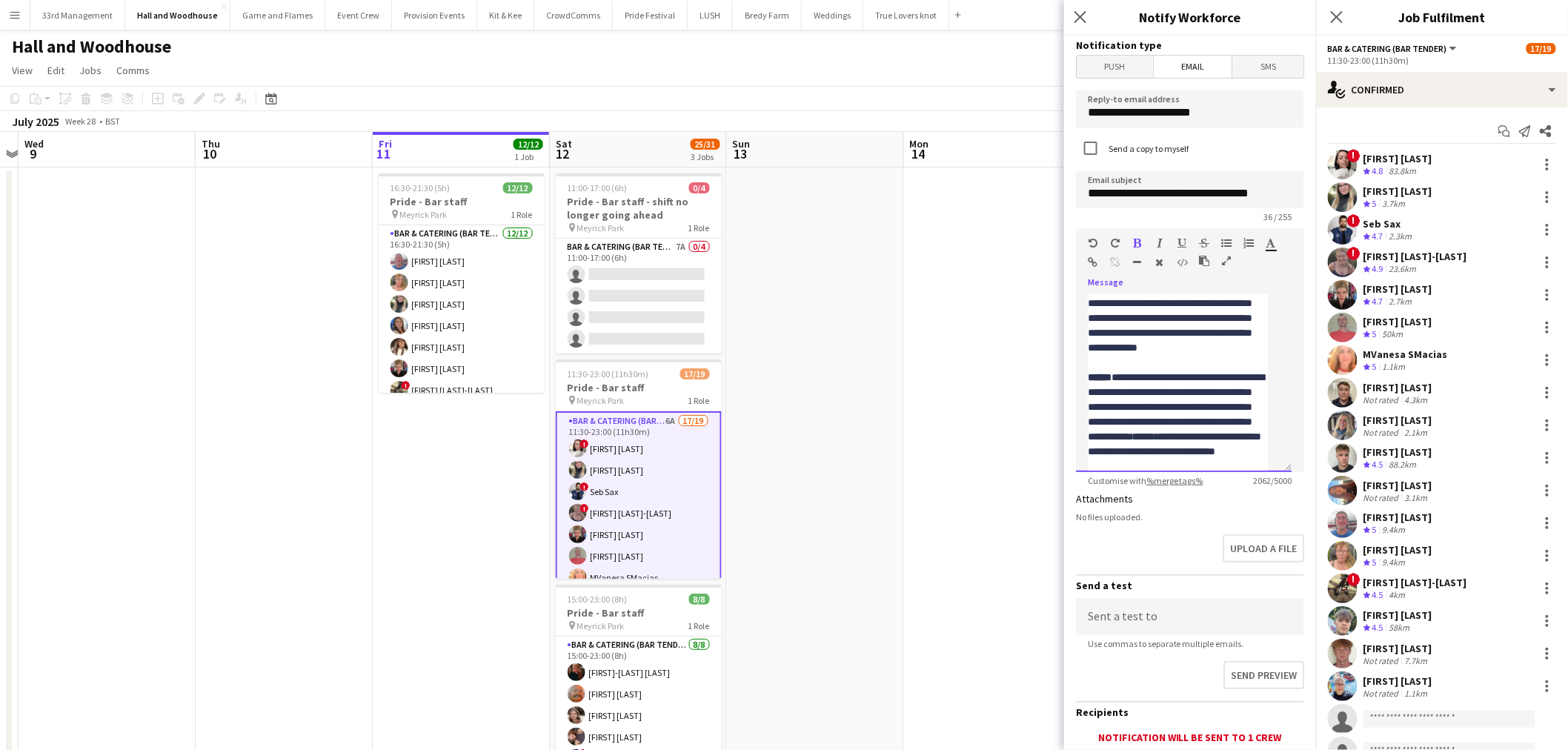 scroll, scrollTop: 272, scrollLeft: 0, axis: vertical 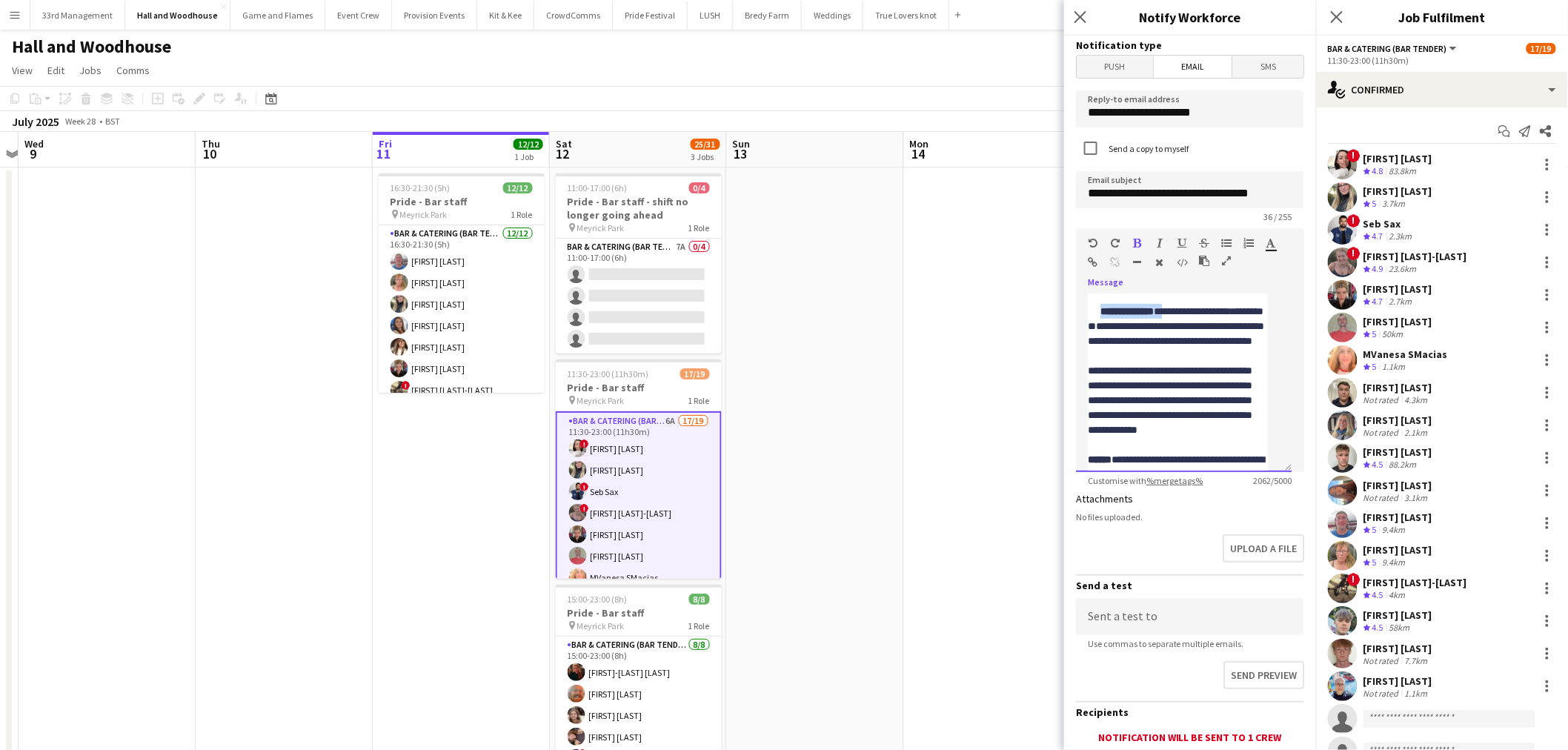drag, startPoint x: 1171, startPoint y: 313, endPoint x: 1099, endPoint y: 312, distance: 72.00694 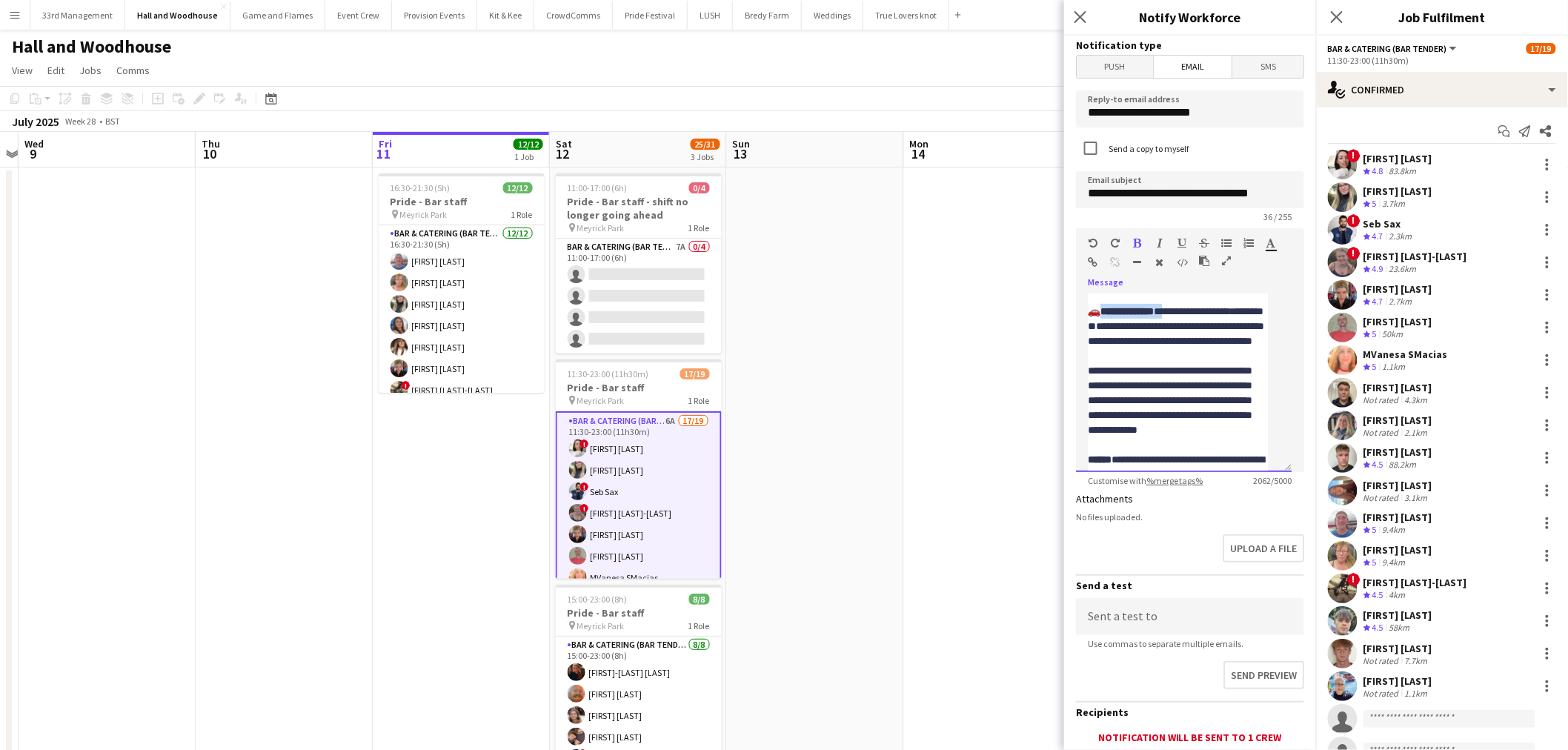 click on "**********" 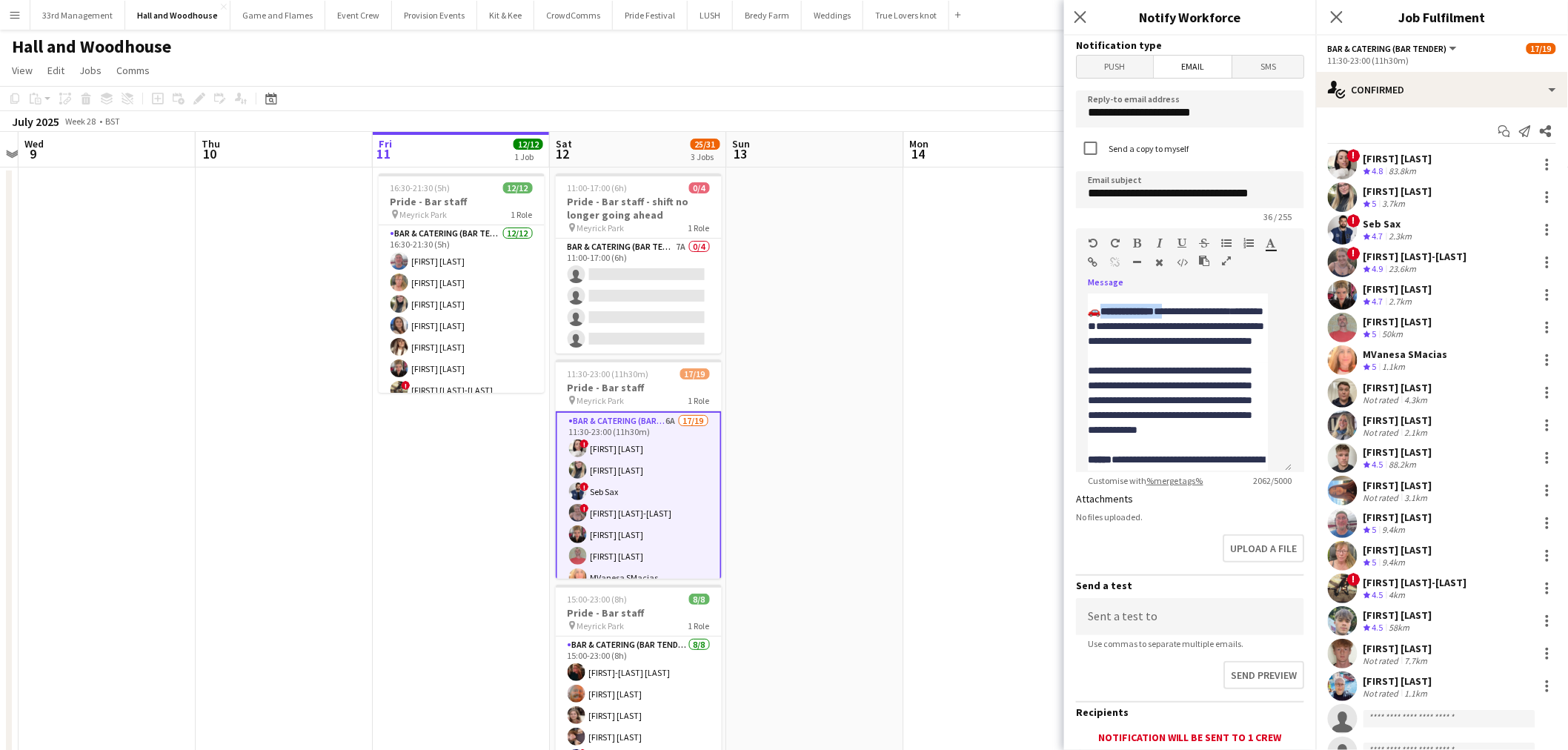 click at bounding box center (1137, 243) 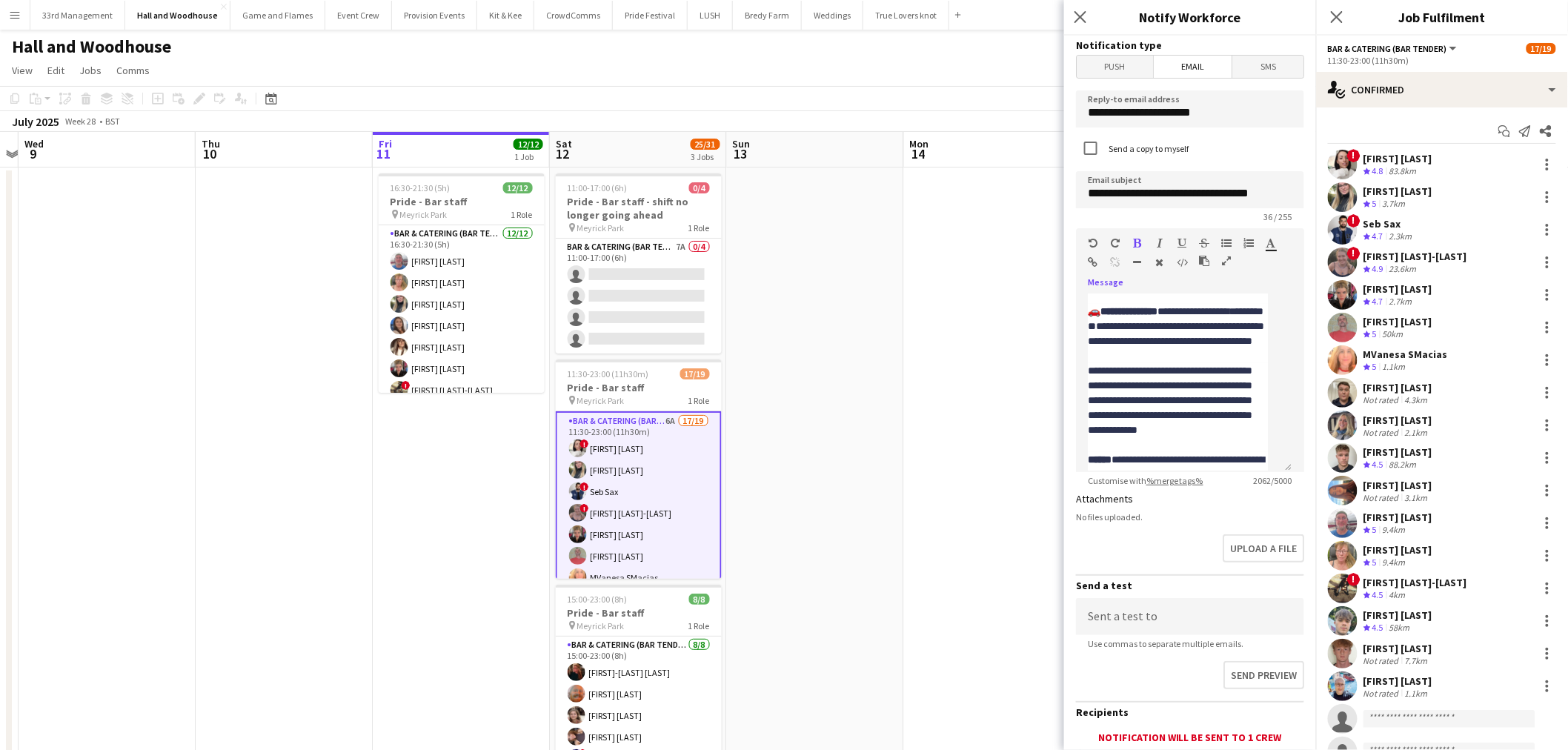 click at bounding box center (1137, 243) 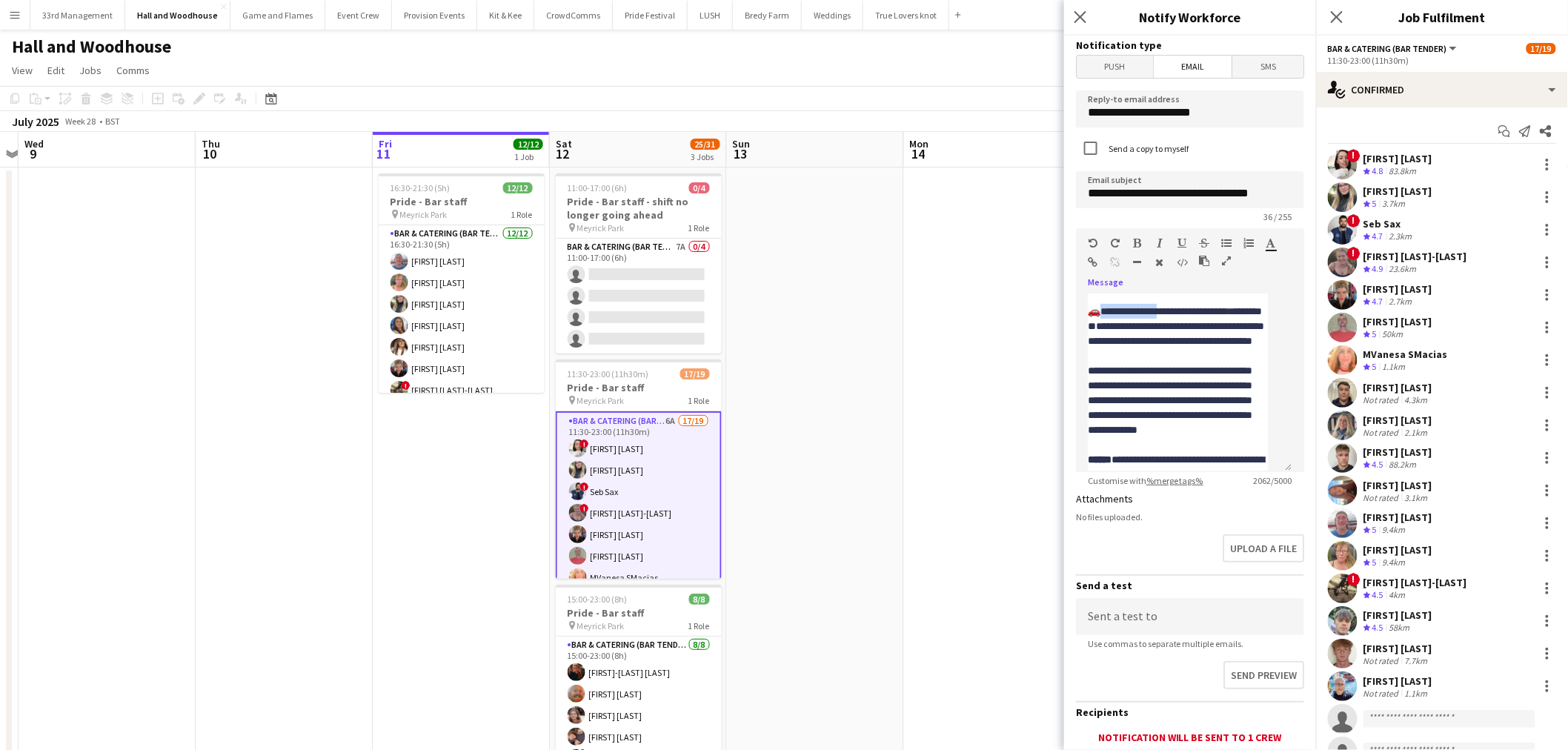 click at bounding box center [1137, 243] 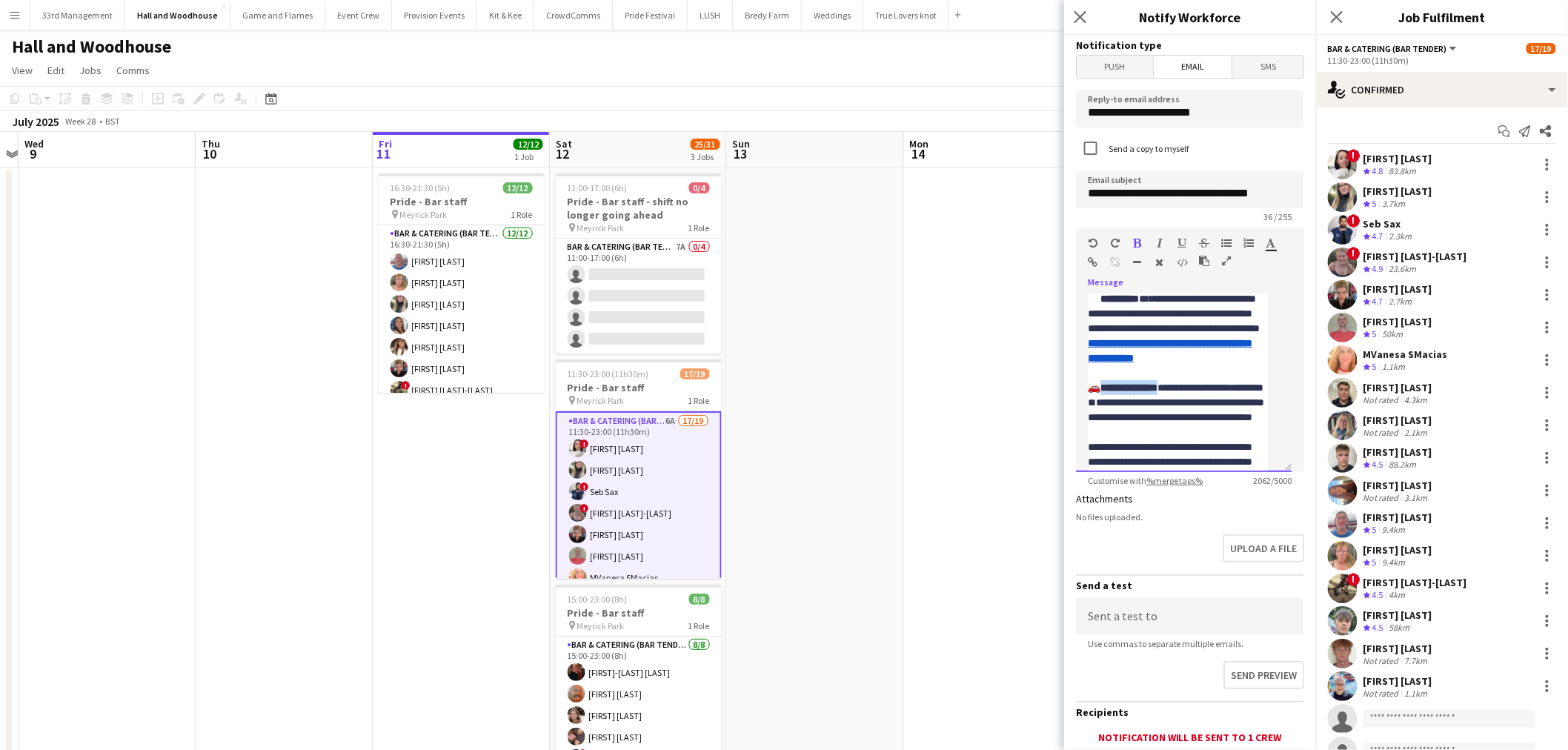 scroll, scrollTop: 107, scrollLeft: 0, axis: vertical 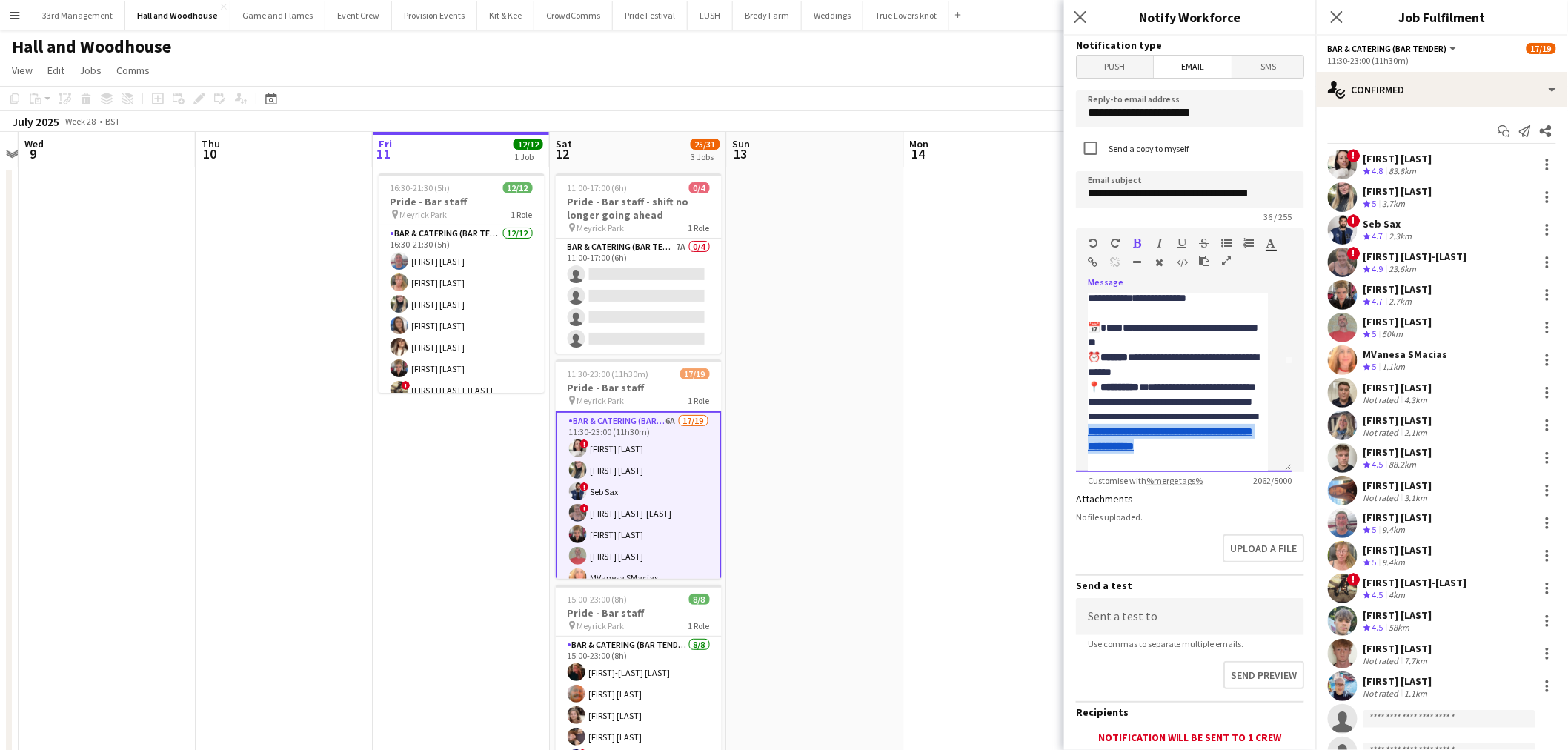 drag, startPoint x: 1229, startPoint y: 455, endPoint x: 1086, endPoint y: 389, distance: 157.49603 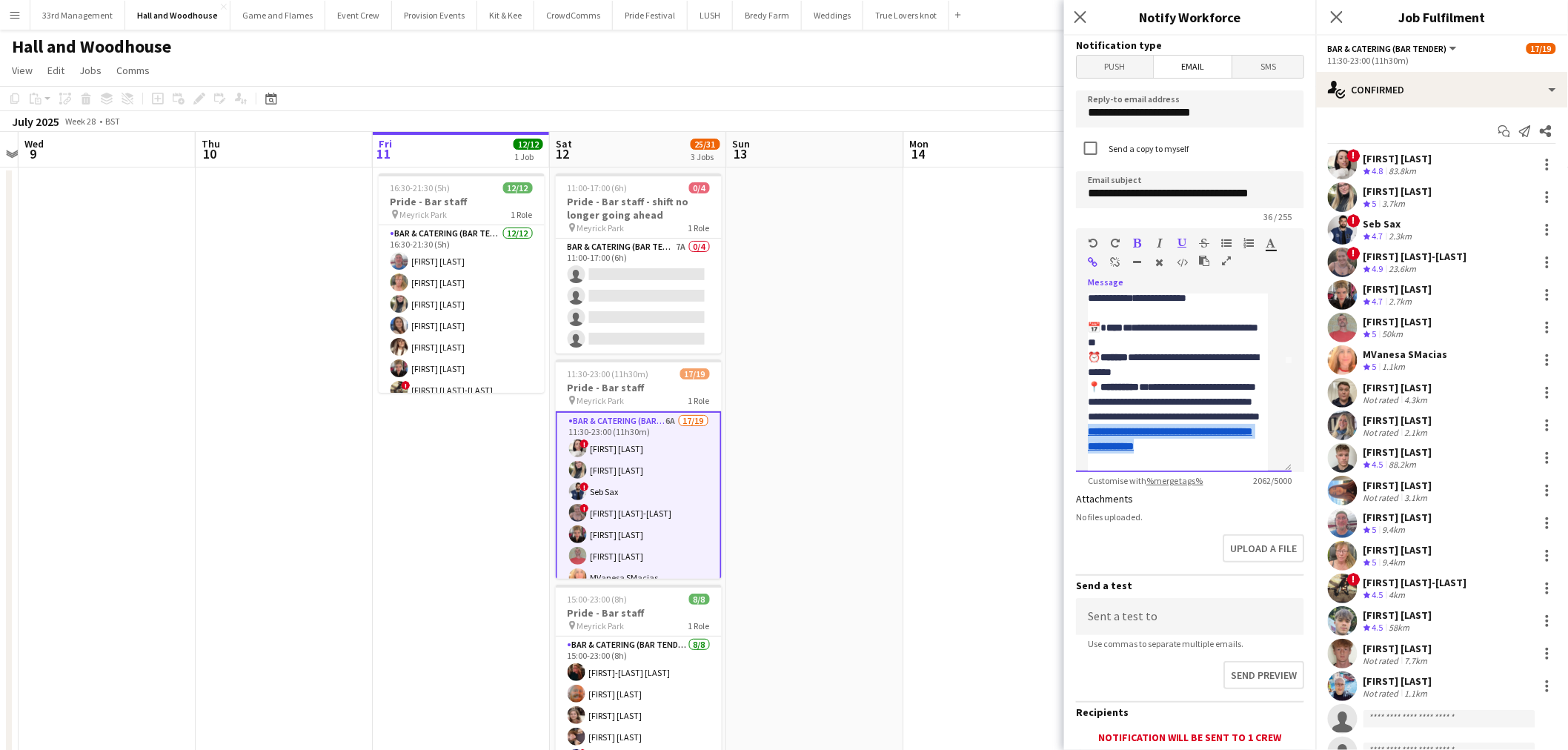 click 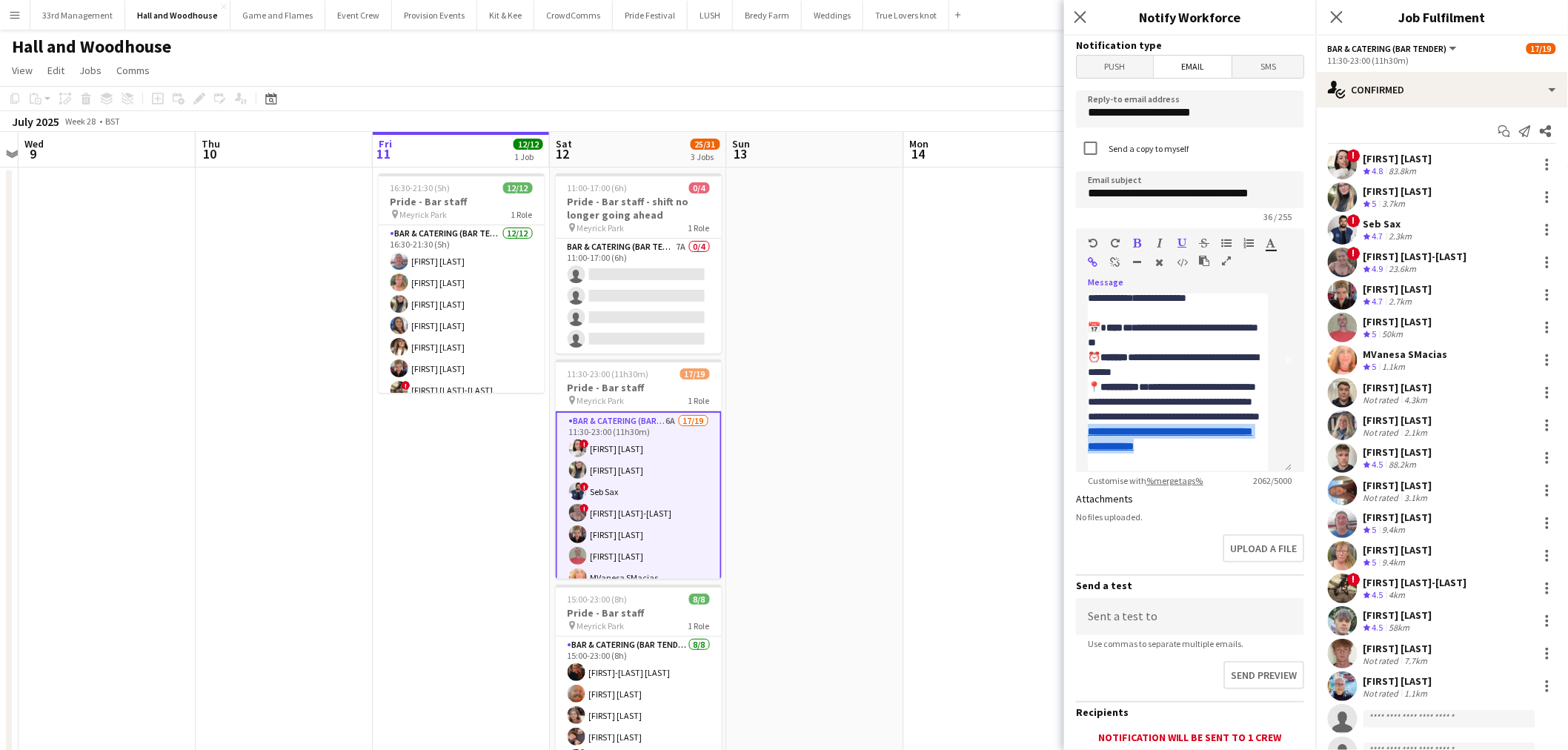 click at bounding box center [1137, 243] 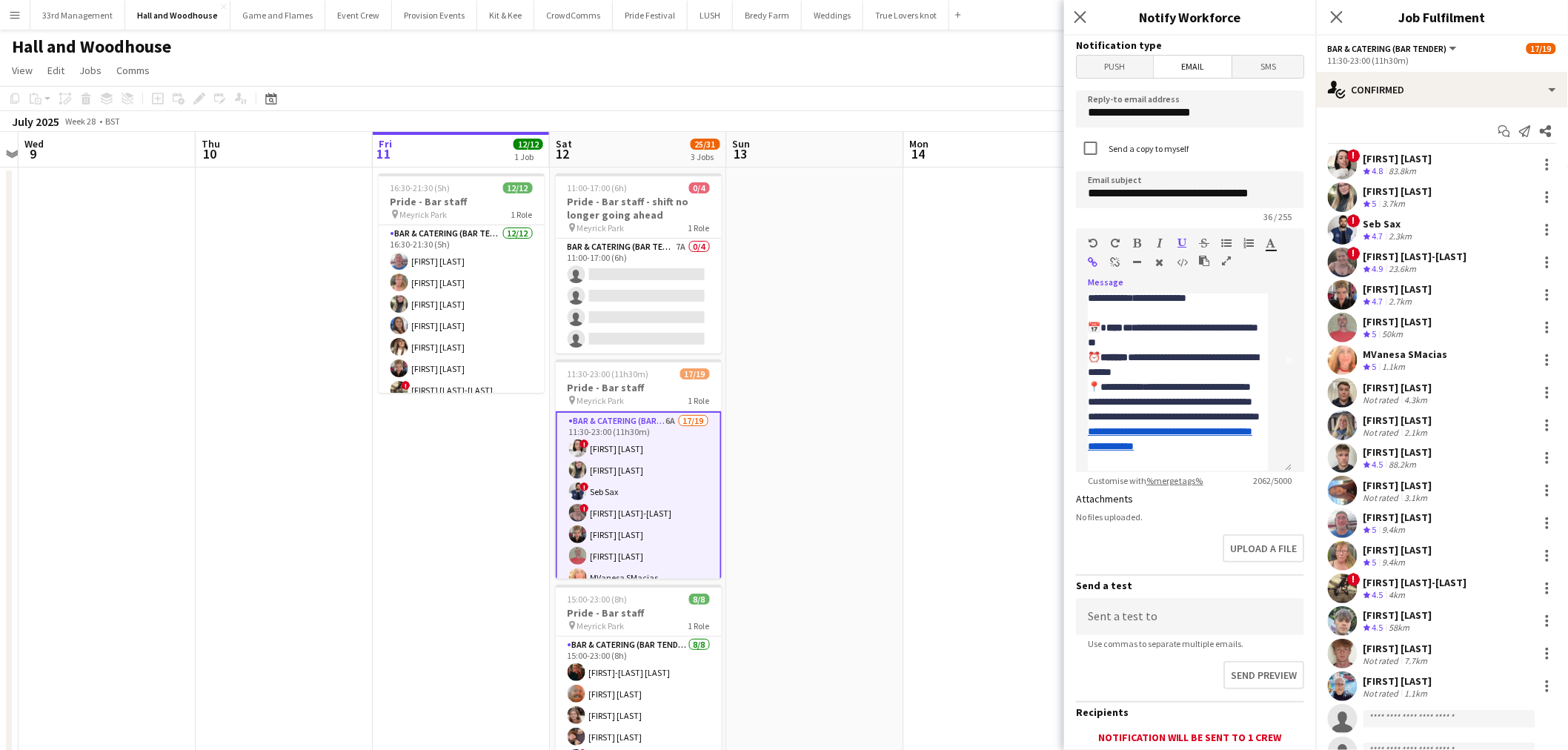 click at bounding box center [1137, 243] 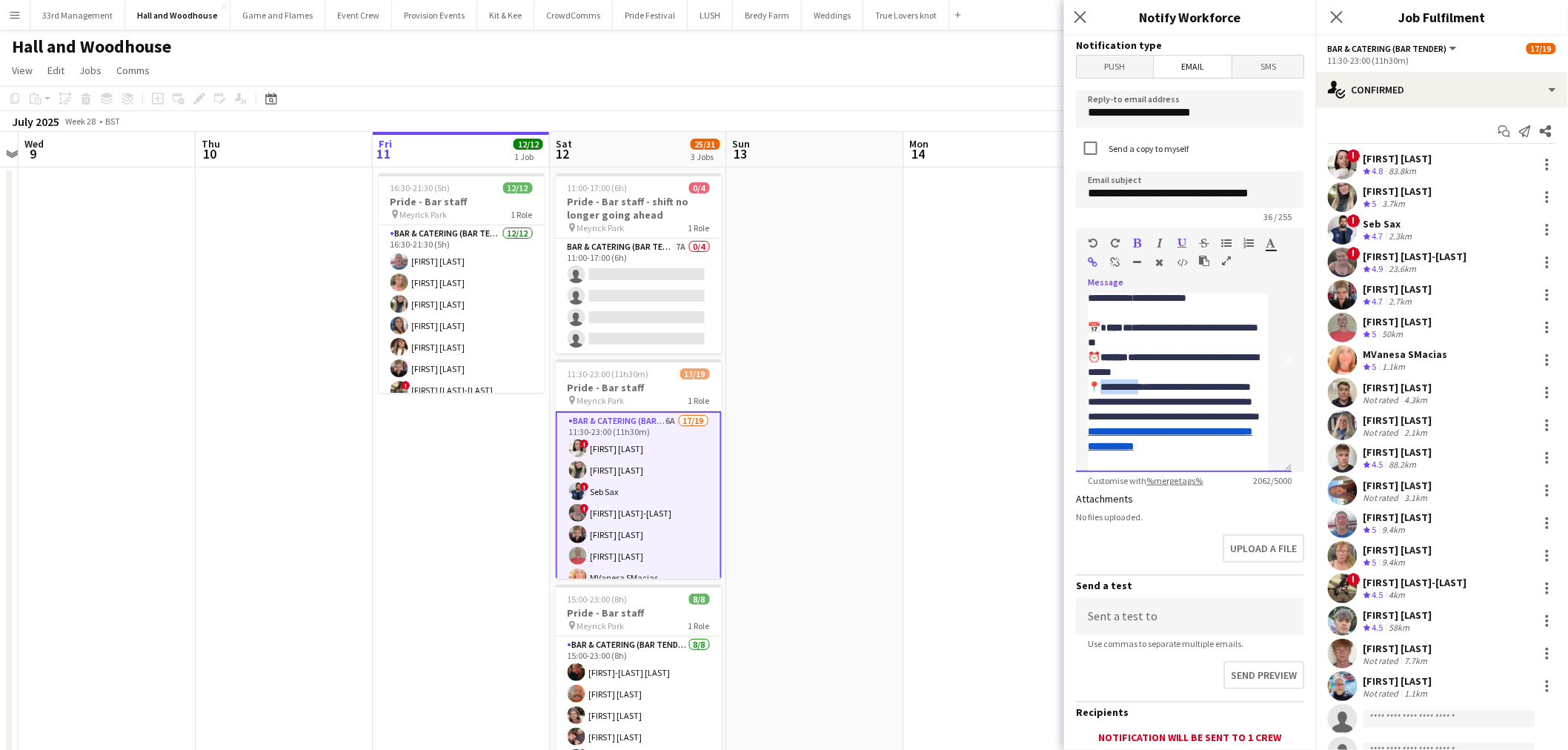 drag, startPoint x: 1145, startPoint y: 385, endPoint x: 1082, endPoint y: 332, distance: 82.32861 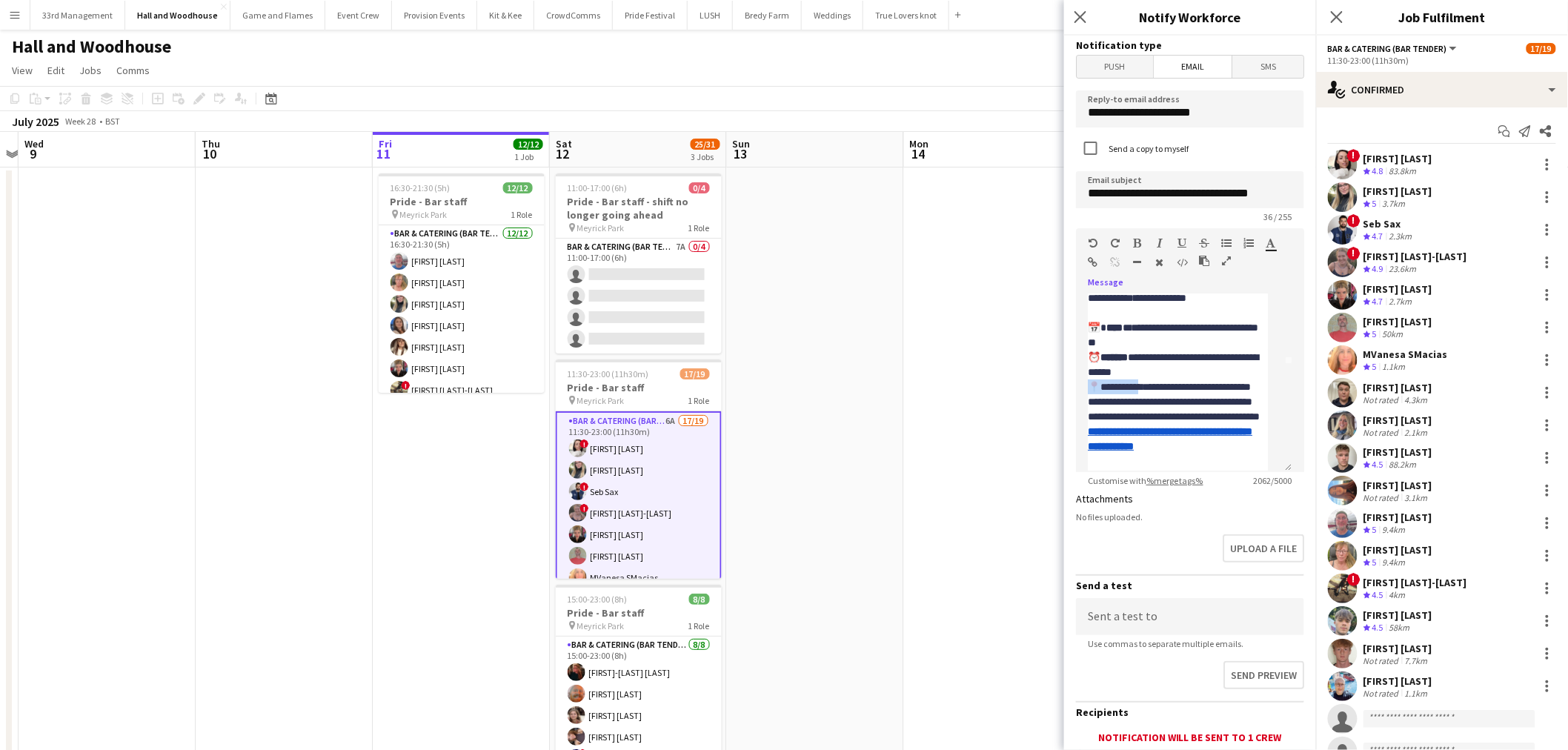 click at bounding box center [1137, 243] 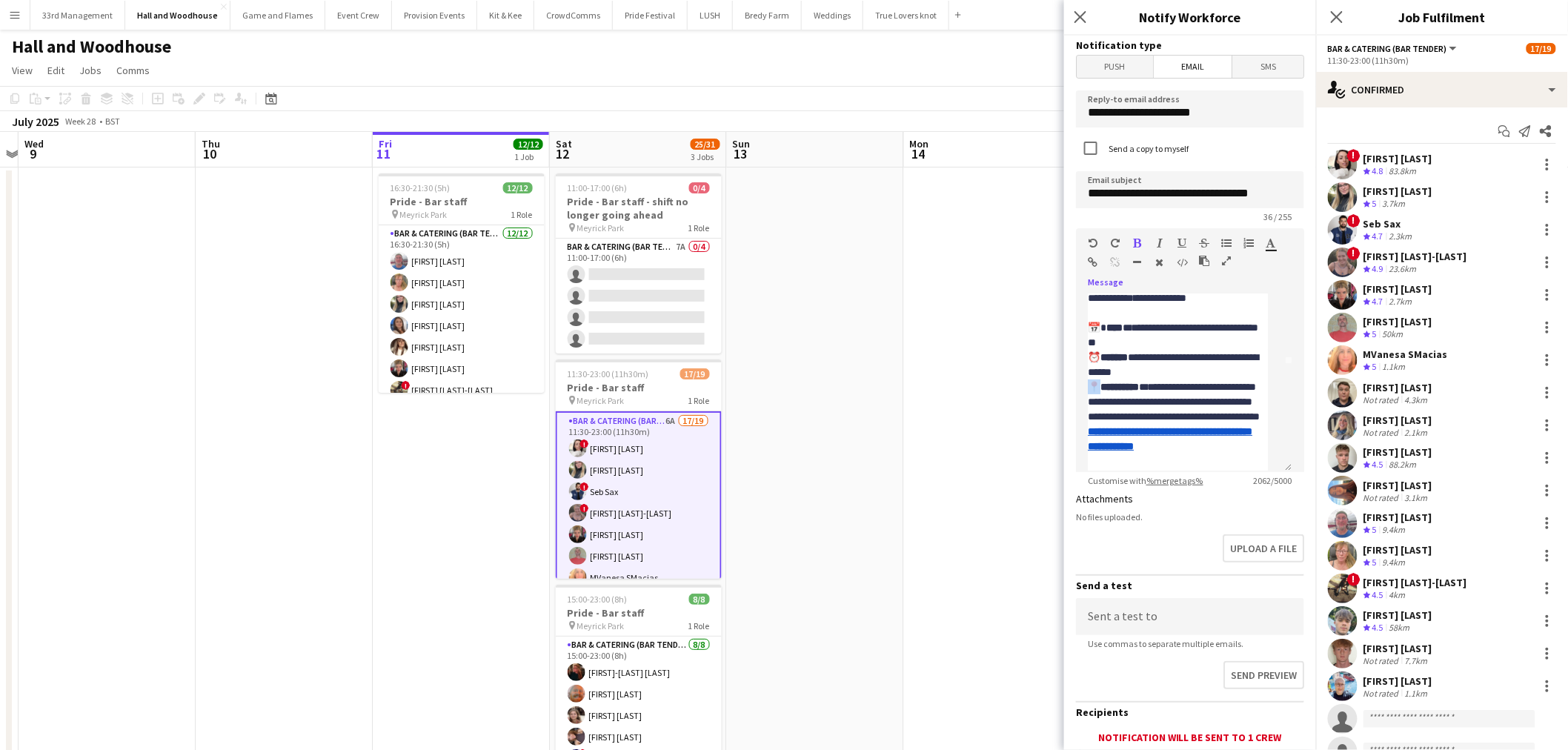 click at bounding box center [1137, 243] 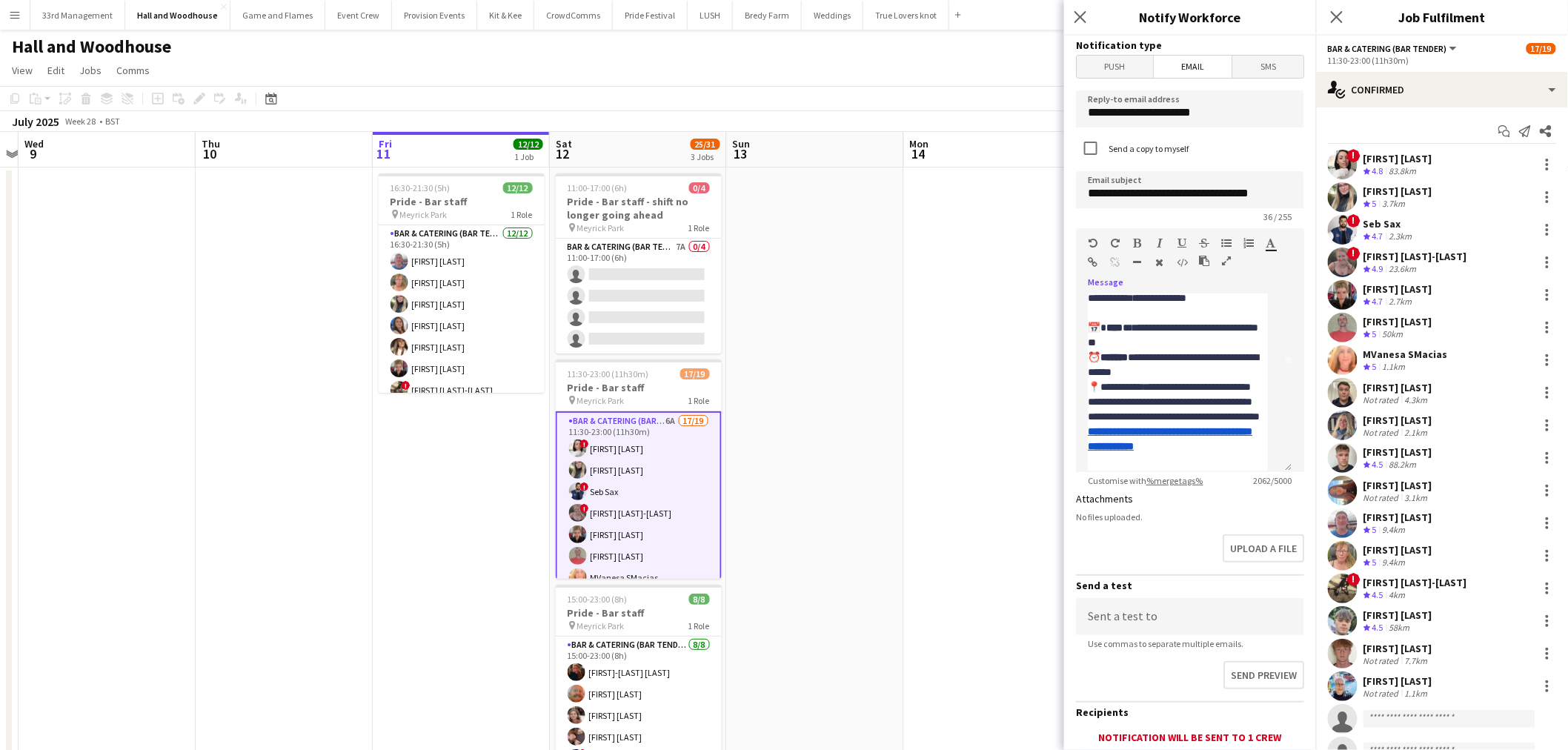 click at bounding box center [1137, 243] 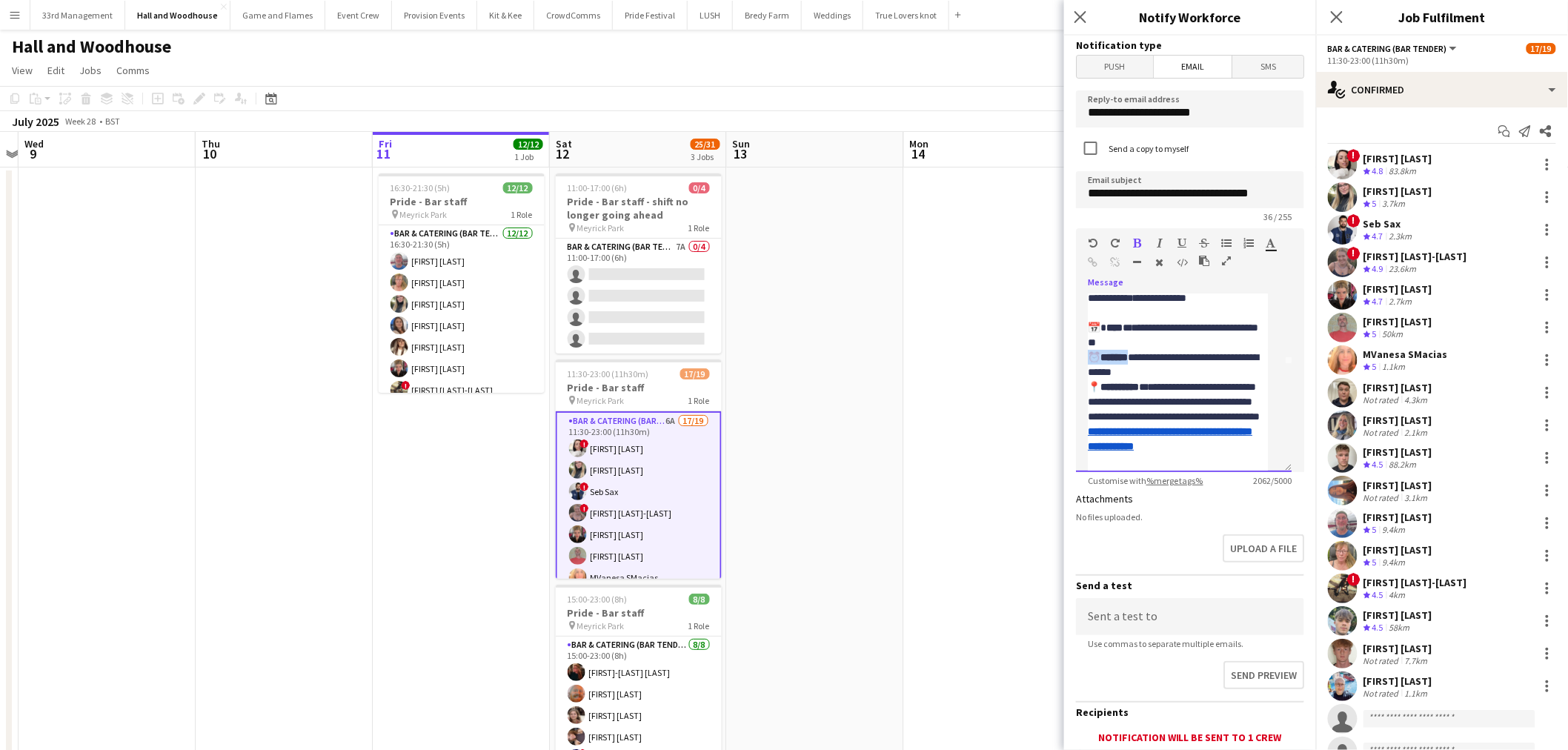 drag, startPoint x: 1136, startPoint y: 352, endPoint x: 1065, endPoint y: 359, distance: 71.34424 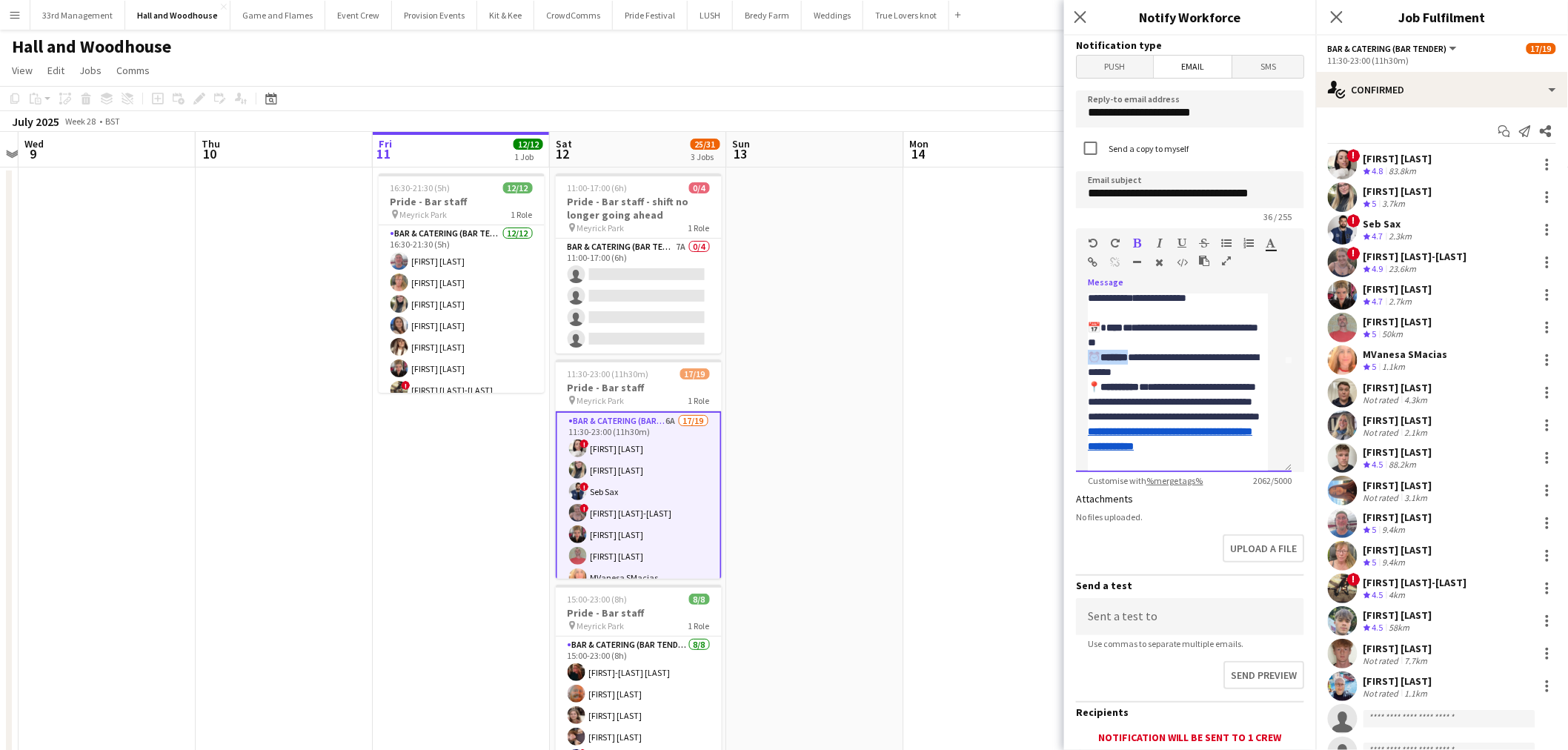 click 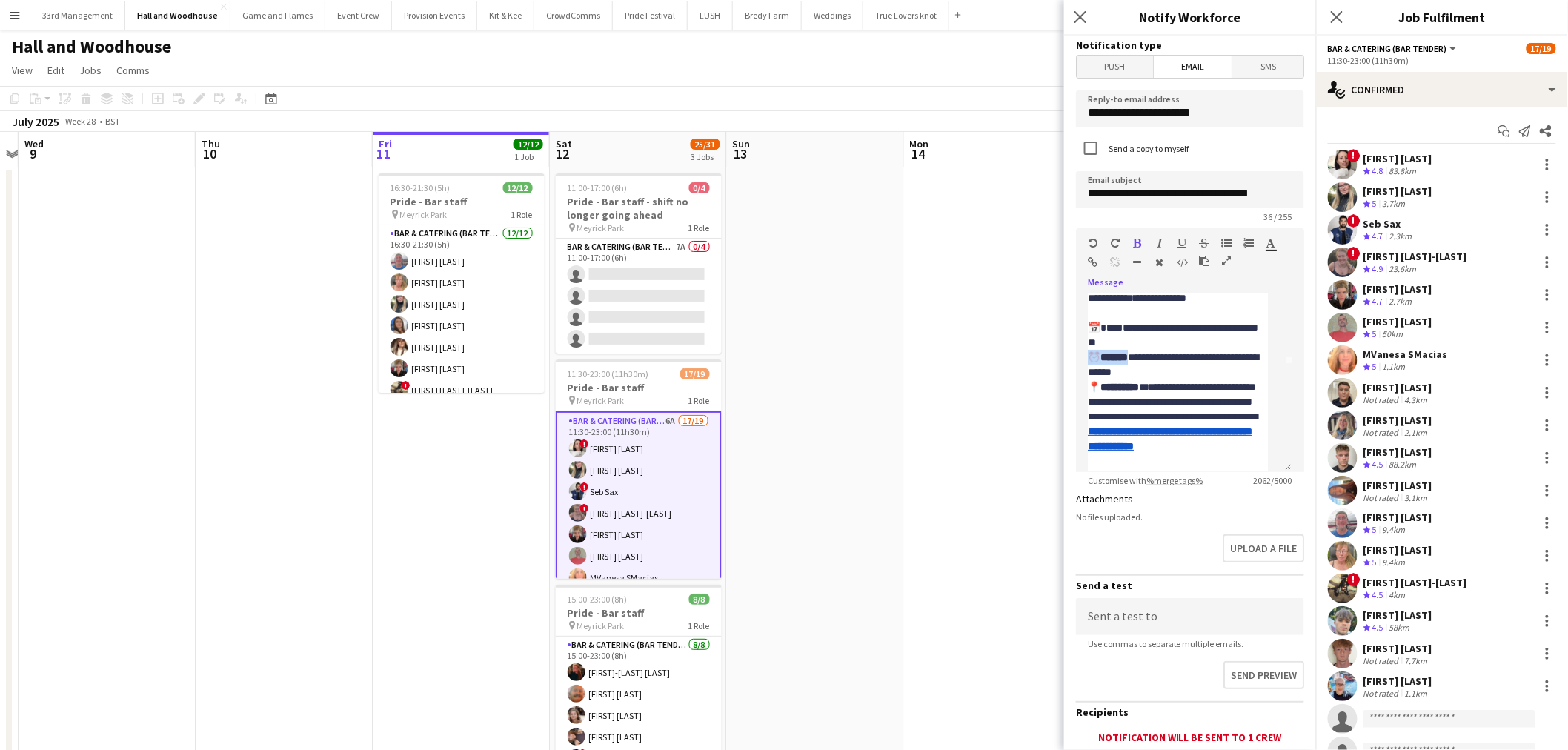 click at bounding box center (1137, 243) 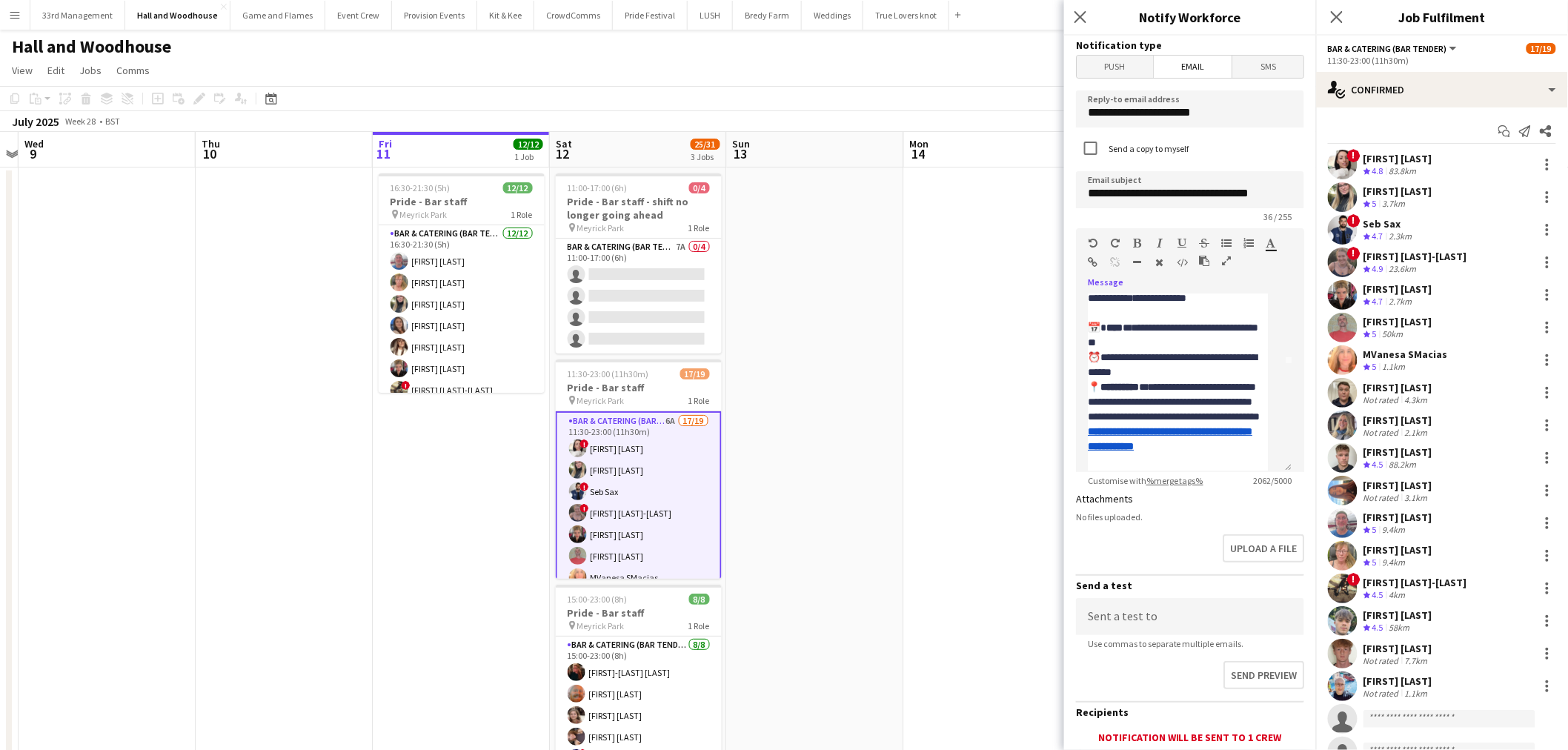 click at bounding box center [1137, 243] 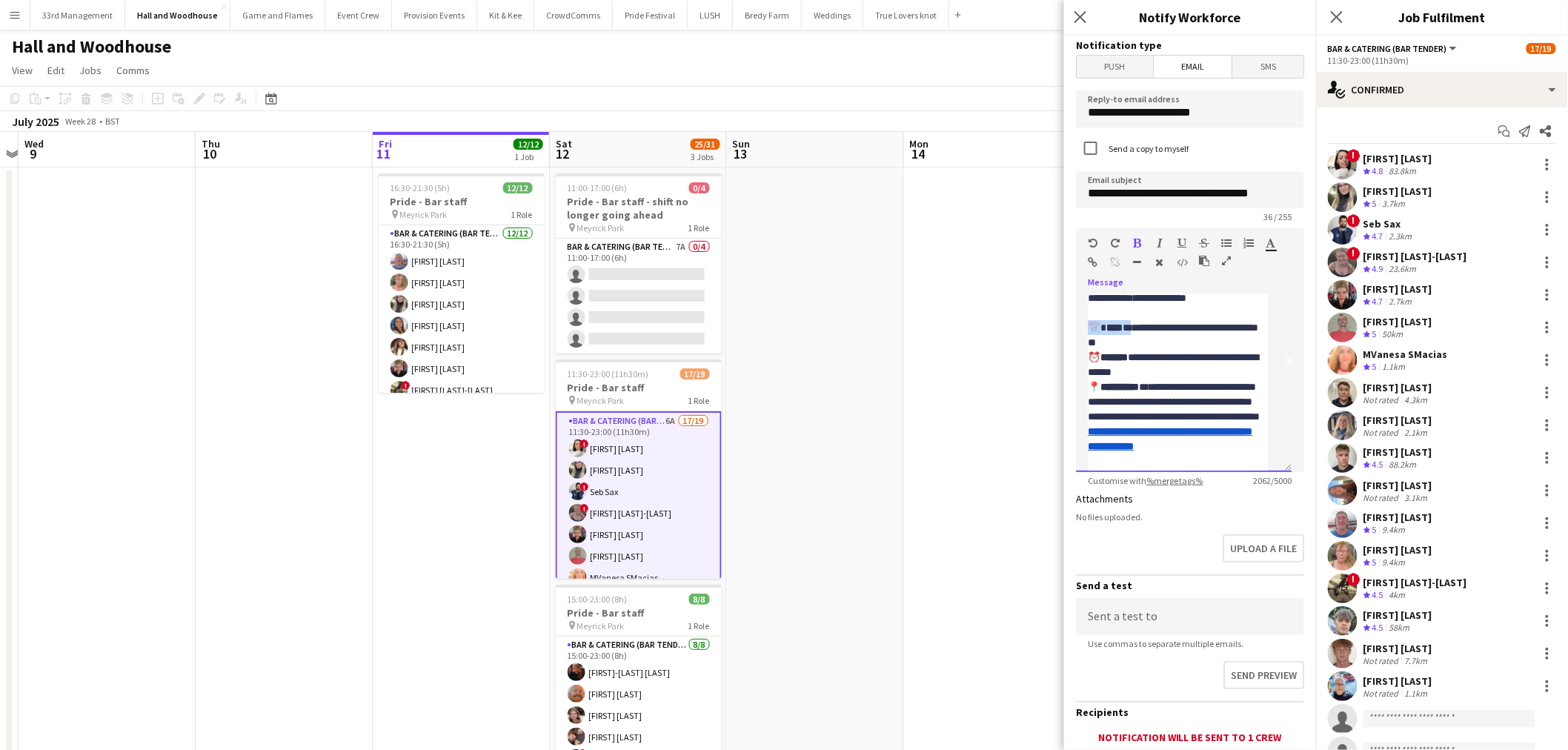 drag, startPoint x: 1130, startPoint y: 324, endPoint x: 1050, endPoint y: 308, distance: 81.584312 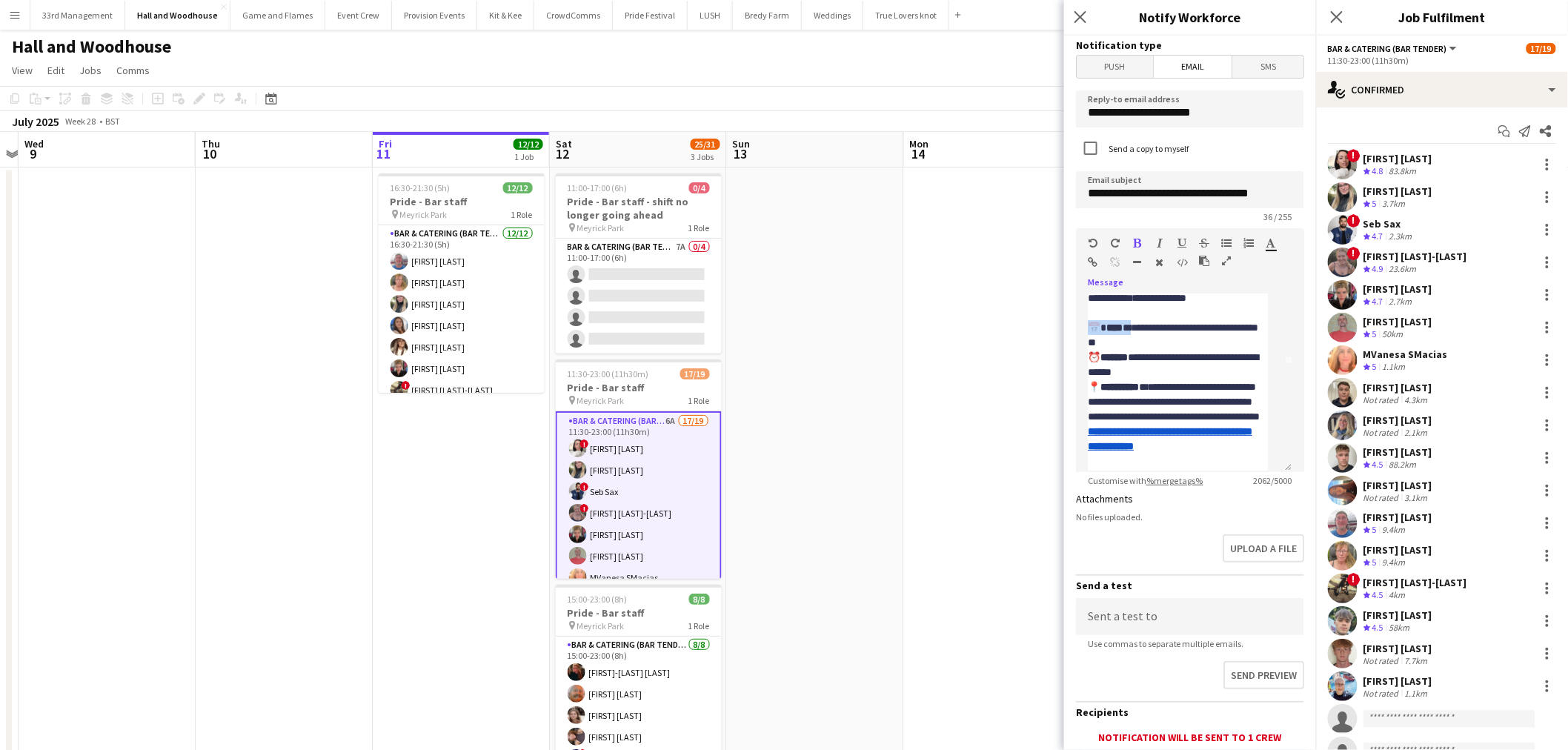 click at bounding box center (1137, 243) 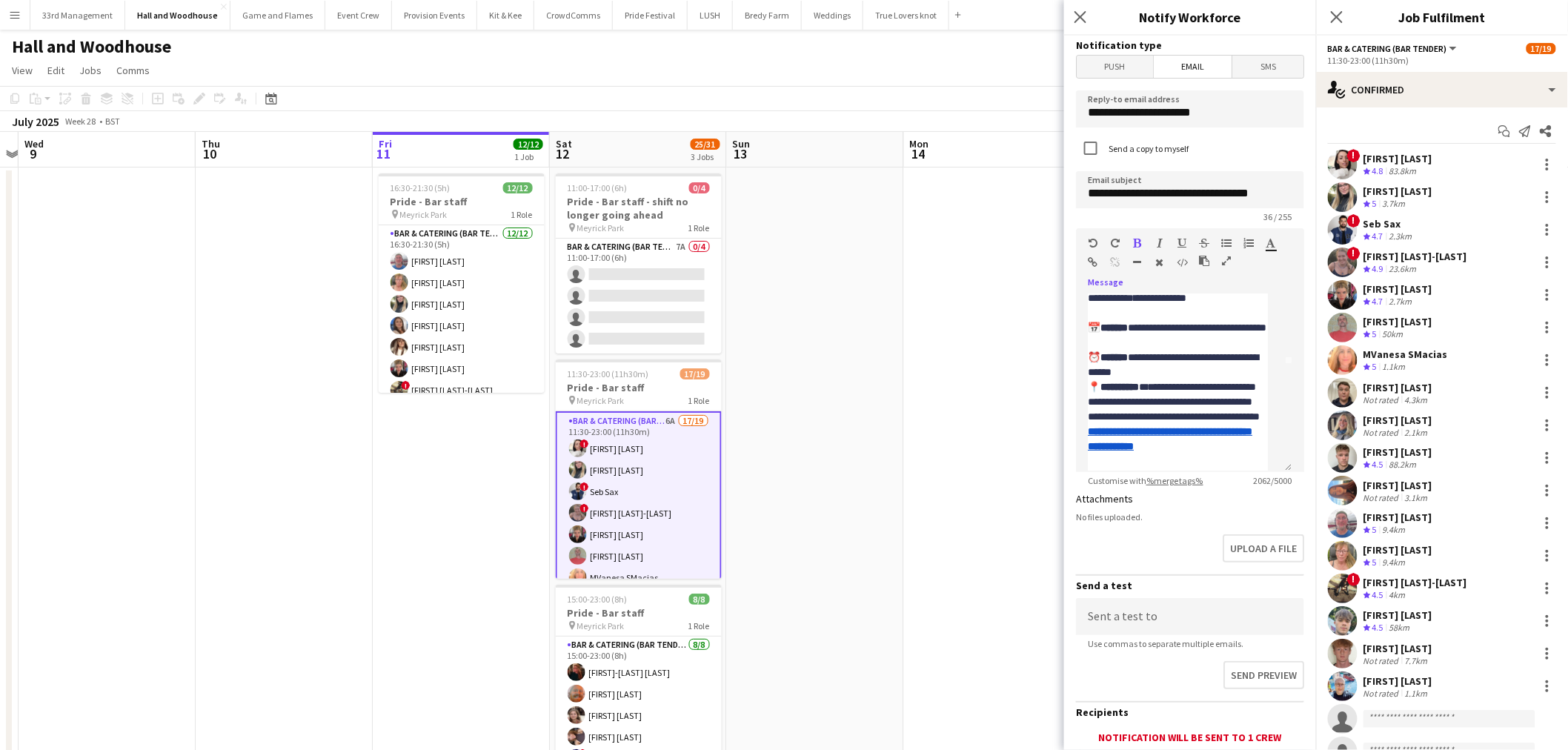 click at bounding box center [1137, 243] 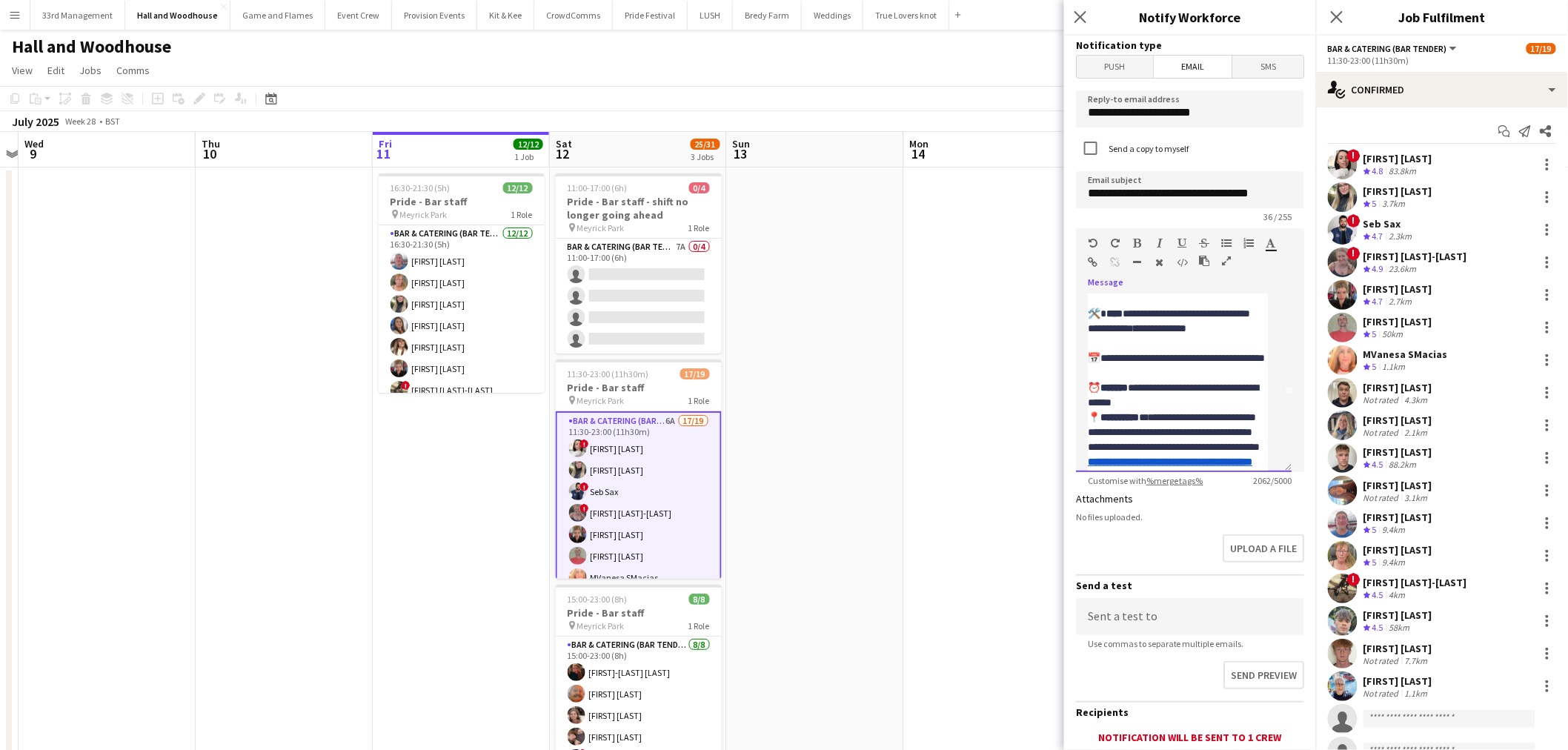 scroll, scrollTop: 25, scrollLeft: 0, axis: vertical 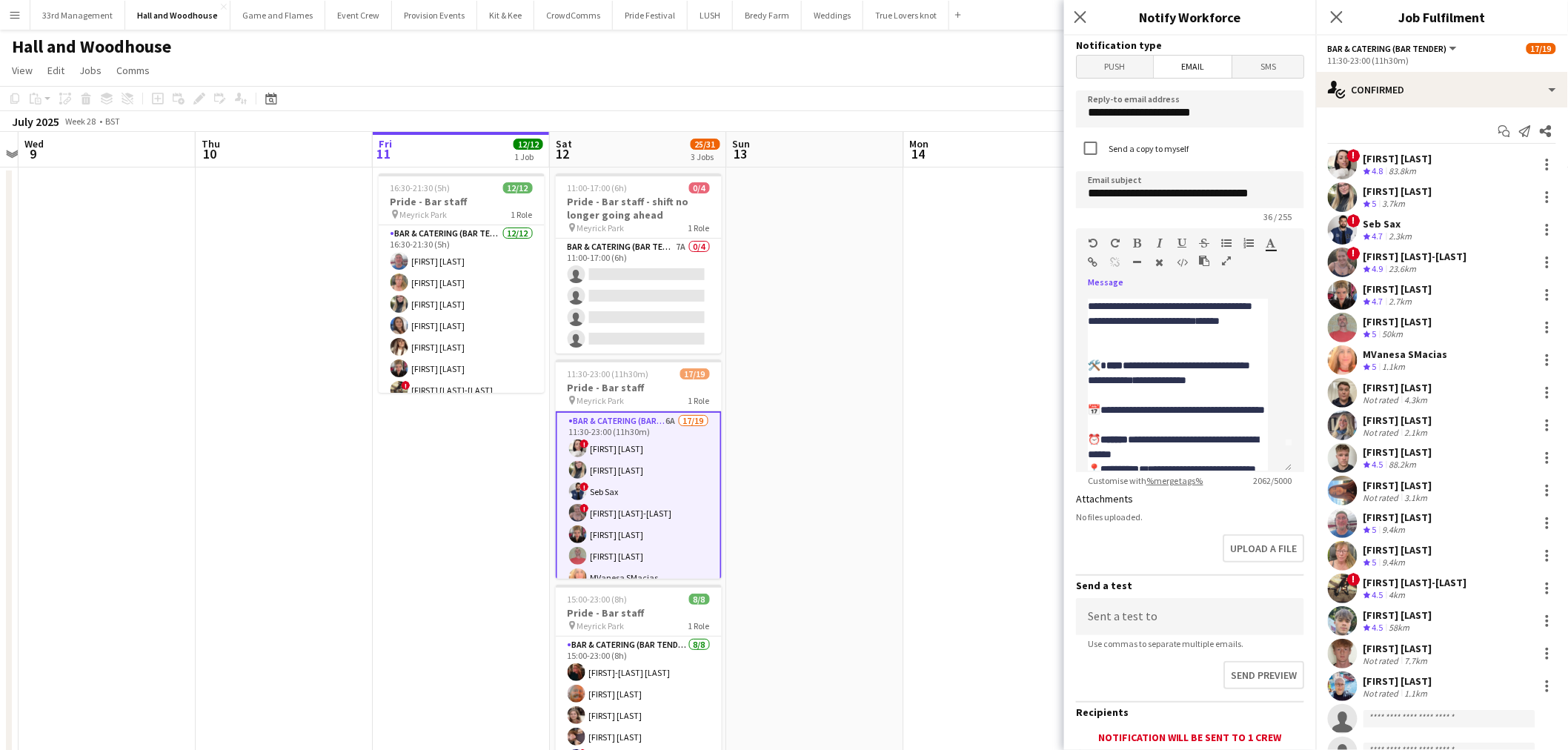 click at bounding box center [1137, 243] 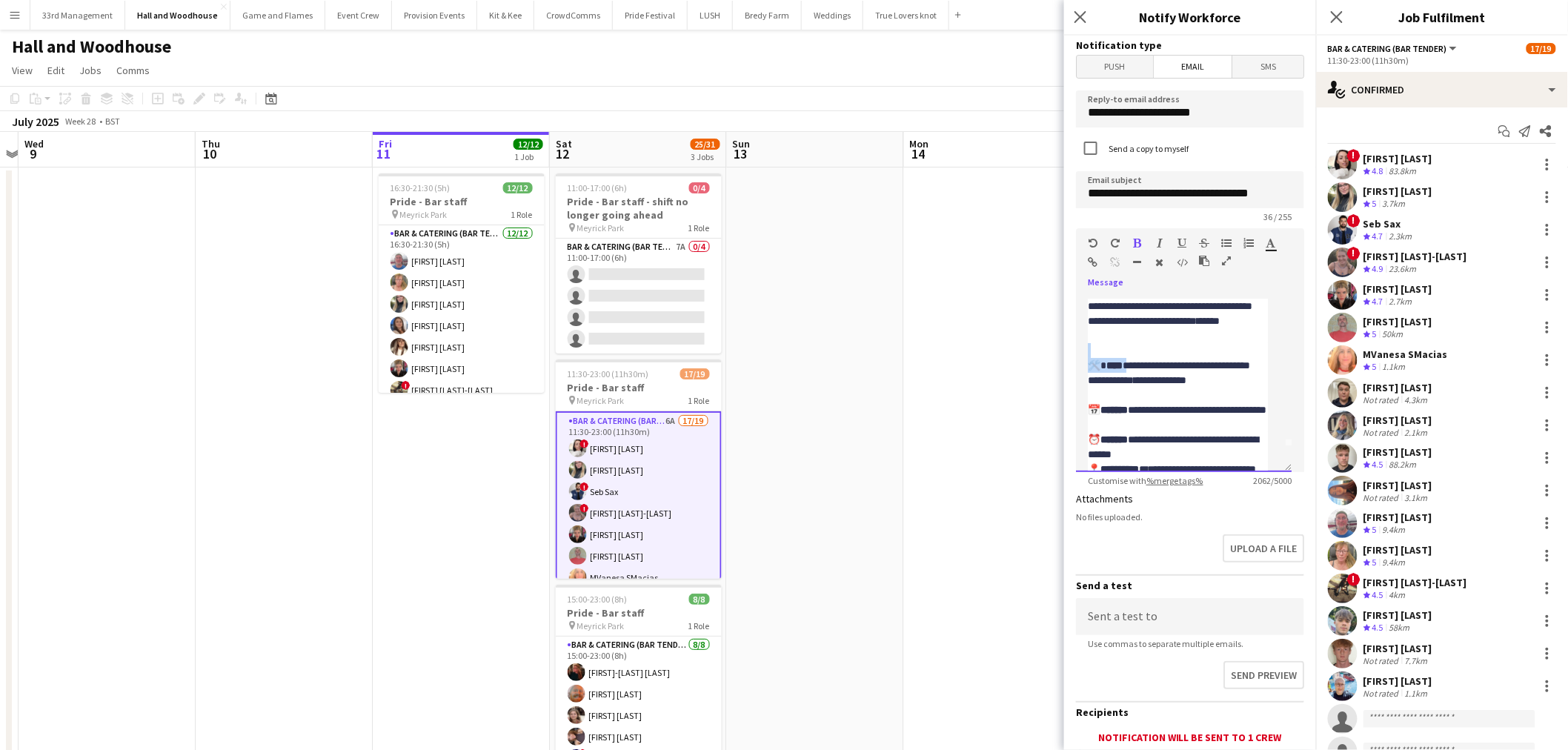 drag, startPoint x: 1128, startPoint y: 360, endPoint x: 1062, endPoint y: 334, distance: 70.93659 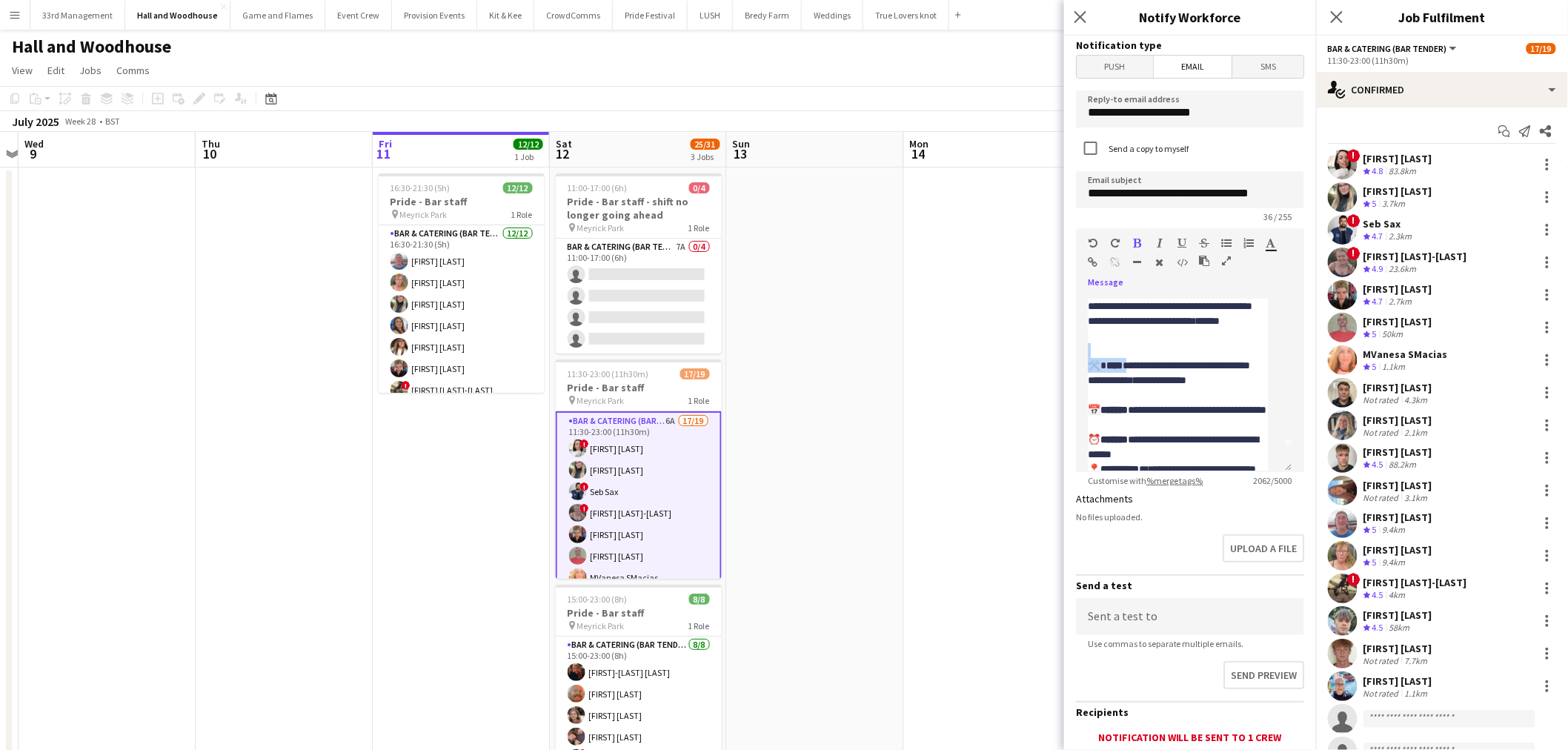 click at bounding box center [1137, 243] 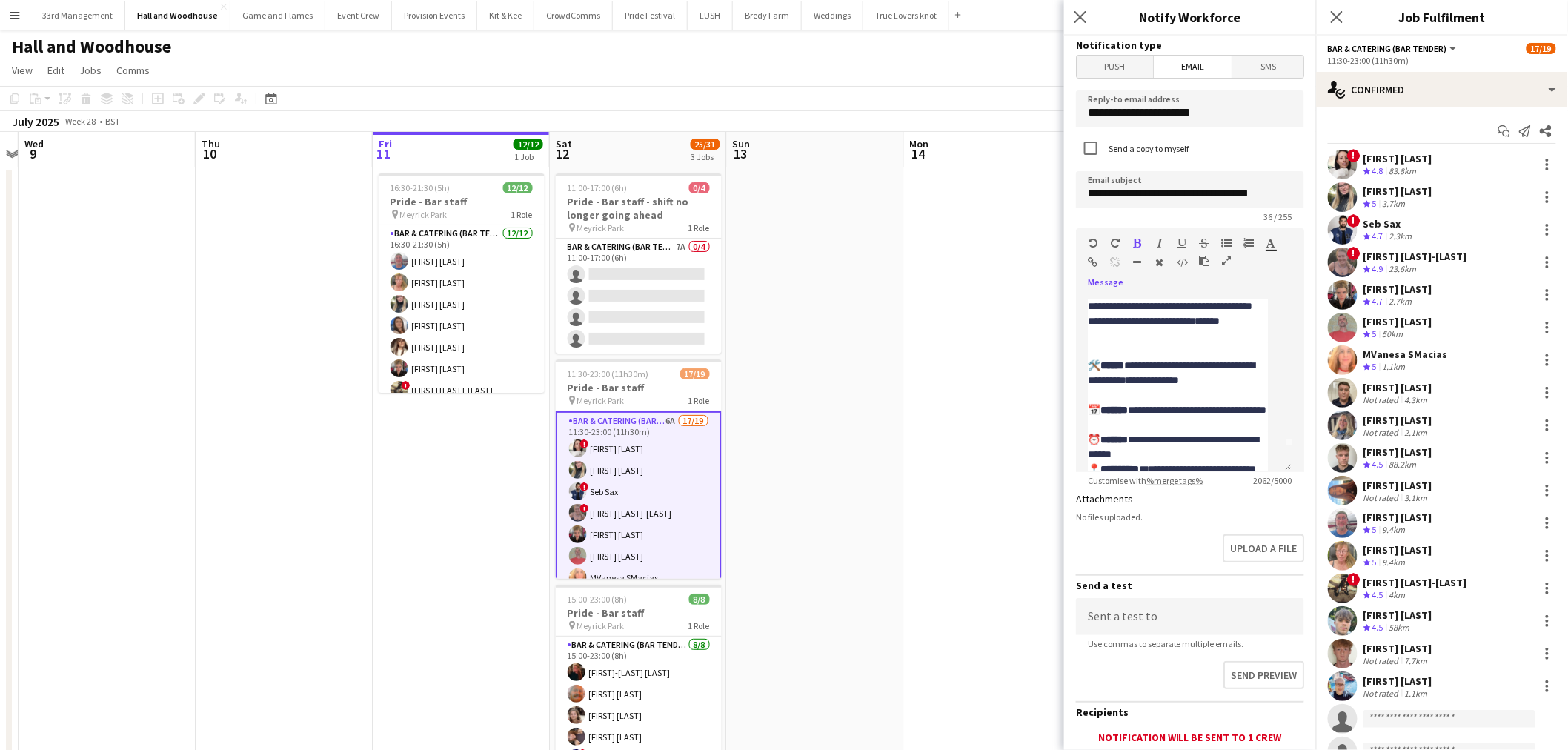 click at bounding box center (1137, 243) 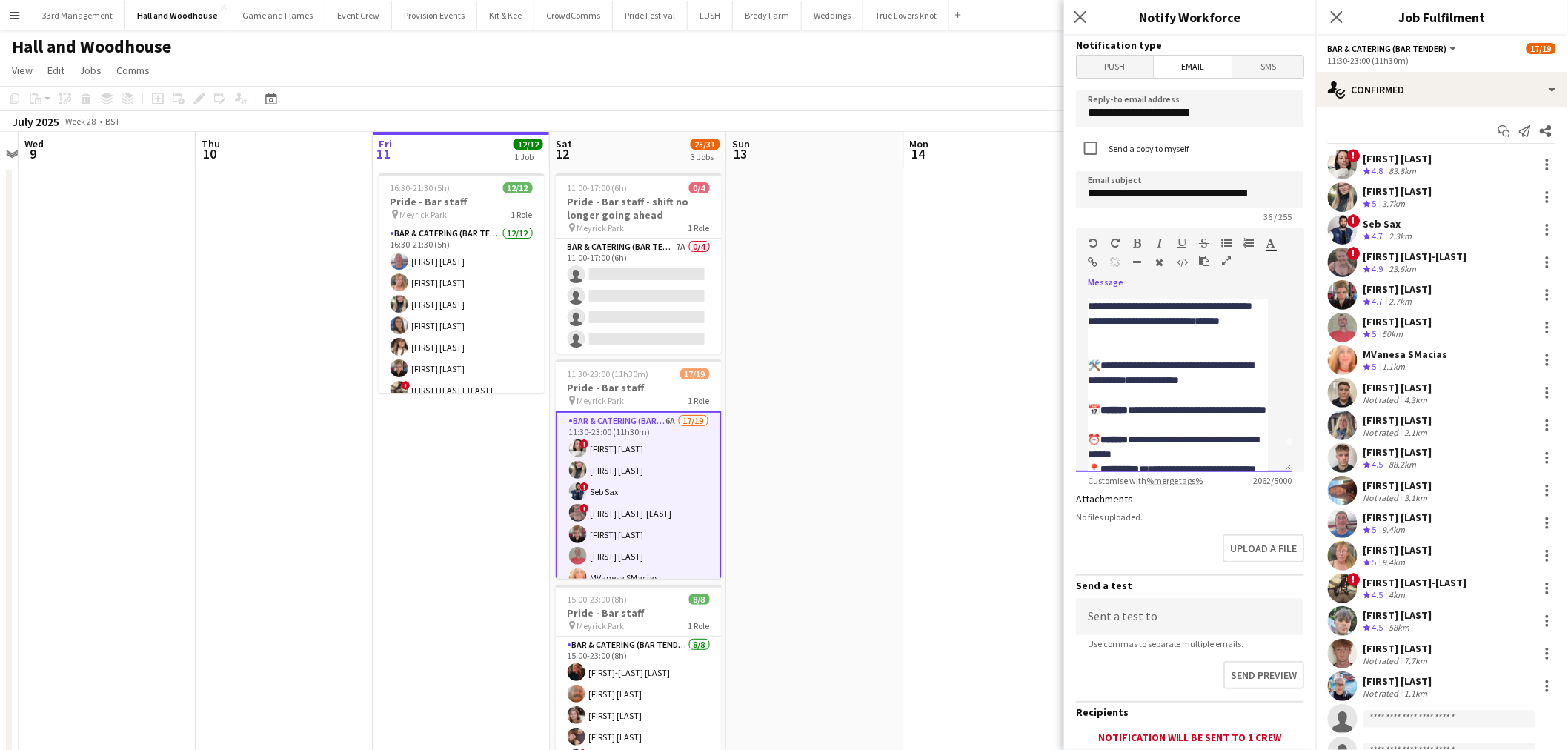 click on "Paragraph   Heading 1   Heading 2   Heading 3   Heading 4   Heading 5   Heading 6   Heading 7   Paragraph   Predefined   Standard   default  Times New Roman   Arial   Times New Roman   Calibri   Comic Sans MS  2   1   2   3   4   5   6   7  ******* *******" 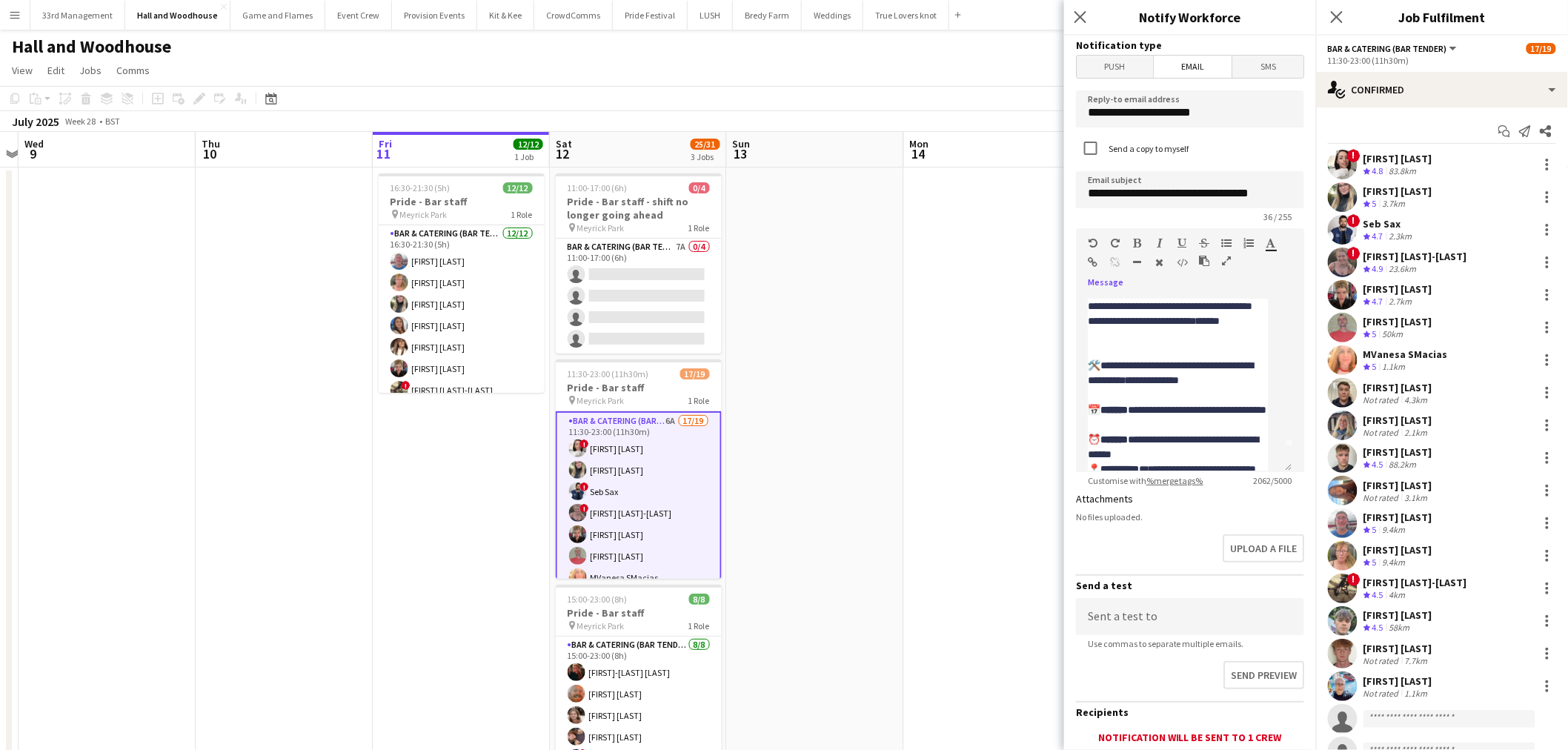 click at bounding box center [1137, 243] 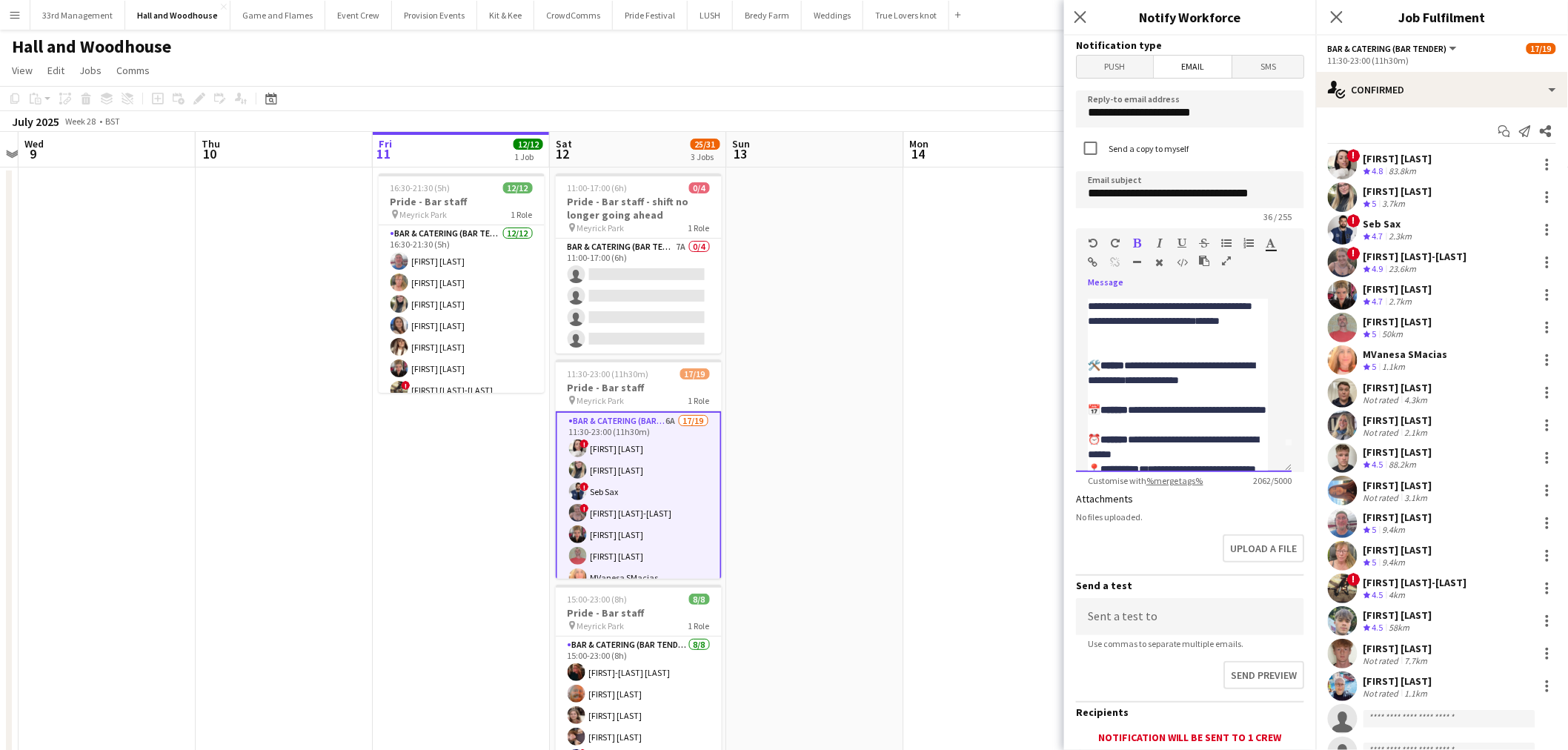 click on "**********" 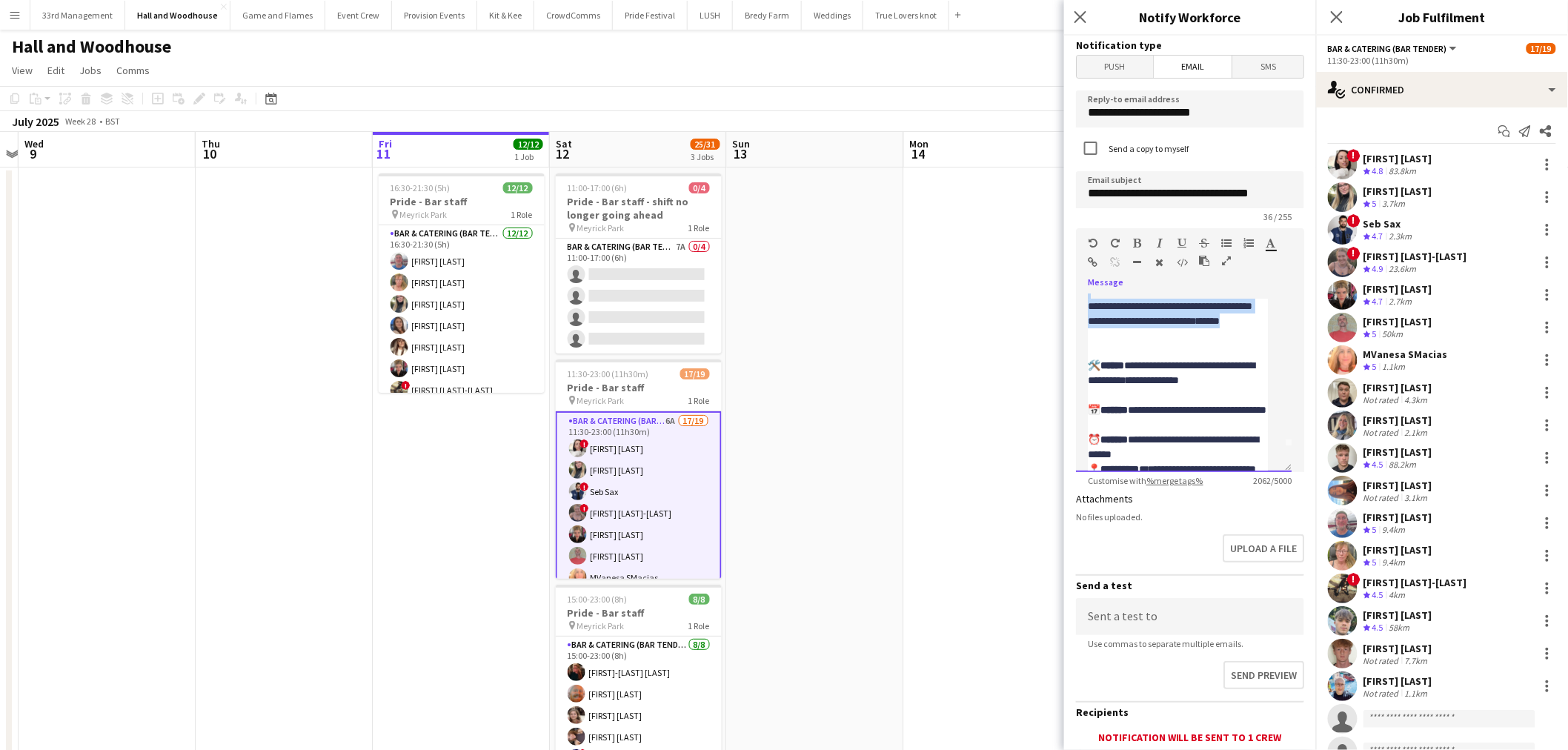 scroll, scrollTop: 0, scrollLeft: 0, axis: both 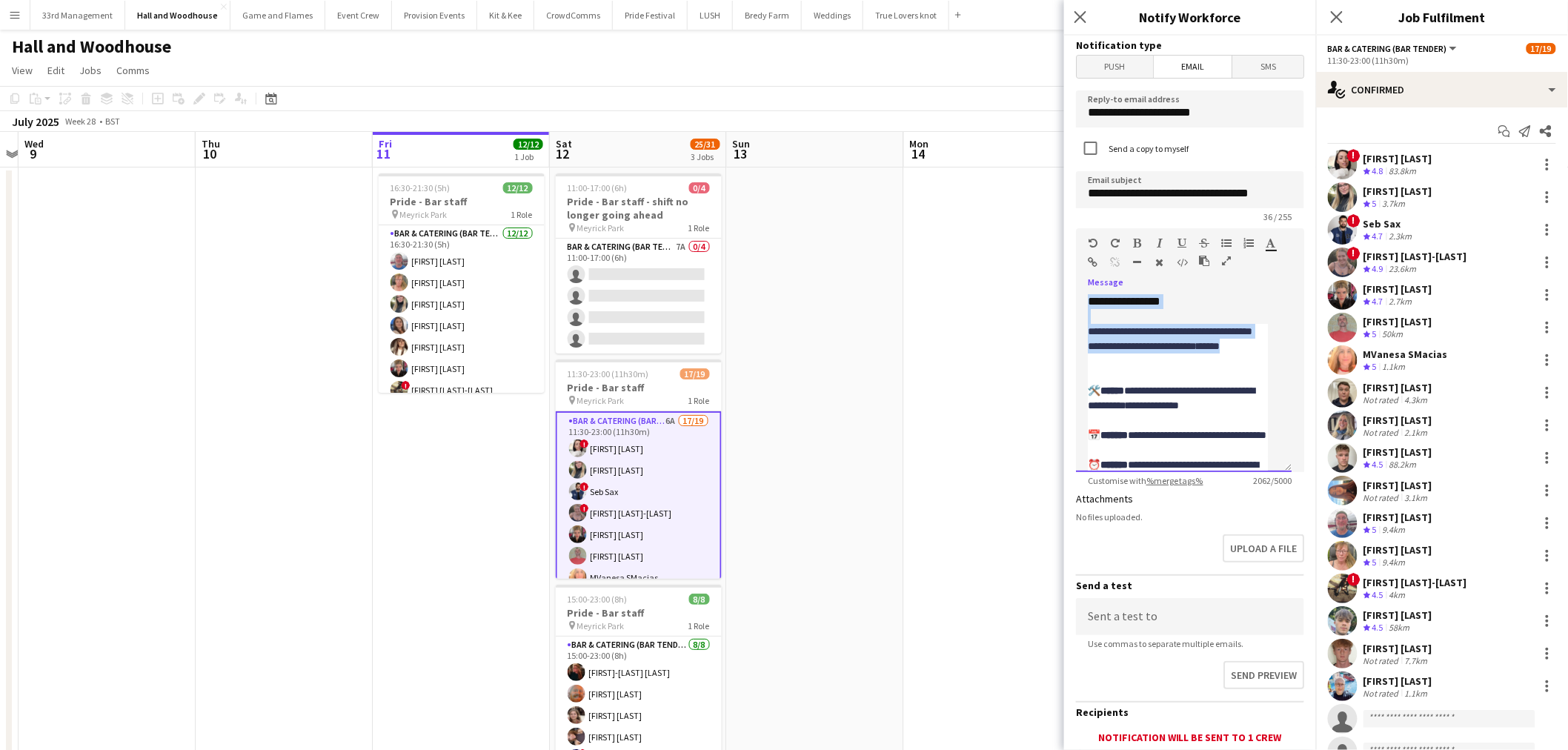 drag, startPoint x: 1129, startPoint y: 333, endPoint x: 1072, endPoint y: 289, distance: 72.0069 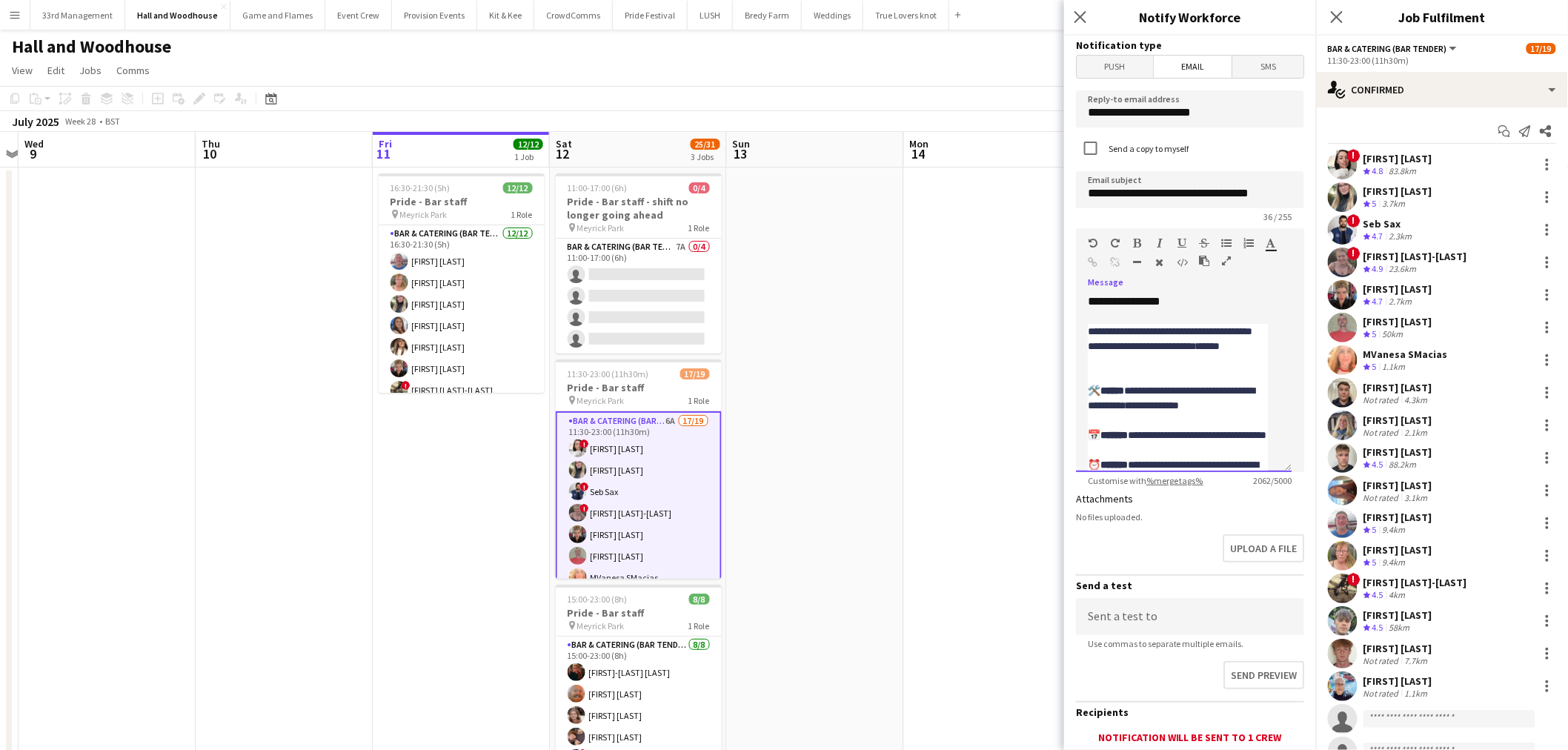 click 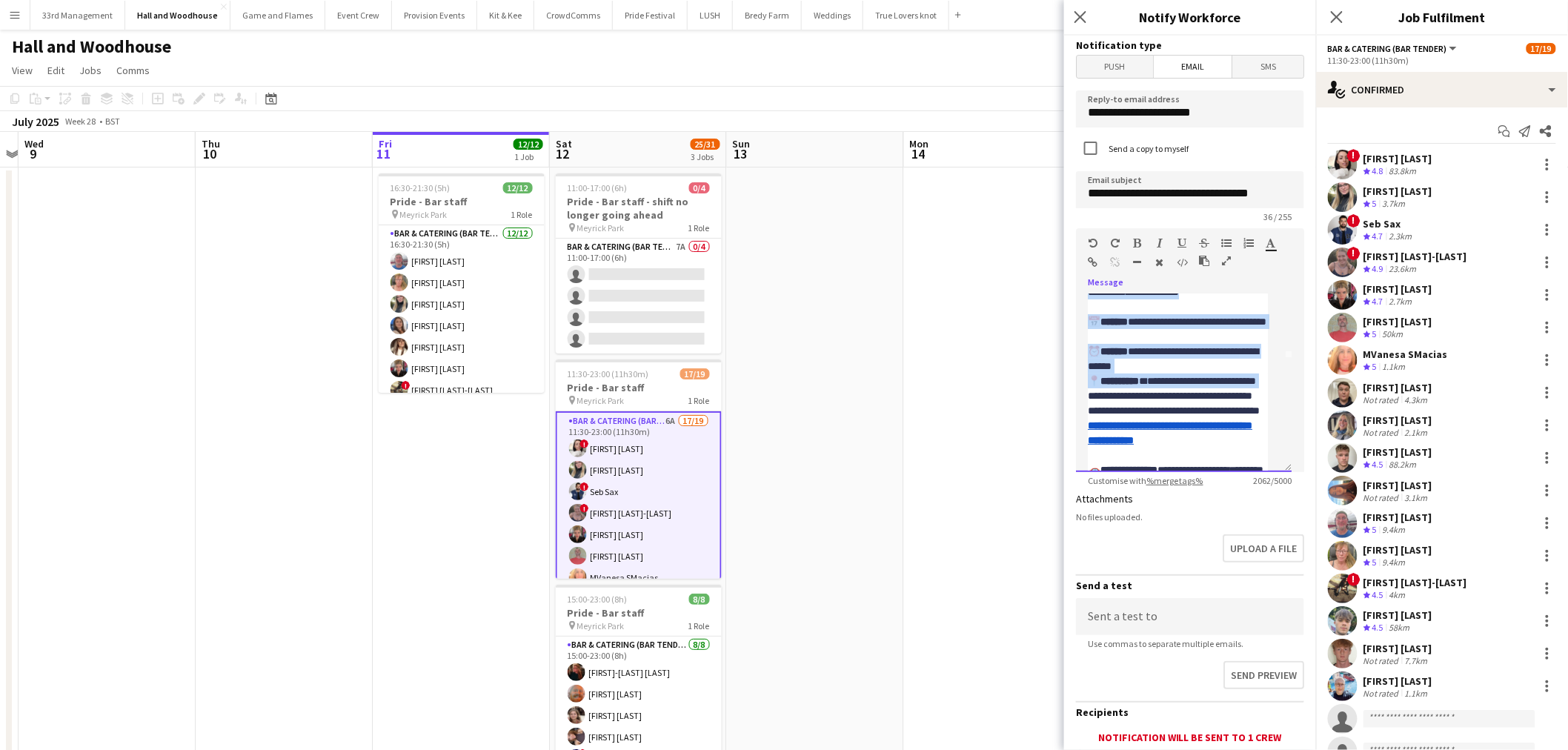 scroll, scrollTop: 165, scrollLeft: 0, axis: vertical 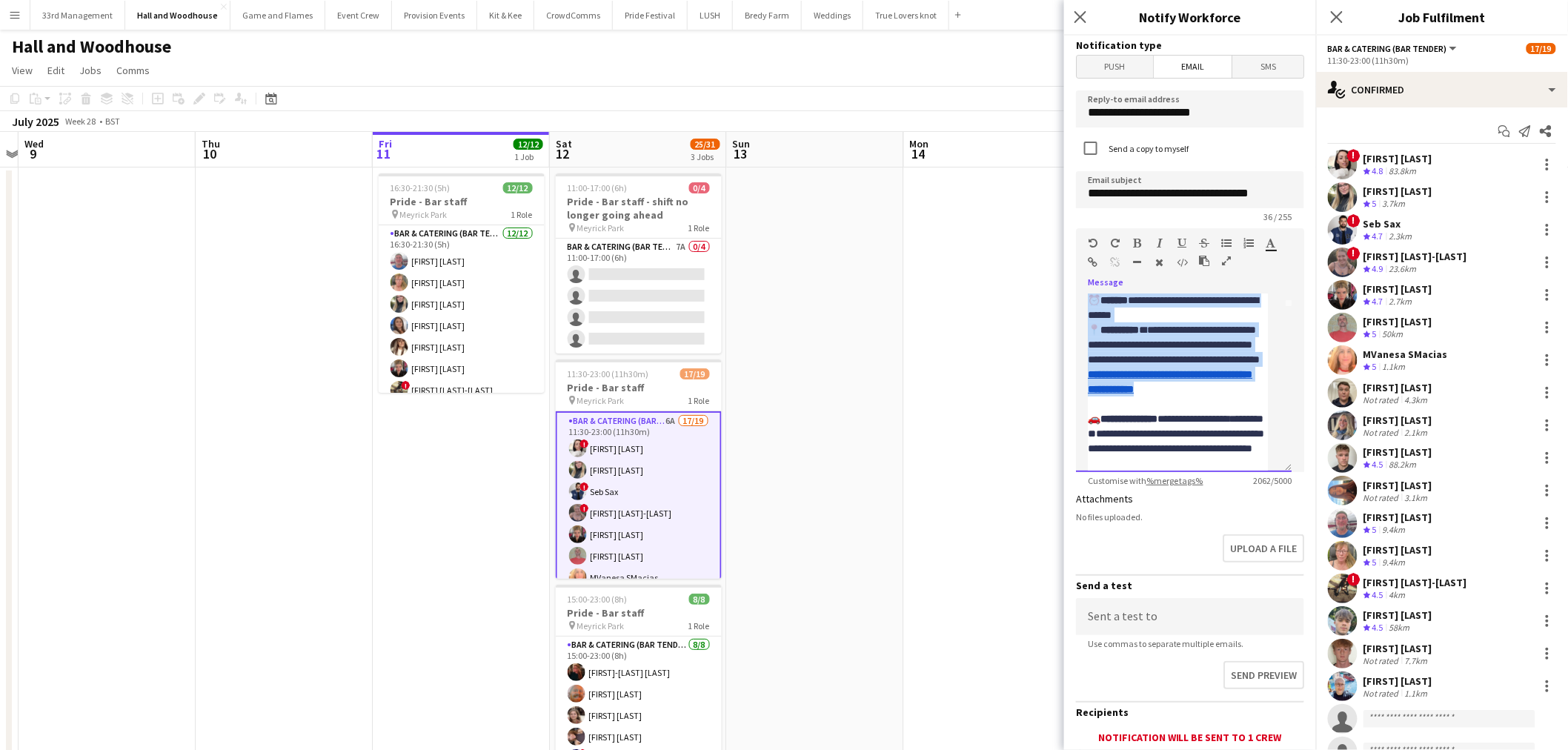 drag, startPoint x: 1097, startPoint y: 319, endPoint x: 1238, endPoint y: 398, distance: 161.62302 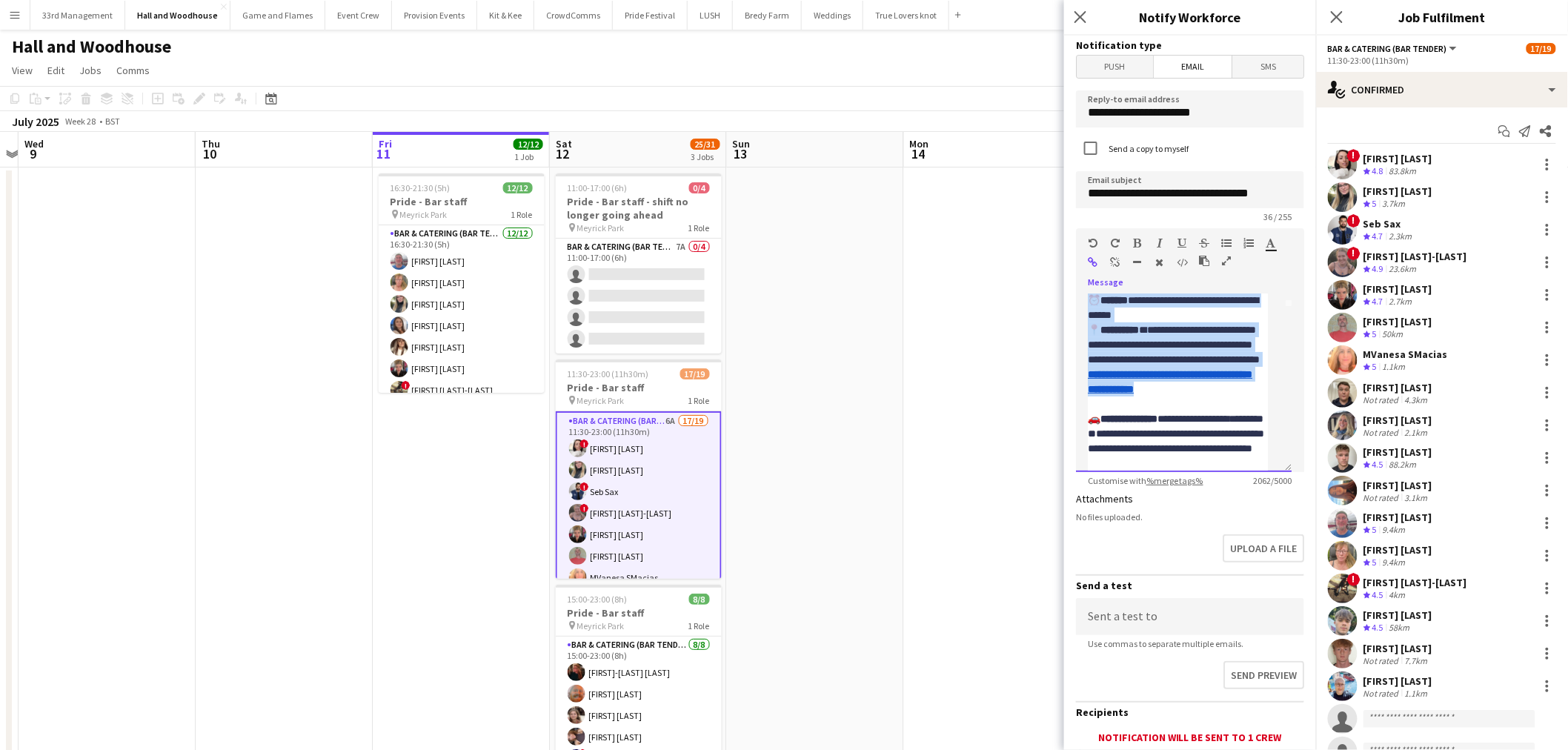 click on "**********" 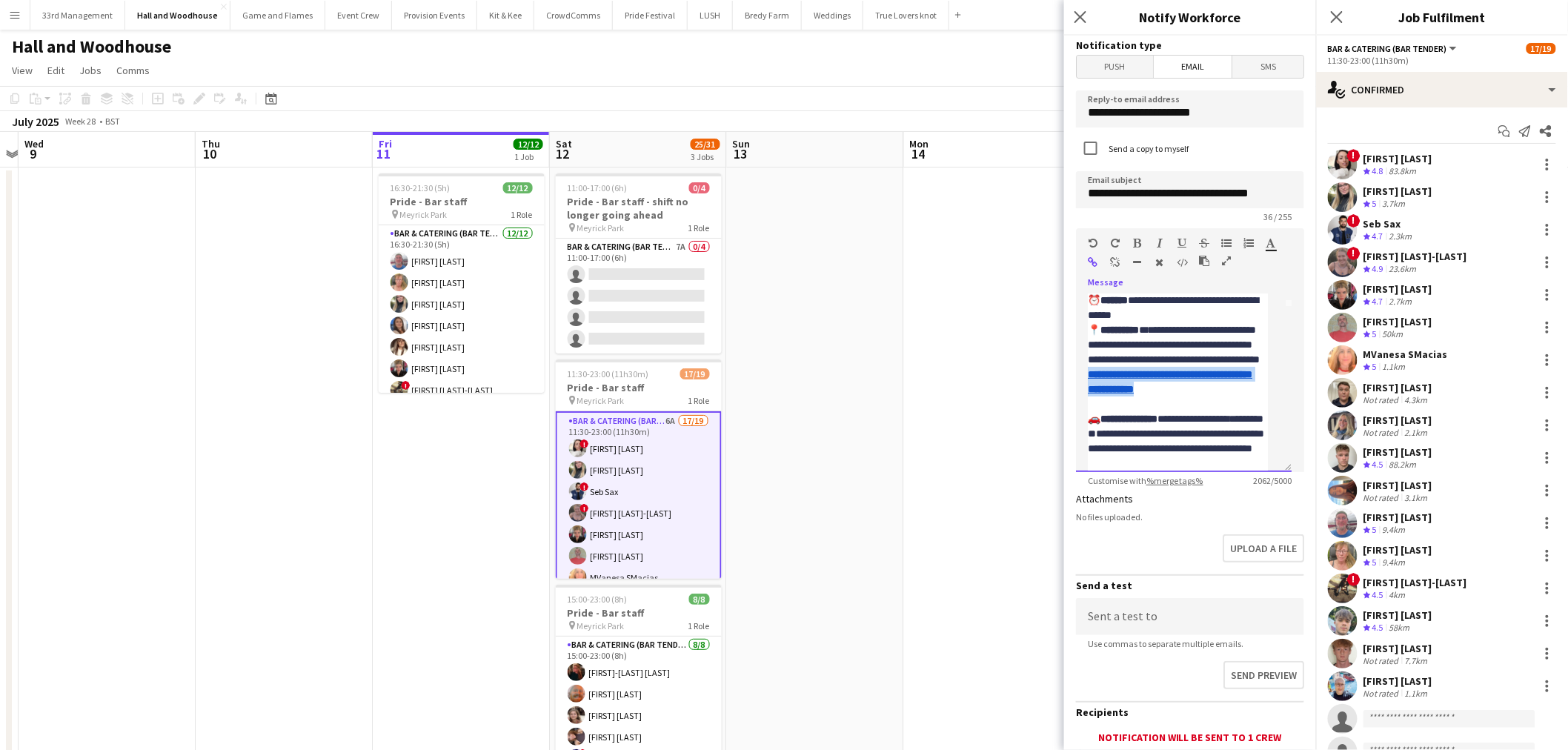 drag, startPoint x: 1232, startPoint y: 400, endPoint x: 1082, endPoint y: 384, distance: 150.85092 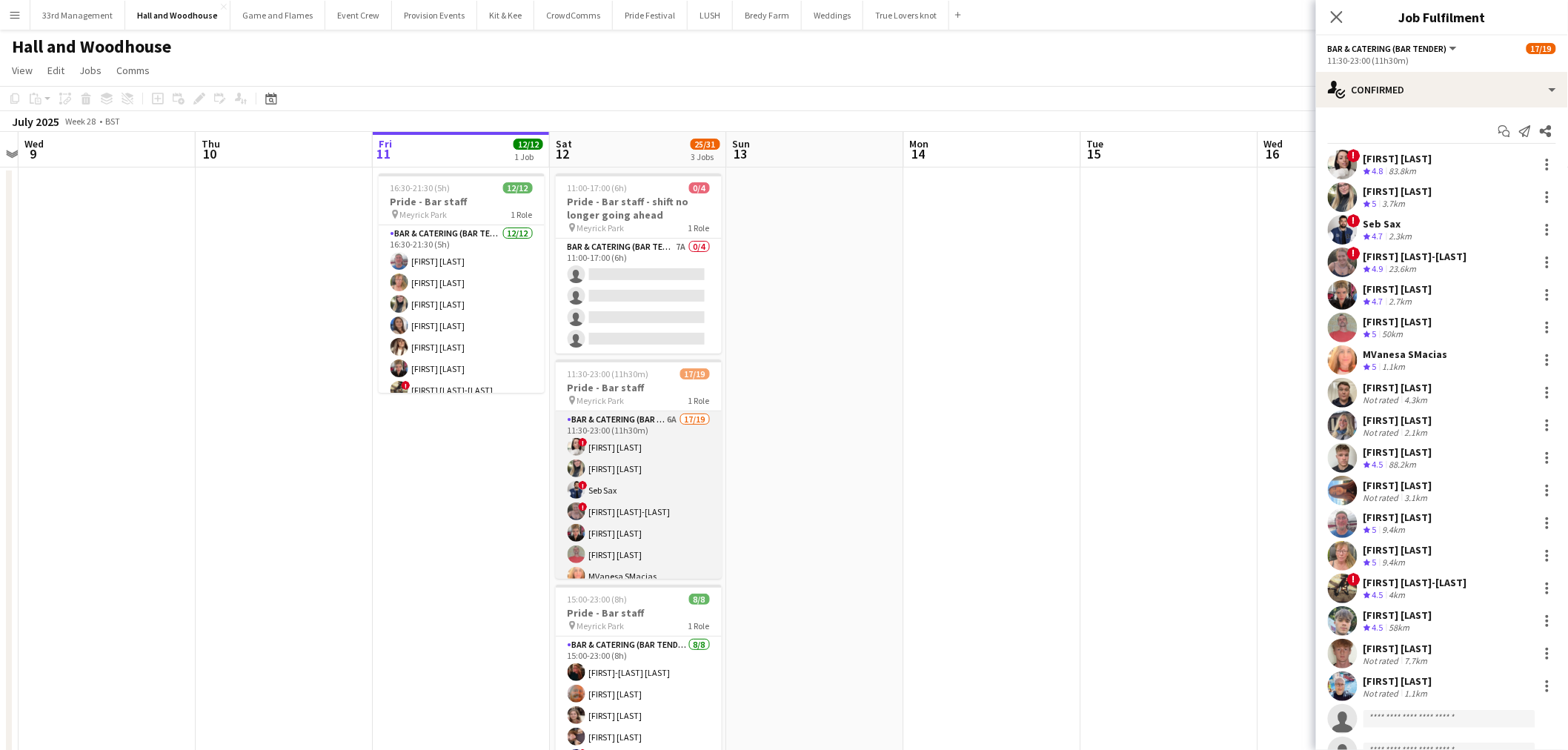 click on "Bar & Catering (Bar Tender)   6A   17/19   11:30-23:00 (11h30m)
! Abigail Lenton Lily Stansbury ! Seb Sax ! Georgia Griffiths-Alner Maisey Brewer Colin Sherman MVanesa SMacias Carl Marshall Emilie Miller Callum Thomas Megan Hillier Mike Binyon Jane Binyon ! Dennieze Morales-Crisostomo Harry Stocks Thomas Robson Adam Hill
single-neutral-actions
single-neutral-actions" at bounding box center (639, 630) 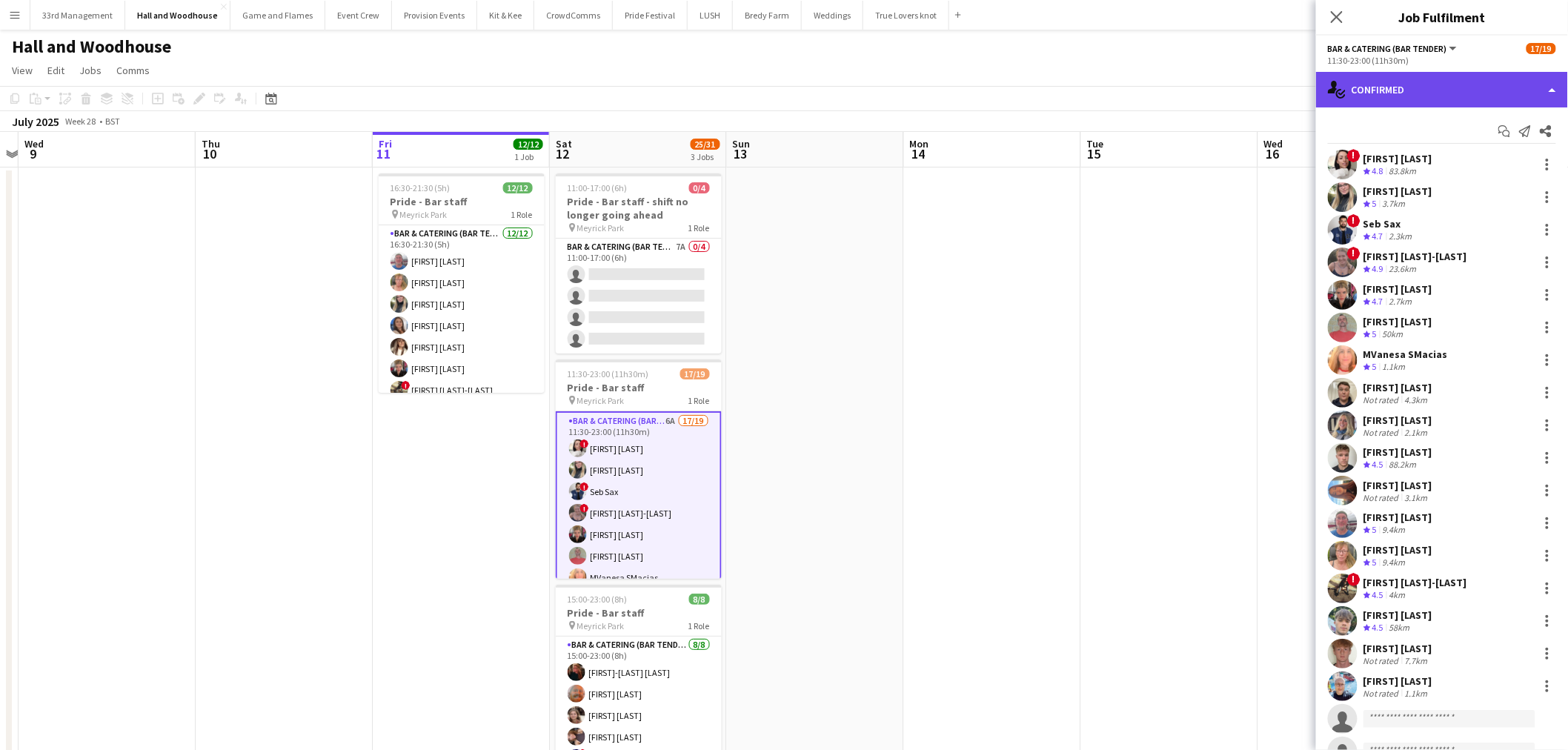 click on "single-neutral-actions-check-2
Confirmed" 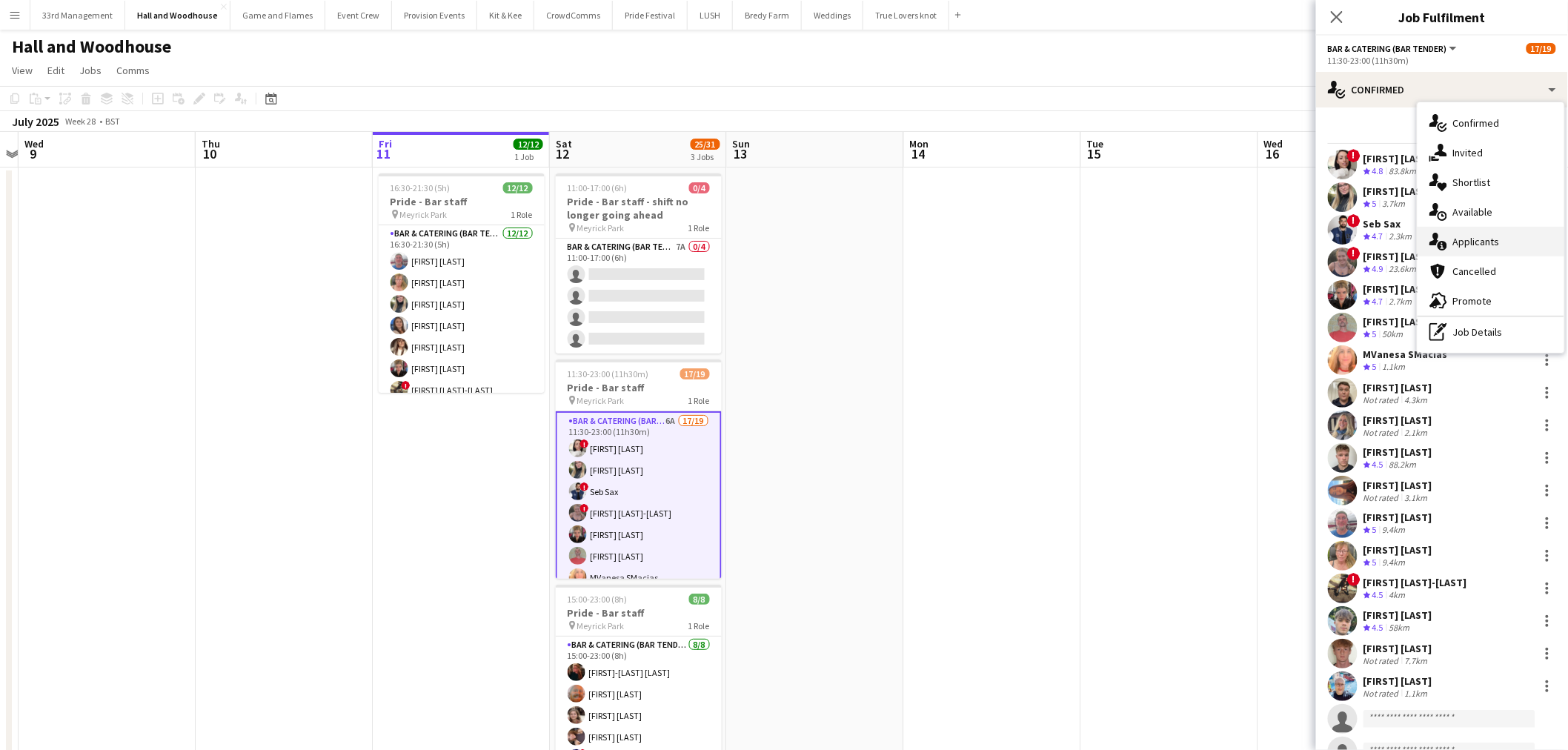 click on "single-neutral-actions-information
Applicants" at bounding box center (1491, 242) 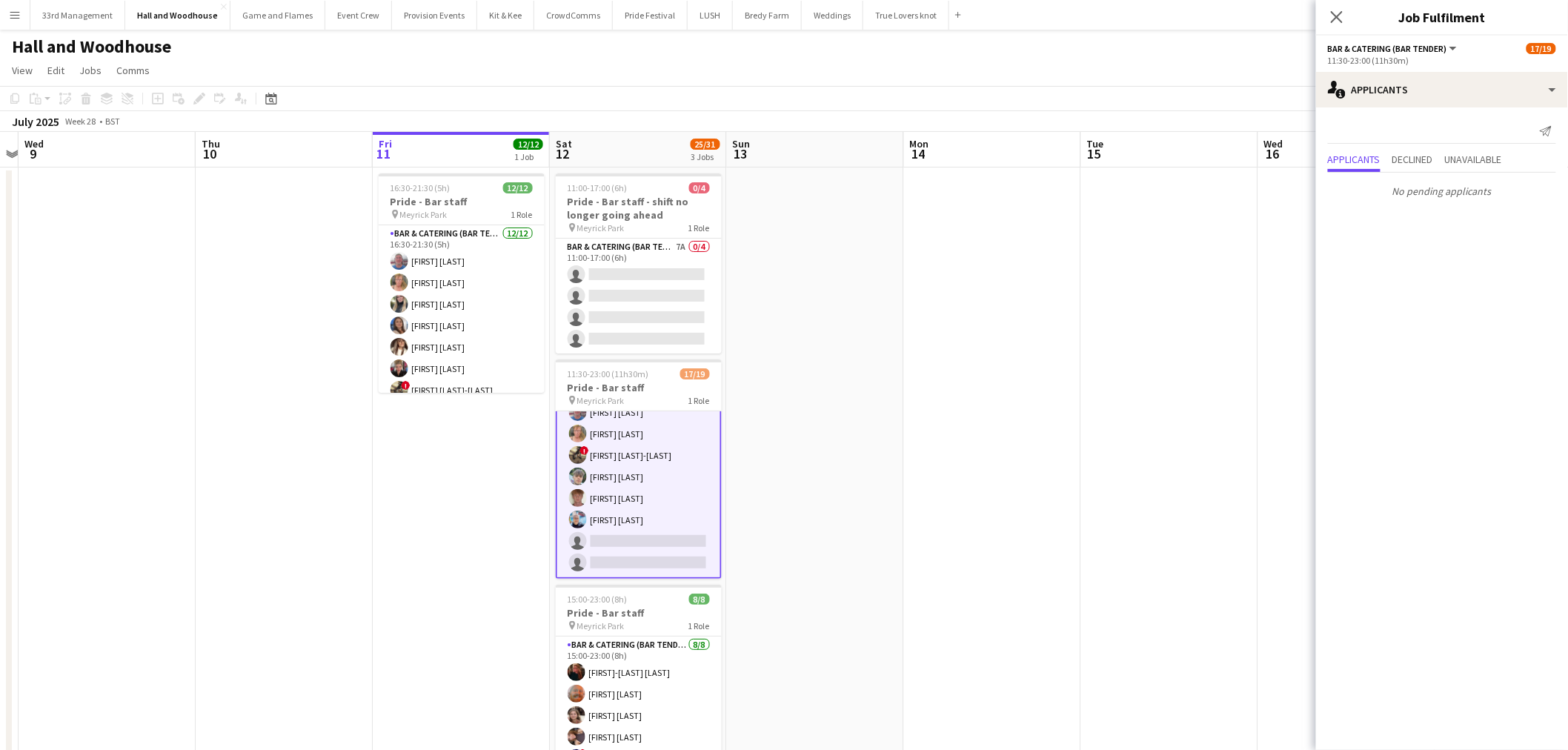 scroll, scrollTop: 276, scrollLeft: 0, axis: vertical 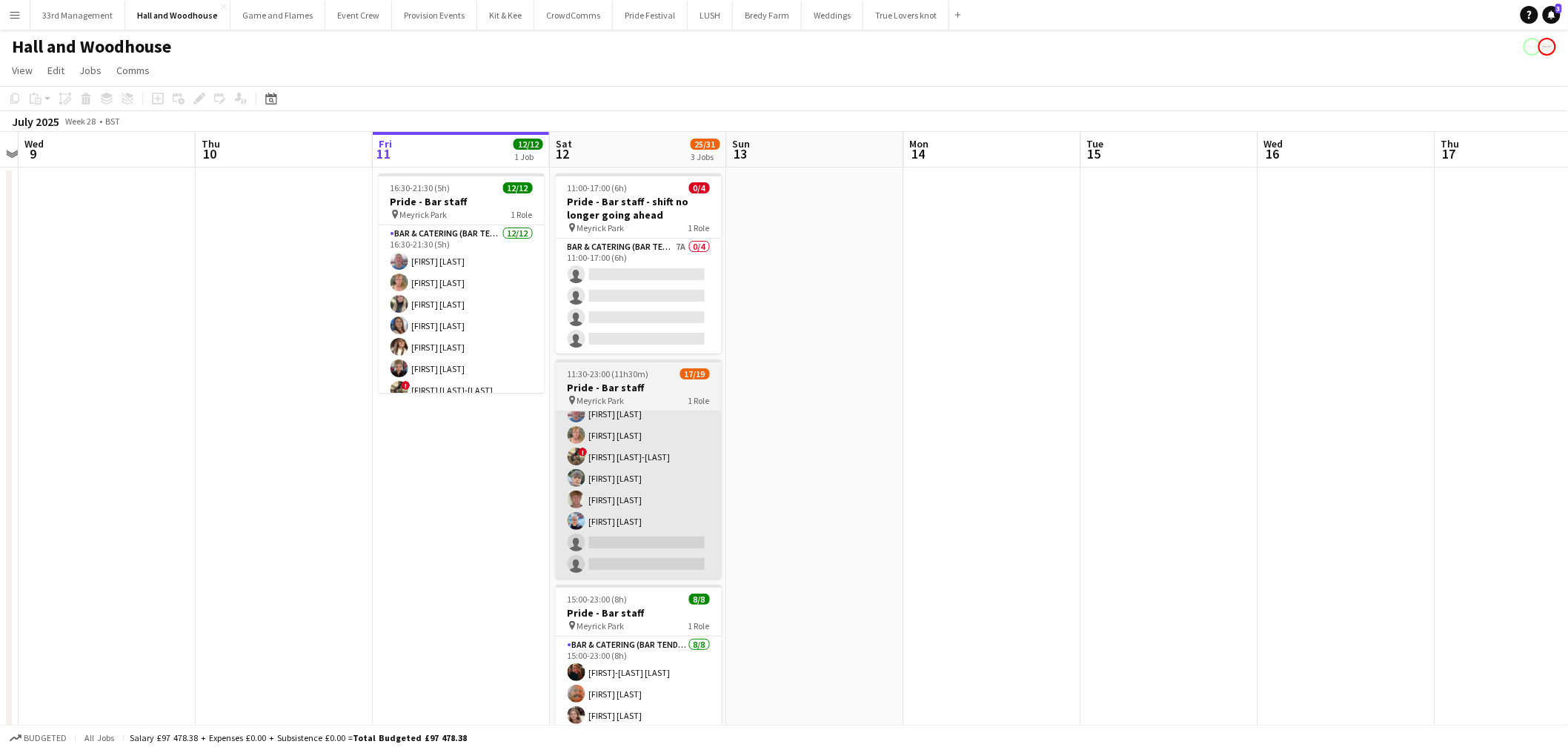 click on "Bar & Catering (Bar Tender)   6A   17/19   11:30-23:00 (11h30m)
! Abigail Lenton Lily Stansbury ! Seb Sax ! Georgia Griffiths-Alner Maisey Brewer Colin Sherman MVanesa SMacias Carl Marshall Emilie Miller Callum Thomas Megan Hillier Mike Binyon Jane Binyon ! Dennieze Morales-Crisostomo Harry Stocks Thomas Robson Adam Hill
single-neutral-actions
single-neutral-actions" at bounding box center [639, 360] 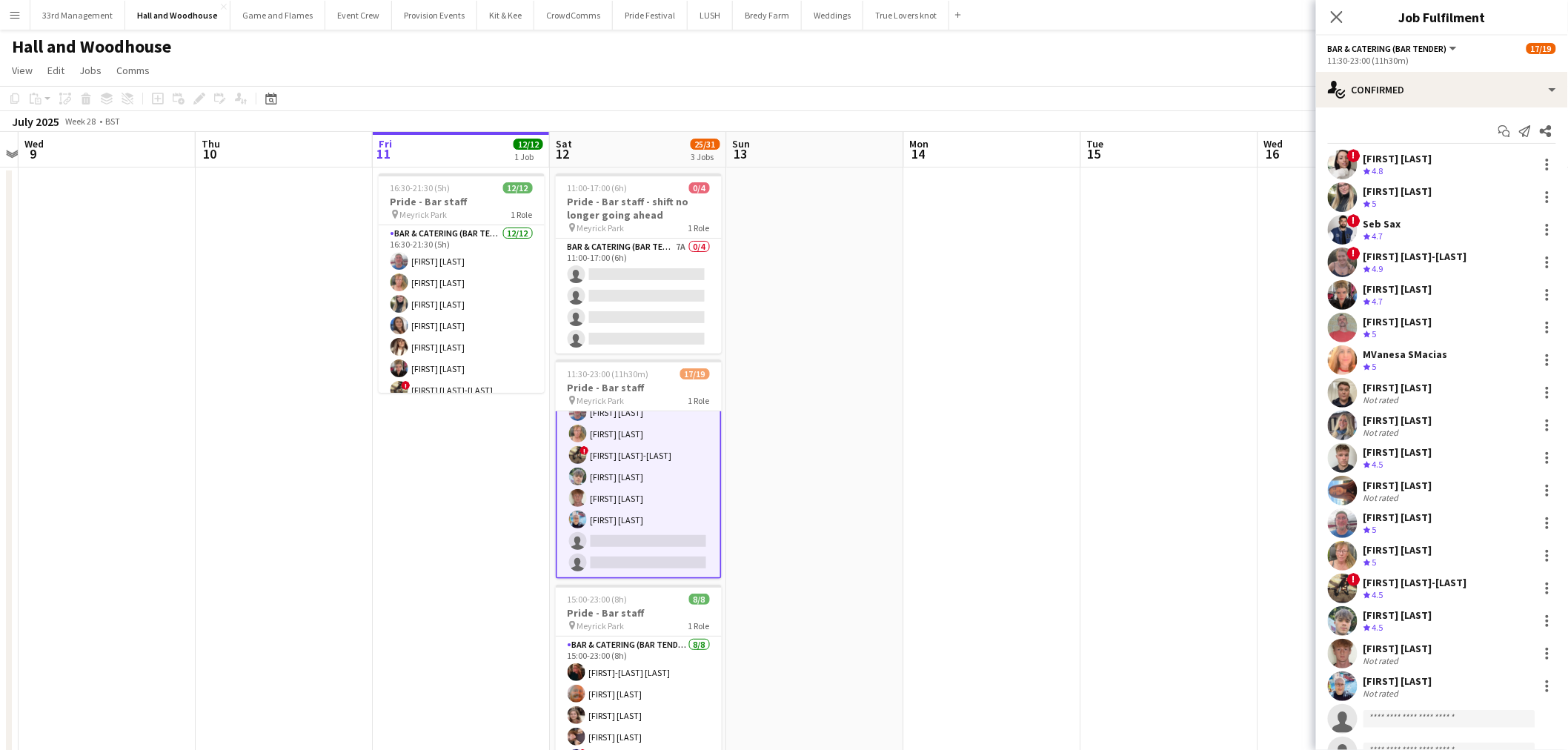 scroll, scrollTop: 276, scrollLeft: 0, axis: vertical 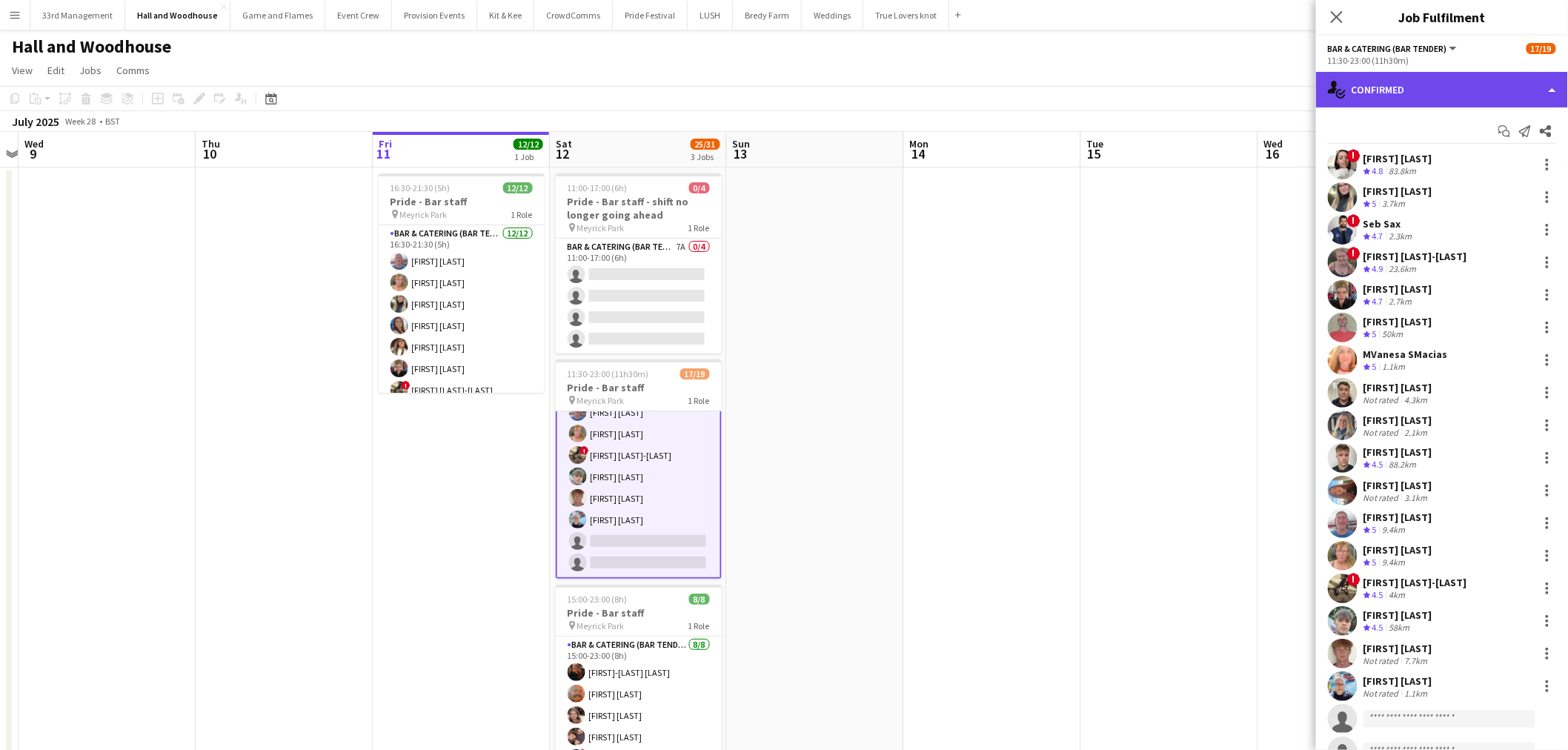 click on "single-neutral-actions-check-2
Confirmed" 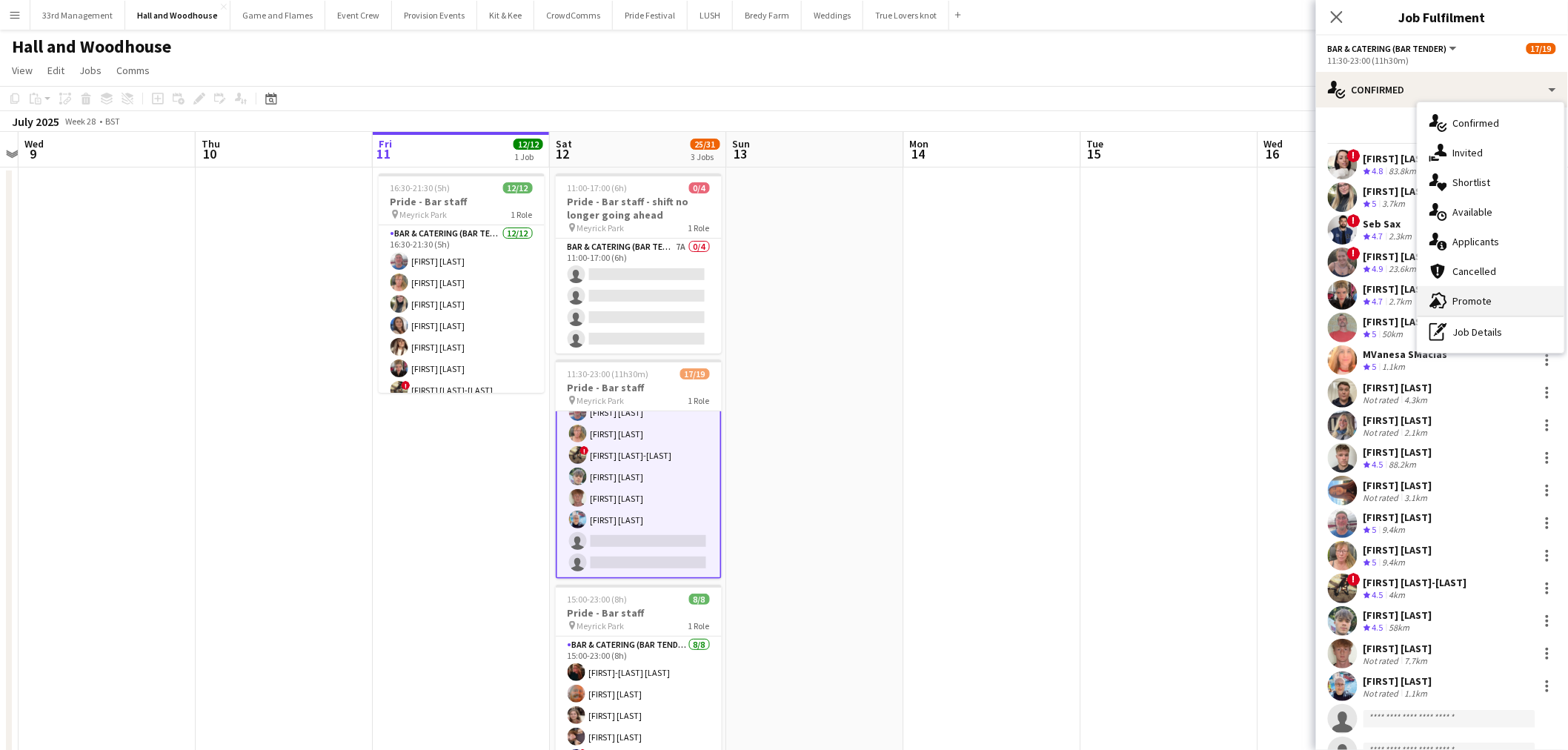 click on "advertising-megaphone
Promote" at bounding box center (1491, 301) 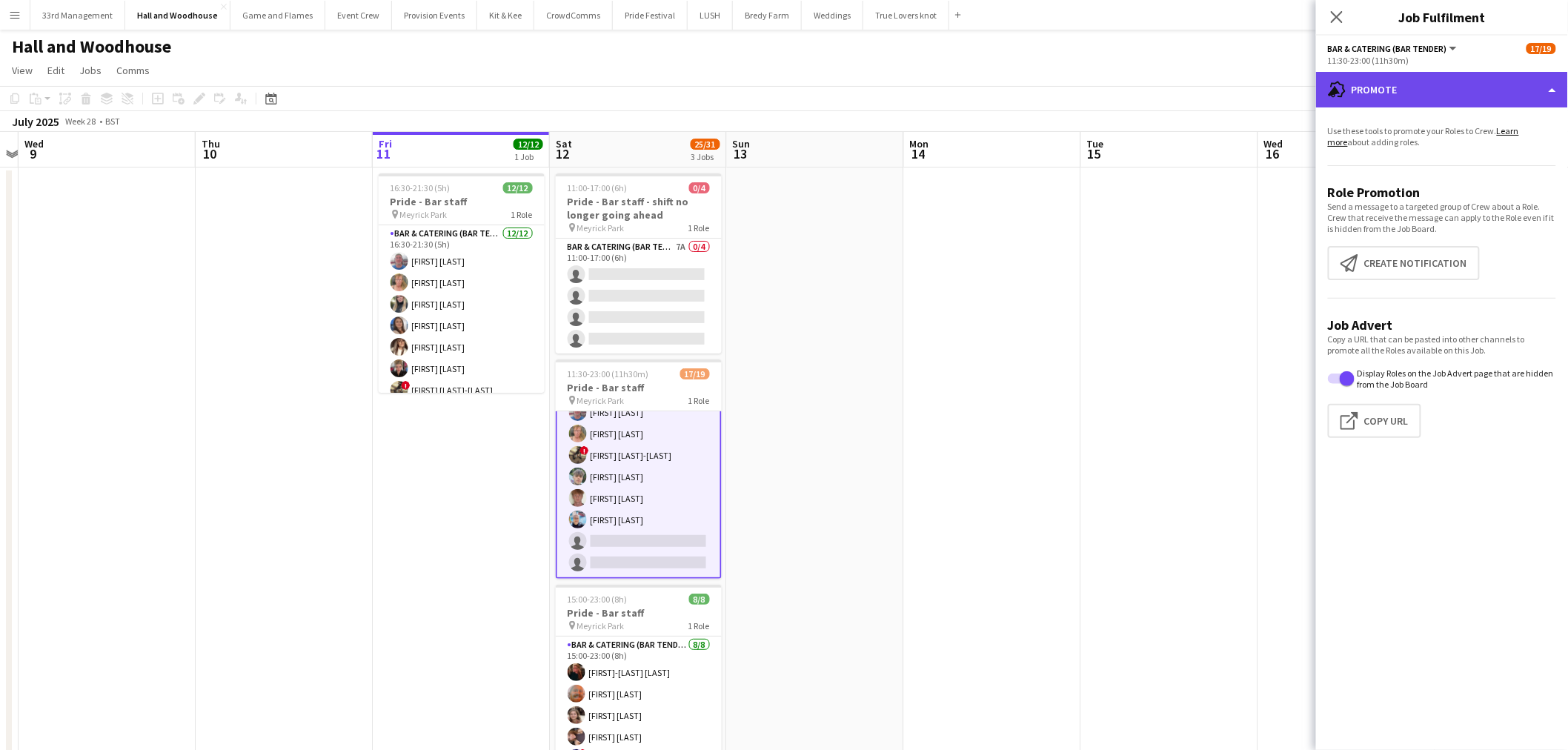 click on "advertising-megaphone
Promote" 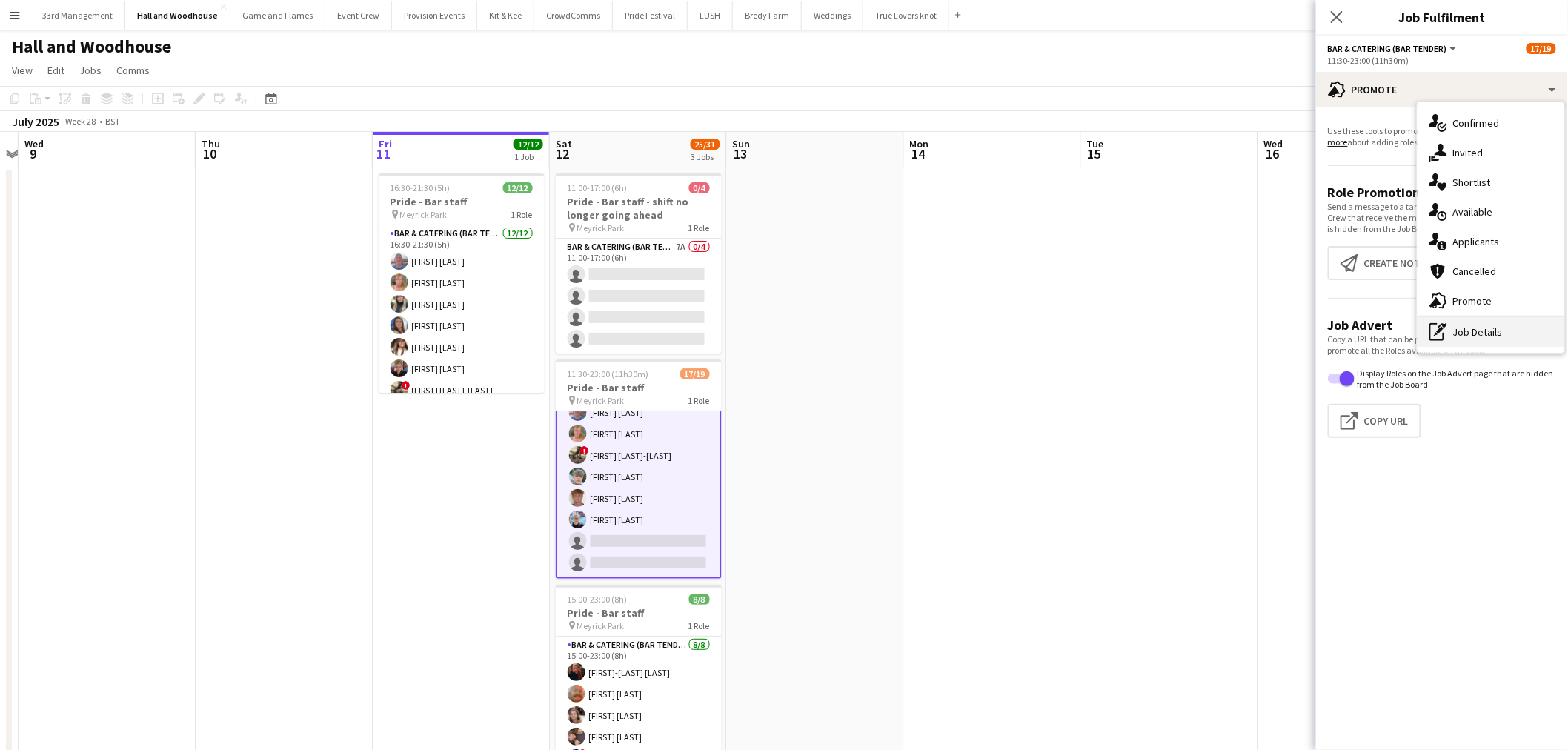 click on "pen-write
Job Details" at bounding box center [1491, 332] 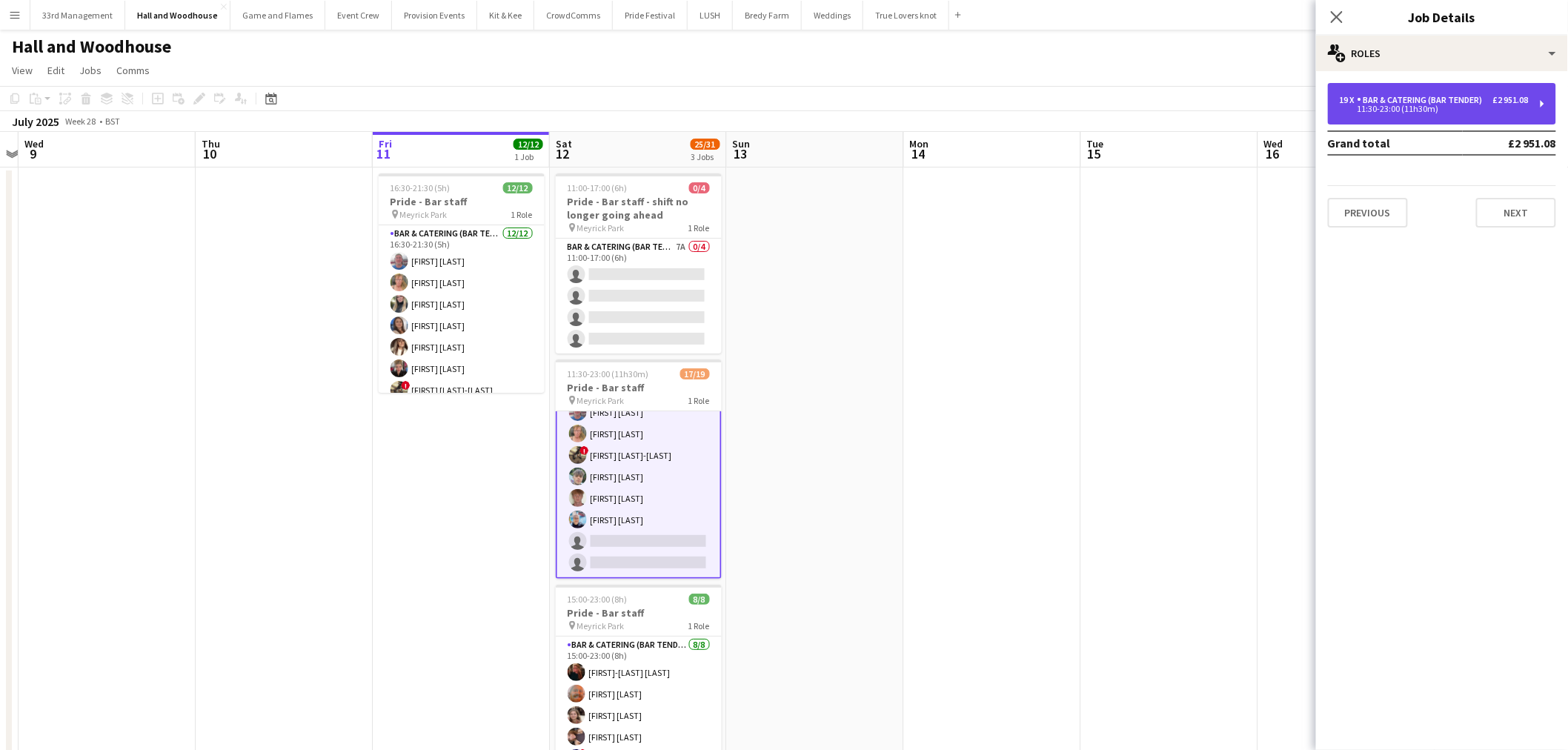 click on "11:30-23:00 (11h30m)" at bounding box center [1434, 109] 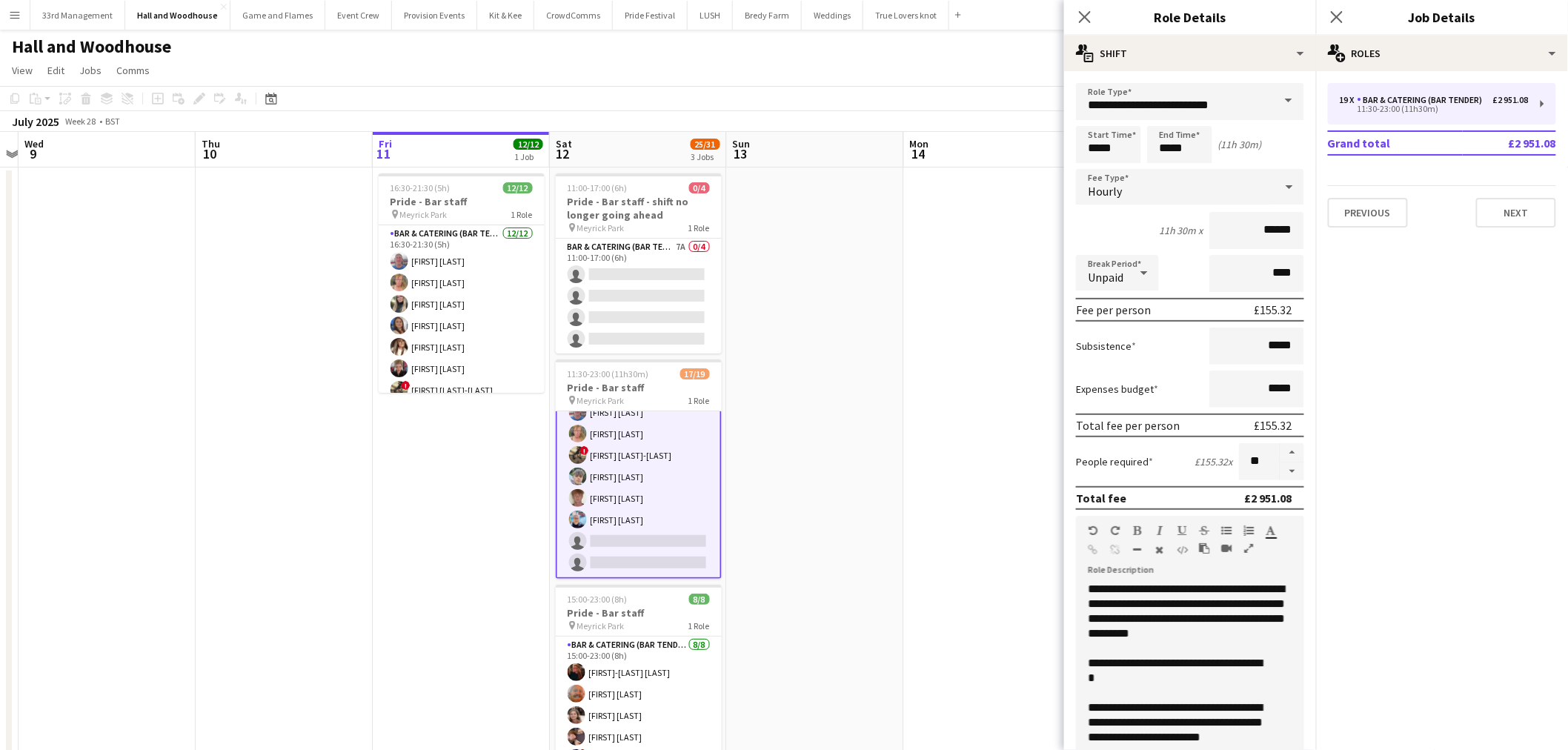 click on "Total fee   £2 951.08" at bounding box center [1190, 498] 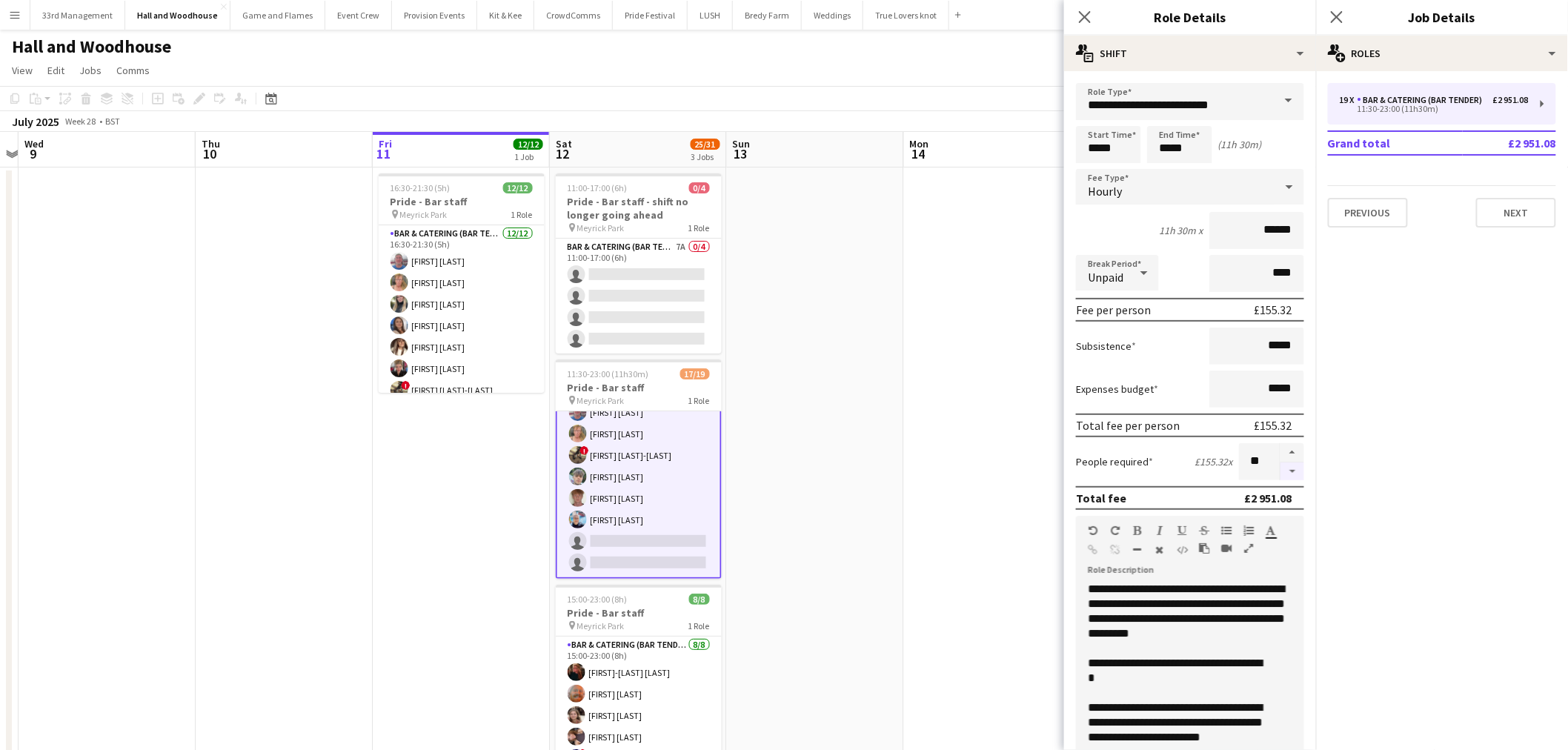 click at bounding box center [1292, 471] 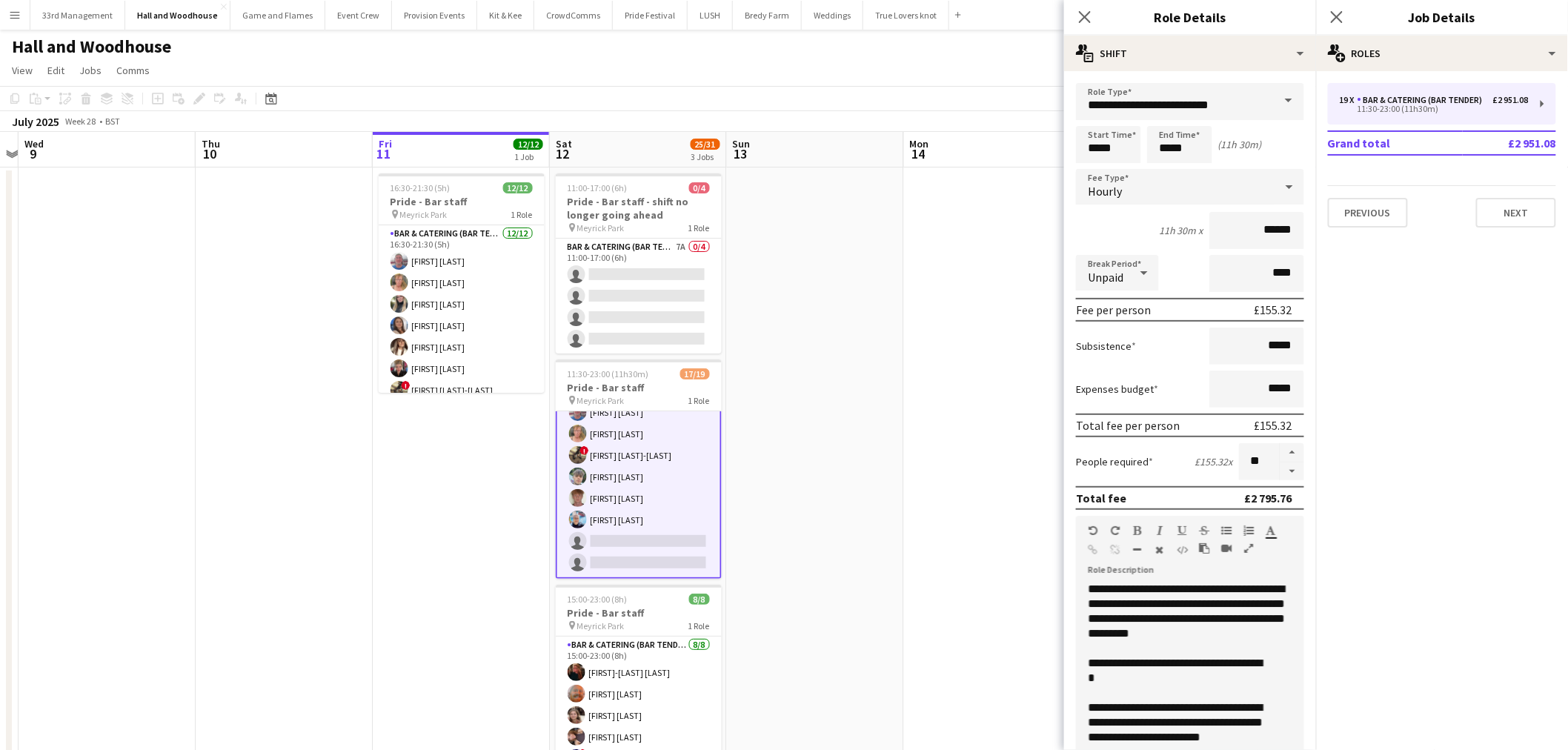 click at bounding box center (992, 501) 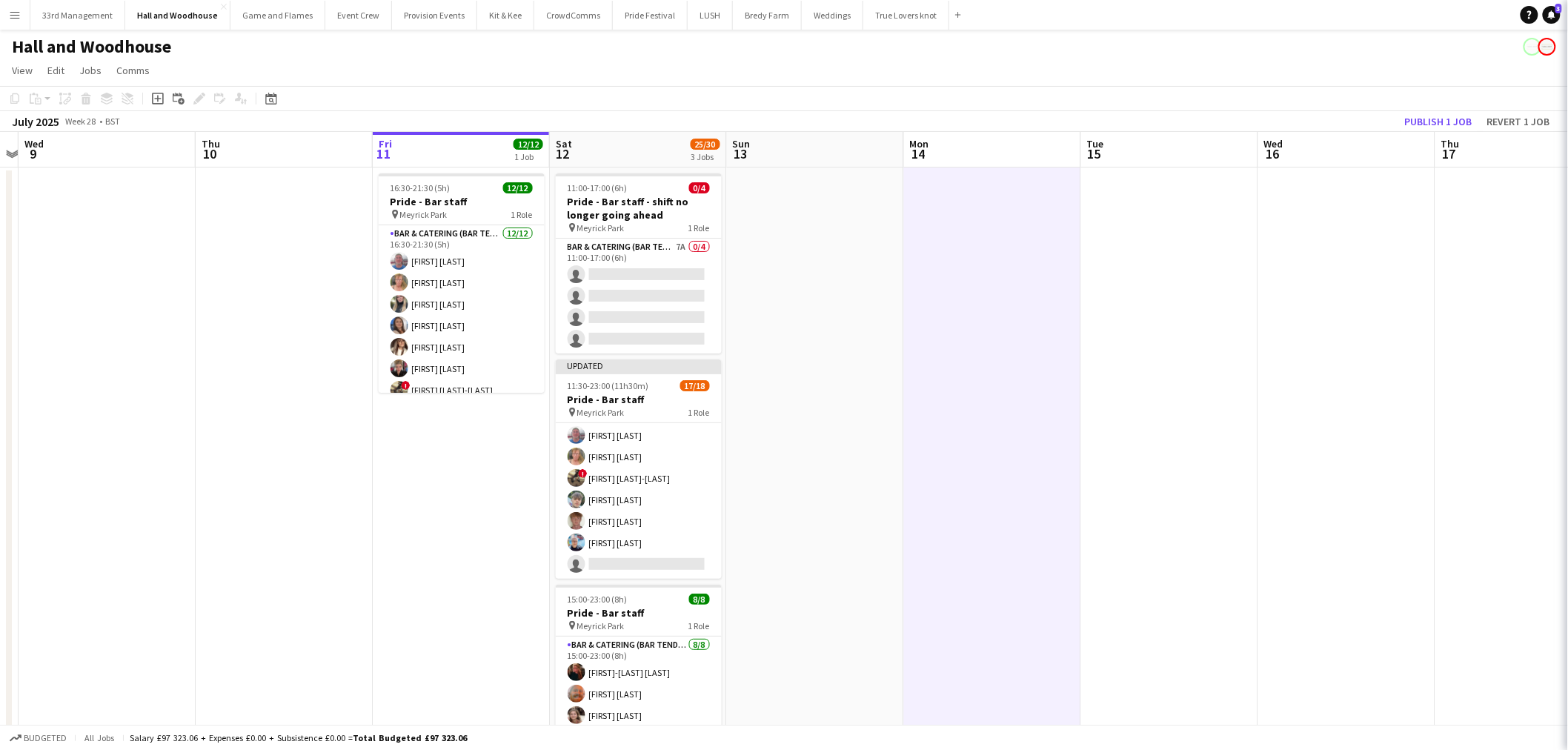 scroll, scrollTop: 264, scrollLeft: 0, axis: vertical 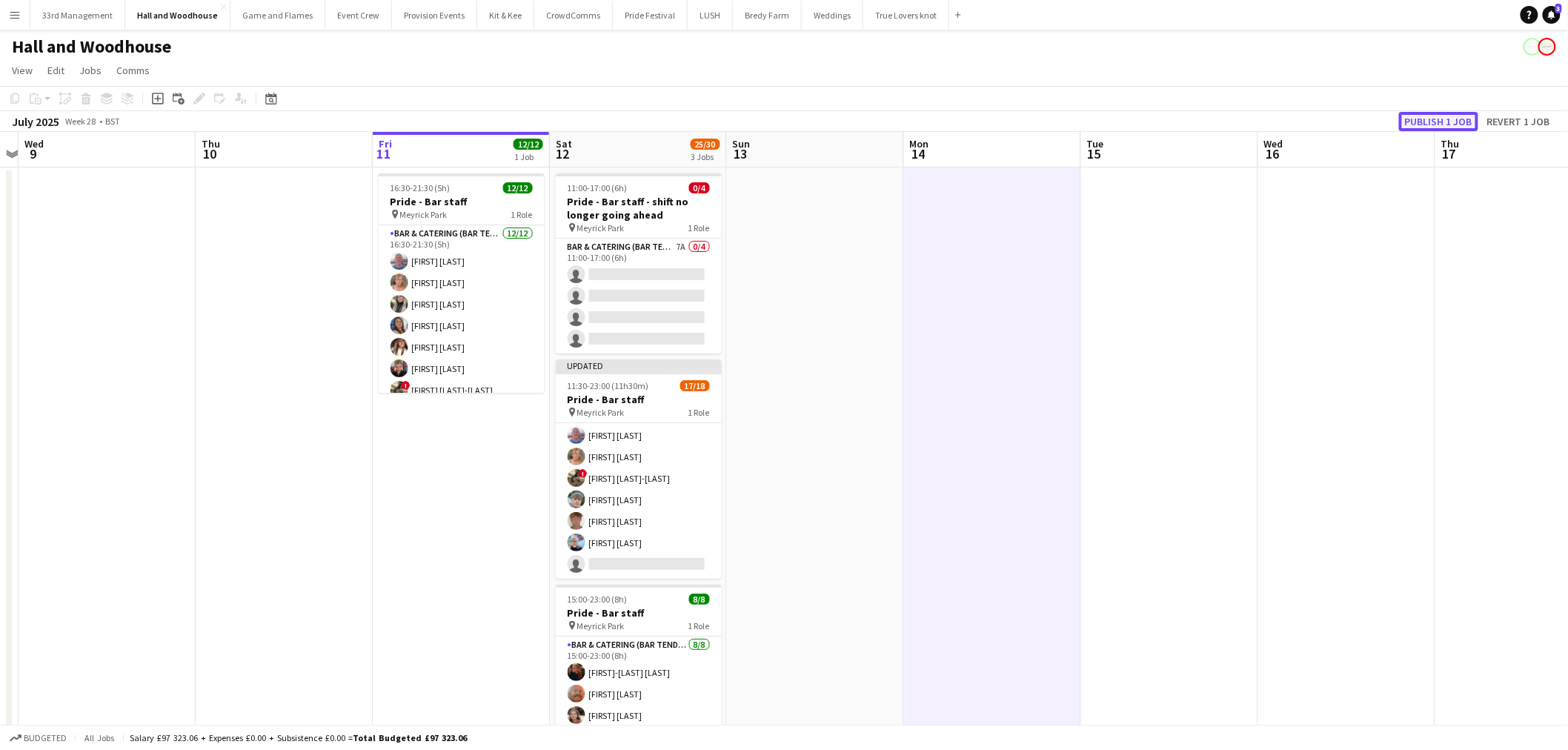 click on "Publish 1 job" 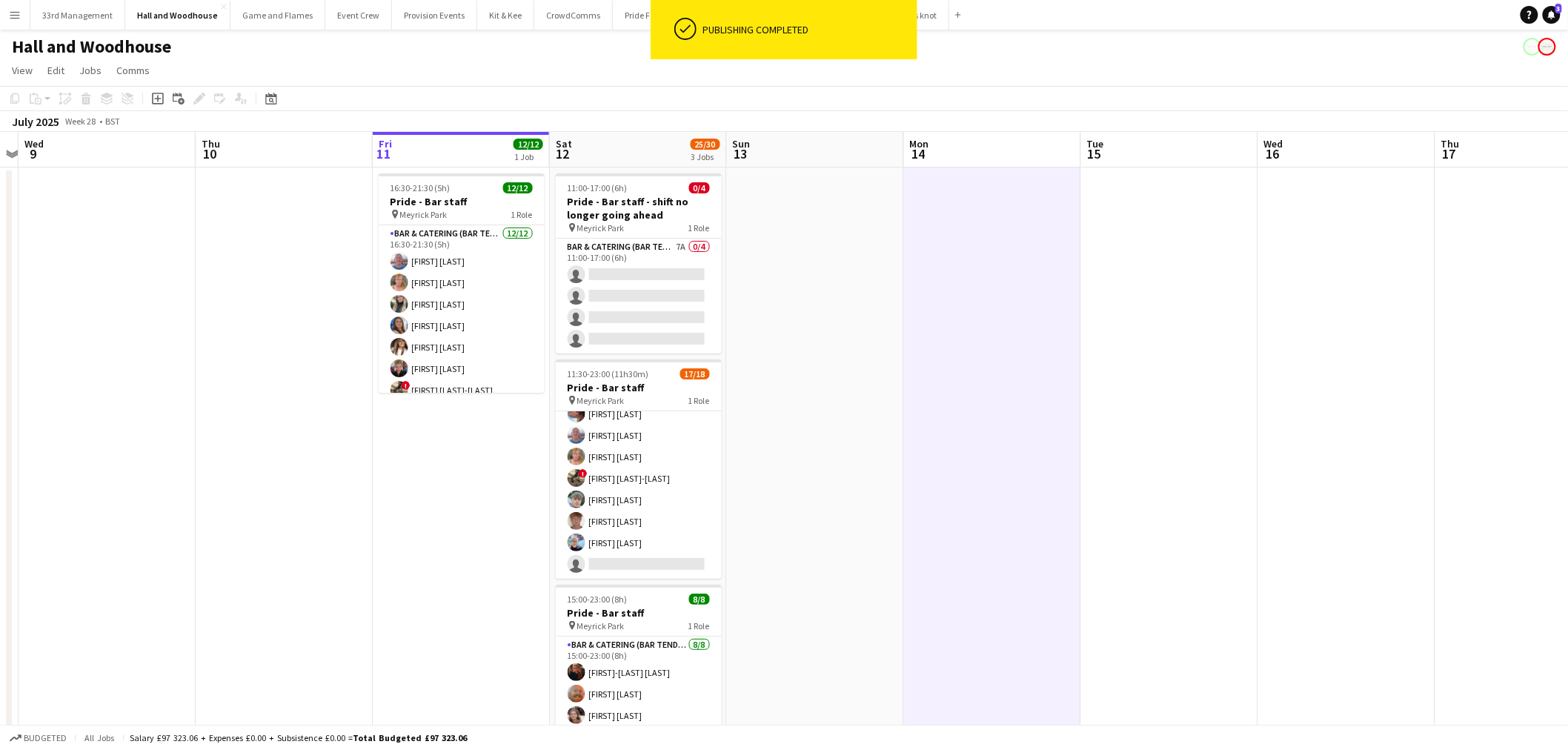 scroll, scrollTop: 253, scrollLeft: 0, axis: vertical 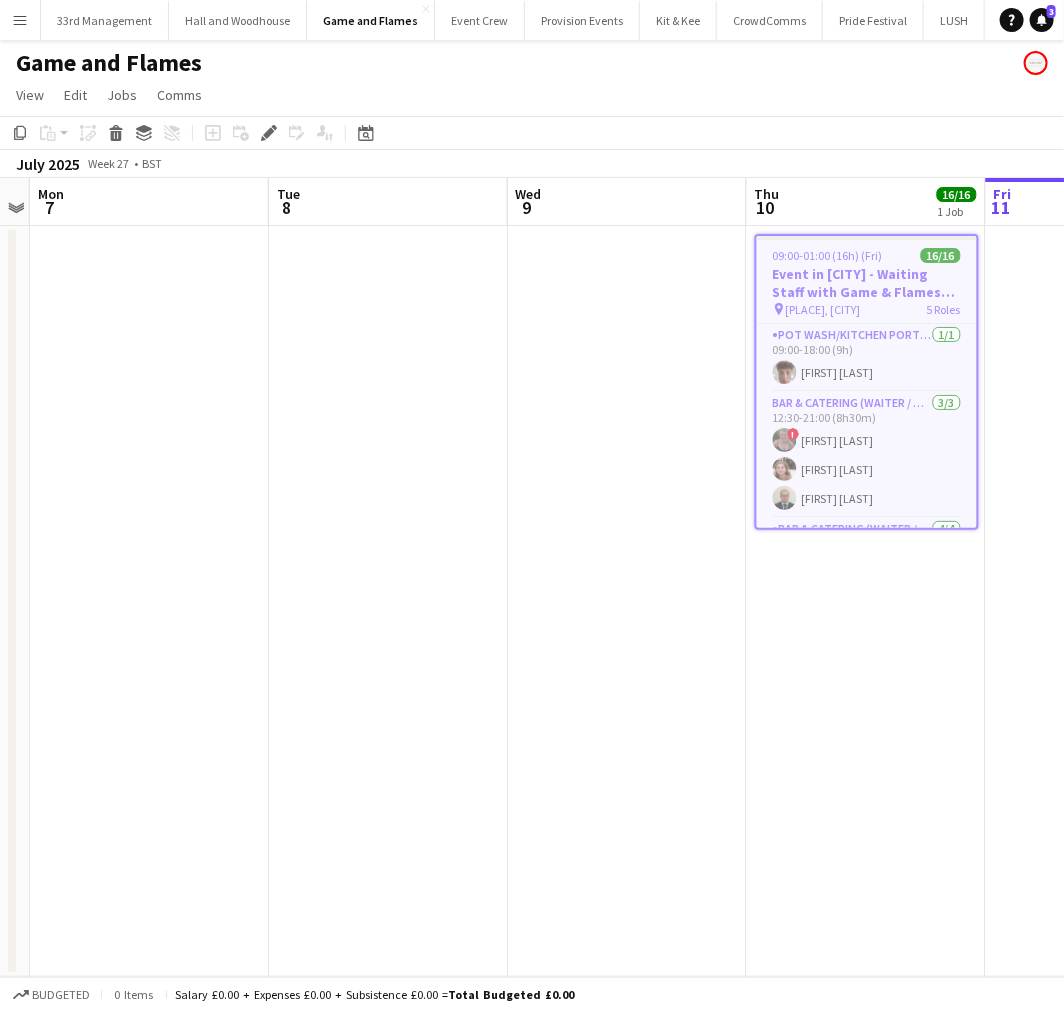 click at bounding box center [149, 601] 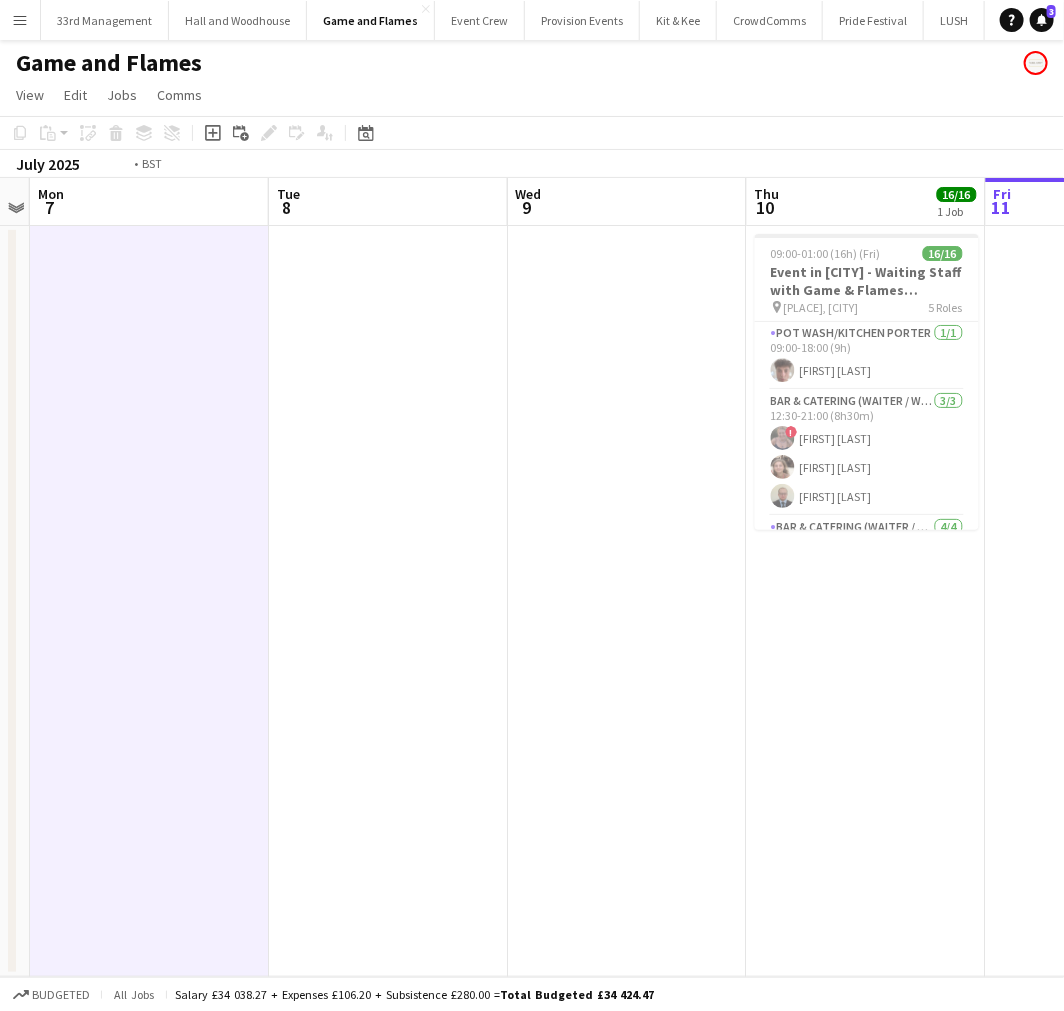 scroll, scrollTop: 0, scrollLeft: 743, axis: horizontal 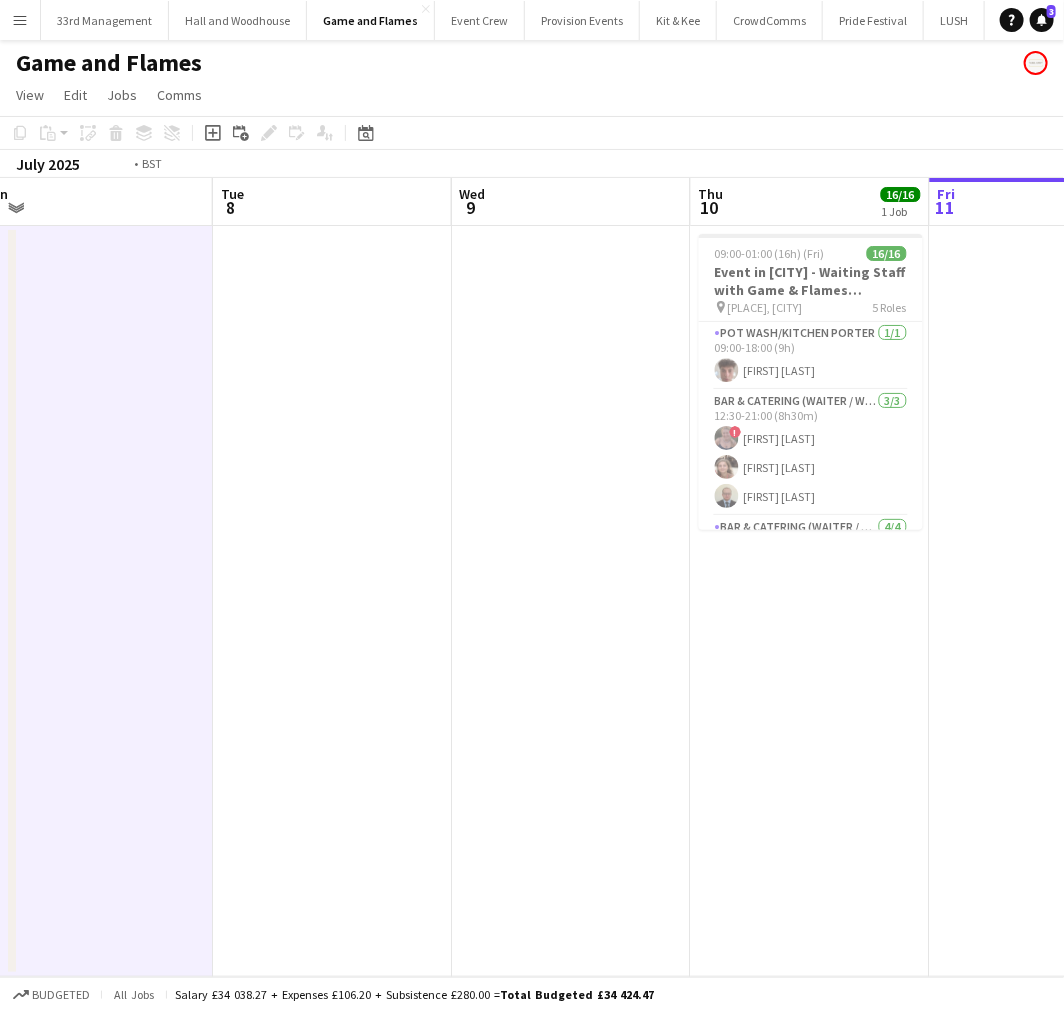 drag, startPoint x: 648, startPoint y: 423, endPoint x: 117, endPoint y: 401, distance: 531.45557 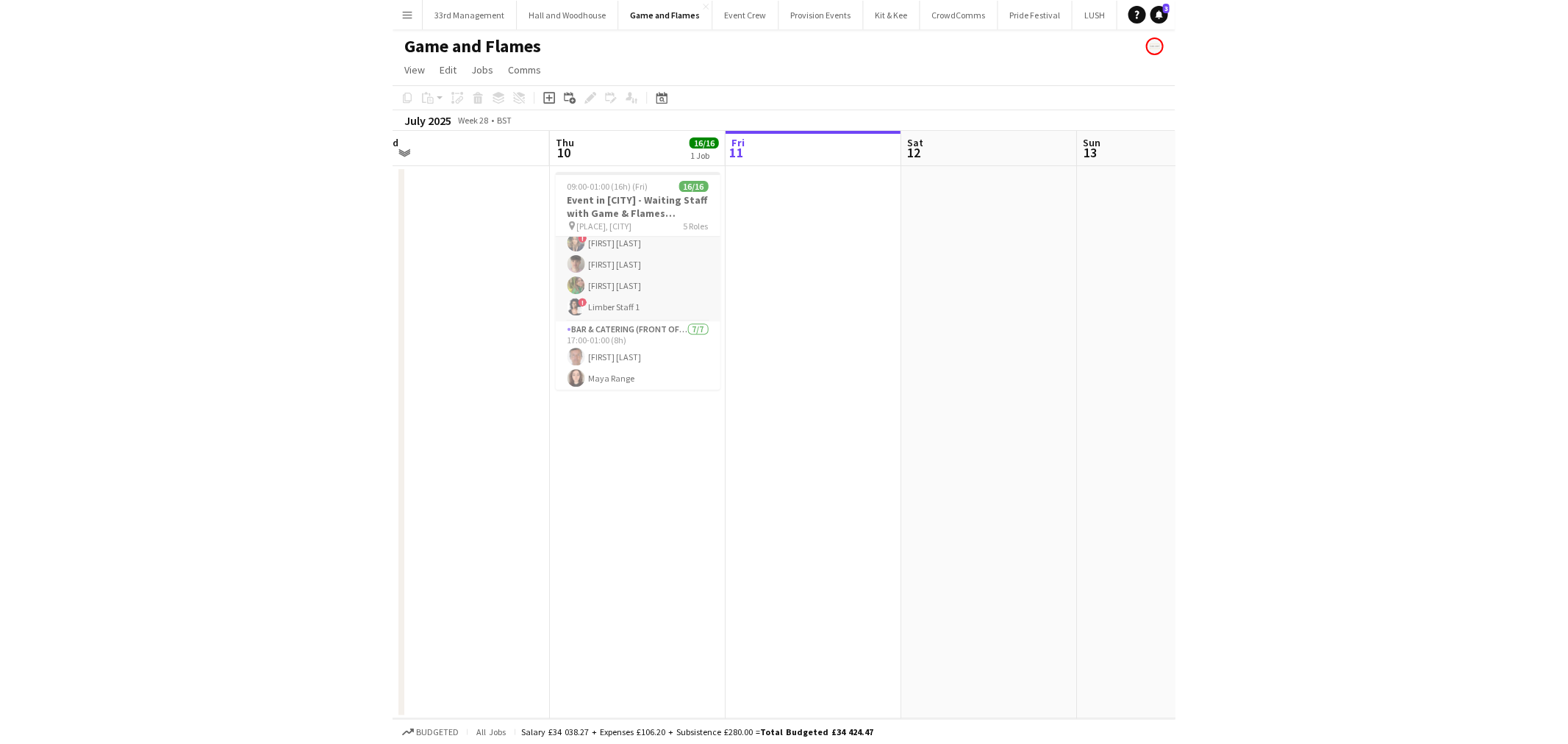 scroll, scrollTop: 173, scrollLeft: 0, axis: vertical 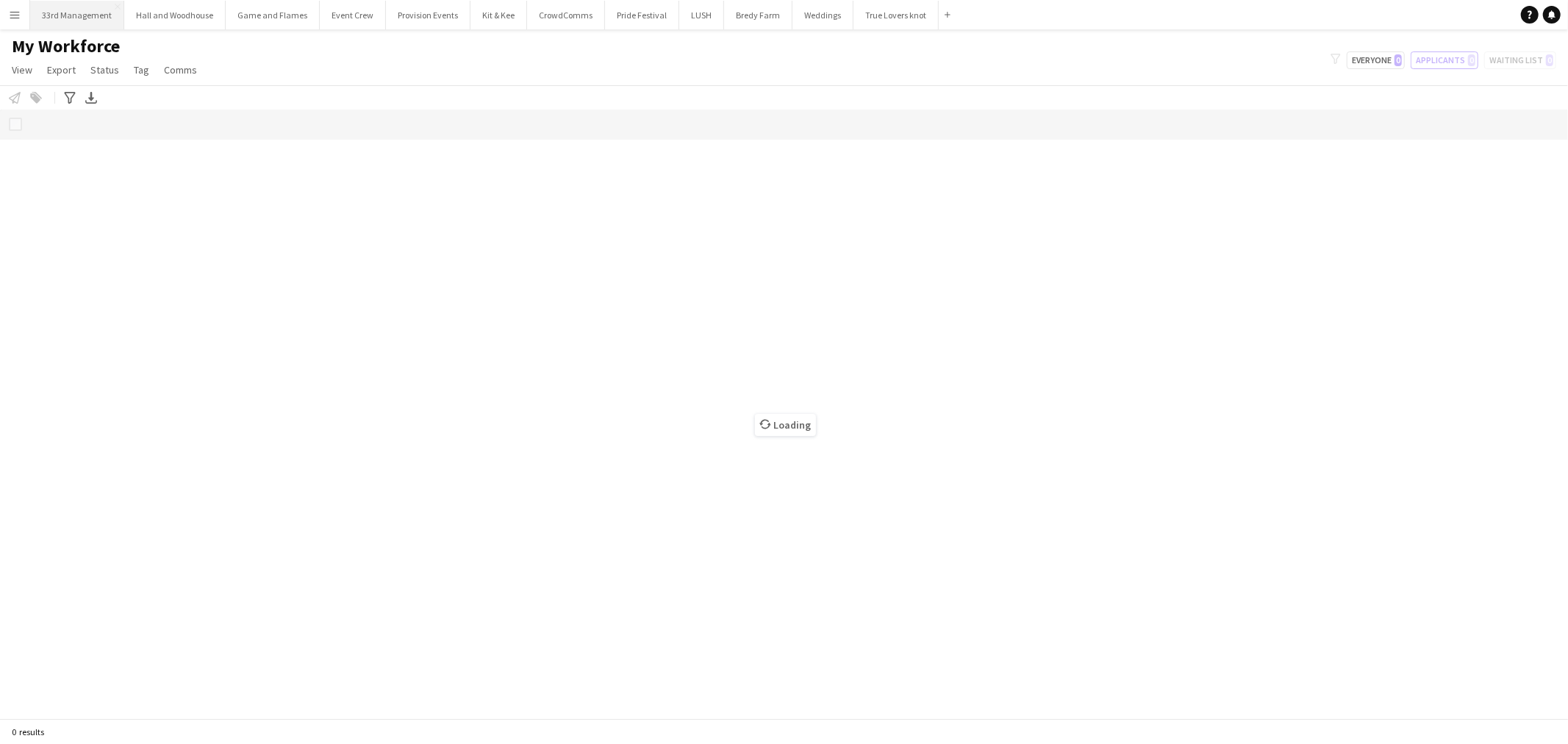 click on "[NUMBER] [STREET_SUFFIX]" at bounding box center [77, 15] 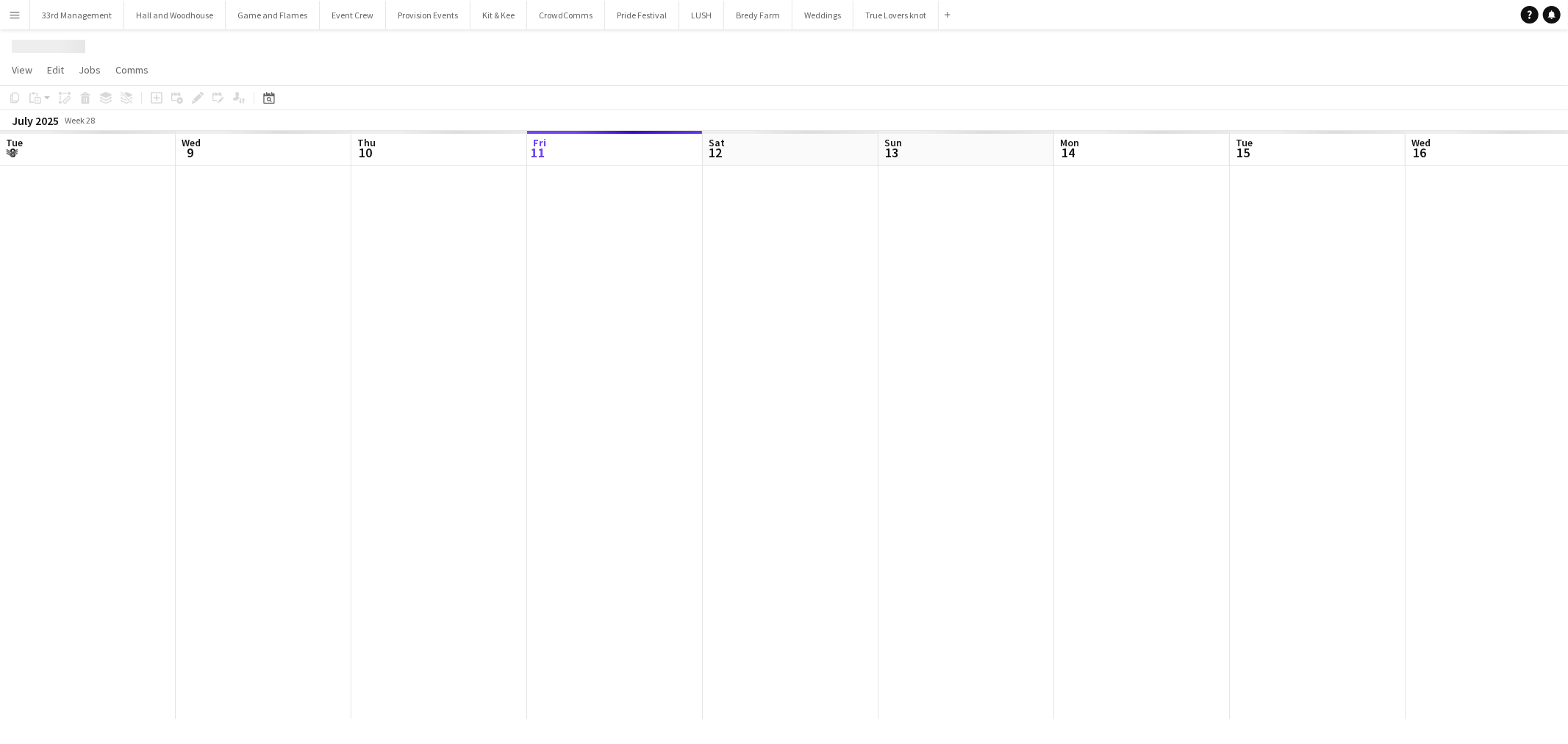 click on "Menu" at bounding box center [15, 15] 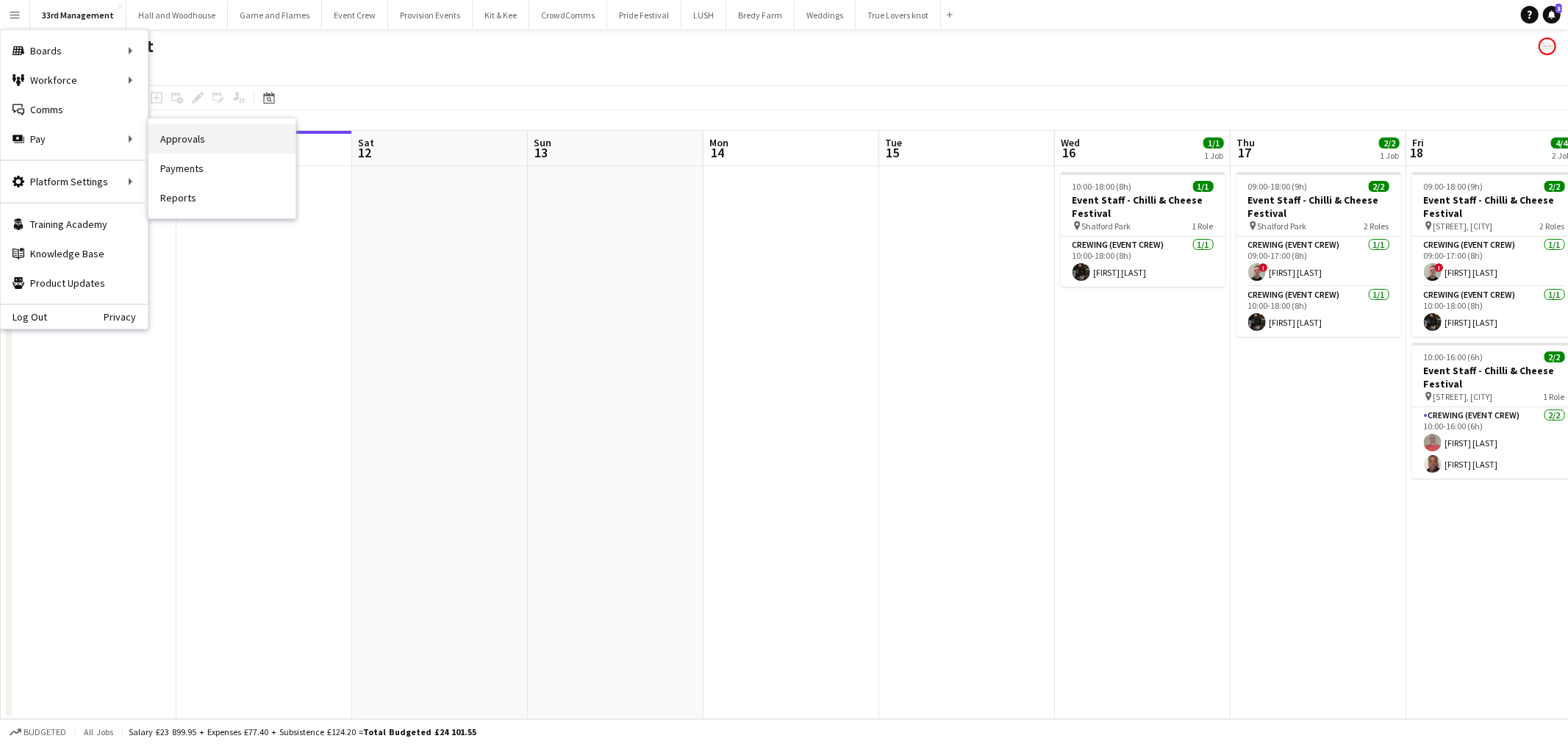 click on "Approvals" at bounding box center (222, 139) 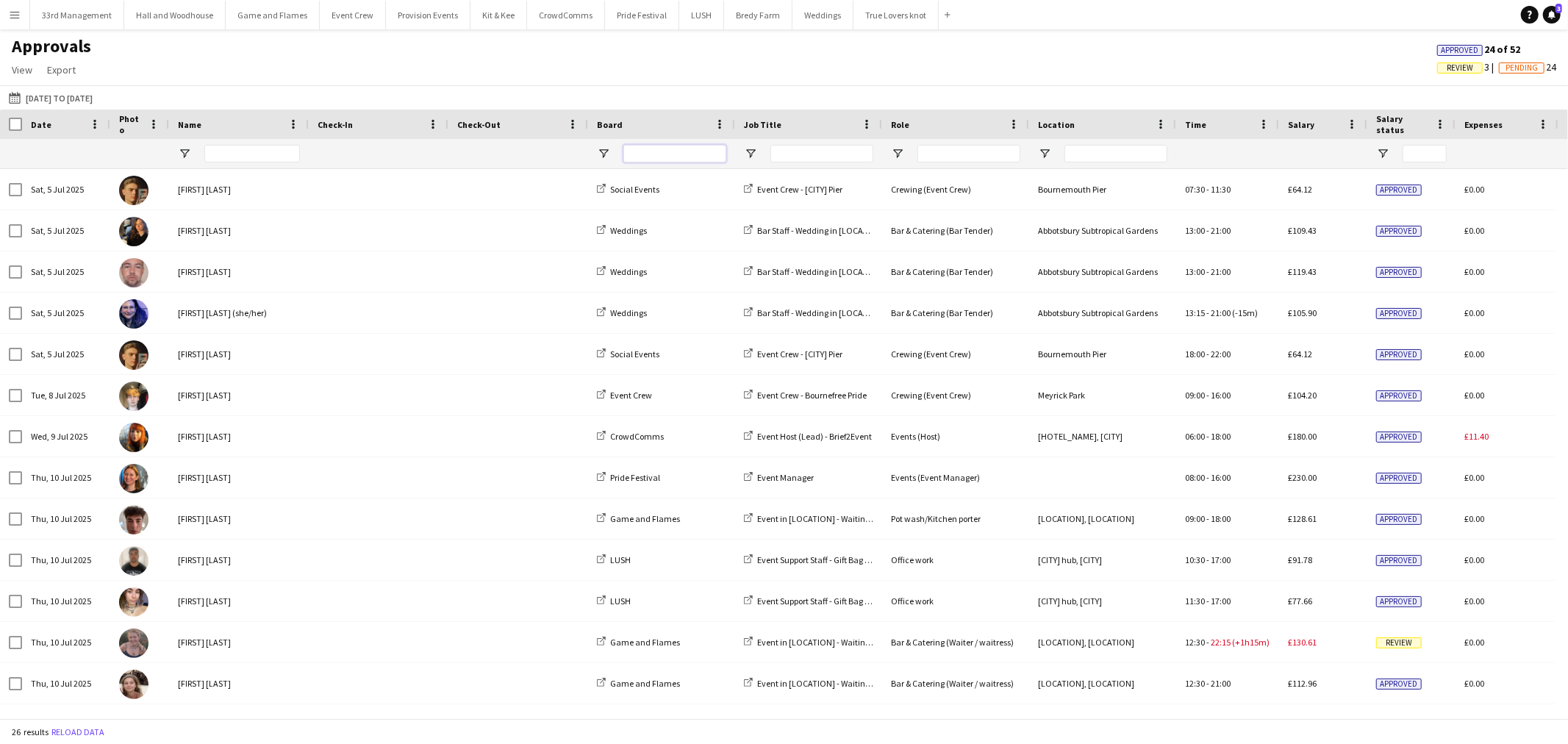 drag, startPoint x: 680, startPoint y: 162, endPoint x: 673, endPoint y: 164, distance: 7.28011 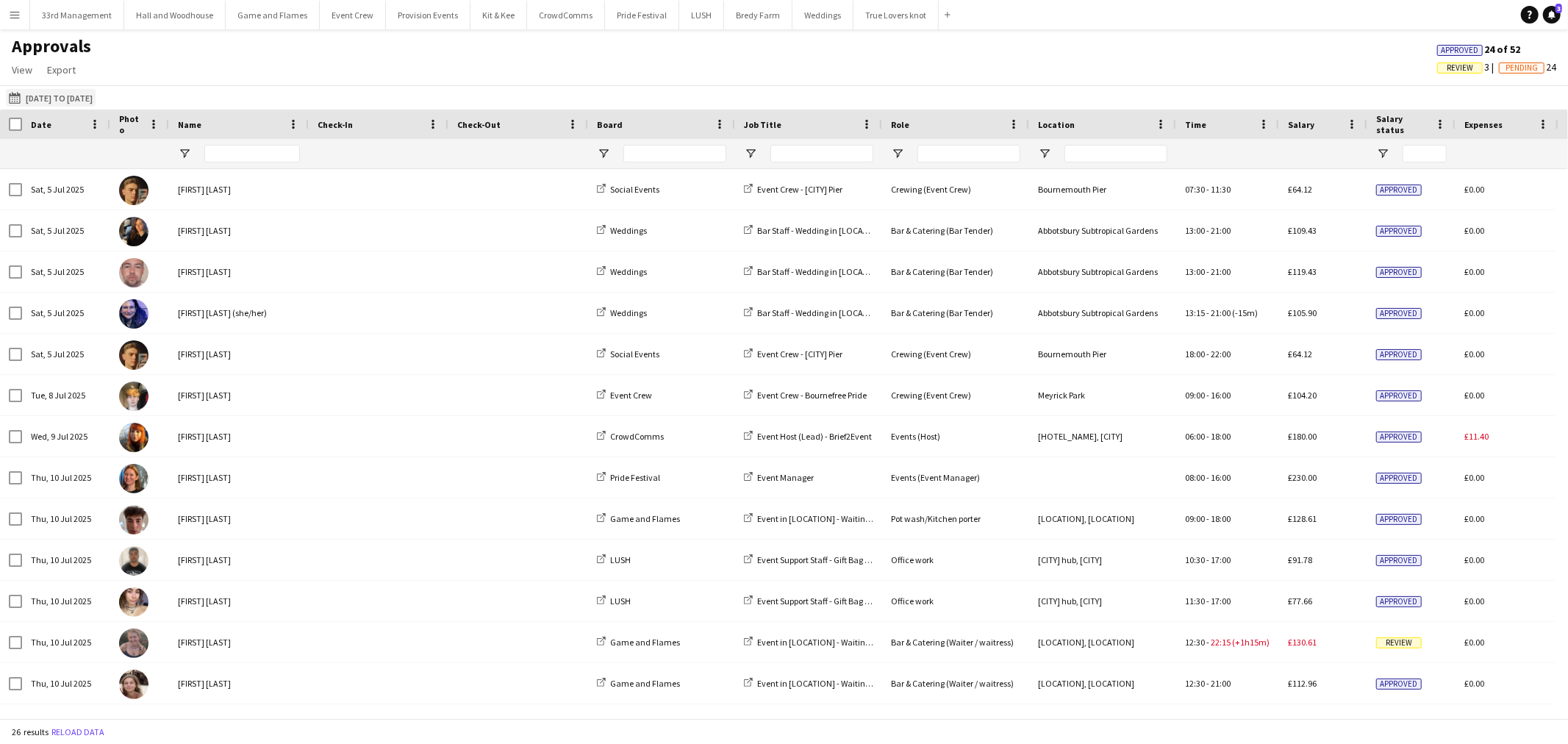 click on "10-07-2025 to 05-07-2025
10-07-2025 to 05-07-2025" 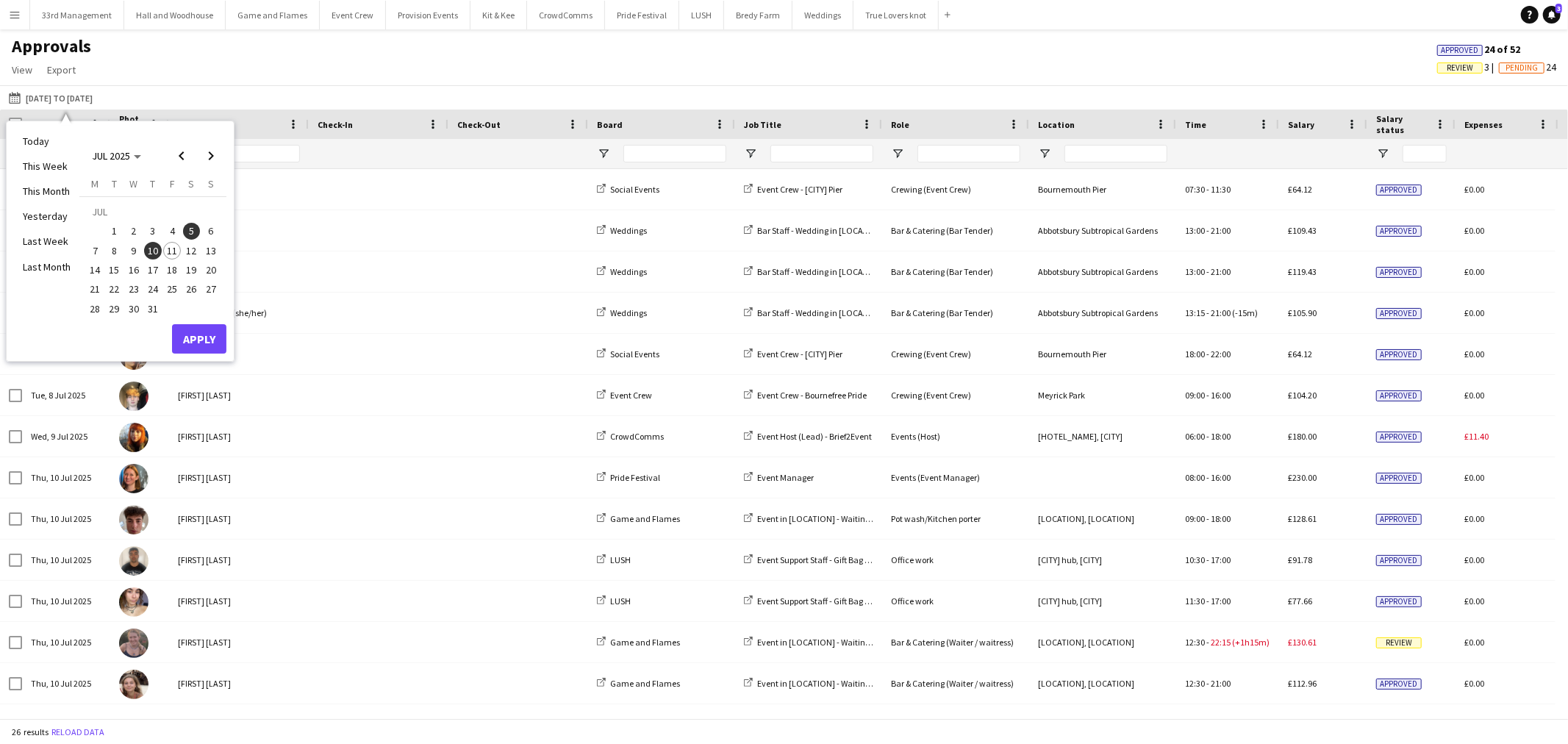 click on "10" at bounding box center [153, 251] 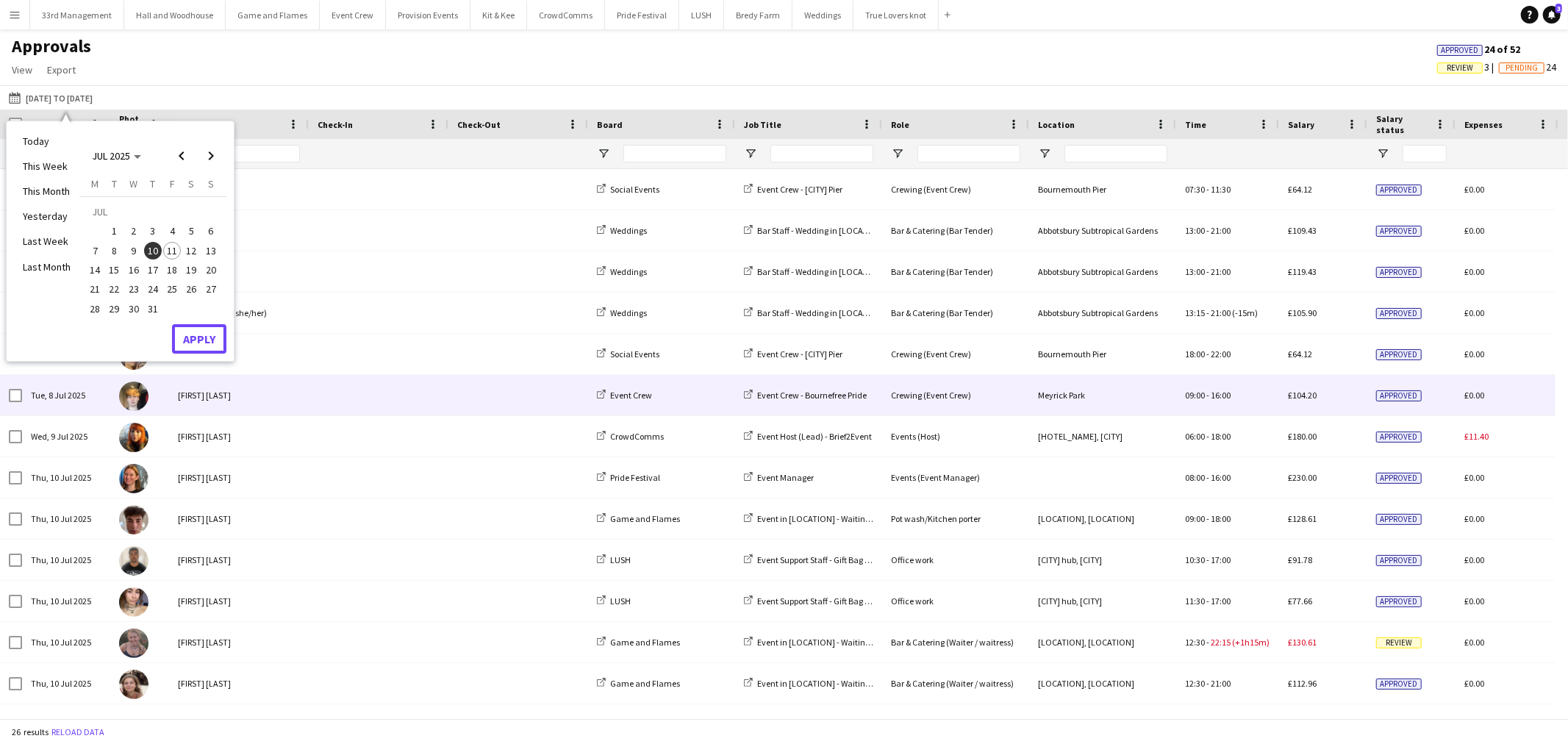 click on "Apply" at bounding box center [199, 339] 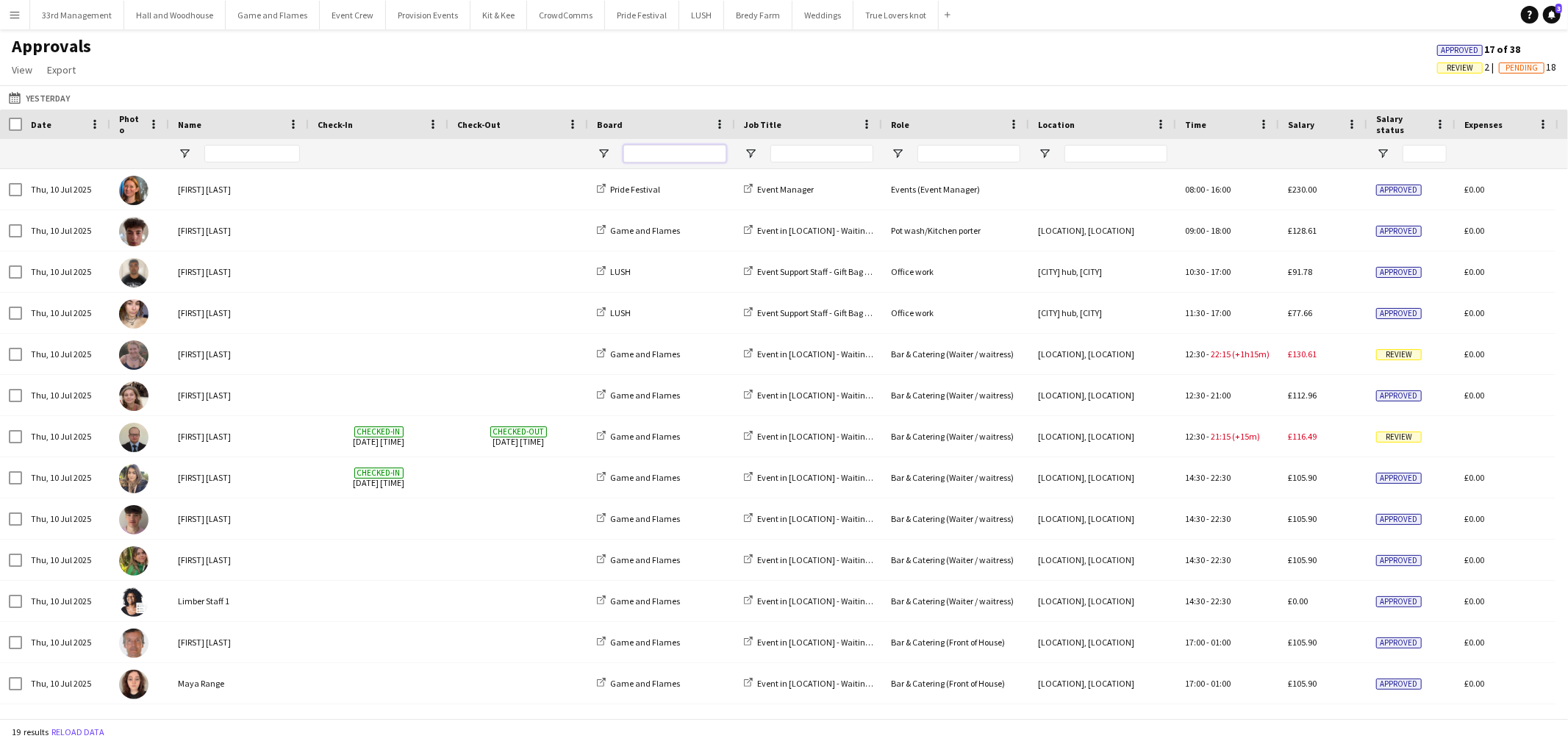 click at bounding box center [675, 154] 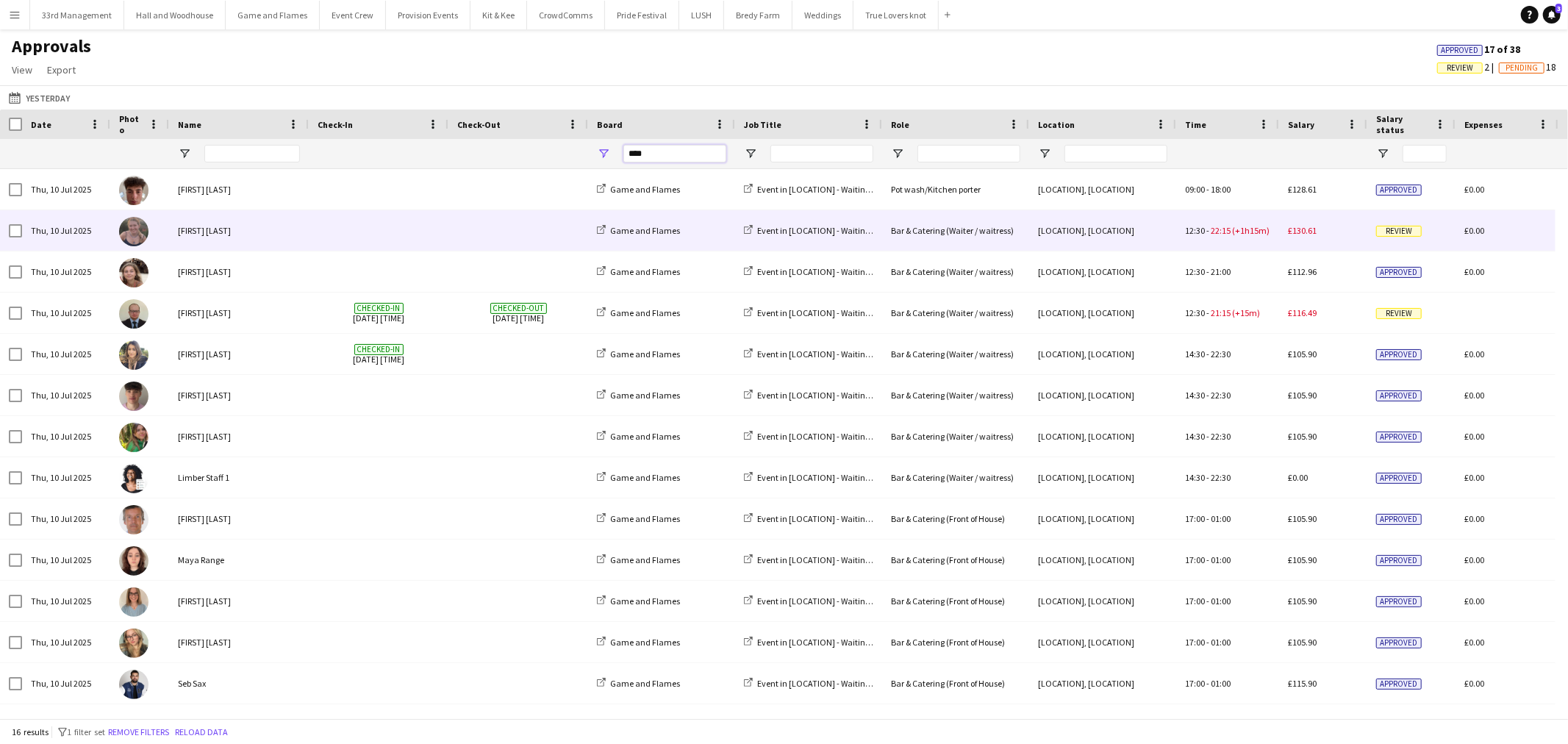 type on "****" 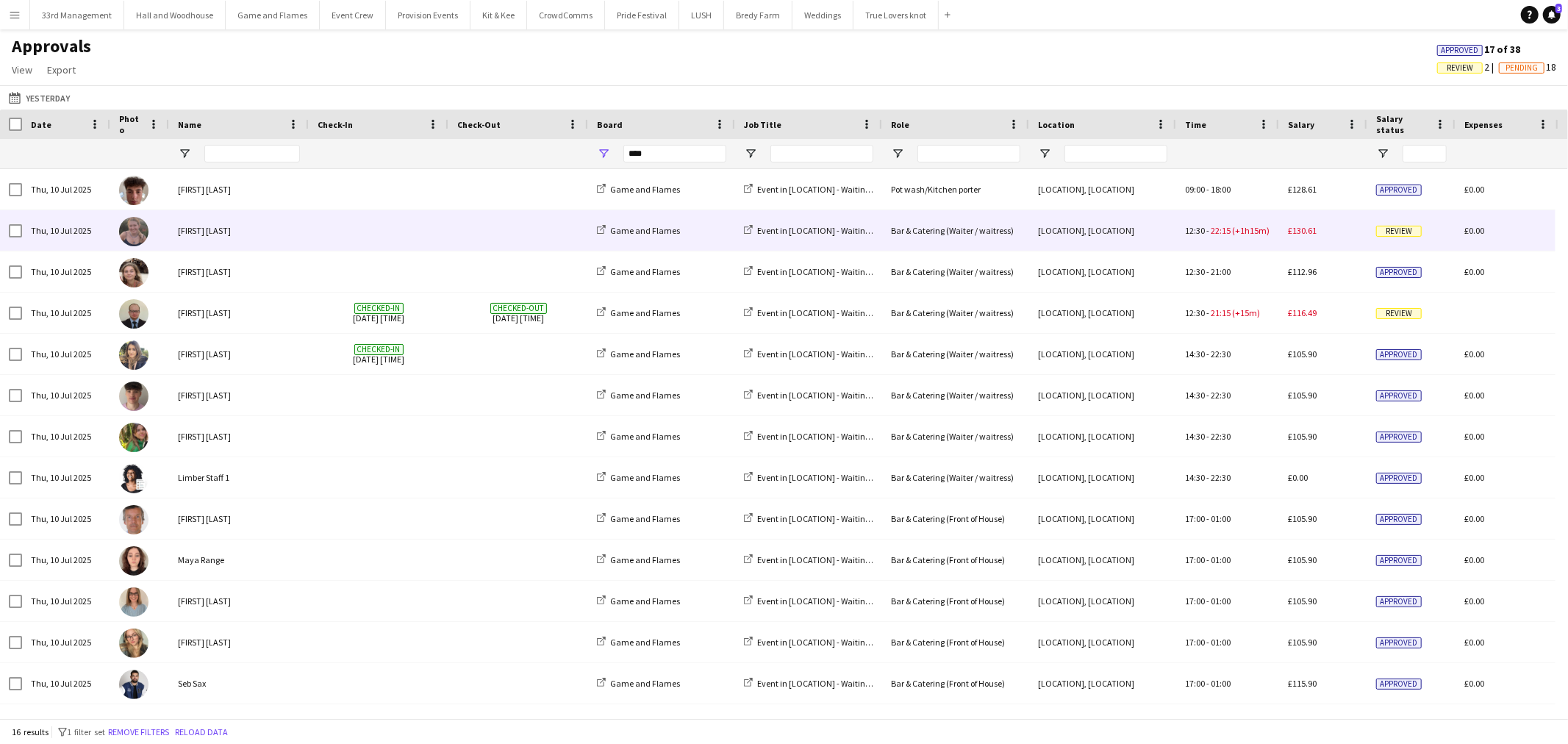 click at bounding box center (379, 230) 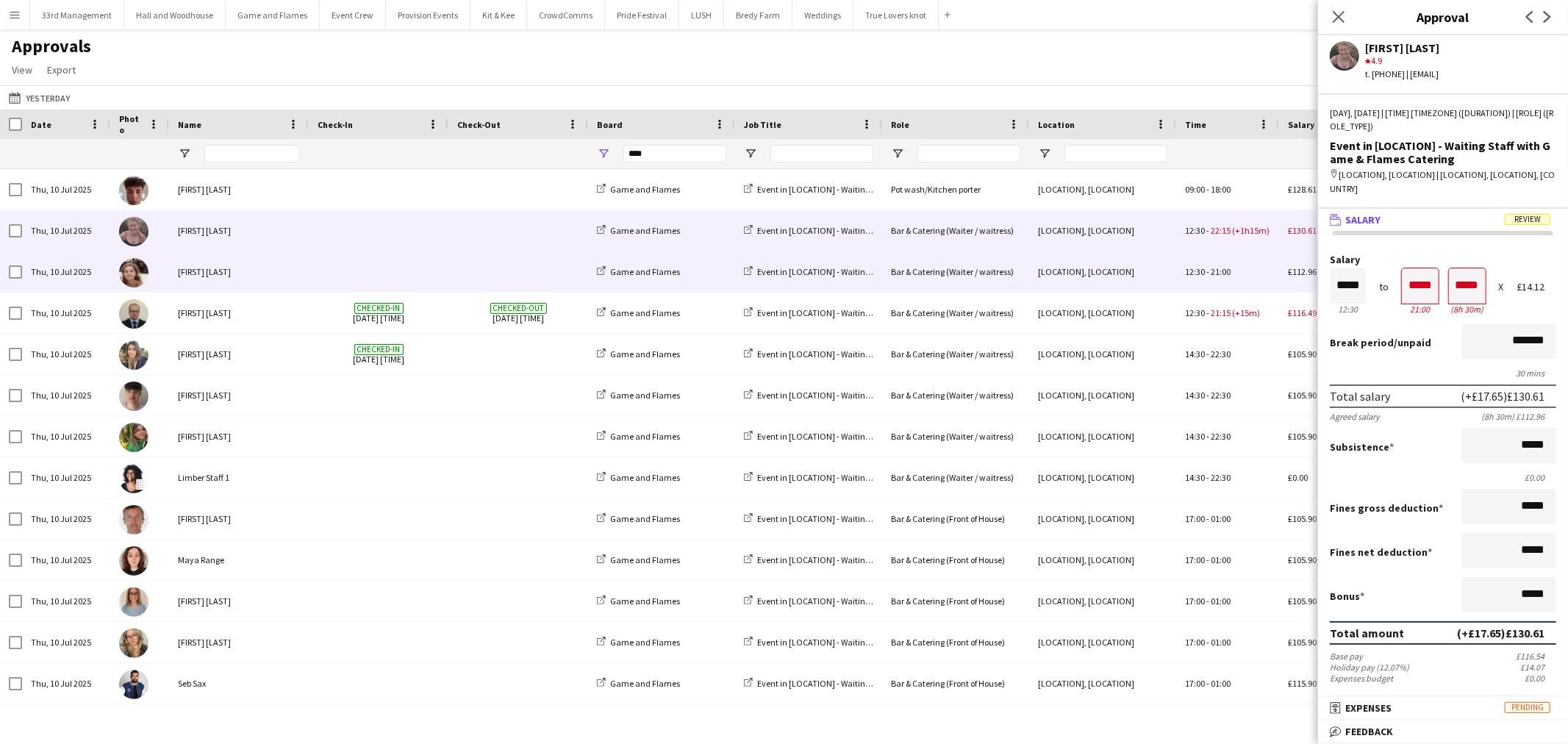 click at bounding box center [379, 271] 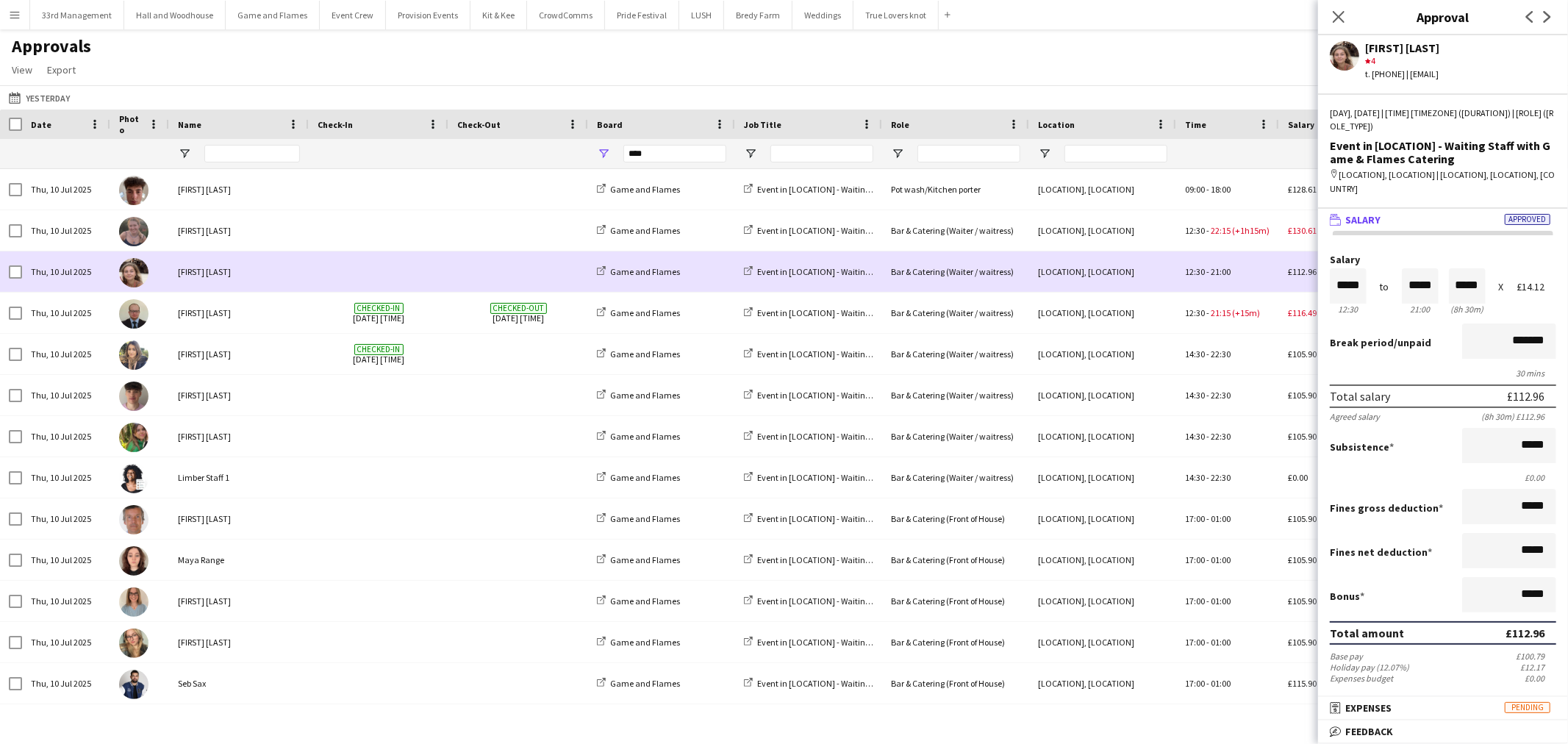 click at bounding box center (379, 271) 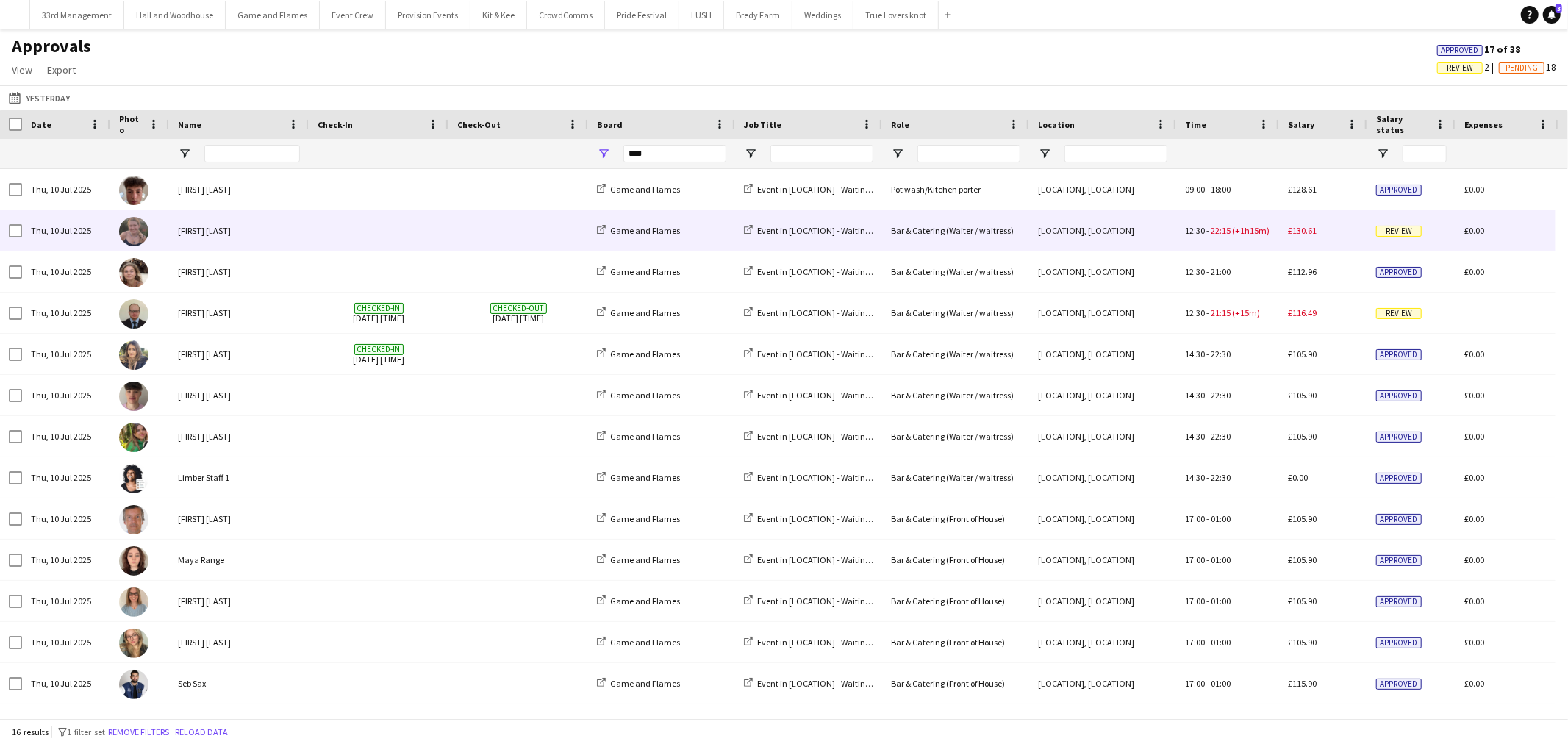 click at bounding box center [379, 230] 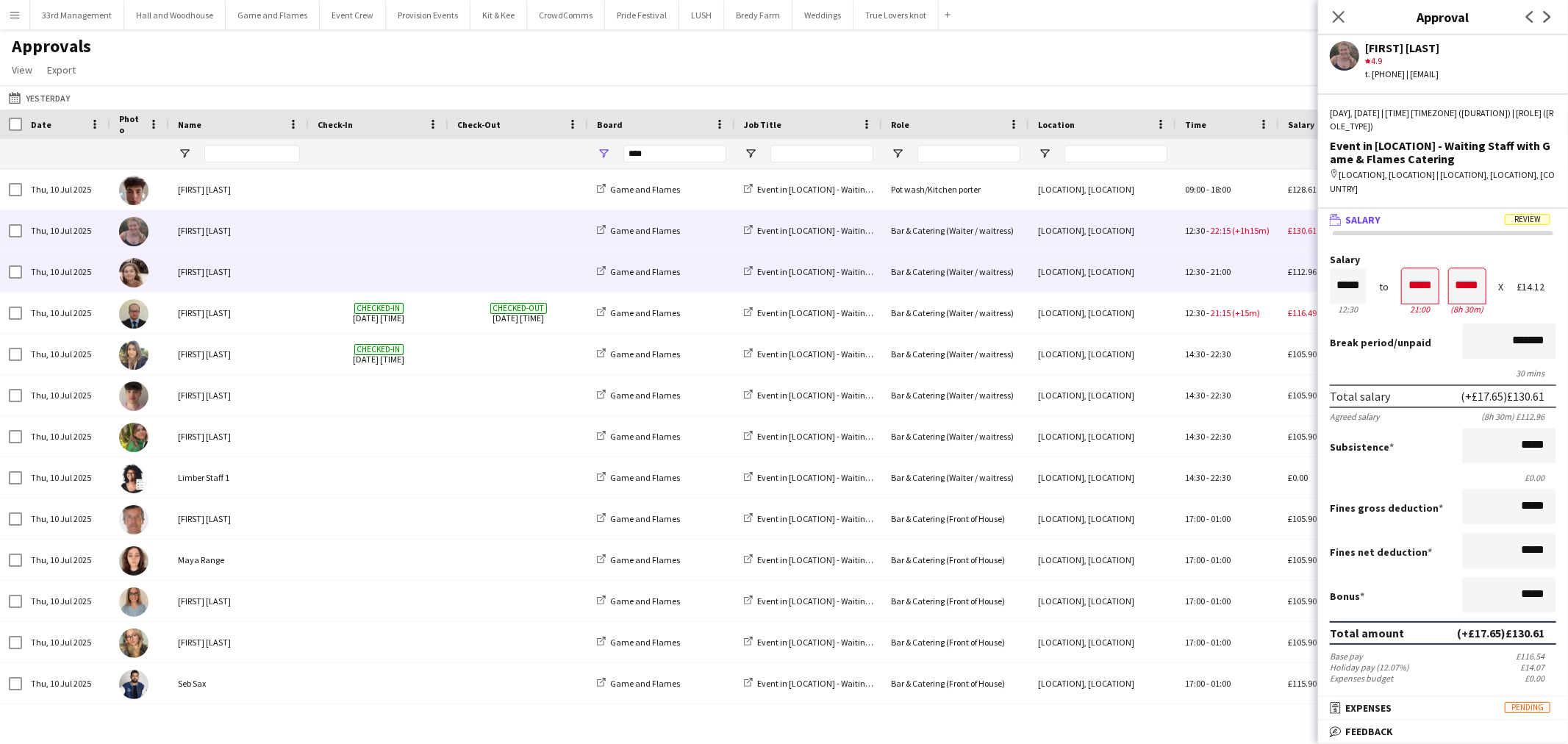 click at bounding box center [379, 271] 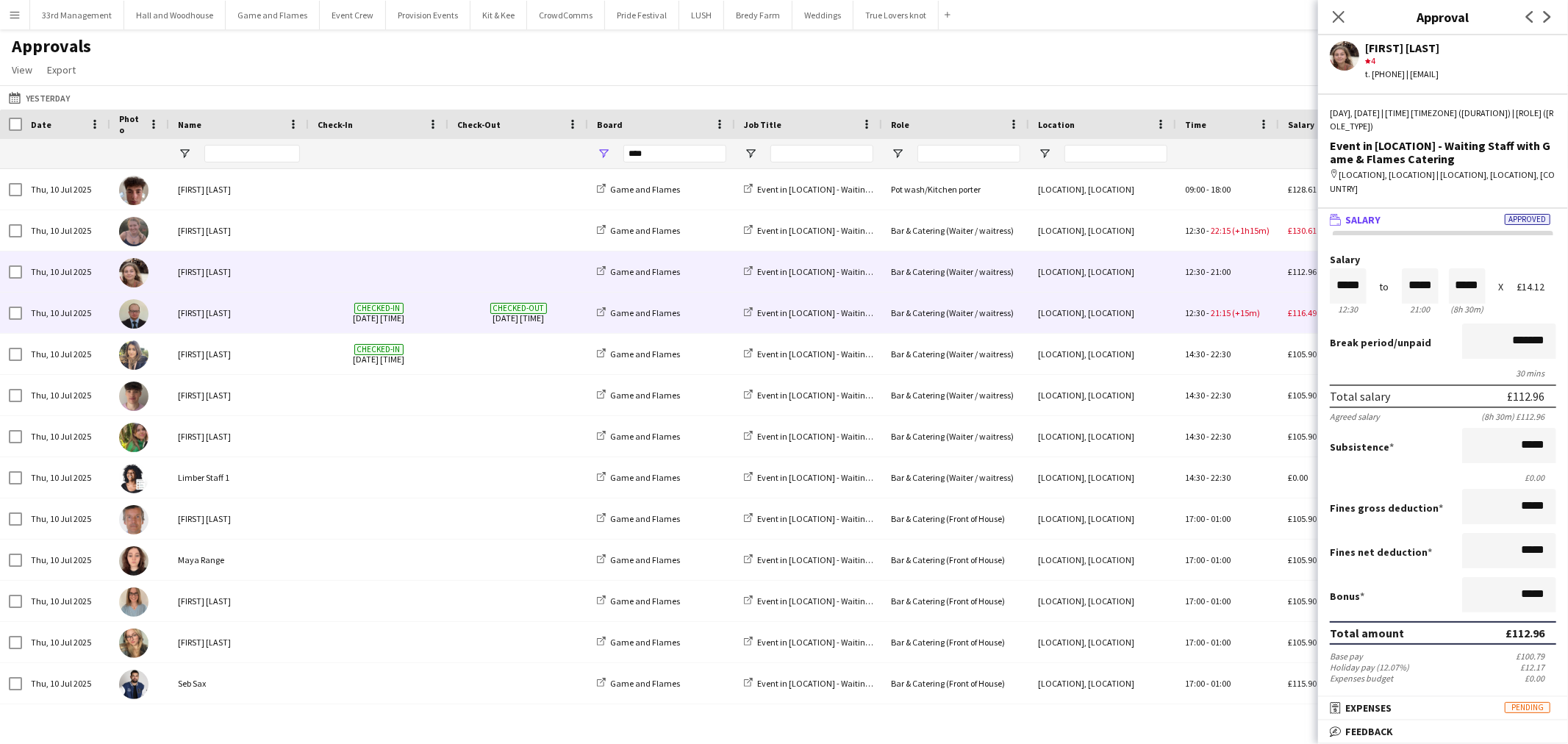 click on "[FIRST] [LAST]" at bounding box center [239, 312] 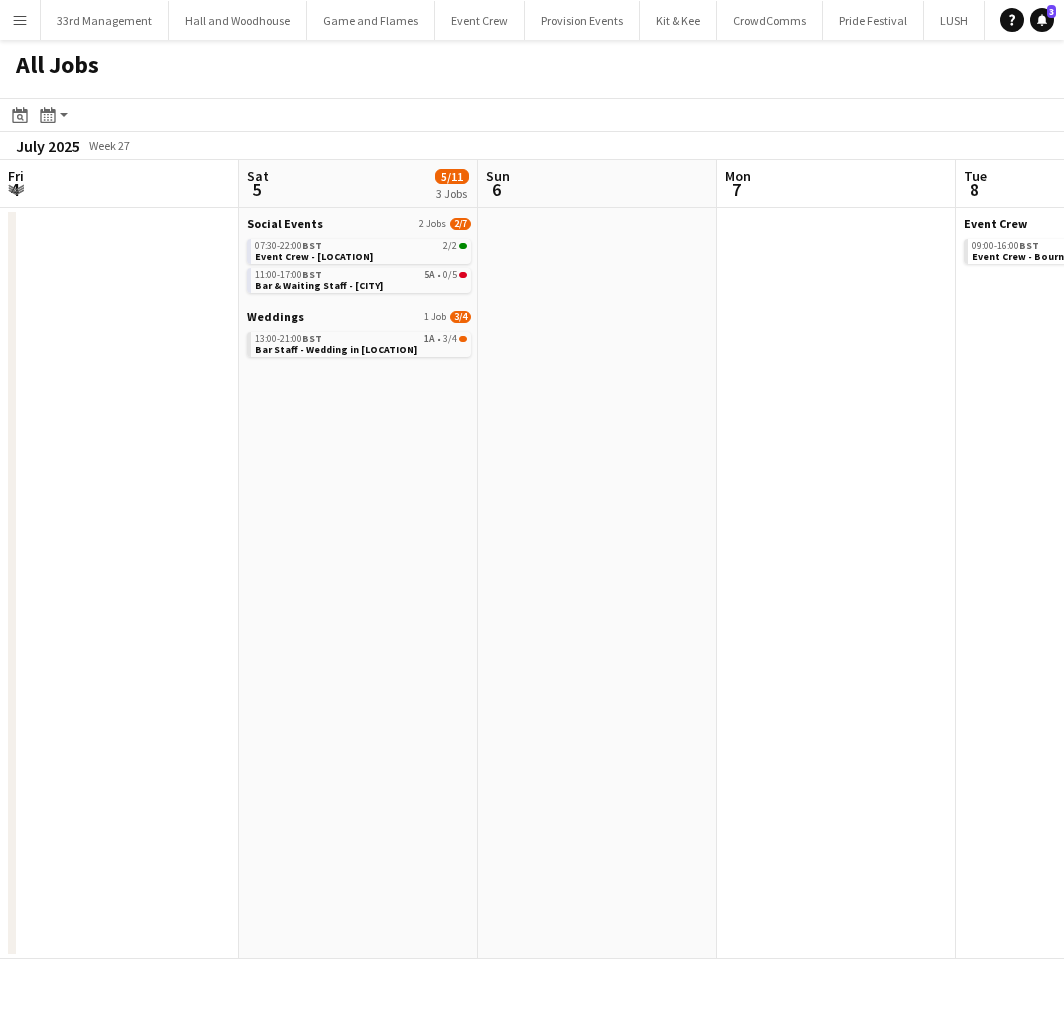 scroll, scrollTop: 0, scrollLeft: 0, axis: both 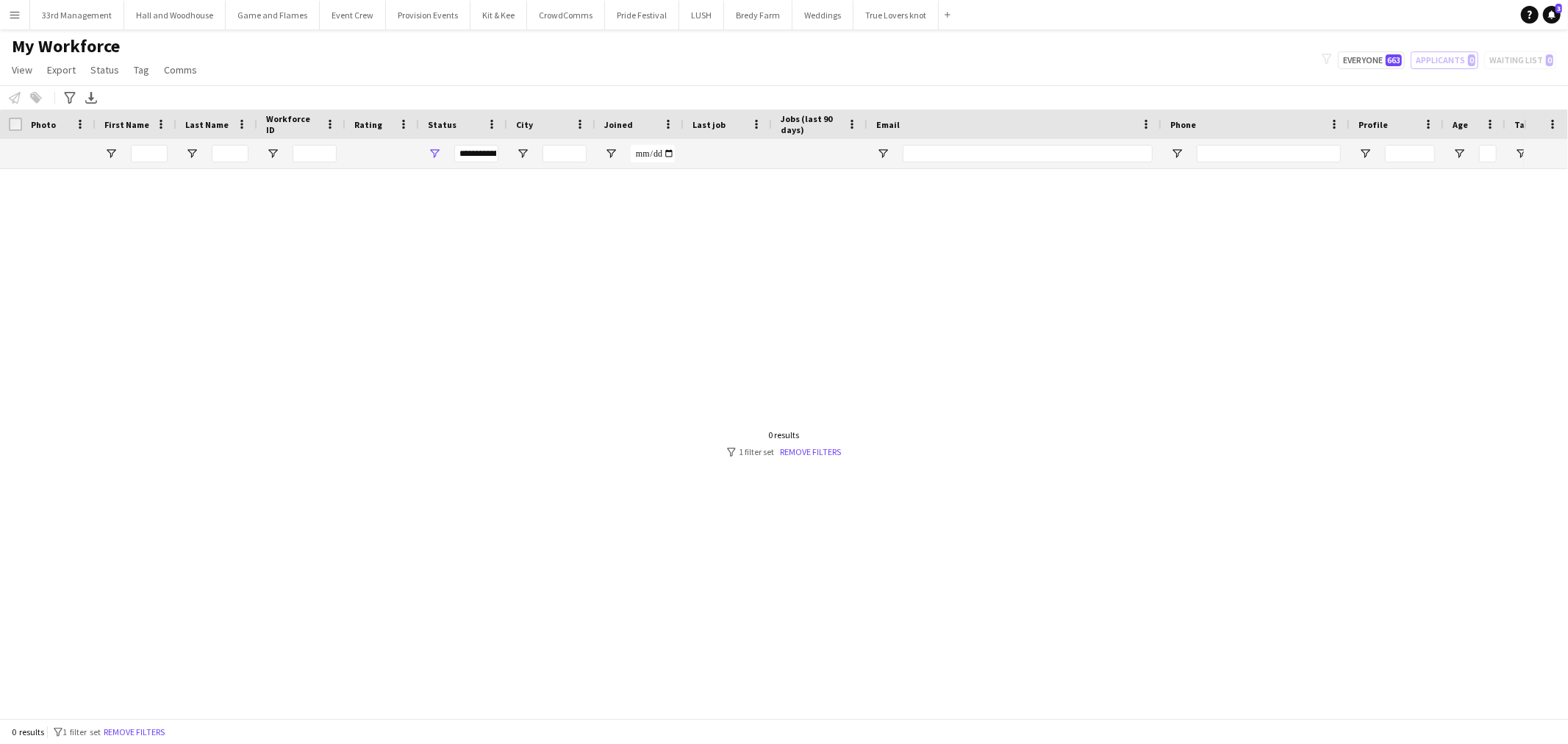 click on "Crew / Labourers (16)" 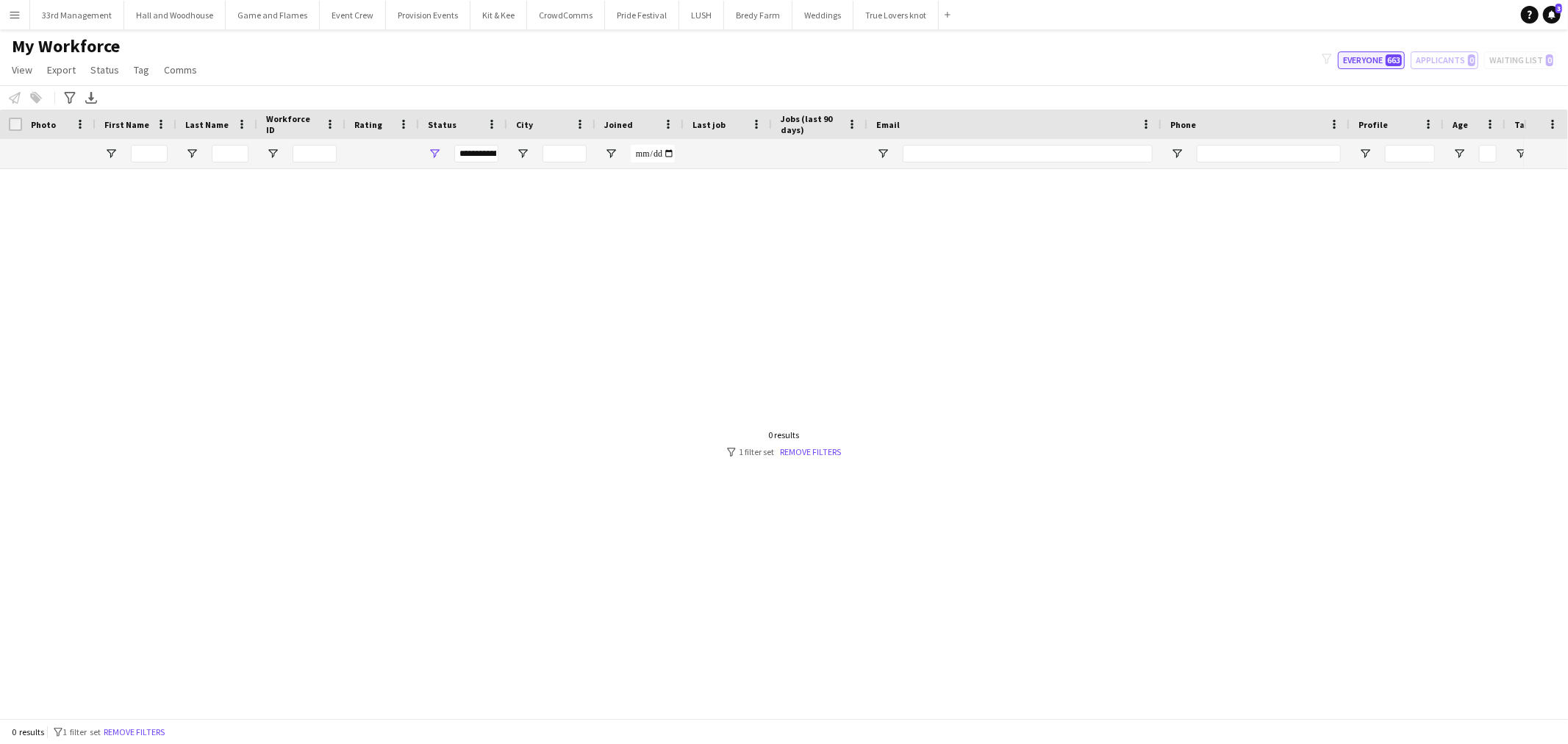 click on "Everyone 663" 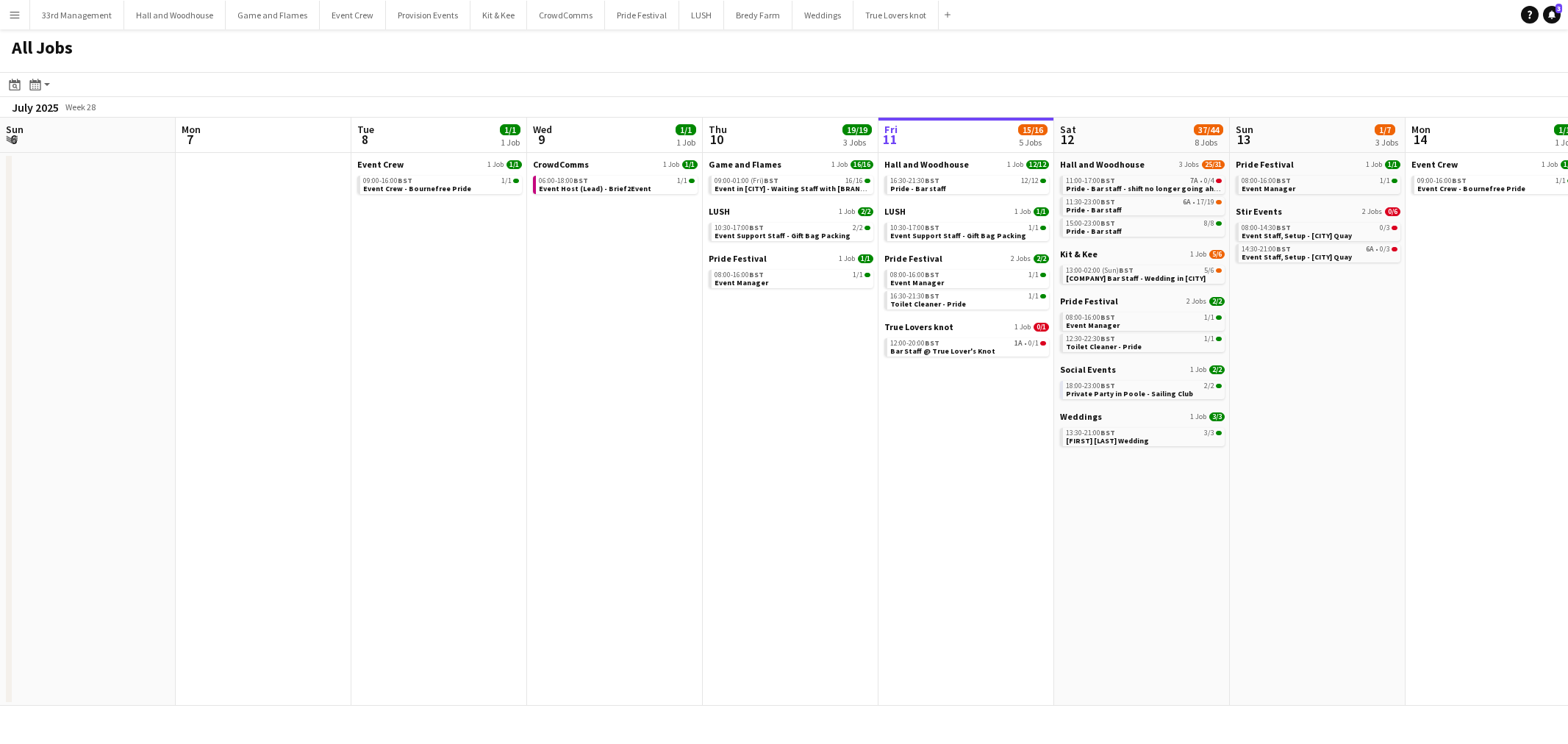 scroll, scrollTop: 0, scrollLeft: 0, axis: both 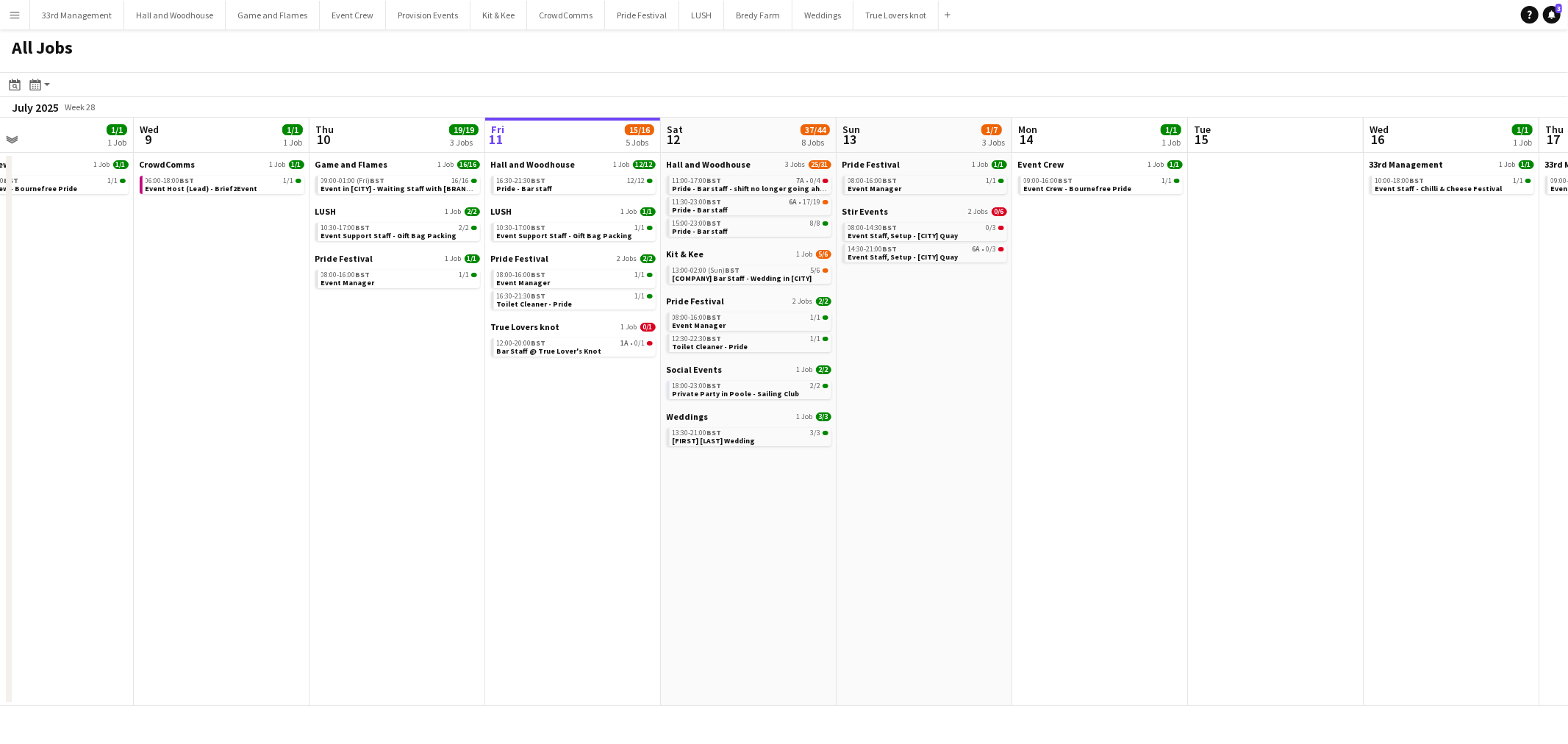 click on "Pride Festival   1 Job   1/1   08:00-16:00    BST   1/1   Event Manager   [COMPANY]   2 Jobs   0/6   08:00-14:30    BST   0/3   Event Staff, Setup - [CITY] Quay   14:30-21:00    BST   6A   •   0/3   Event Staff, Setup - [CITY] Quay" at bounding box center (924, 429) 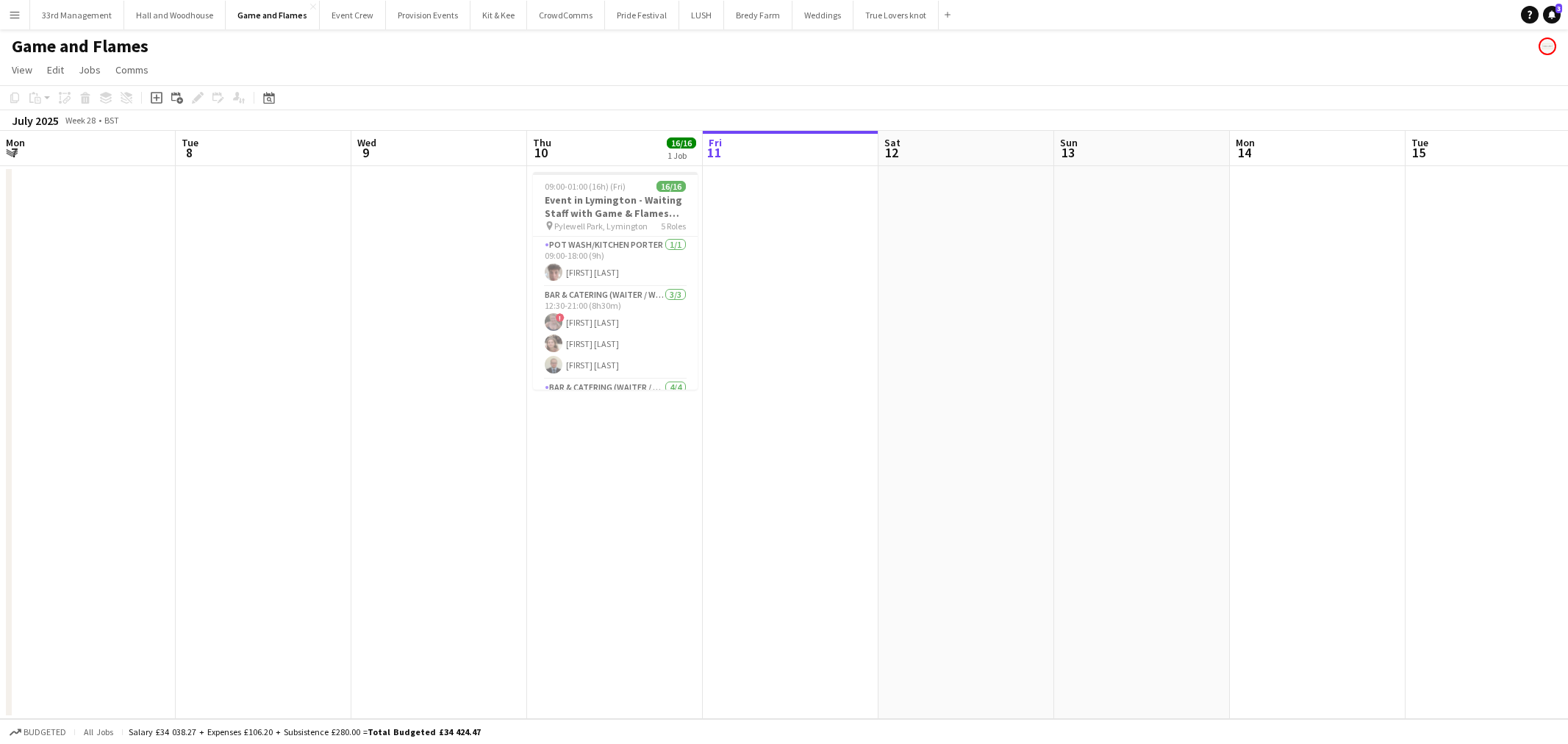 scroll, scrollTop: 0, scrollLeft: 0, axis: both 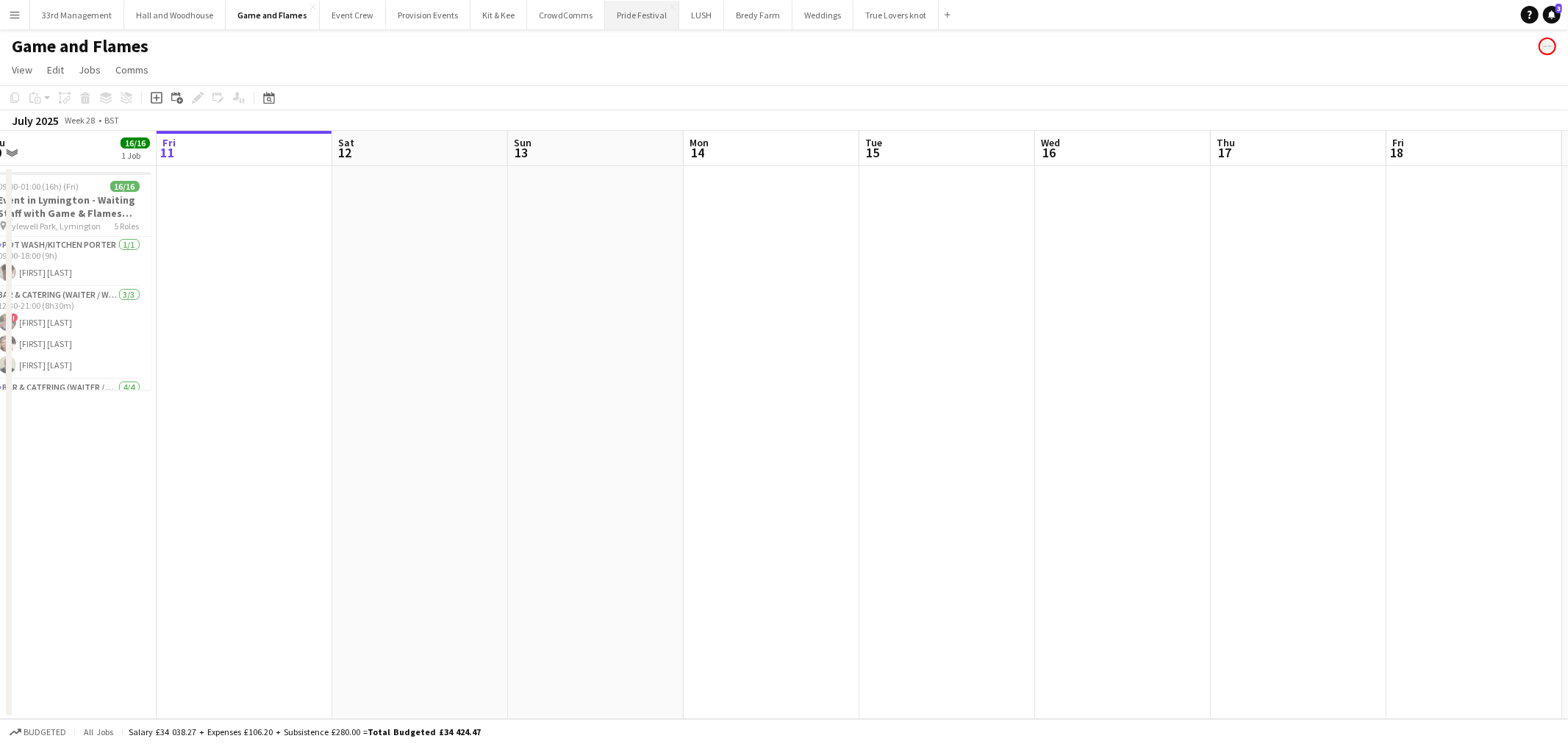 click on "Pride Festival
Close" at bounding box center [642, 15] 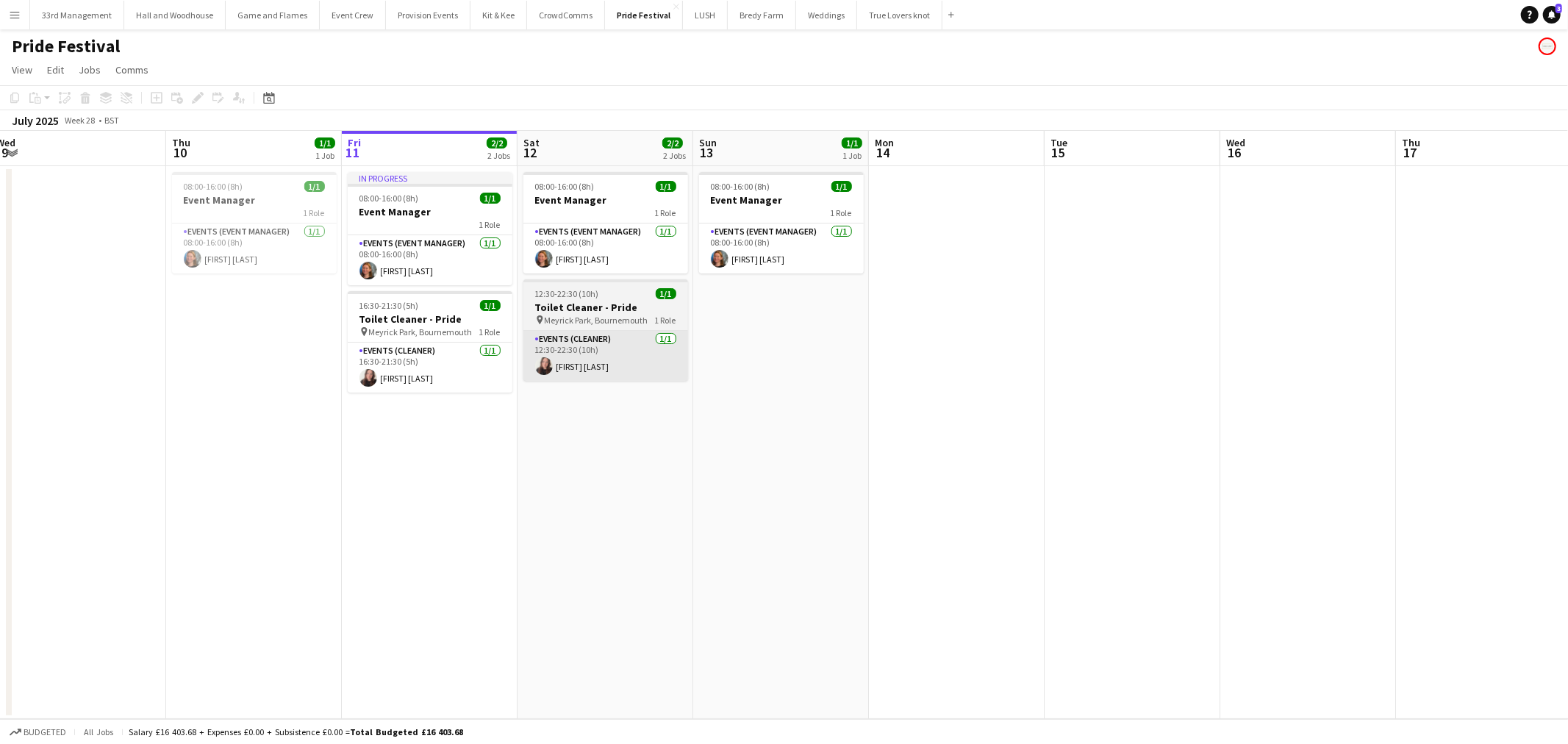 drag, startPoint x: 797, startPoint y: 393, endPoint x: 587, endPoint y: 366, distance: 211.7286 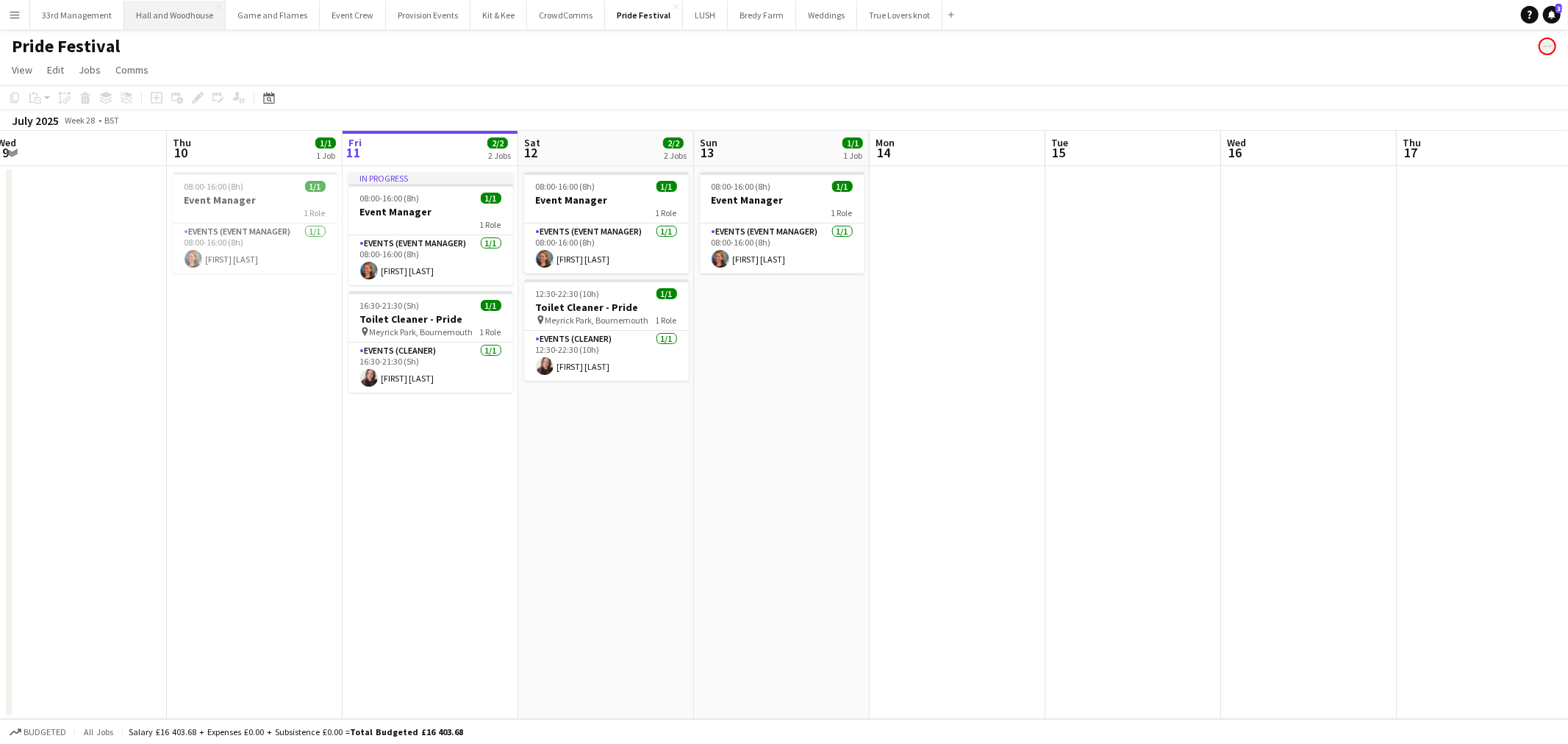 click on "Hall and Woodhouse
Close" at bounding box center [175, 15] 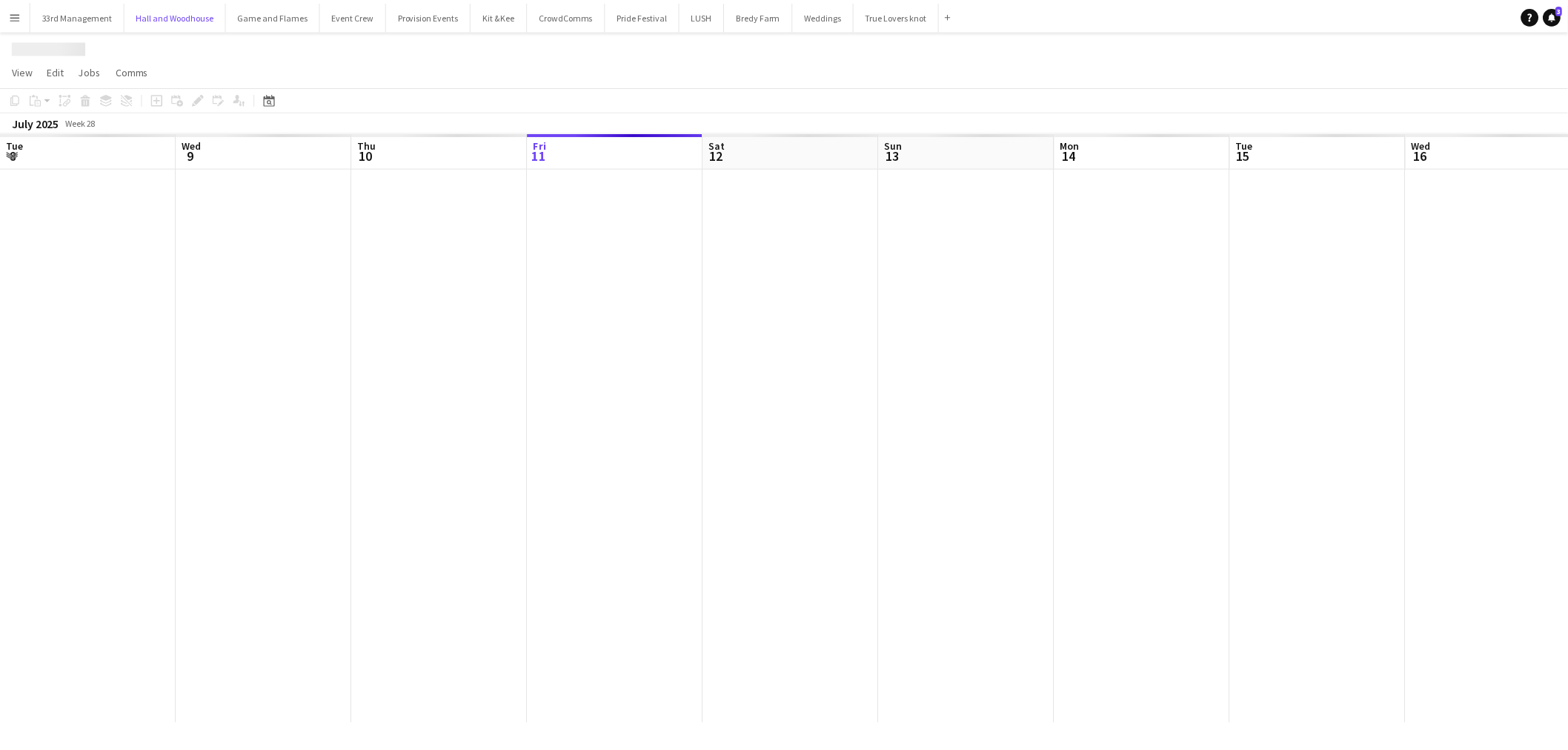 scroll, scrollTop: 0, scrollLeft: 353, axis: horizontal 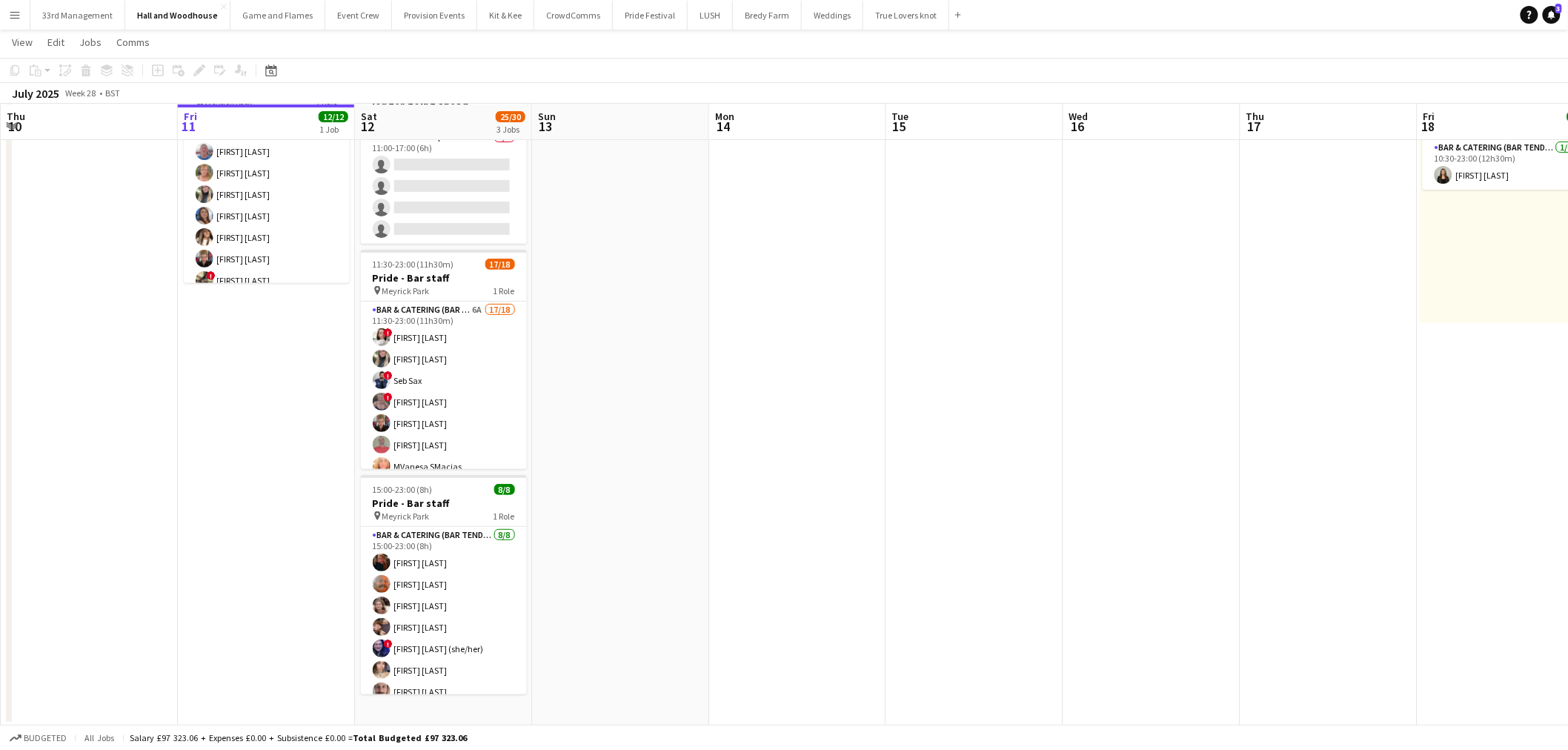 click on "Bar & Catering (Bar Tender)   6A   17/18   11:30-23:00 (11h30m)
! [FIRST] [LAST] ! [FIRST] [LAST] ! [FIRST] [LAST] ! [FIRST] [LAST] [FIRST] [LAST] [FIRST] [LAST] [FIRST] [LAST] [FIRST] [LAST] [FIRST] [LAST] [FIRST] [LAST] [FIRST] [LAST] [FIRST] [LAST] ! [FIRST] [LAST] ! [FIRST] [LAST] [FIRST] [LAST] [FIRST] [LAST]
single-neutral-actions" at bounding box center [444, 509] 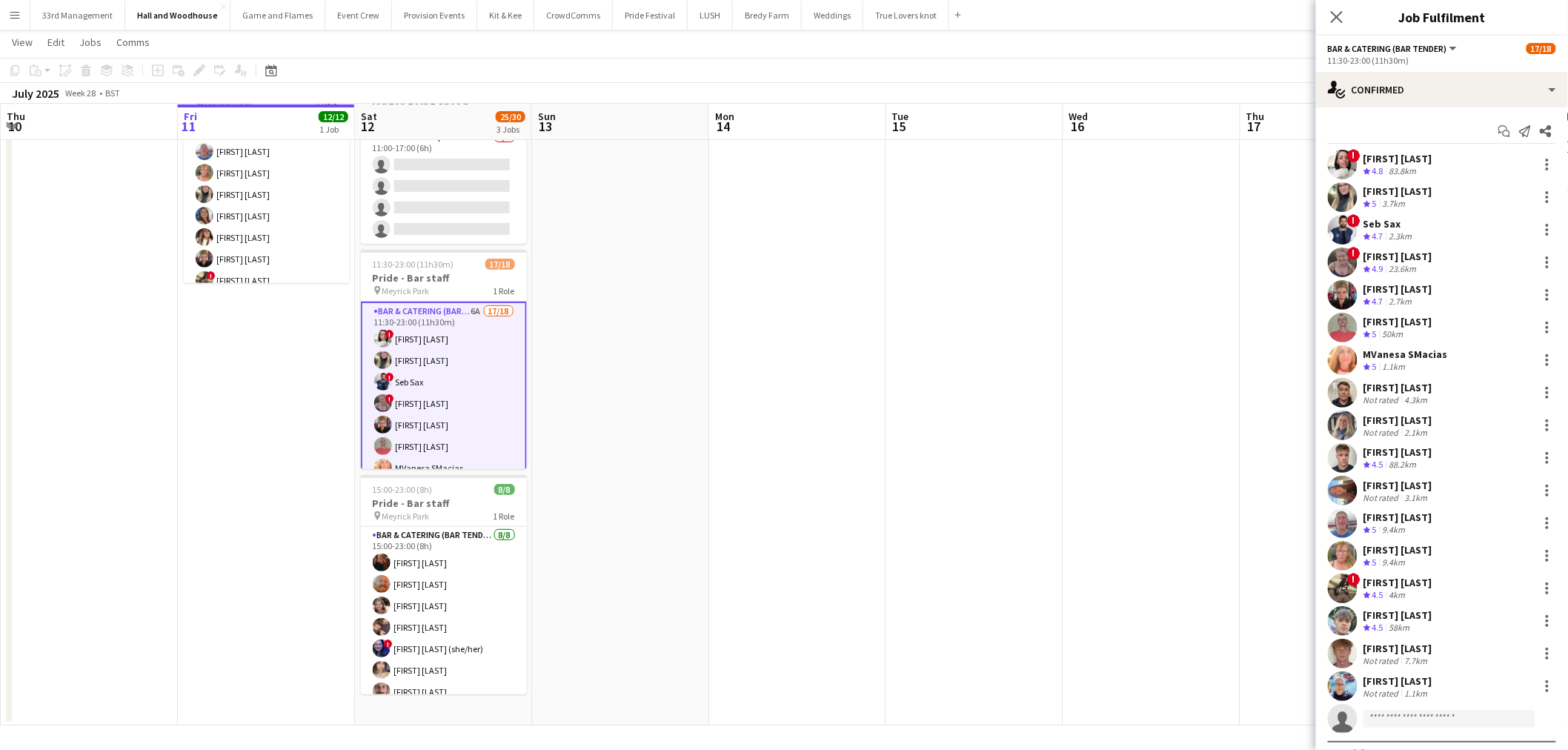 click on "Start chat
Send notification
Share" at bounding box center [1442, 131] 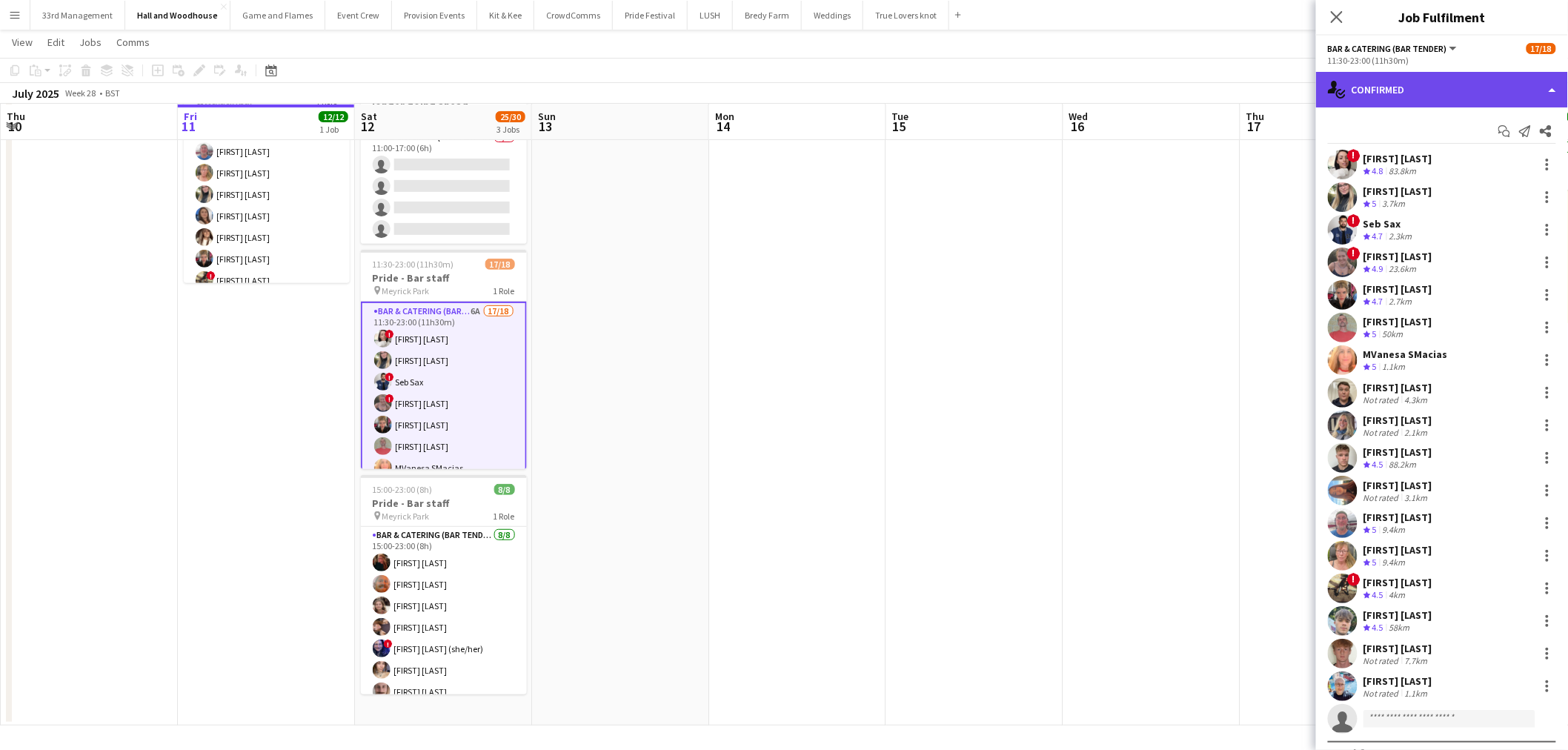 click on "single-neutral-actions-check-2
Confirmed" 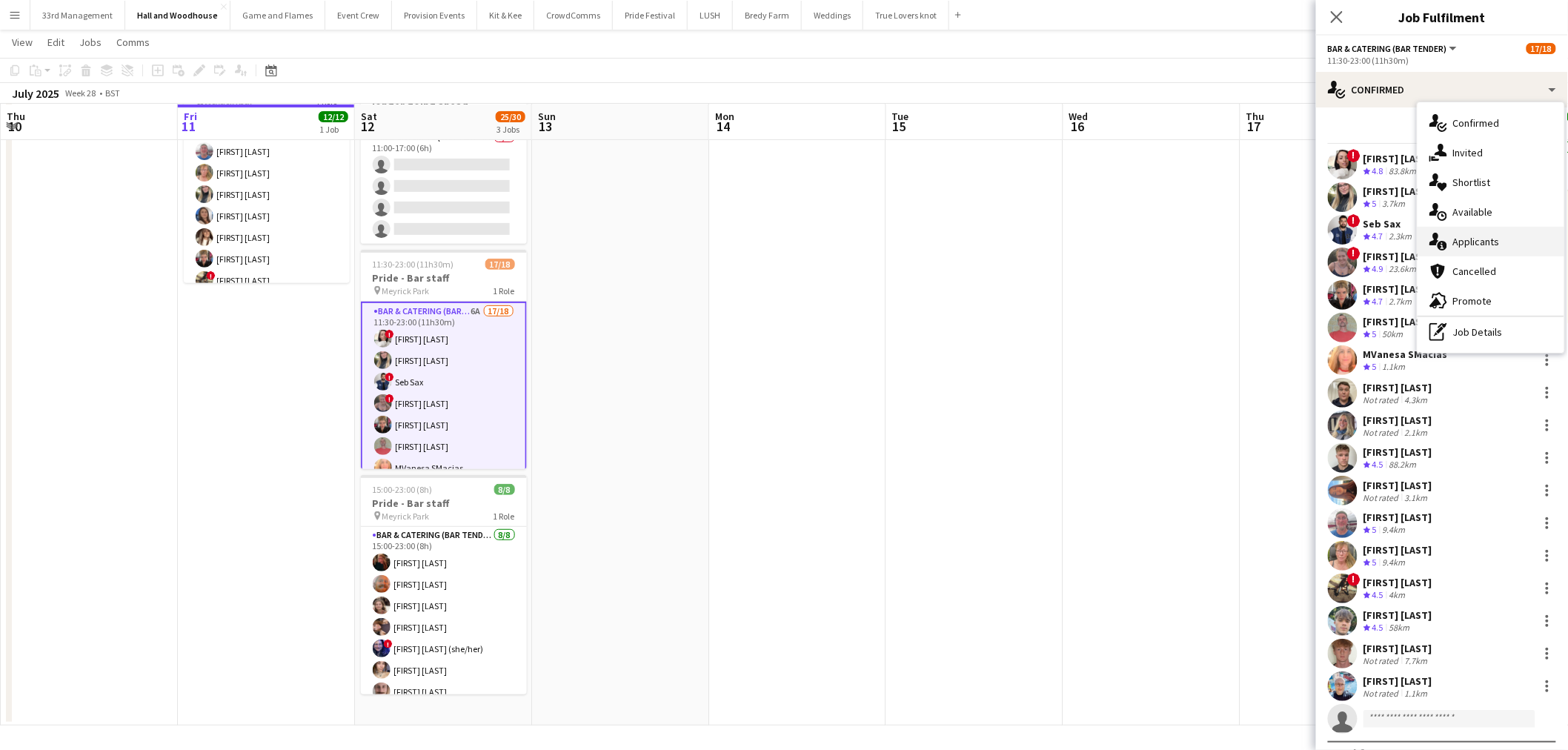 click on "single-neutral-actions-information
Applicants" at bounding box center [1491, 242] 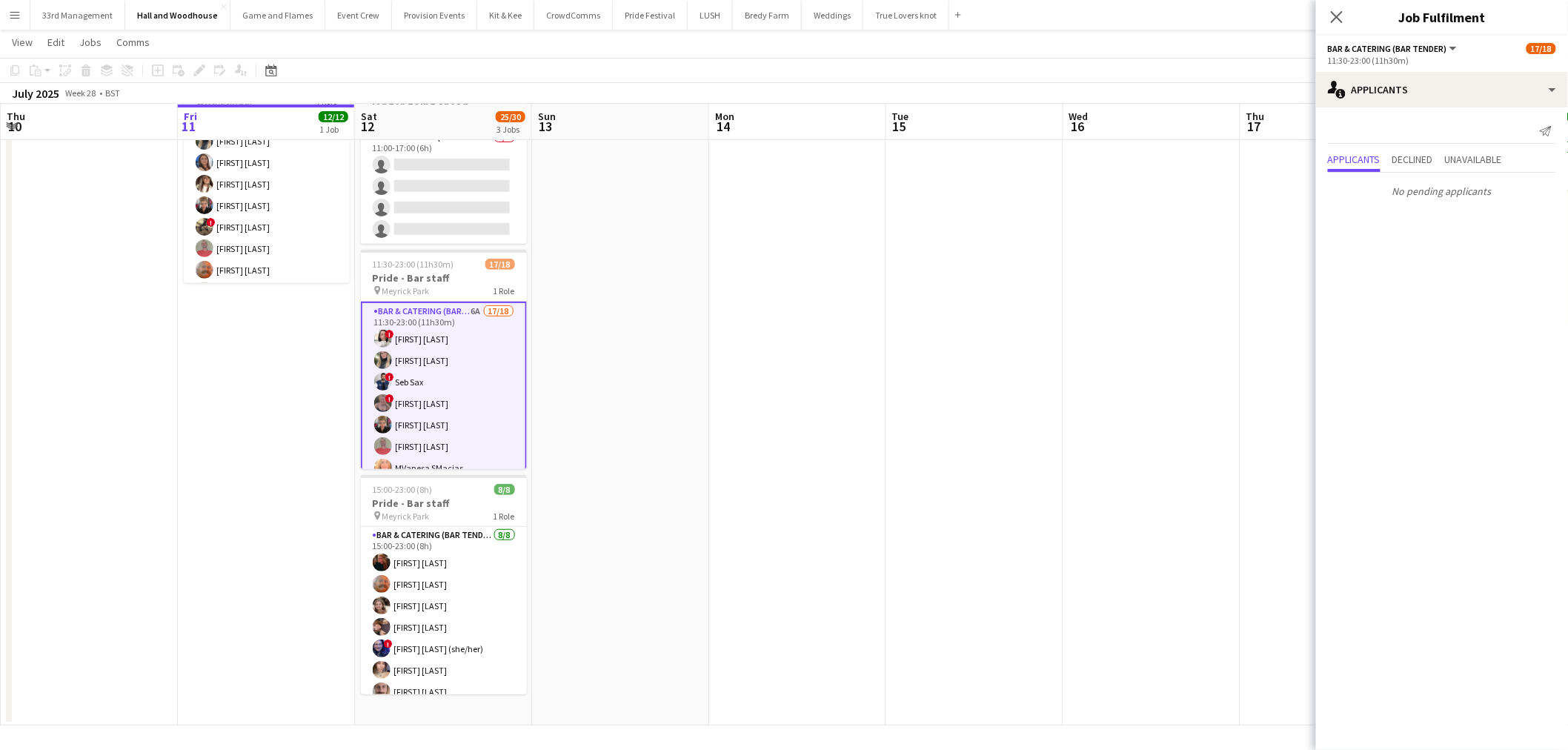 scroll, scrollTop: 82, scrollLeft: 0, axis: vertical 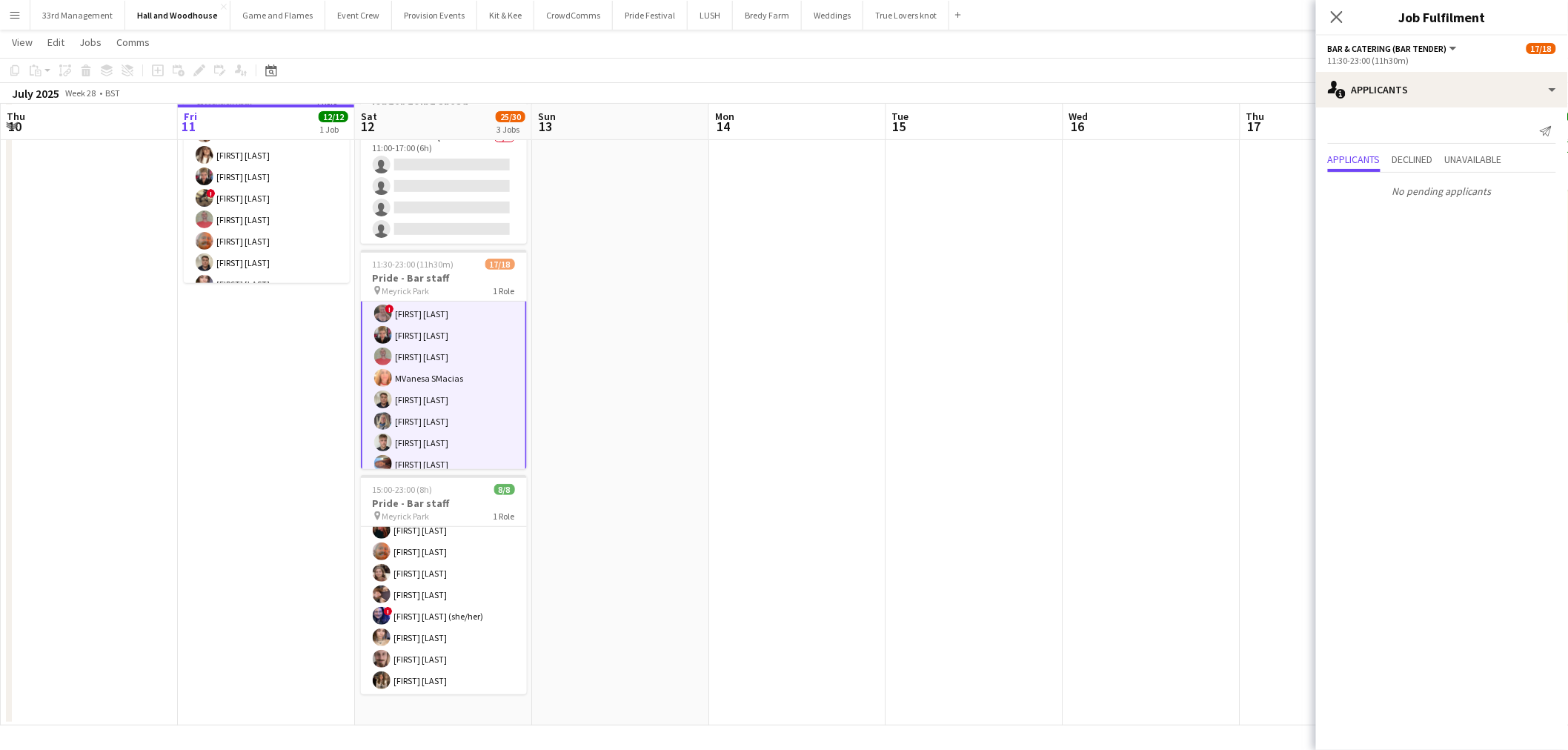 click at bounding box center (974, 391) 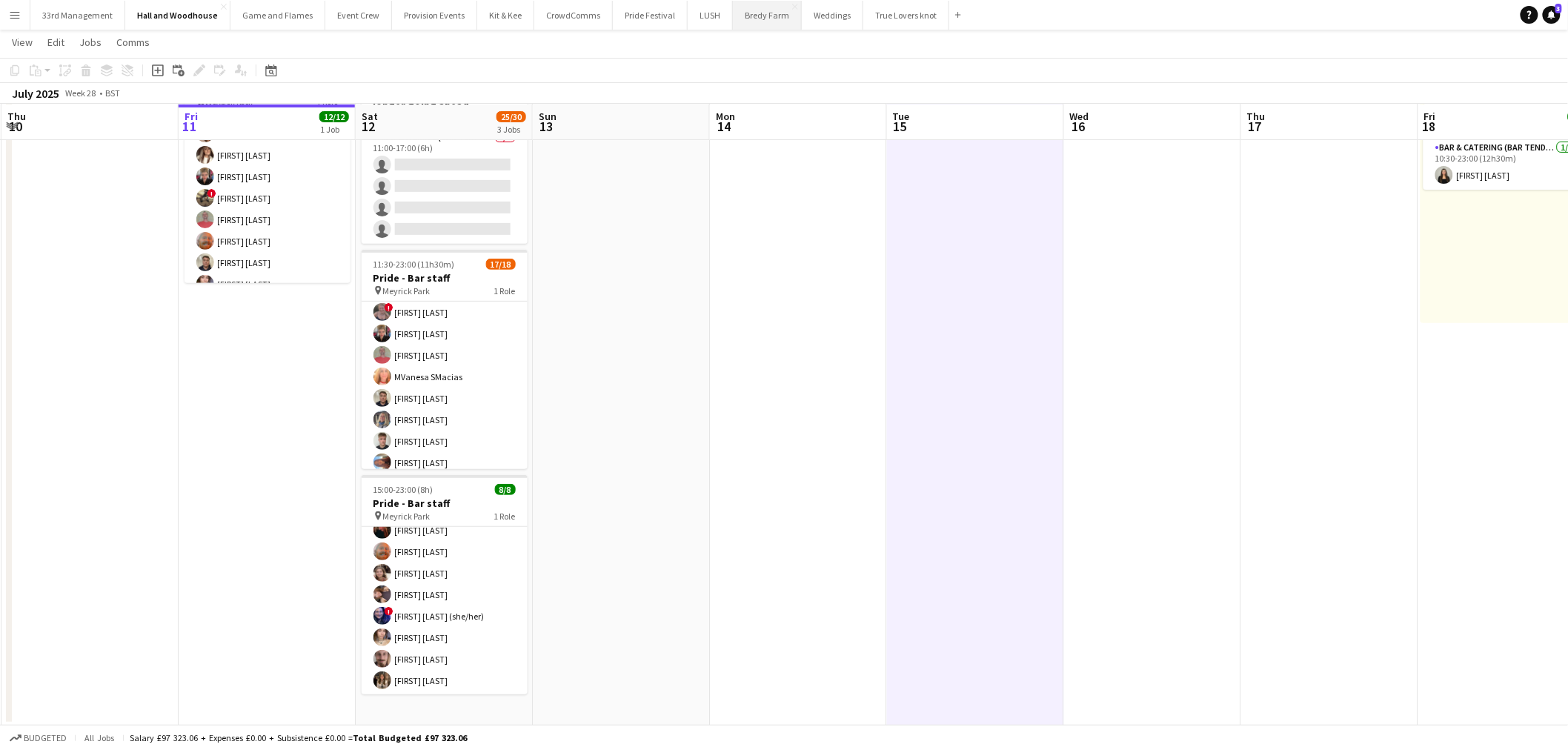 scroll, scrollTop: 89, scrollLeft: 0, axis: vertical 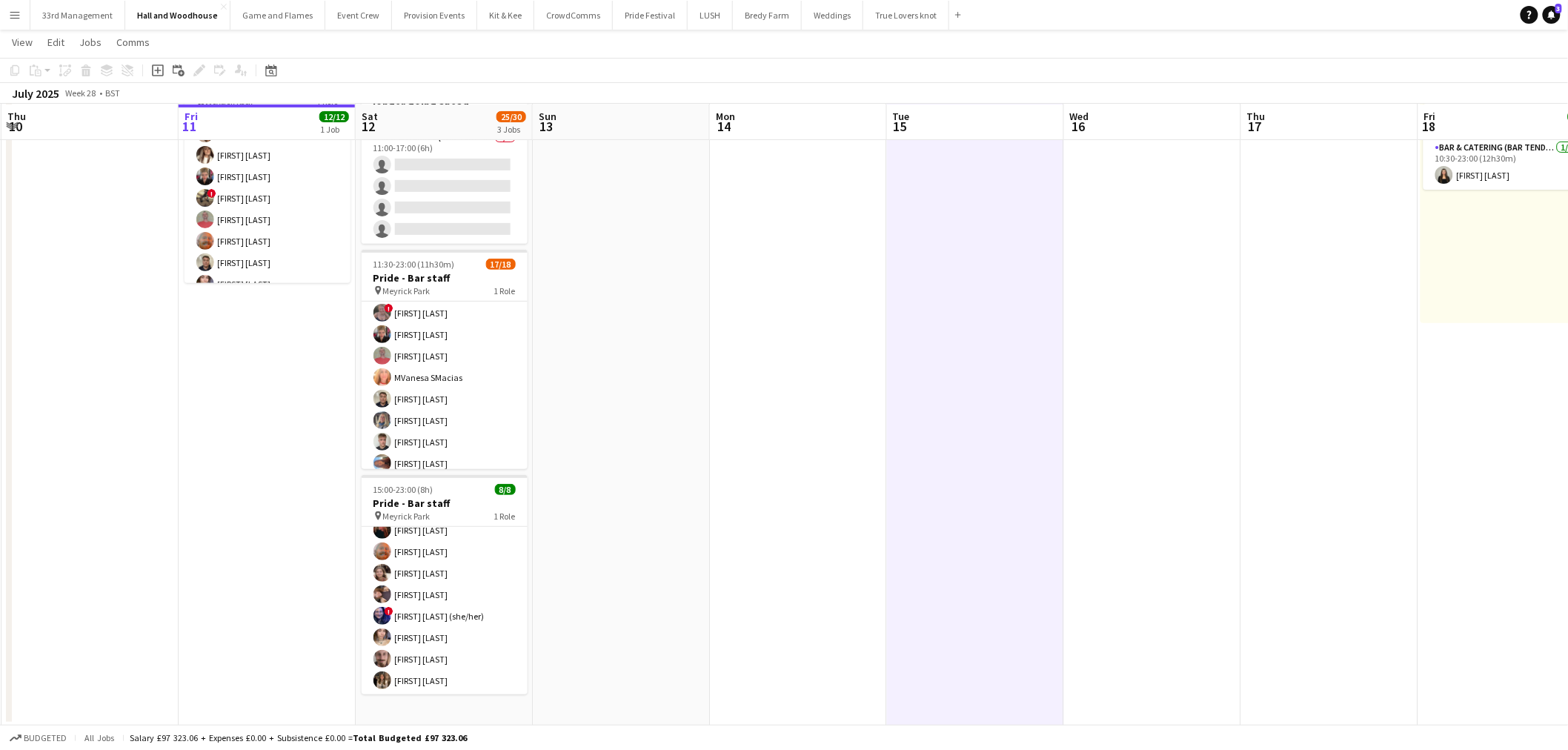 click on "Tue   8   Wed   9   Thu   10   Fri   11   12/12   1 Job   Sat   12   25/30   3 Jobs   Sun   13   Mon   14   Tue   15   Wed   16   Thu   17   Fri   18   1/1   1 Job   Sat   19   9/9   2 Jobs   Sun   20   8/8   1 Job   Mon   21      16:30-21:30 (5h)    12/12   Pride - Bar staff
pin
Meyrick Park   1 Role   Bar & Catering (Bar Tender)   12/12   16:30-21:30 (5h)
[FIRST] [LAST] [FIRST] [LAST] [FIRST] [LAST] [FIRST] [LAST] [FIRST] [LAST] [FIRST] [LAST] ! [FIRST] [LAST] [FIRST] [LAST] [FIRST] [LAST] [FIRST] [LAST] [FIRST] [LAST] ! [FIRST] [LAST]     11:00-17:00 (6h)    0/4   Pride - Bar staff - shift no longer going ahead
pin
Meyrick Park   1 Role   Bar & Catering (Bar Tender)   7A   0/4   11:00-17:00 (6h)
single-neutral-actions
single-neutral-actions
single-neutral-actions
single-neutral-actions" at bounding box center (784, 337) 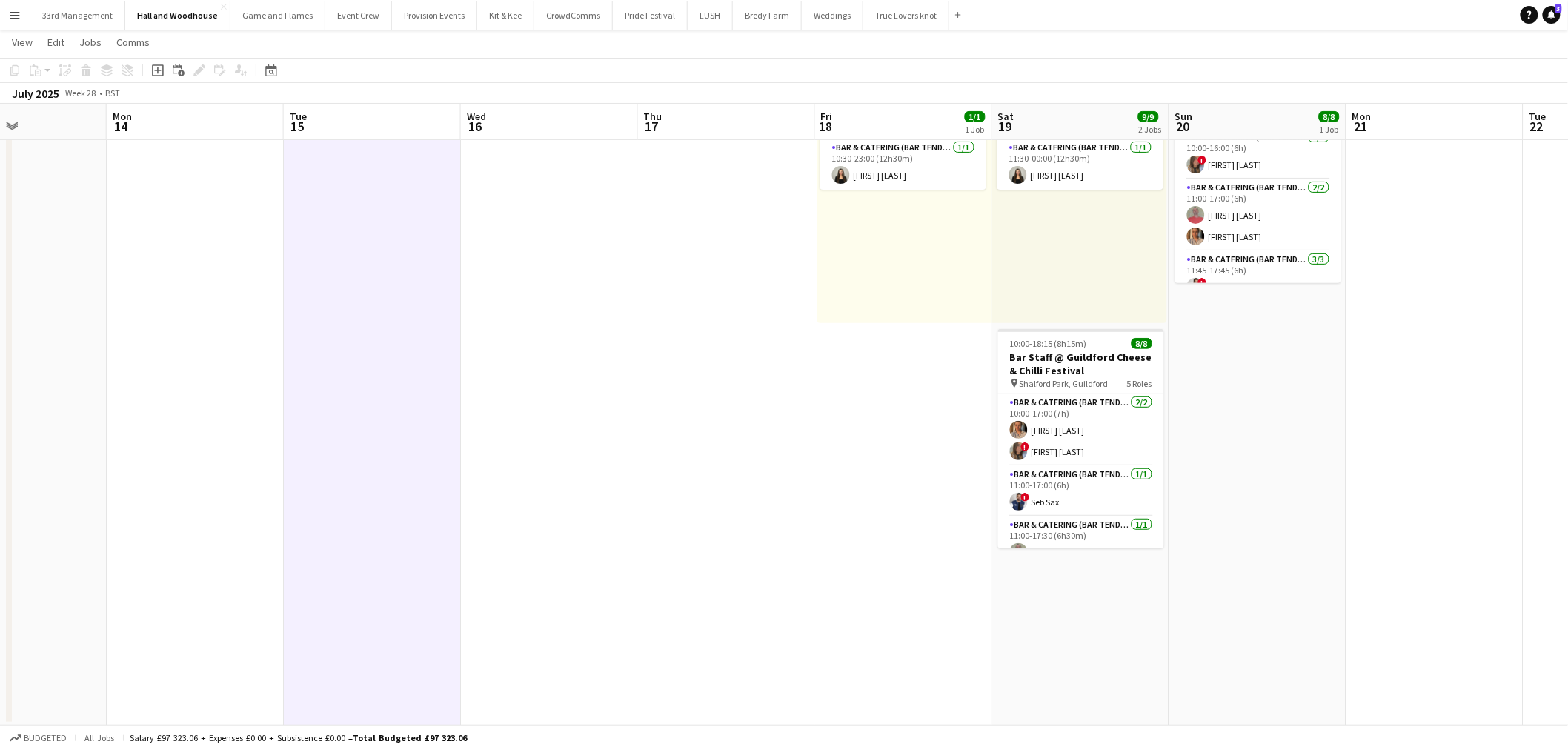 drag, startPoint x: 565, startPoint y: 459, endPoint x: 716, endPoint y: 382, distance: 169.49926 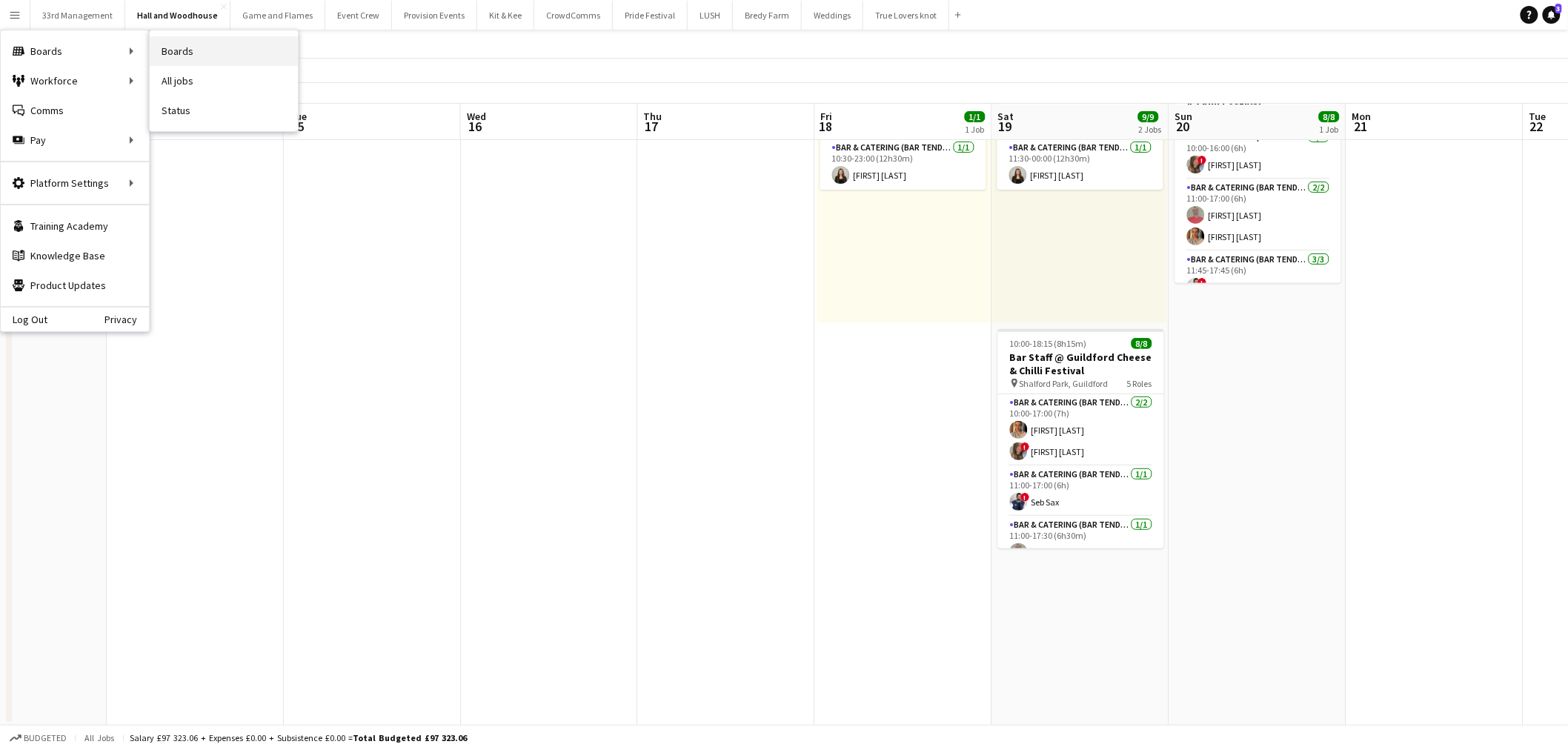 click on "Boards" at bounding box center (224, 51) 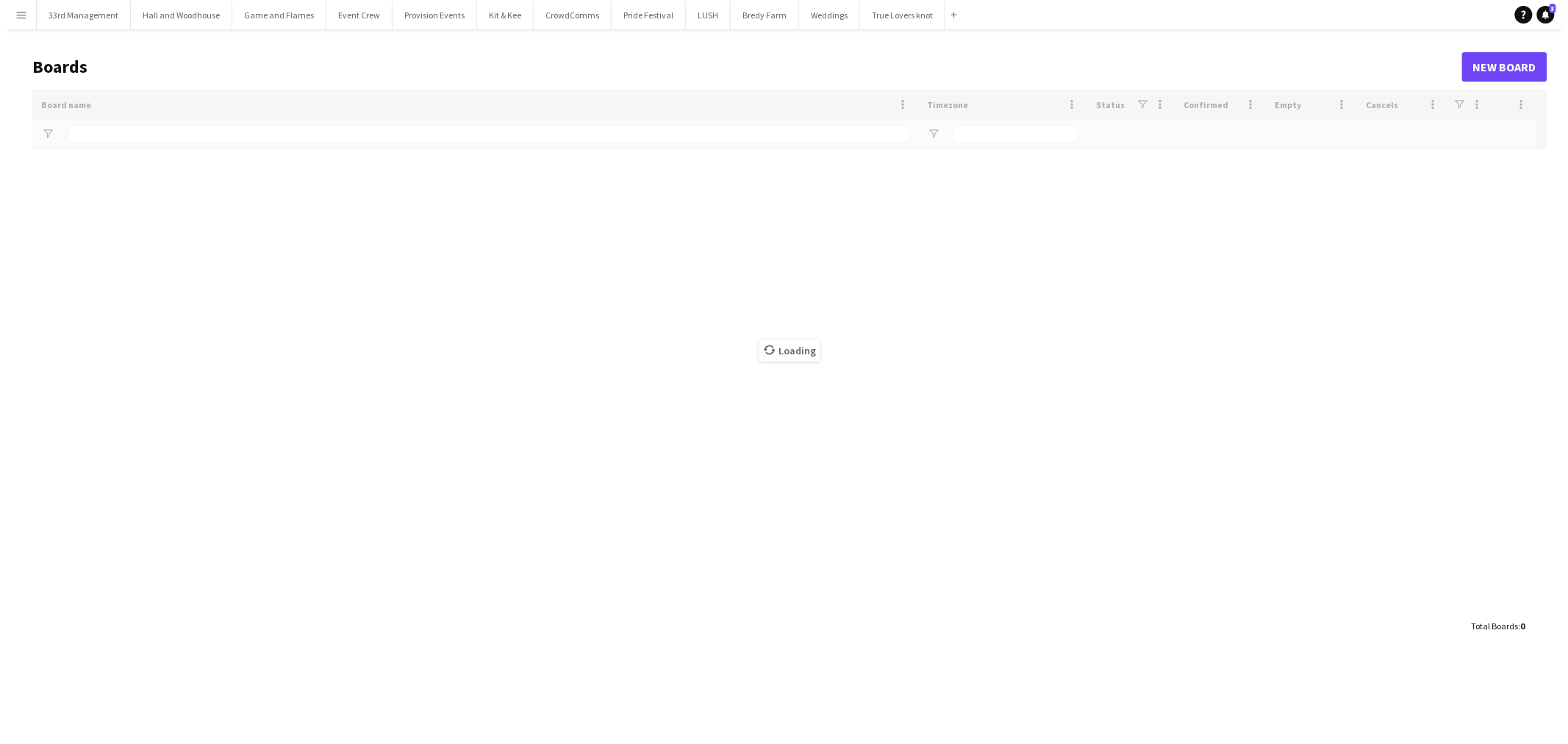 scroll, scrollTop: 0, scrollLeft: 0, axis: both 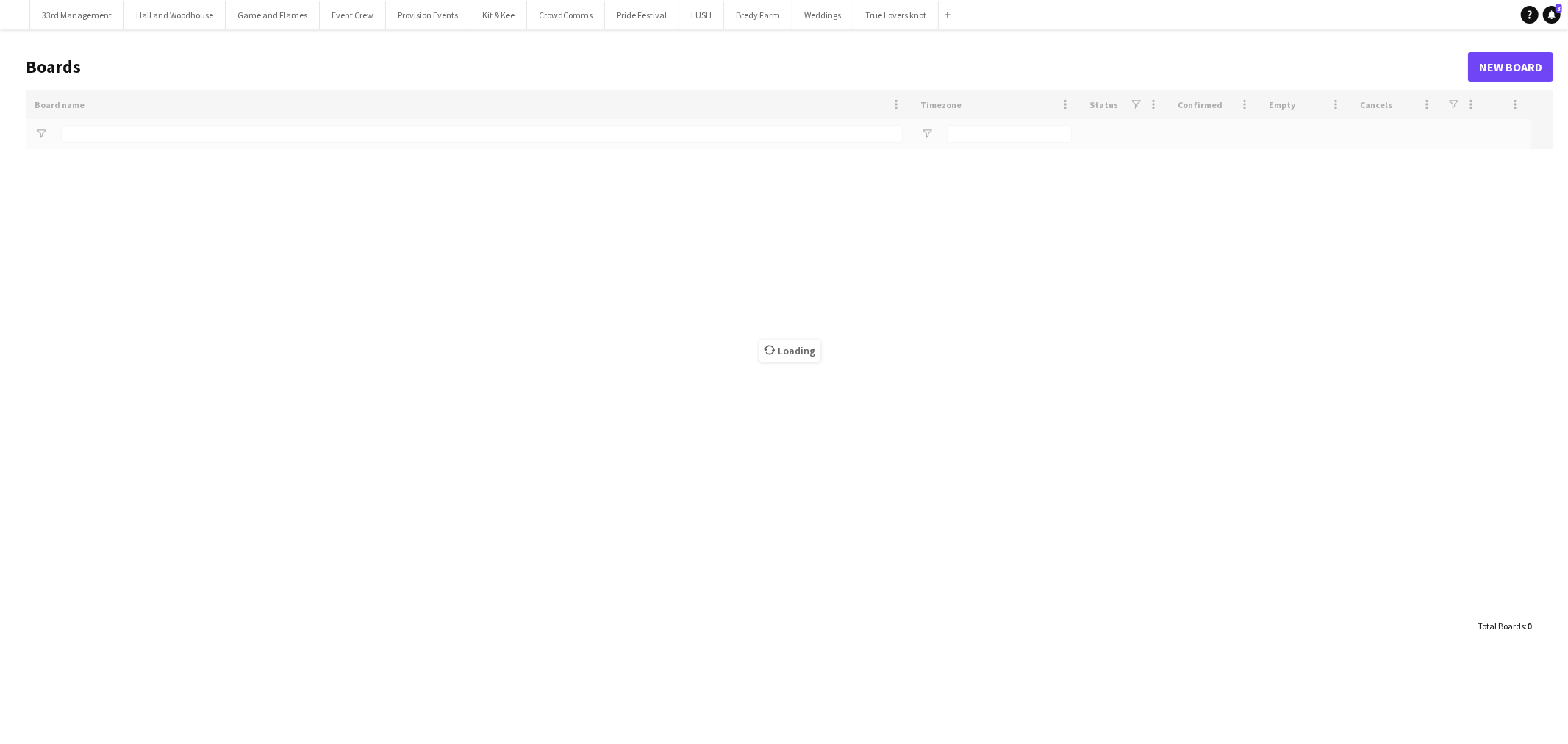 type on "**********" 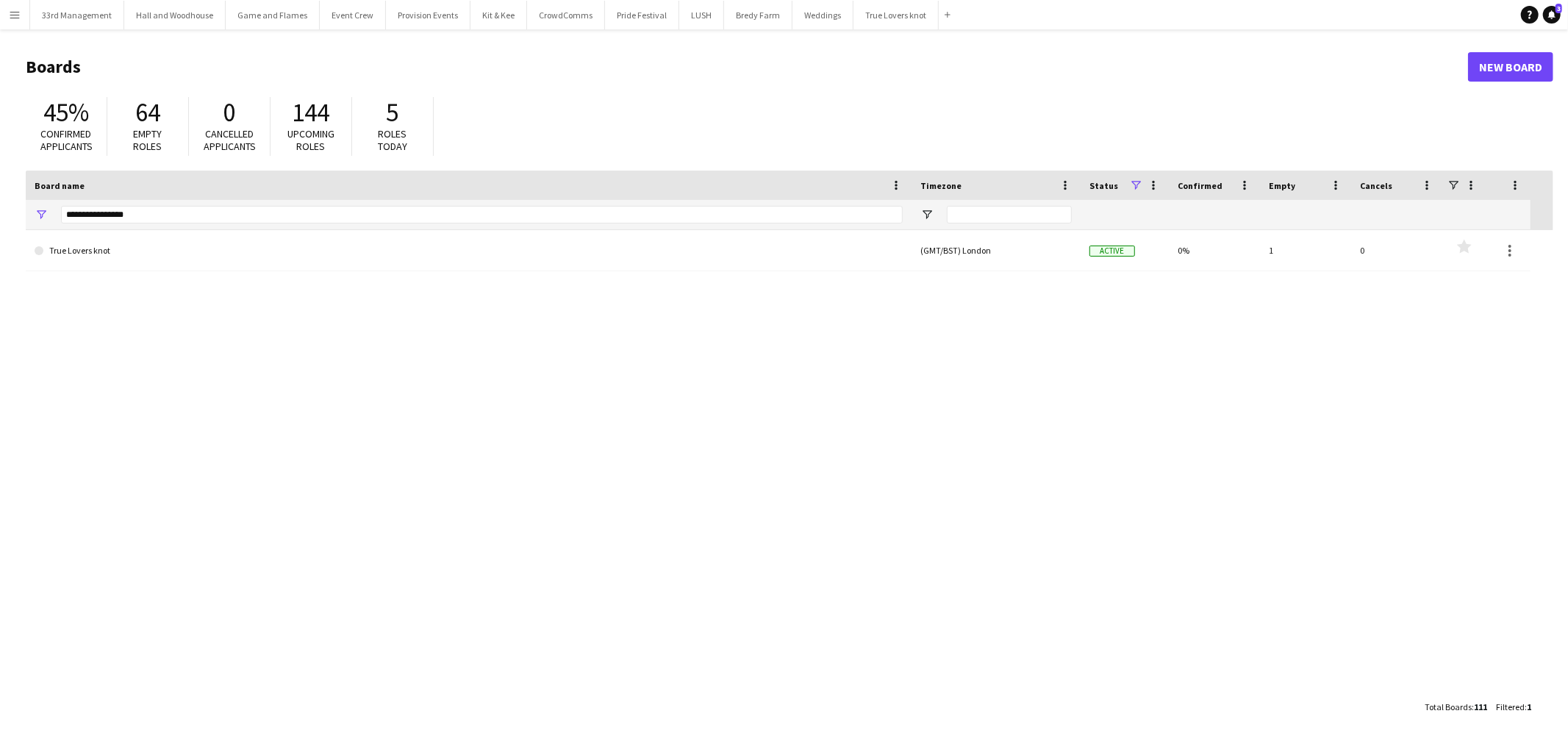 click on "Menu" at bounding box center [15, 15] 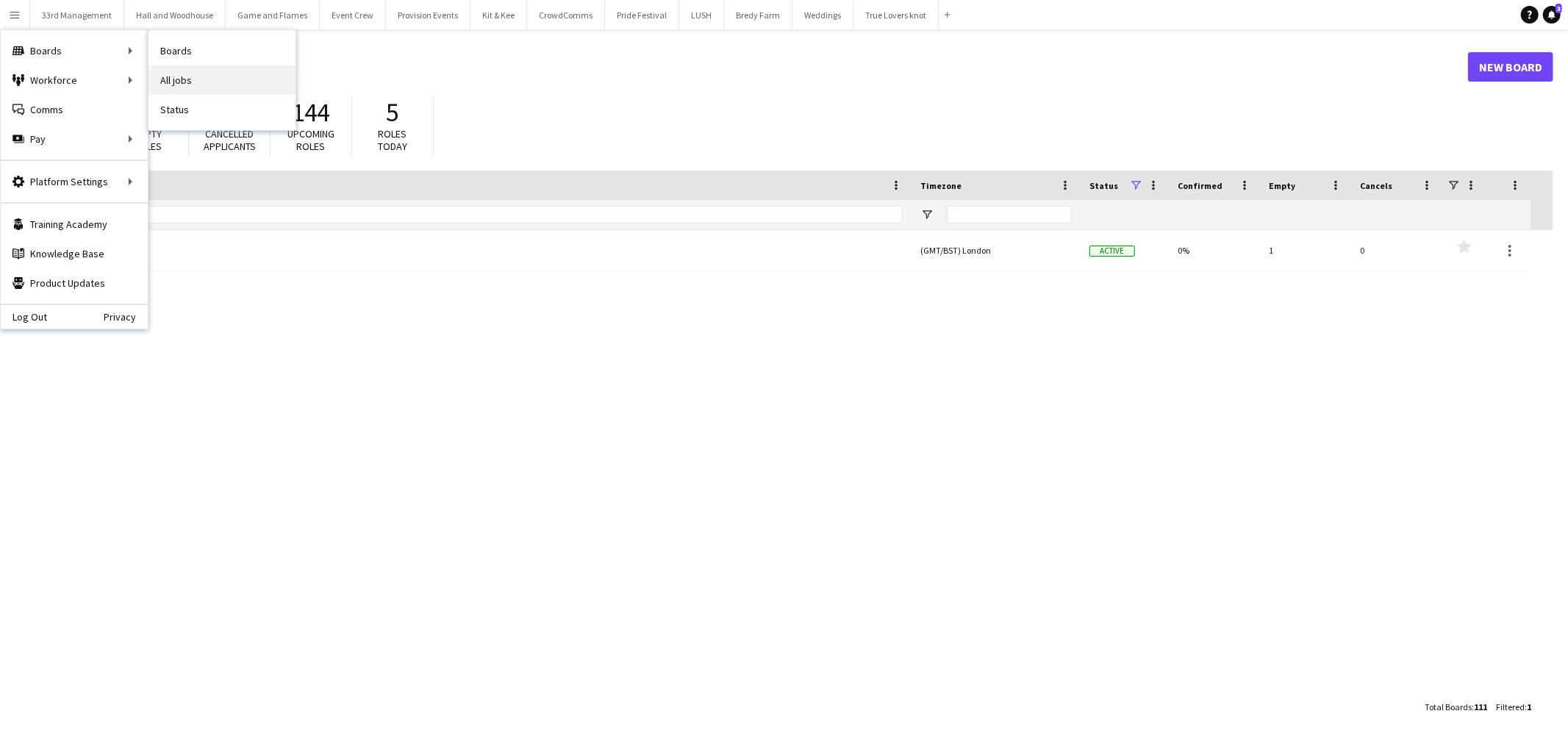 click on "All jobs" at bounding box center (222, 80) 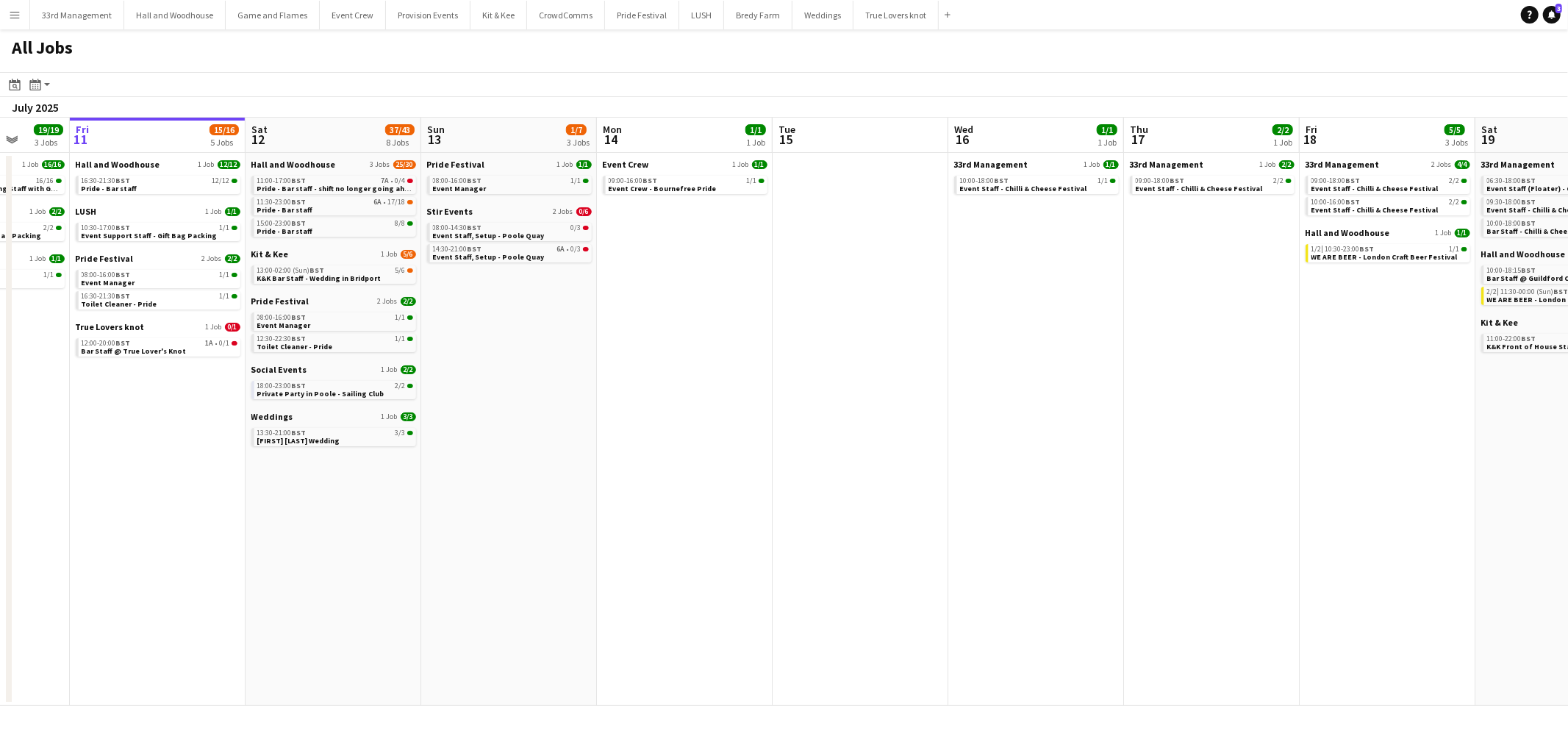 click on "All Jobs
Date picker
JUL 2025 JUL 2025 Monday M Tuesday T Wednesday W Thursday T Friday F Saturday S Sunday S  JUL      1   2   3   4   5   6   7   8   9   10   11   12   13   14   15   16   17   18   19   20   21   22   23   24   25   26   27   28   29   30   31
Comparison range
Comparison range
Today
Month view / Day view
Day view by Board Day view by Job Month view  July 2025   Week 28
Expand/collapse
Tue   8   1/1   1 Job   Wed   9   1/1   1 Job   Thu   10   19/19   3 Jobs   Fri   11   15/16   5 Jobs   Sat   12   37/43   8 Jobs   Sun   13   1/7   3 Jobs   Mon   14   1/1   1 Job   Tue   15   Wed   16   1/1   1 Job   Thu   17   2/2   1 Job   Fri   18   5/5   3 Jobs   Sat   19   18/22   6 Jobs   Sun   20   12/14   4 Jobs   Mon   21   2/2   1 Job   Event Crew   1 Job   1/1   09:00-16:00    BST   1/1   Event Crew - Bournefree Pride   1/1" 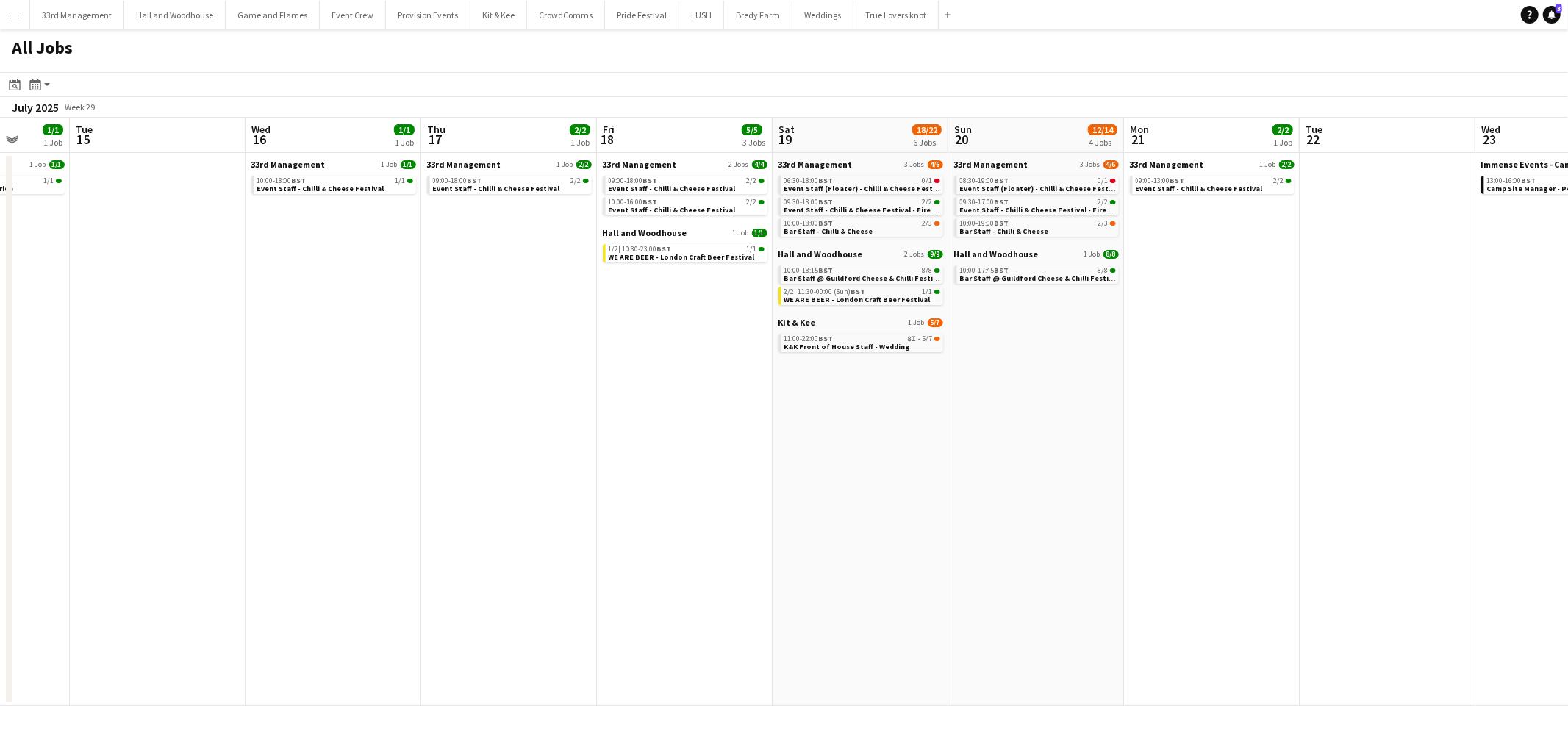 click on "Sat   12   37/43   8 Jobs   Sun   13   1/7   3 Jobs   Mon   14   1/1   1 Job   Tue   15   Wed   16   1/1   1 Job   Thu   17   2/2   1 Job   Fri   18   5/5   3 Jobs   Sat   19   18/22   6 Jobs   Sun   20   12/14   4 Jobs   Mon   21   2/2   1 Job   Tue   22   Wed   23   1/1   1 Job   Thu   24   2/4   2 Jobs   Fri   25   6/27   10 Jobs   Hall and Woodhouse   3 Jobs   25/30   11:00-17:00    BST   7A   •   0/4   Pride - Bar staff - shift no longer going ahead   11:30-23:00    BST   6A   •   17/18   Pride - Bar staff   15:00-23:00    BST   8/8   Pride - Bar staff   Kit & Kee   1 Job   5/6   13:00-02:00 (Sun)   BST   5/6   K&K Bar Staff - Wedding in Bridport   Pride Festival   2 Jobs   2/2   08:00-16:00    BST   1/1   Event Manager   12:30-22:30    BST   1/1   Toilet Cleaner - Pride   Social Events   1 Job   2/2   18:00-23:00    BST   2/2   Private Party in Poole - Sailing Club   Weddings   1 Job   3/3   13:30-21:00    BST   3/3   Charlie Bennet Wedding   Pride Festival   1 Job   1/1   08:00-16:00    BST   1/1" at bounding box center [784, 412] 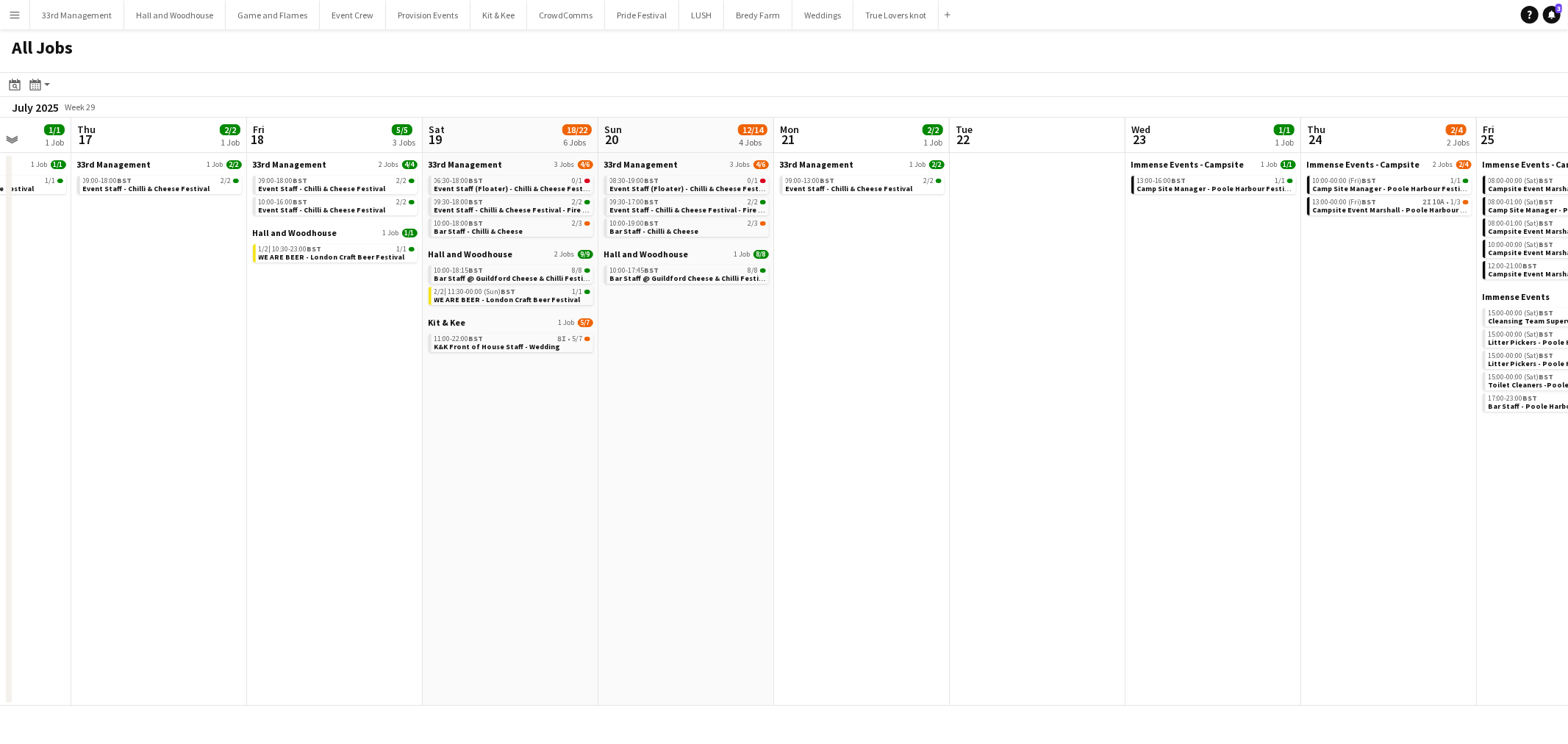 click on "All Jobs
Date picker
JUL 2025 JUL 2025 Monday M Tuesday T Wednesday W Thursday T Friday F Saturday S Sunday S  JUL      1   2   3   4   5   6   7   8   9   10   11   12   13   14   15   16   17   18   19   20   21   22   23   24   25   26   27   28   29   30   31
Comparison range
Comparison range
Today
Month view / Day view
Day view by Board Day view by Job Month view  July 2025   Week 29
Expand/collapse
Mon   14   1/1   1 Job   Tue   15   Wed   16   1/1   1 Job   Thu   17   2/2   1 Job   Fri   18   5/5   3 Jobs   Sat   19   18/22   6 Jobs   Sun   20   12/14   4 Jobs   Mon   21   2/2   1 Job   Tue   22   Wed   23   1/1   1 Job   Thu   24   2/4   2 Jobs   Fri   25   6/27   10 Jobs   Sat   26   3/41   11 Jobs   Sun   27   3/29   9 Jobs   Event Crew   1 Job   1/1   09:00-16:00    BST   1/1   Event Crew - Bournefree Pride   33rd Management" 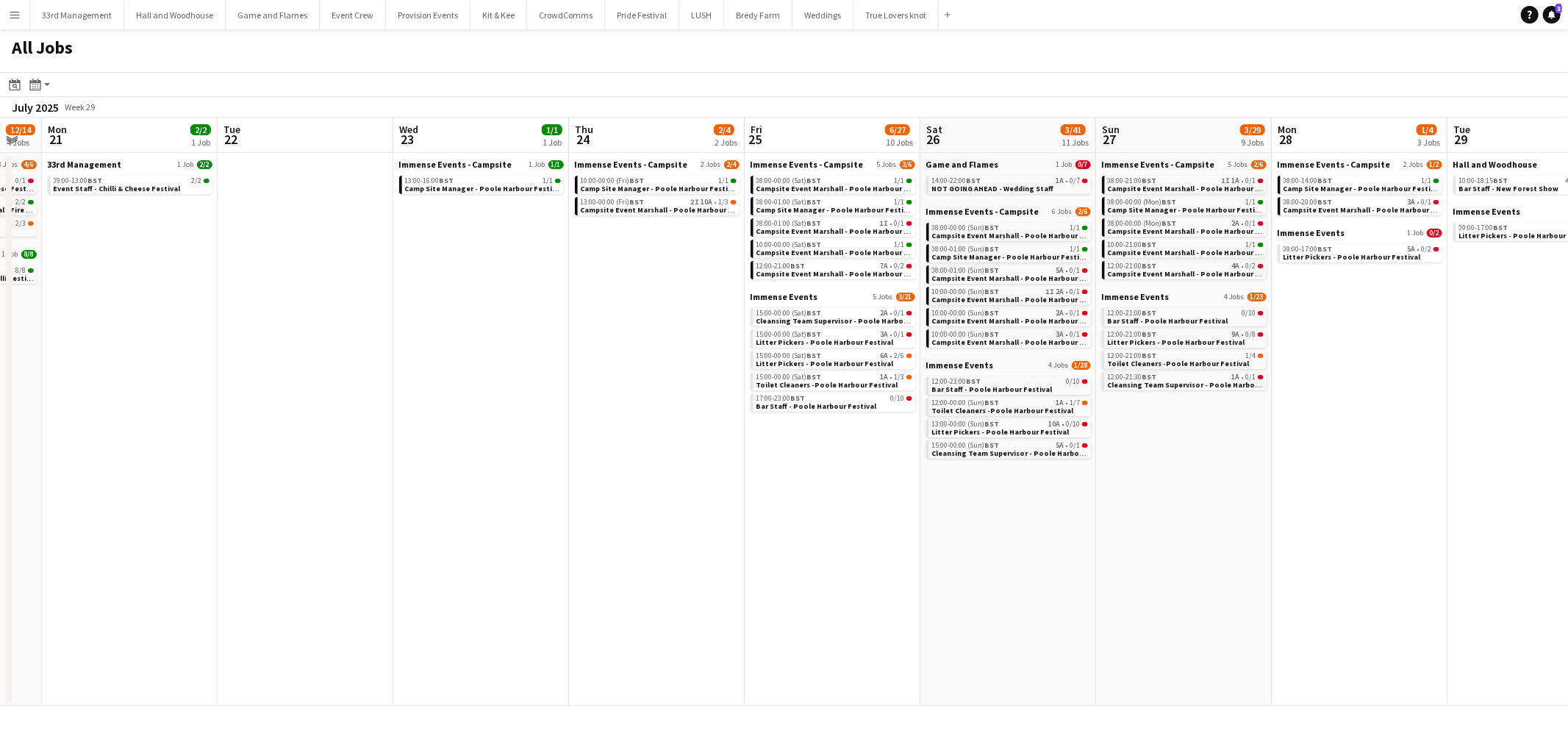 drag, startPoint x: 931, startPoint y: 443, endPoint x: 491, endPoint y: 507, distance: 444.6302 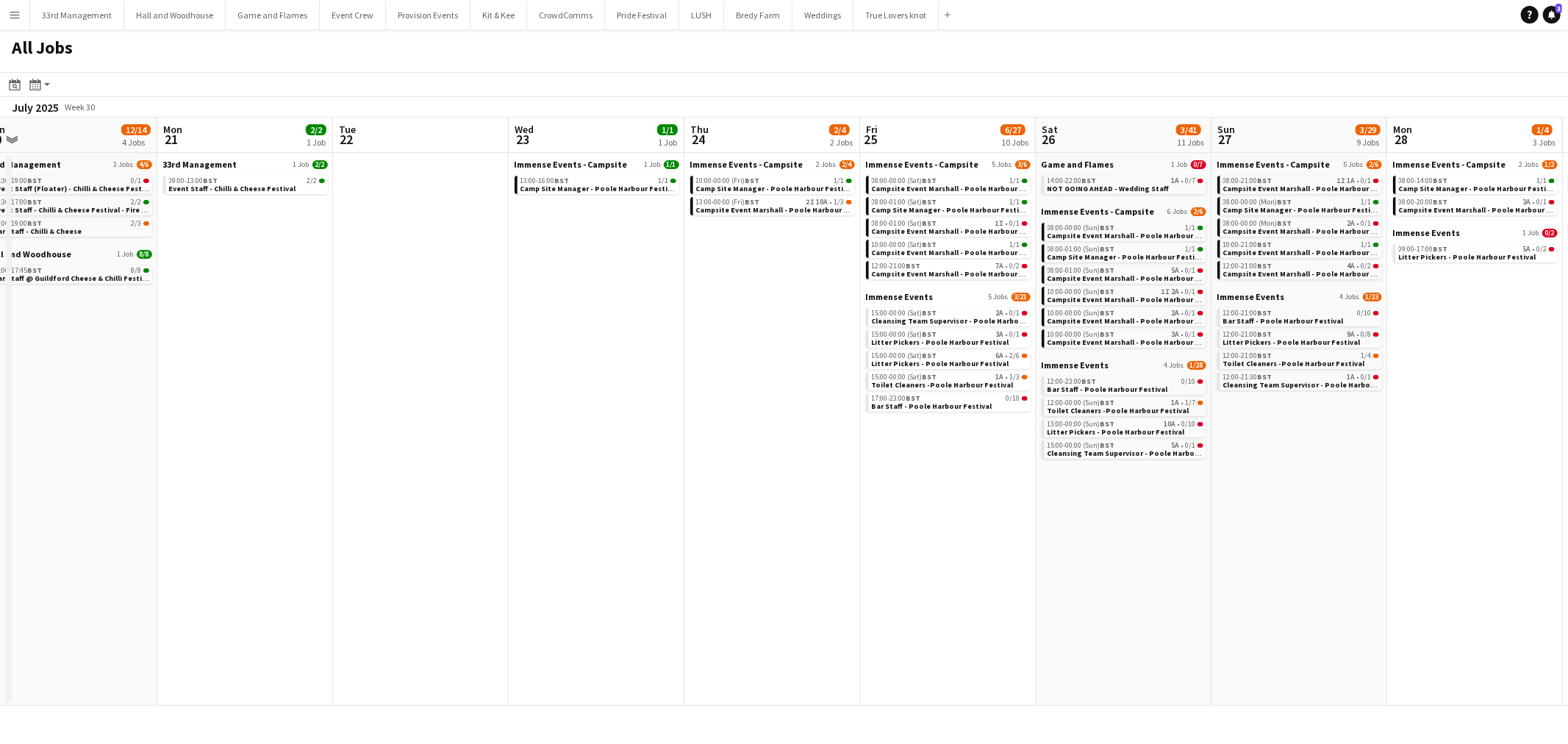 drag, startPoint x: 1088, startPoint y: 476, endPoint x: 359, endPoint y: 607, distance: 740.6767 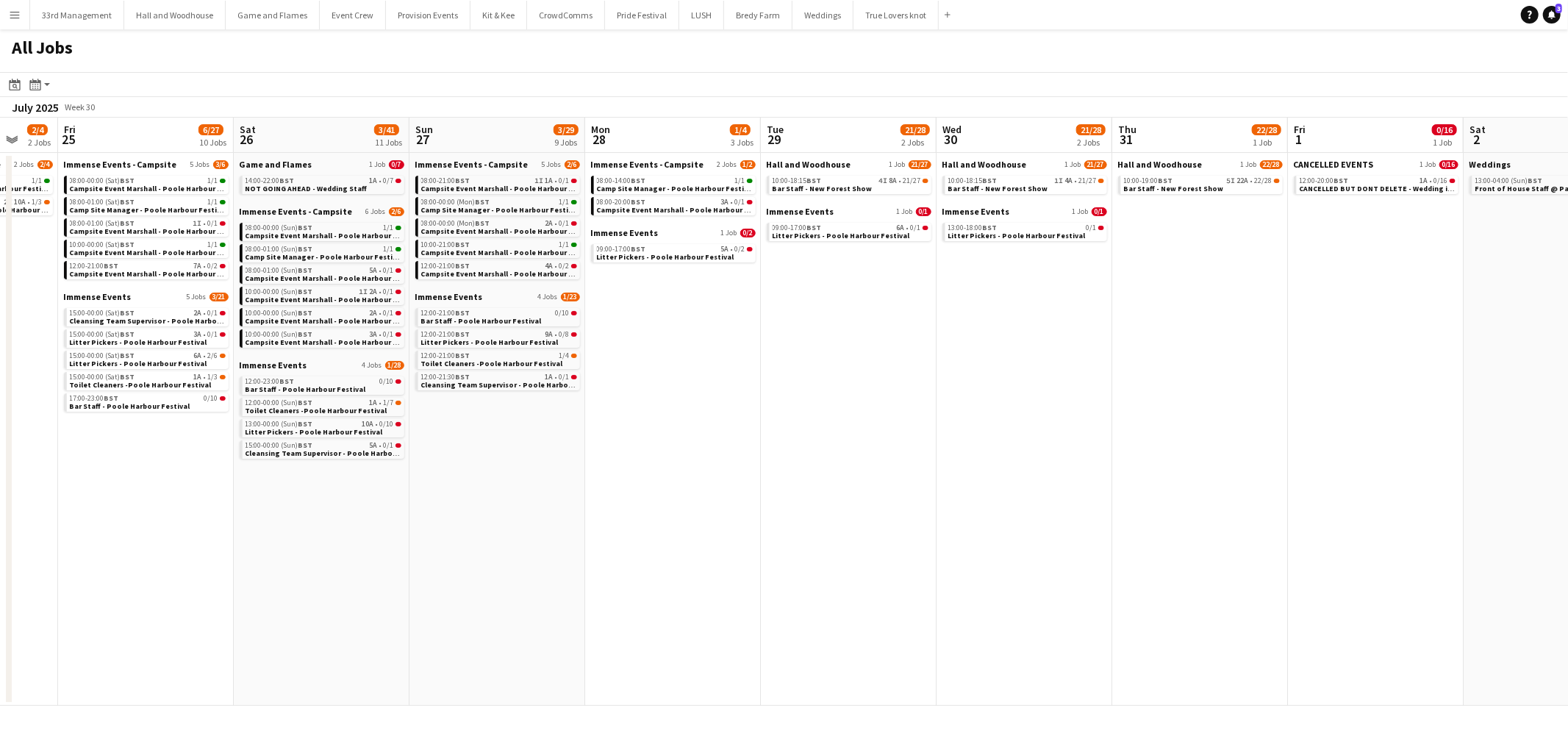 drag, startPoint x: 640, startPoint y: 590, endPoint x: 452, endPoint y: 607, distance: 188.76705 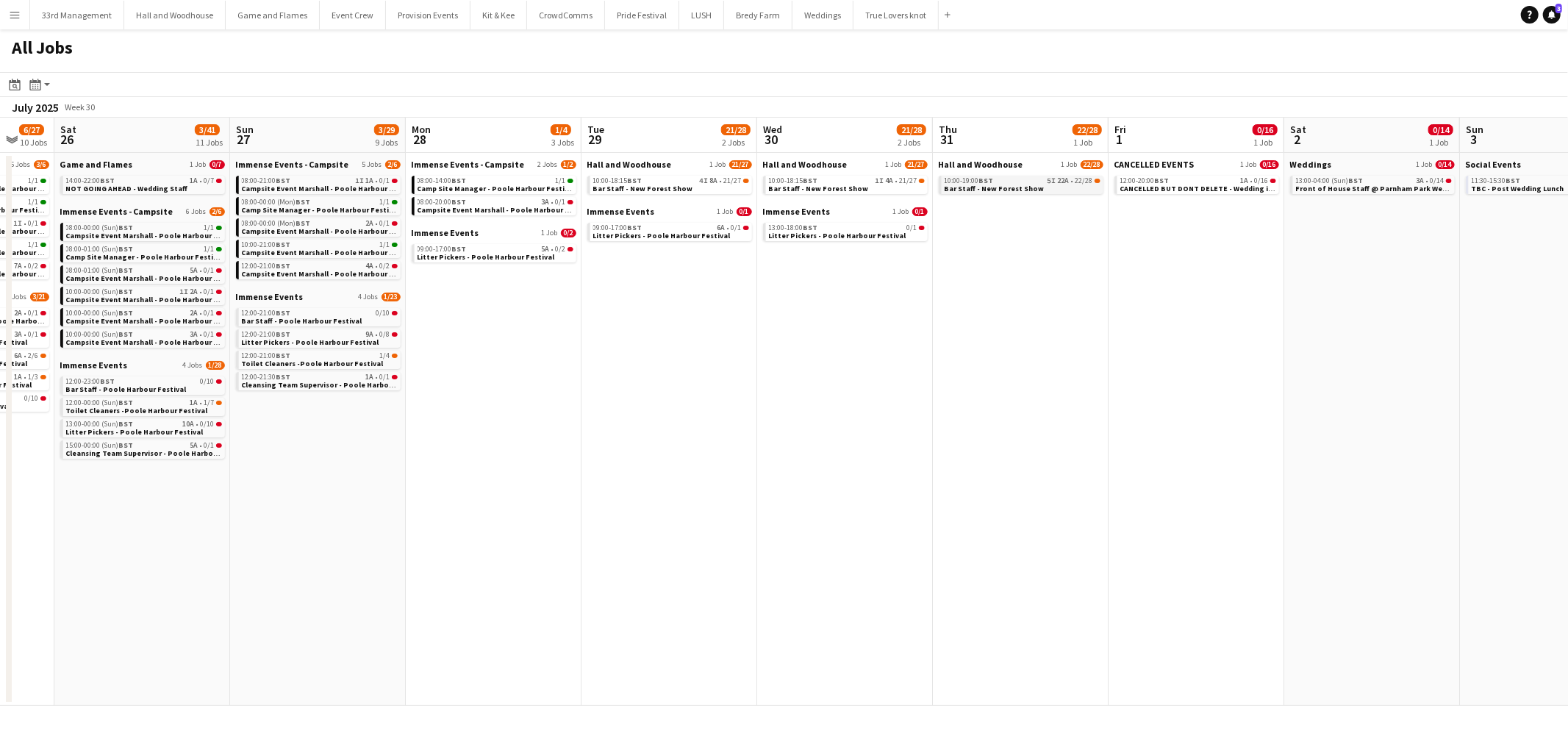 click on "Bar Staff - New Forest Show" at bounding box center (995, 188) 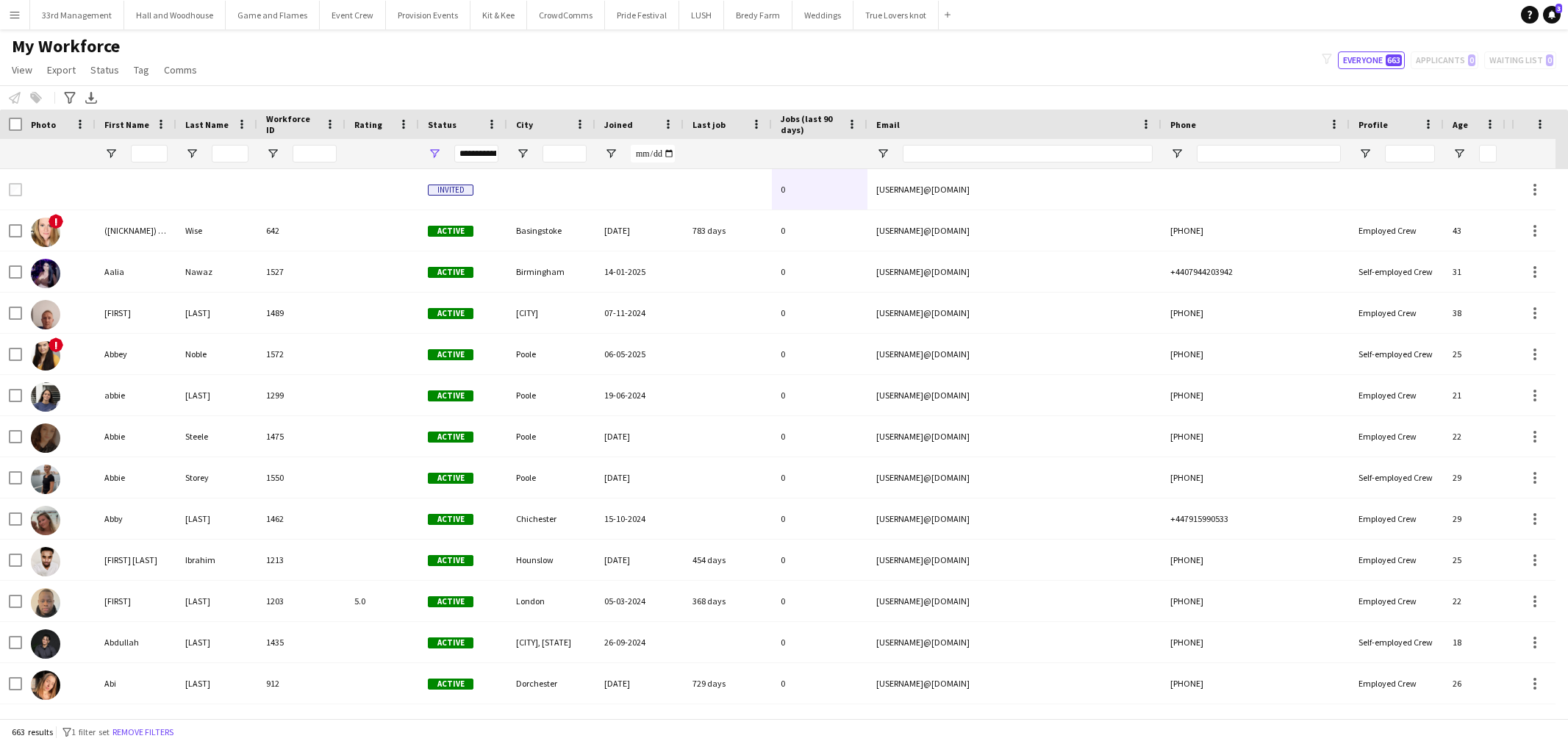 scroll, scrollTop: 0, scrollLeft: 0, axis: both 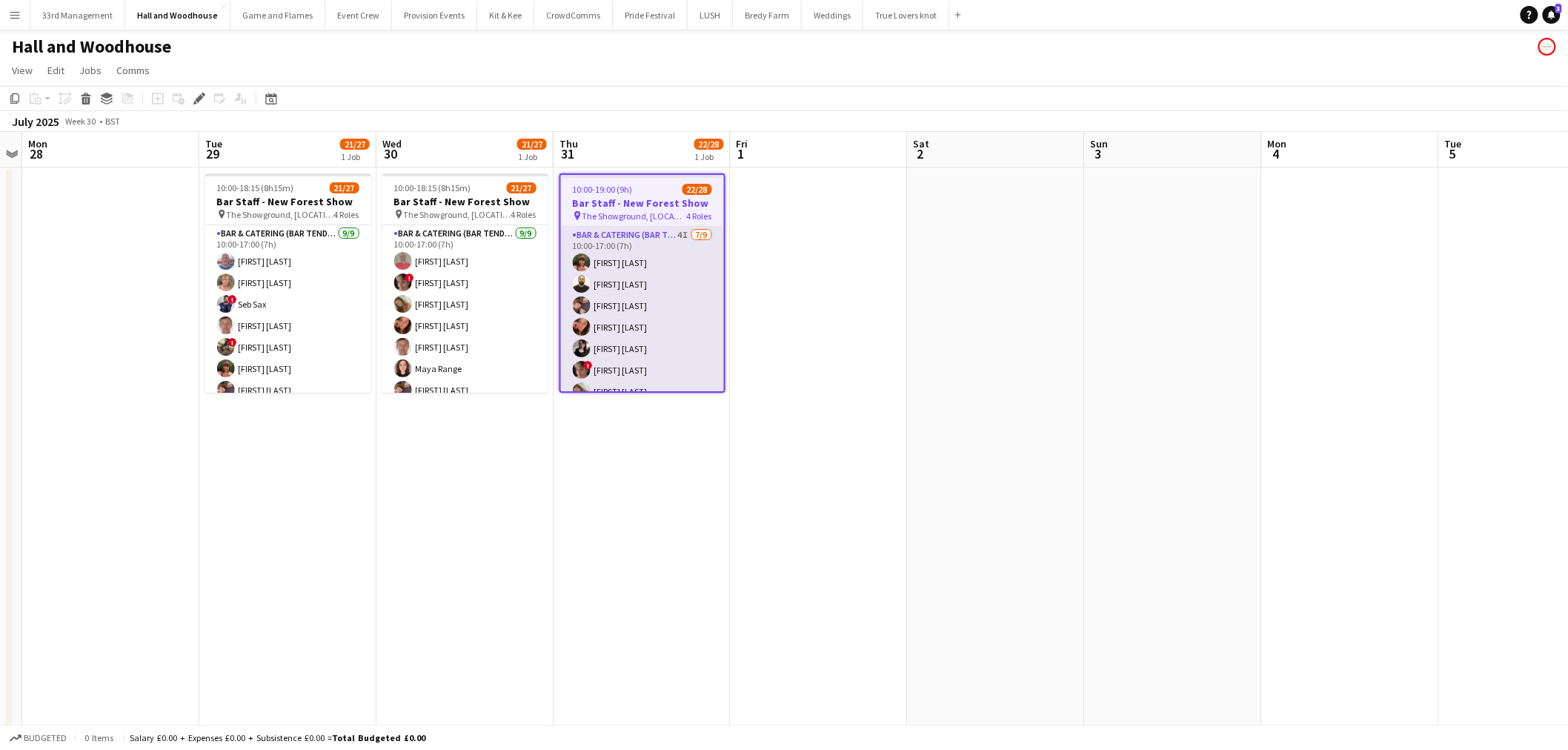 click at bounding box center [582, 327] 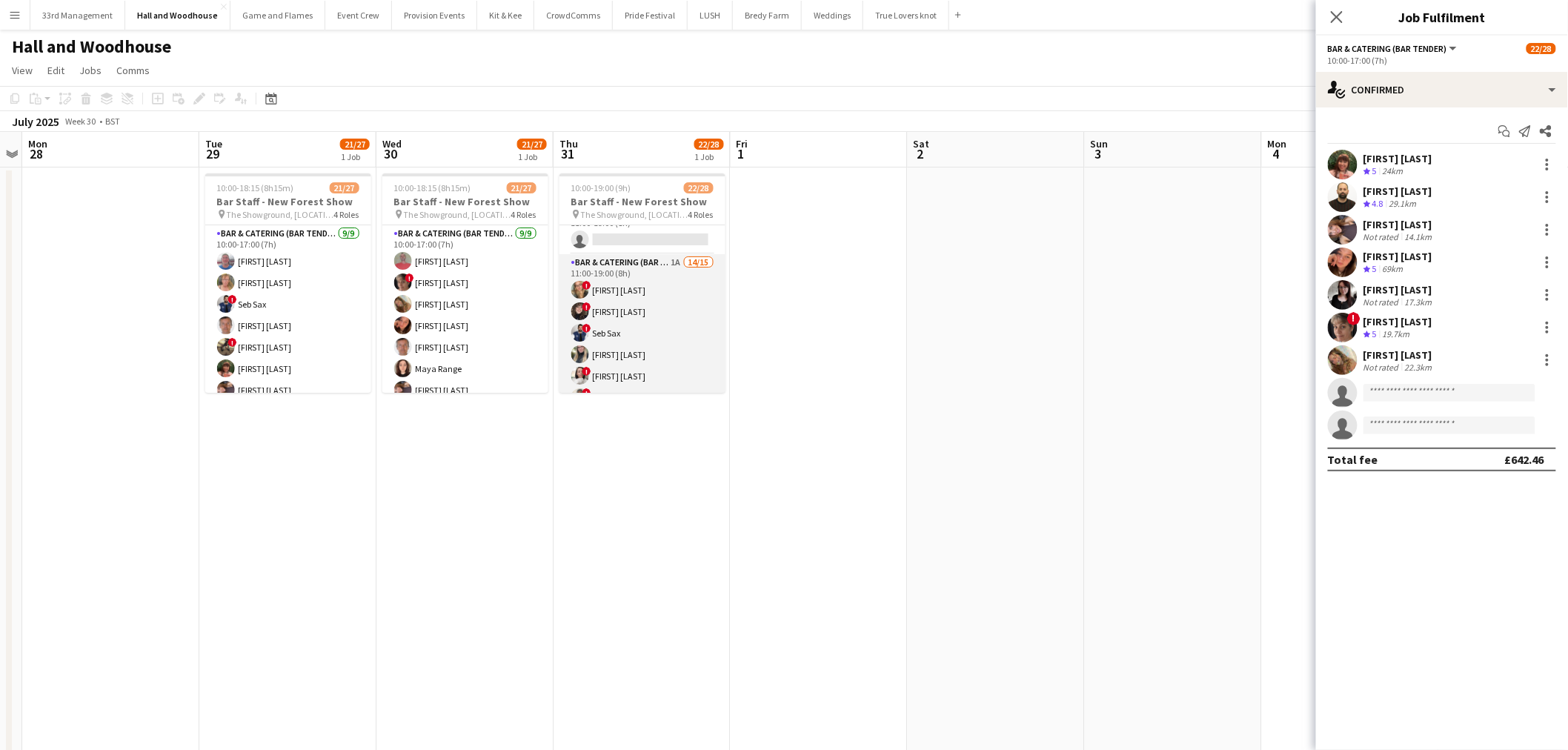 click on "Bar & Catering (Bar Tender) 1A 14/15 11:00-19:00 (8h)
! [PERSON] ! [PERSON] ! [PERSON] [PERSON] ! [PERSON] ! [PERSON] [PERSON] ! [PERSON] [PERSON] [PERSON] [PERSON] [PERSON] [PERSON]
single-neutral-actions" at bounding box center [642, 430] 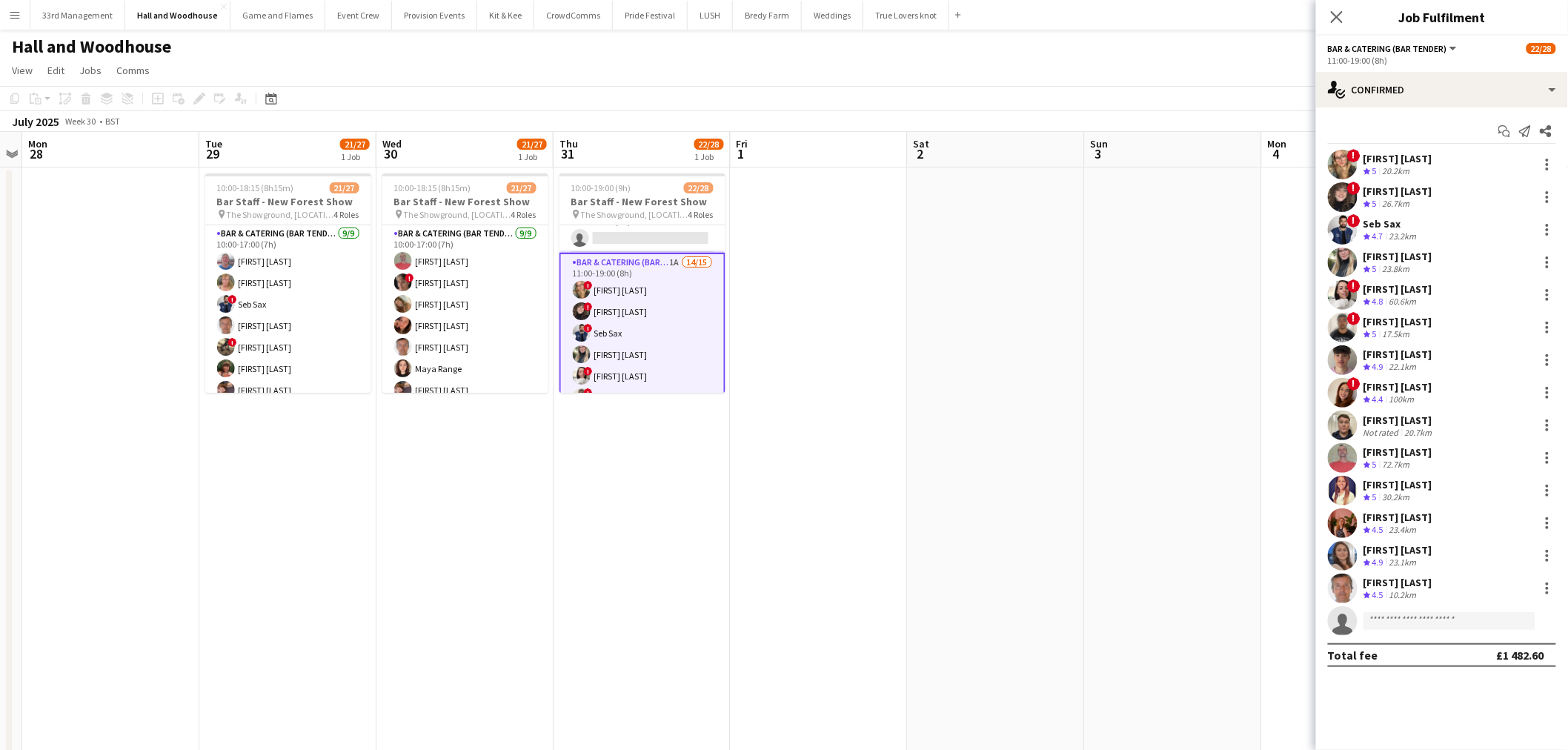 scroll, scrollTop: 328, scrollLeft: 0, axis: vertical 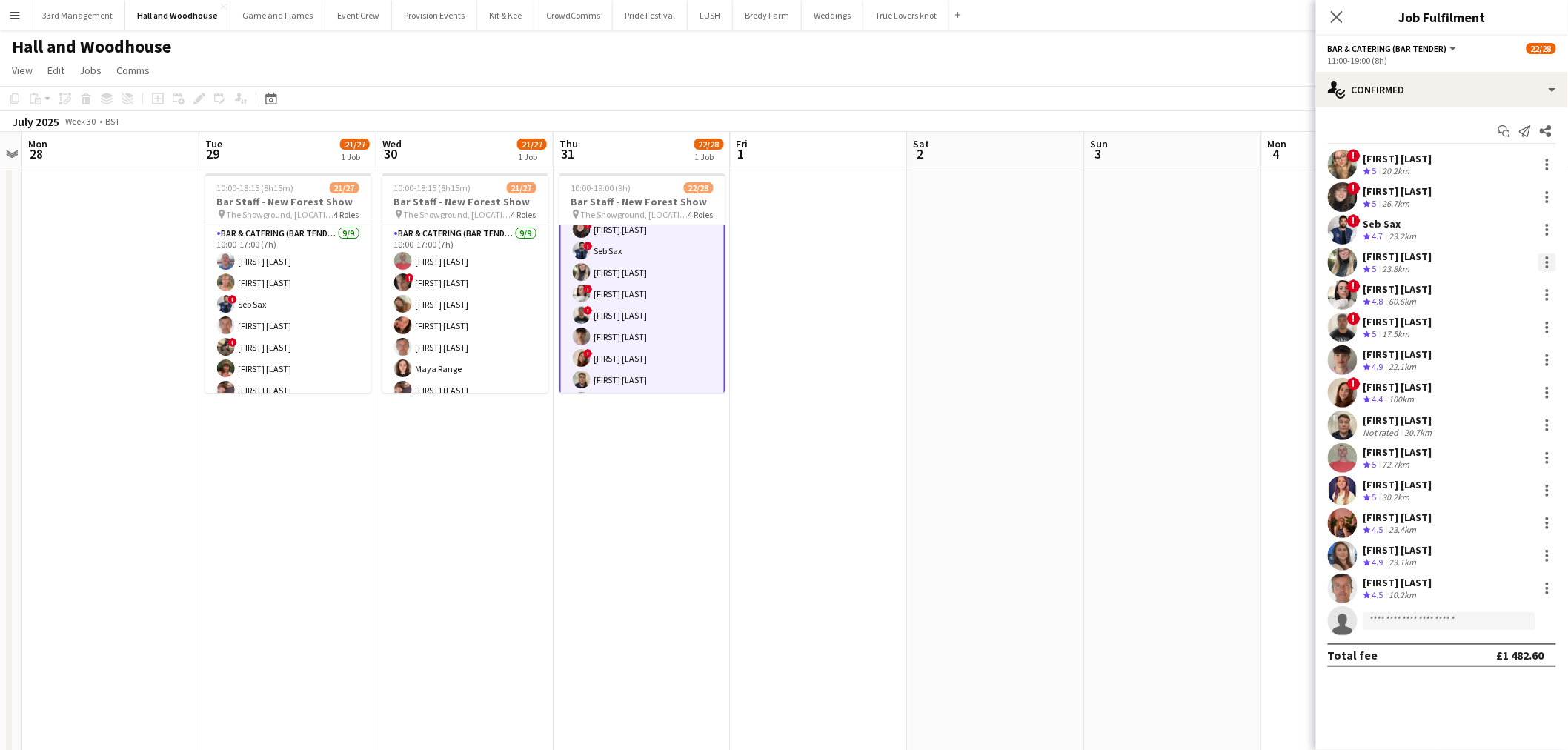click at bounding box center [1547, 262] 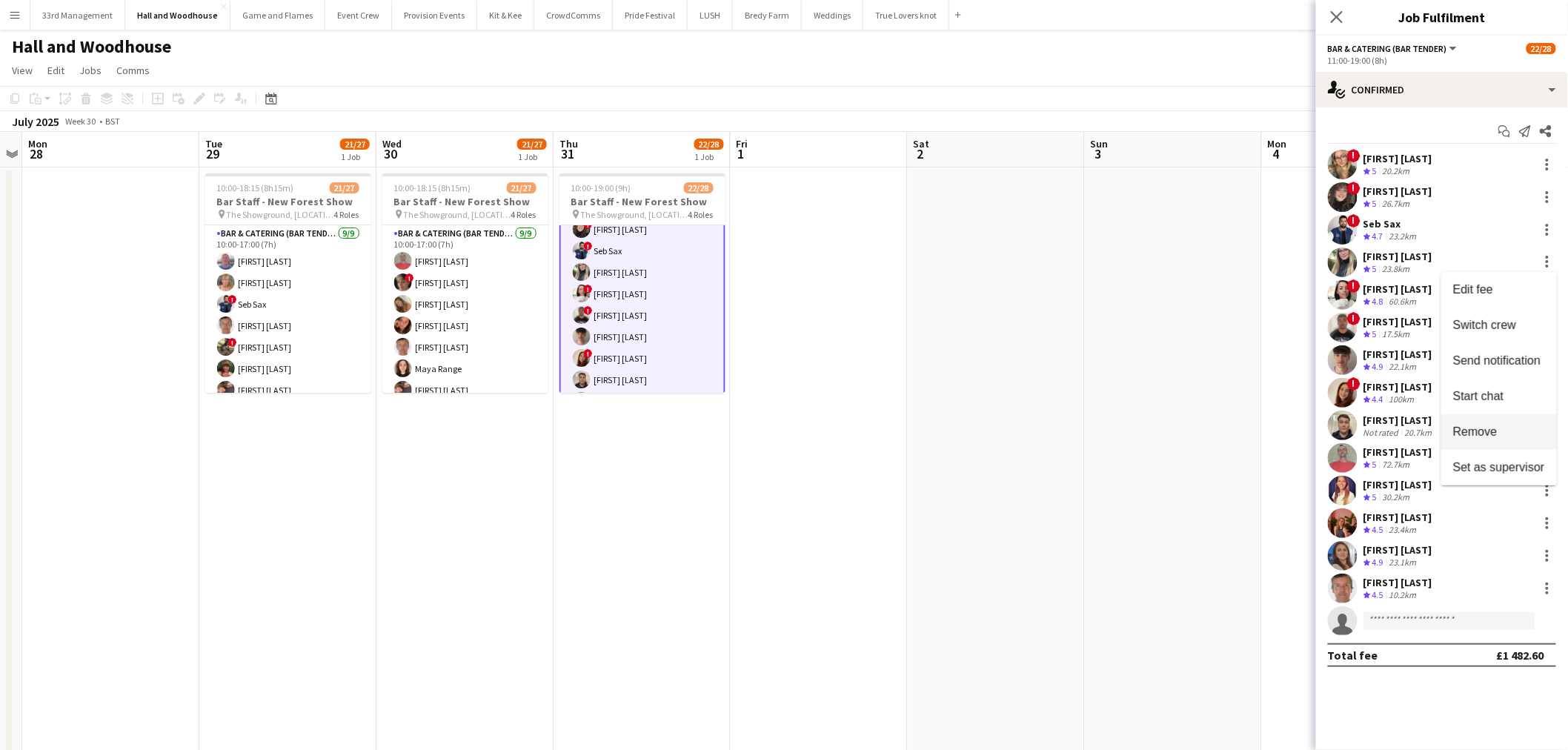 click on "Remove" at bounding box center (1499, 432) 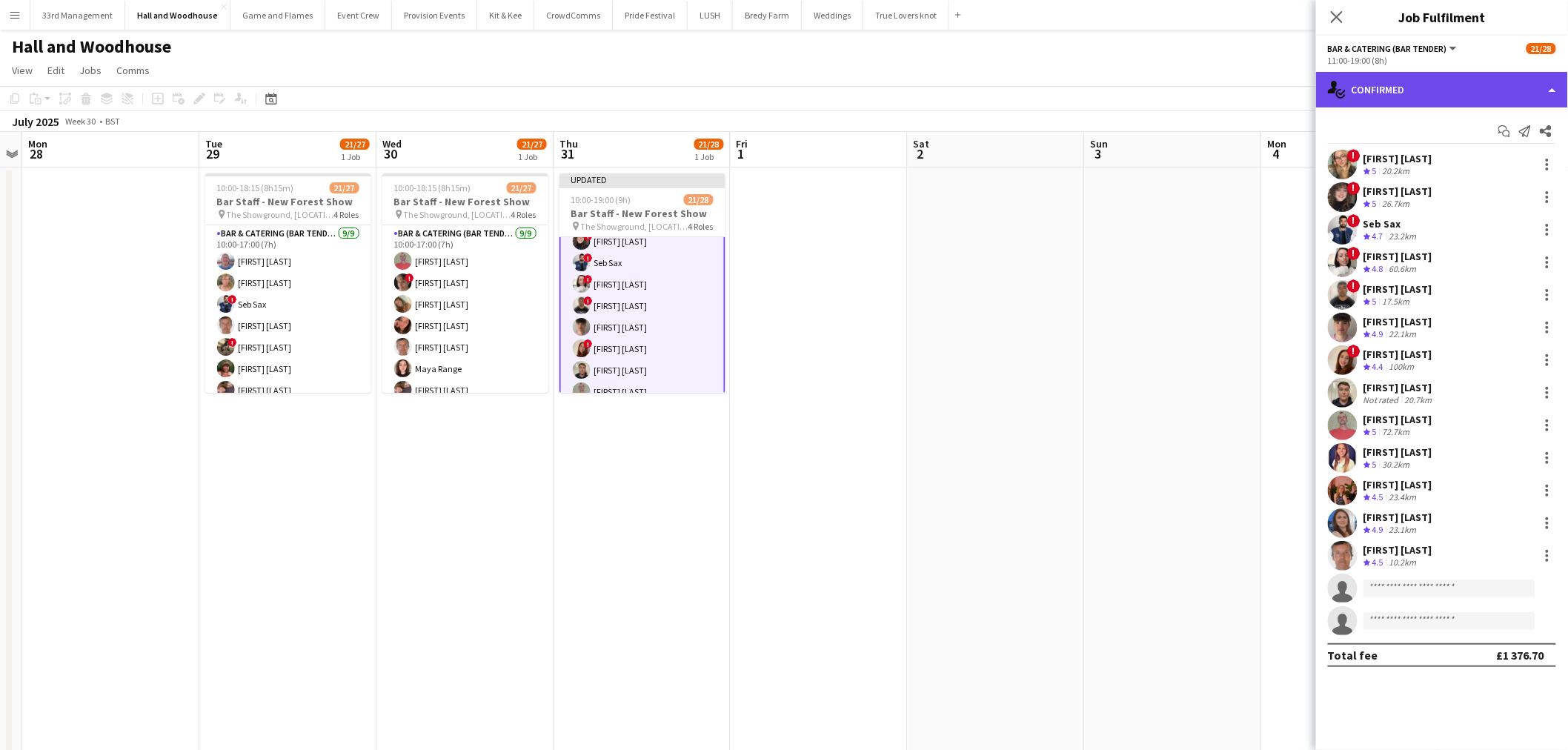 click on "single-neutral-actions-check-2
Confirmed" 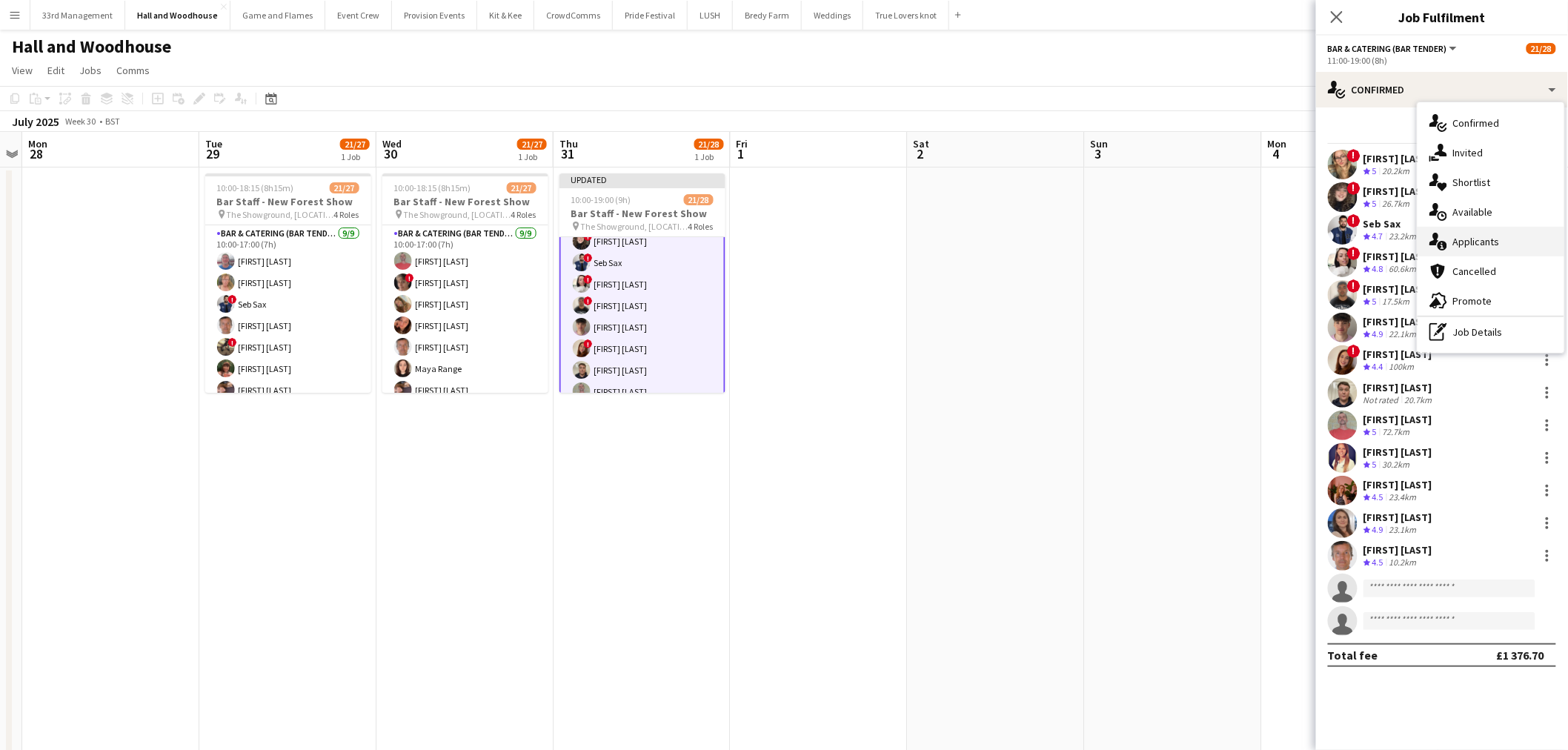 click on "single-neutral-actions-information
Applicants" at bounding box center (1491, 242) 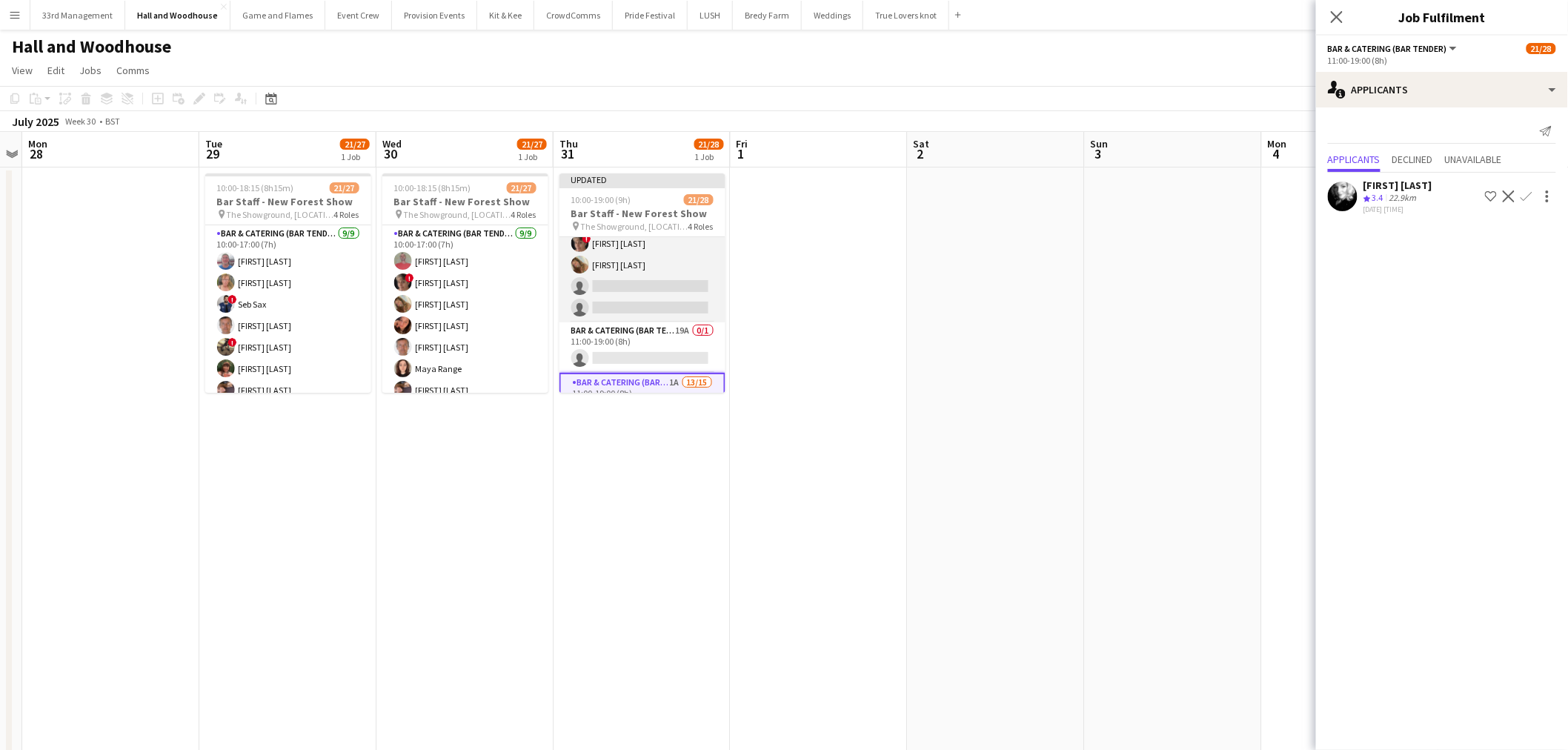 scroll, scrollTop: 0, scrollLeft: 0, axis: both 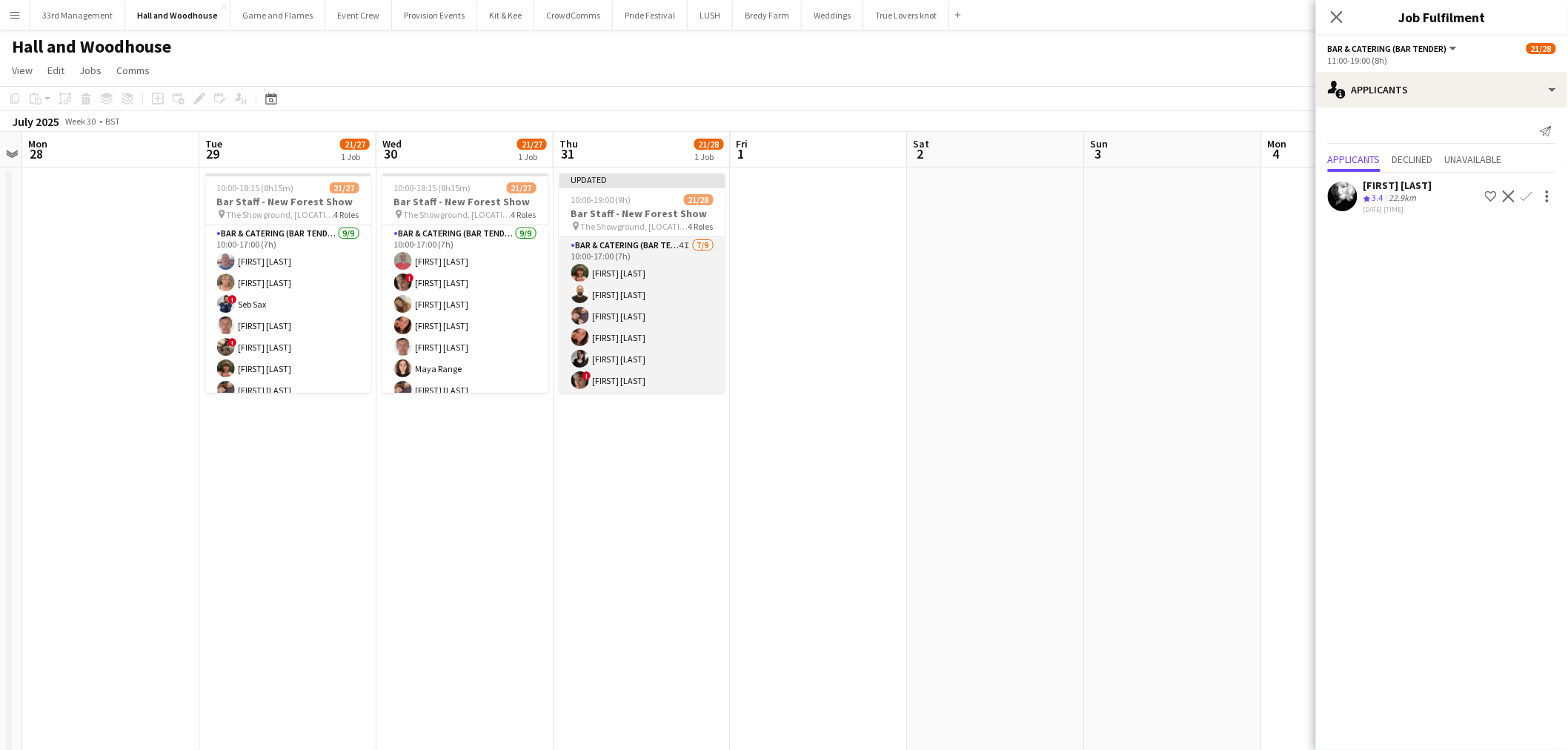 click on "Bar & Catering (Bar Tender) 4I 7/9 10:00-17:00 (7h)
[PERSON] [PERSON] [PERSON] [PERSON] [PERSON] ! [PERSON] [PERSON] [PERSON] [PERSON] [PERSON] [PERSON] [PERSON]
single-neutral-actions
single-neutral-actions" at bounding box center (642, 348) 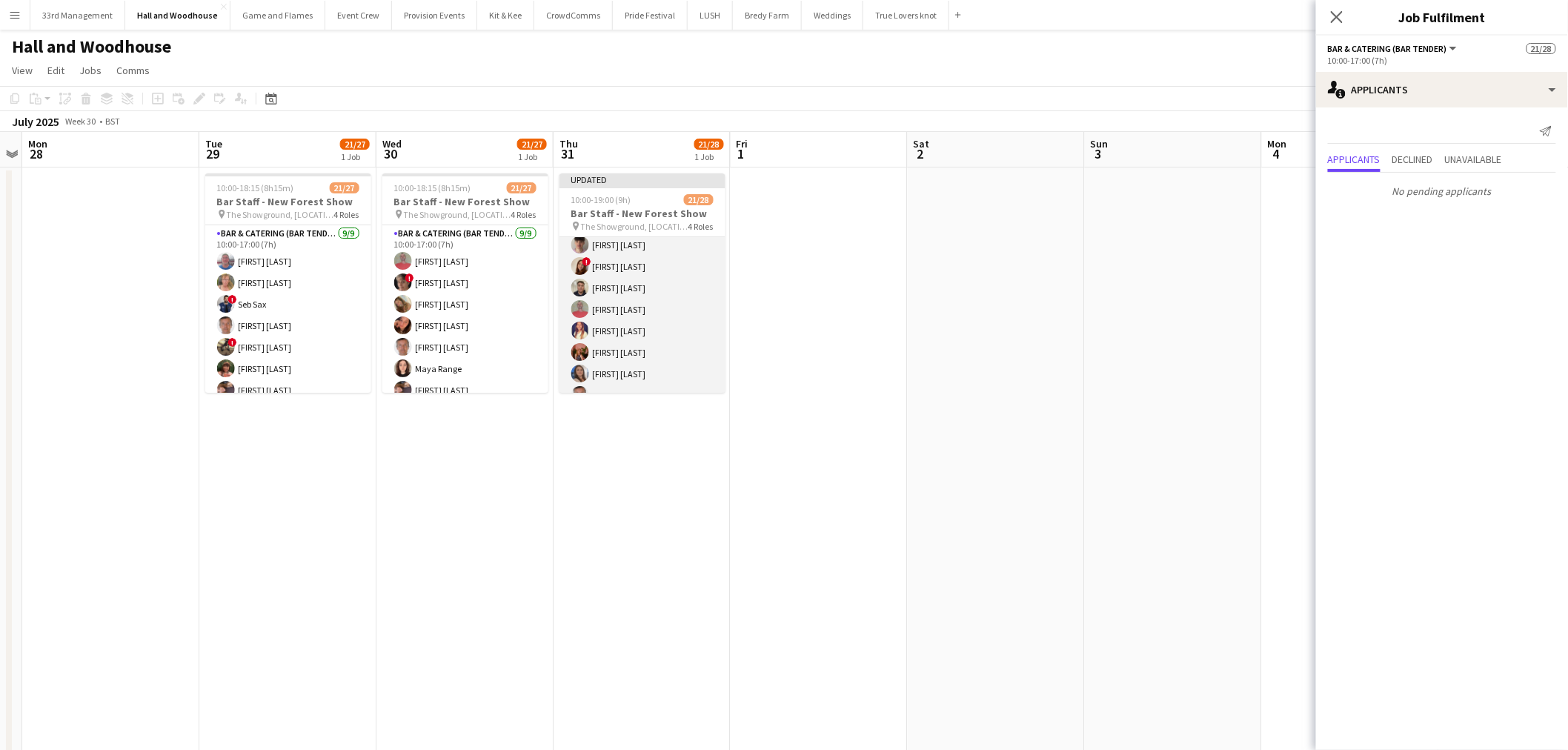 click on "Bar & Catering (Bar Tender) 1A 13/15 11:00-19:00 (8h)
! [PERSON] ! [PERSON] ! [PERSON] ! [PERSON] ! [PERSON] [PERSON] ! [PERSON] [PERSON] [PERSON] [PERSON] [PERSON] [PERSON]
single-neutral-actions
single-neutral-actions" at bounding box center (642, 277) 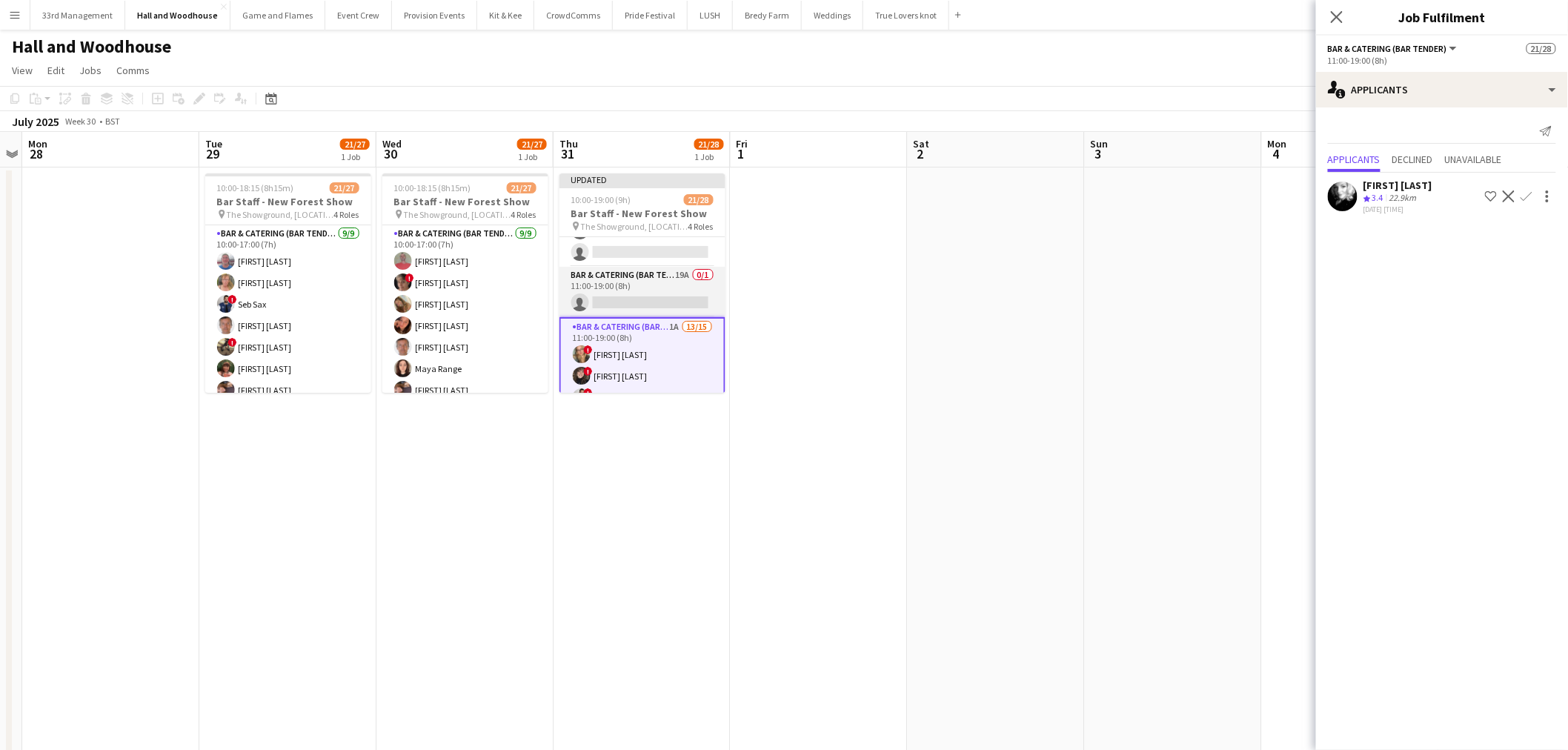 scroll, scrollTop: 164, scrollLeft: 0, axis: vertical 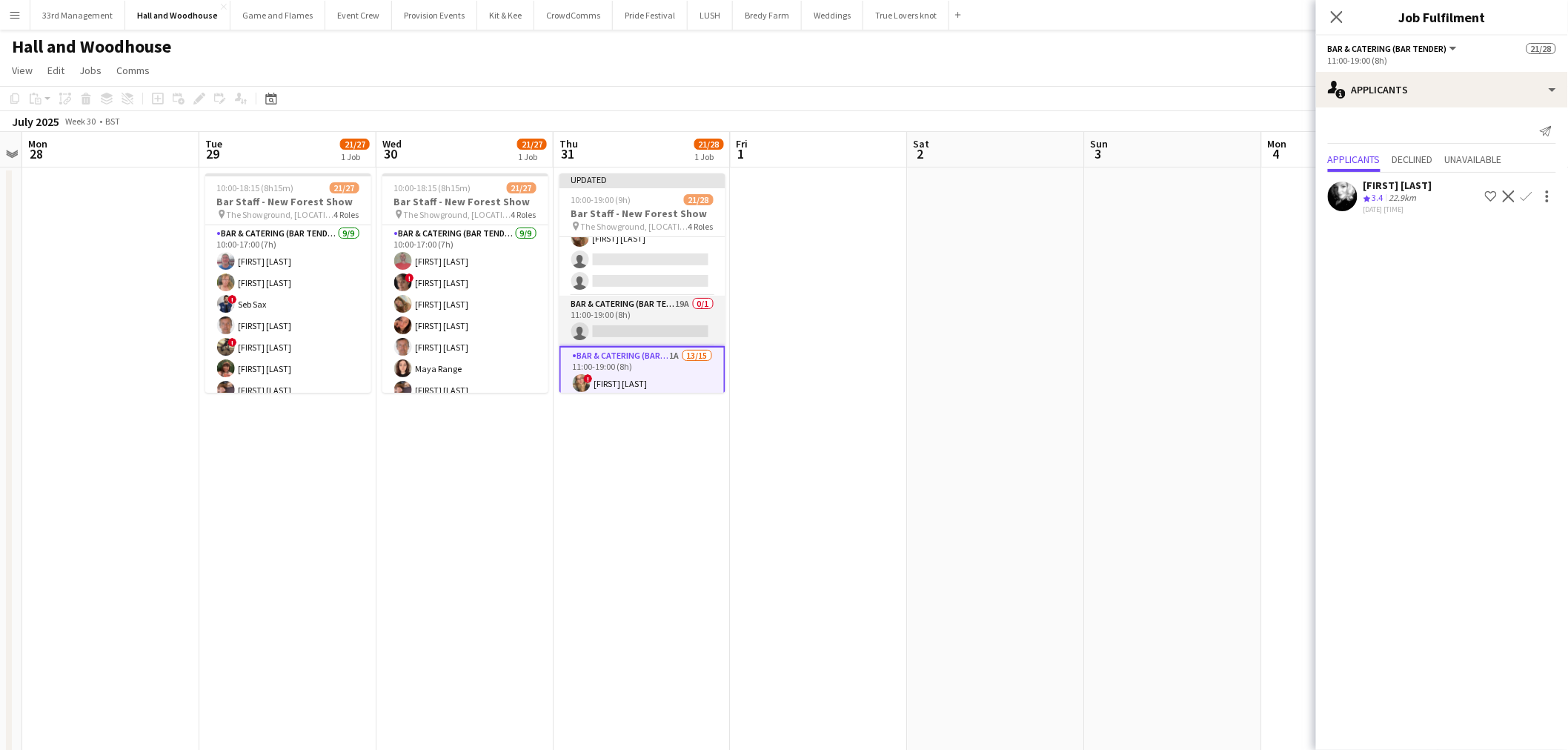 click on "Bar & Catering (Bar Tender)   19A   0/1   11:00-19:00 (8h)
single-neutral-actions" at bounding box center (642, 321) 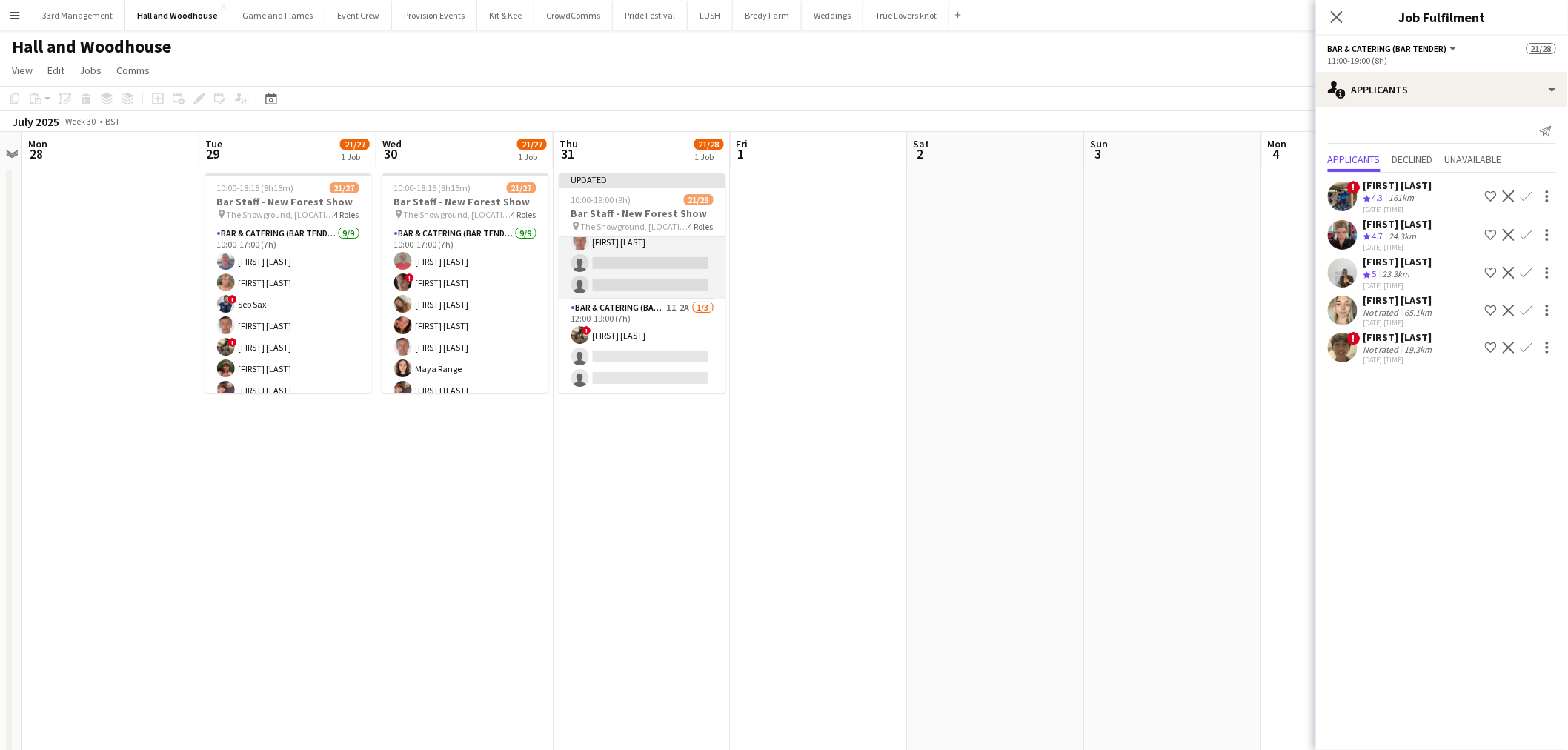 click on "Bar & Catering (Bar Tender) 1I 2A 1/3 12:00-19:00 (7h)
![PERSON]
single-neutral-actions
single-neutral-actions" at bounding box center [642, 346] 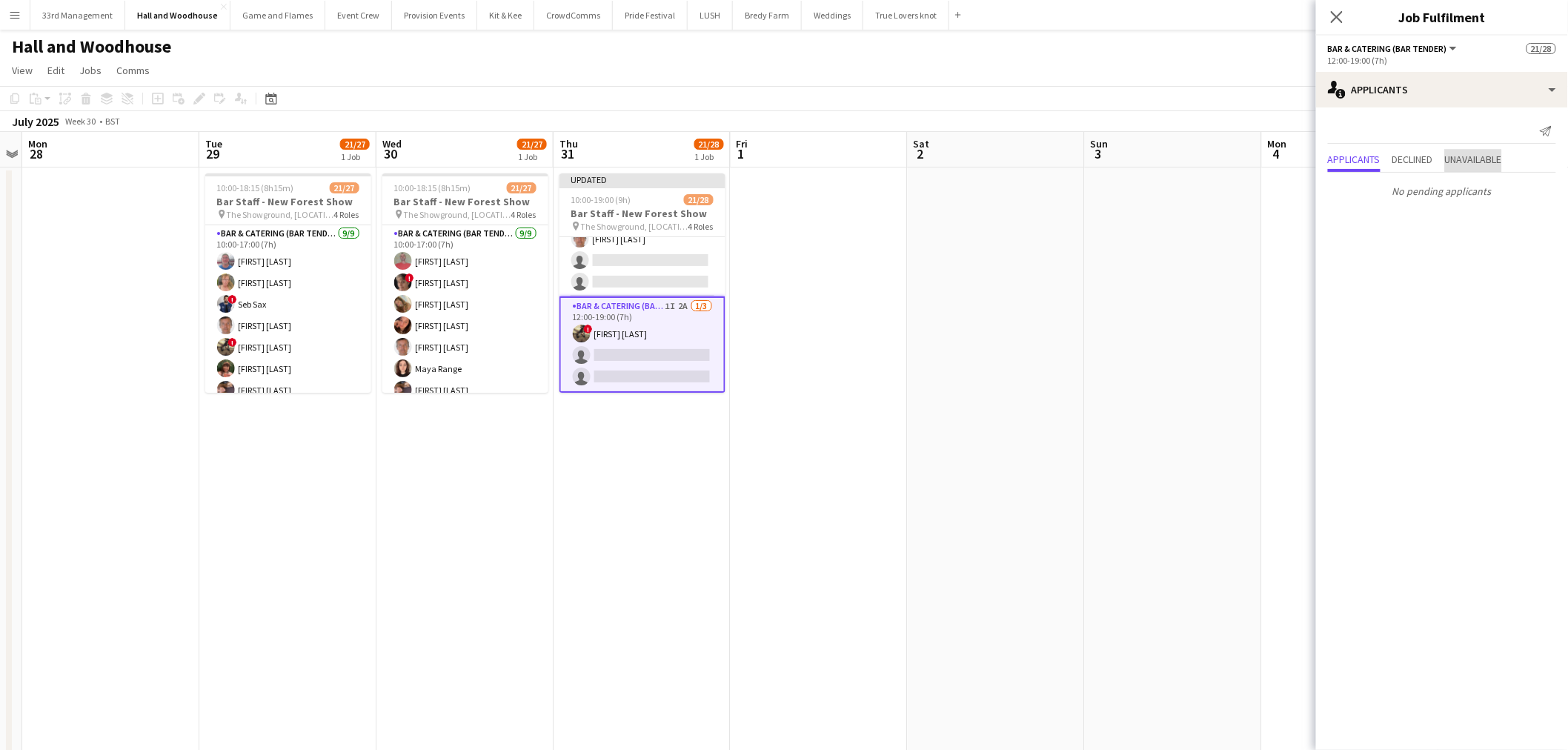 click on "Unavailable" at bounding box center (1473, 161) 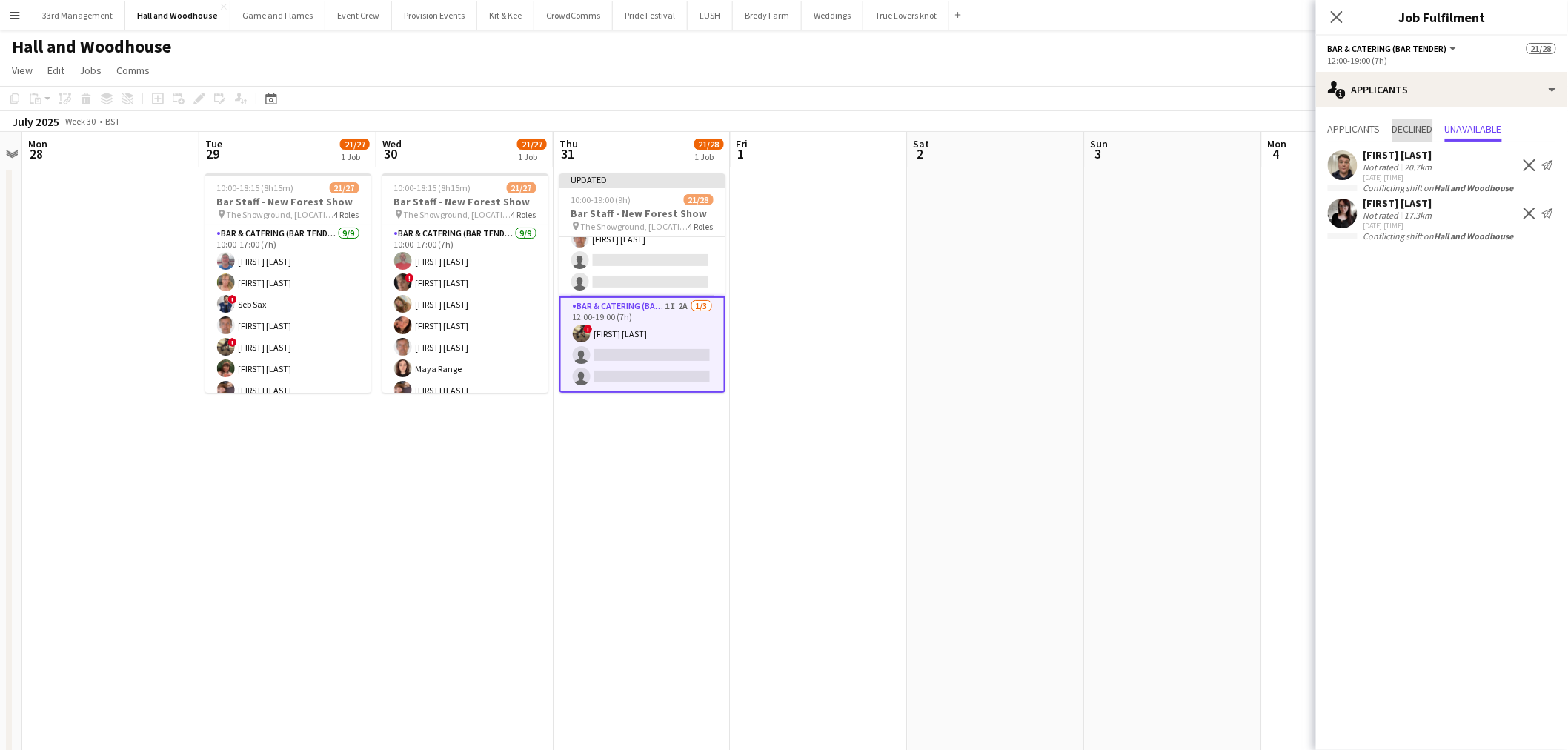 click on "Declined" at bounding box center (1412, 129) 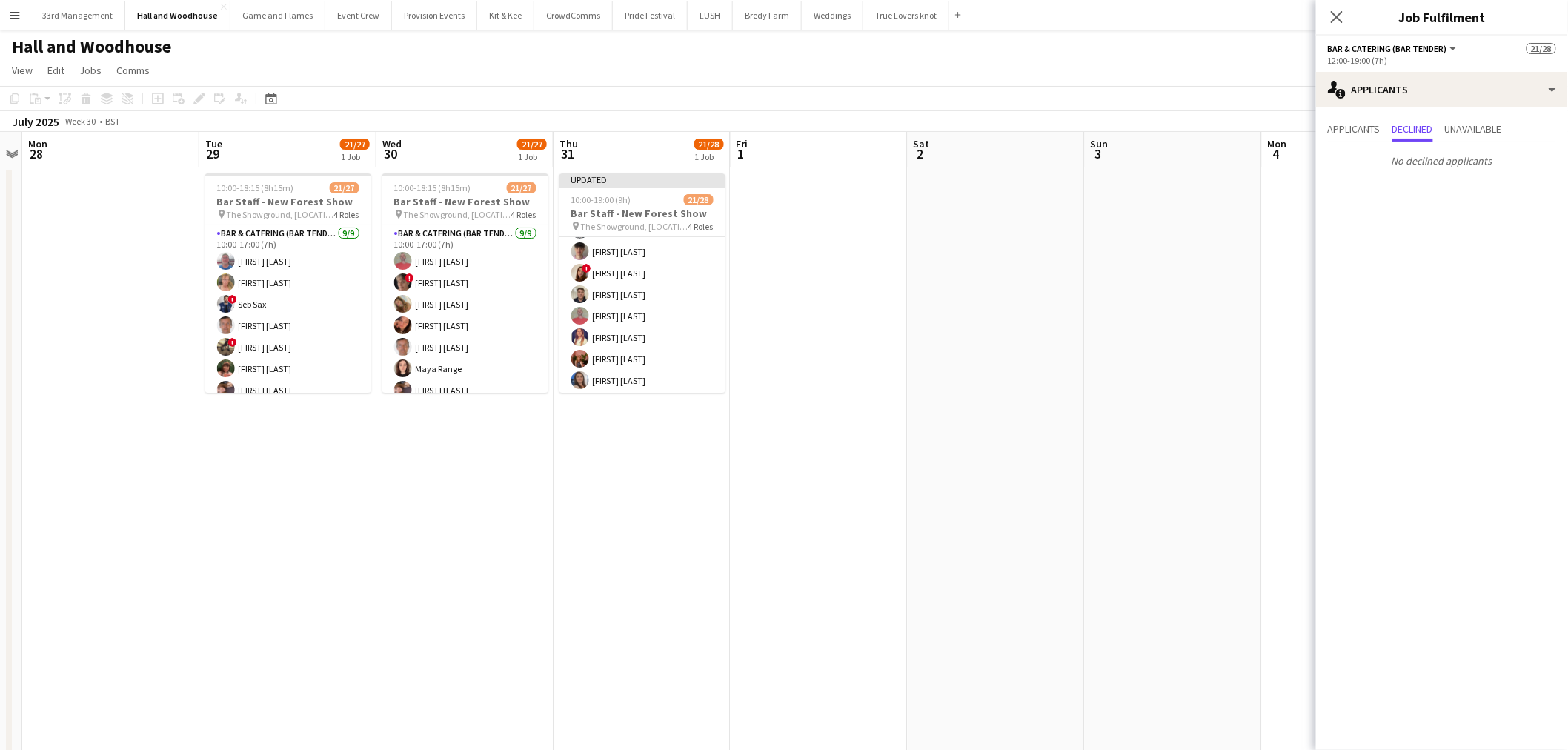 click on "Bar & Catering (Bar Tender) 1A 13/15 11:00-19:00 (8h)
! [PERSON] ! [PERSON] ! [PERSON] ! [PERSON] ! [PERSON] [PERSON] ! [PERSON] [PERSON] [PERSON] [PERSON] [PERSON] [PERSON]
single-neutral-actions
single-neutral-actions" at bounding box center (642, 284) 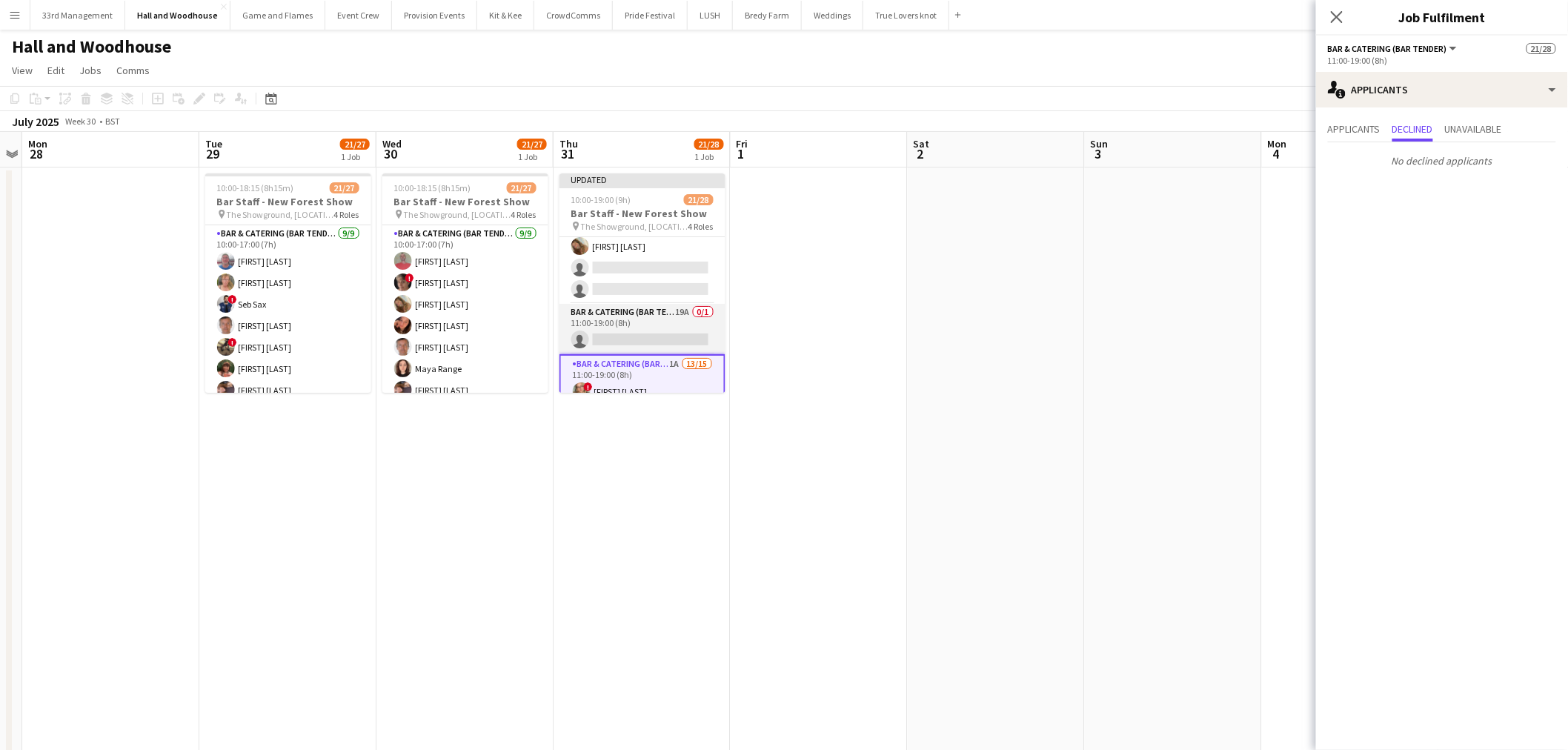 click on "Bar & Catering (Bar Tender)   19A   0/1   11:00-19:00 (8h)
single-neutral-actions" at bounding box center [642, 329] 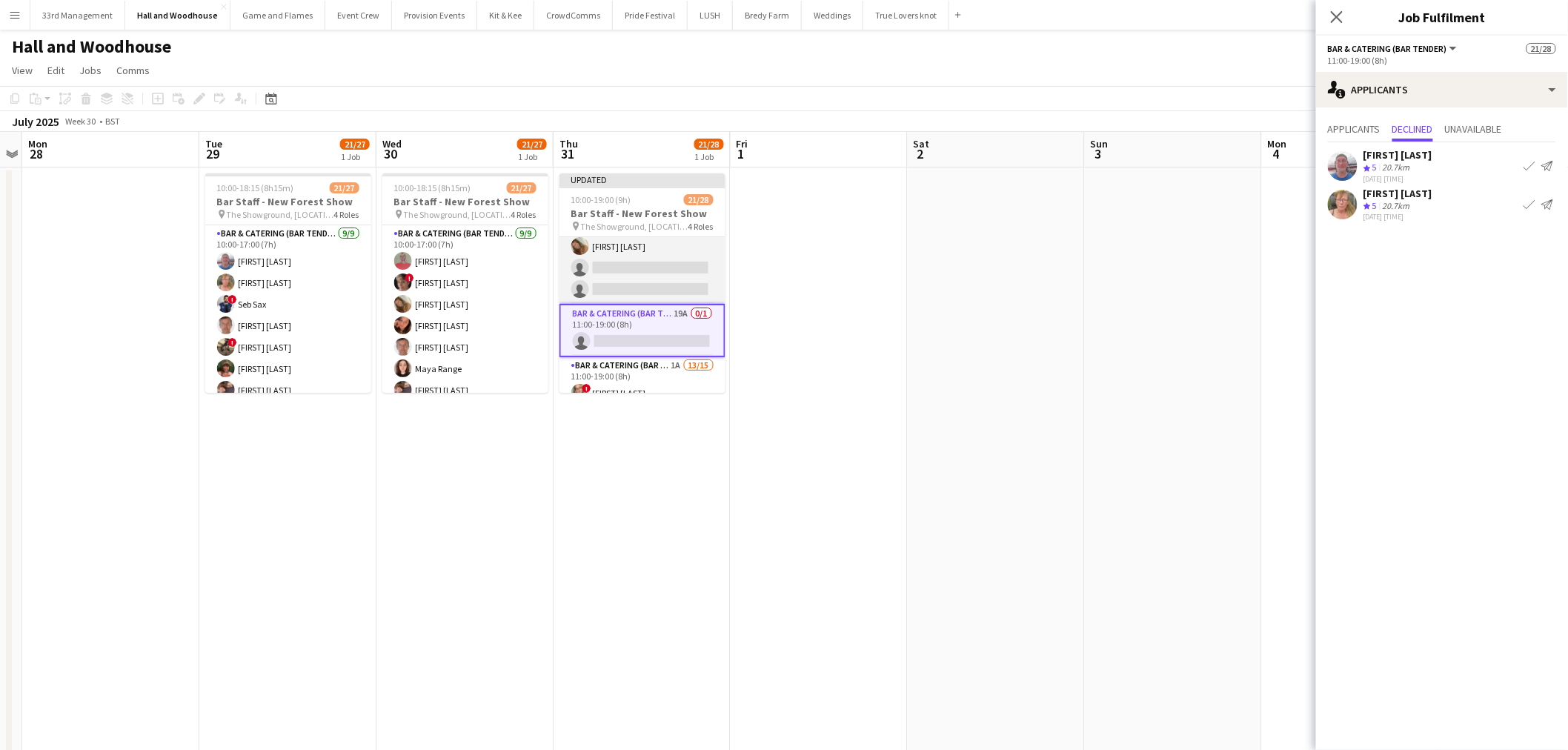click on "Bar & Catering (Bar Tender) 4I 7/9 10:00-17:00 (7h)
[PERSON] [PERSON] [PERSON] [PERSON] [PERSON] ! [PERSON] [PERSON] [PERSON] [PERSON] [PERSON] [PERSON] [PERSON]
single-neutral-actions
single-neutral-actions" at bounding box center (642, 193) 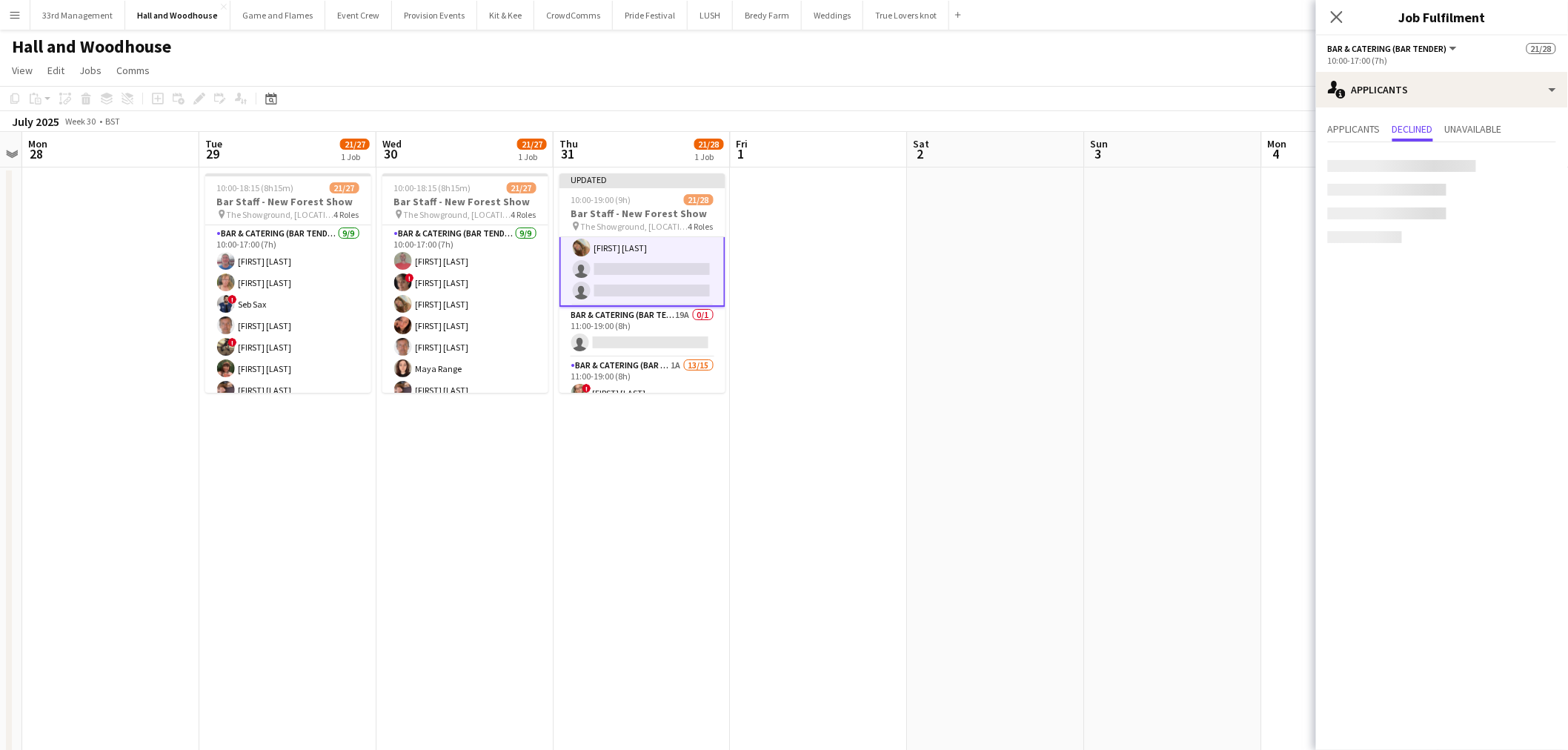 scroll, scrollTop: 156, scrollLeft: 0, axis: vertical 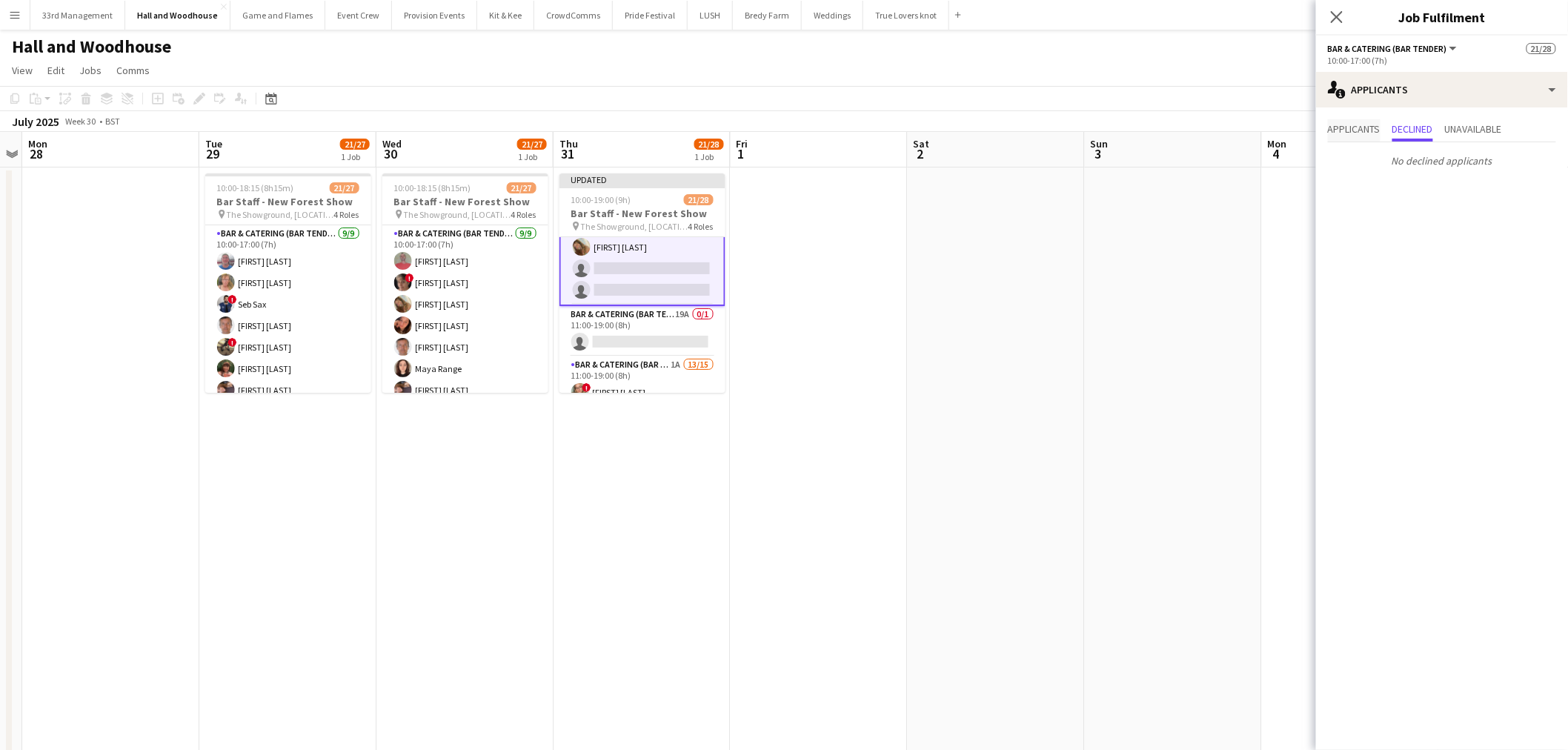 click on "Applicants" at bounding box center [1354, 130] 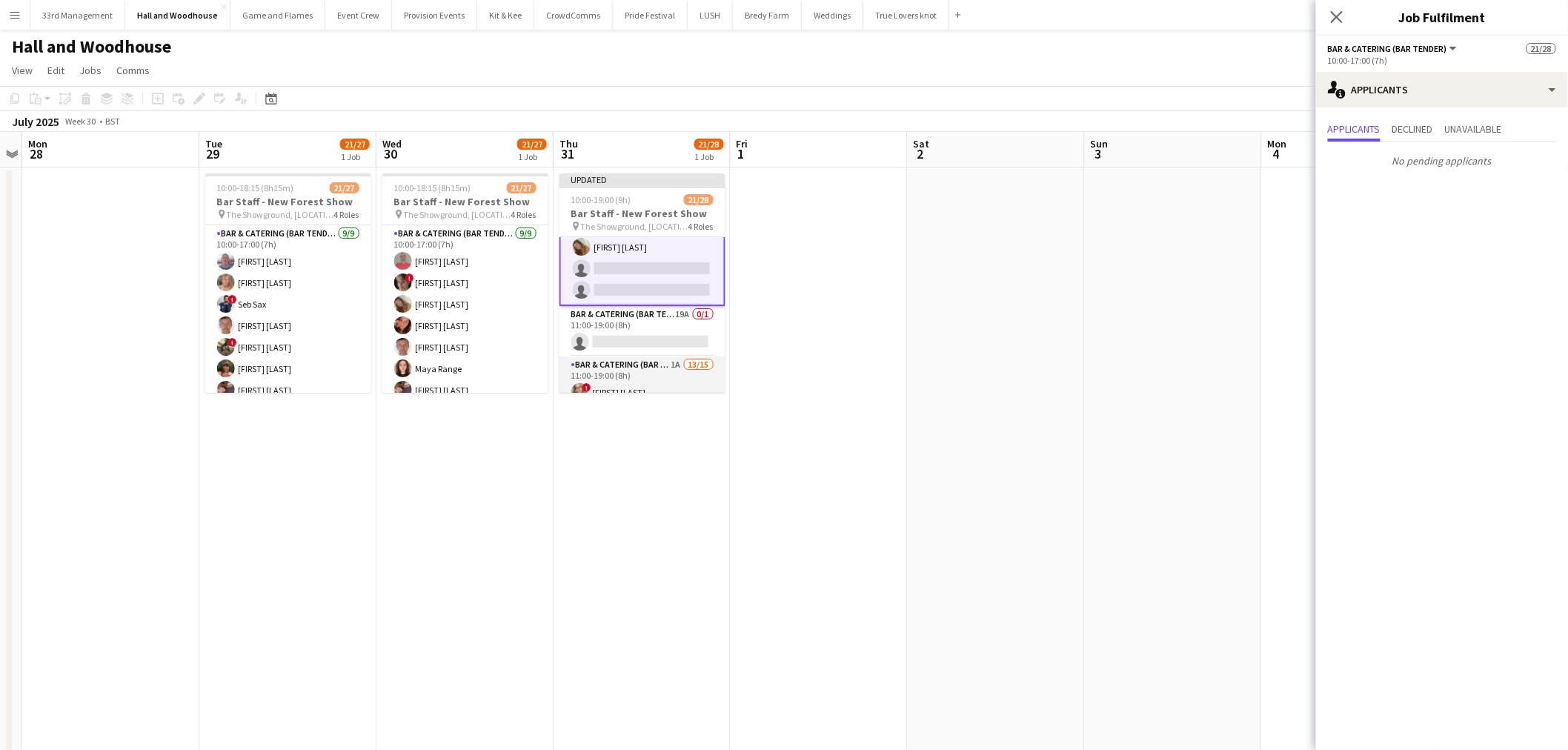 click on "Bar & Catering (Bar Tender) 1A 13/15 11:00-19:00 (8h)
! [PERSON] ! [PERSON] ! [PERSON] ! [PERSON] ! [PERSON] [PERSON] ! [PERSON] [PERSON] [PERSON] [PERSON] [PERSON] [PERSON]
single-neutral-actions
single-neutral-actions" at bounding box center (642, 532) 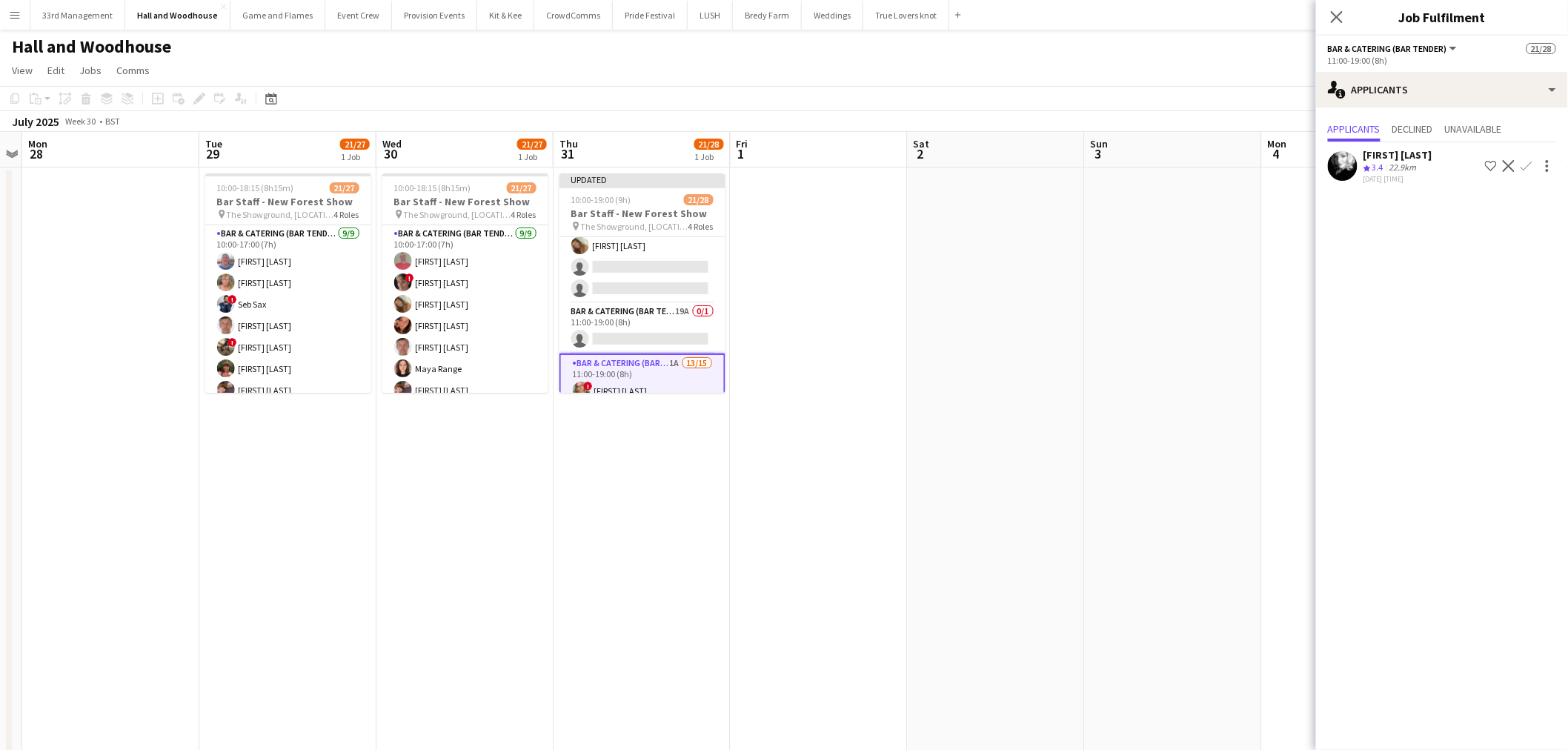 scroll, scrollTop: 156, scrollLeft: 0, axis: vertical 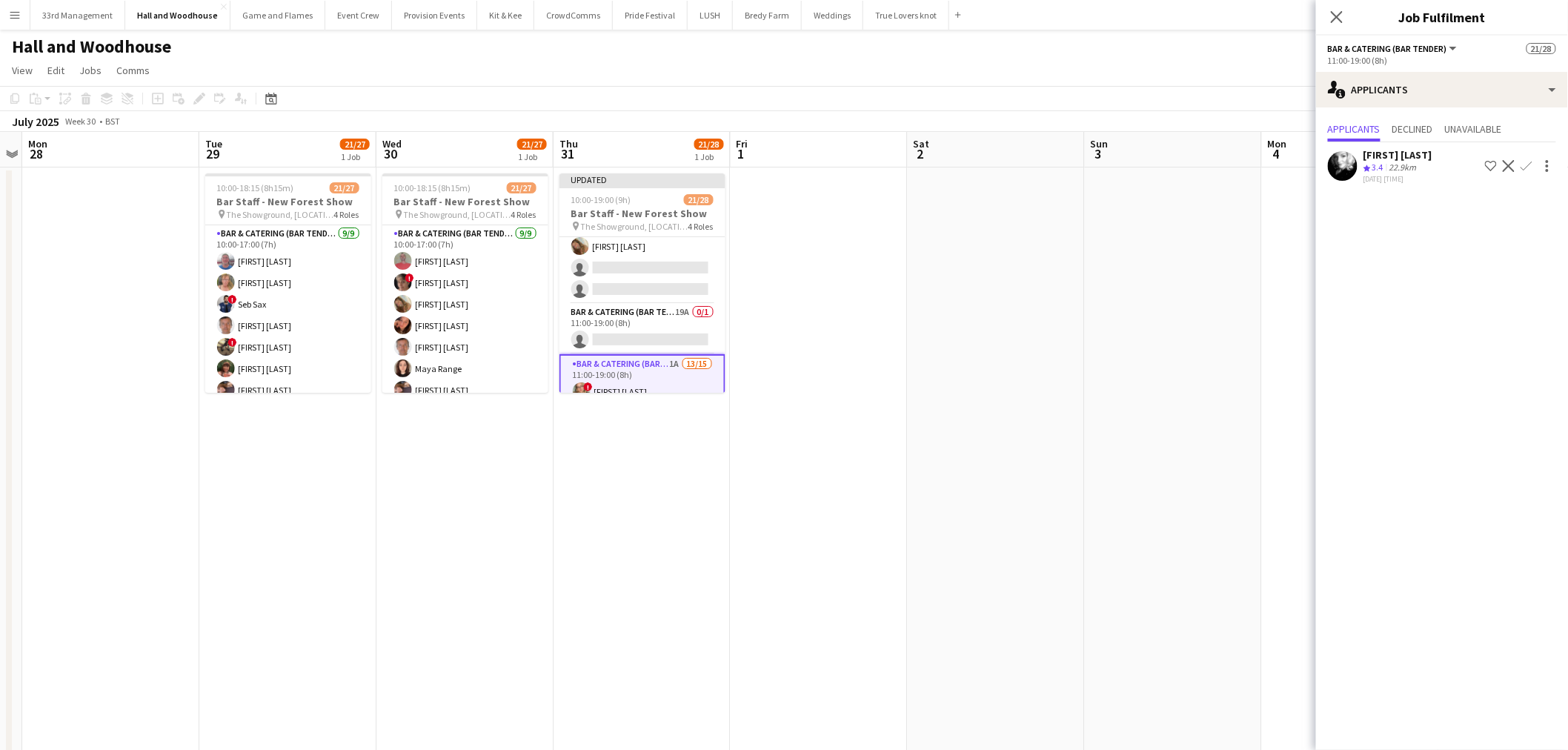 click on "Confirm" 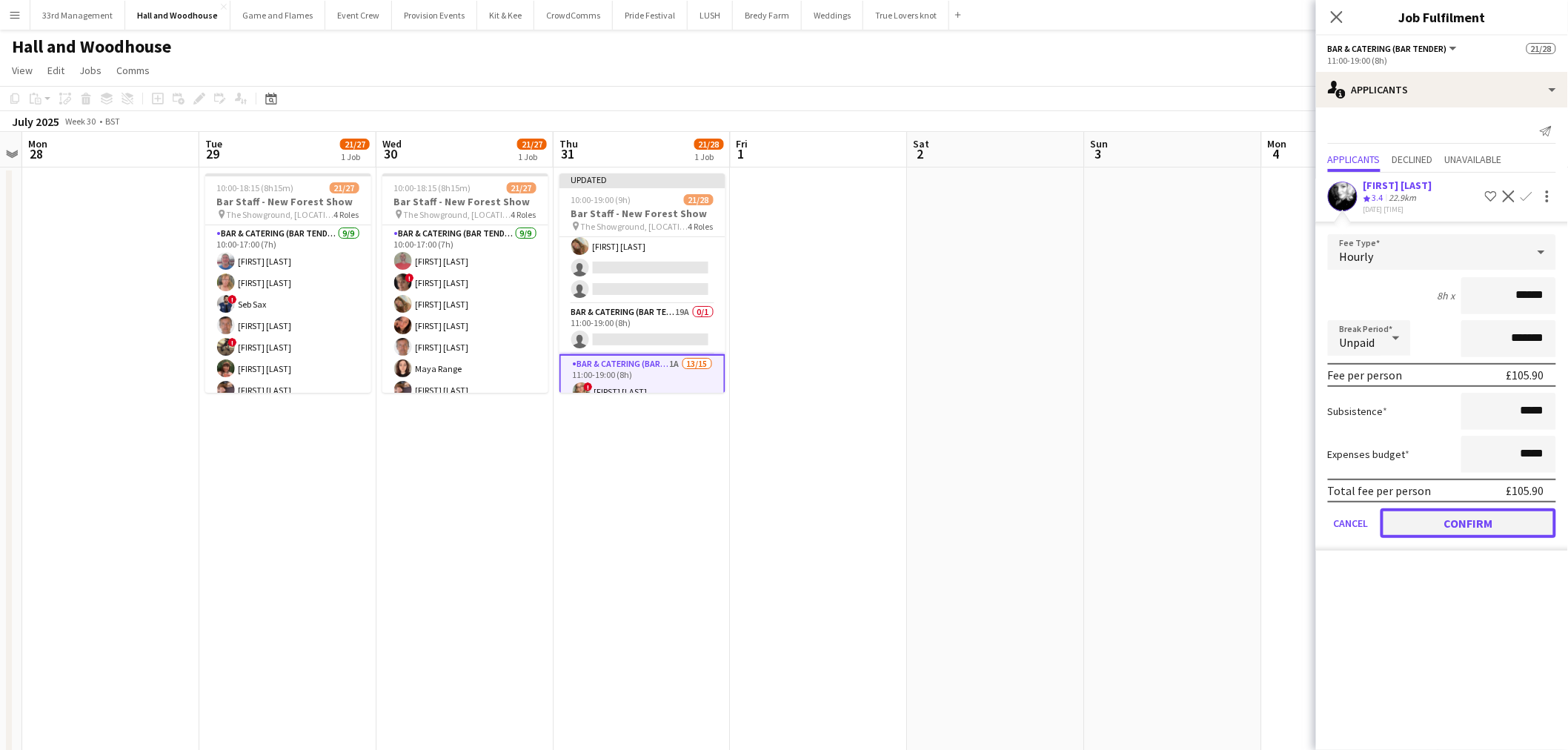 click on "Confirm" 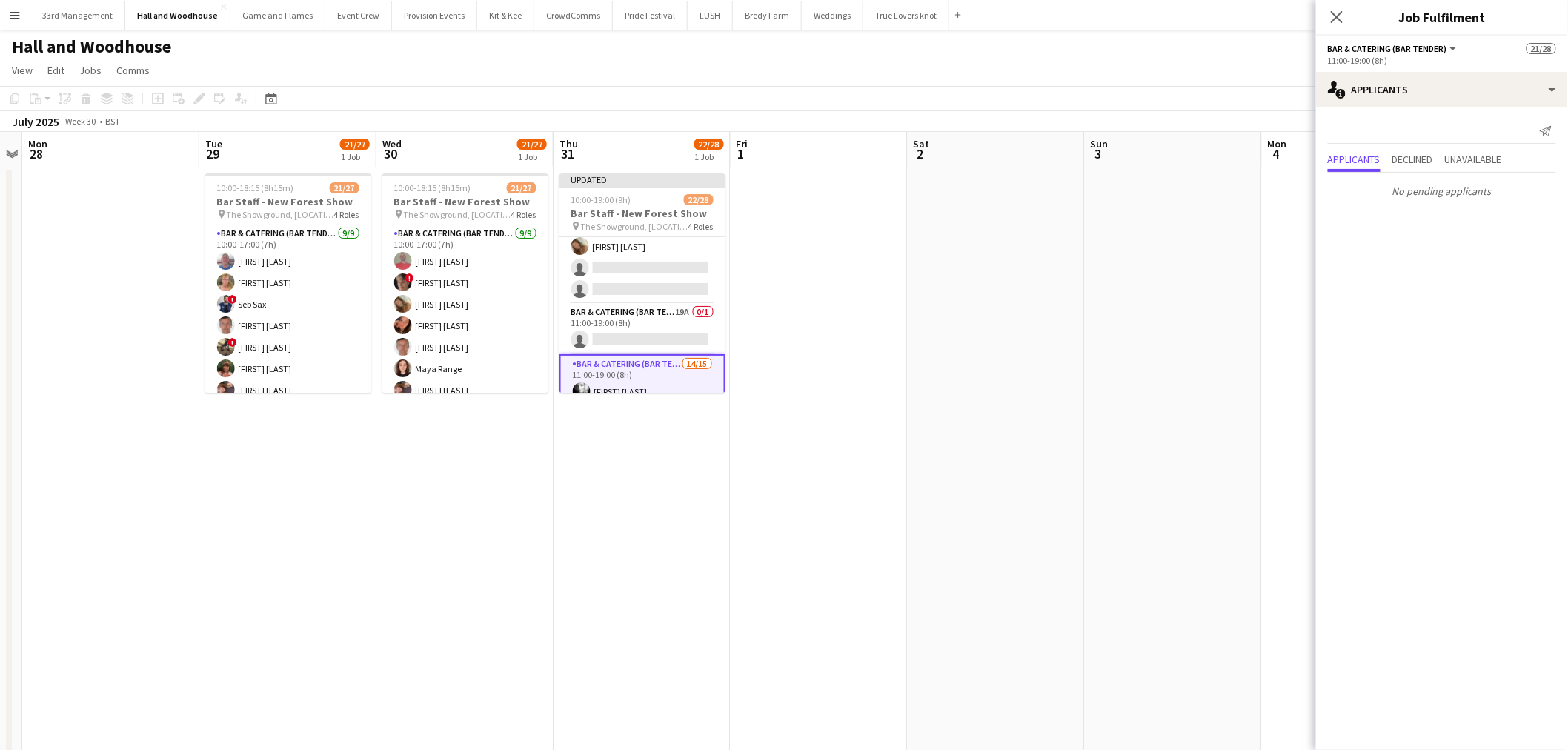 click at bounding box center [996, 501] 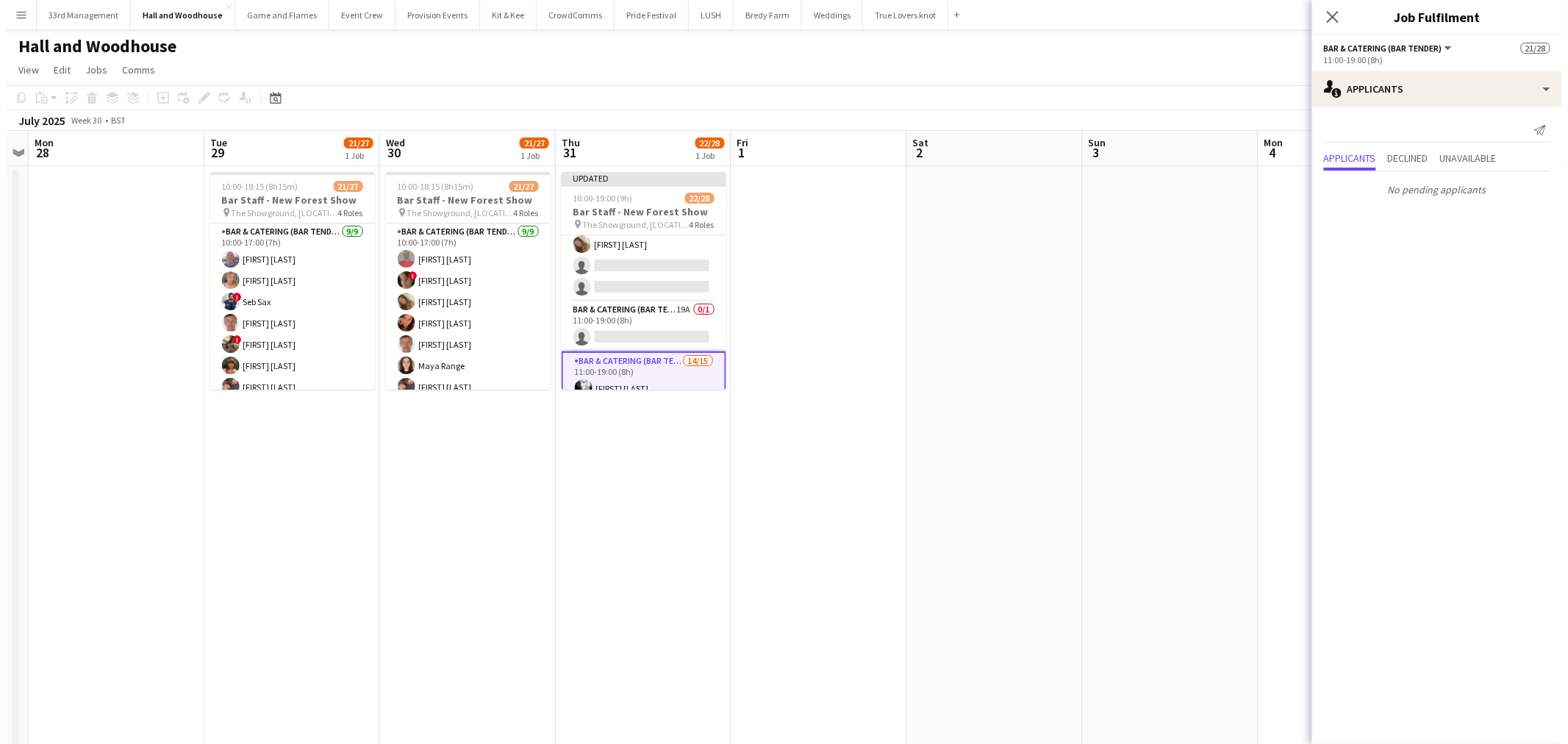 scroll, scrollTop: 0, scrollLeft: 506, axis: horizontal 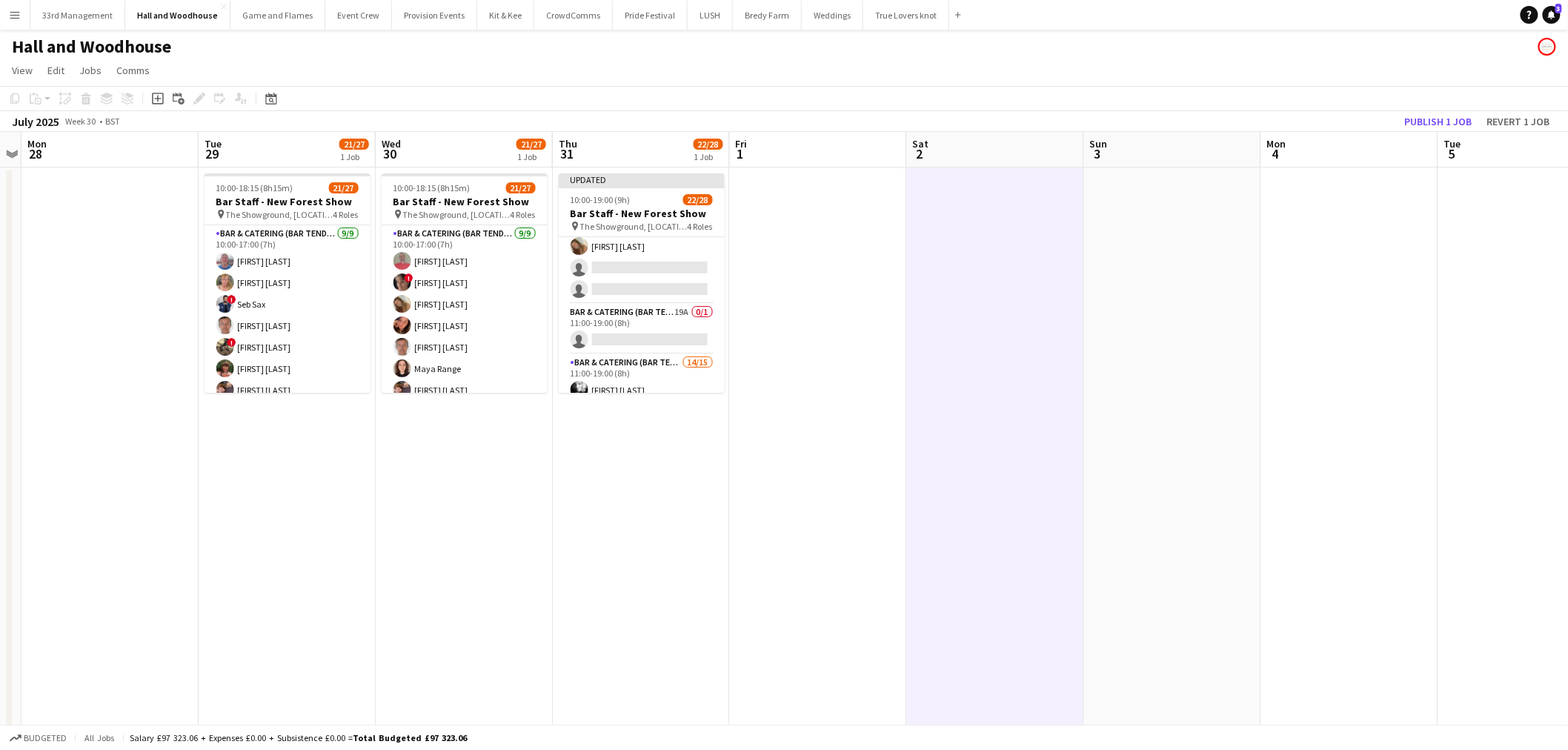 click on "Mon   4" at bounding box center [1349, 150] 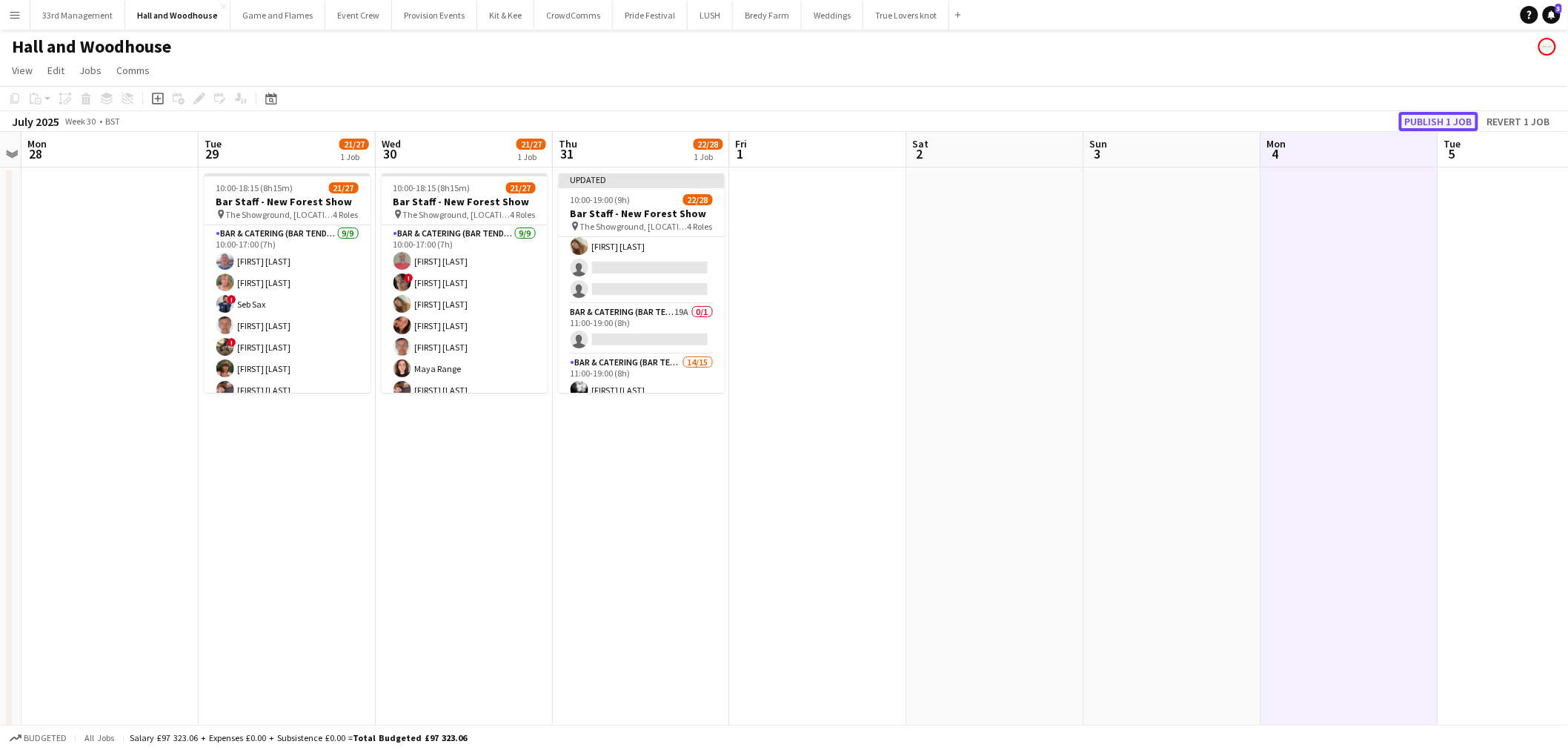 click on "Publish 1 job" 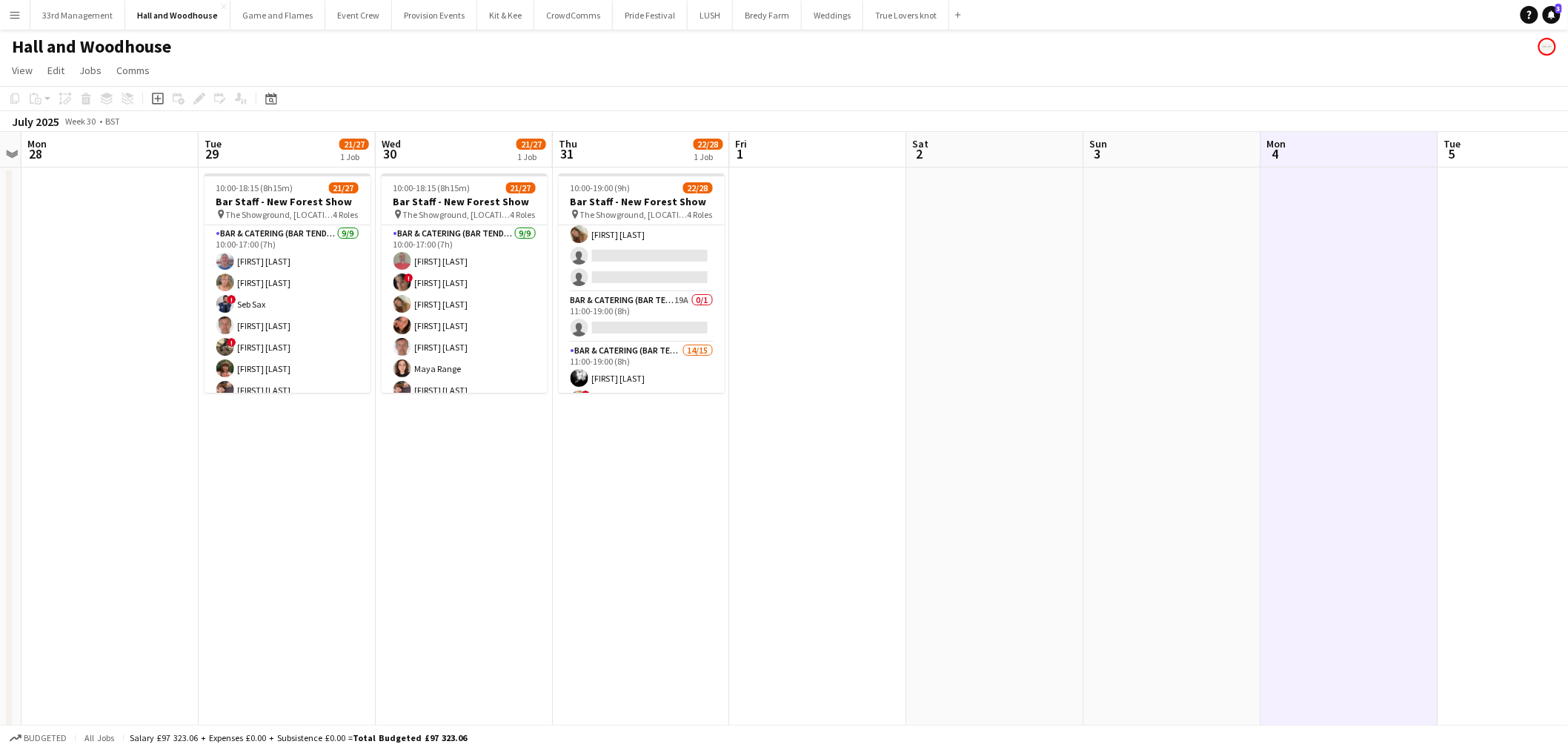 click on "Copy
Paste
Paste   Ctrl+V Paste with crew  Ctrl+Shift+V
Paste linked Job
Delete
Group
Ungroup
Add job
Add linked Job
Edit
Edit linked Job
Applicants
Date picker
JUL 2025 JUL 2025 Monday M Tuesday T Wednesday W Thursday T Friday F Saturday S Sunday S  JUL      1   2   3   4   5   6   7   8   9   10   11   12   13   14   15   16   17   18   19   20   21   22   23   24   25   26   27   28   29   30   31
Comparison range
Comparison range
Today" 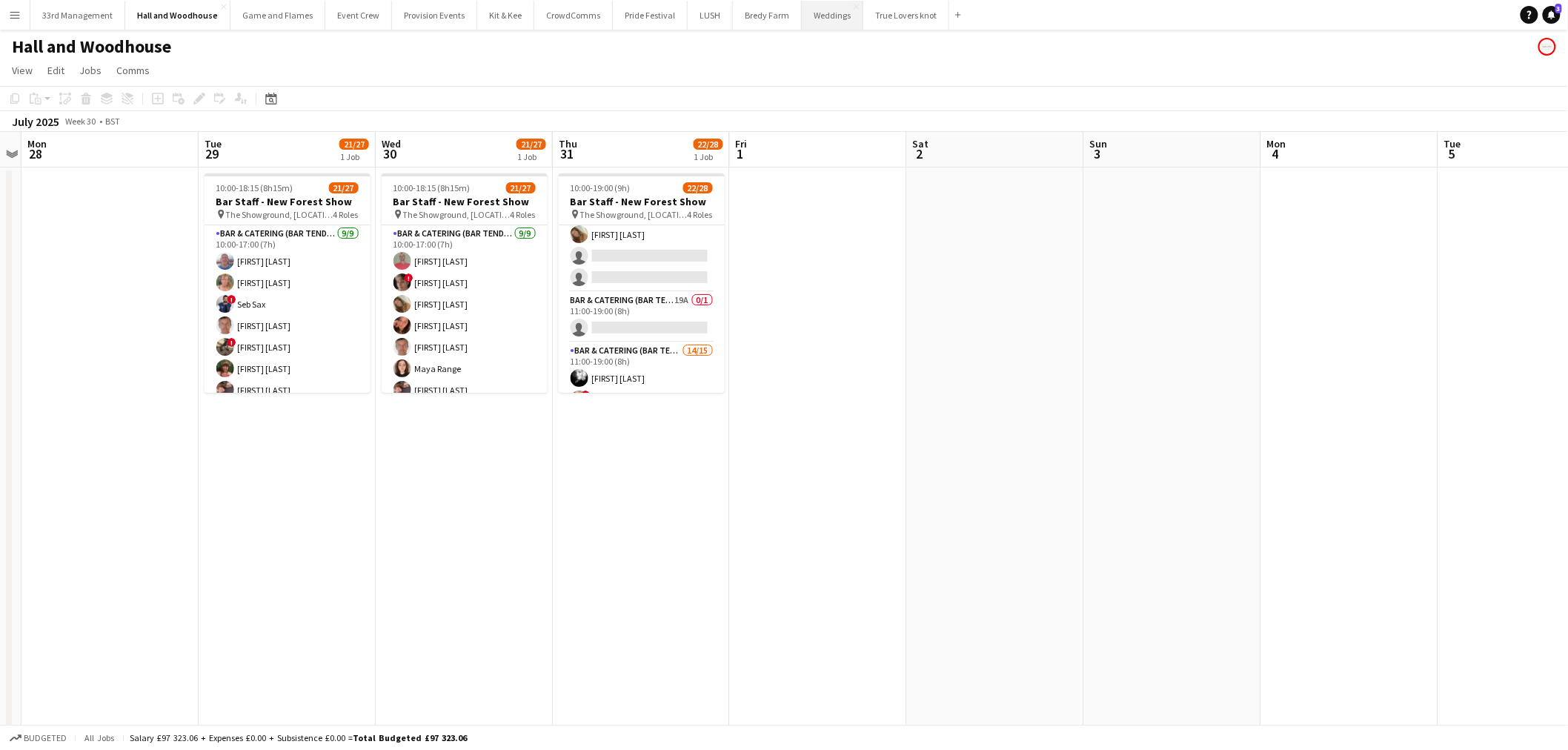 click on "Weddings
Close" at bounding box center [832, 15] 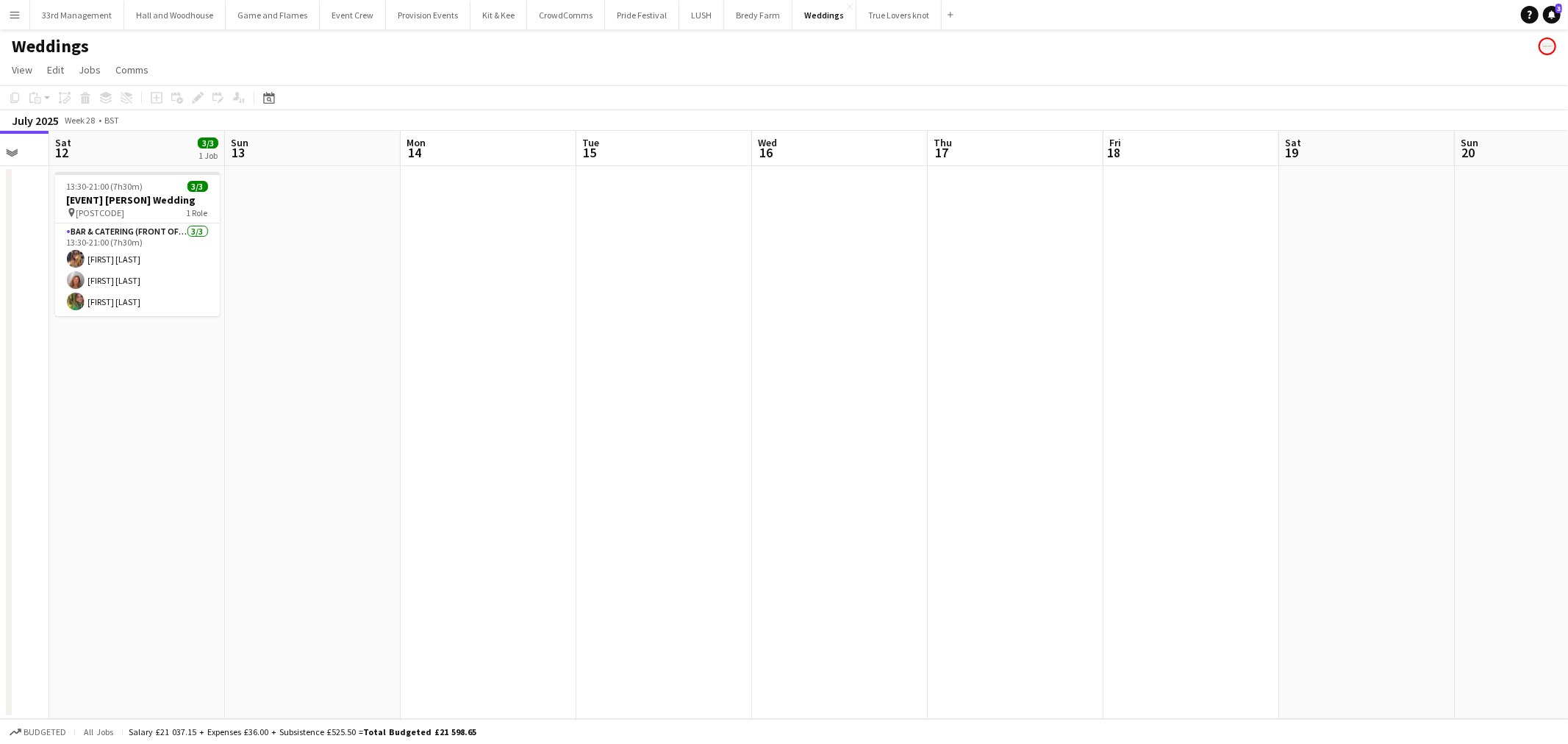 drag, startPoint x: 468, startPoint y: 446, endPoint x: 323, endPoint y: 471, distance: 147.13939 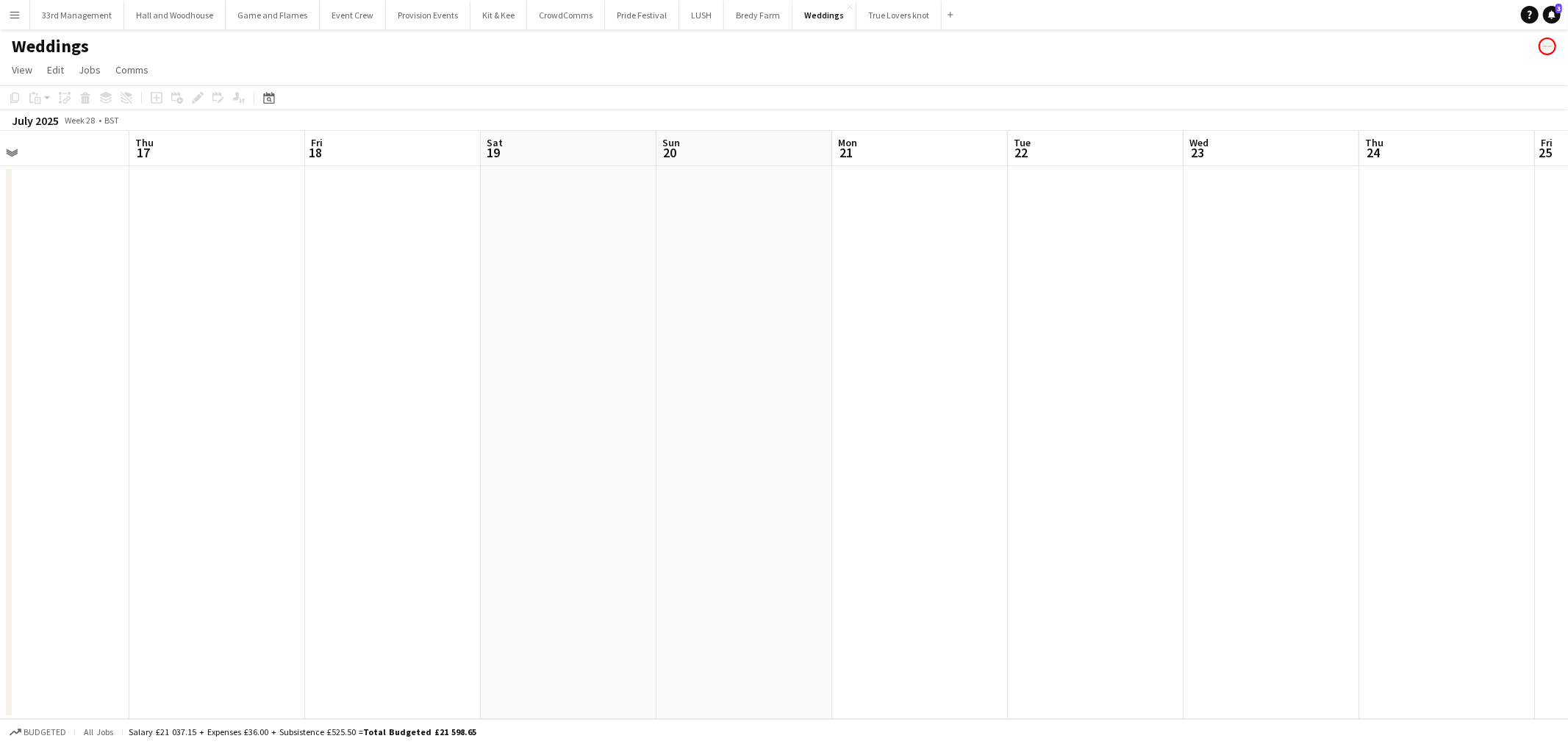 drag, startPoint x: 544, startPoint y: 459, endPoint x: -12, endPoint y: 567, distance: 566.3921 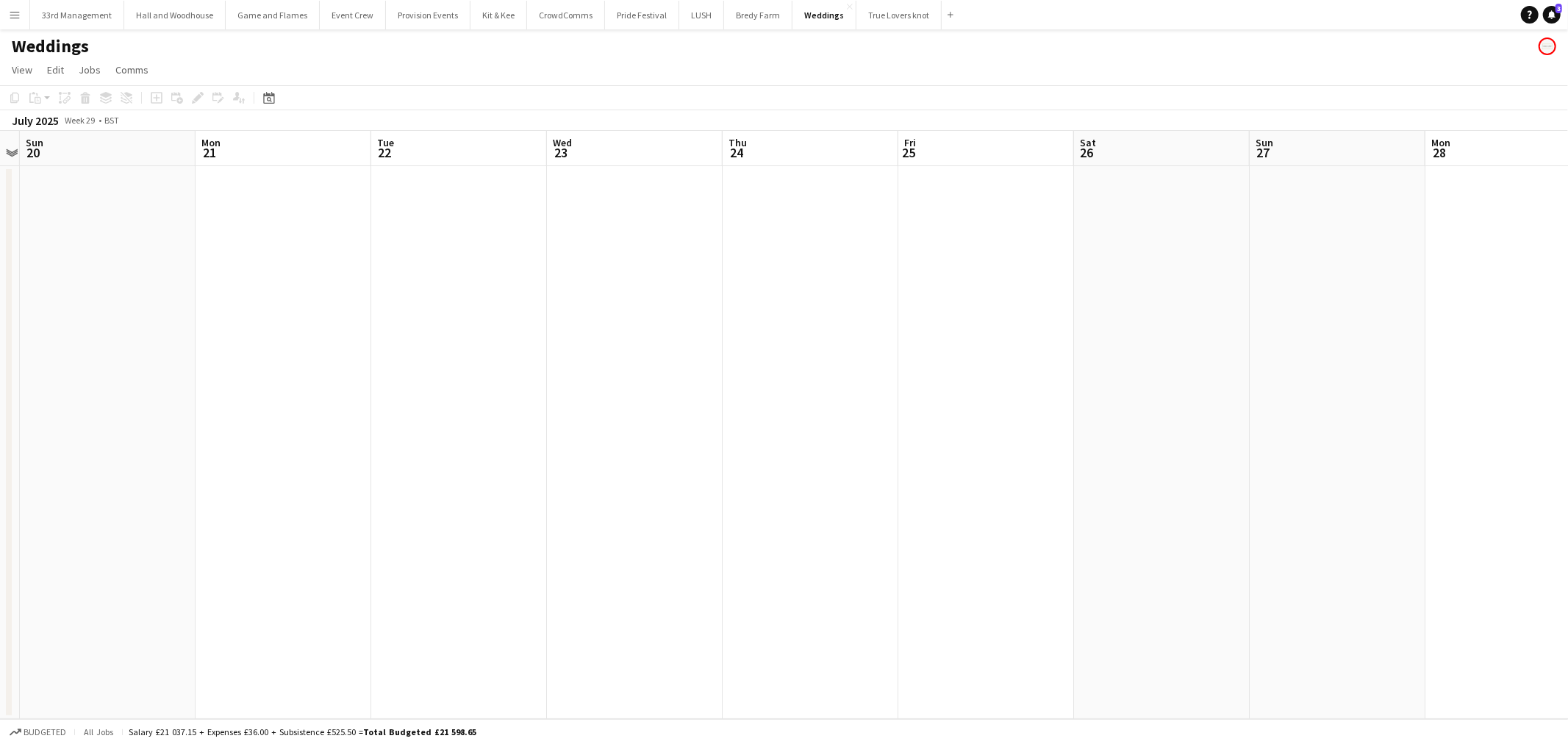 drag, startPoint x: 666, startPoint y: 518, endPoint x: 1037, endPoint y: 451, distance: 377.0013 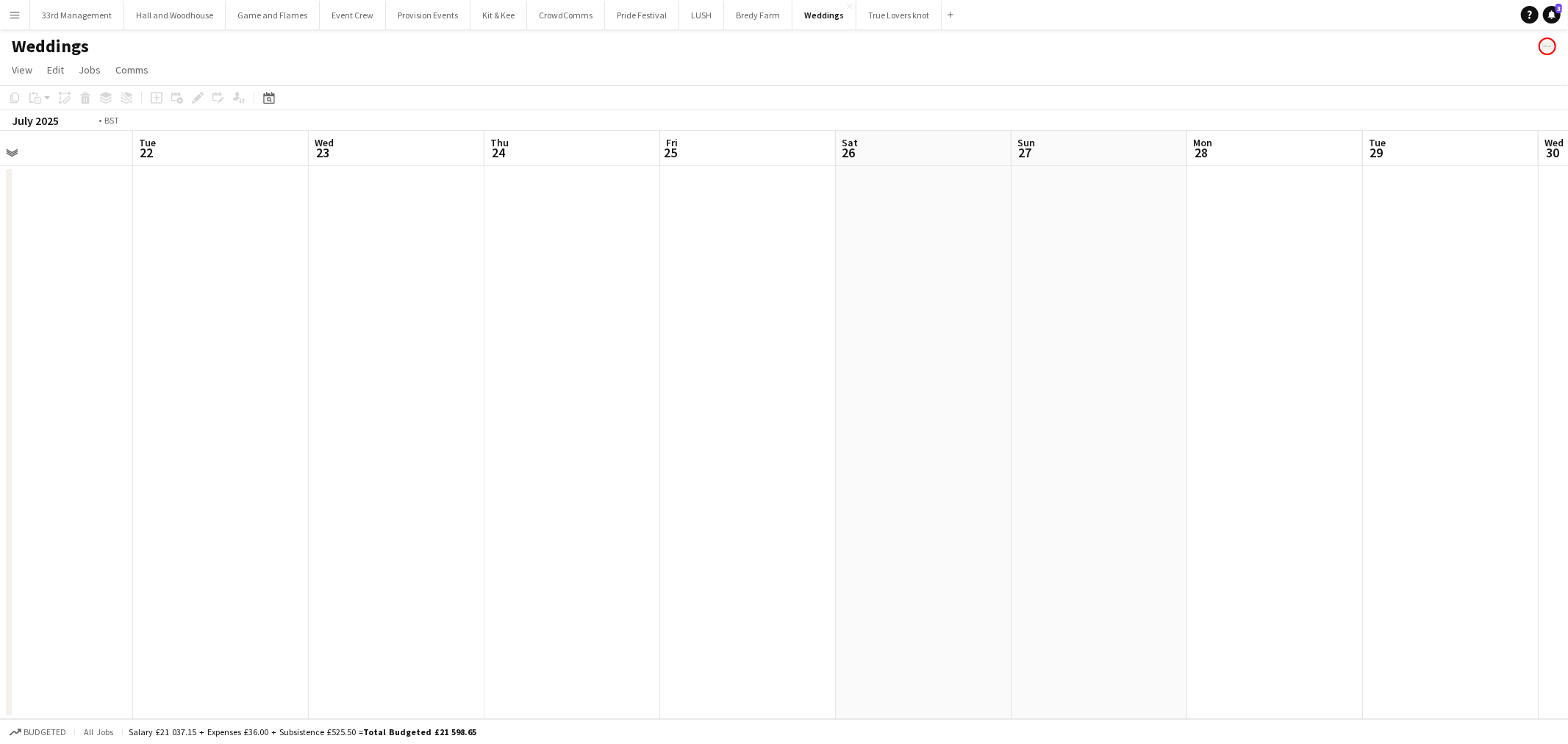drag, startPoint x: 1098, startPoint y: 454, endPoint x: 929, endPoint y: 443, distance: 169.35761 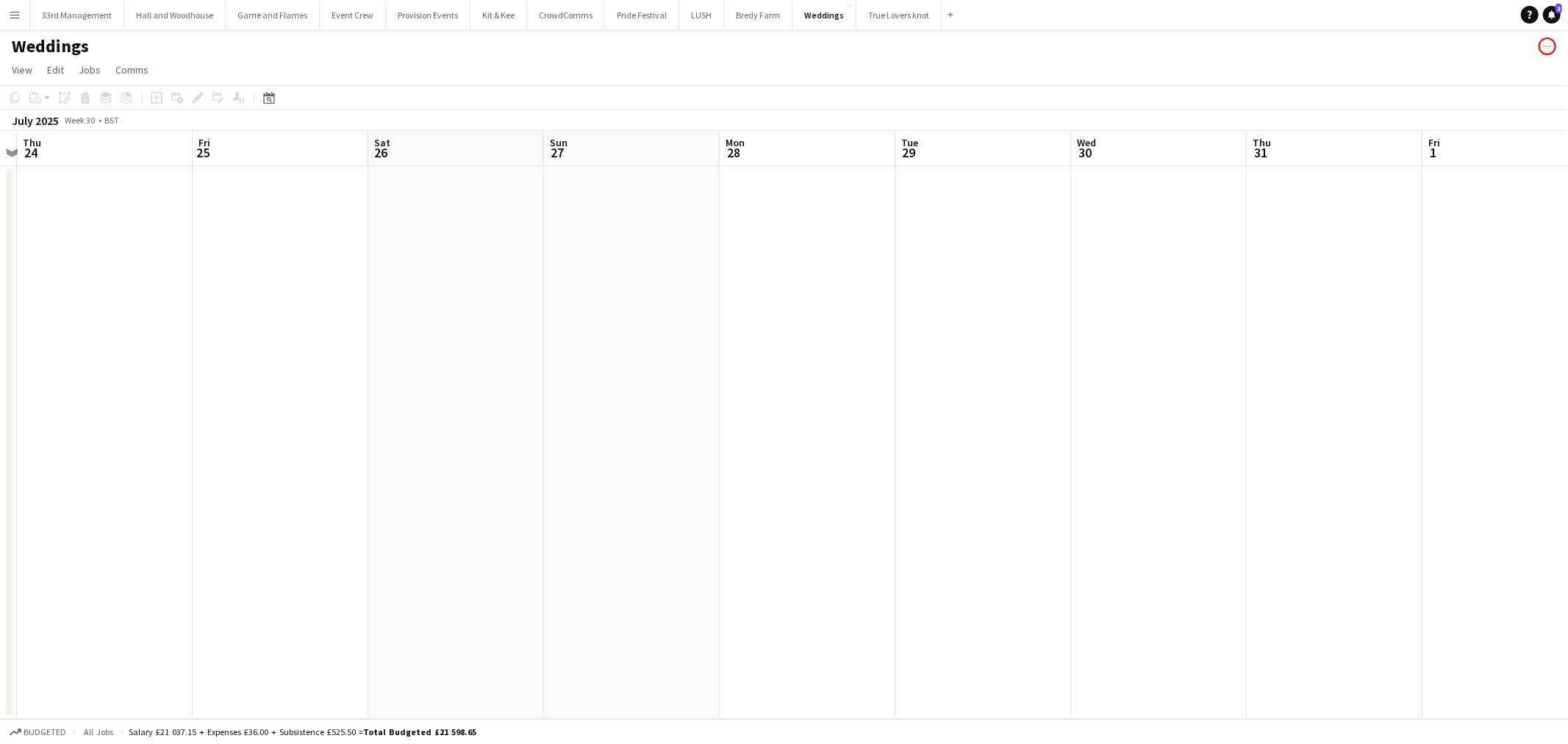 drag, startPoint x: 700, startPoint y: 479, endPoint x: 516, endPoint y: 498, distance: 184.97838 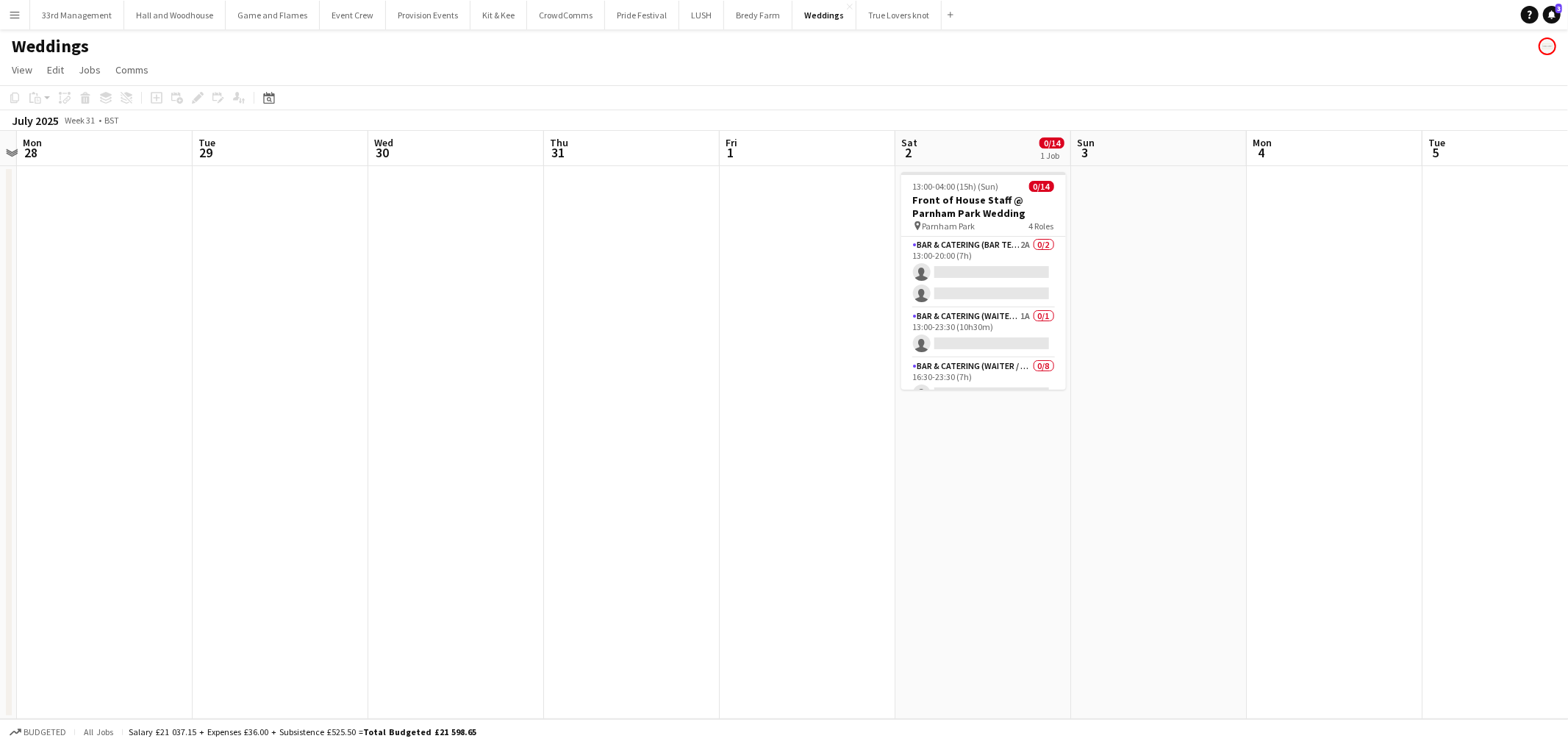 scroll, scrollTop: 0, scrollLeft: 531, axis: horizontal 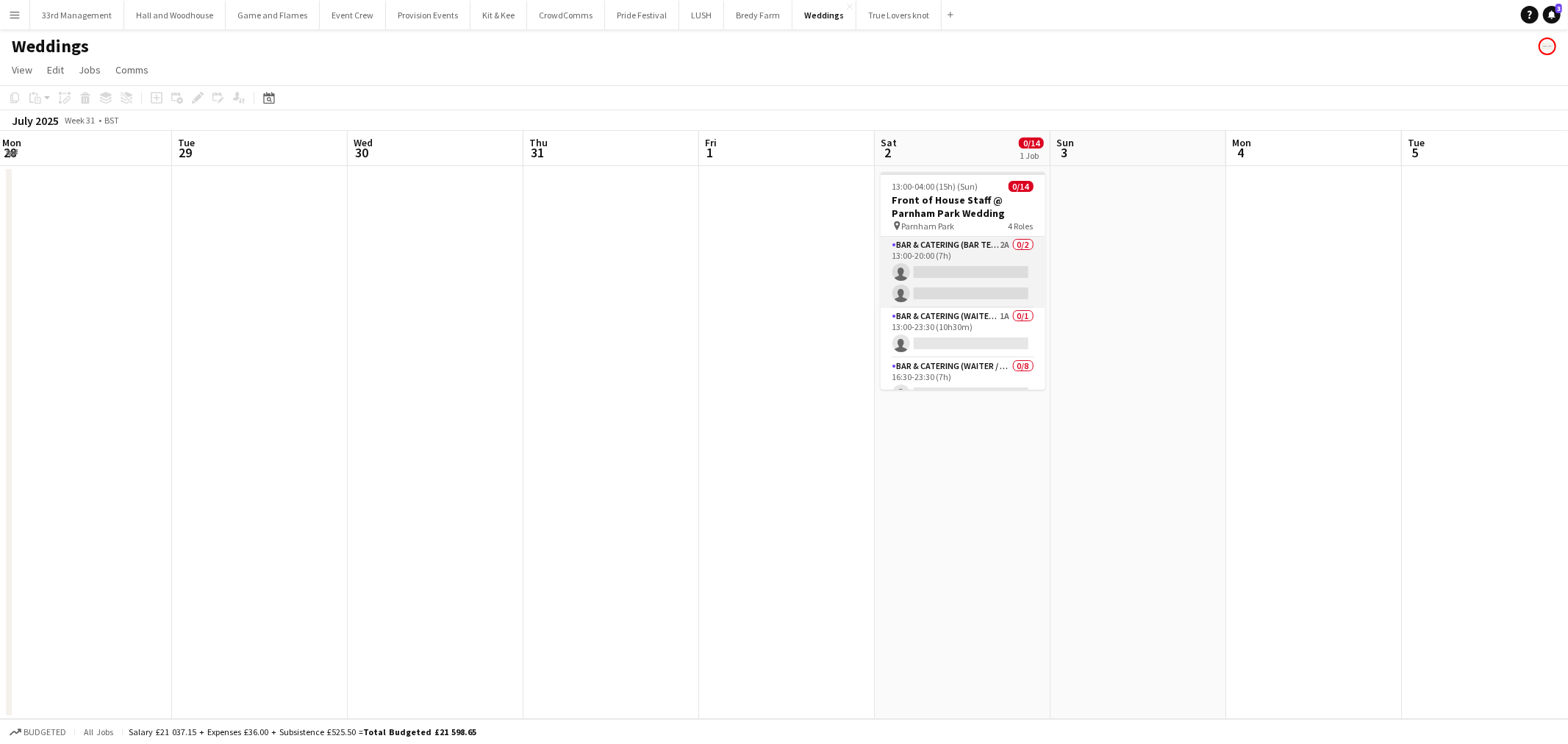 click on "Bar & Catering (Bar Tender) 2A 0/2 13:00-20:00 (7h)
single-neutral-actions
single-neutral-actions" at bounding box center [963, 272] 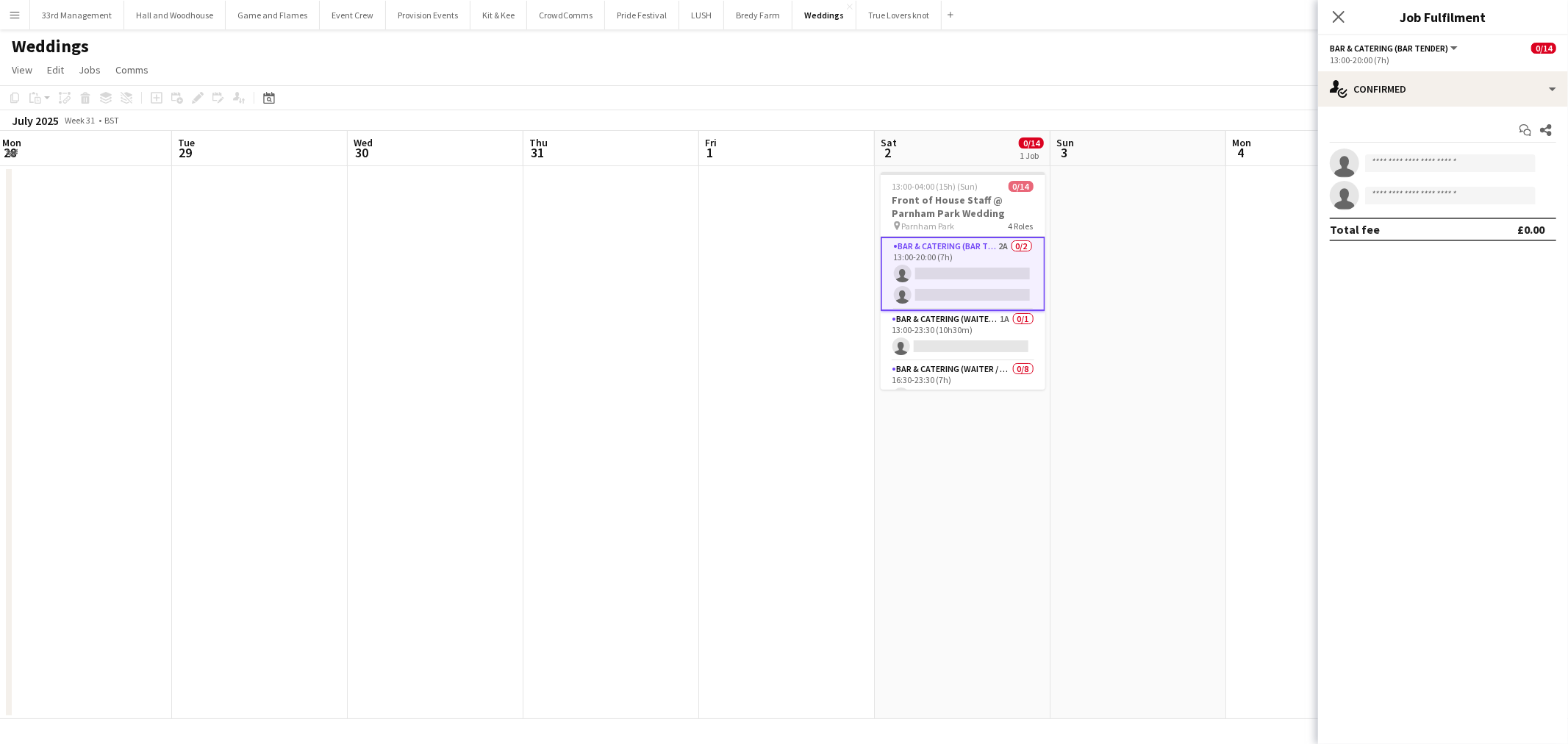 click on "Start chat
Share" at bounding box center [1443, 130] 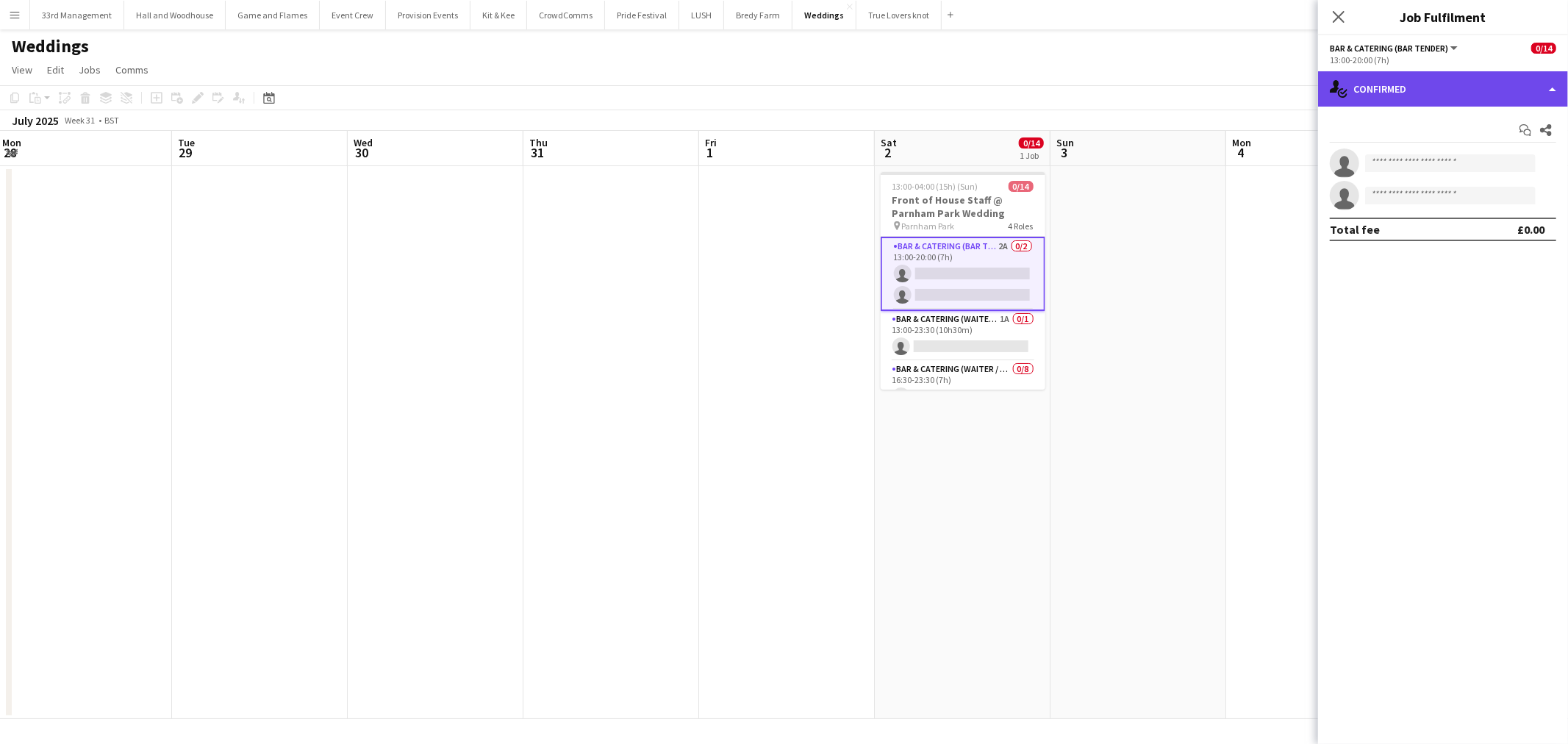 click on "single-neutral-actions-check-2
Confirmed" 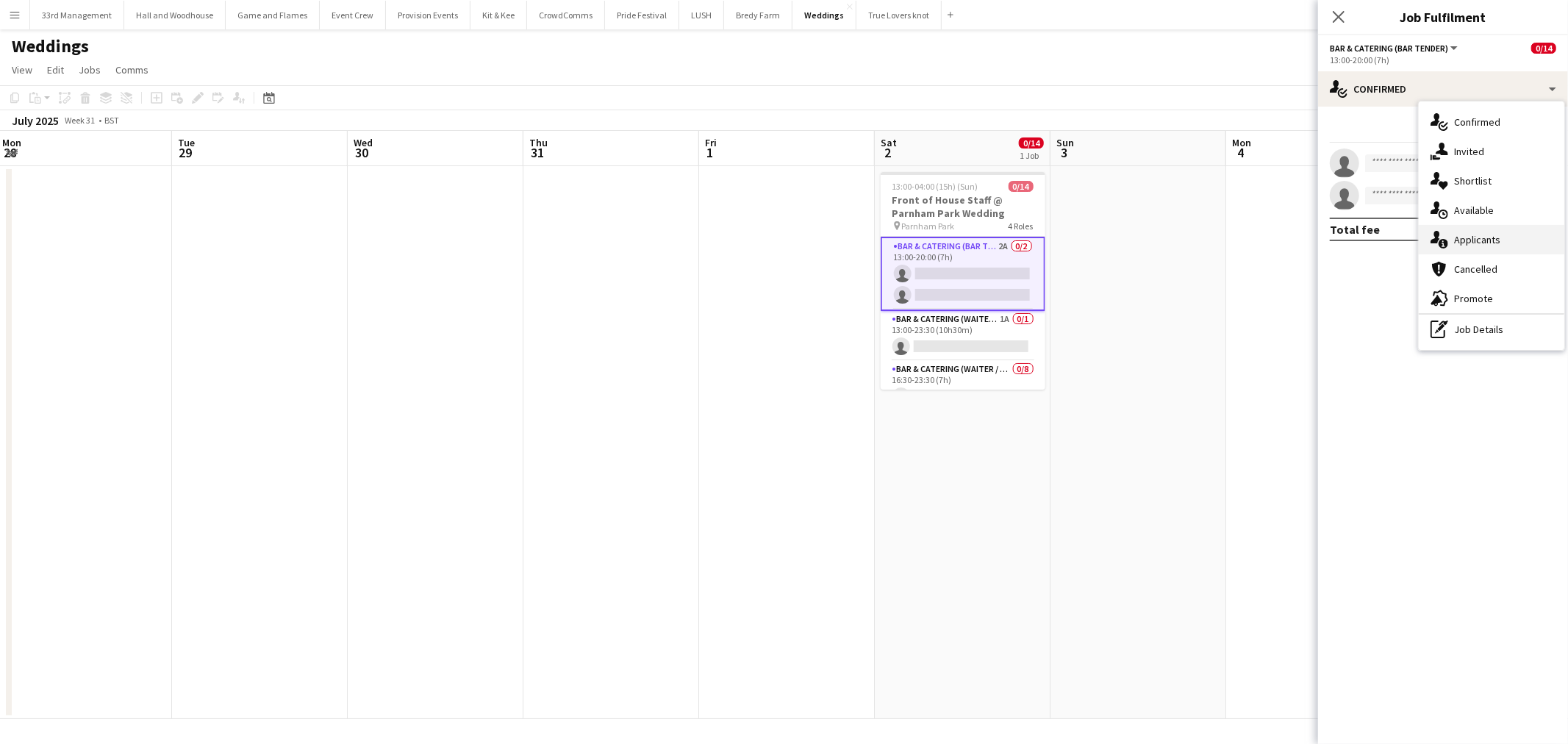click on "single-neutral-actions-information
Applicants" at bounding box center [1492, 240] 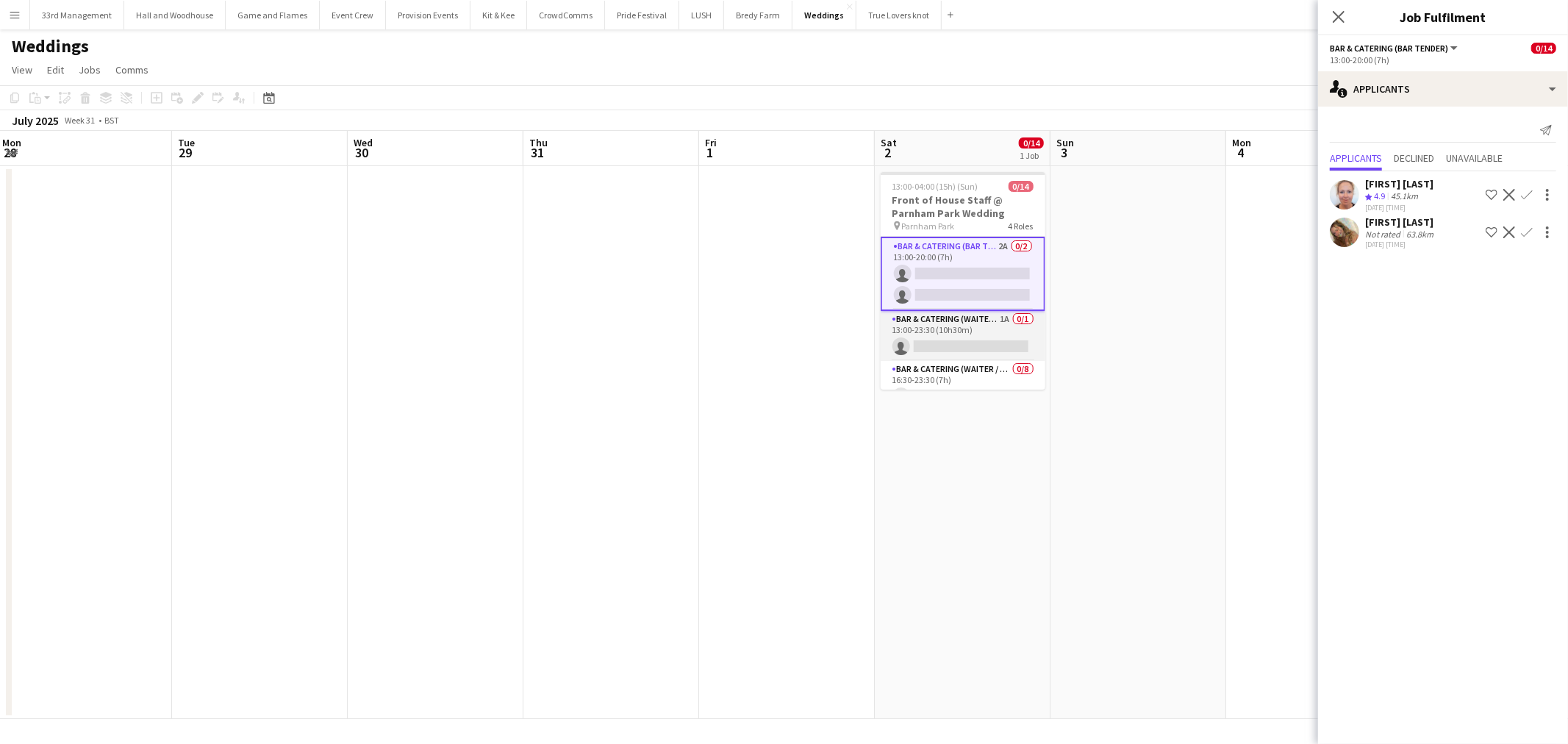 click on "Bar & Catering (Waiter / waitress)   1A   0/1   13:00-23:30 (10h30m)
single-neutral-actions" at bounding box center [963, 336] 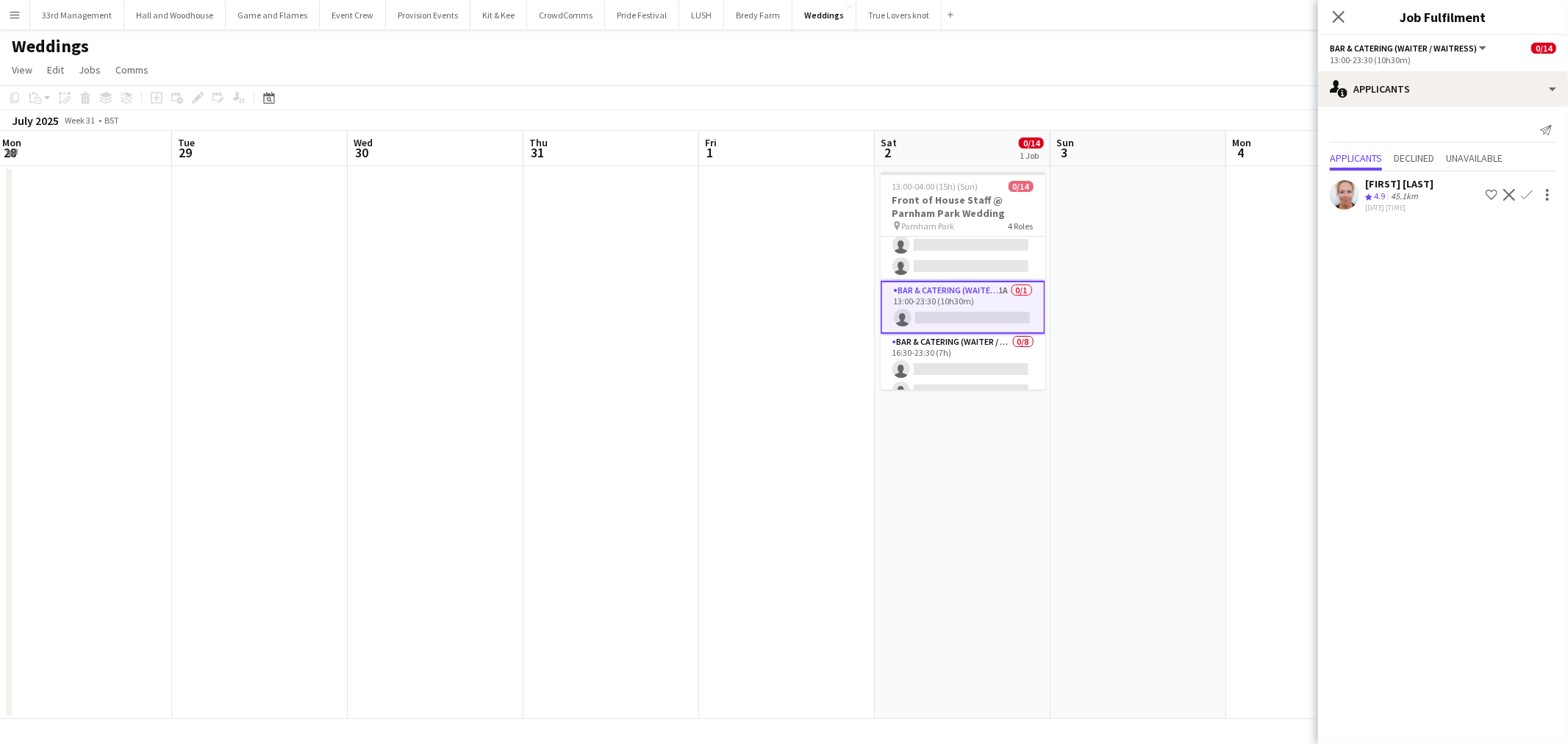 scroll, scrollTop: 0, scrollLeft: 0, axis: both 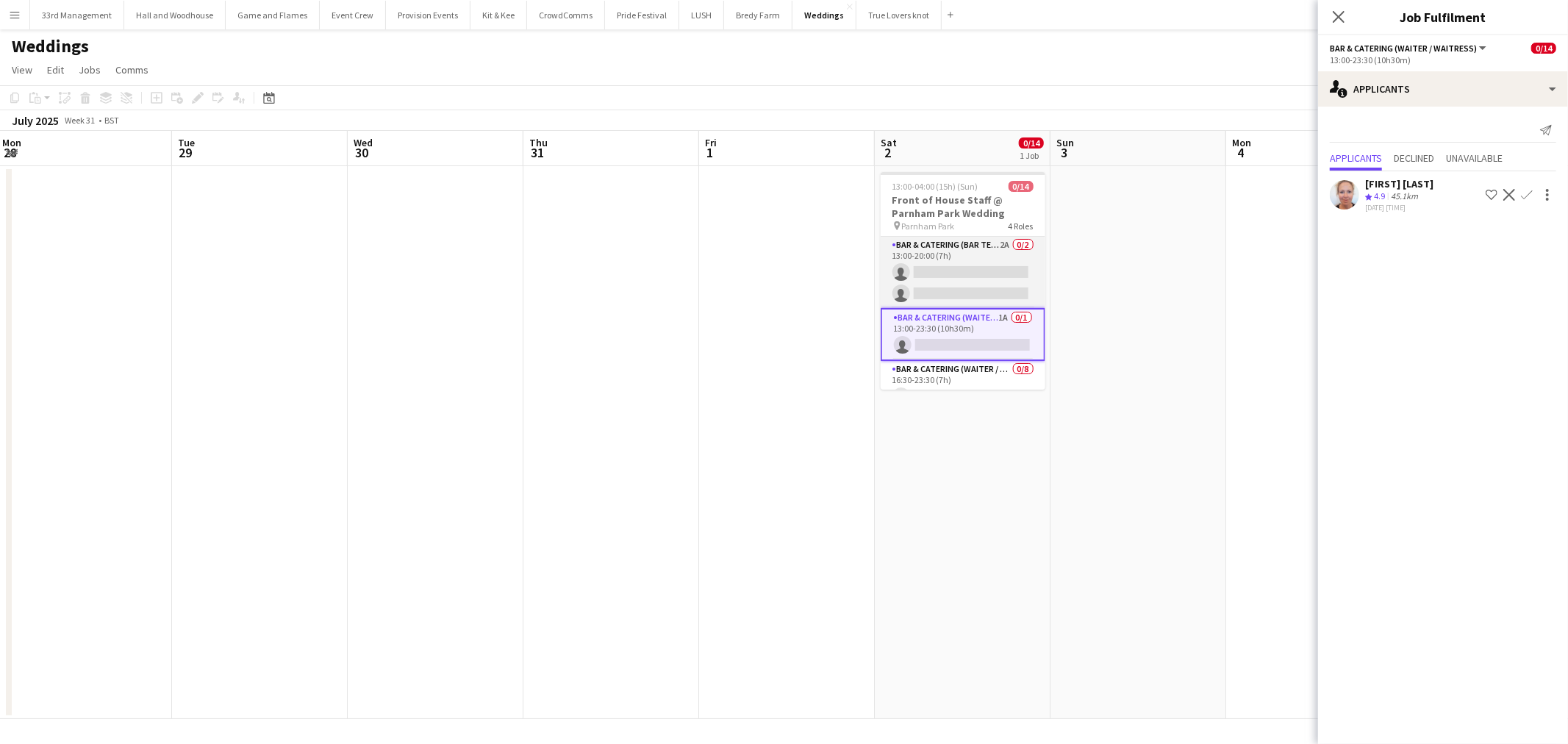 click on "Bar & Catering (Bar Tender) 2A 0/2 13:00-20:00 (7h)
single-neutral-actions
single-neutral-actions" at bounding box center (963, 272) 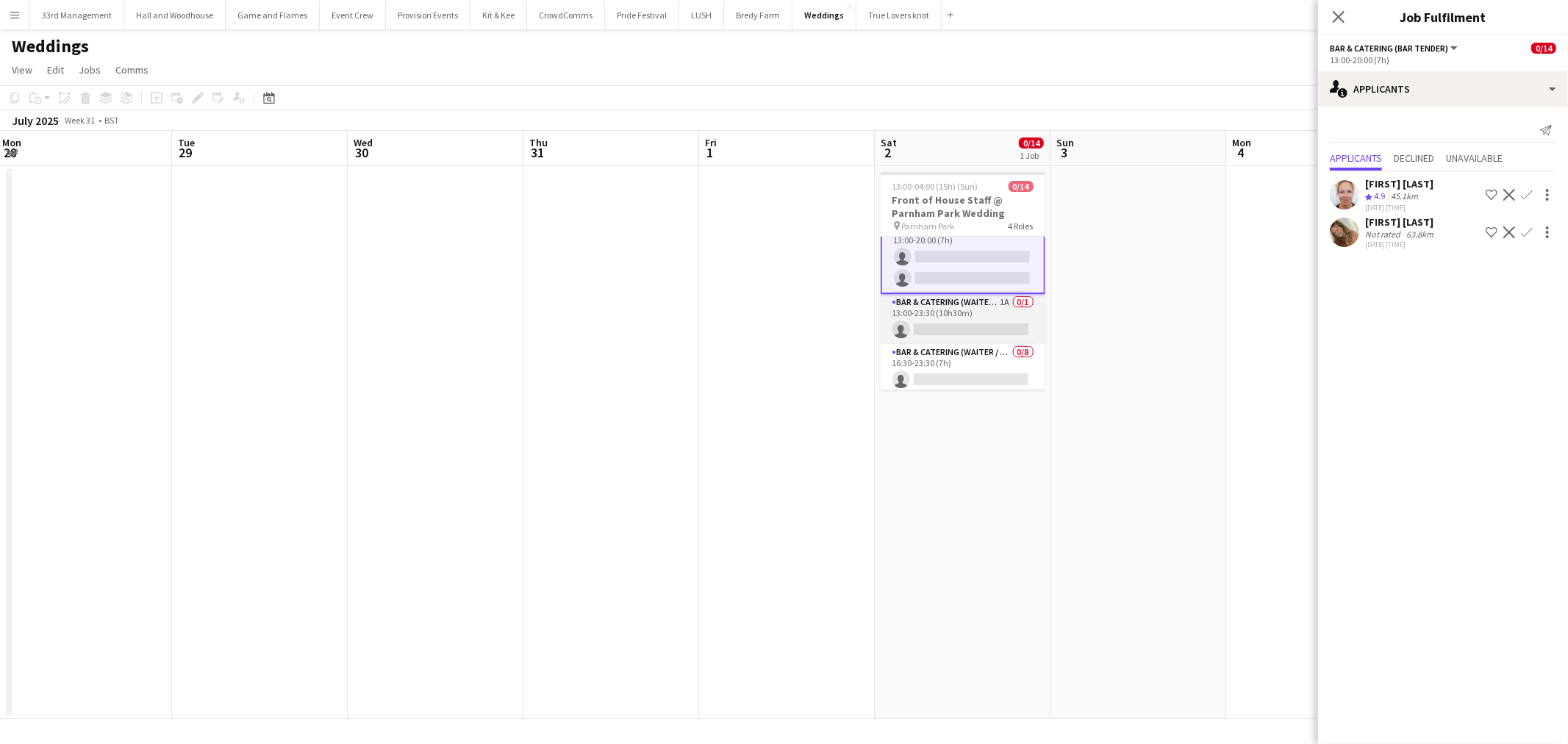 scroll, scrollTop: 0, scrollLeft: 0, axis: both 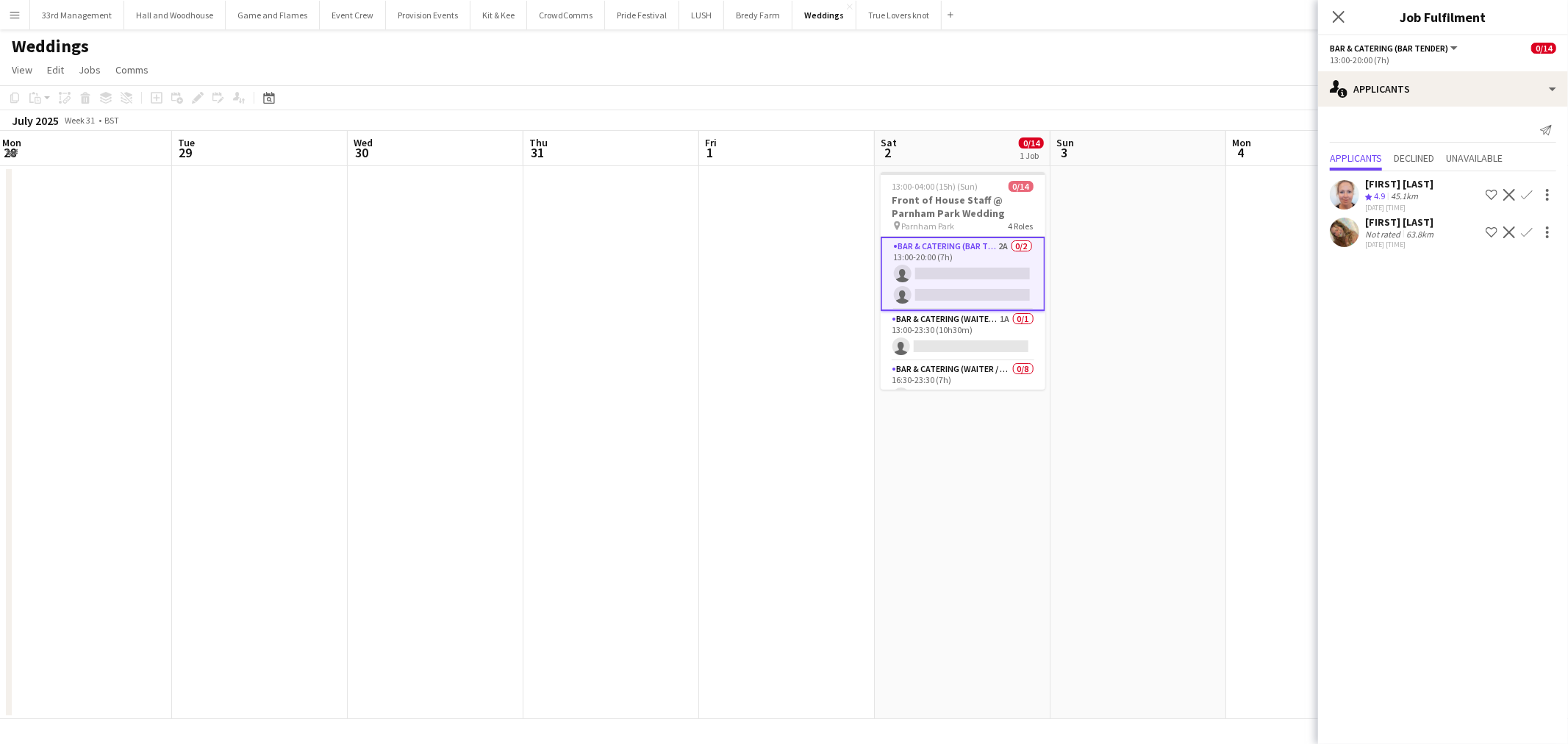 click on "Bar & Catering (Bar Tender) 2A 0/2 13:00-20:00 (7h)
single-neutral-actions
single-neutral-actions" at bounding box center (963, 273) 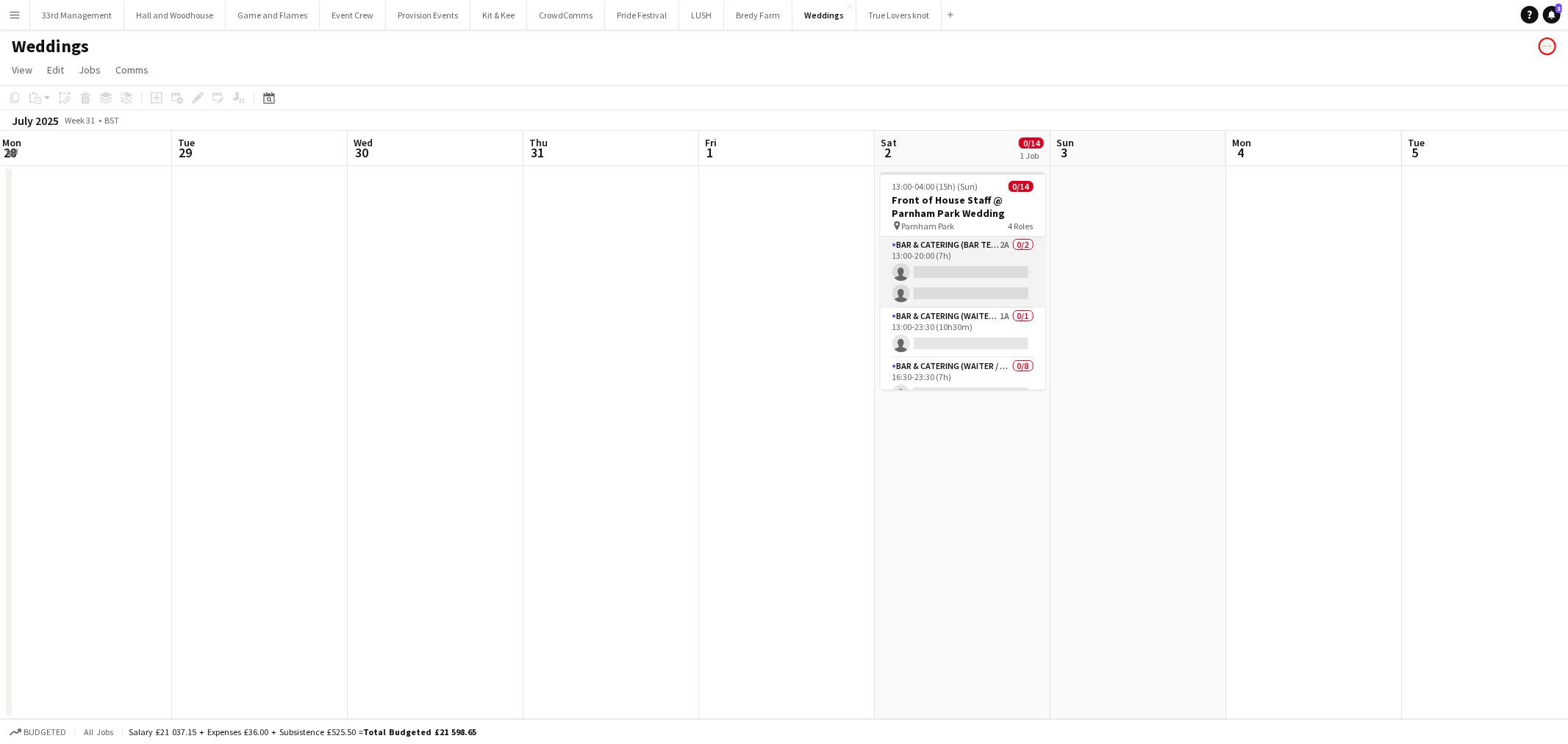 click on "Bar & Catering (Bar Tender) 2A 0/2 13:00-20:00 (7h)
single-neutral-actions
single-neutral-actions" at bounding box center [963, 272] 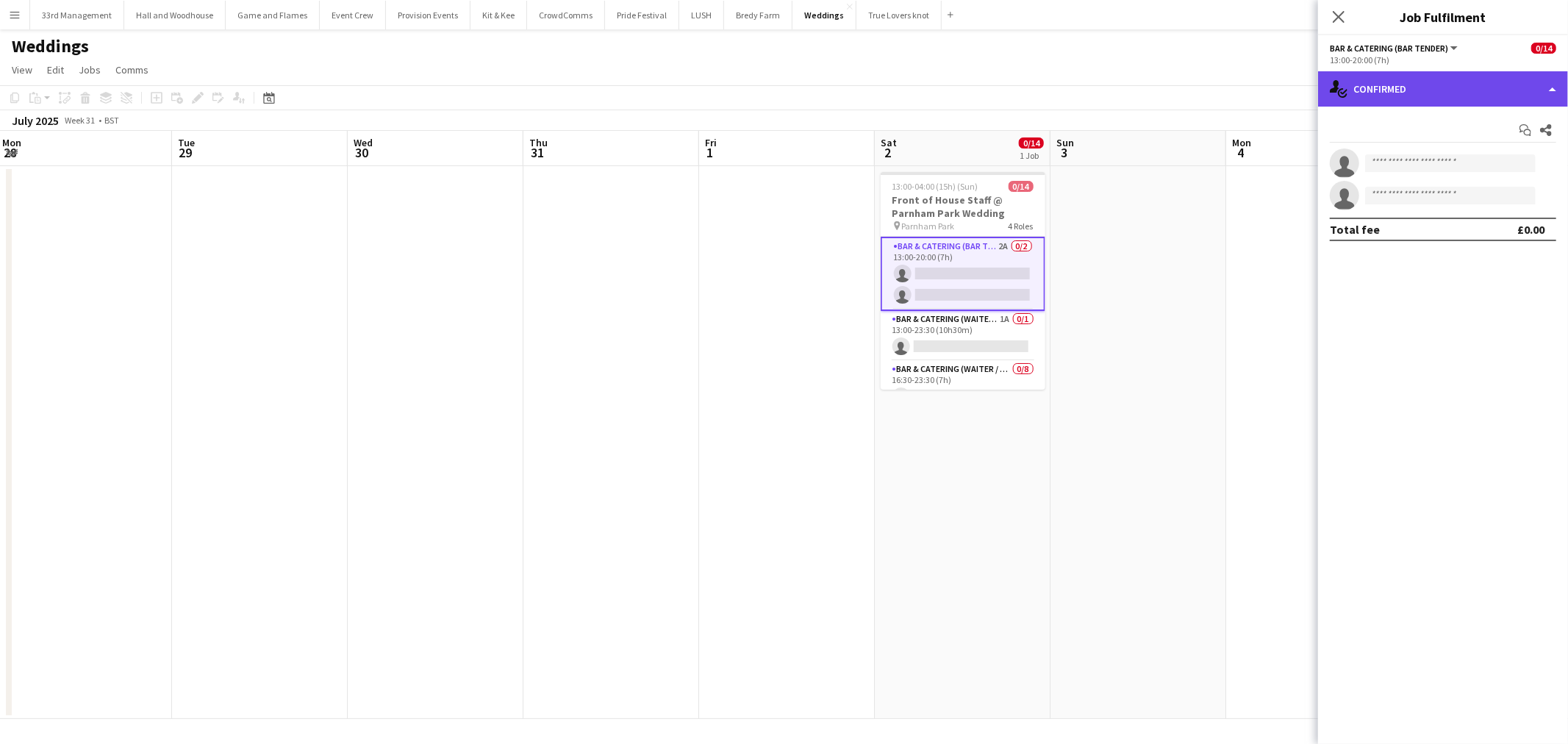 click on "single-neutral-actions-check-2
Confirmed" 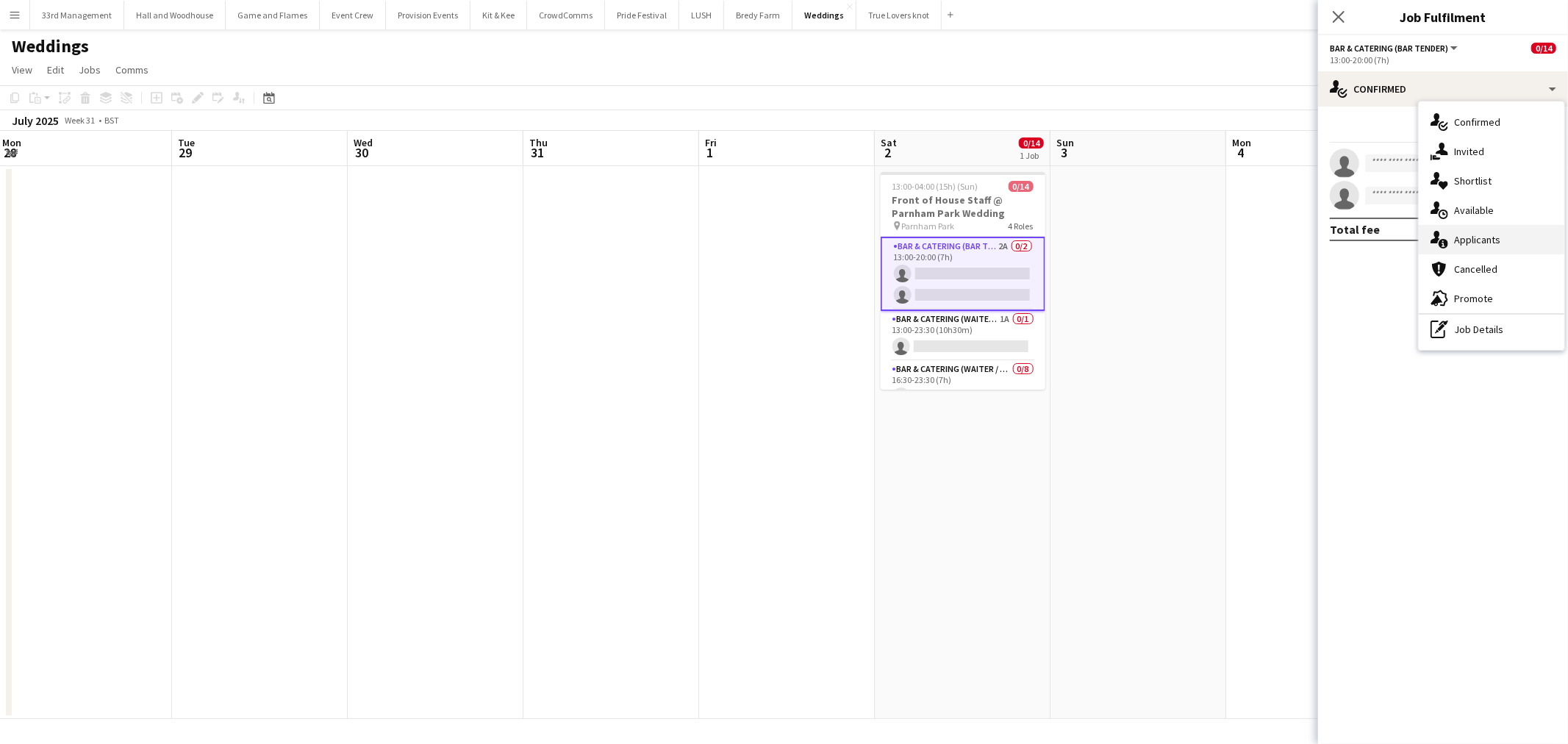 click on "single-neutral-actions-information
Applicants" at bounding box center [1492, 240] 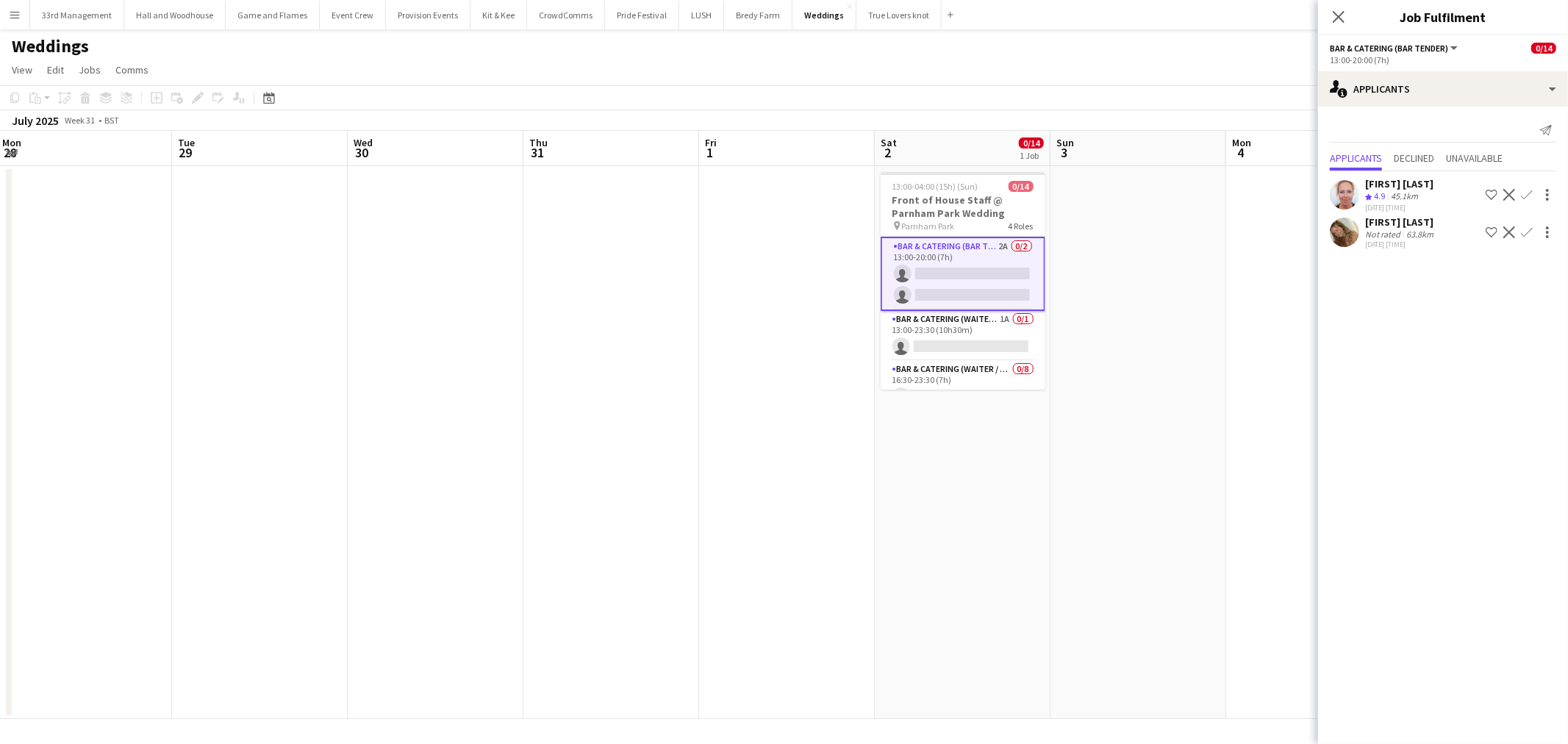 click 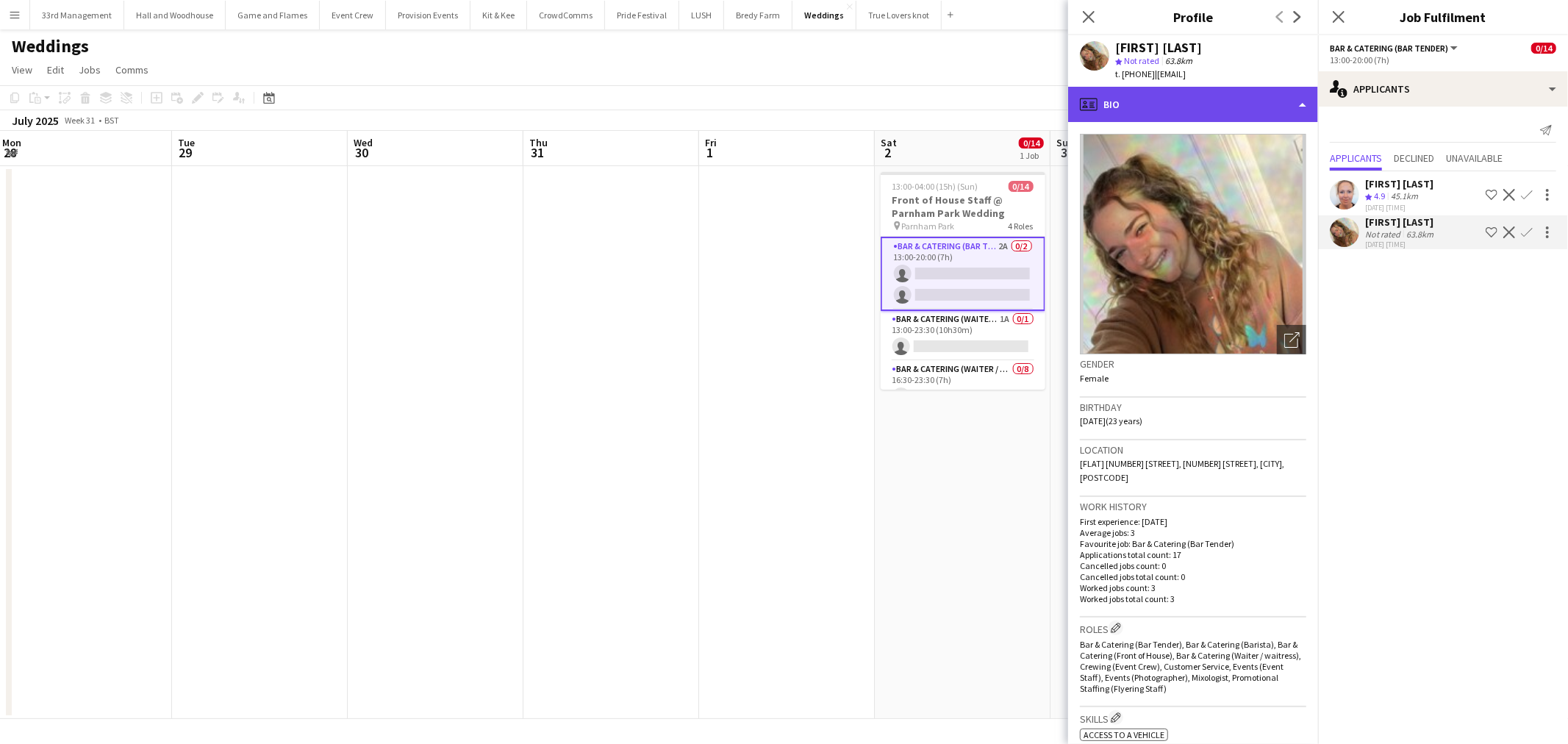 click on "profile
Bio" 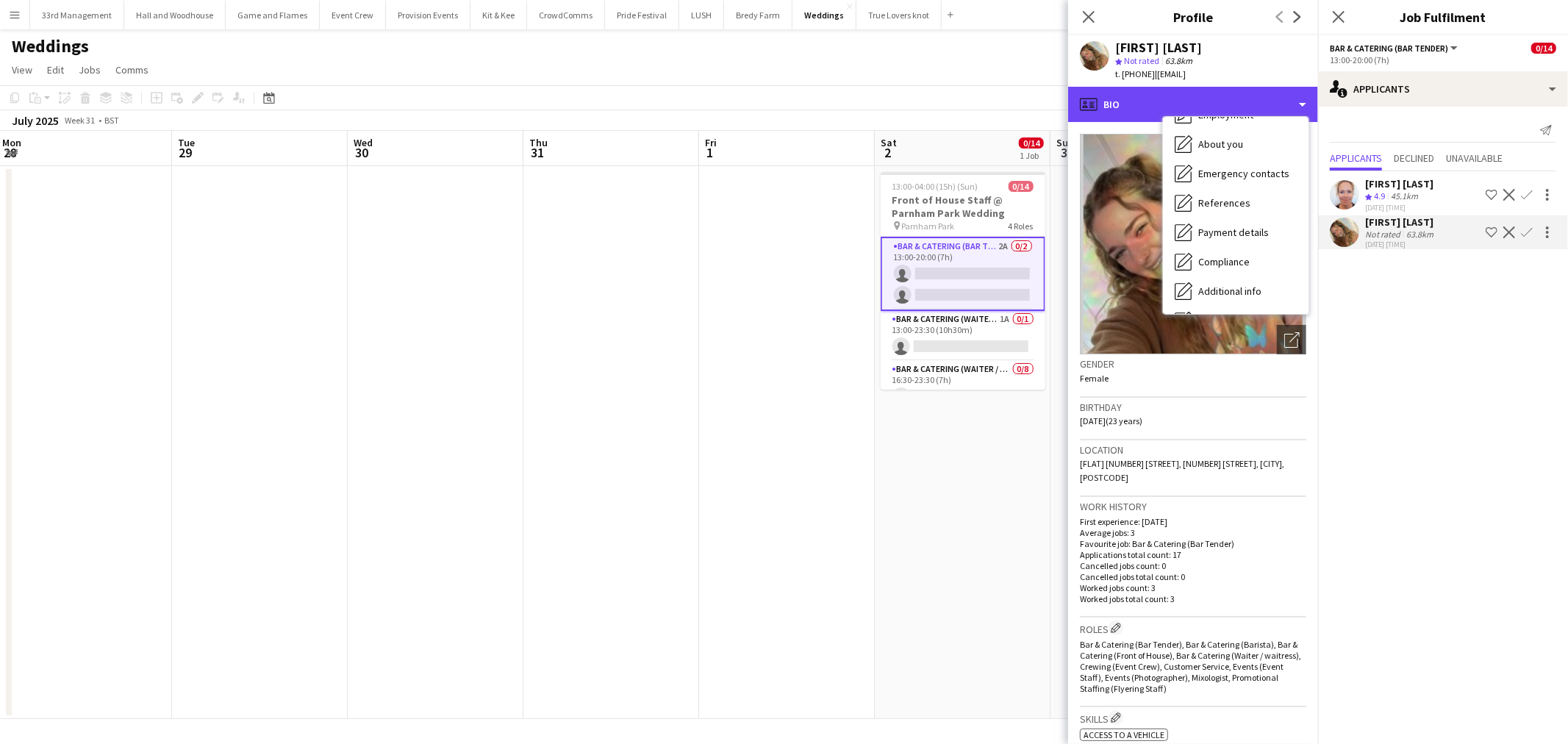 scroll, scrollTop: 167, scrollLeft: 0, axis: vertical 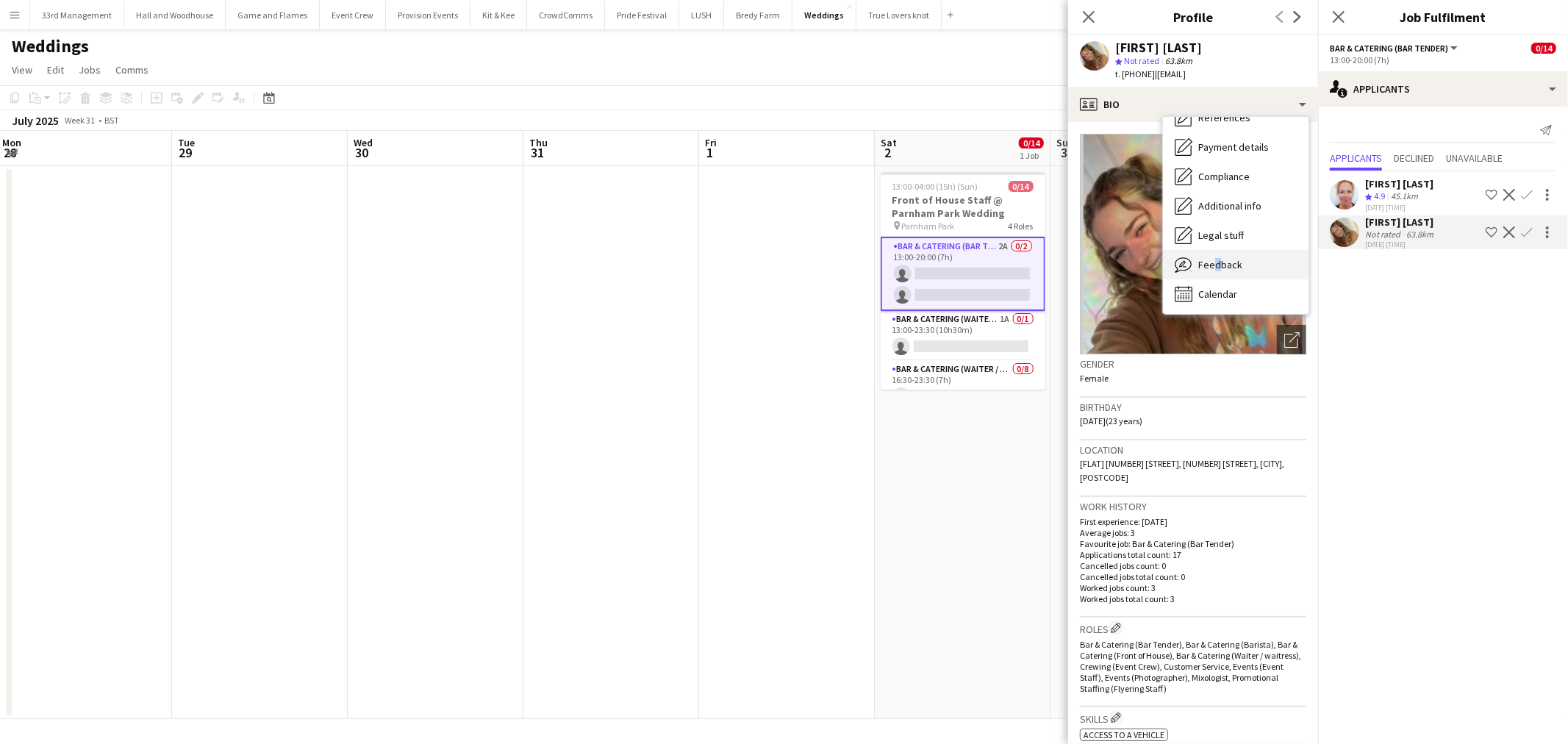 click on "Feedback
Feedback" at bounding box center (1236, 265) 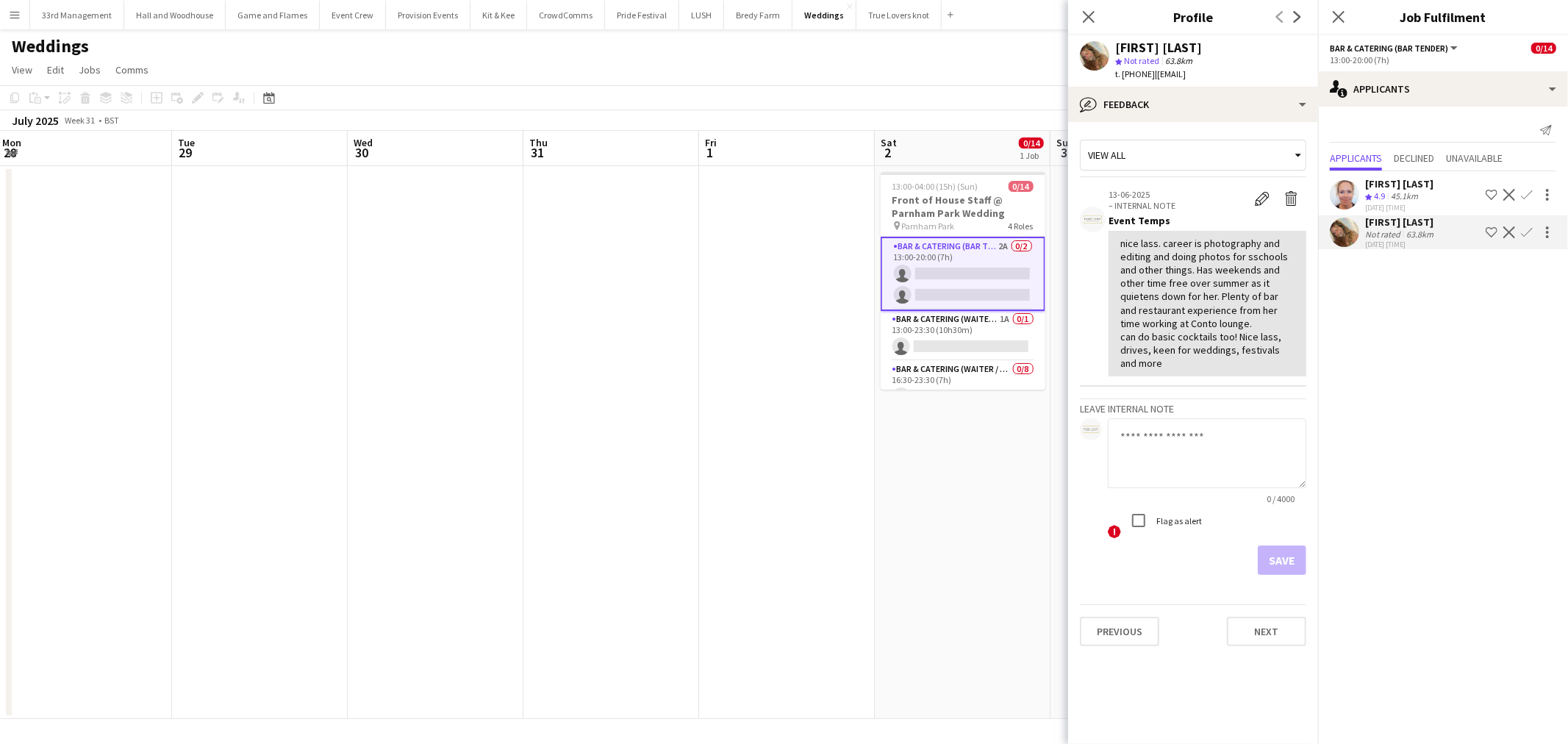 click on "Confirm" 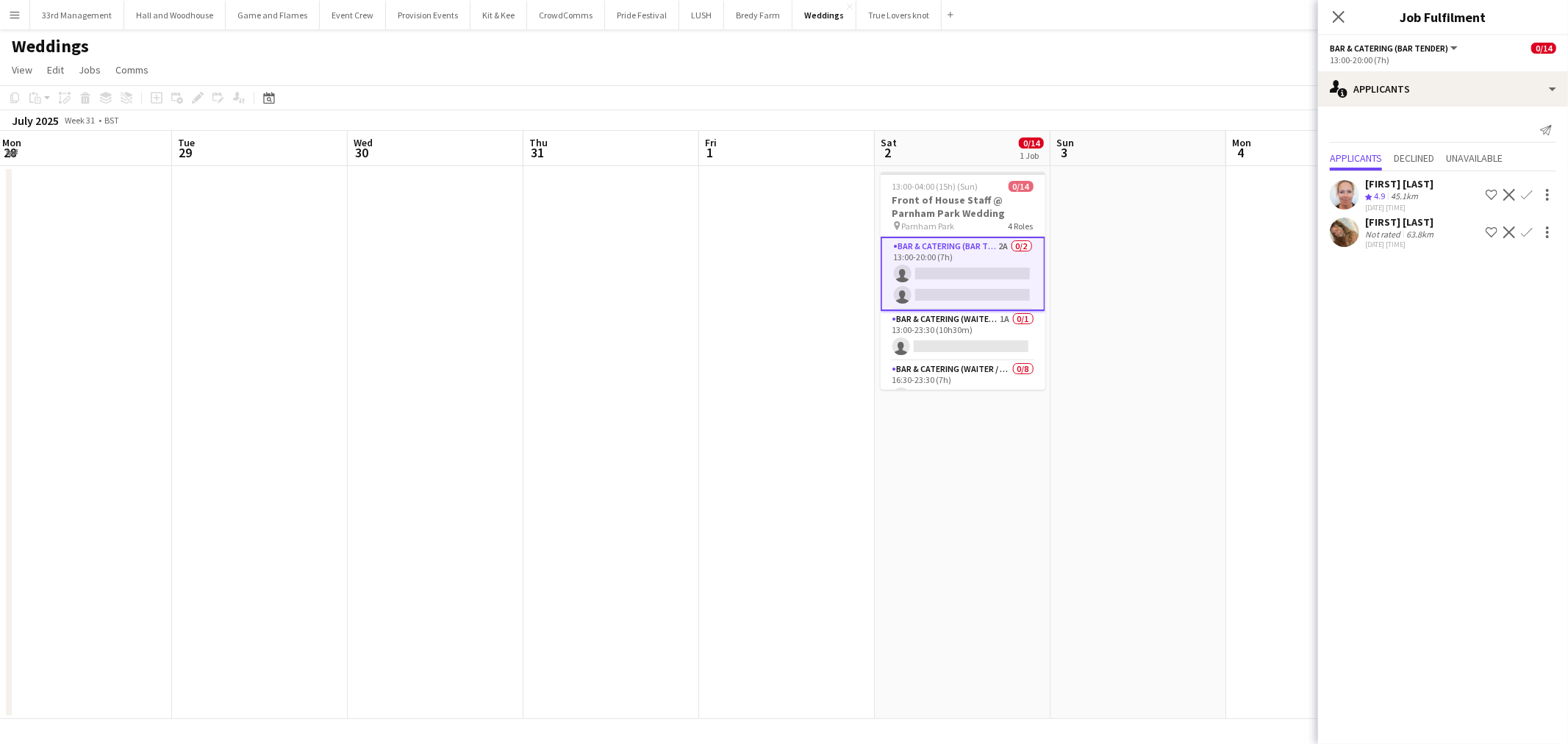 click on "Confirm" 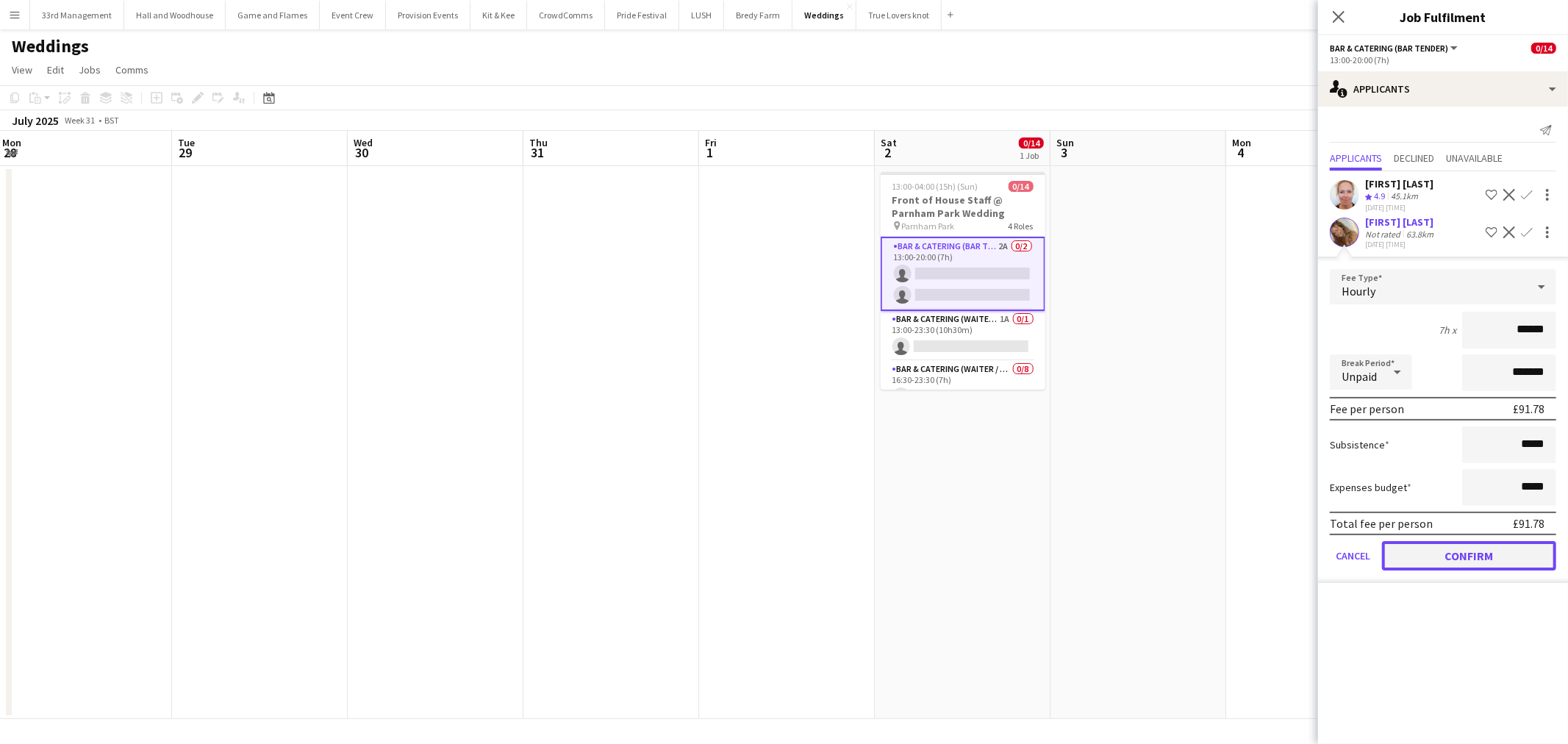 drag, startPoint x: 1429, startPoint y: 546, endPoint x: 1176, endPoint y: 434, distance: 276.68213 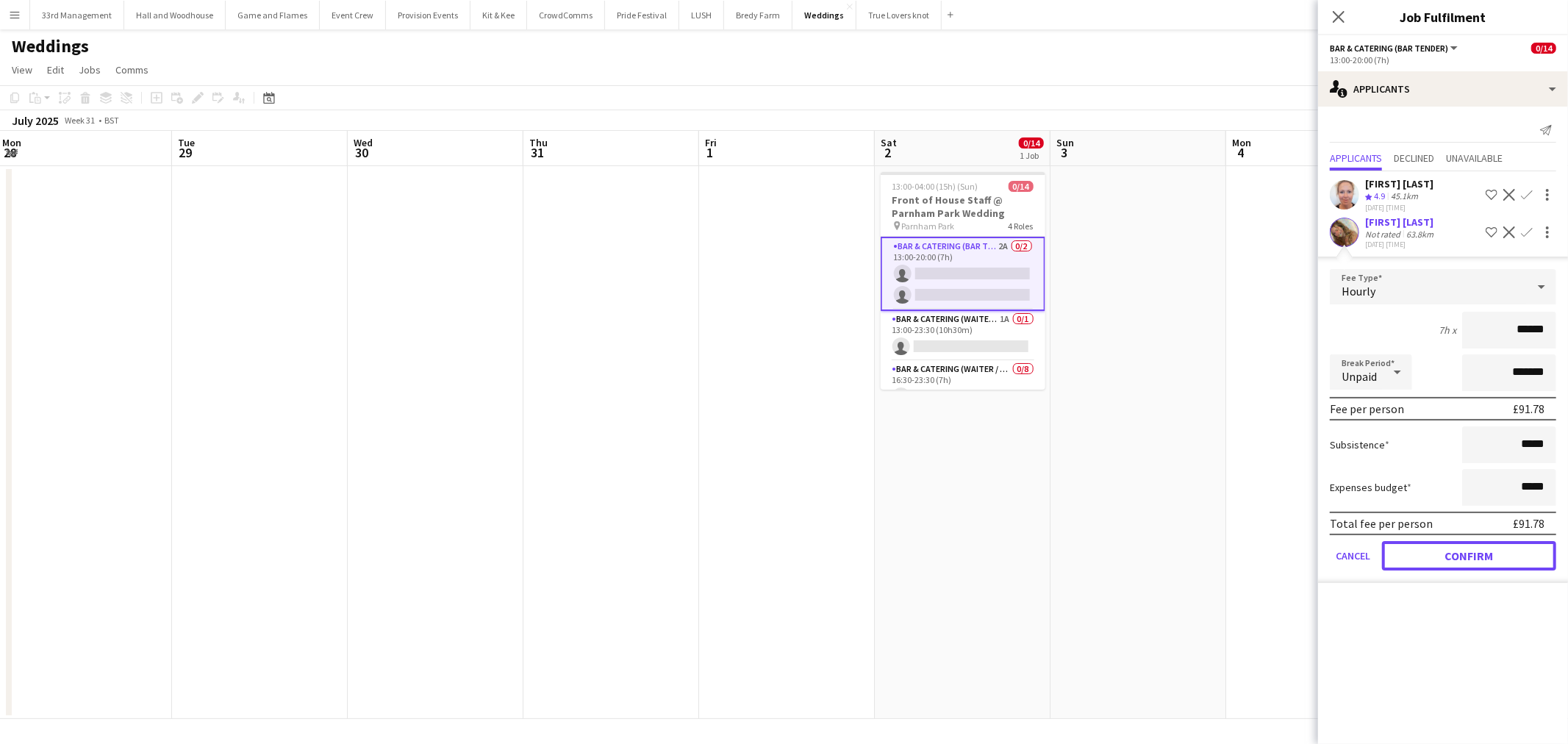 click on "Confirm" 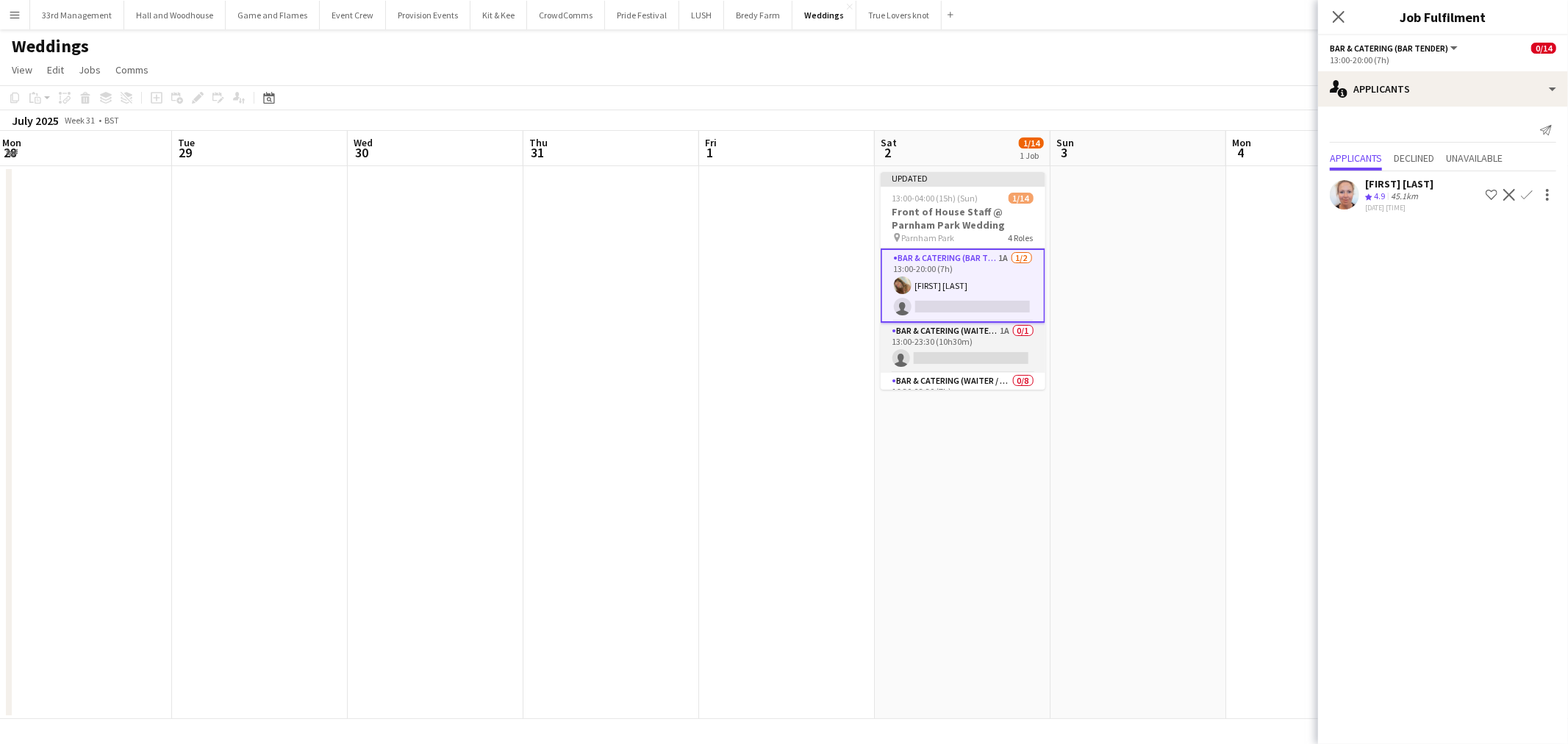 click on "Bar & Catering (Waiter / waitress)   1A   0/1   13:00-23:30 (10h30m)
single-neutral-actions" at bounding box center [963, 348] 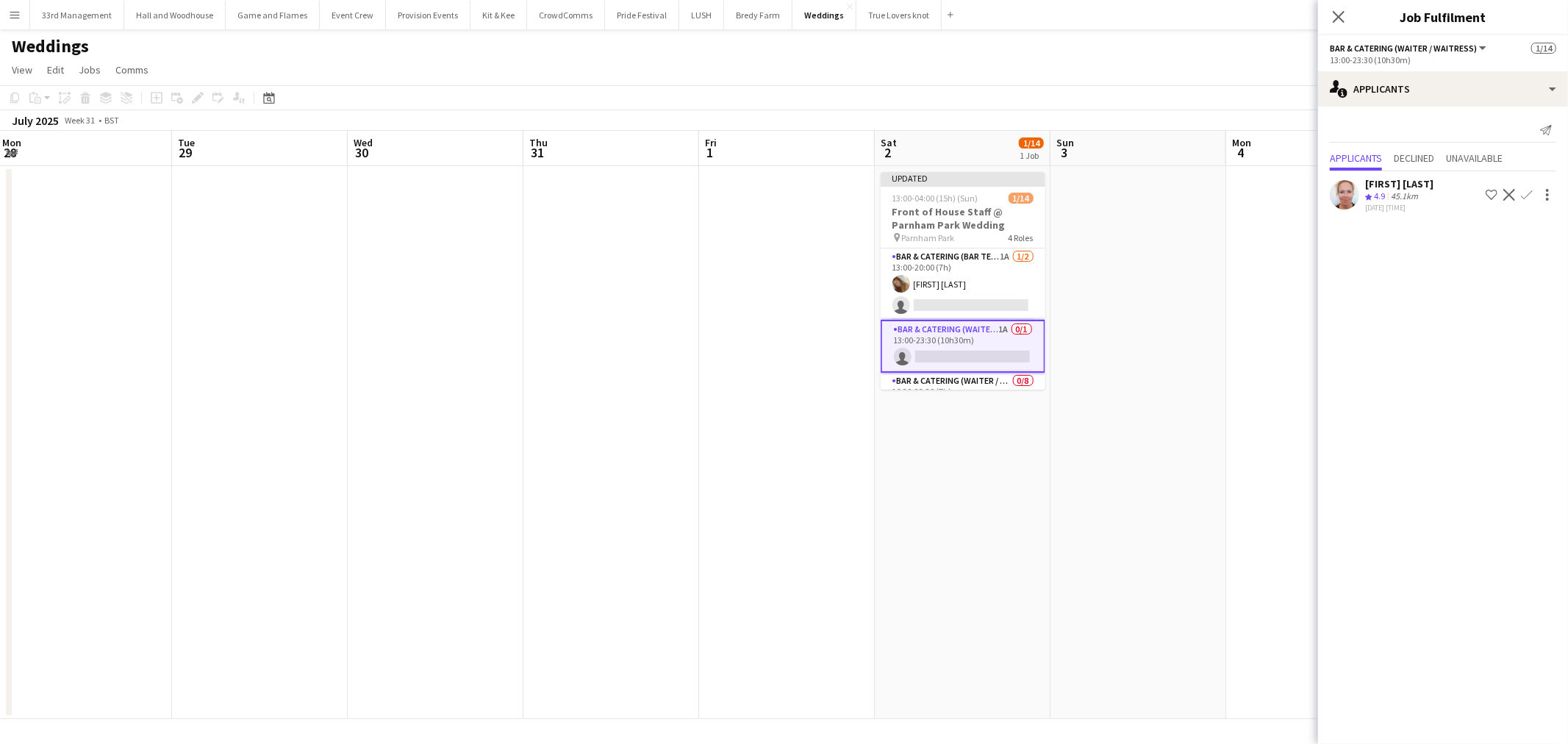 click on "Confirm" 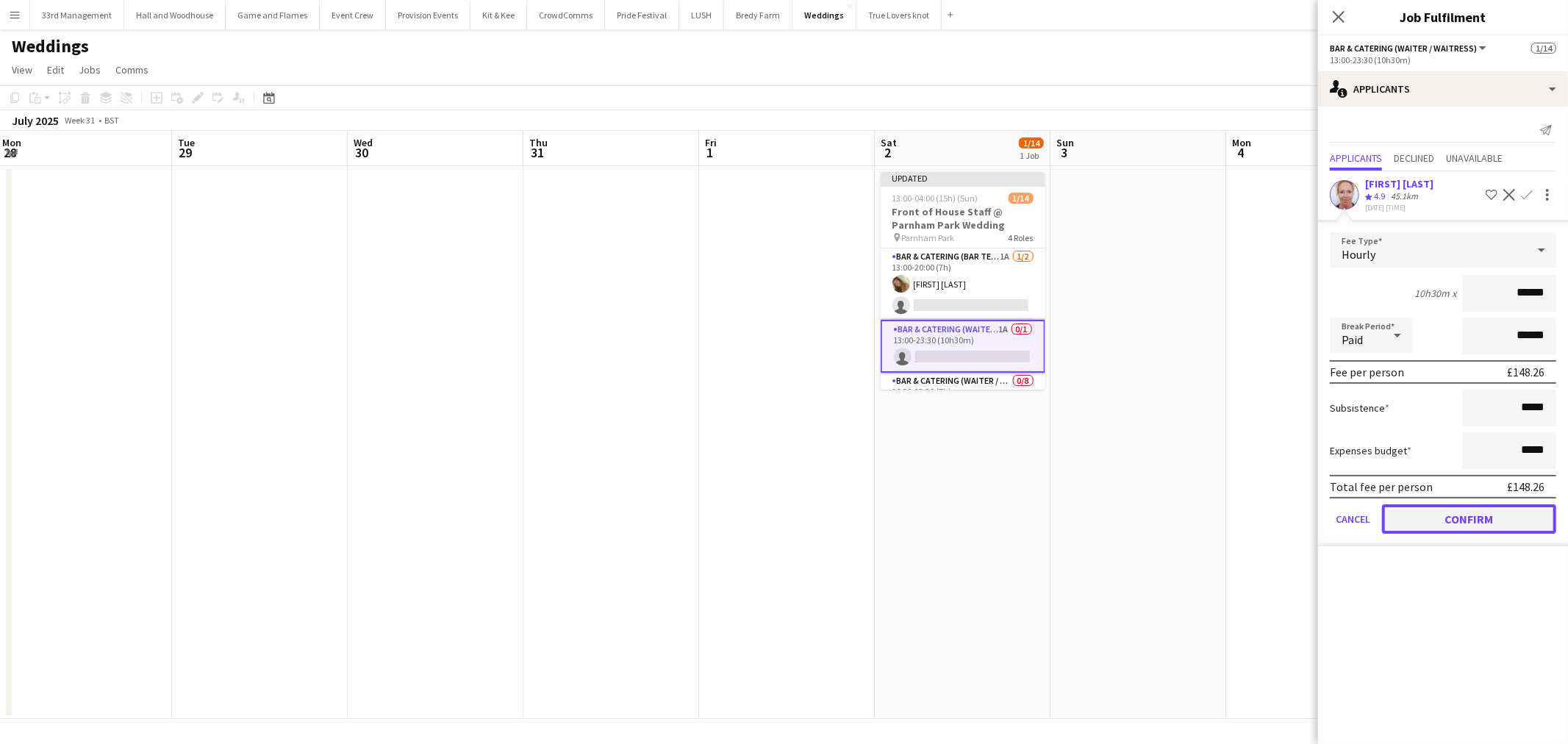 click on "Confirm" 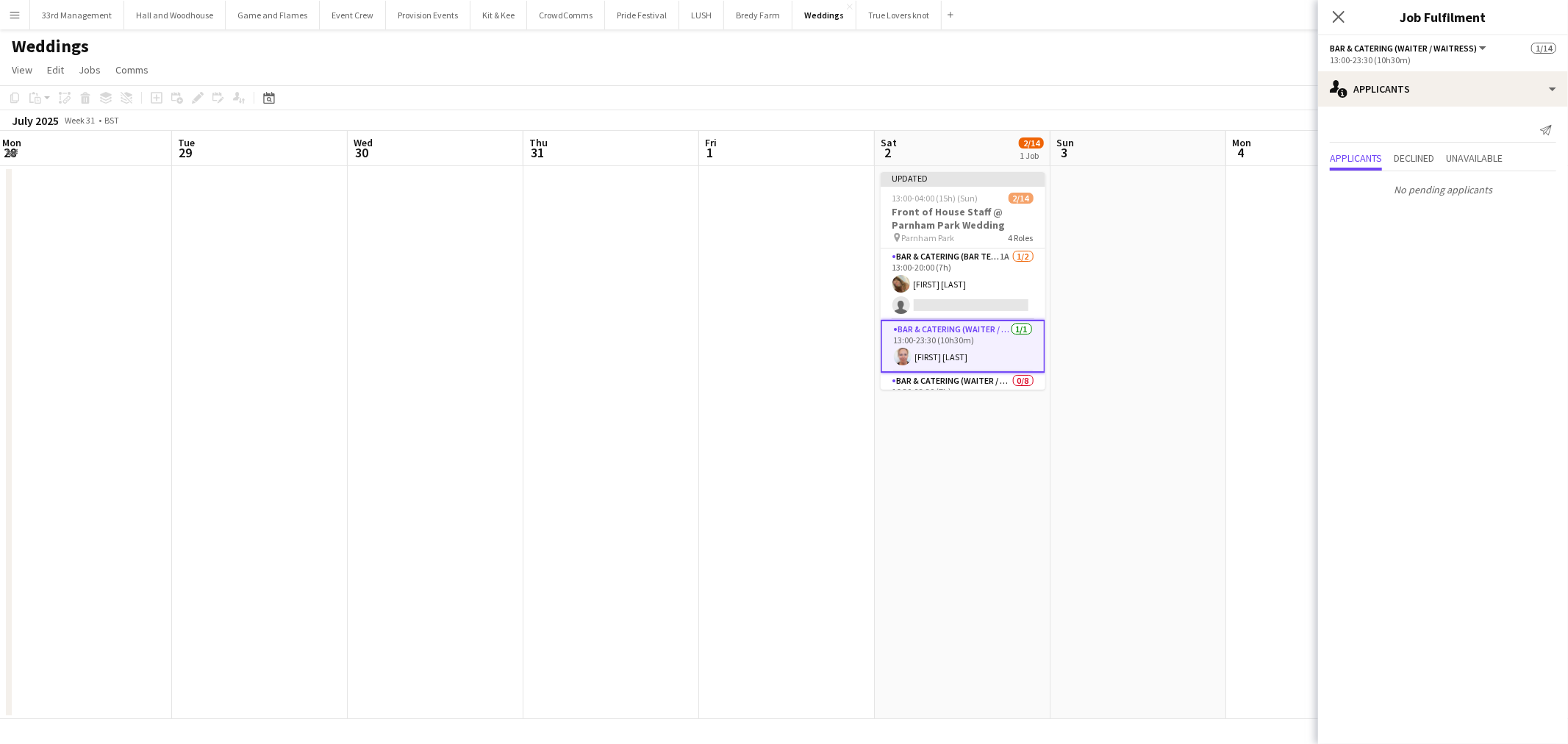 click at bounding box center [1138, 443] 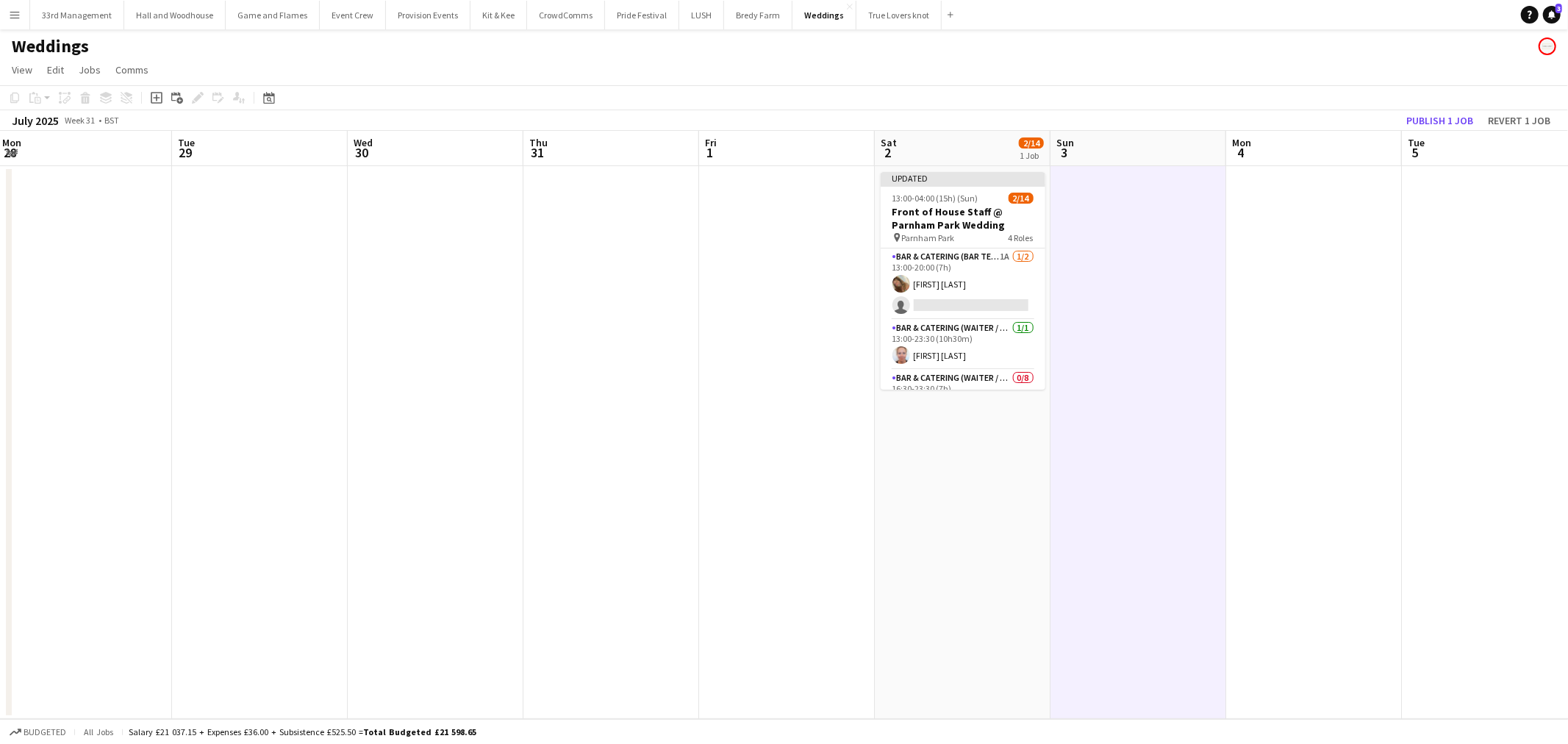 click on "Copy
Paste
Paste   Ctrl+V Paste with crew  Ctrl+Shift+V
Paste linked Job
Delete
Group
Ungroup
Add job
Add linked Job
Edit
Edit linked Job
Applicants
Date picker
JUL 2025 JUL 2025 Monday M Tuesday T Wednesday W Thursday T Friday F Saturday S Sunday S  JUL      1   2   3   4   5   6   7   8   9   10   11   12   13   14   15   16   17   18   19   20   21   22   23   24   25   26   27   28   29   30   31
Comparison range
Comparison range
Today" 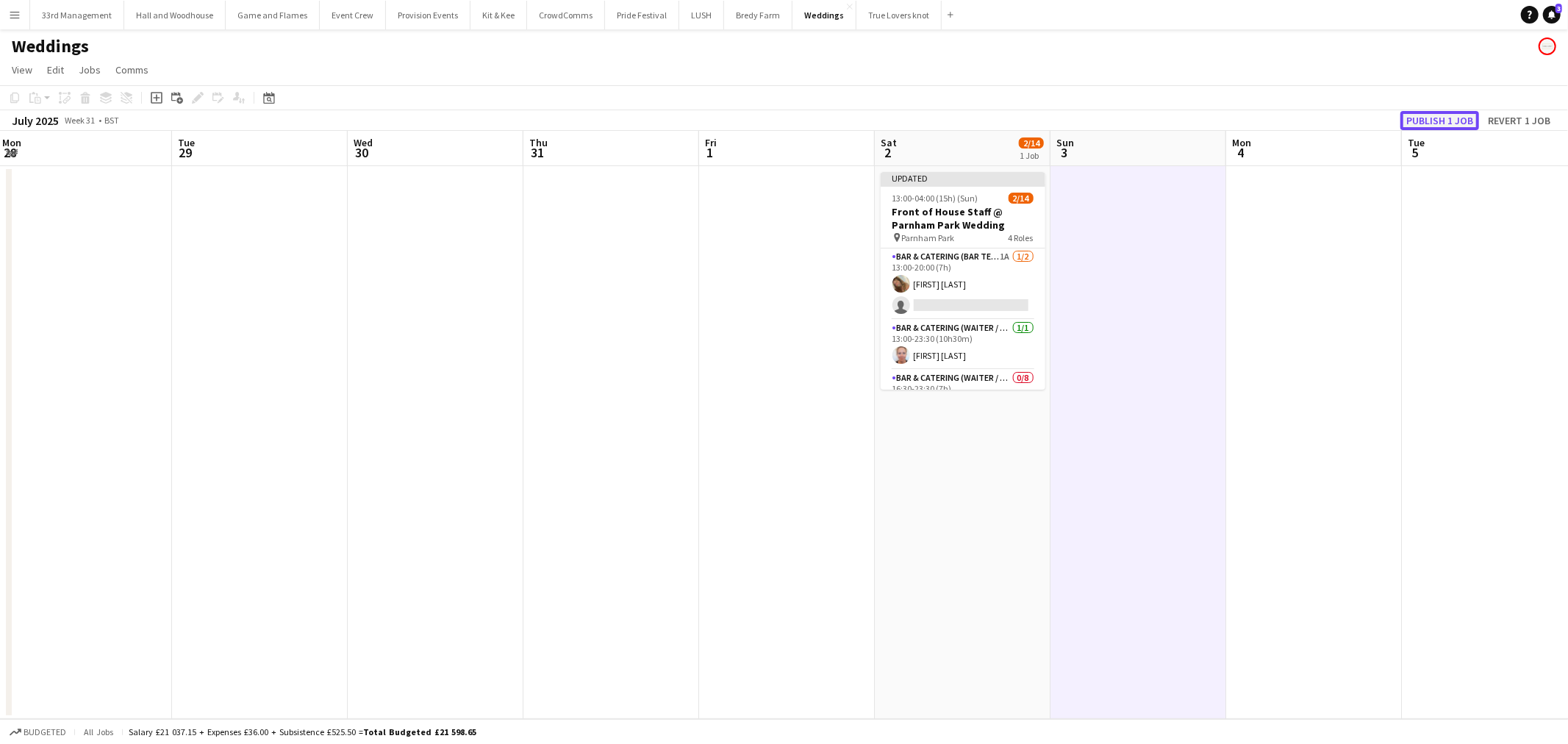 click on "Publish 1 job" 